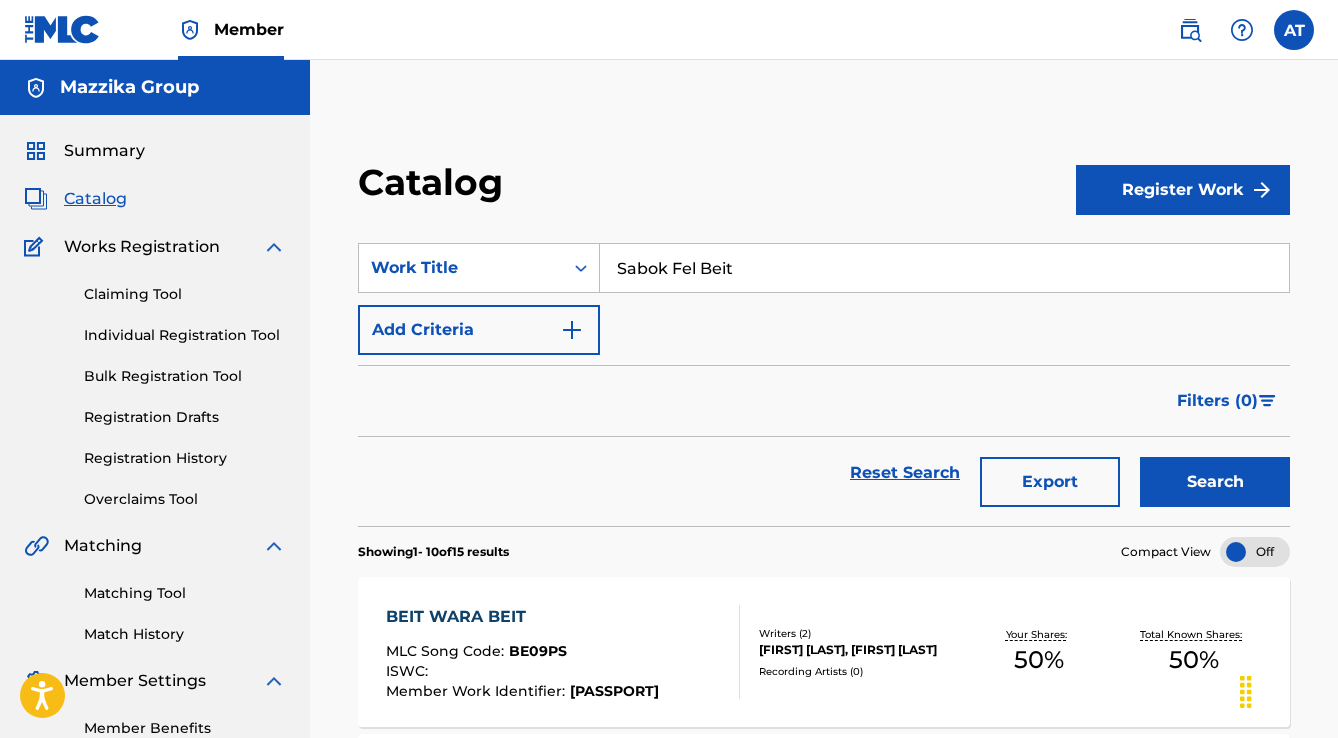 scroll, scrollTop: 480, scrollLeft: 0, axis: vertical 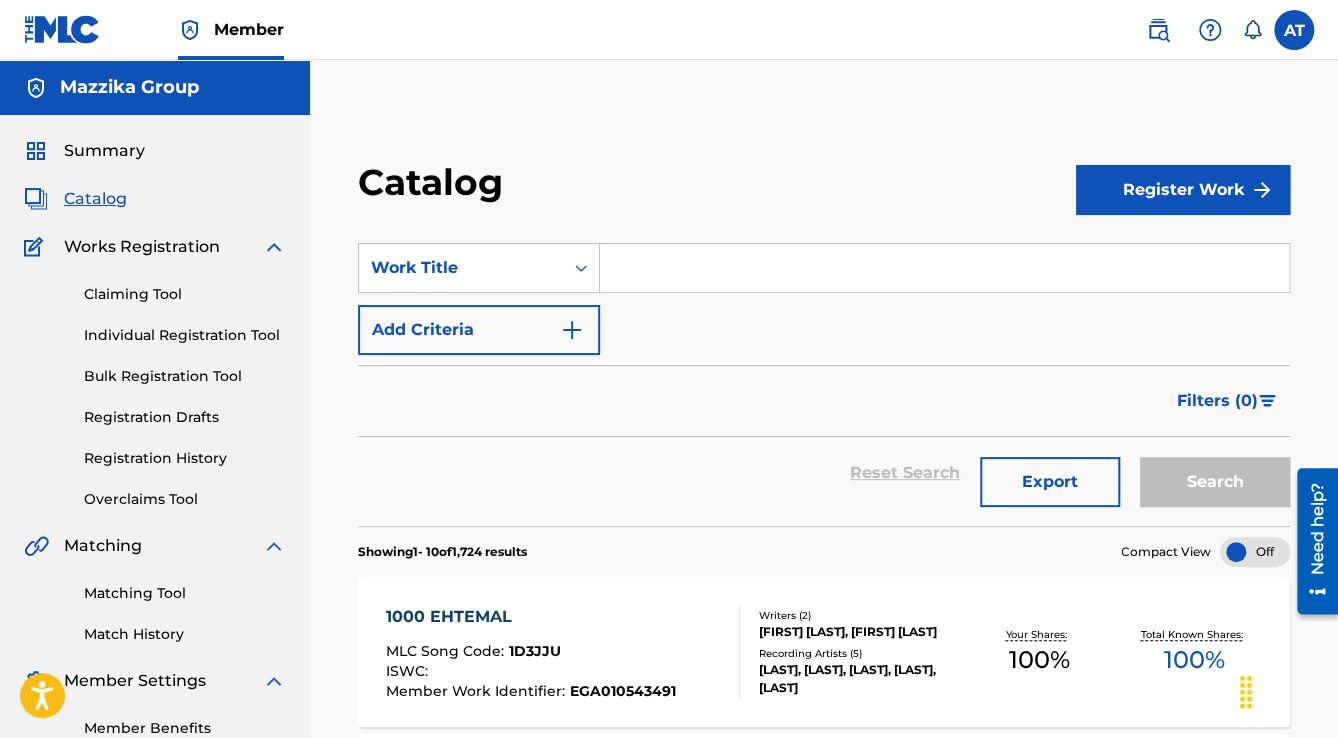 click on "Bulk Registration Tool" at bounding box center [185, 376] 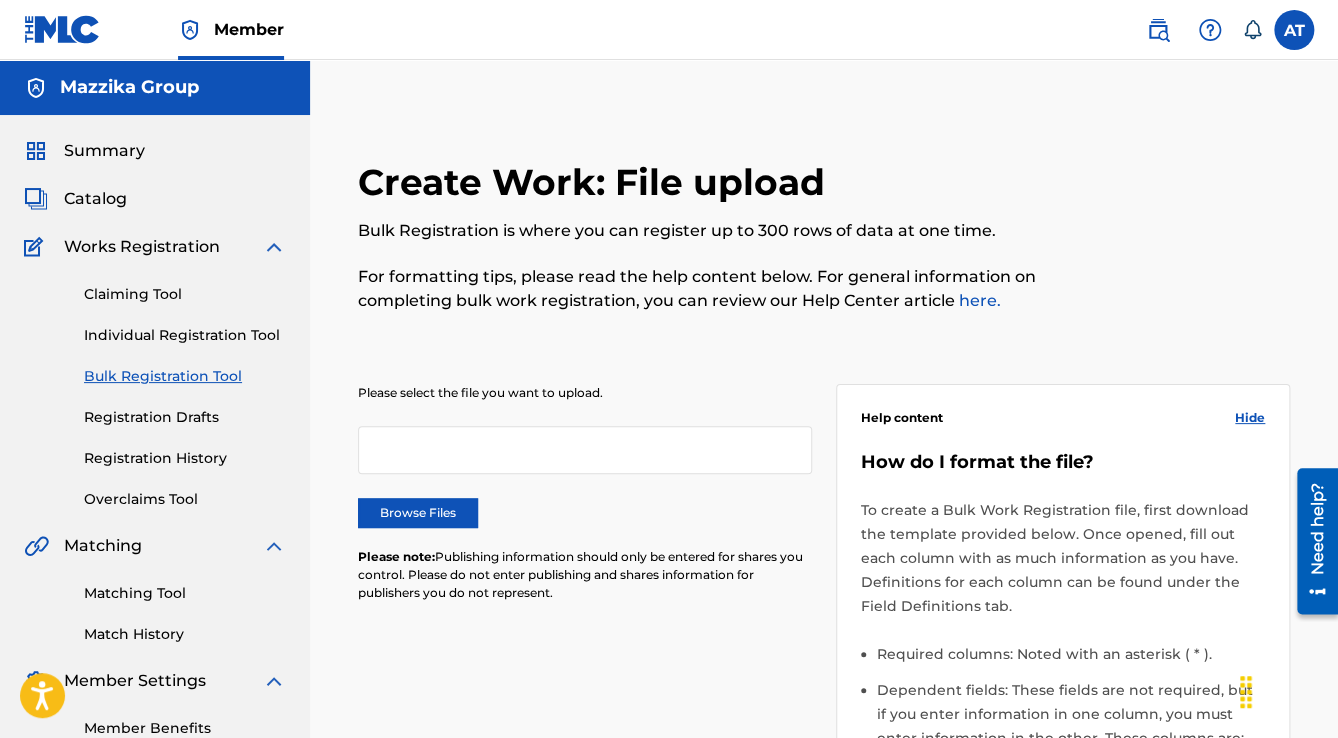 click on "Browse Files" at bounding box center [418, 513] 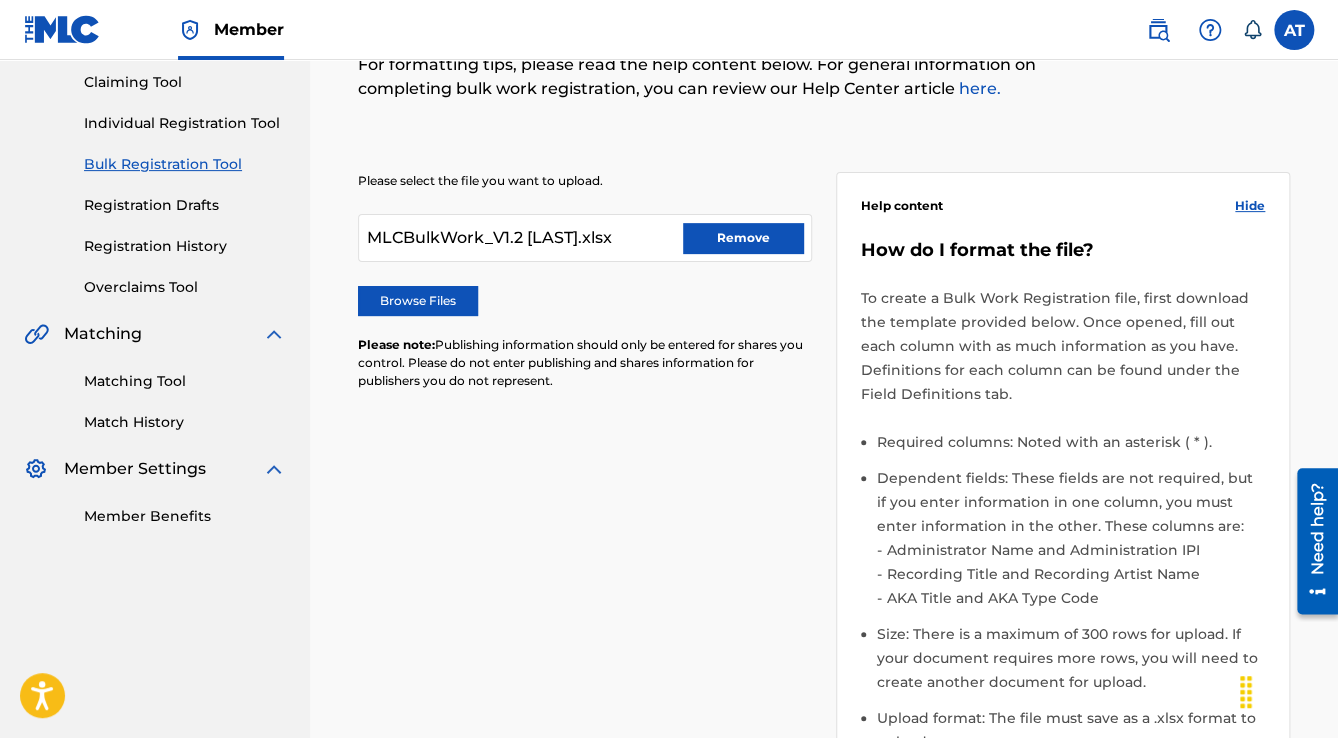 scroll, scrollTop: 560, scrollLeft: 0, axis: vertical 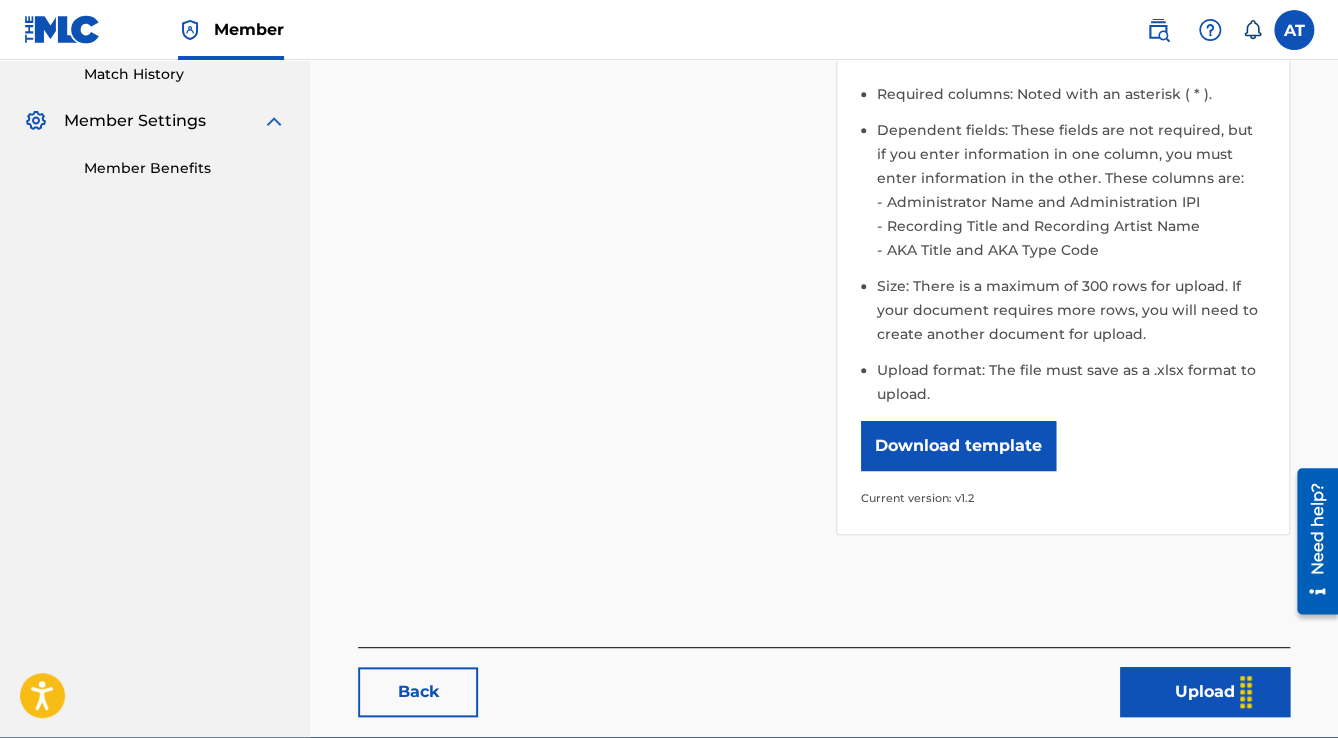 click on "Upload" at bounding box center (1205, 692) 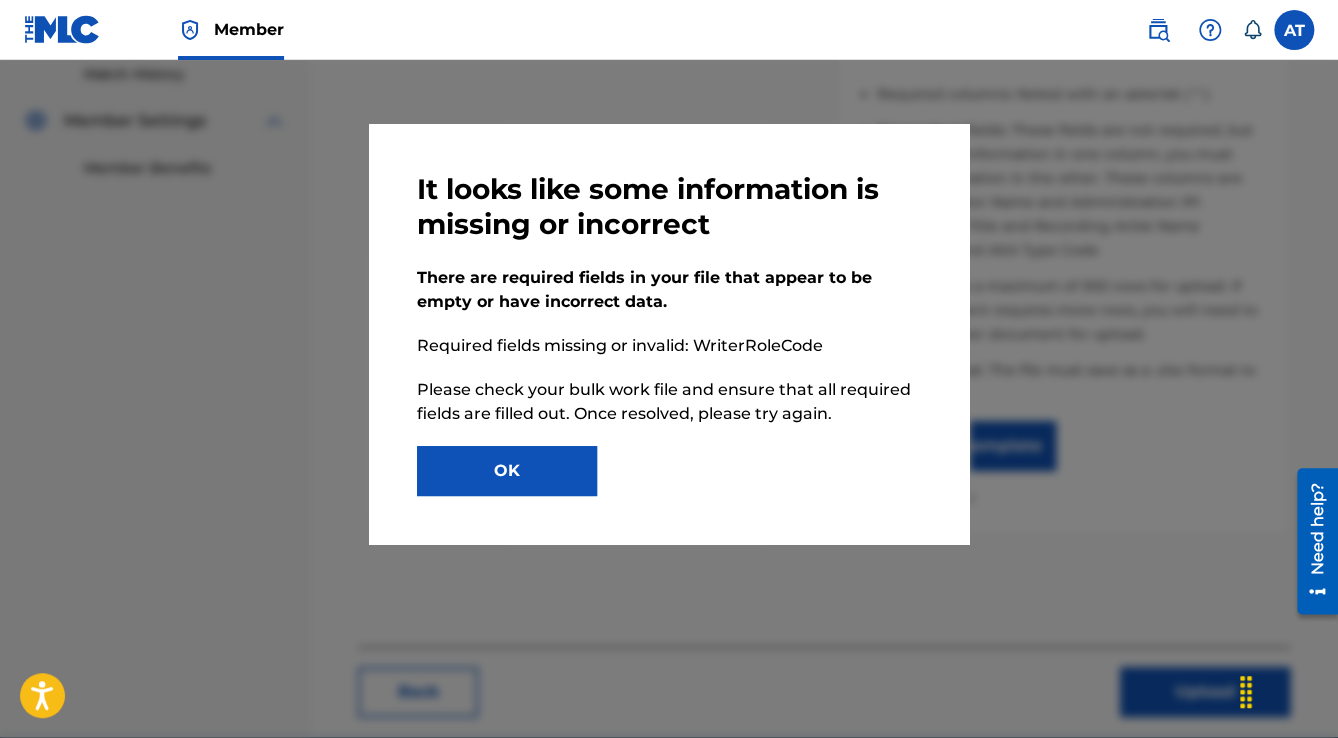 click on "OK" at bounding box center (507, 471) 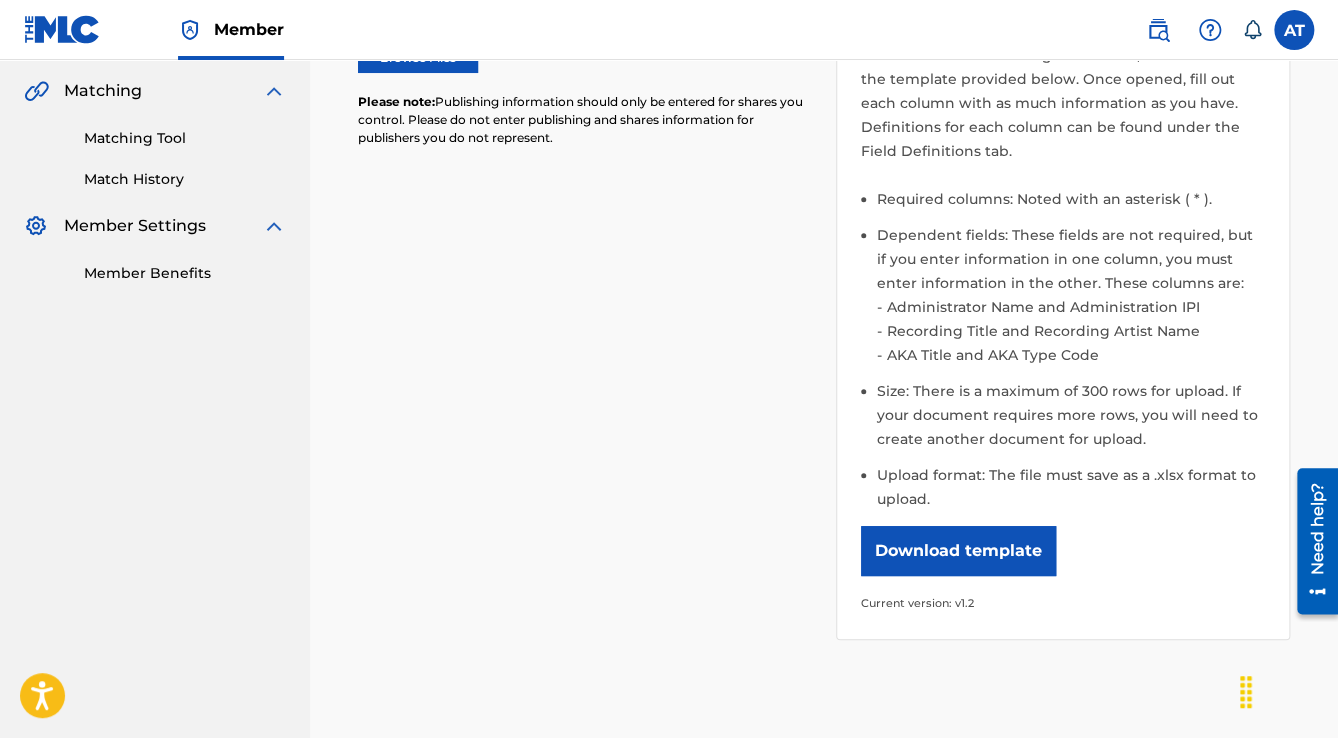 scroll, scrollTop: 240, scrollLeft: 0, axis: vertical 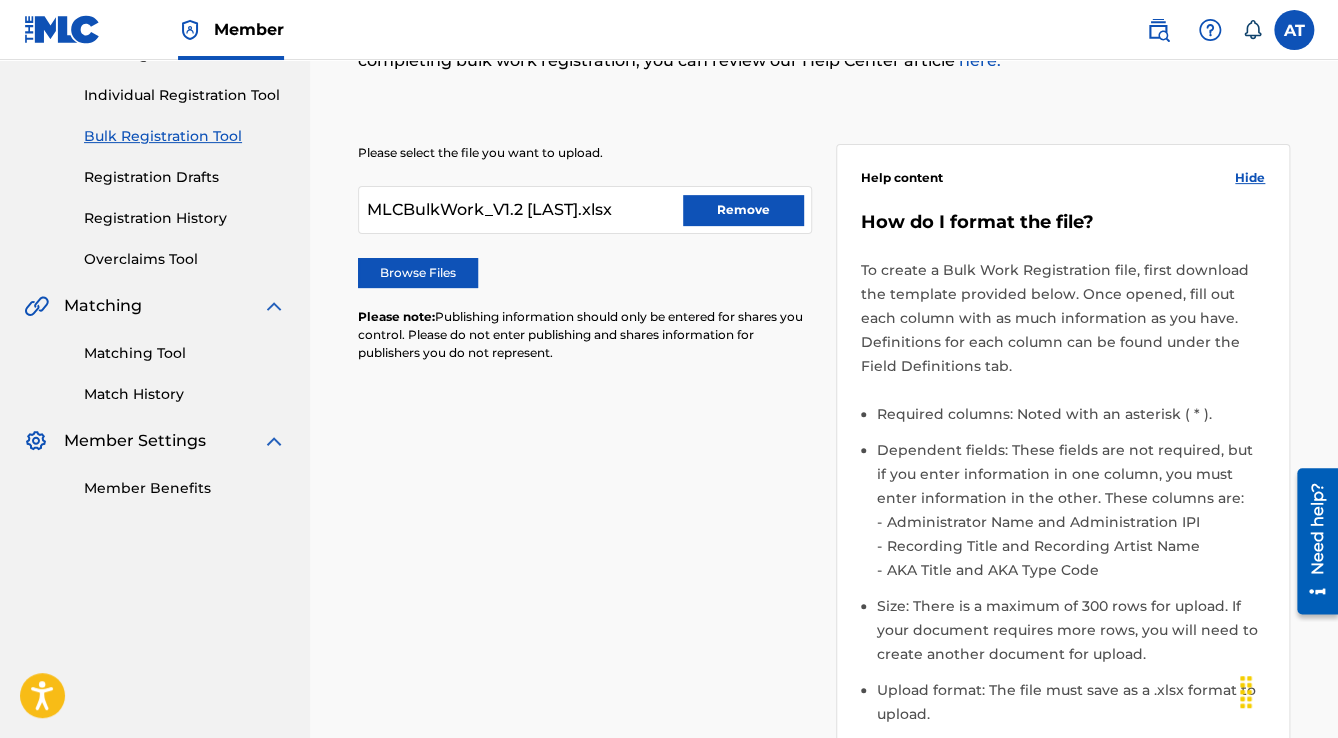 click on "Remove" at bounding box center (743, 210) 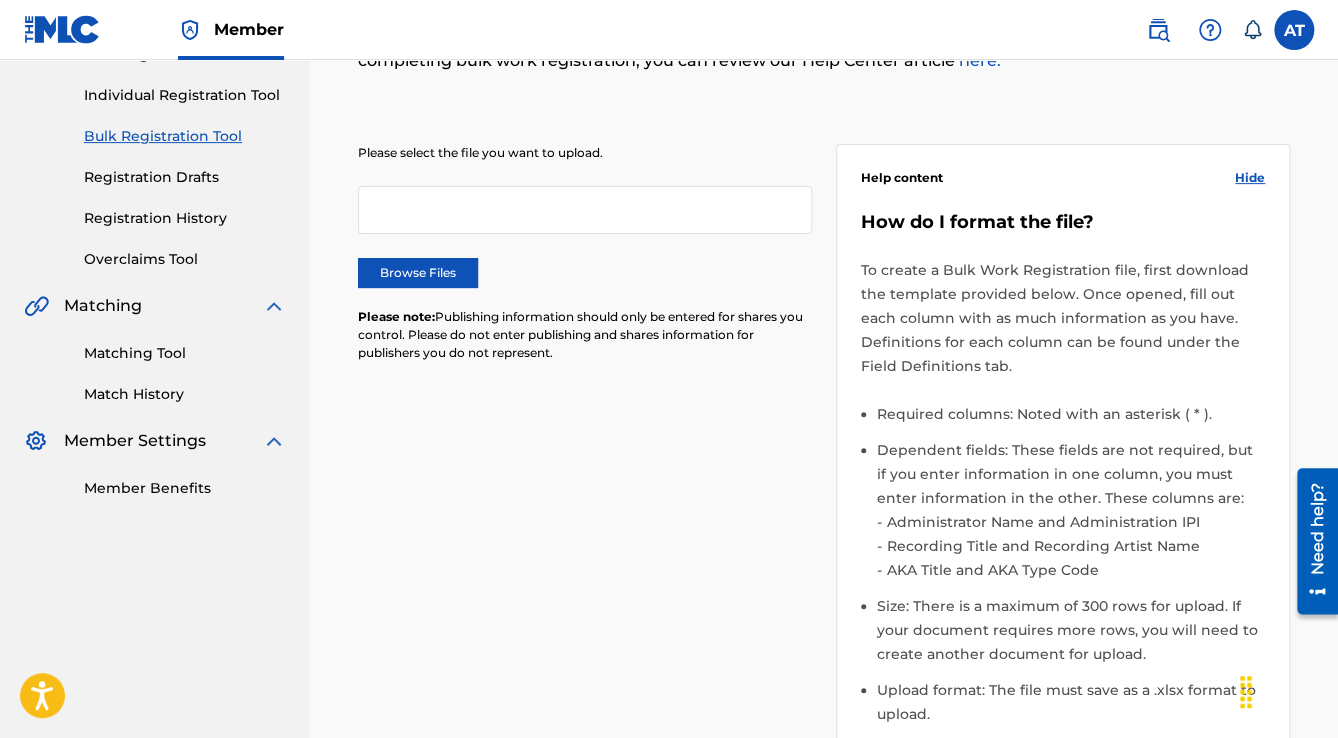 click on "Browse Files" at bounding box center [418, 273] 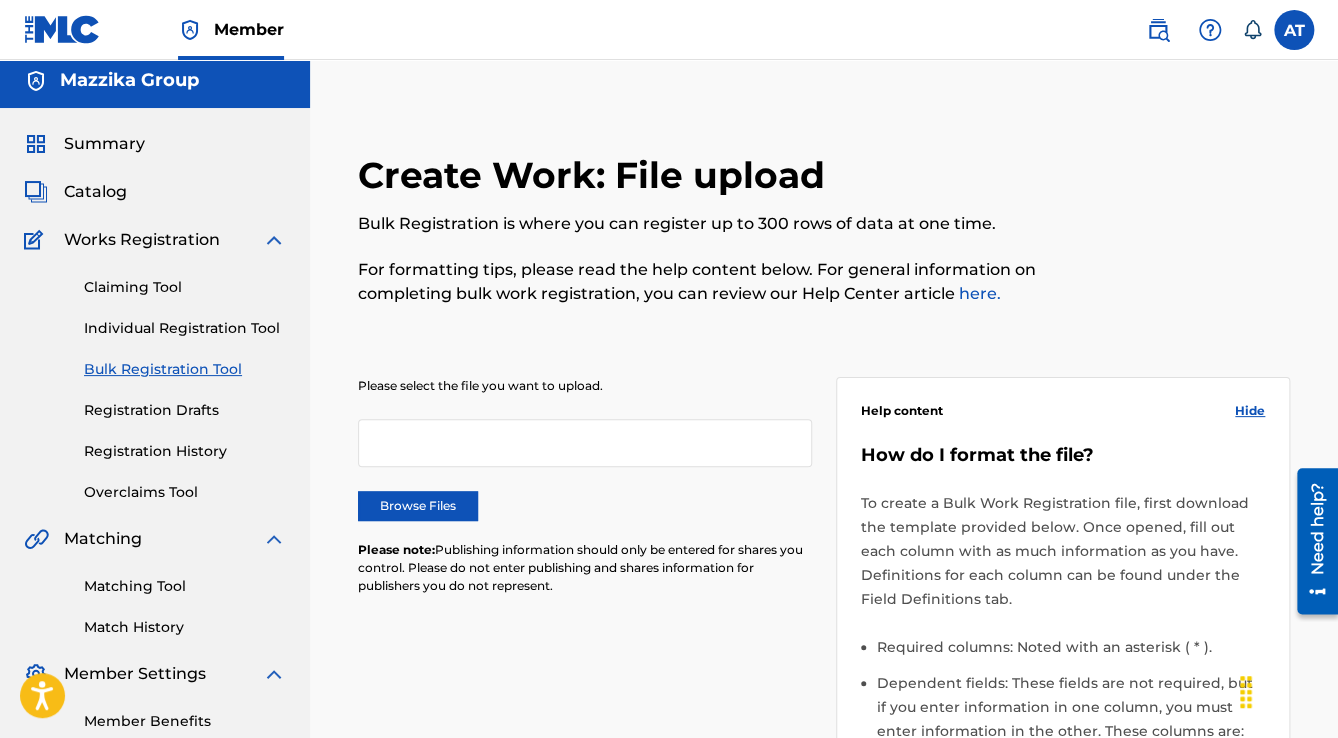 scroll, scrollTop: 0, scrollLeft: 0, axis: both 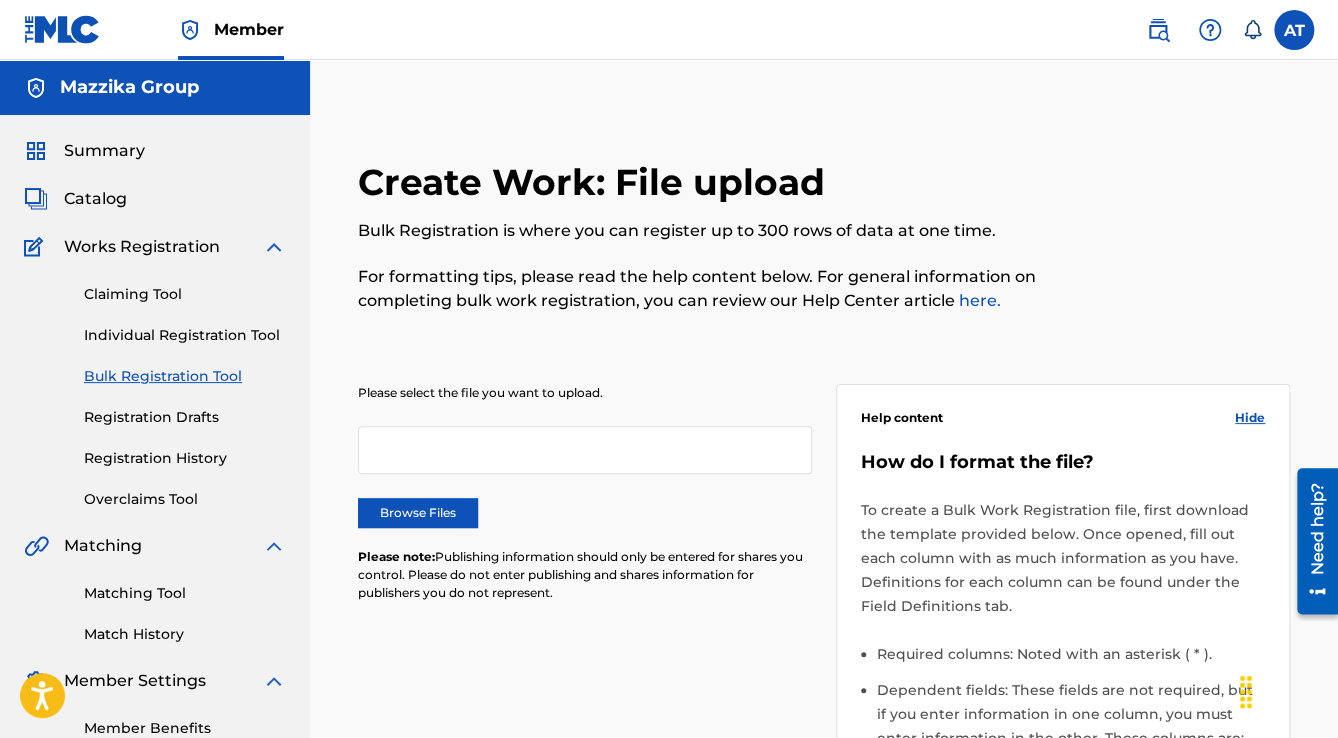 click on "Browse Files" at bounding box center [418, 513] 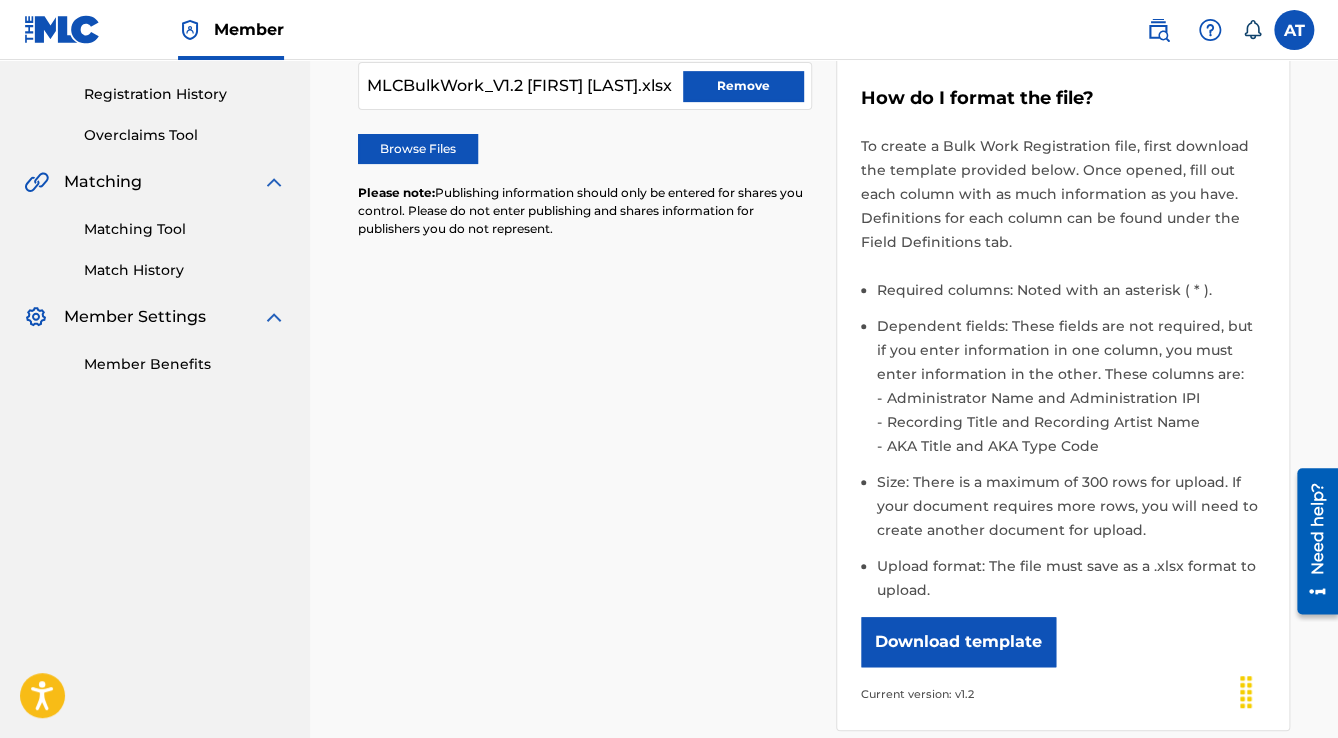 scroll, scrollTop: 560, scrollLeft: 0, axis: vertical 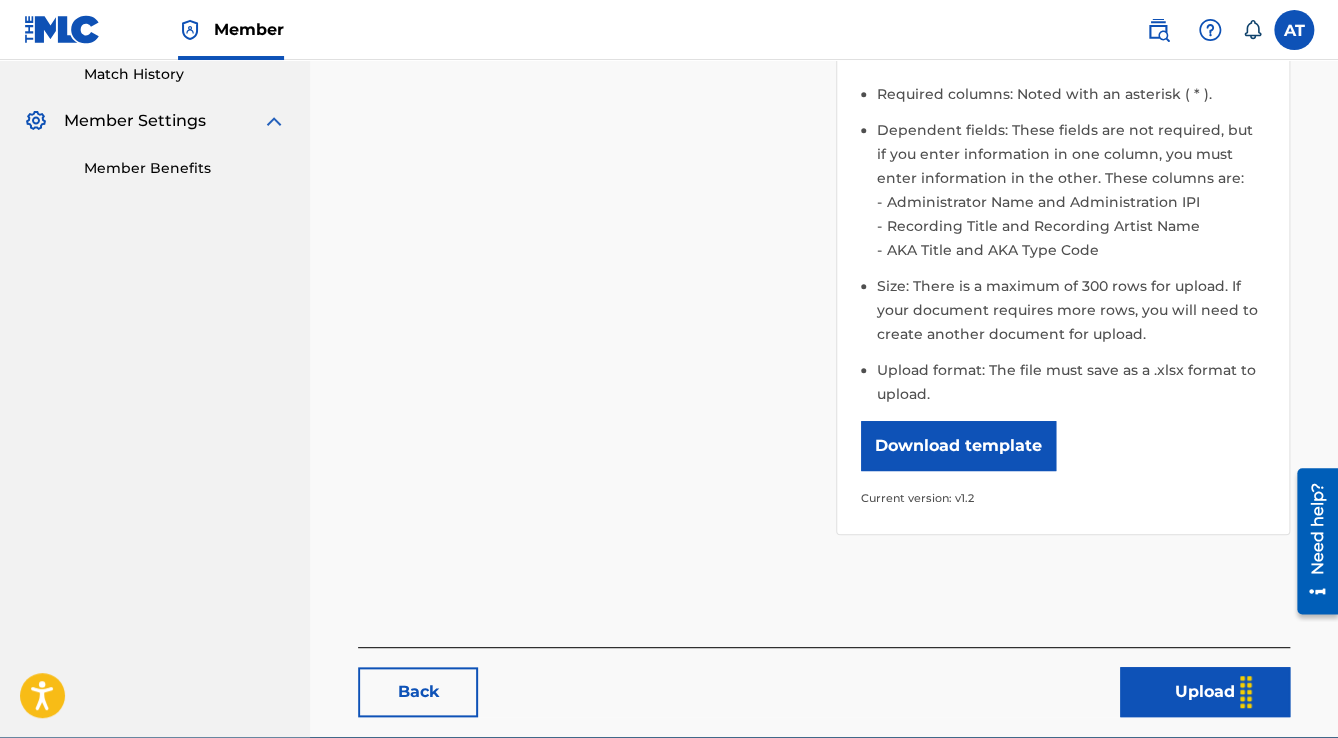 click on "Upload" at bounding box center (1205, 692) 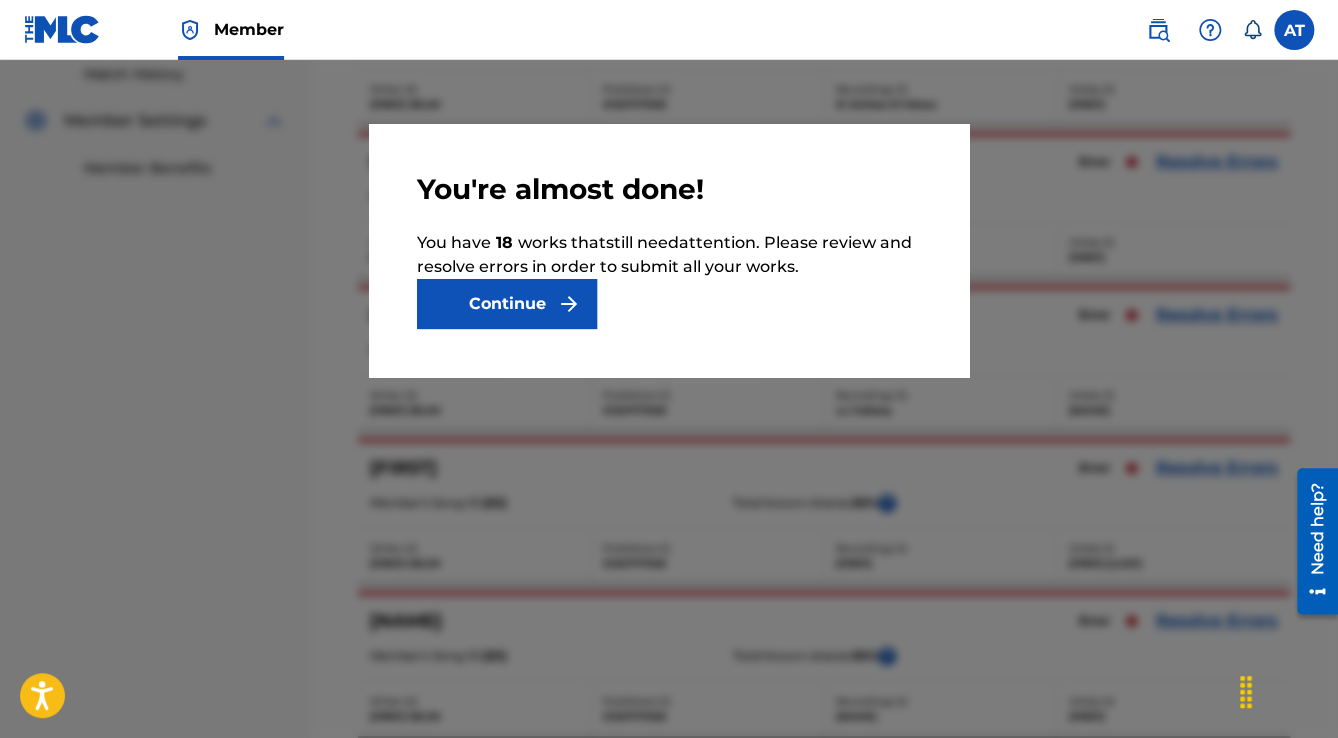 scroll, scrollTop: 0, scrollLeft: 0, axis: both 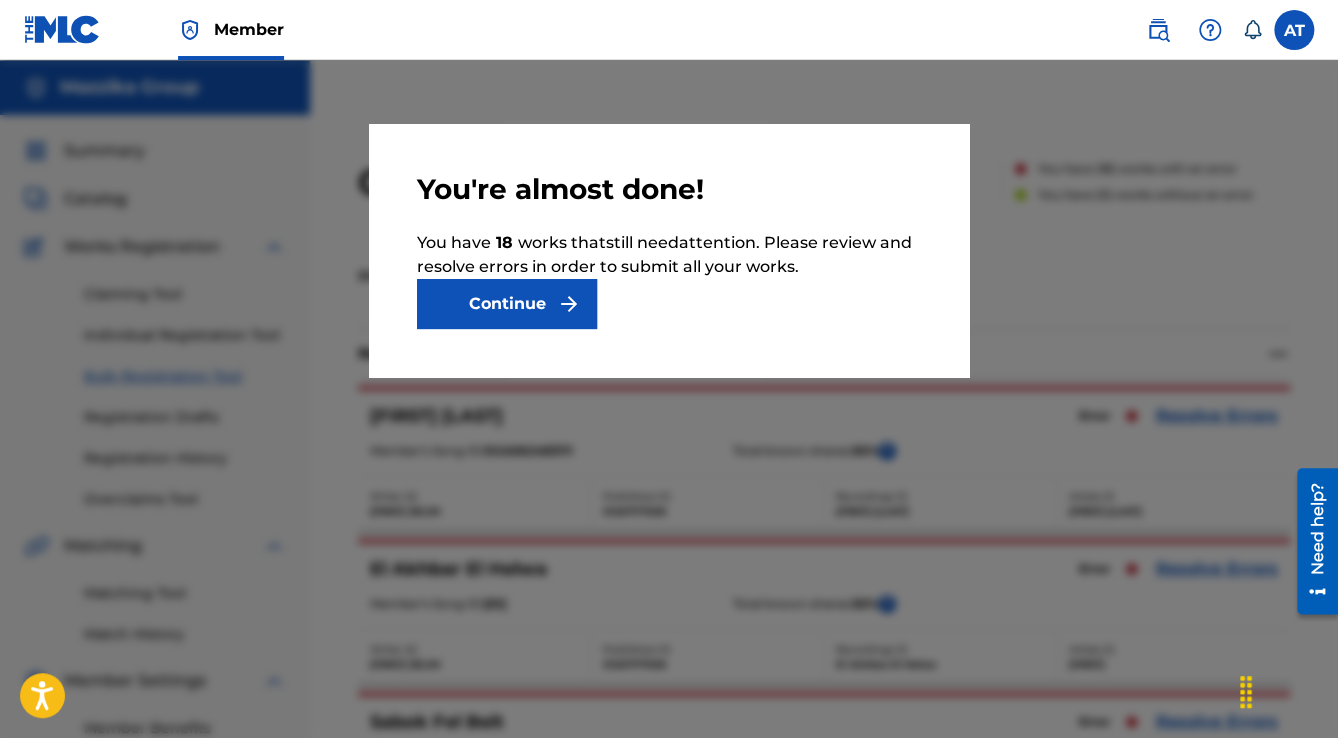click on "Continue" at bounding box center (507, 304) 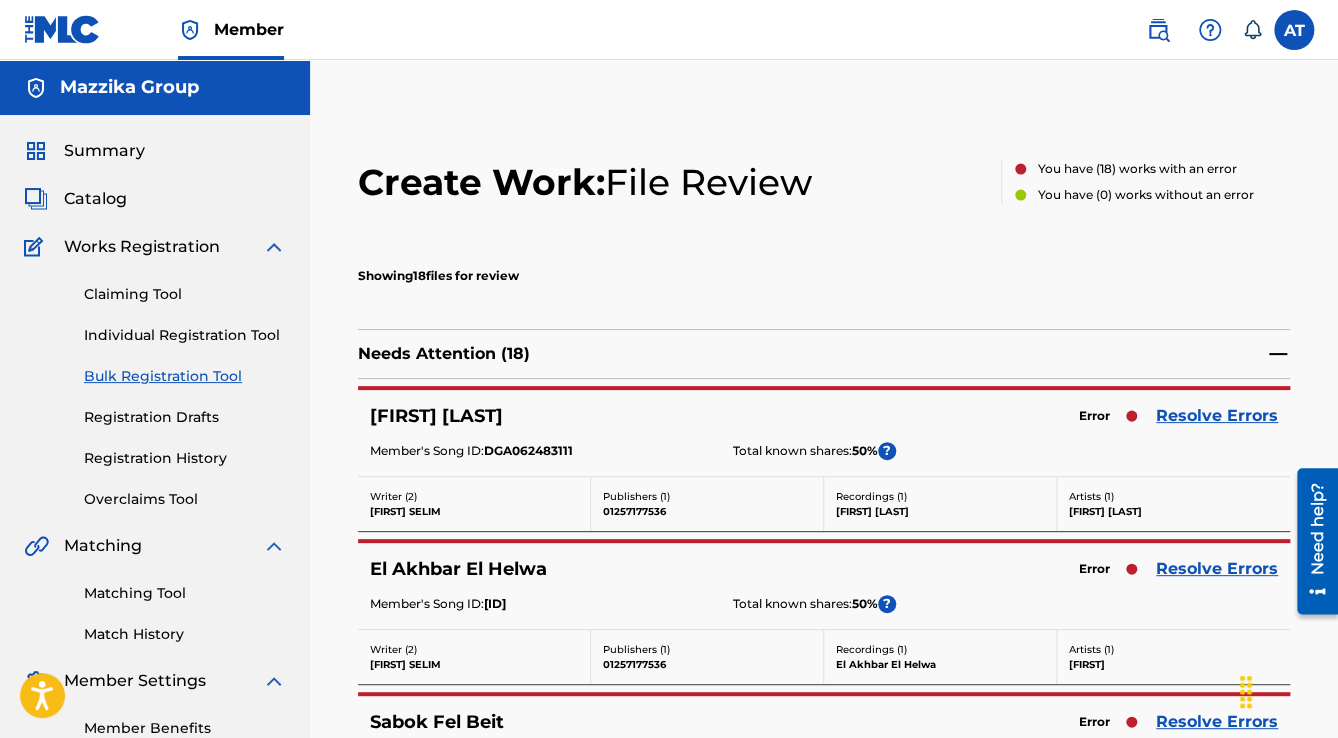 click on "Resolve Errors" at bounding box center (1217, 416) 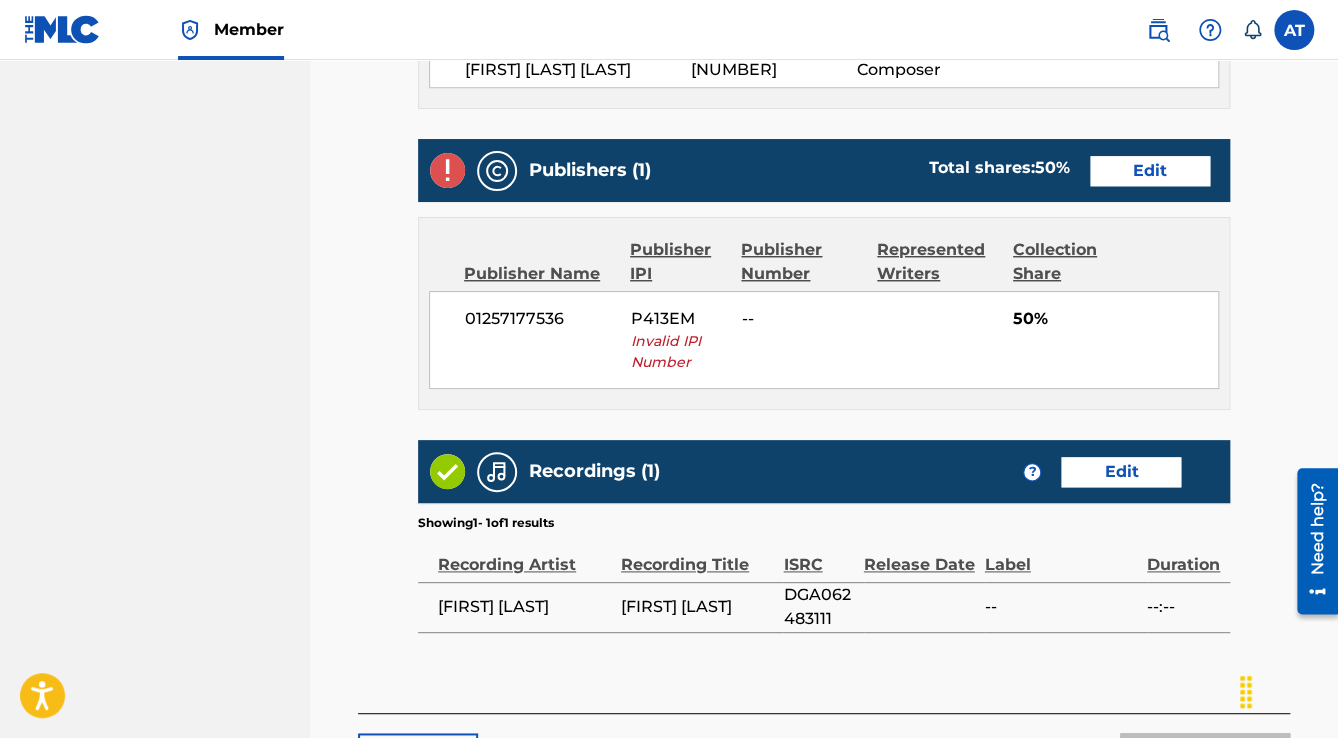 scroll, scrollTop: 800, scrollLeft: 0, axis: vertical 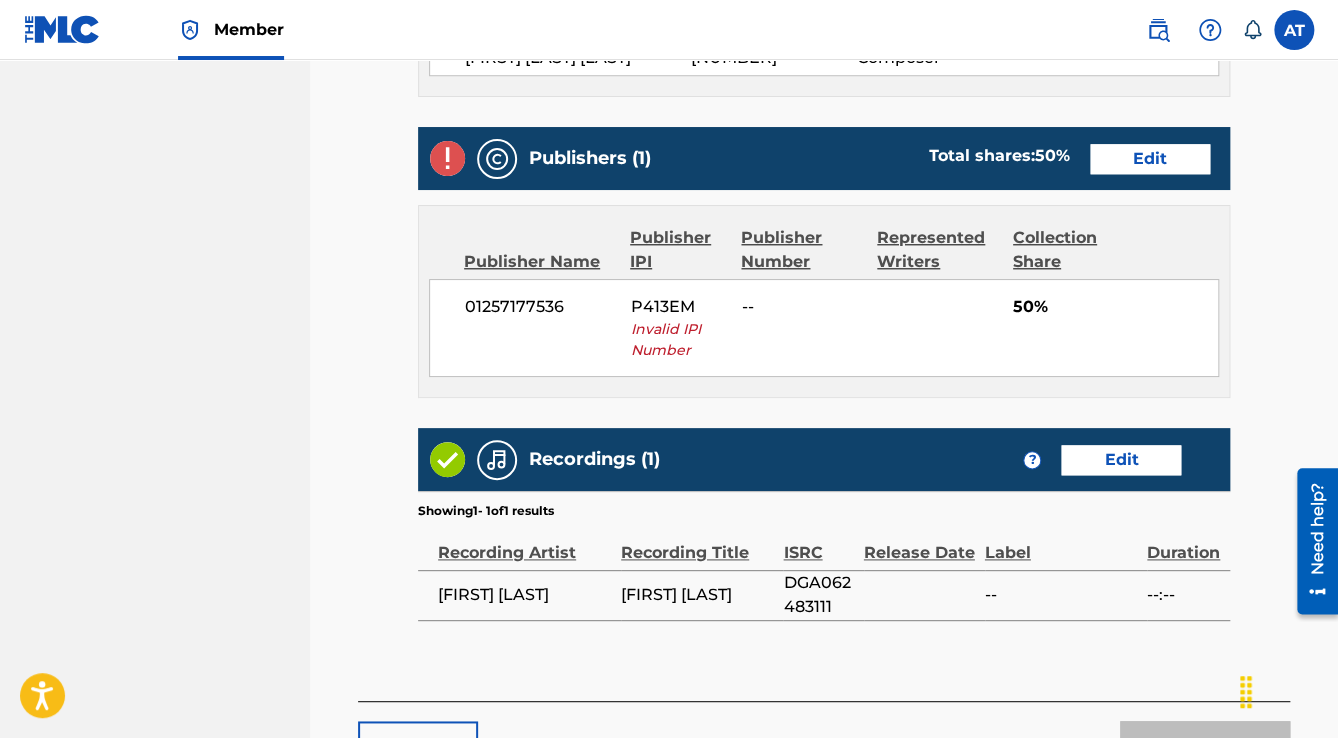 click on "Edit" at bounding box center (1150, 159) 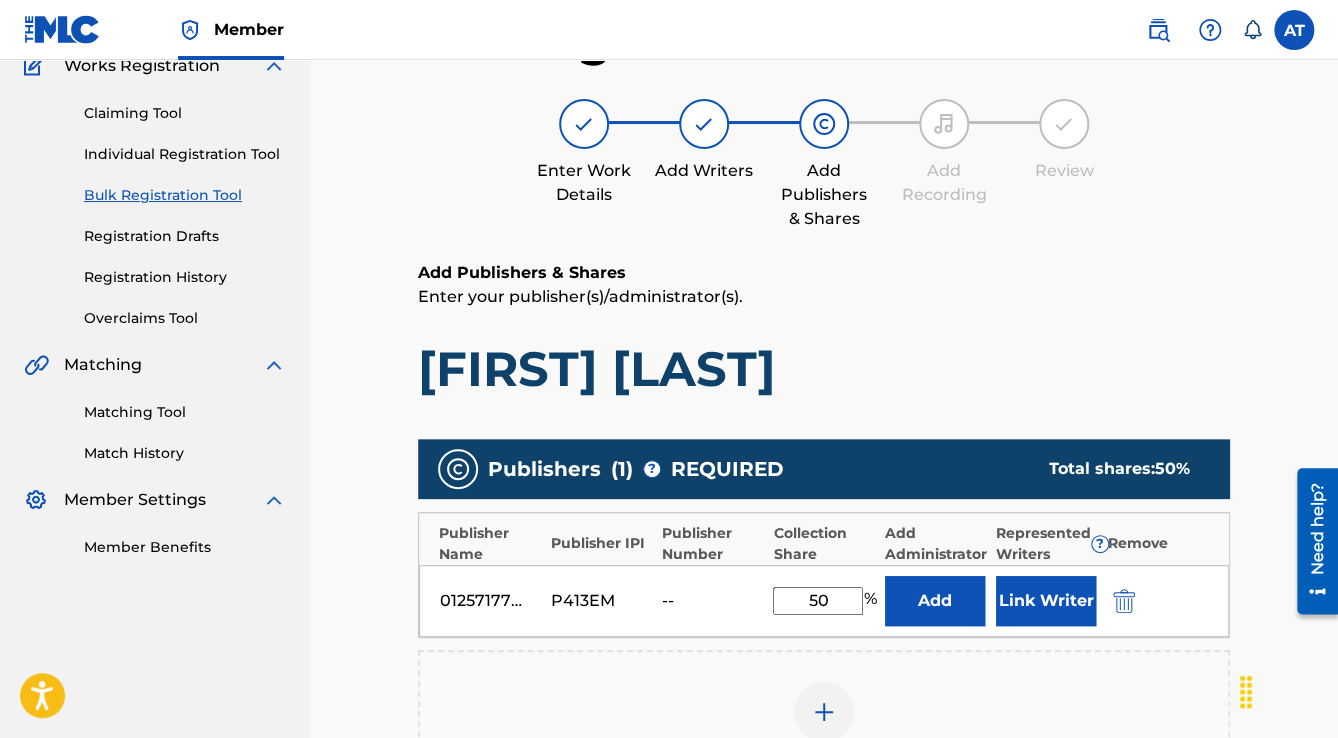 scroll, scrollTop: 320, scrollLeft: 0, axis: vertical 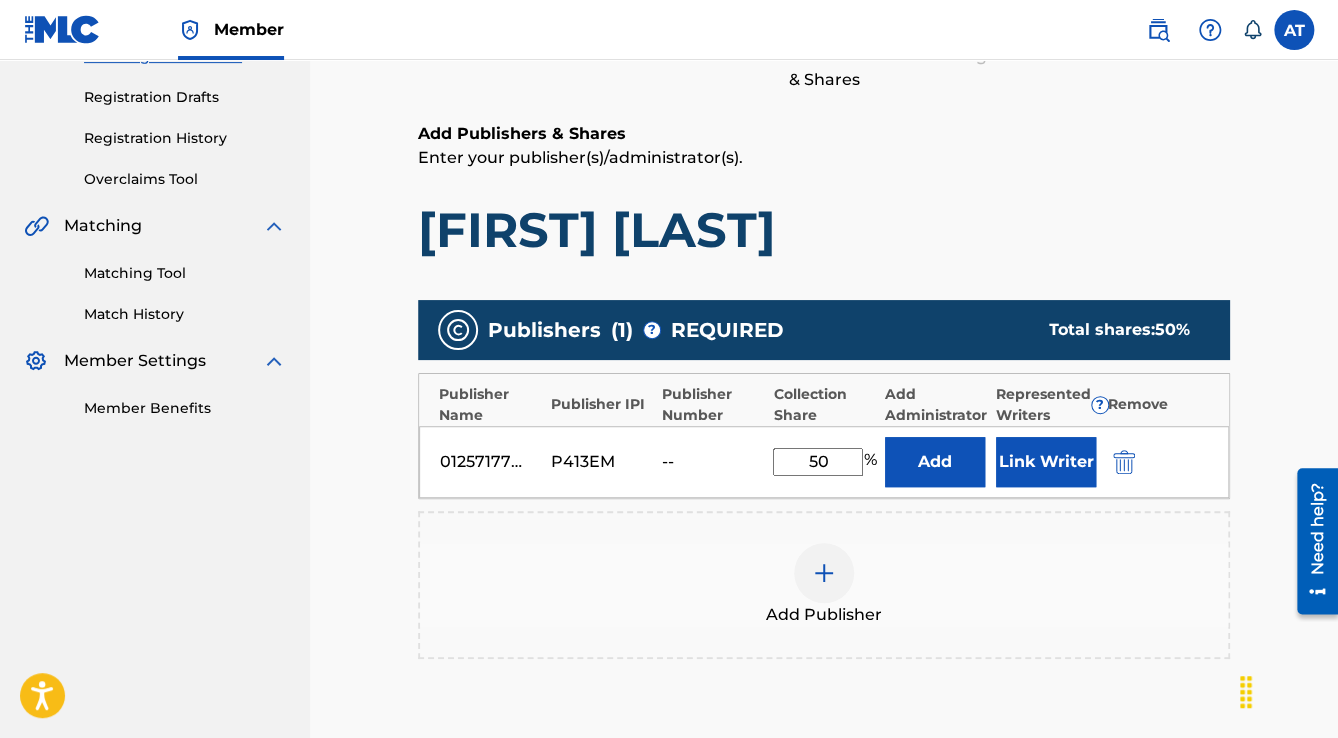 click on "P413EM -- 50 % Add Link Writer" at bounding box center [824, 462] 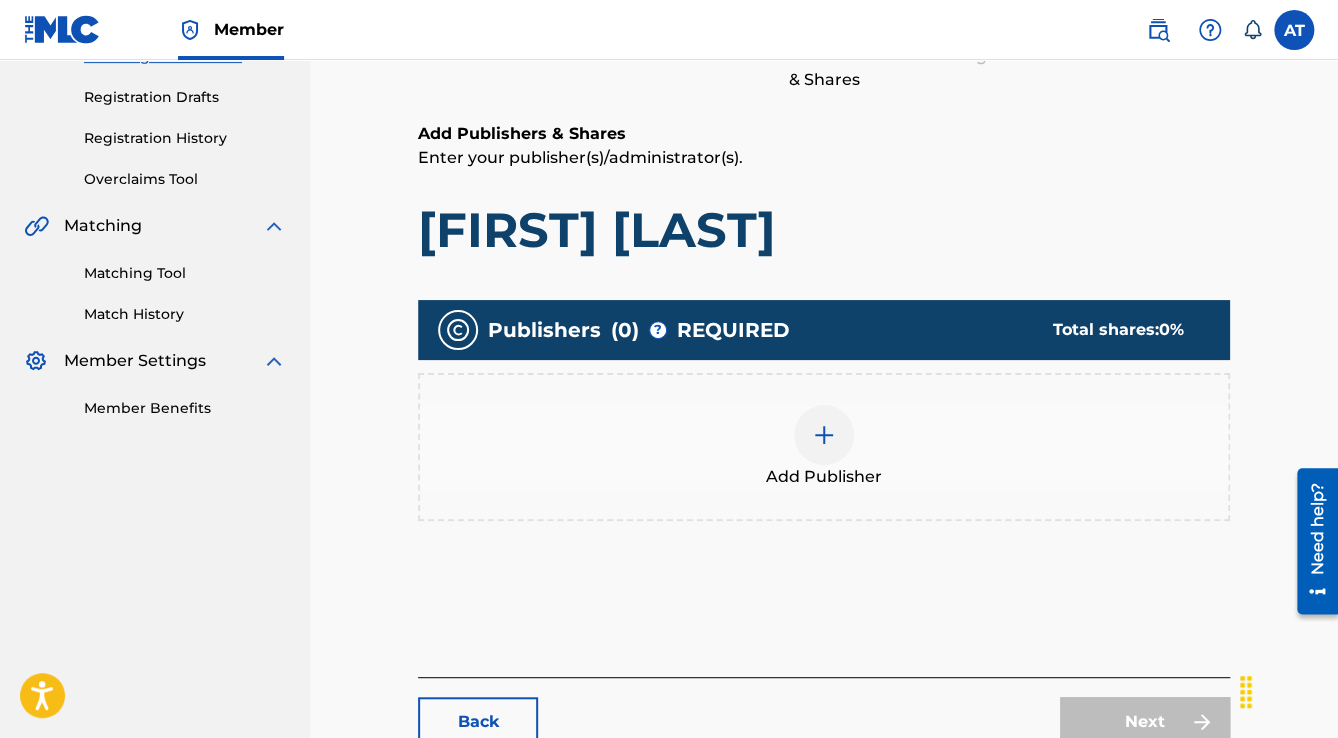 click on "Add Publisher" at bounding box center [824, 447] 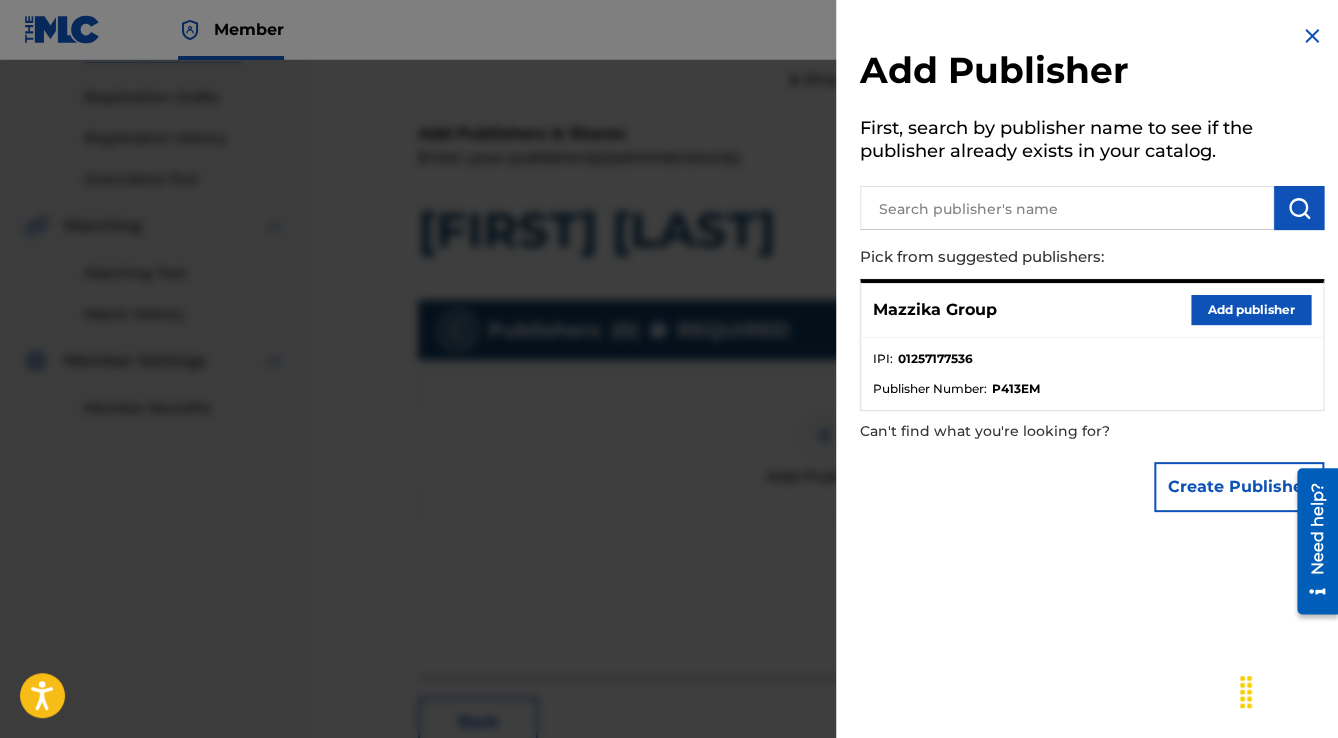 click on "Add publisher" at bounding box center [1251, 310] 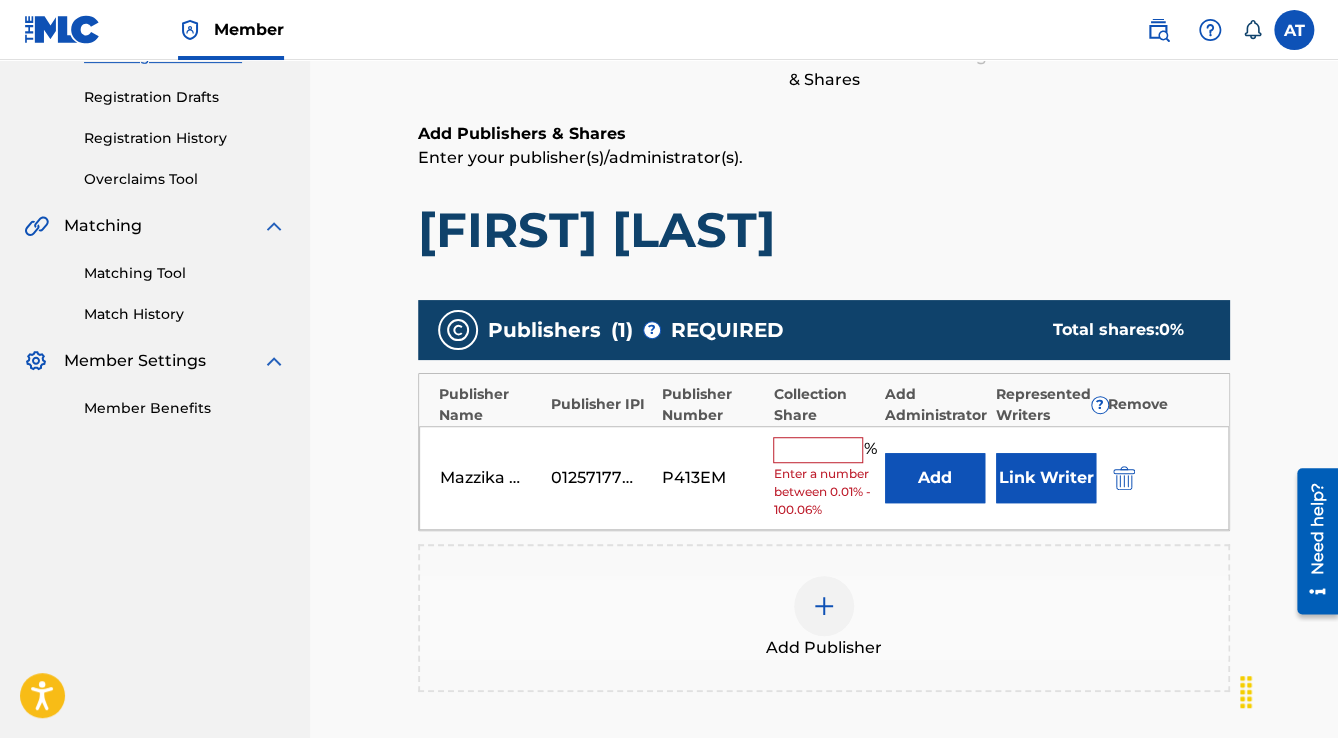 click at bounding box center (818, 450) 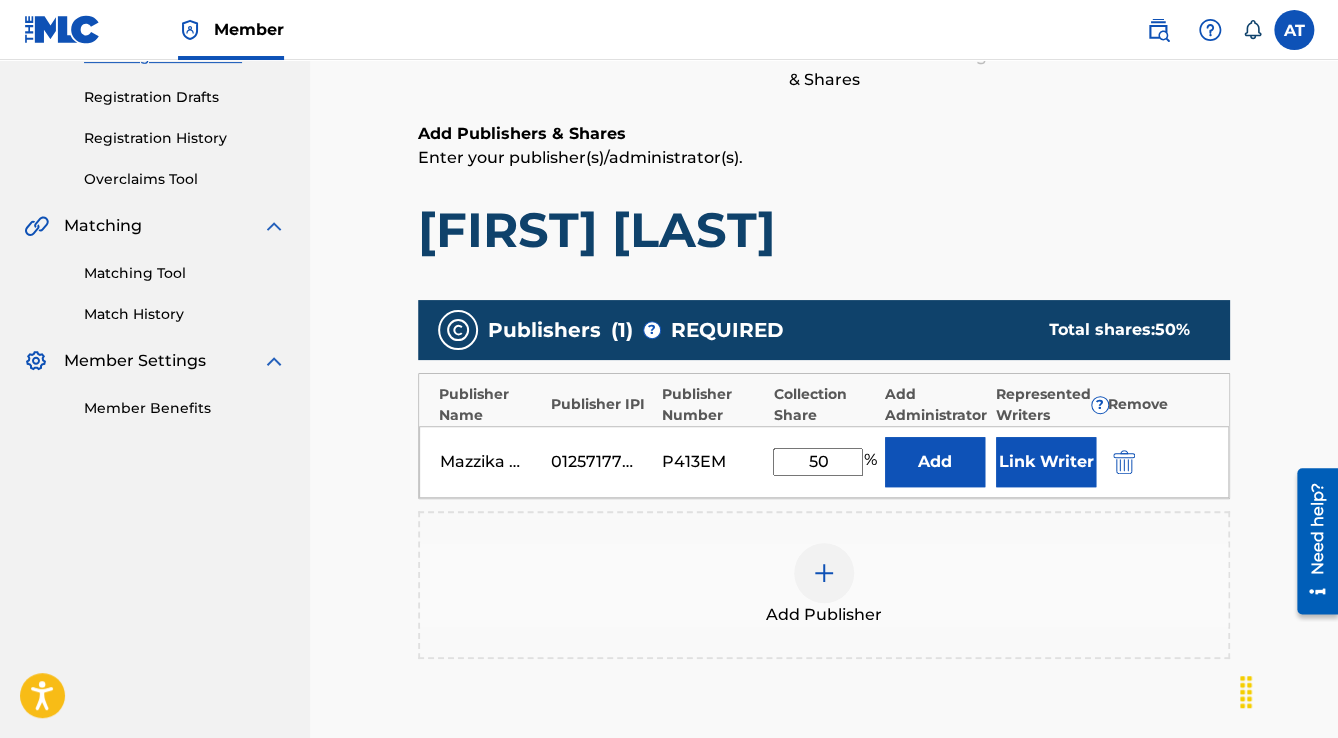click on "Link Writer" at bounding box center [1046, 462] 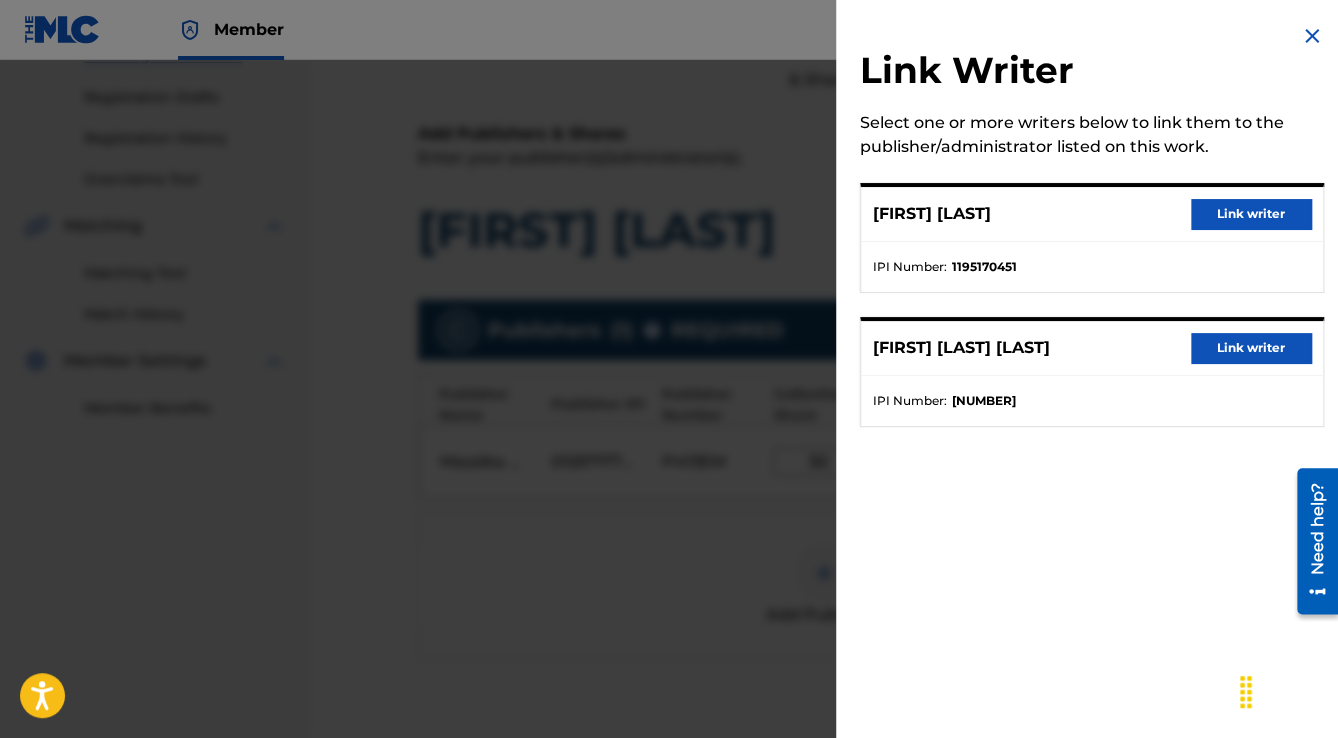 click on "Link writer" at bounding box center [1251, 214] 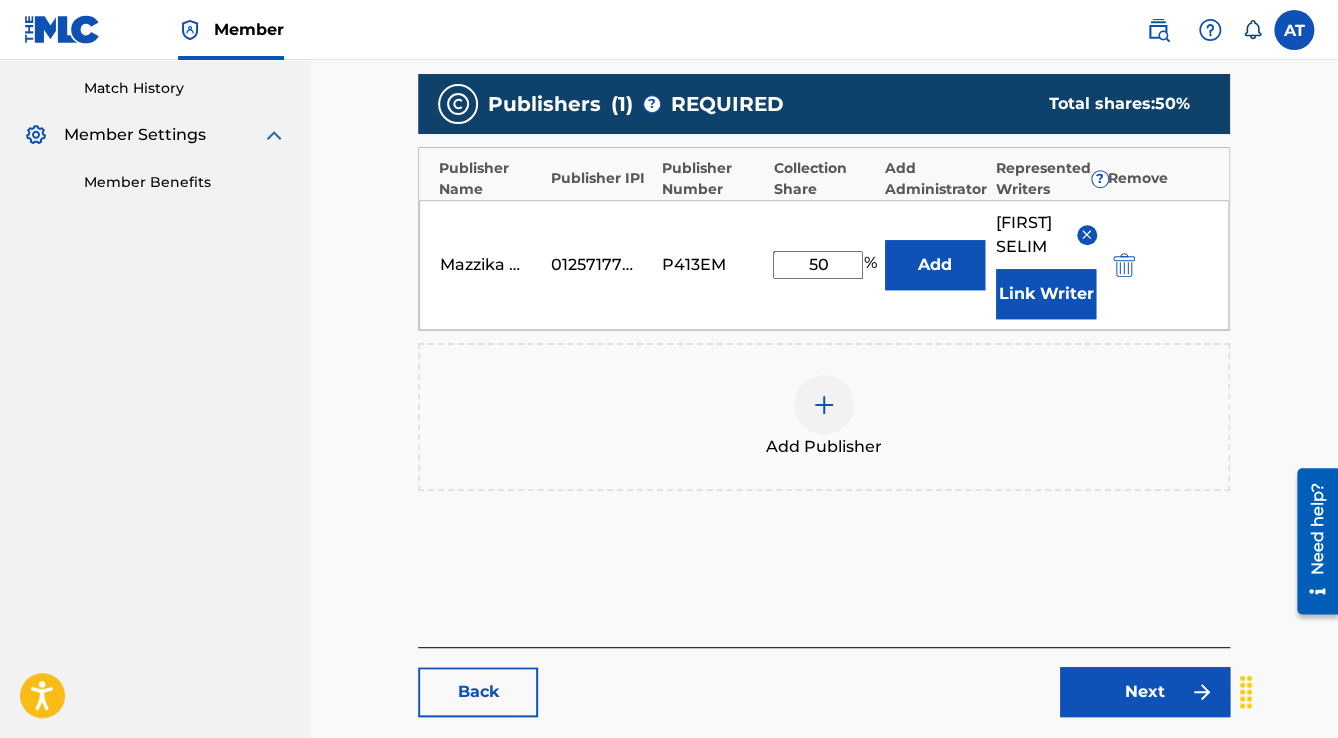 scroll, scrollTop: 712, scrollLeft: 0, axis: vertical 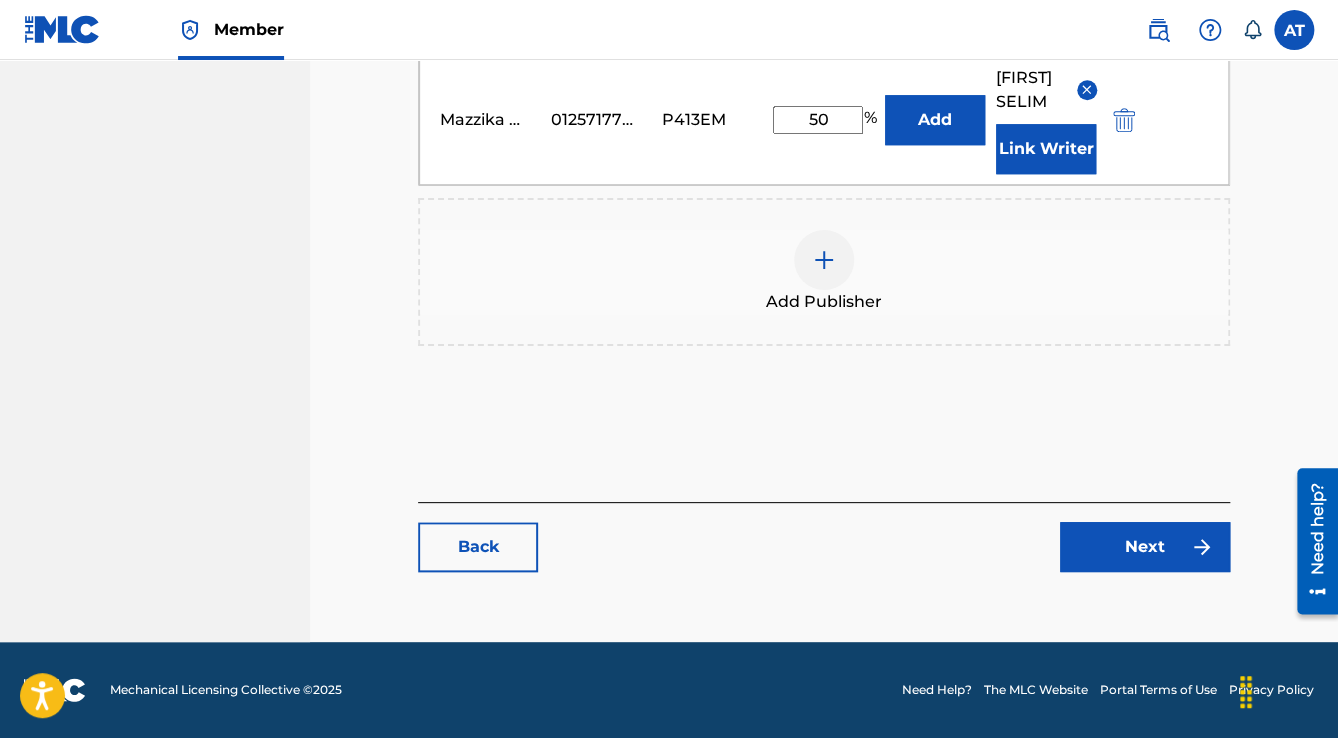 click on "Next" at bounding box center (1145, 547) 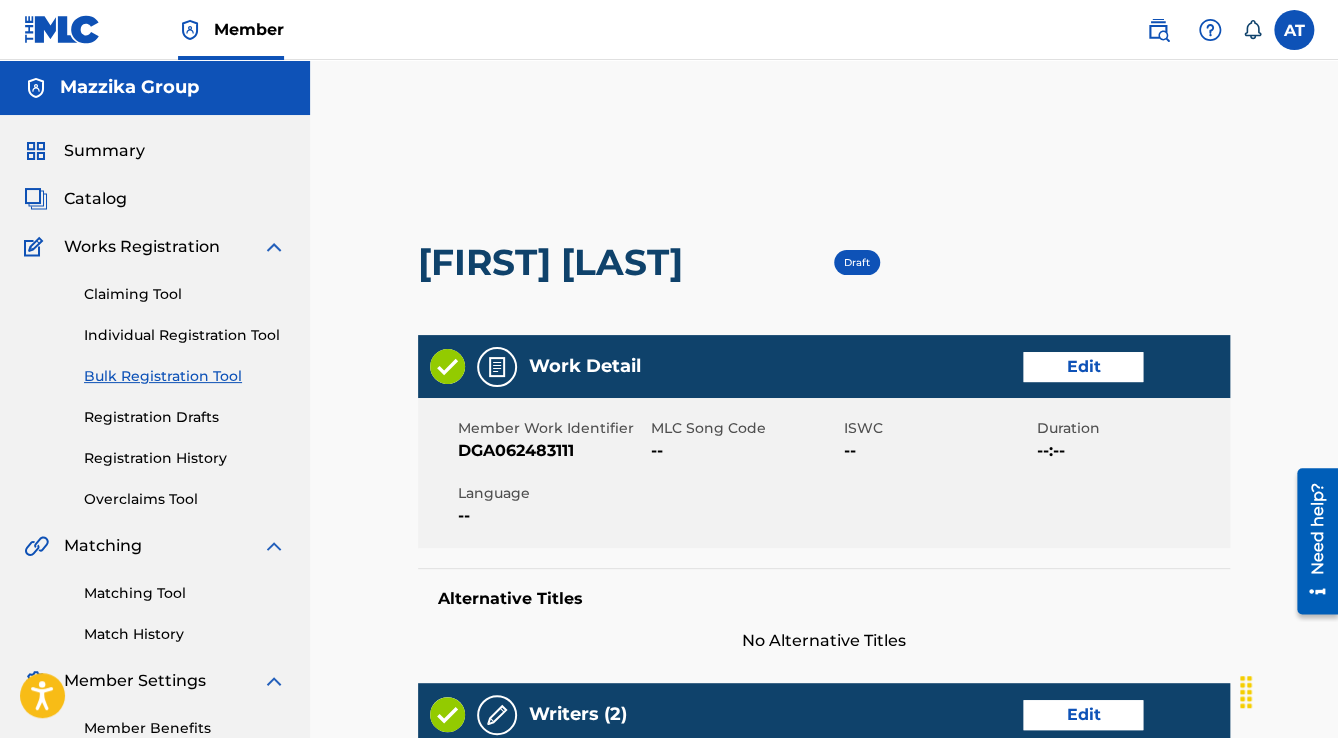 click on "Edit" at bounding box center [1083, 367] 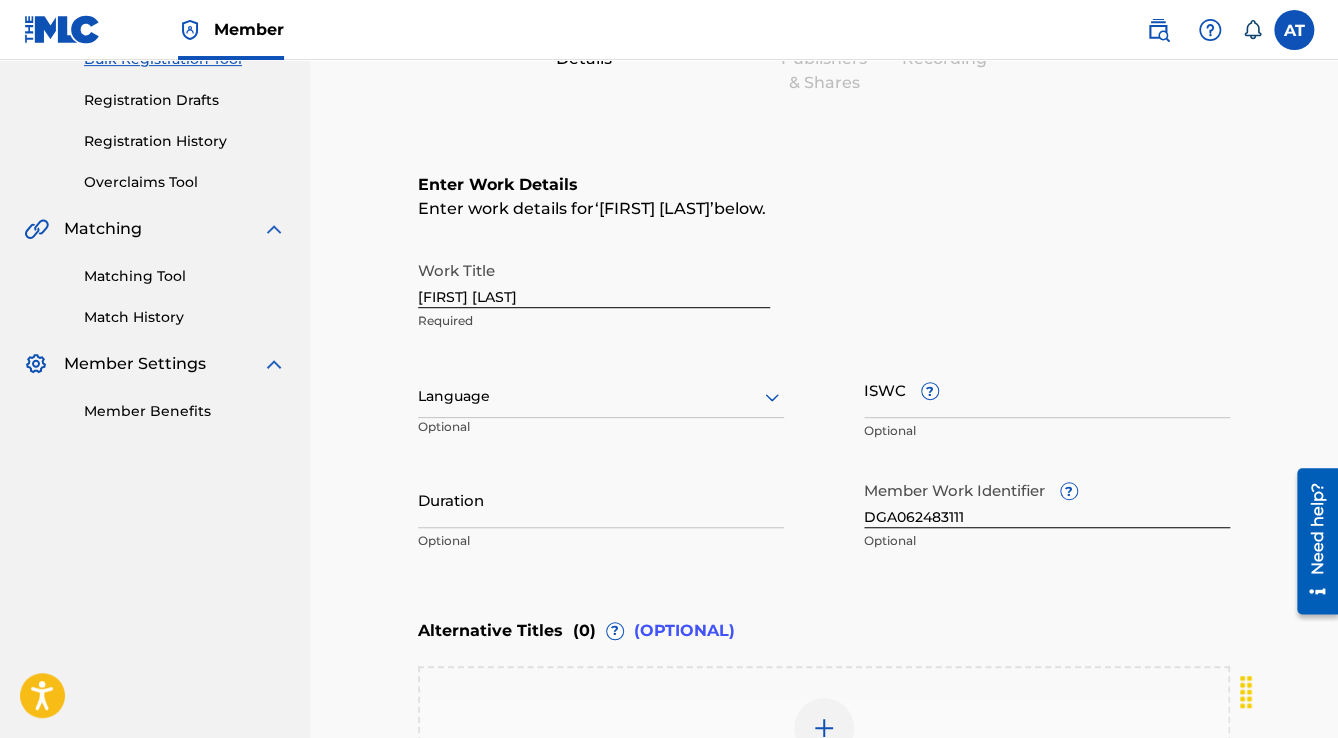 scroll, scrollTop: 320, scrollLeft: 0, axis: vertical 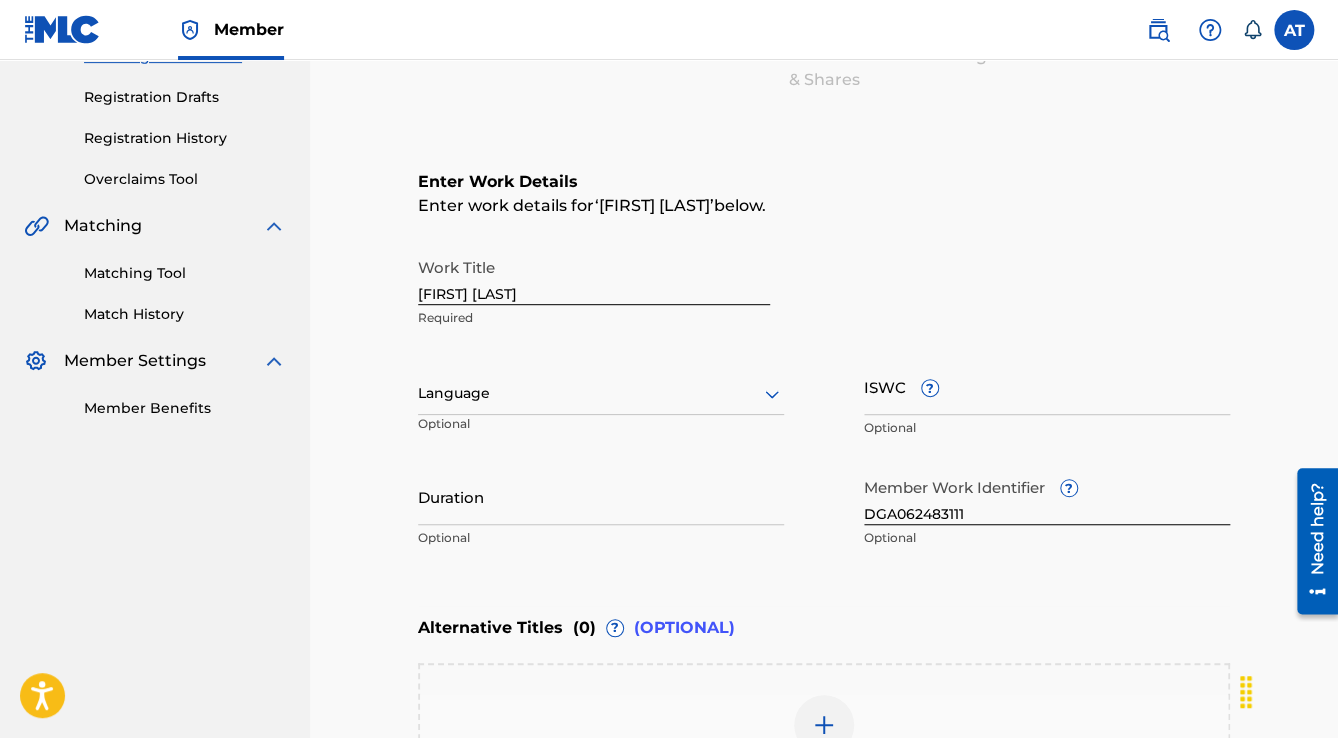 click at bounding box center (601, 393) 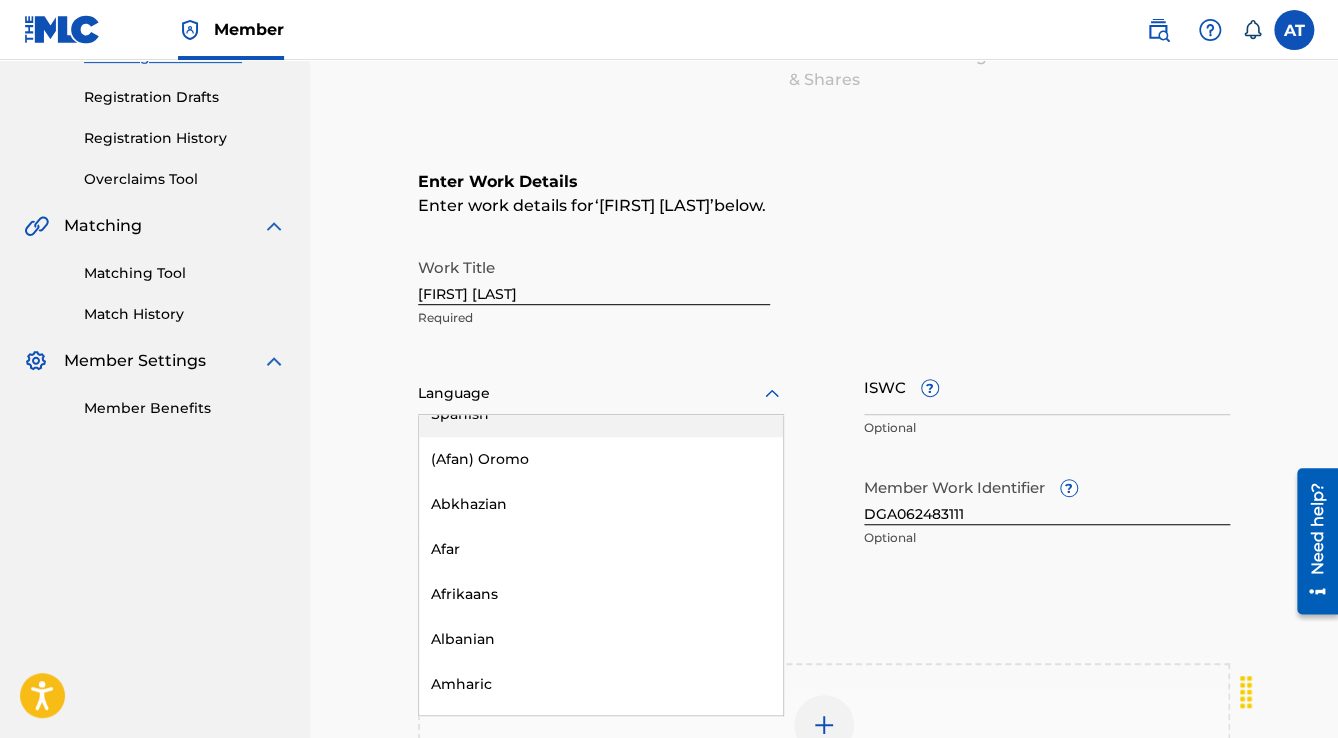 scroll, scrollTop: 160, scrollLeft: 0, axis: vertical 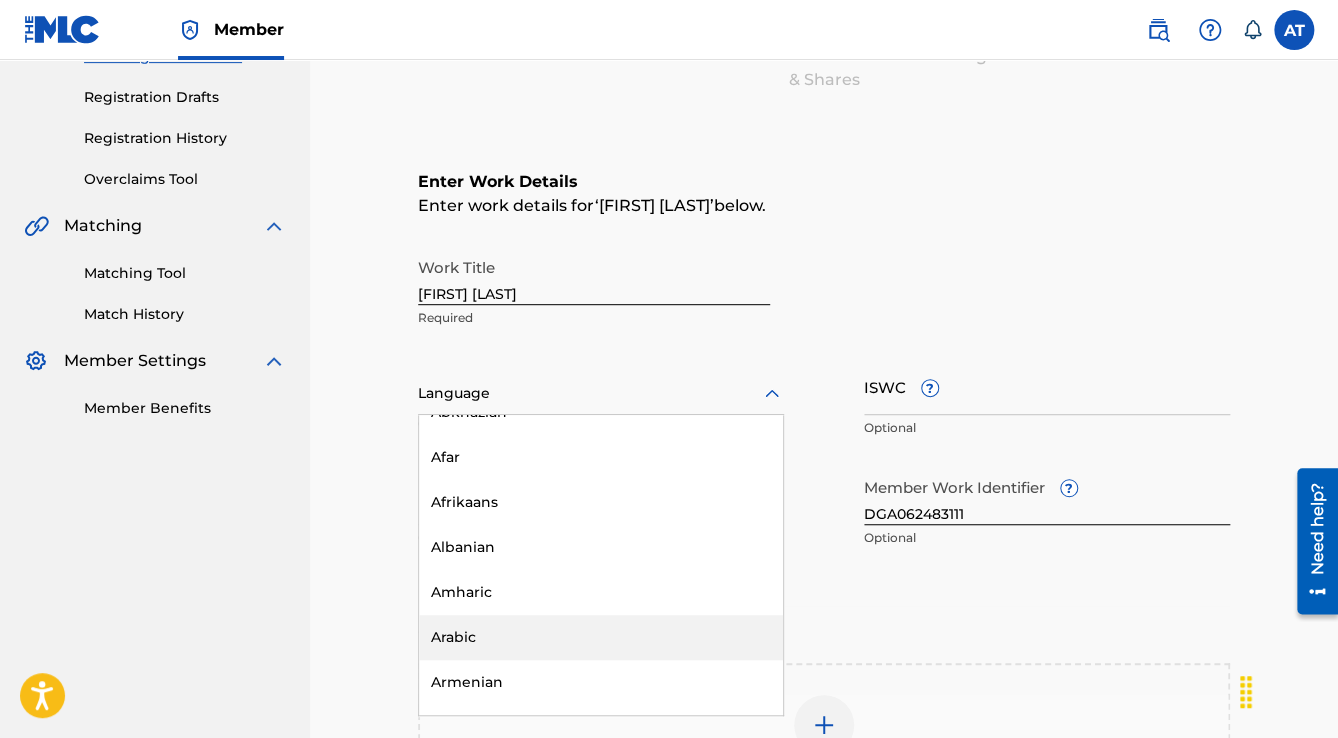 drag, startPoint x: 483, startPoint y: 627, endPoint x: 474, endPoint y: 604, distance: 24.698177 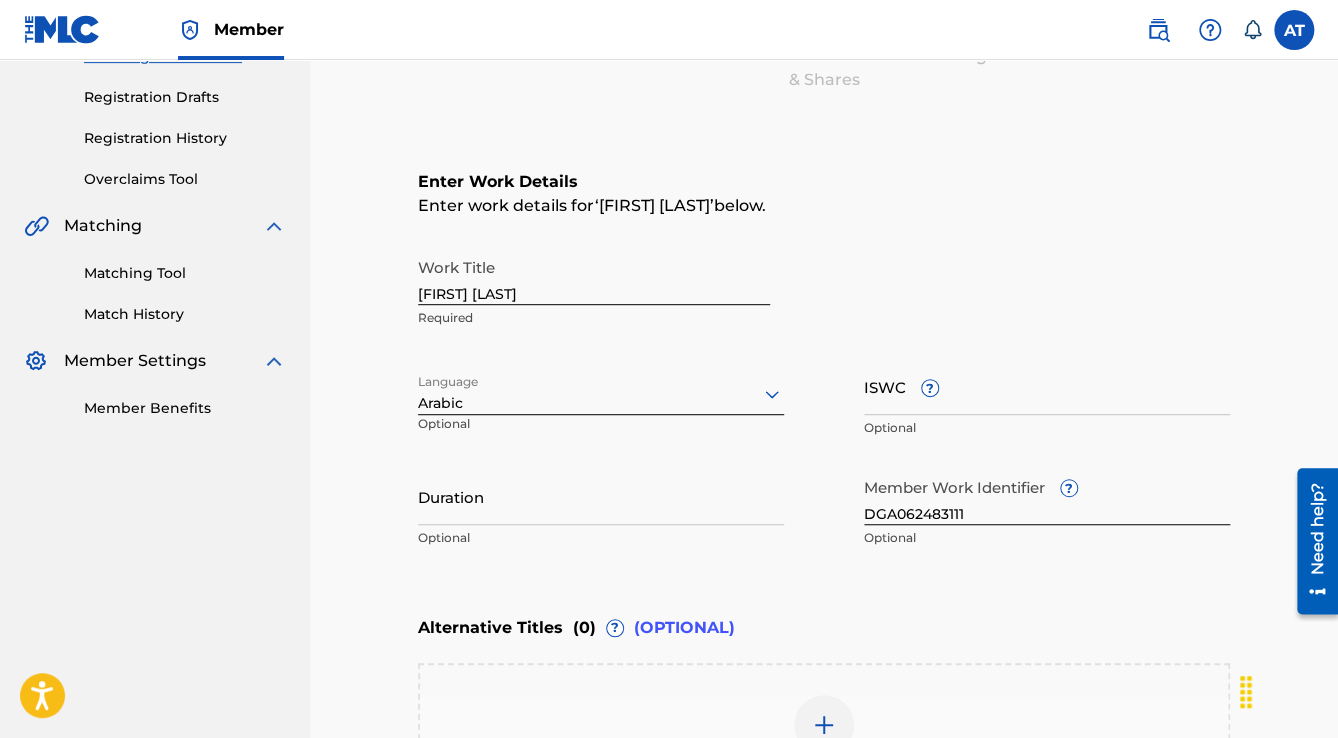 click on "Duration" at bounding box center [601, 496] 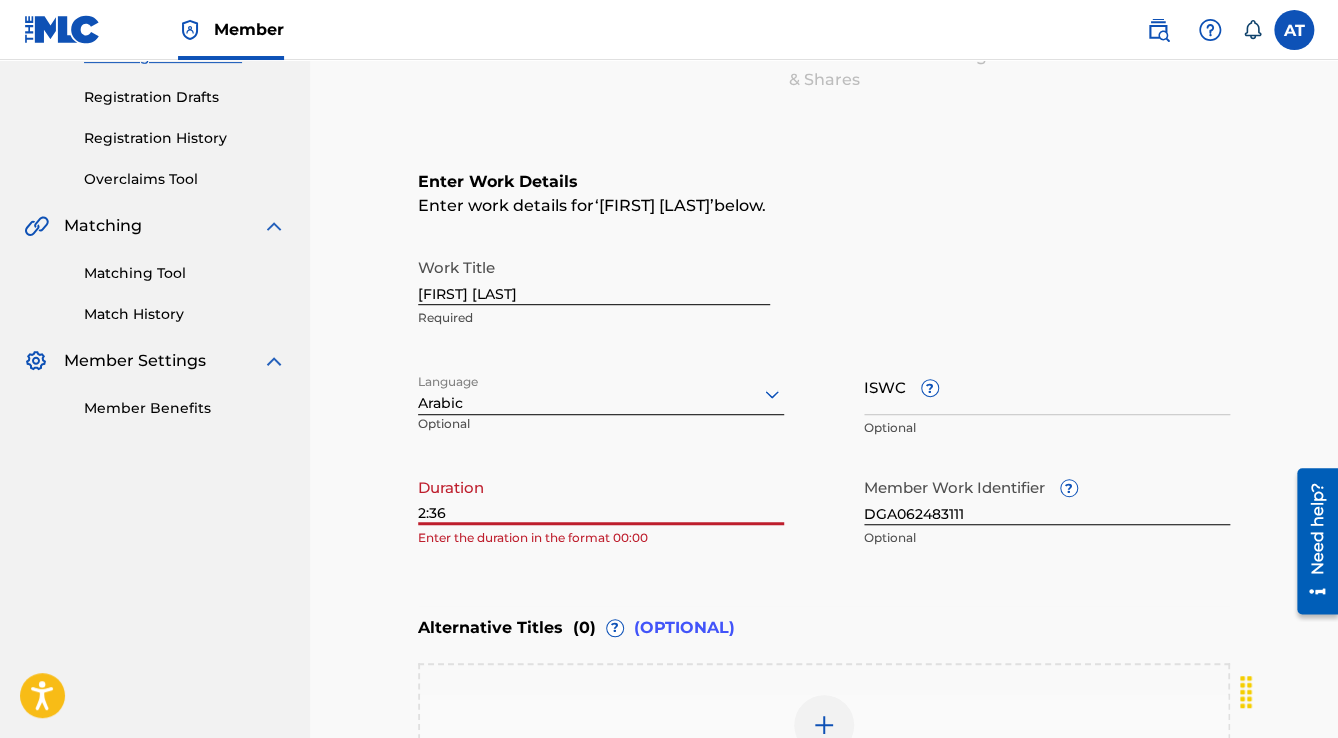 click on "2:36" at bounding box center (601, 496) 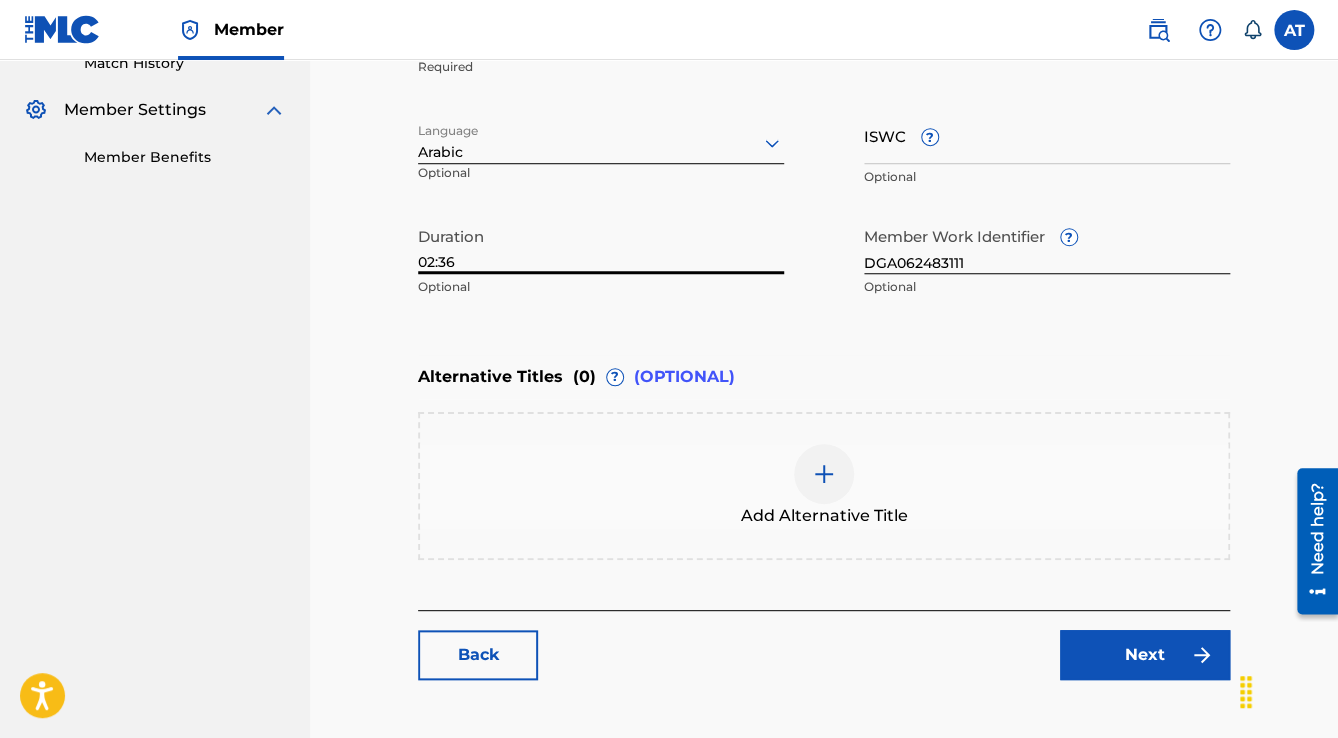 scroll, scrollTop: 677, scrollLeft: 0, axis: vertical 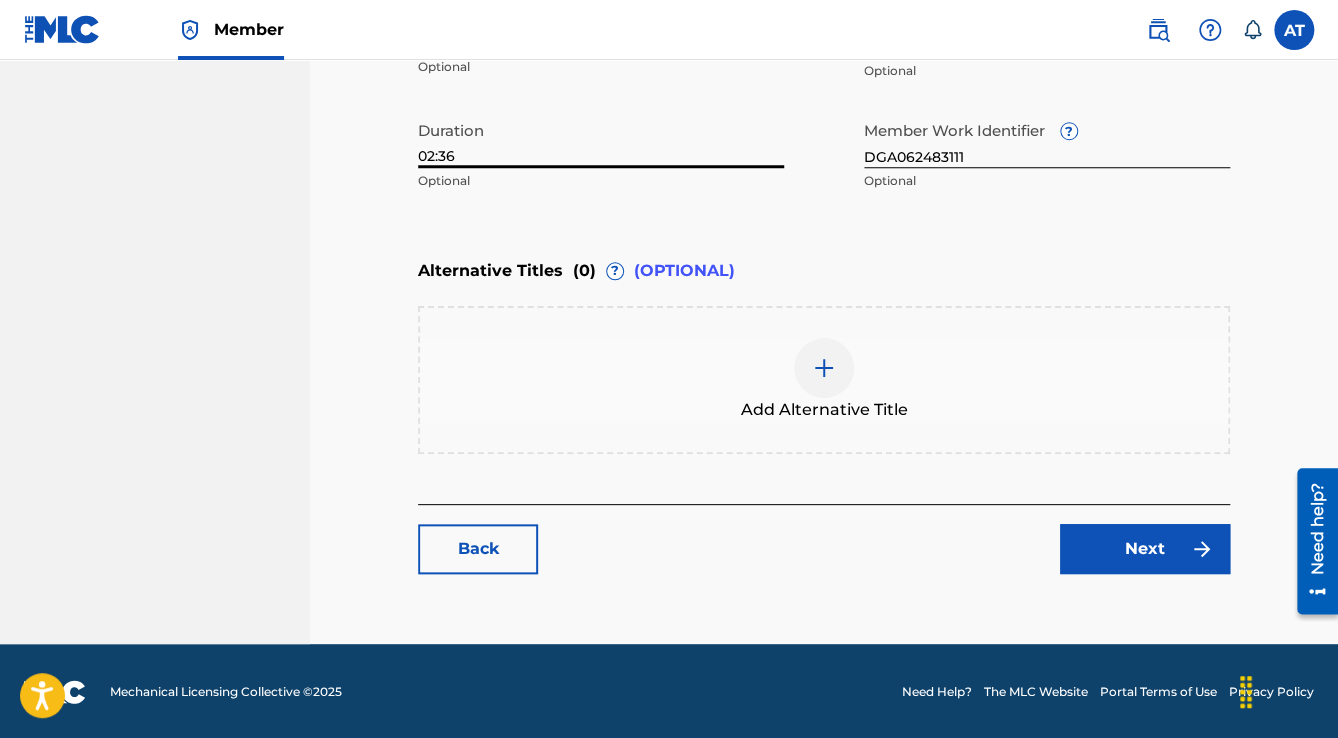 type on "02:36" 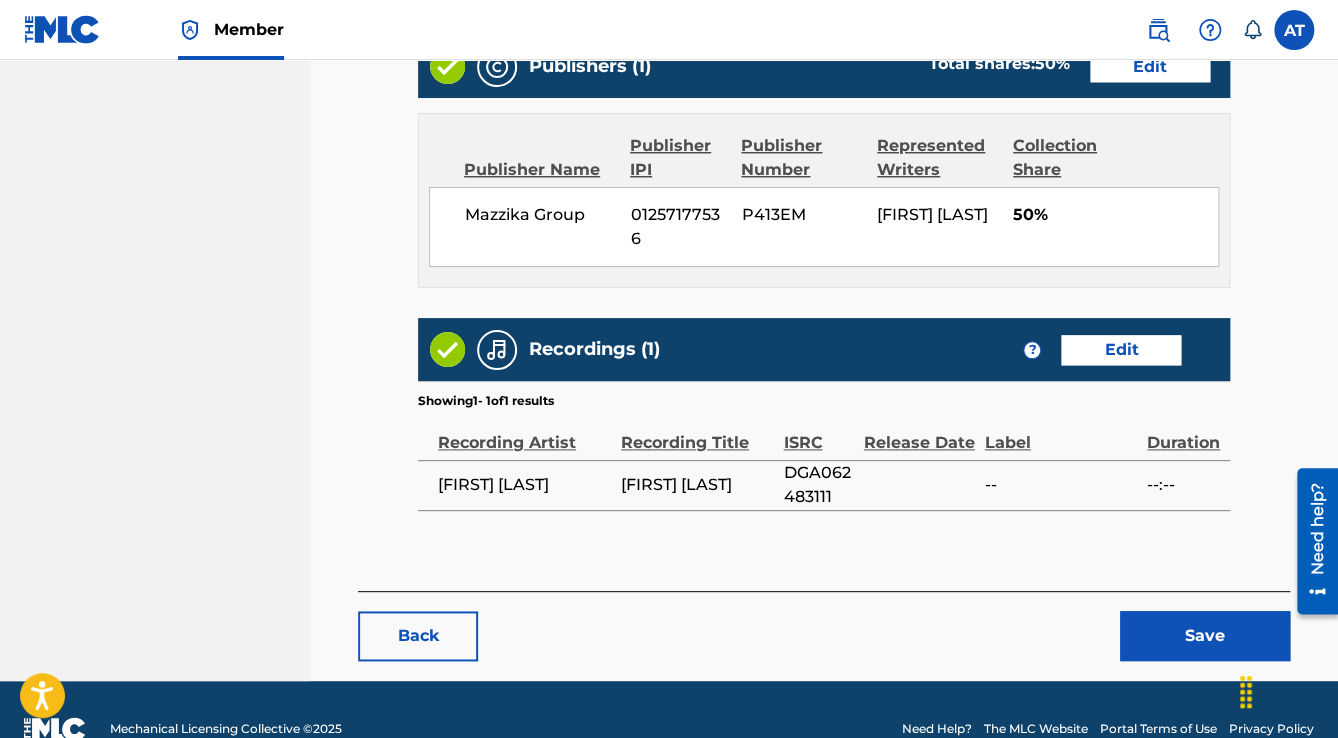 scroll, scrollTop: 952, scrollLeft: 0, axis: vertical 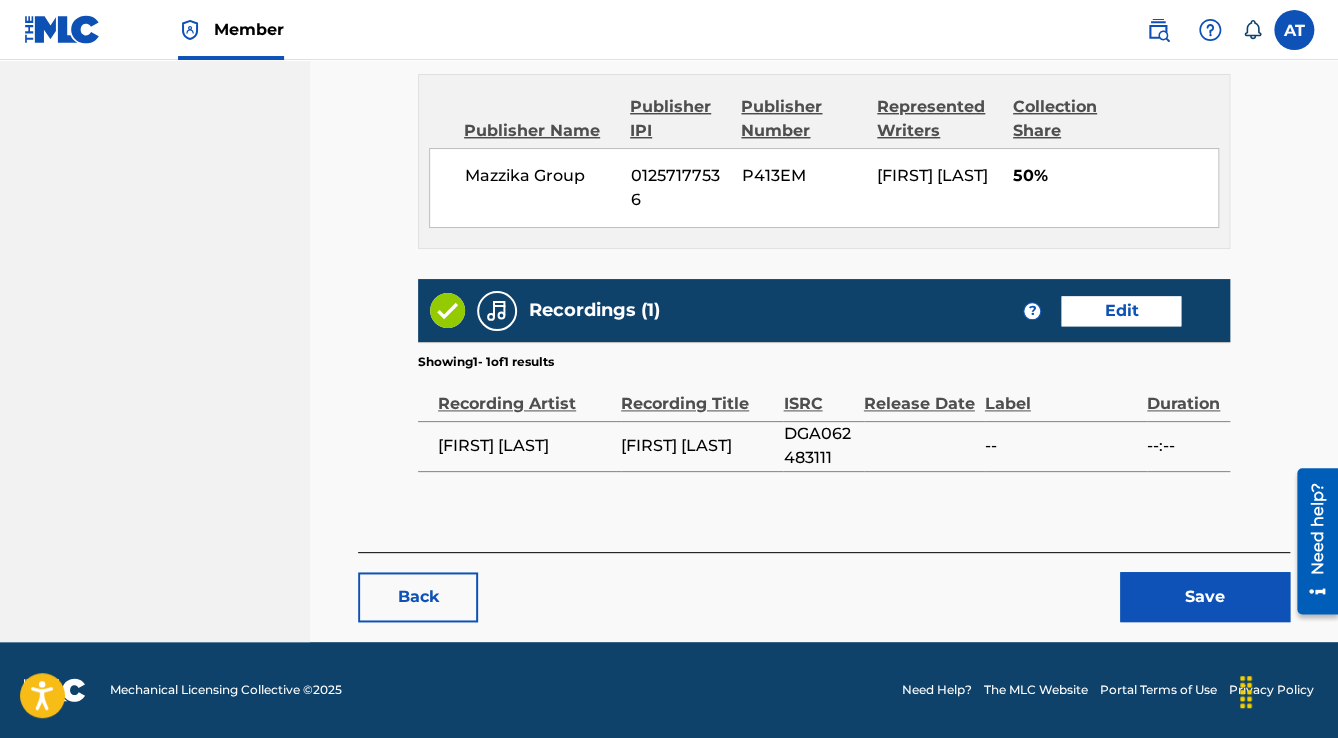 click on "Save" at bounding box center (1205, 597) 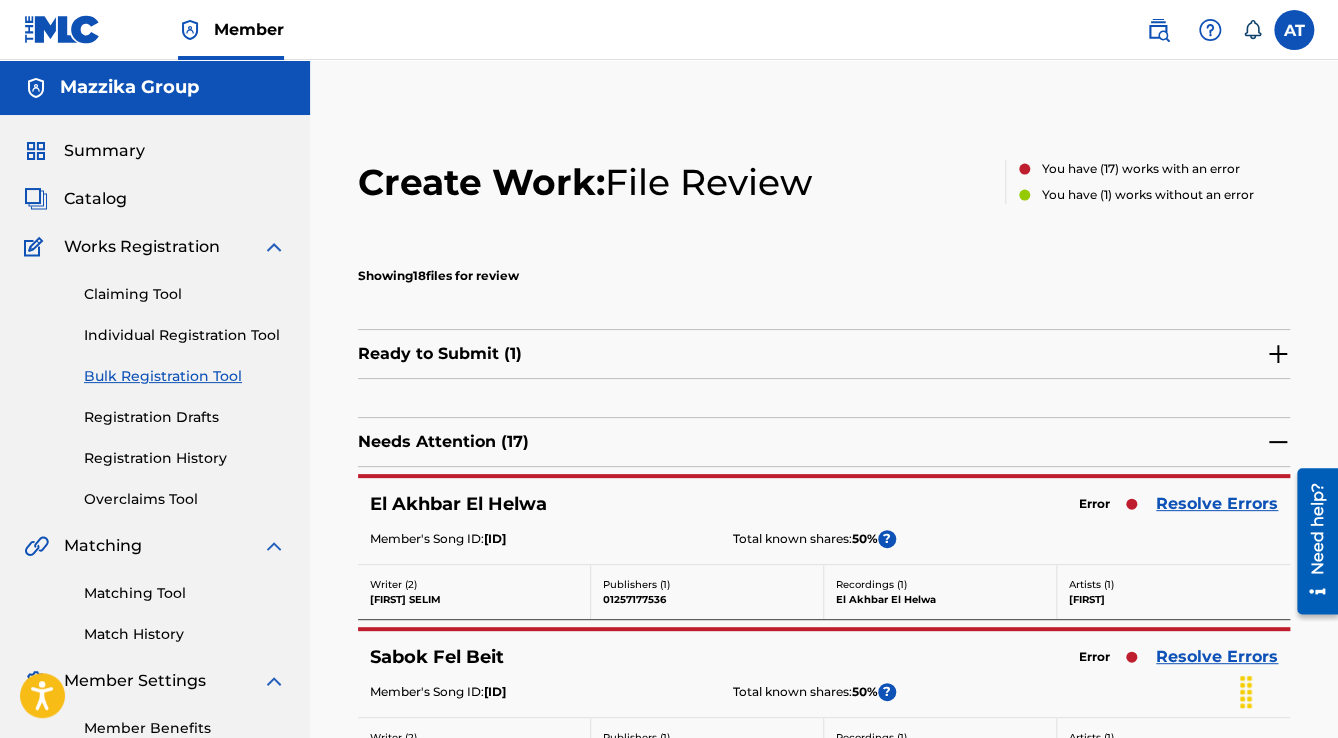 click on "Resolve Errors" at bounding box center (1217, 504) 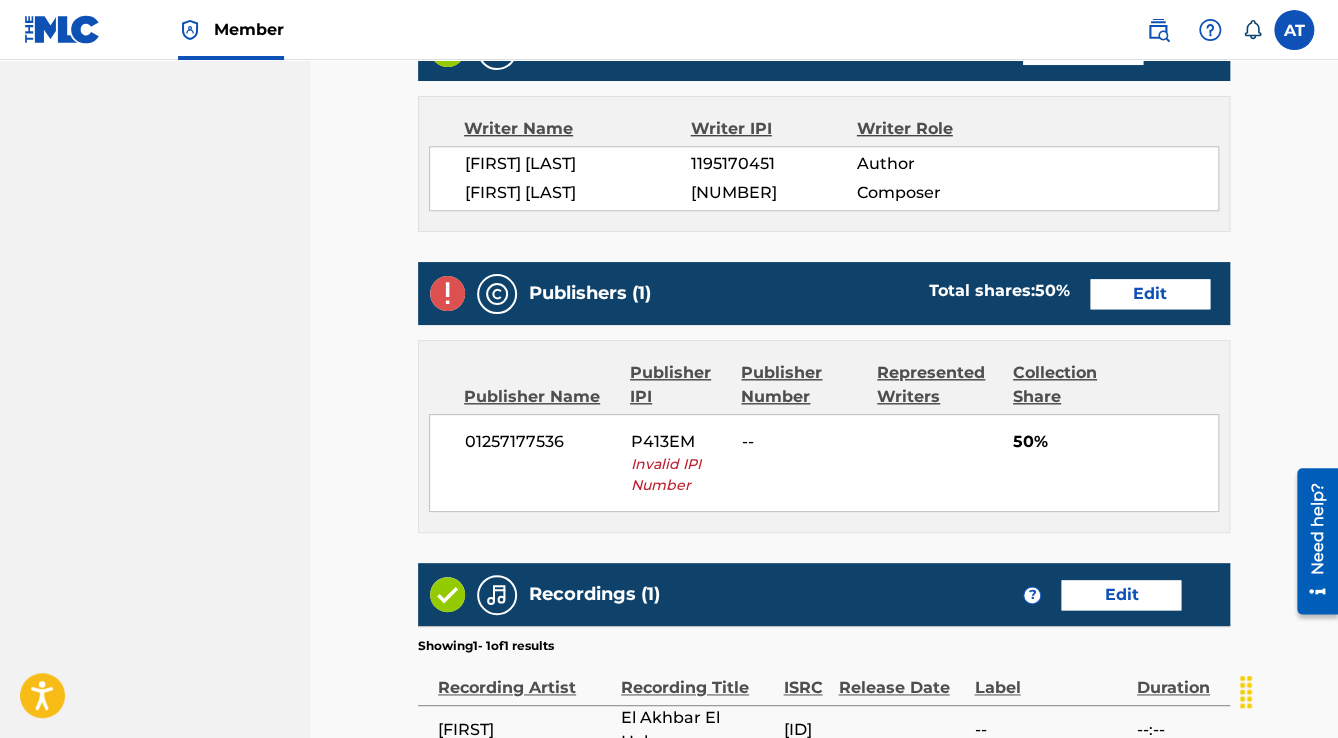 scroll, scrollTop: 880, scrollLeft: 0, axis: vertical 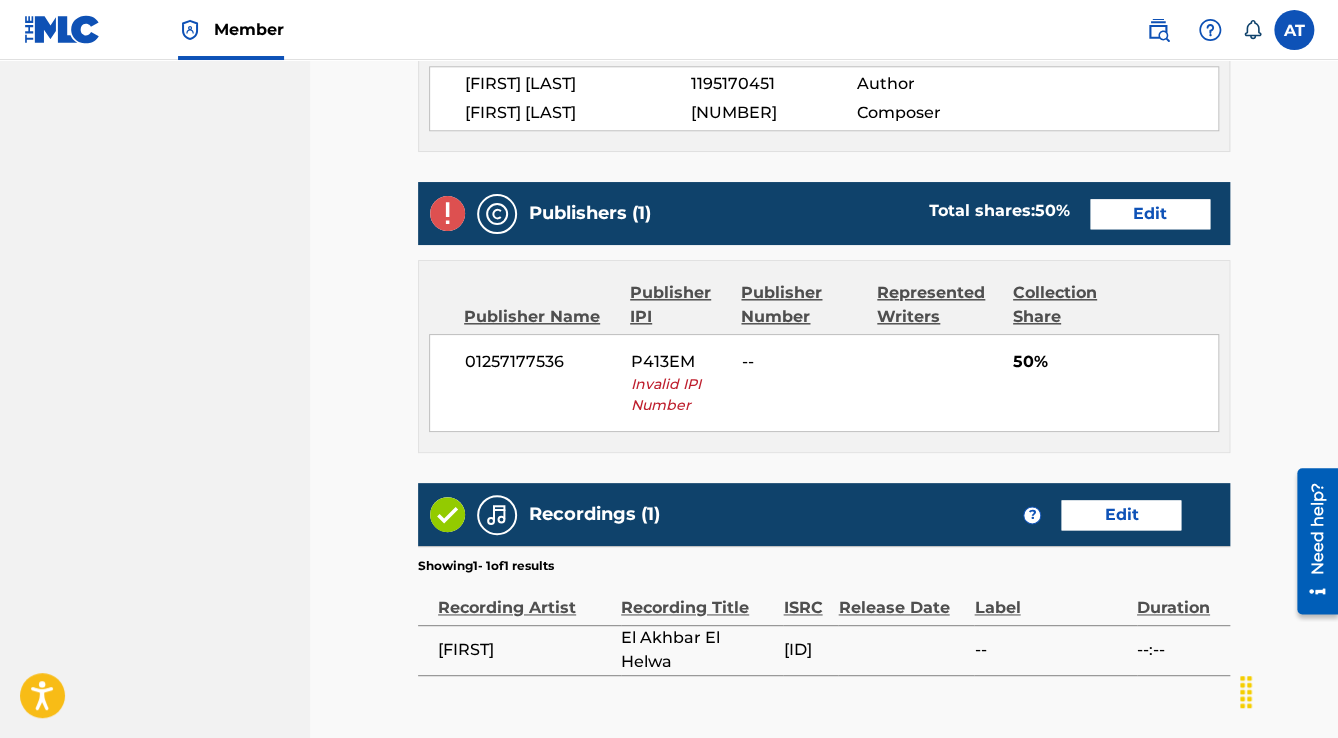click on "Edit" at bounding box center [1150, 214] 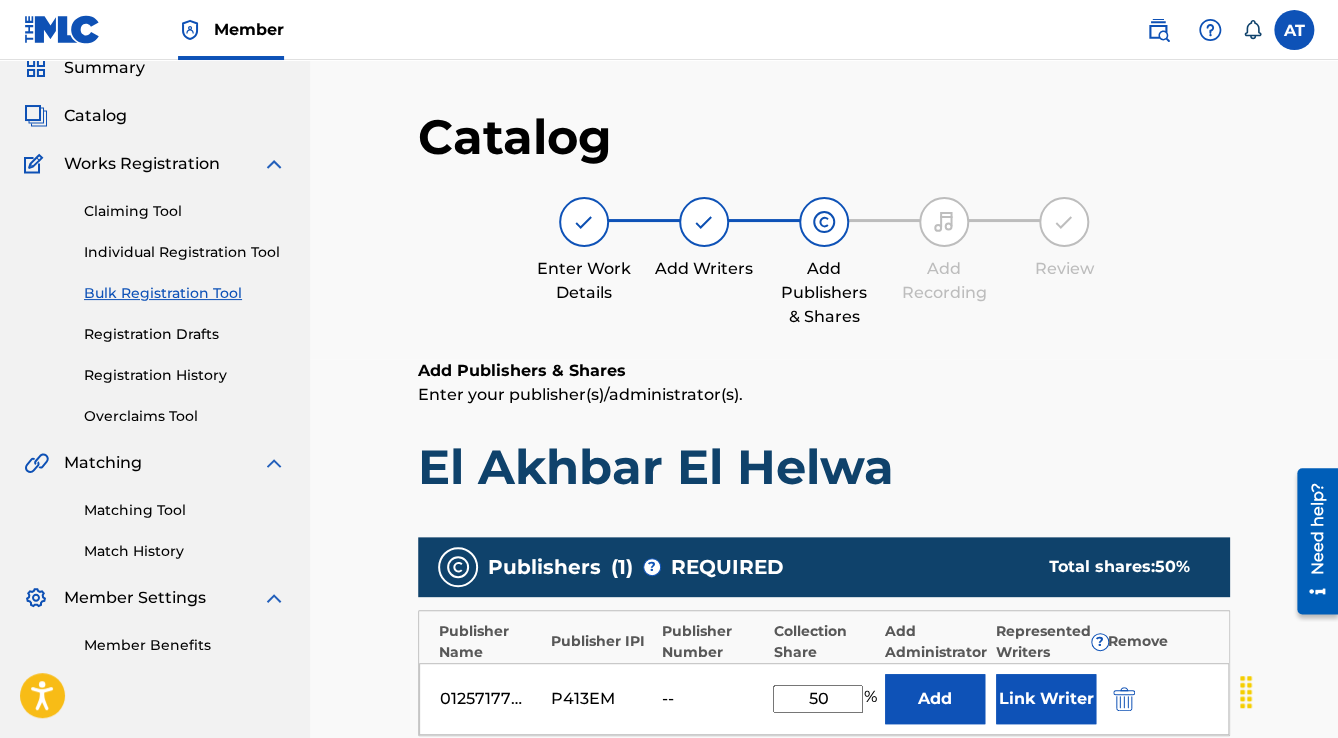 scroll, scrollTop: 480, scrollLeft: 0, axis: vertical 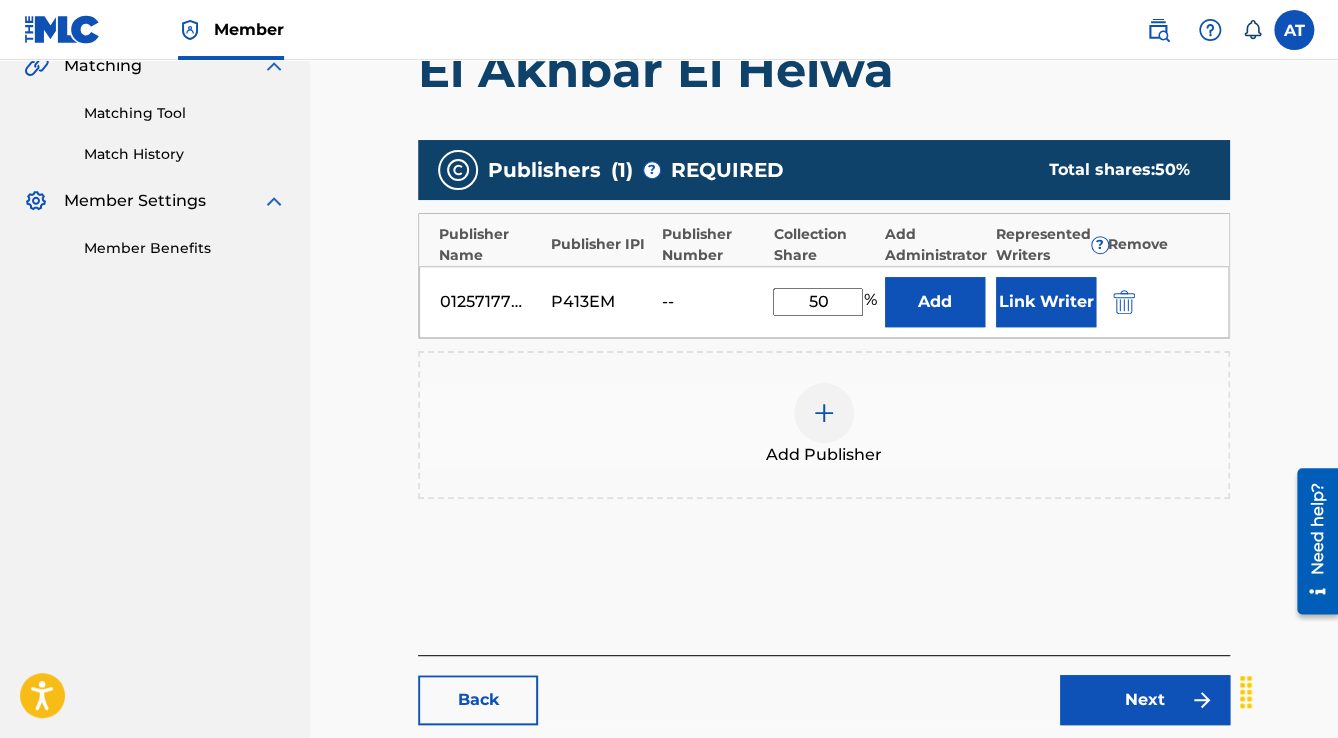 click at bounding box center [1124, 302] 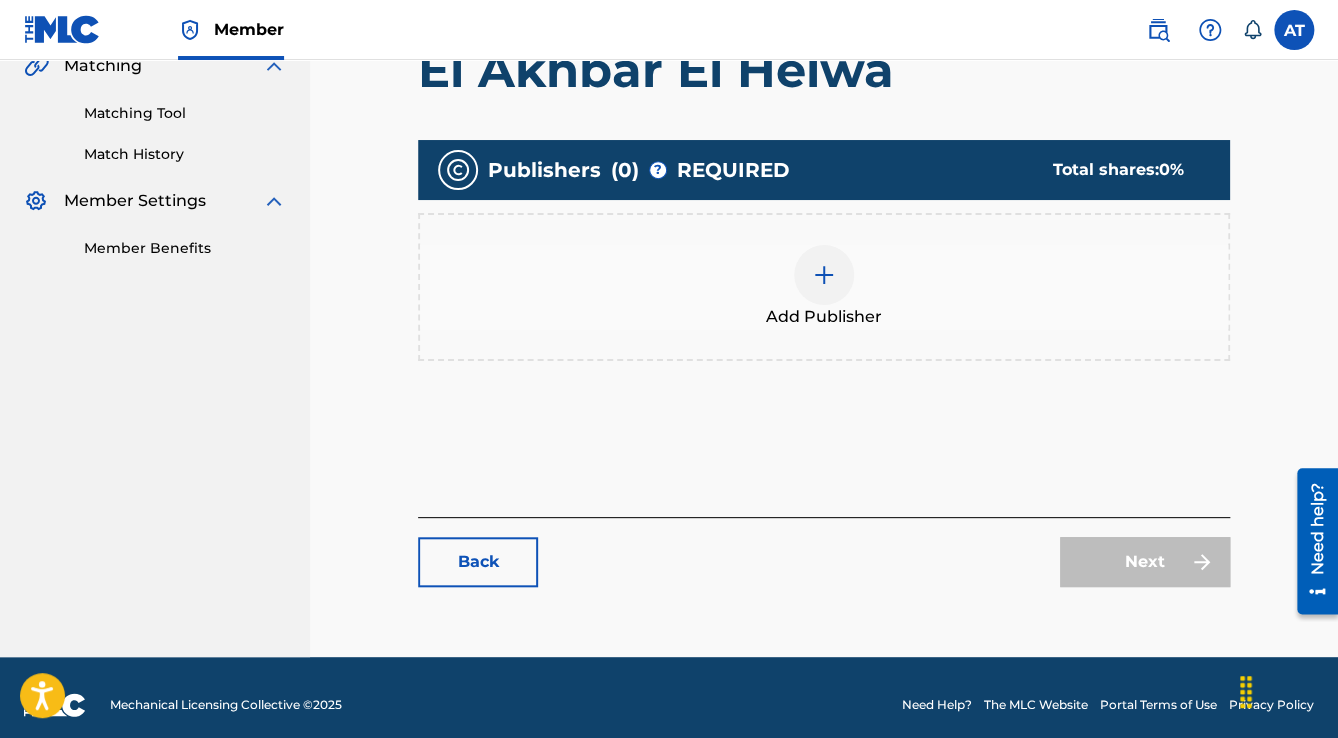 click on "Add Publisher" at bounding box center [824, 287] 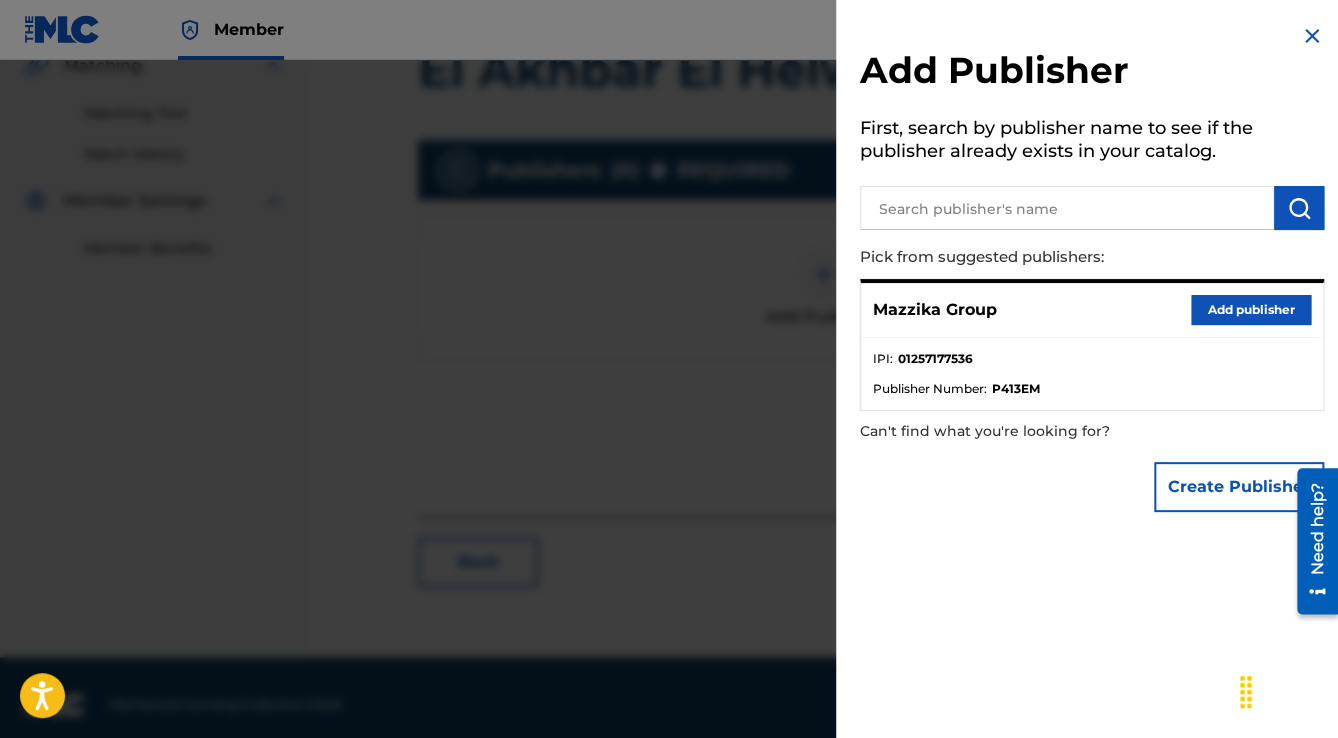 click on "Add publisher" at bounding box center [1251, 310] 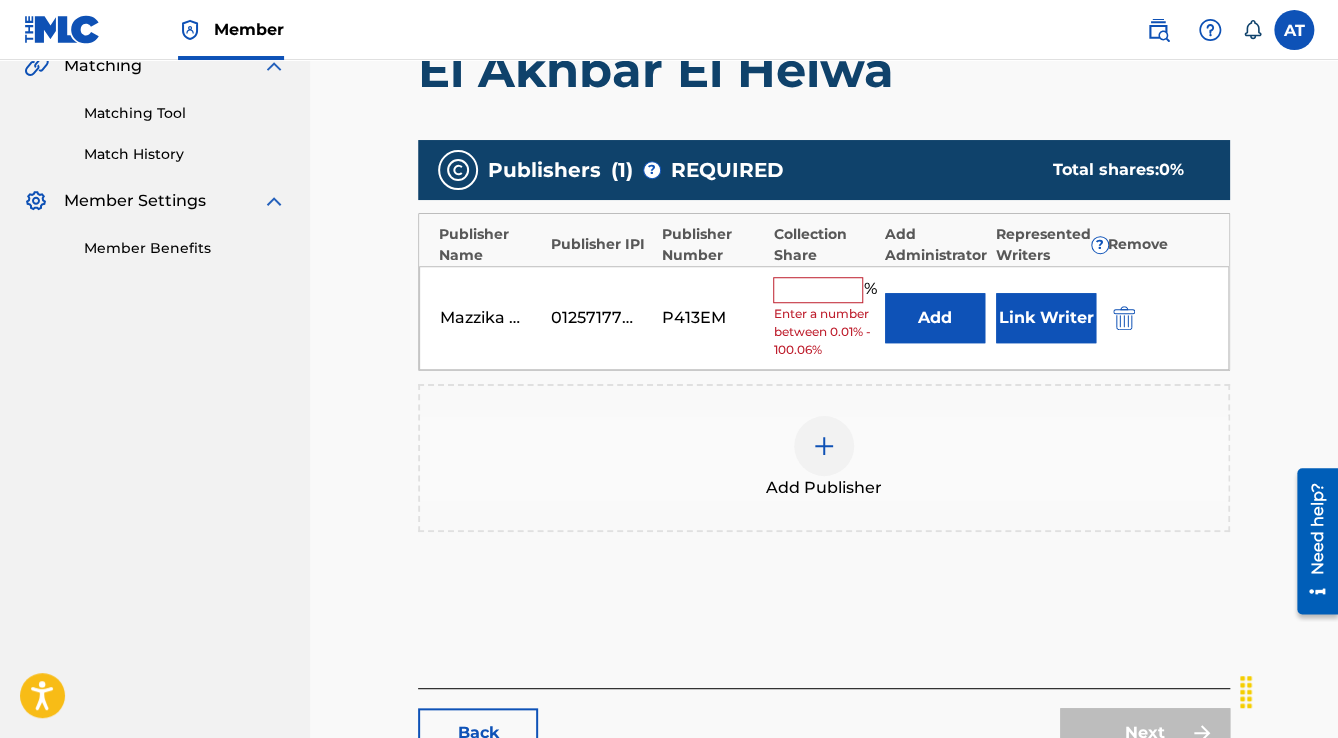 click at bounding box center (818, 290) 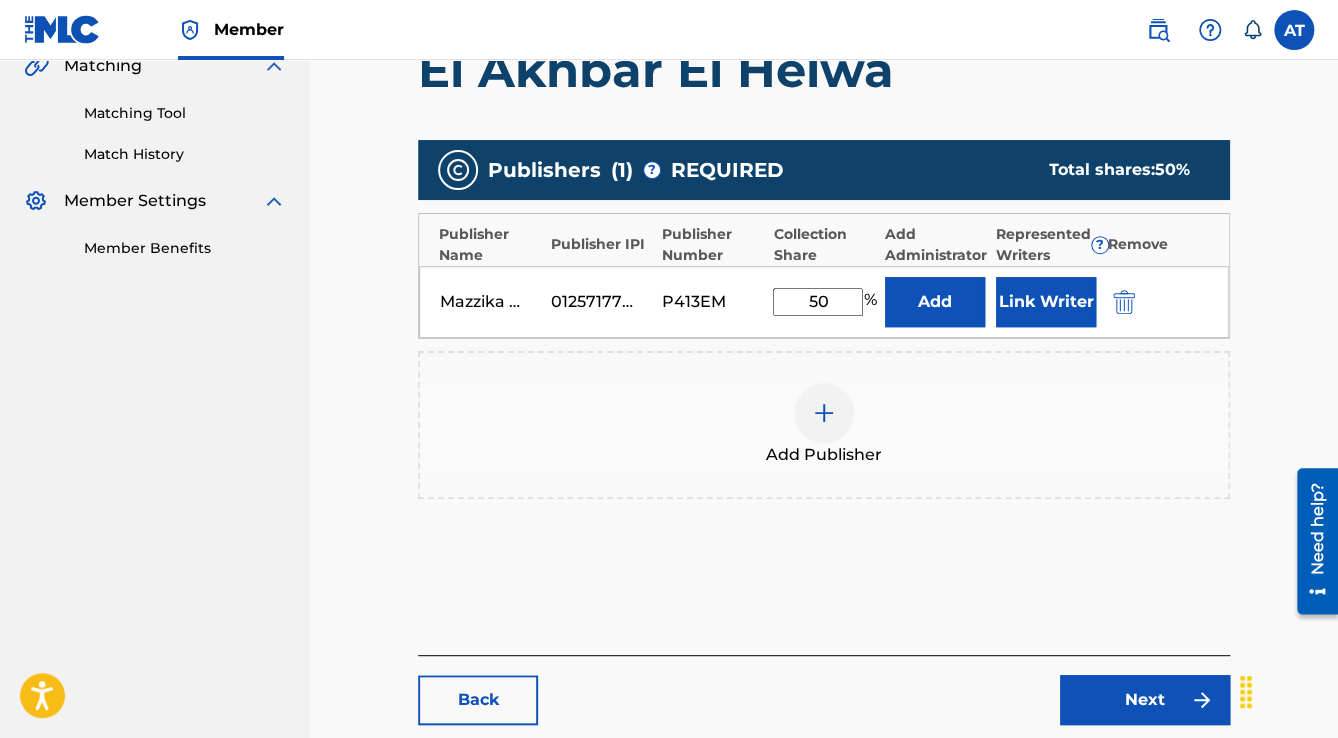 click on "Link Writer" at bounding box center (1046, 302) 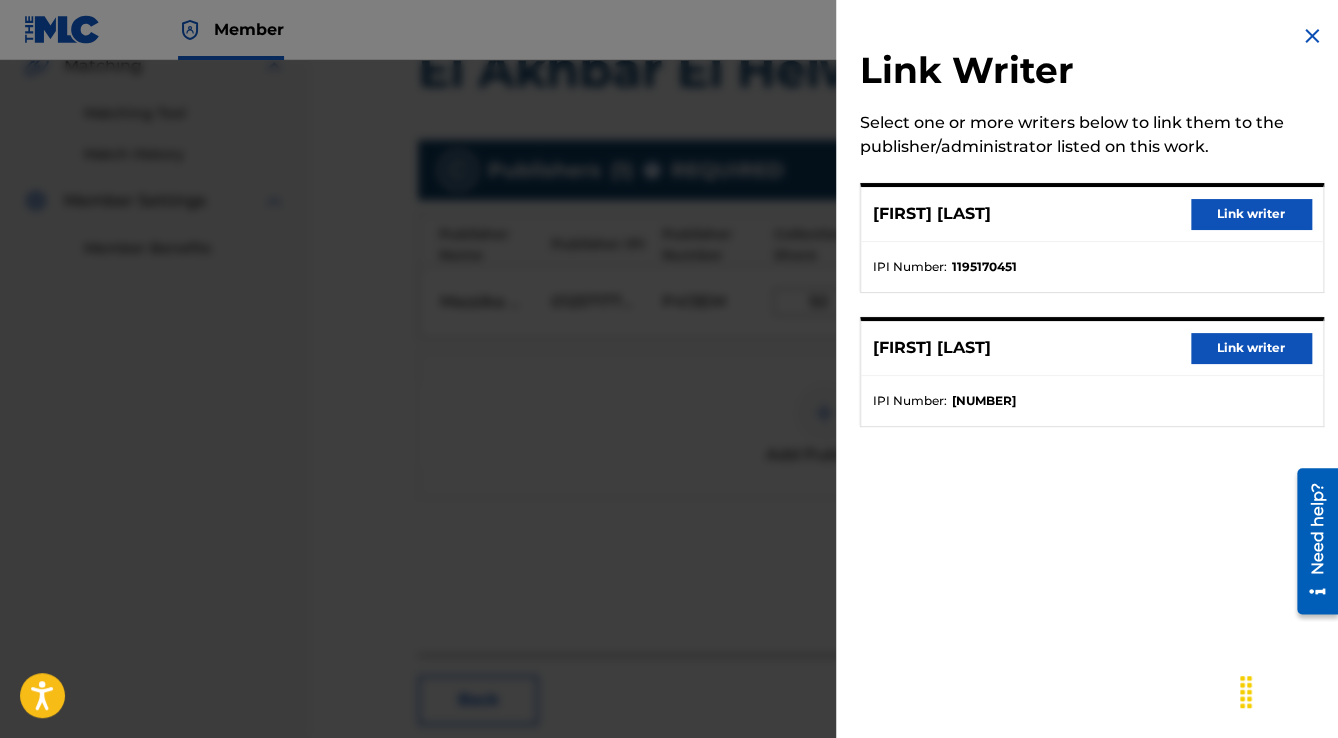 click on "Link writer" at bounding box center [1251, 214] 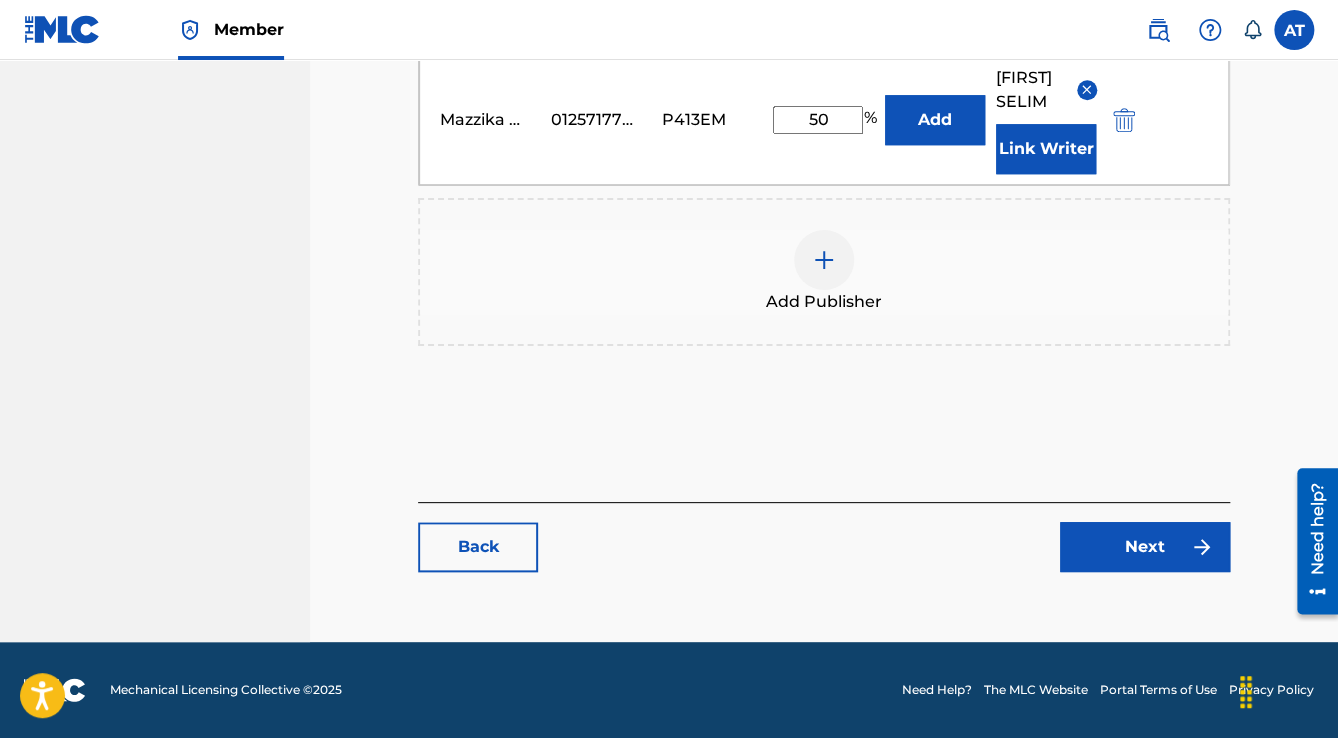scroll, scrollTop: 712, scrollLeft: 0, axis: vertical 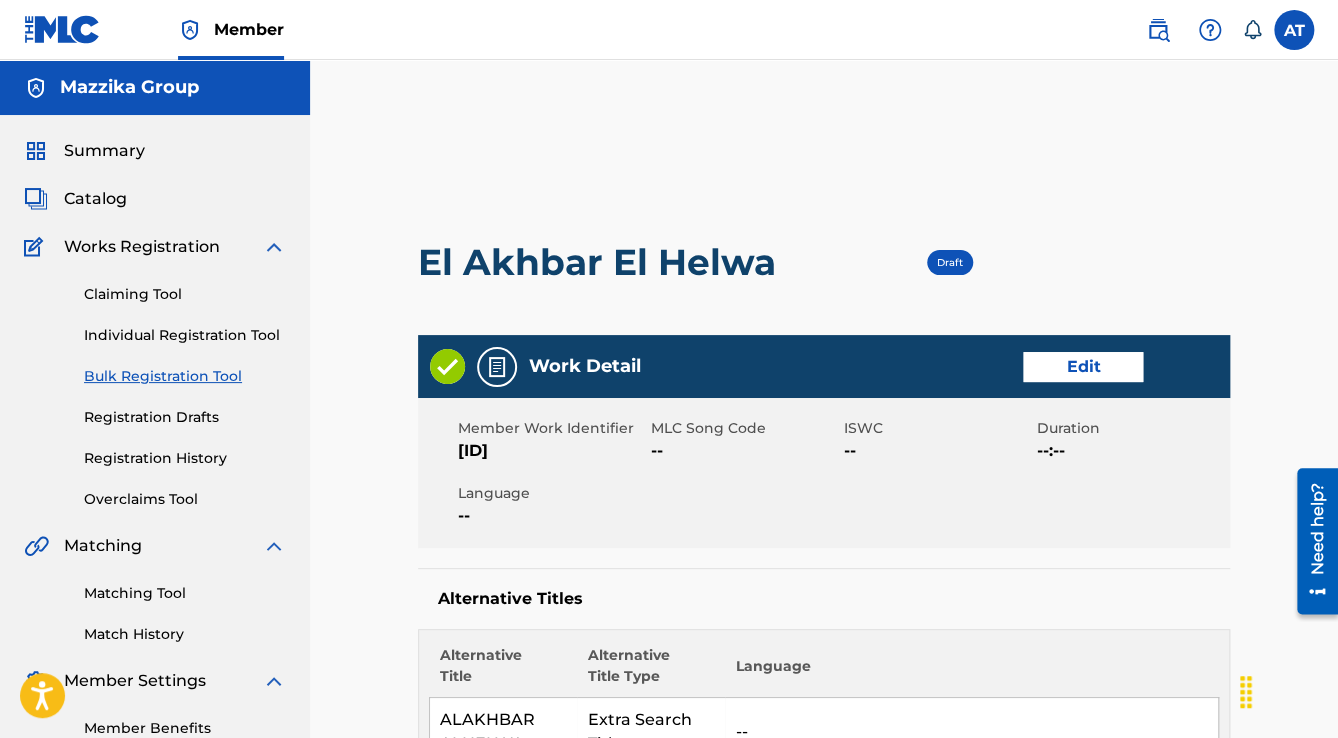 click on "Edit" at bounding box center [1083, 367] 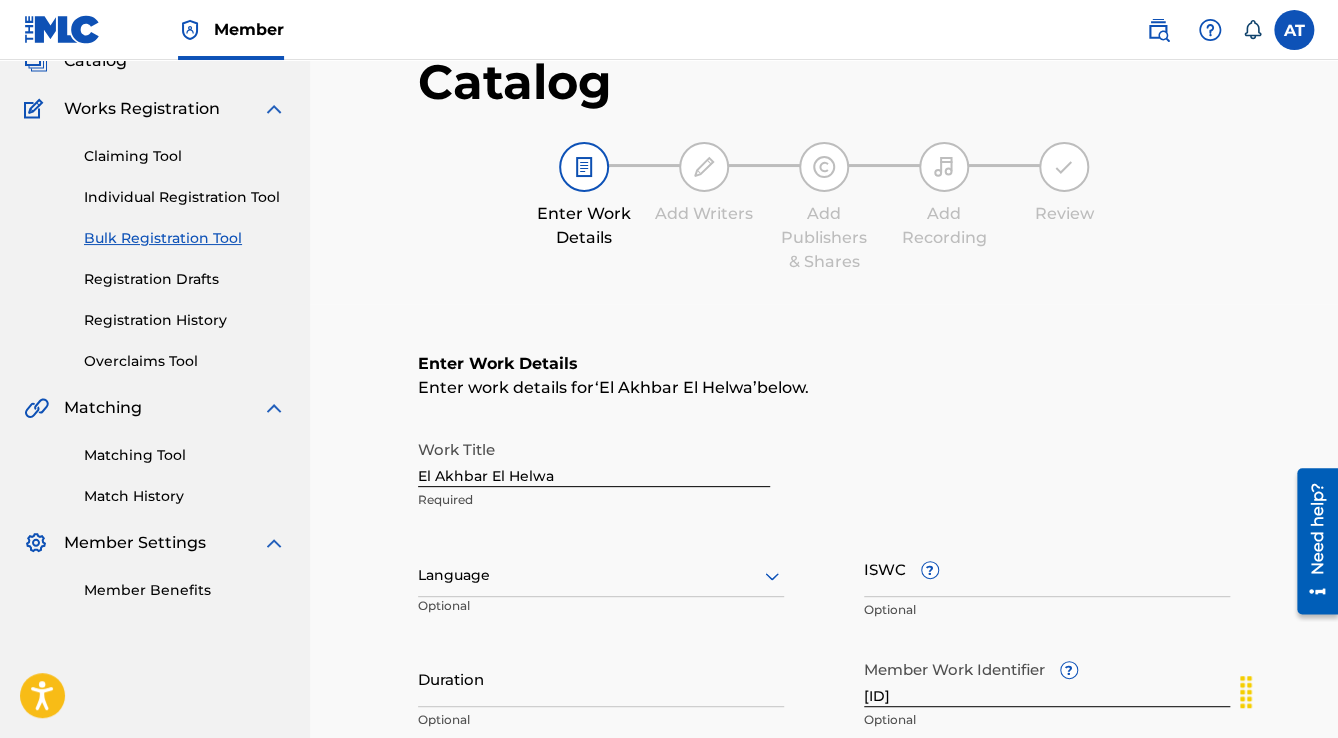 scroll, scrollTop: 320, scrollLeft: 0, axis: vertical 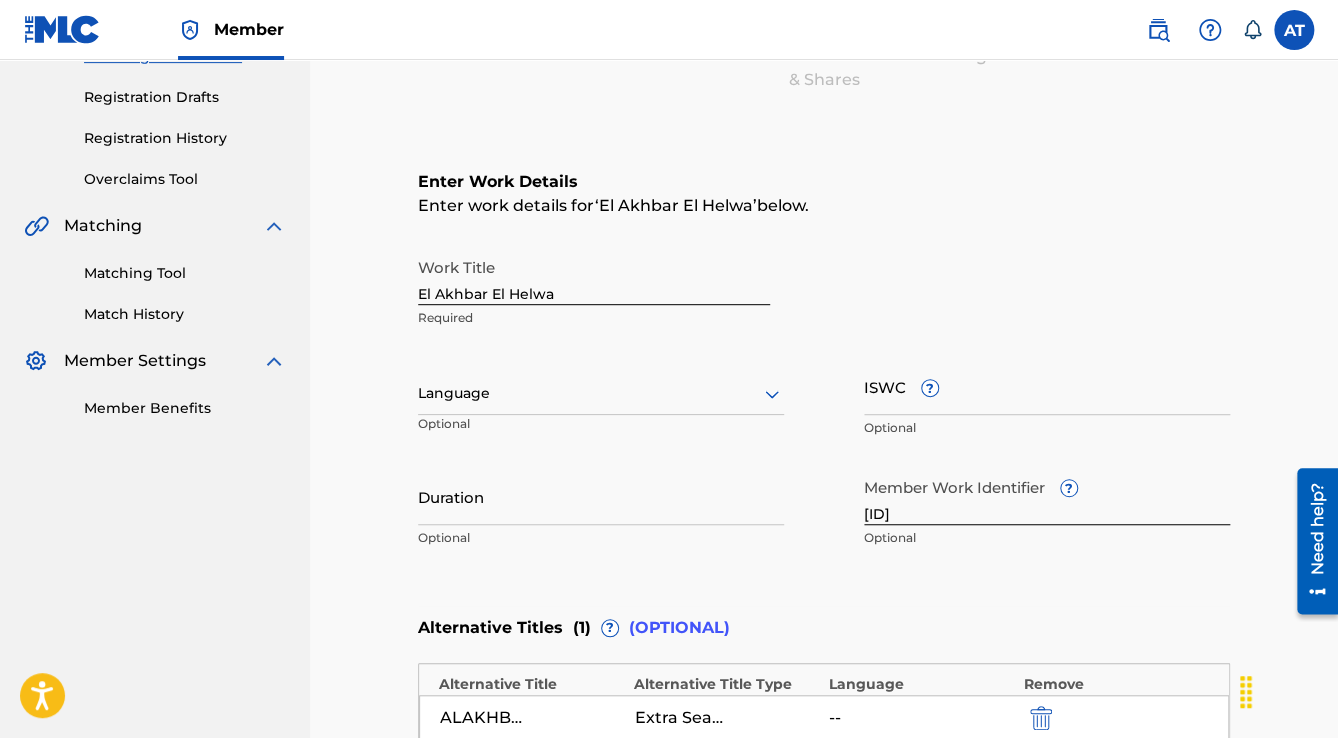 click on "Language" at bounding box center [601, 394] 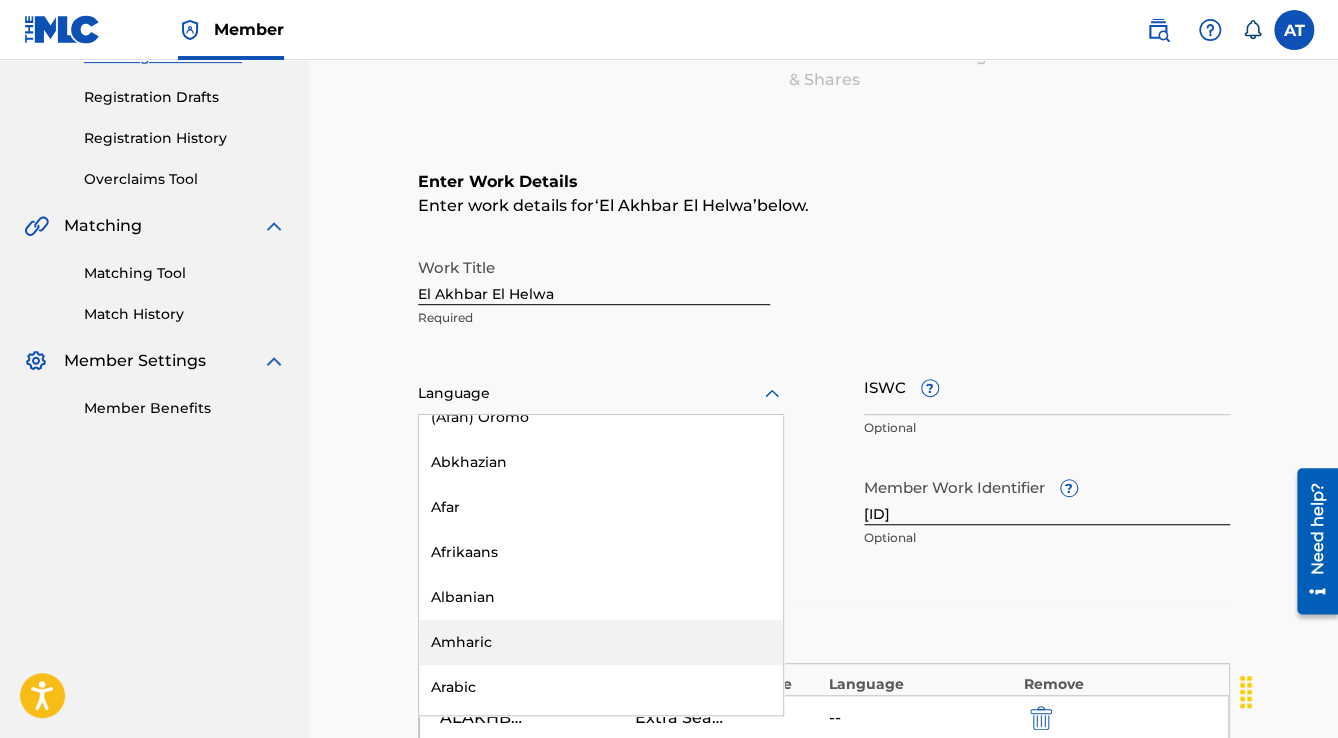 scroll, scrollTop: 320, scrollLeft: 0, axis: vertical 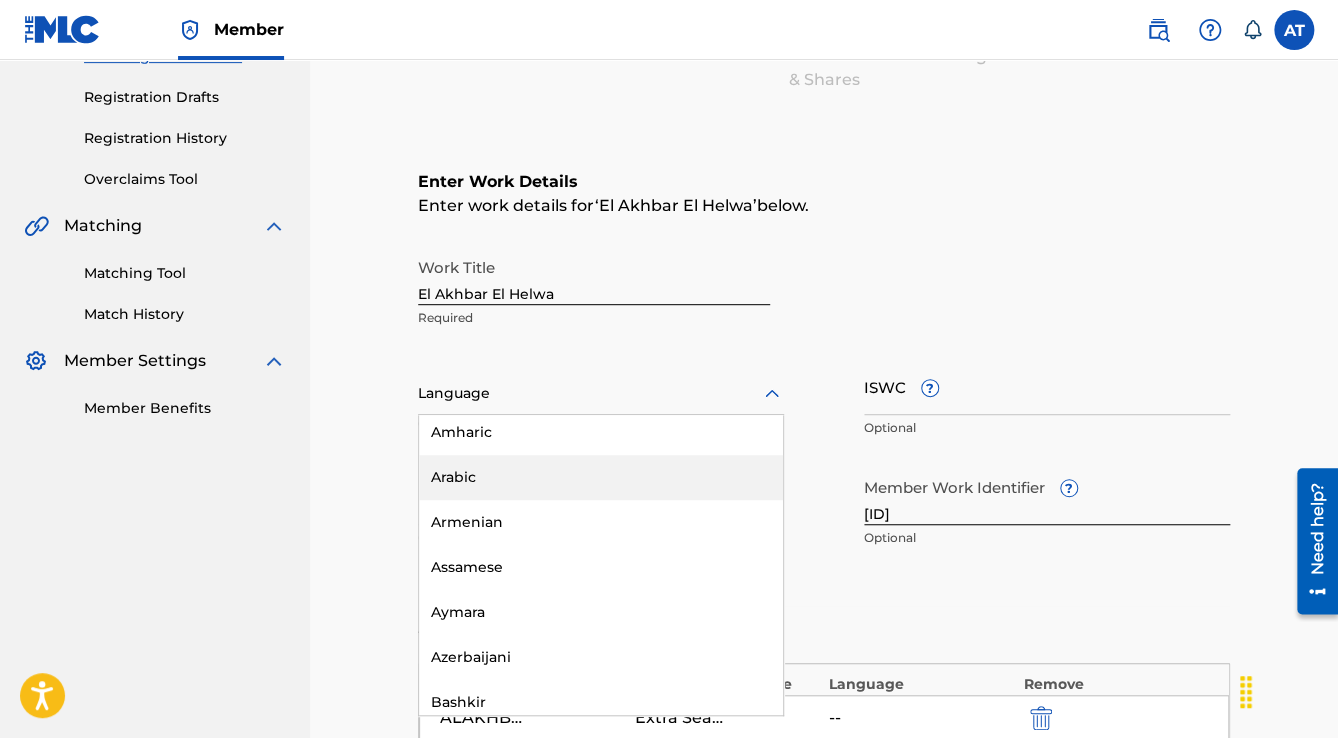 click on "Arabic" at bounding box center [601, 477] 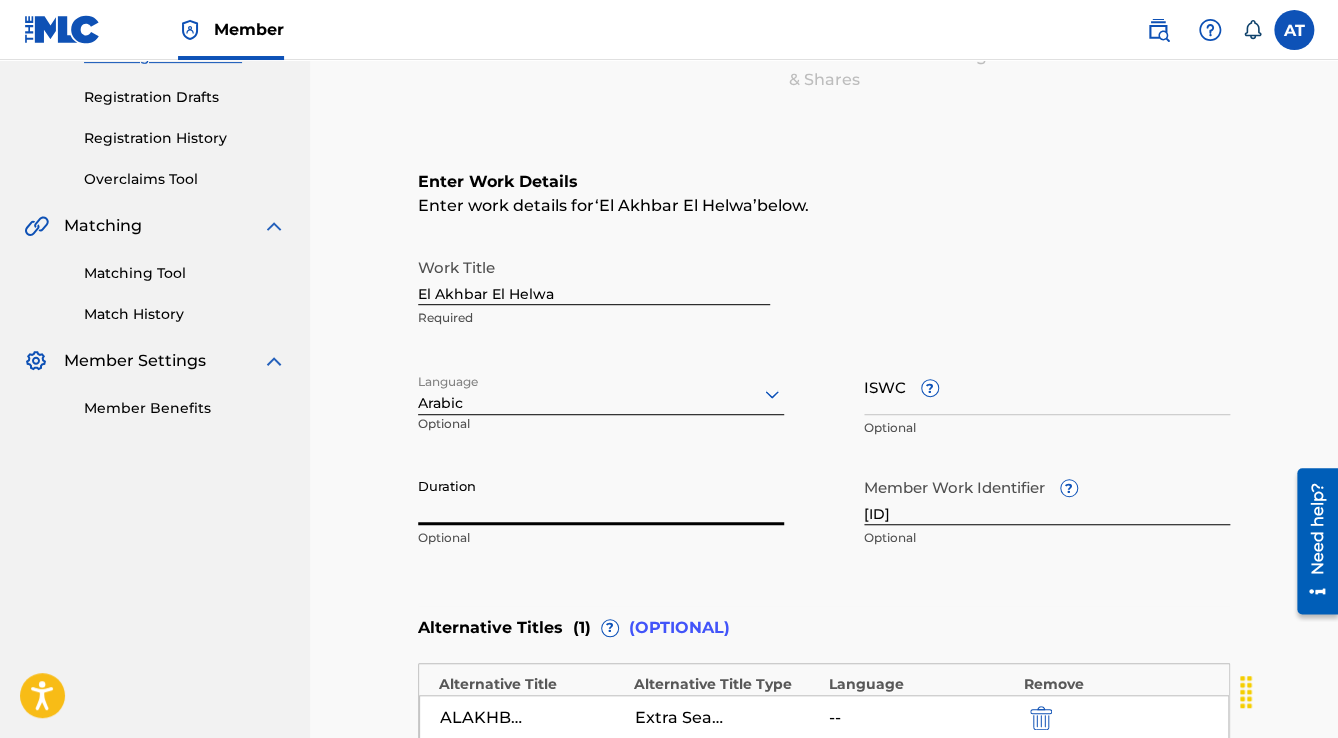 click on "Duration" at bounding box center (601, 496) 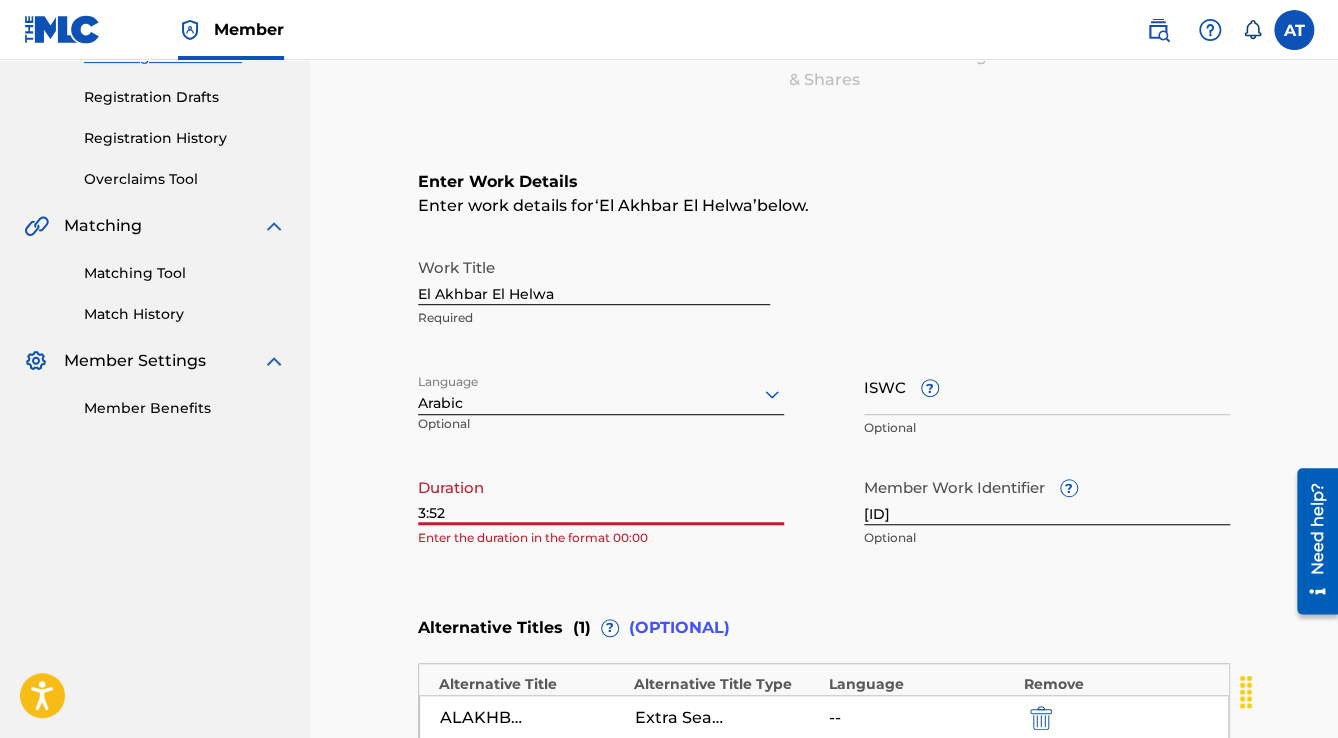 click on "3:52" at bounding box center (601, 496) 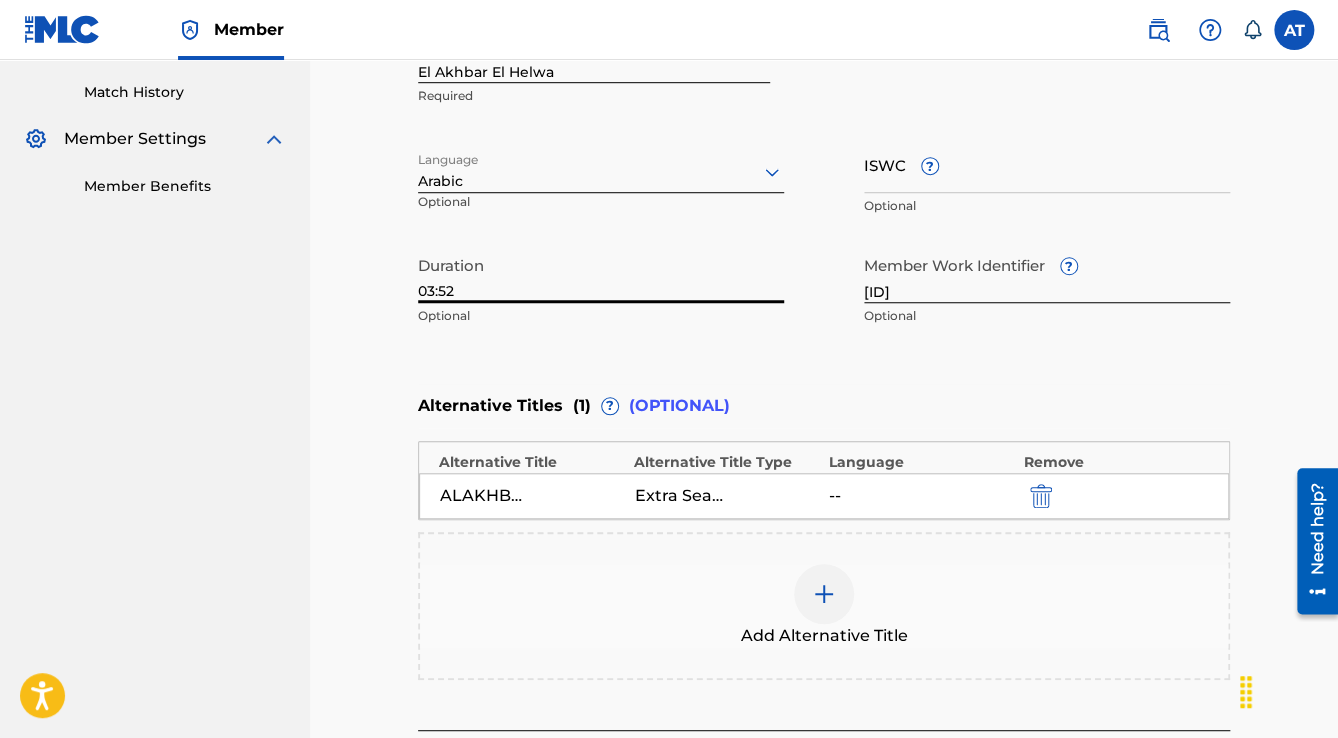 scroll, scrollTop: 768, scrollLeft: 0, axis: vertical 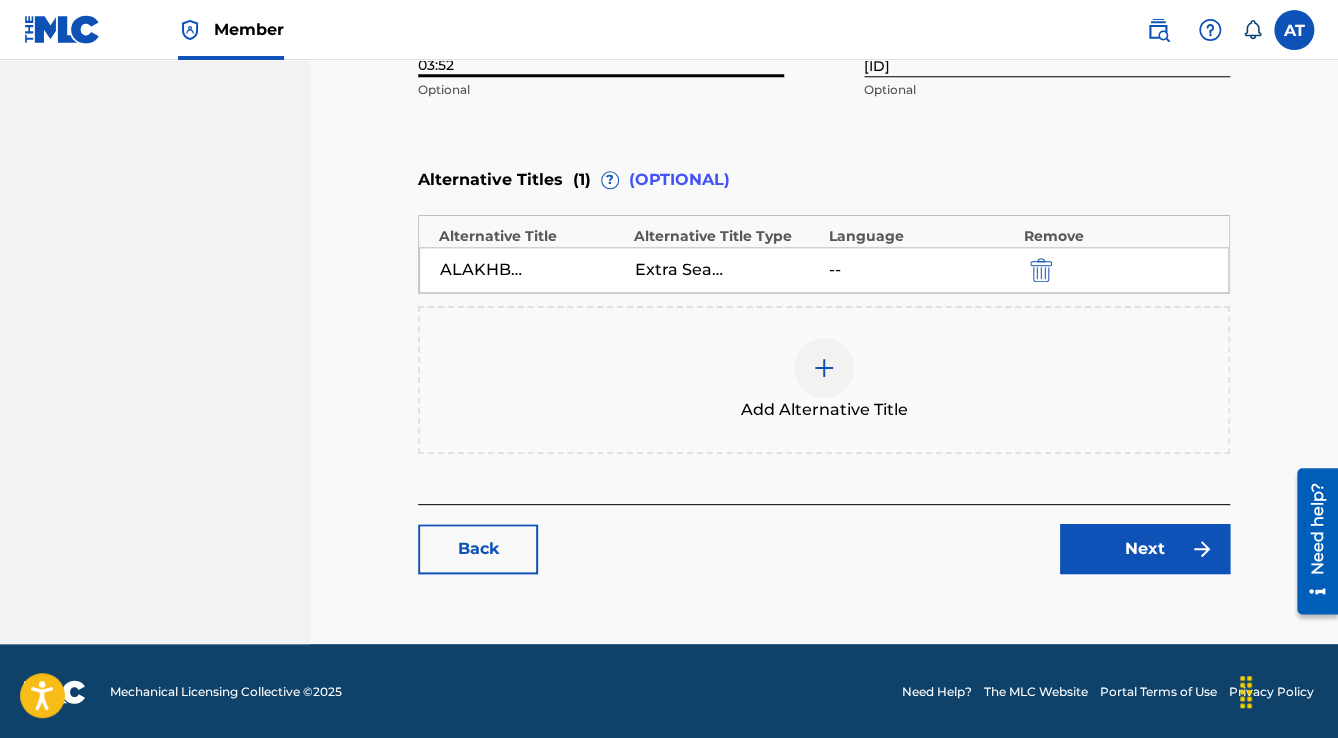 type on "03:52" 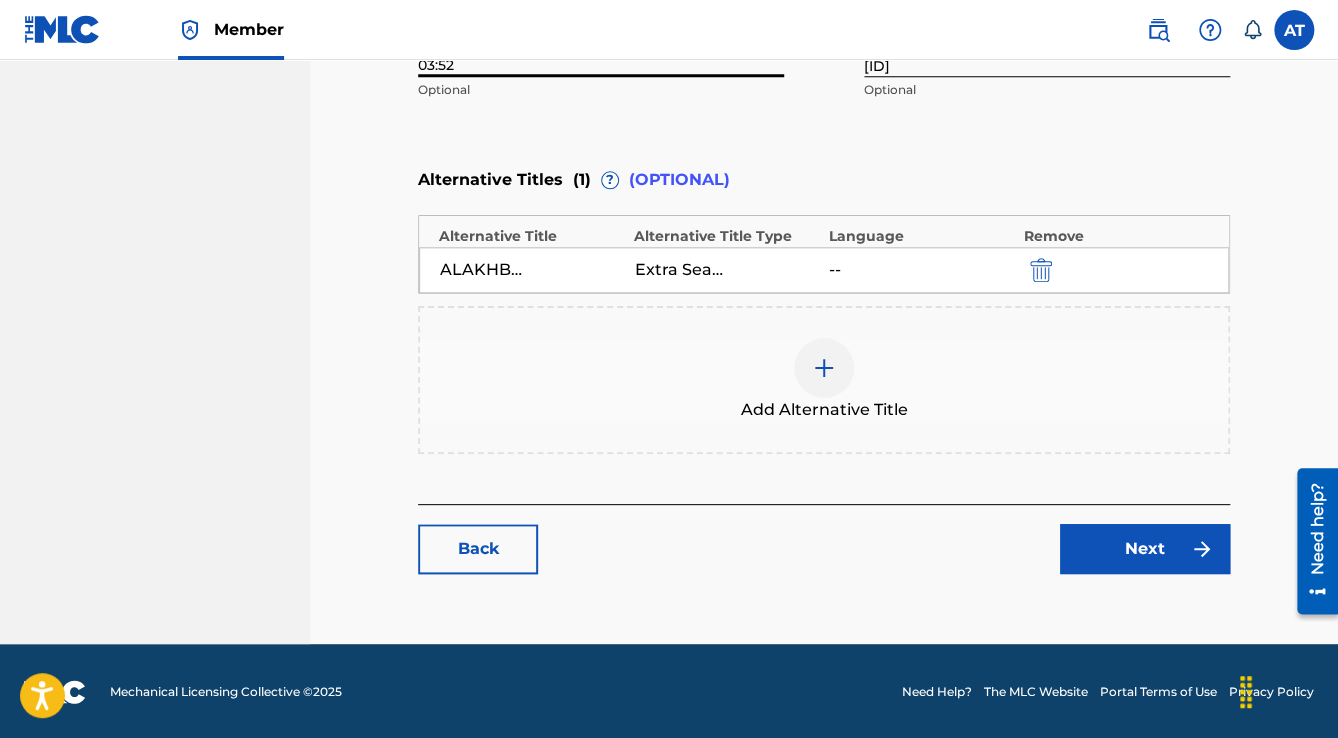 click on "Next" at bounding box center [1145, 549] 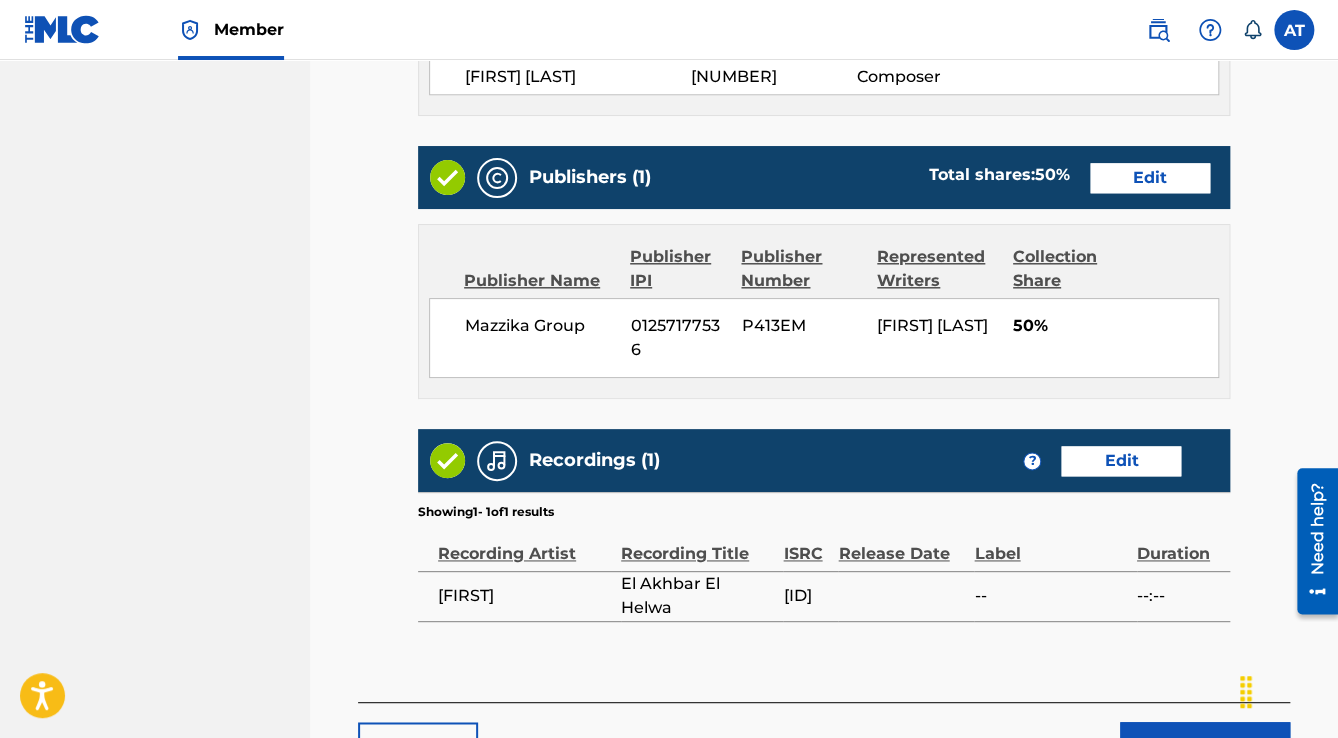 scroll, scrollTop: 1062, scrollLeft: 0, axis: vertical 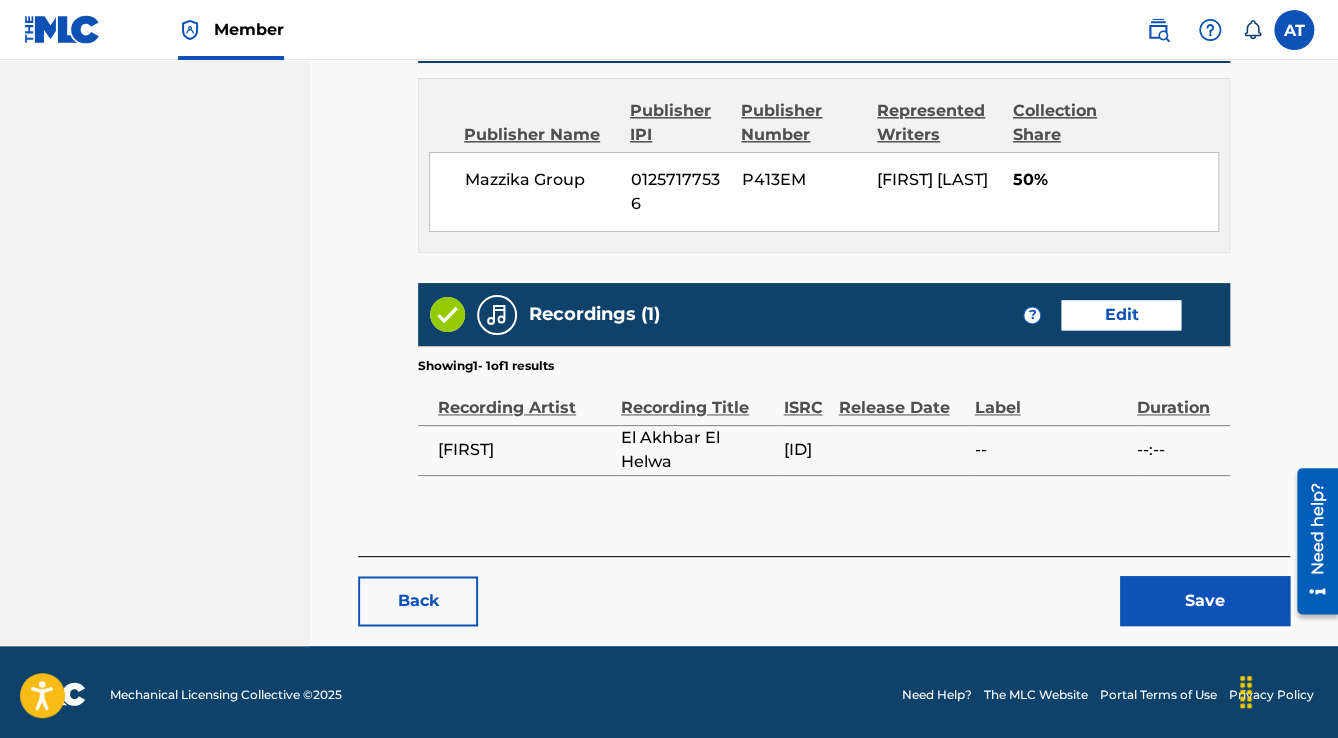 click on "Save" at bounding box center [1205, 601] 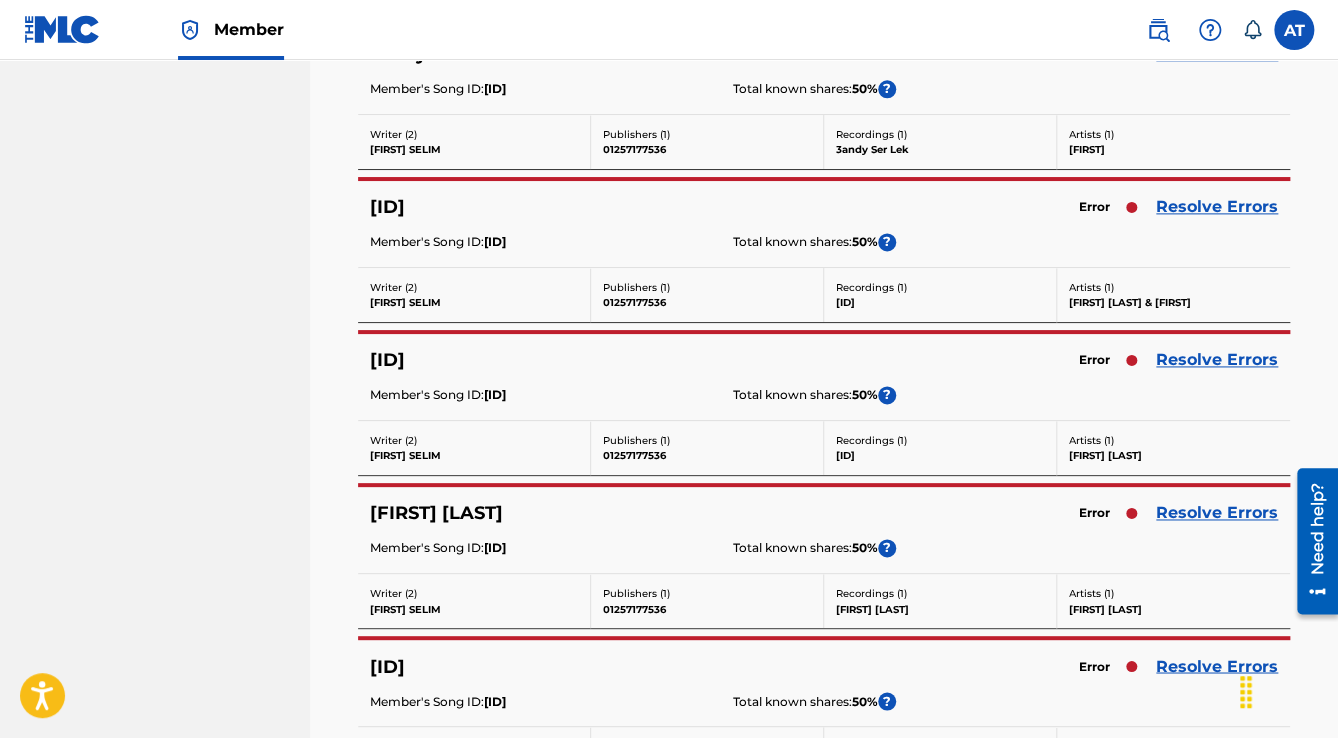 scroll, scrollTop: 0, scrollLeft: 0, axis: both 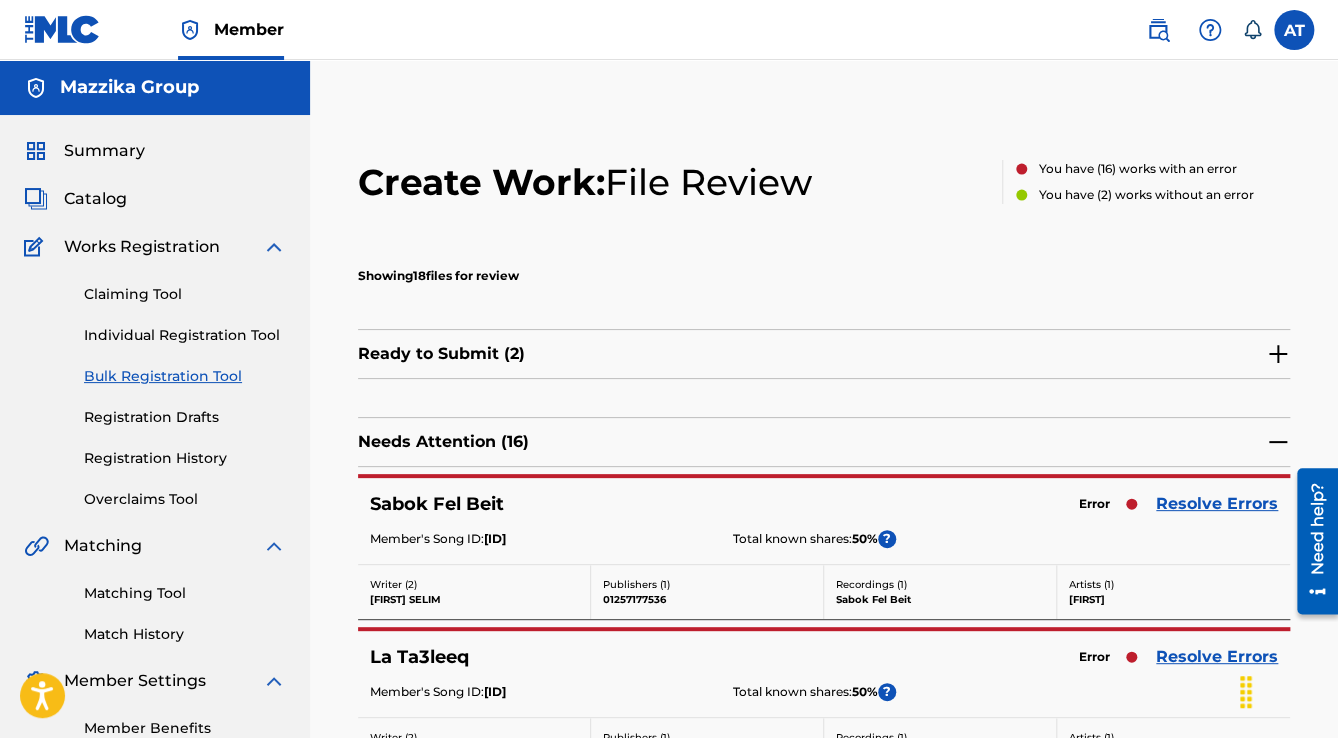 click on "Resolve Errors" at bounding box center [1217, 504] 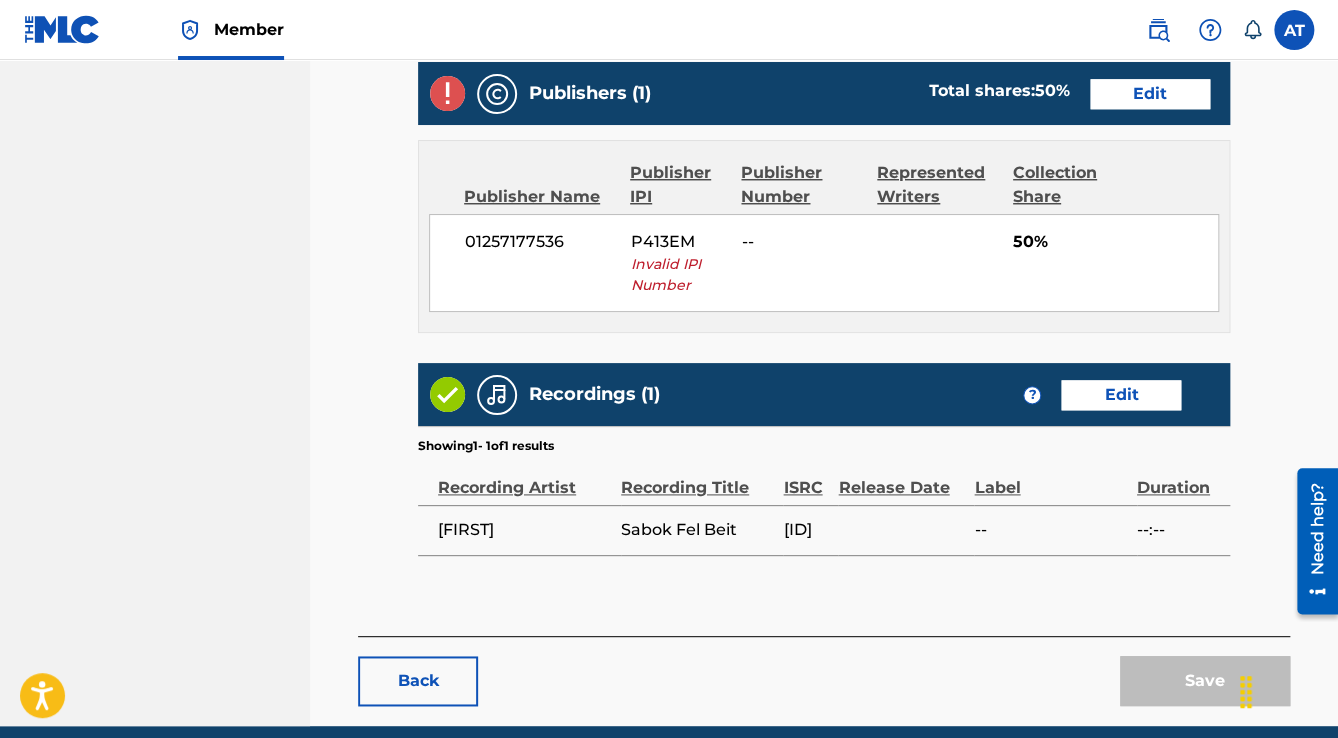 scroll, scrollTop: 706, scrollLeft: 0, axis: vertical 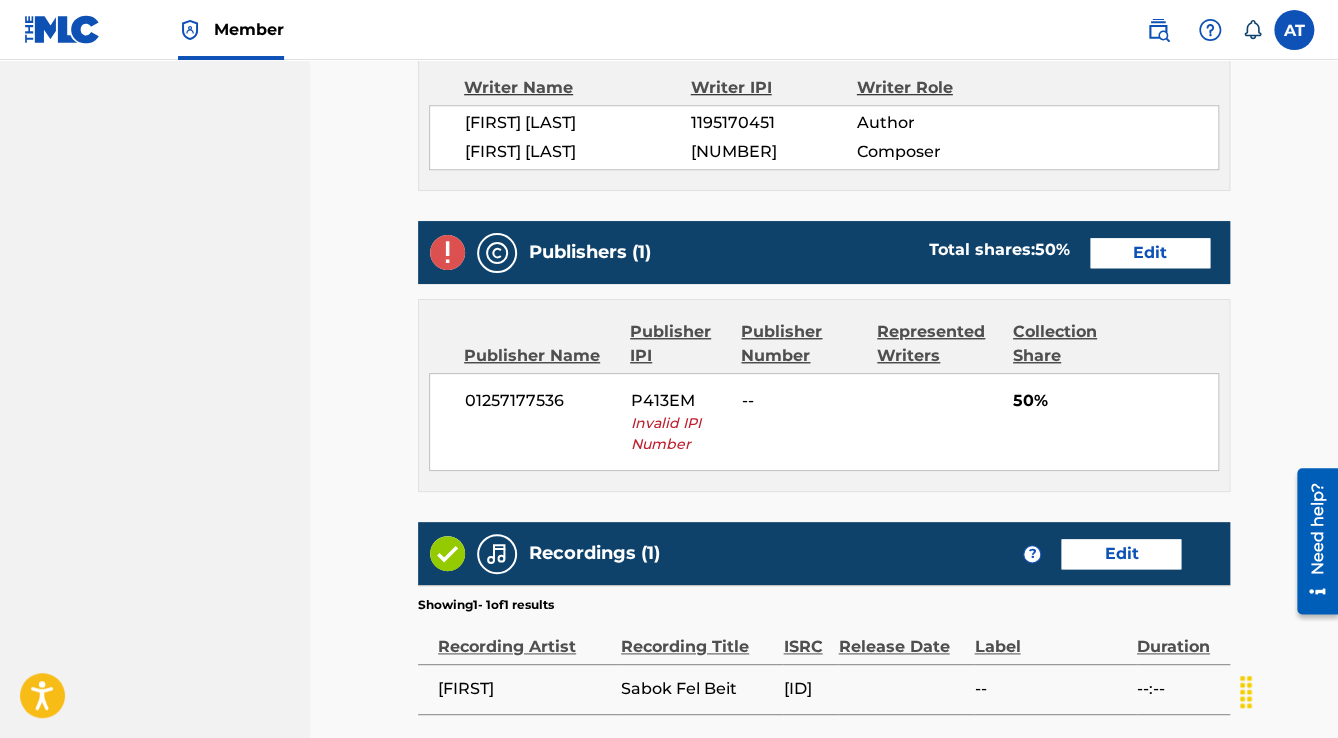 click on "Edit" at bounding box center (1150, 253) 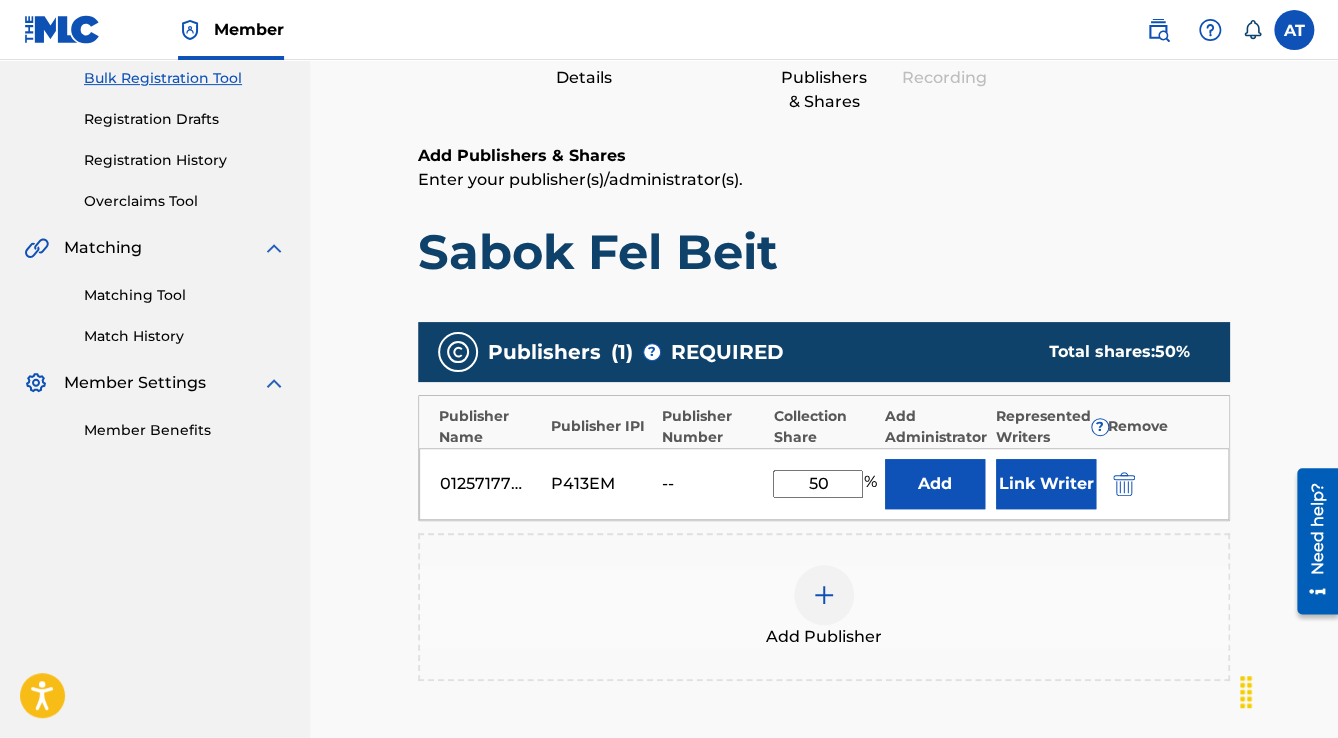 scroll, scrollTop: 480, scrollLeft: 0, axis: vertical 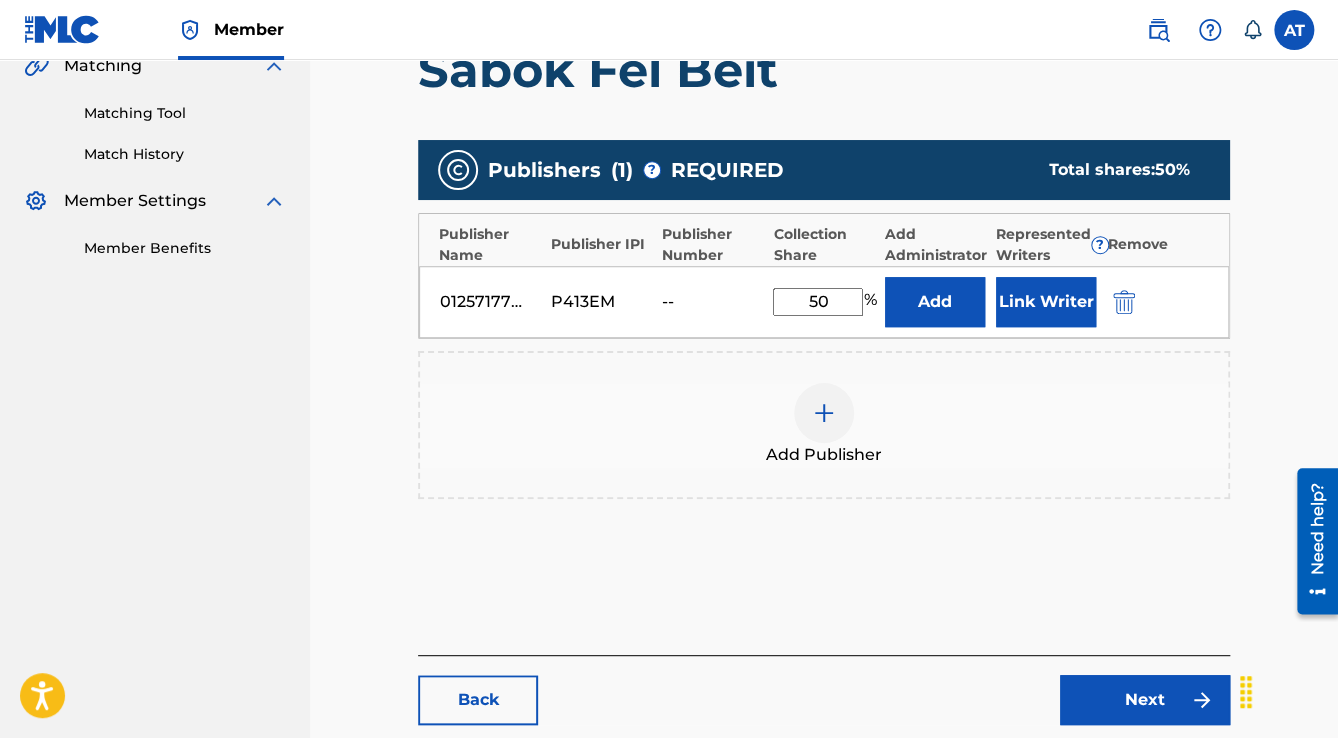click at bounding box center (1124, 302) 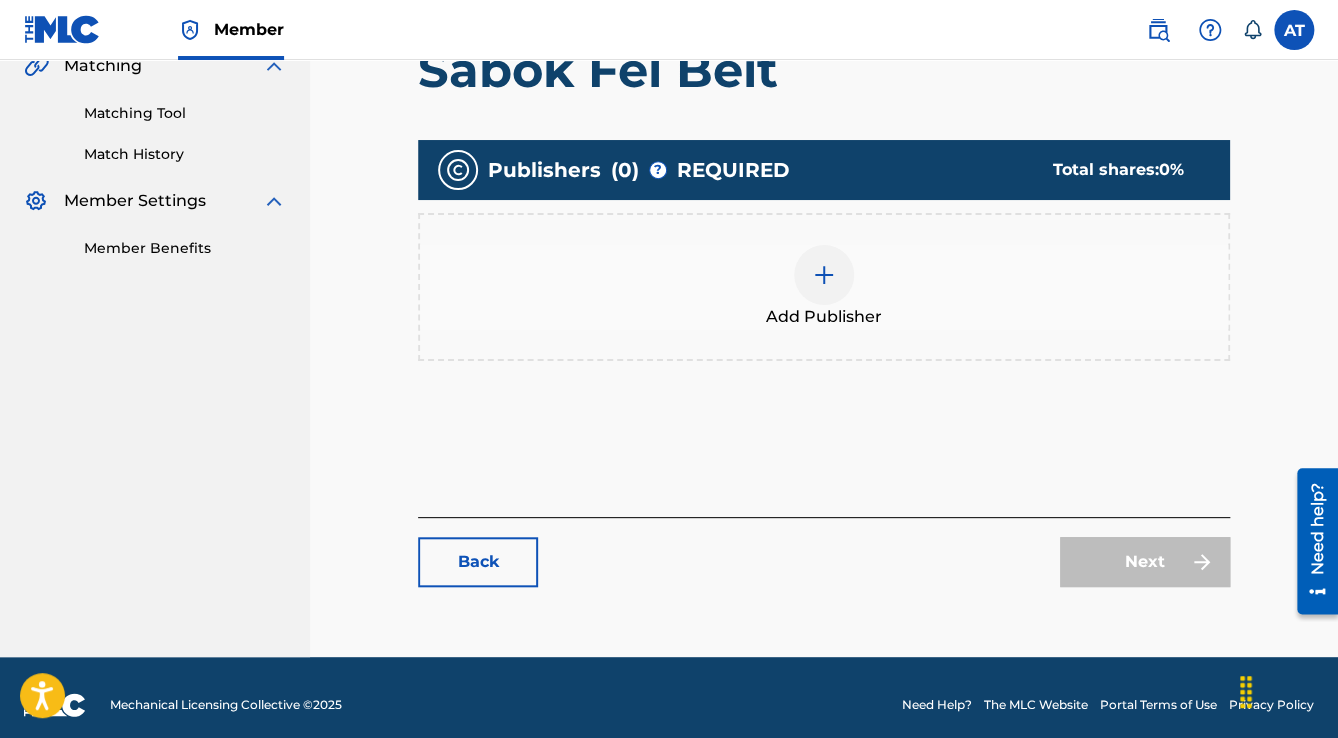 click on "Add Publisher" at bounding box center [824, 287] 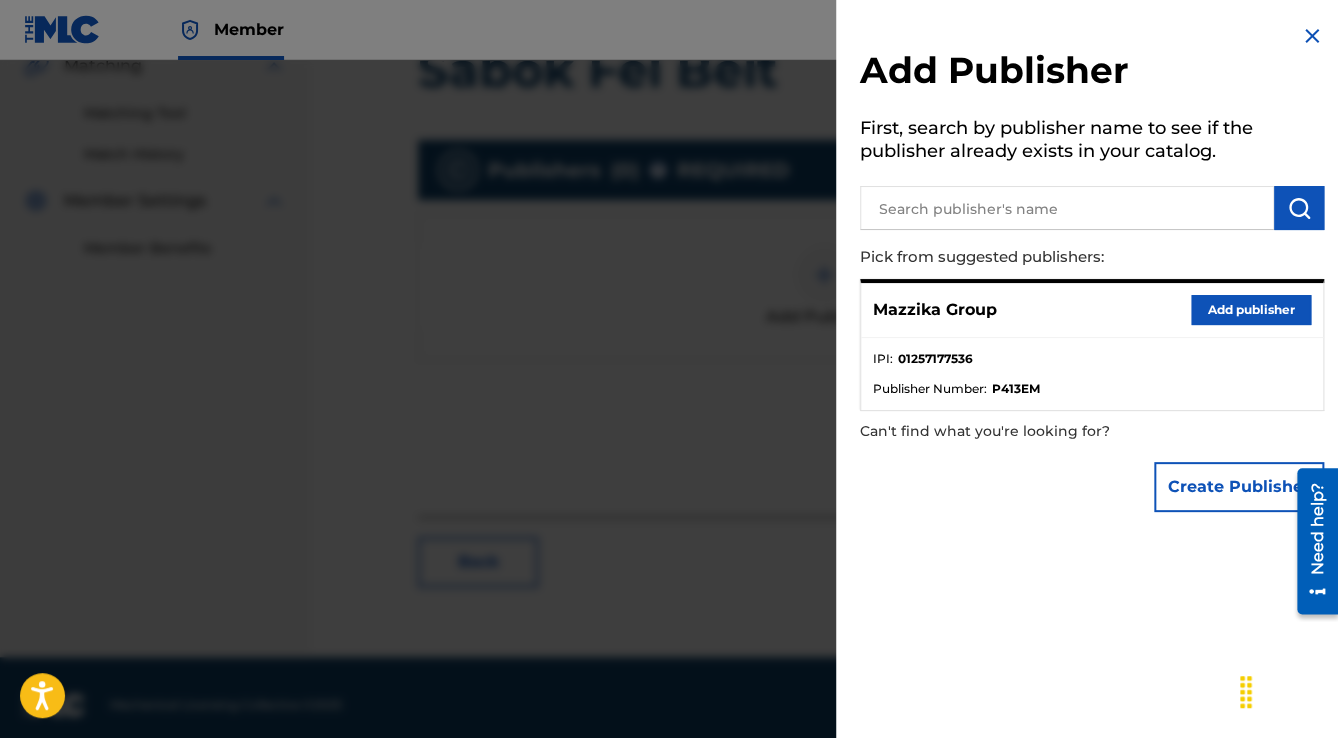 click on "Add publisher" at bounding box center [1251, 310] 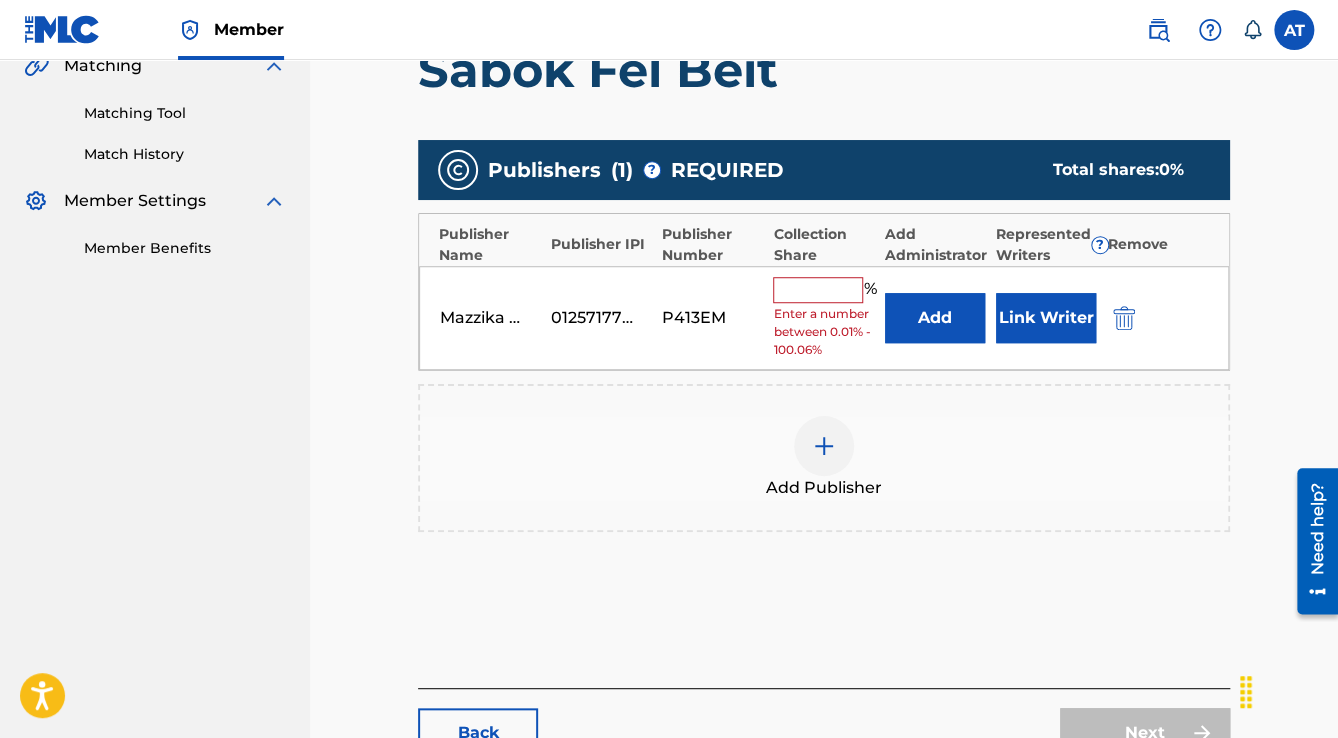 drag, startPoint x: 828, startPoint y: 291, endPoint x: 833, endPoint y: 300, distance: 10.29563 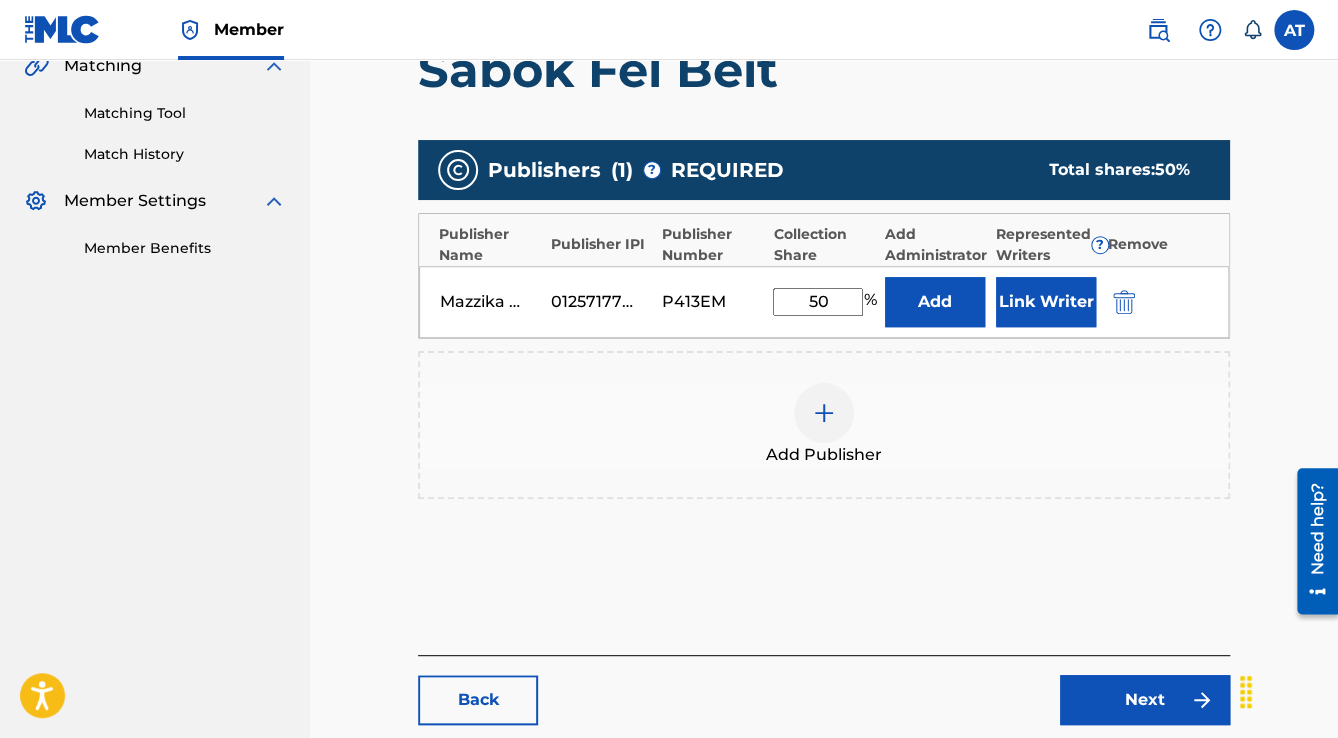 click on "Link Writer" at bounding box center [1046, 302] 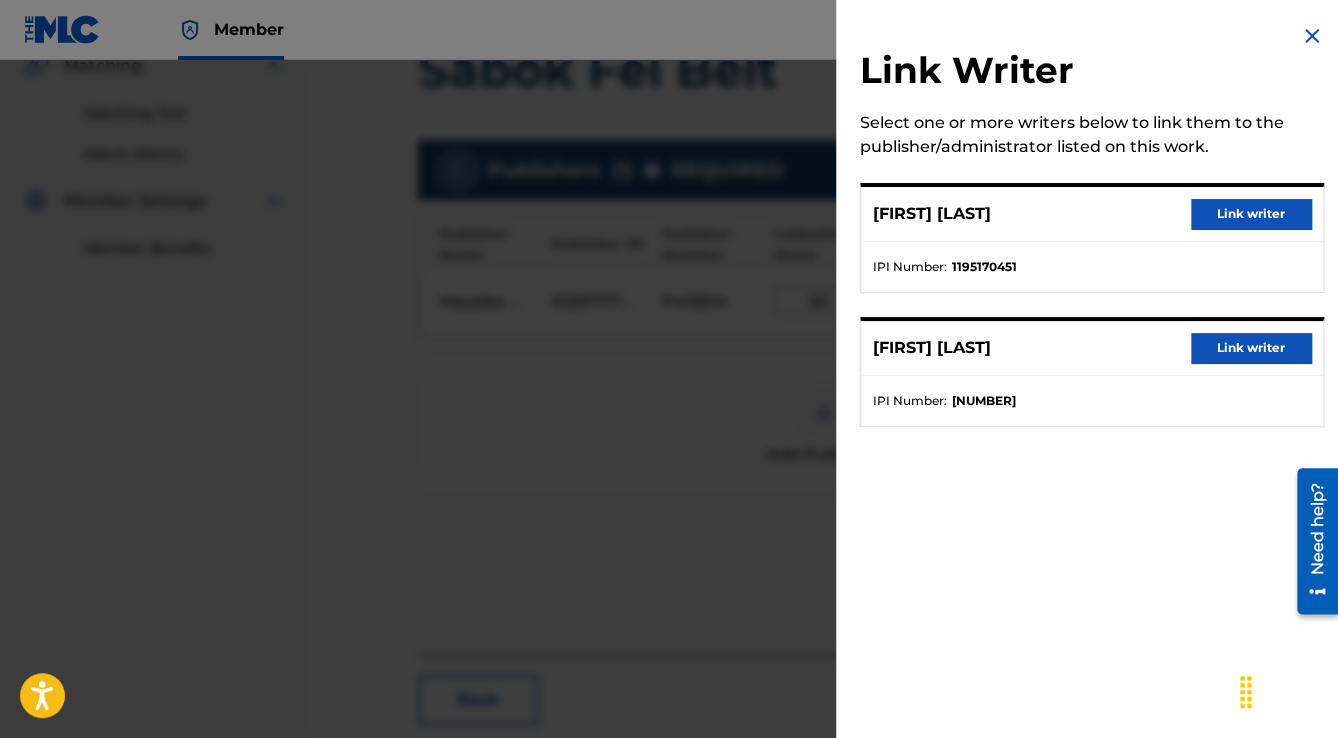 click on "Link writer" at bounding box center [1251, 214] 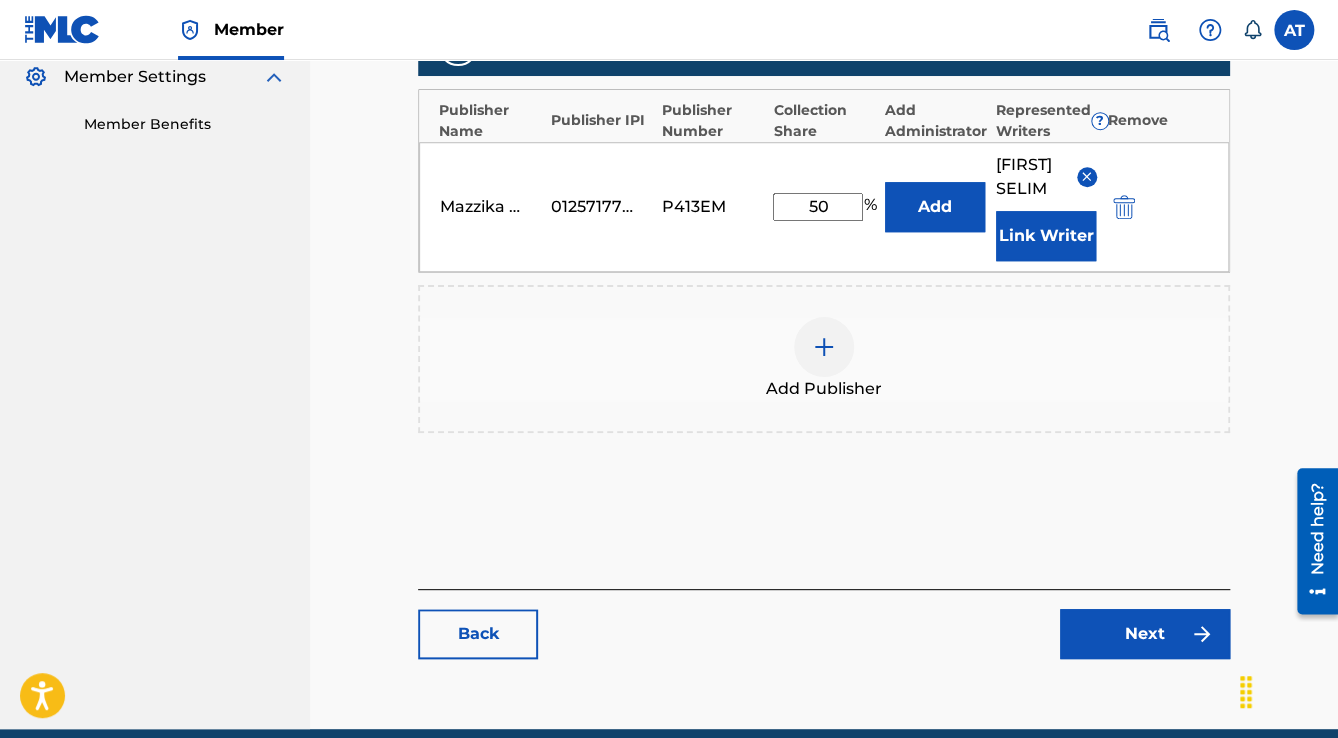 scroll, scrollTop: 712, scrollLeft: 0, axis: vertical 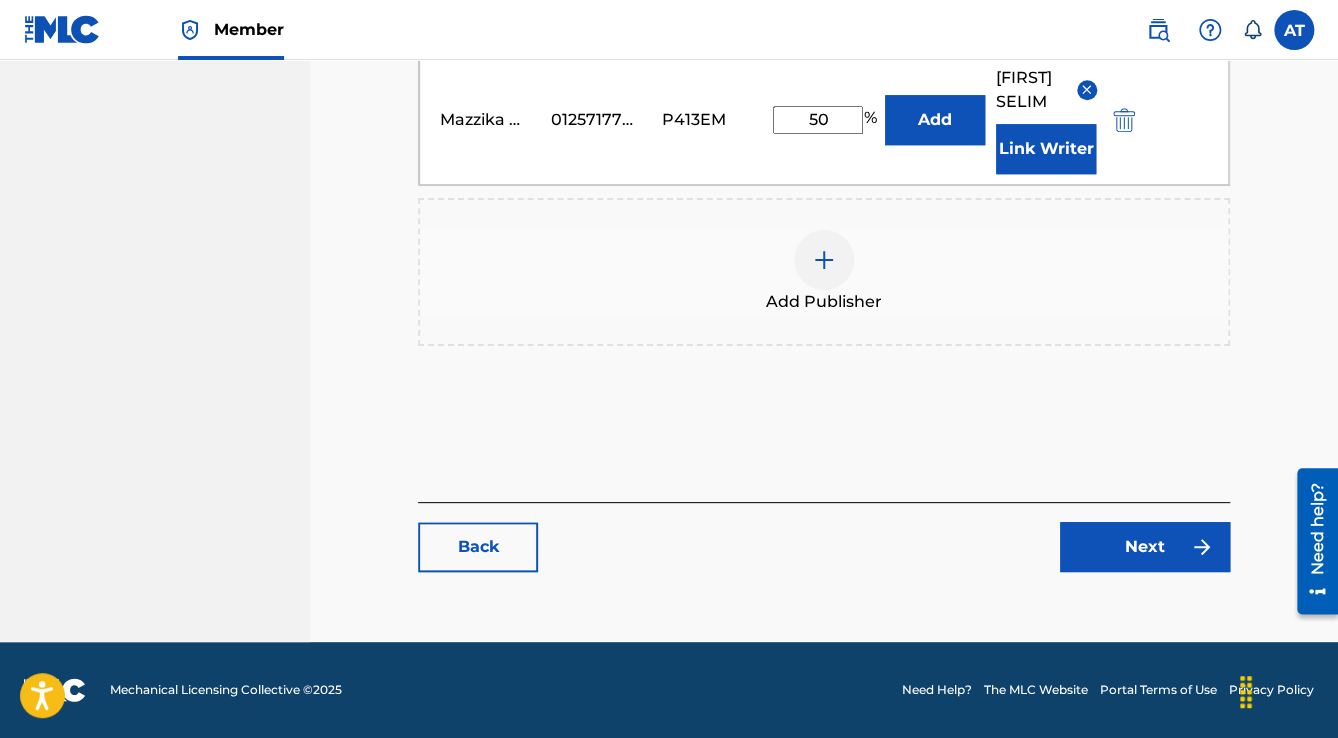 click on "Next" at bounding box center (1145, 547) 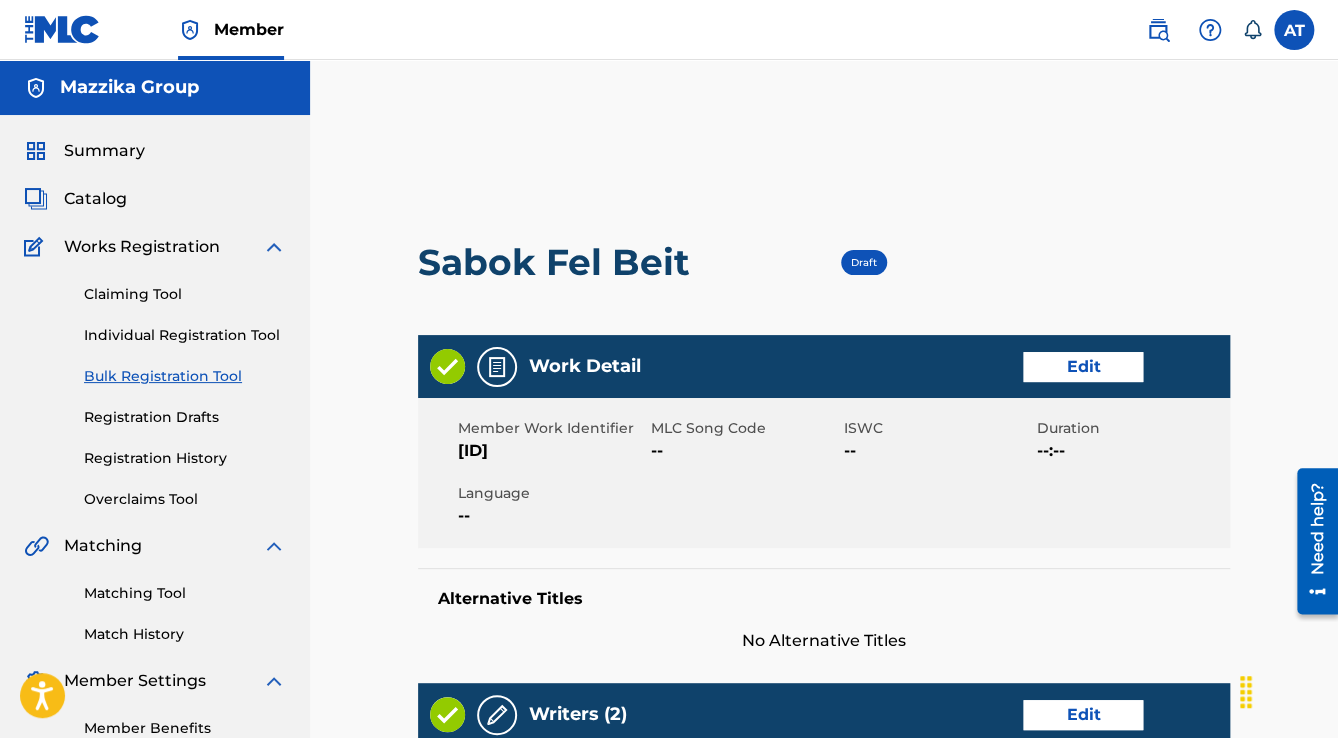 click on "Edit" at bounding box center [1083, 367] 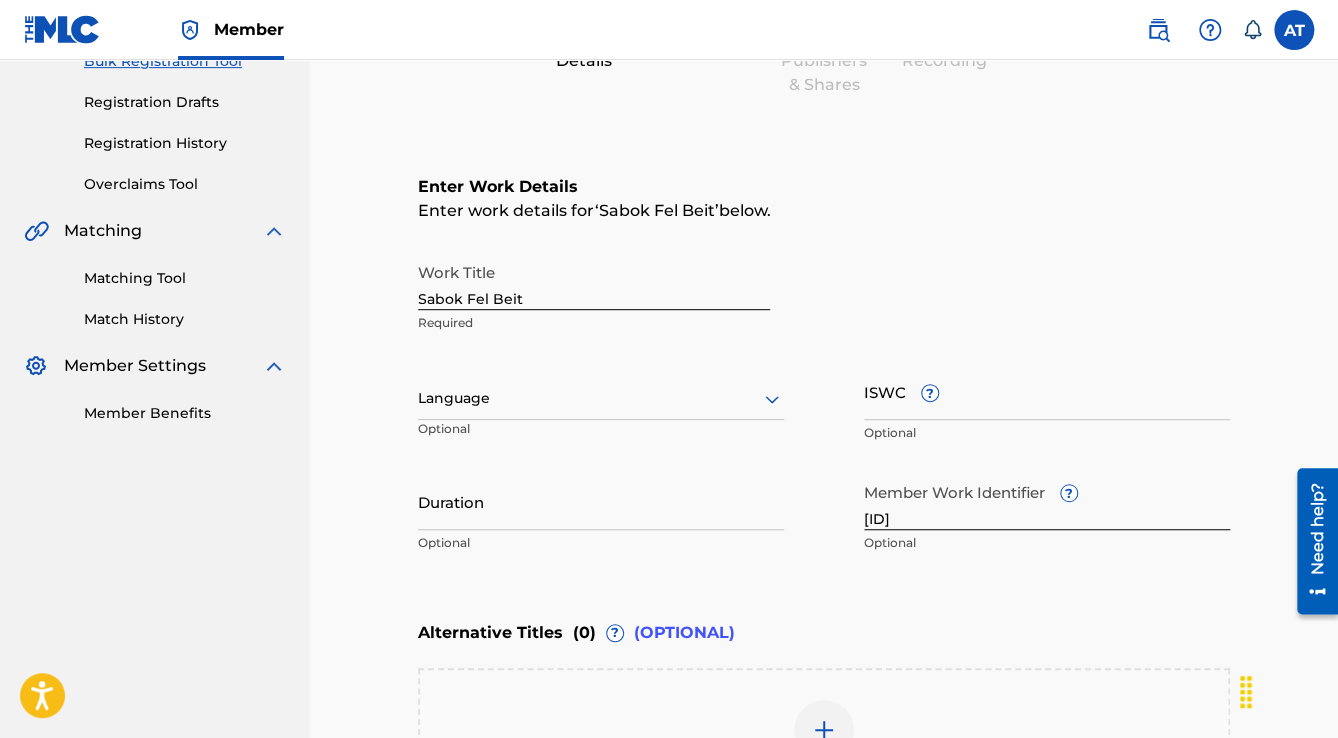 scroll, scrollTop: 320, scrollLeft: 0, axis: vertical 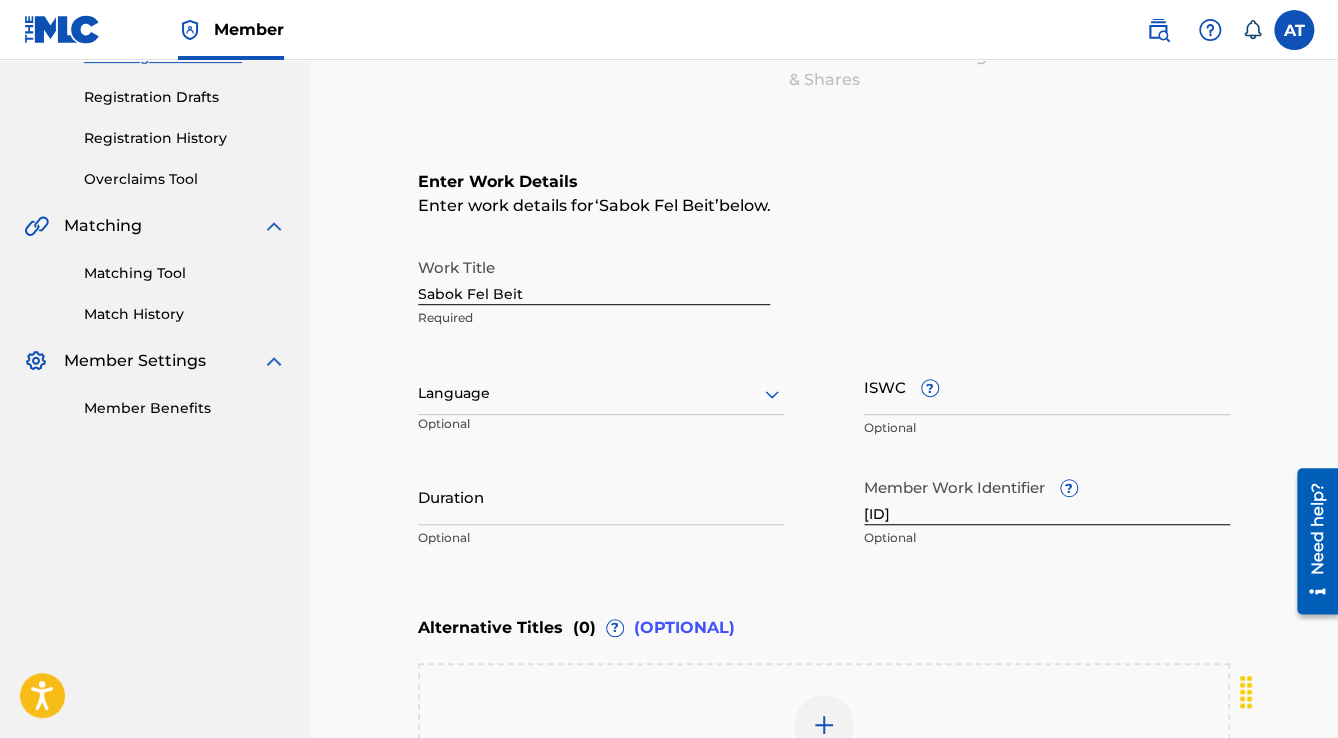 click on "Language" at bounding box center (601, 394) 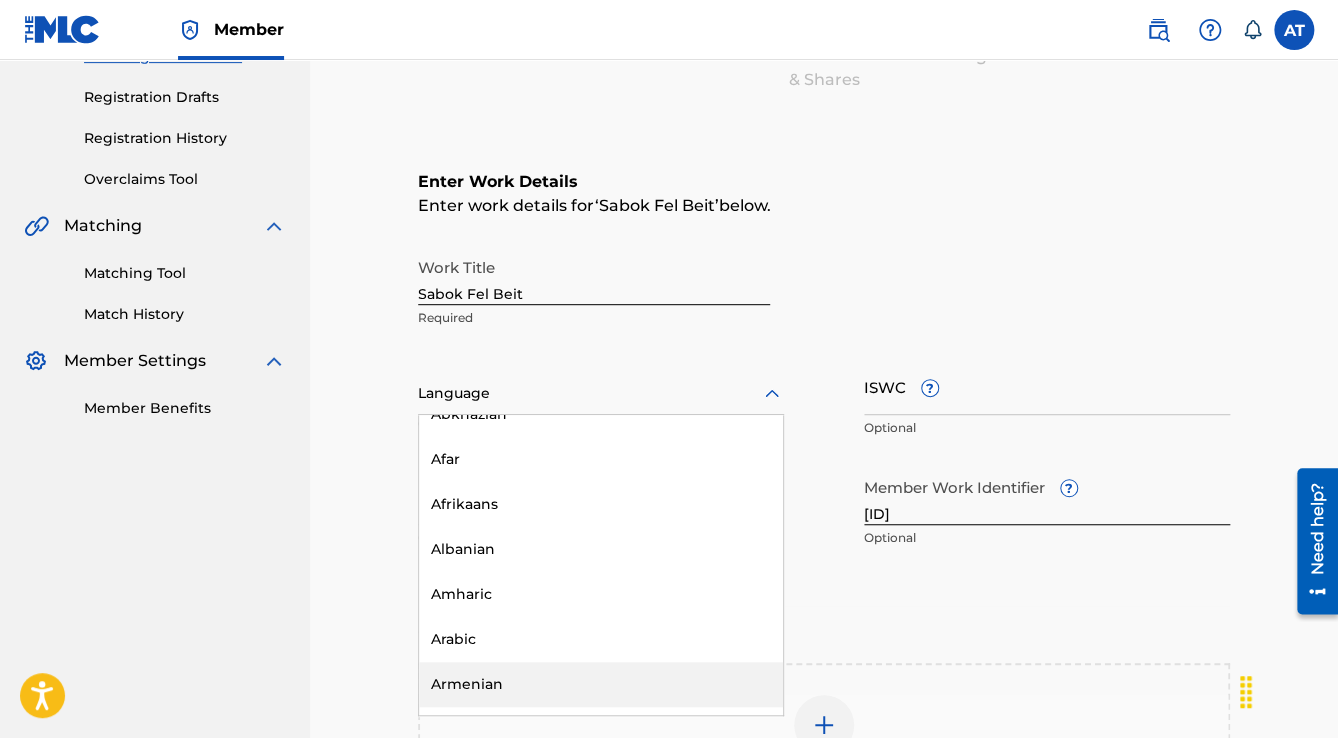 scroll, scrollTop: 320, scrollLeft: 0, axis: vertical 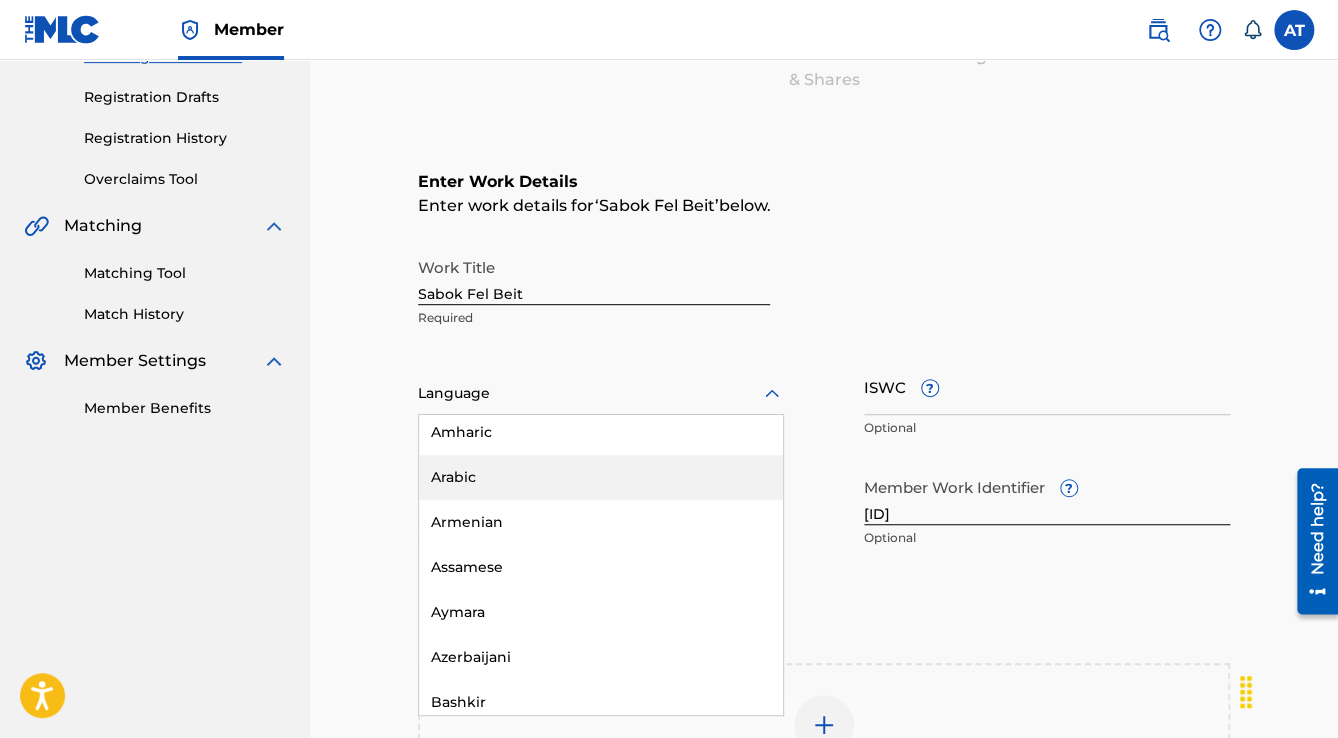 drag, startPoint x: 460, startPoint y: 475, endPoint x: 462, endPoint y: 450, distance: 25.079872 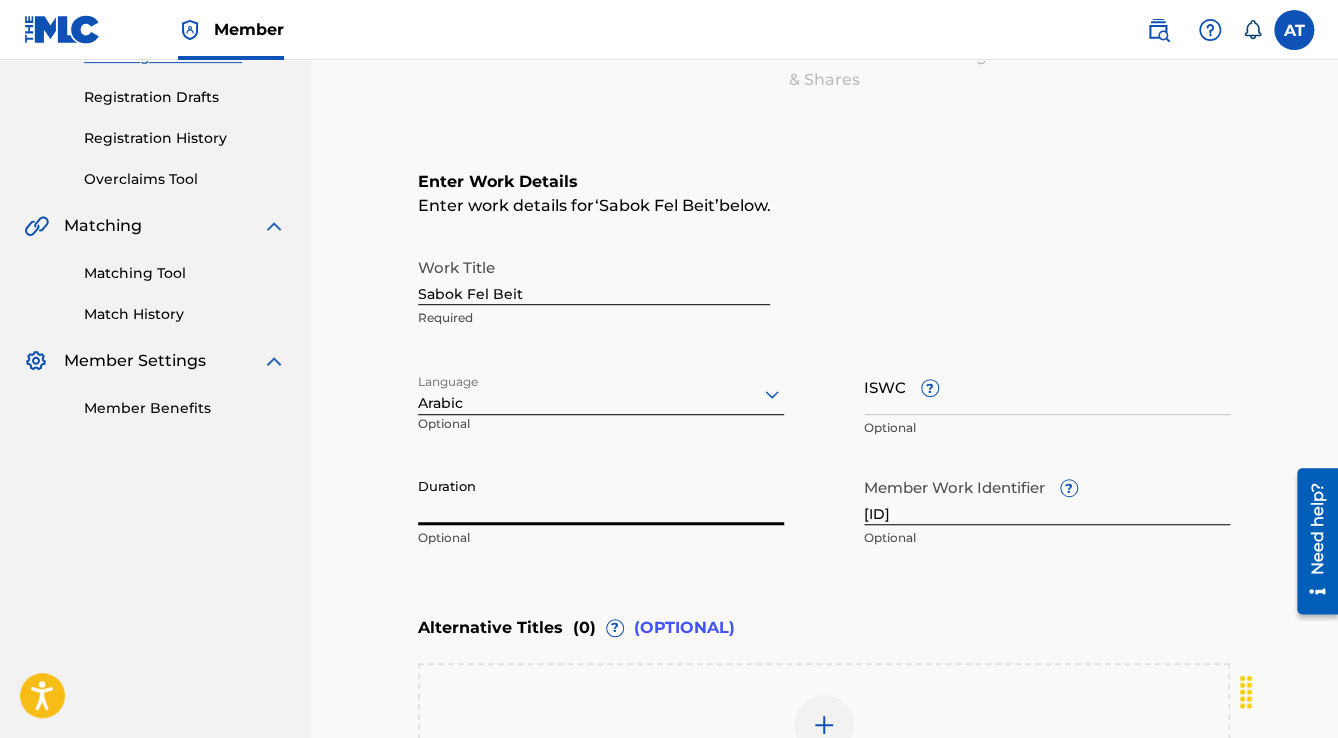 click on "Duration" at bounding box center [601, 496] 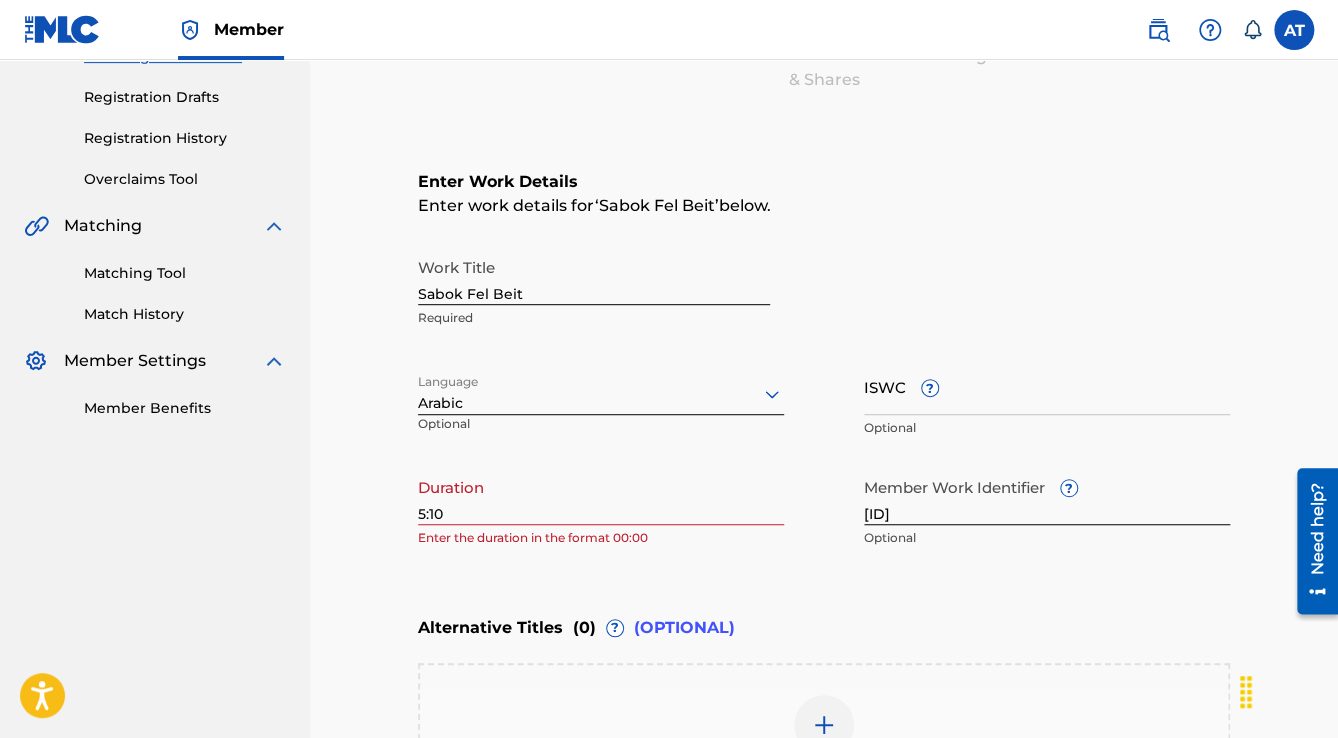 click on "Enter work details for  ‘ Sabok Fel Beit ’  below. Work Title   Sabok Fel Beit Required Language Arabic Optional ISWC   ? Optional Duration   5:10 Enter the duration in the format 00:00 Member Work Identifier   ? [ID] Optional Alternative Titles ( 0 ) ? (OPTIONAL) Add Alternative Title Back Next" at bounding box center [824, 410] 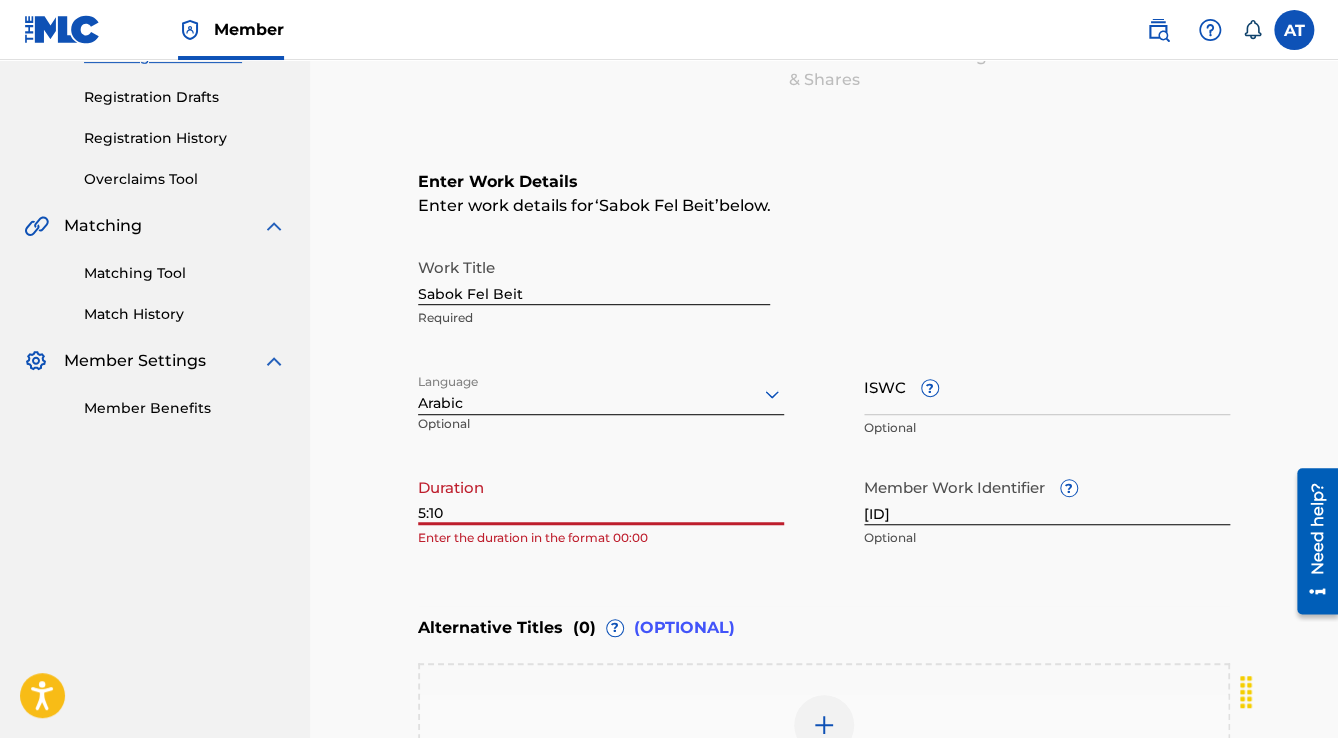 click on "5:10" at bounding box center (601, 496) 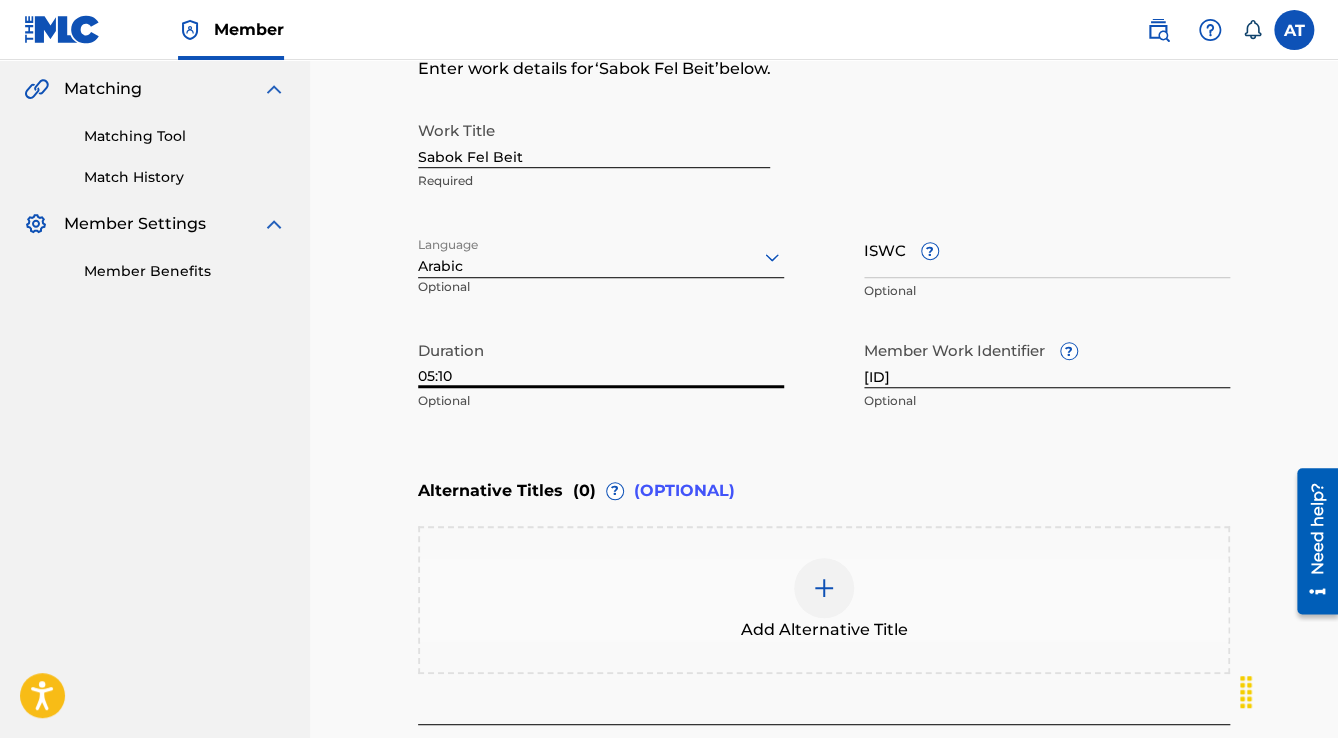 scroll, scrollTop: 677, scrollLeft: 0, axis: vertical 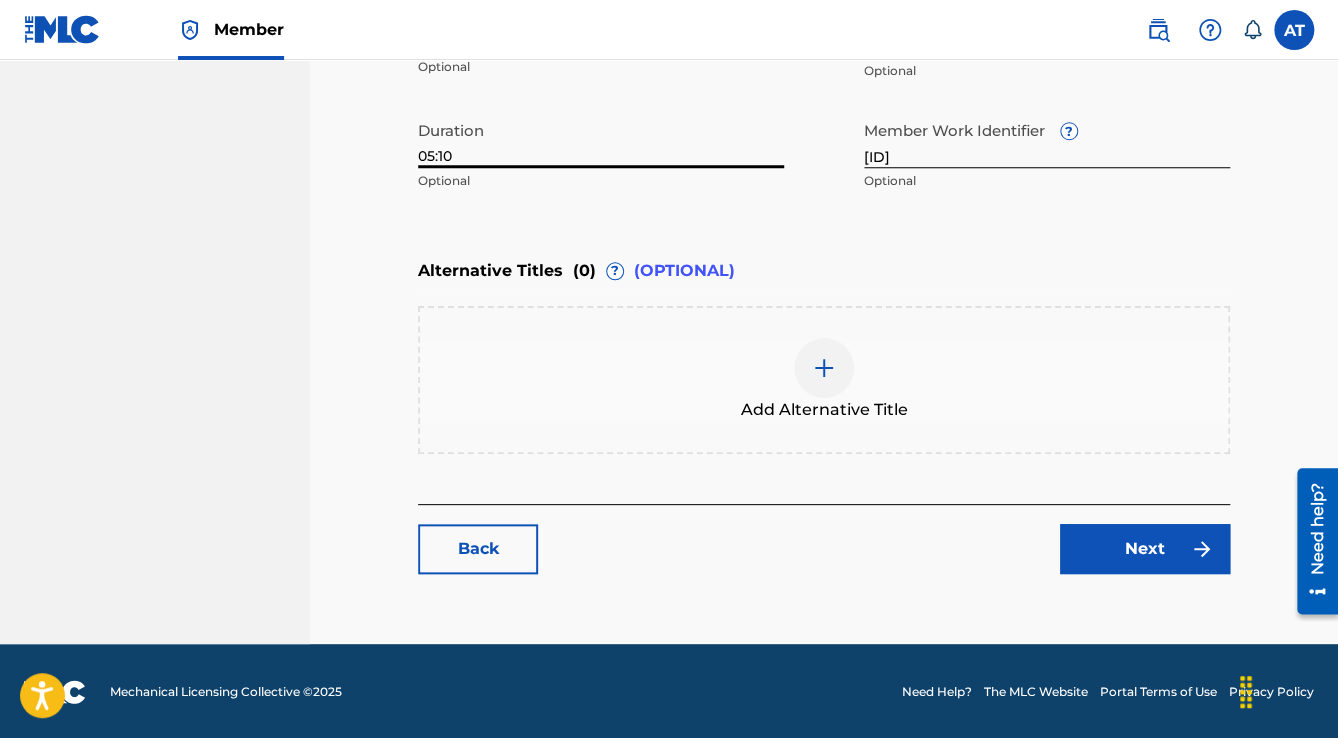 type on "05:10" 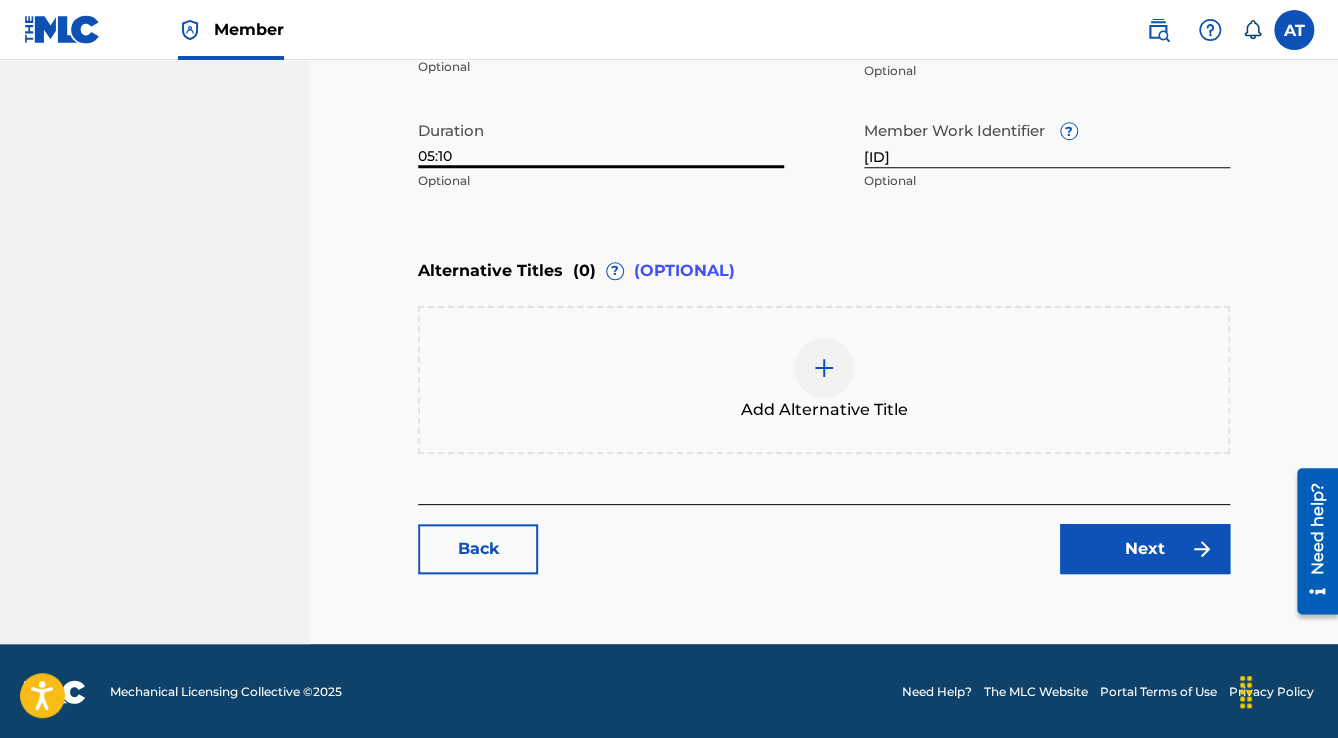 click on "Next" at bounding box center (1145, 549) 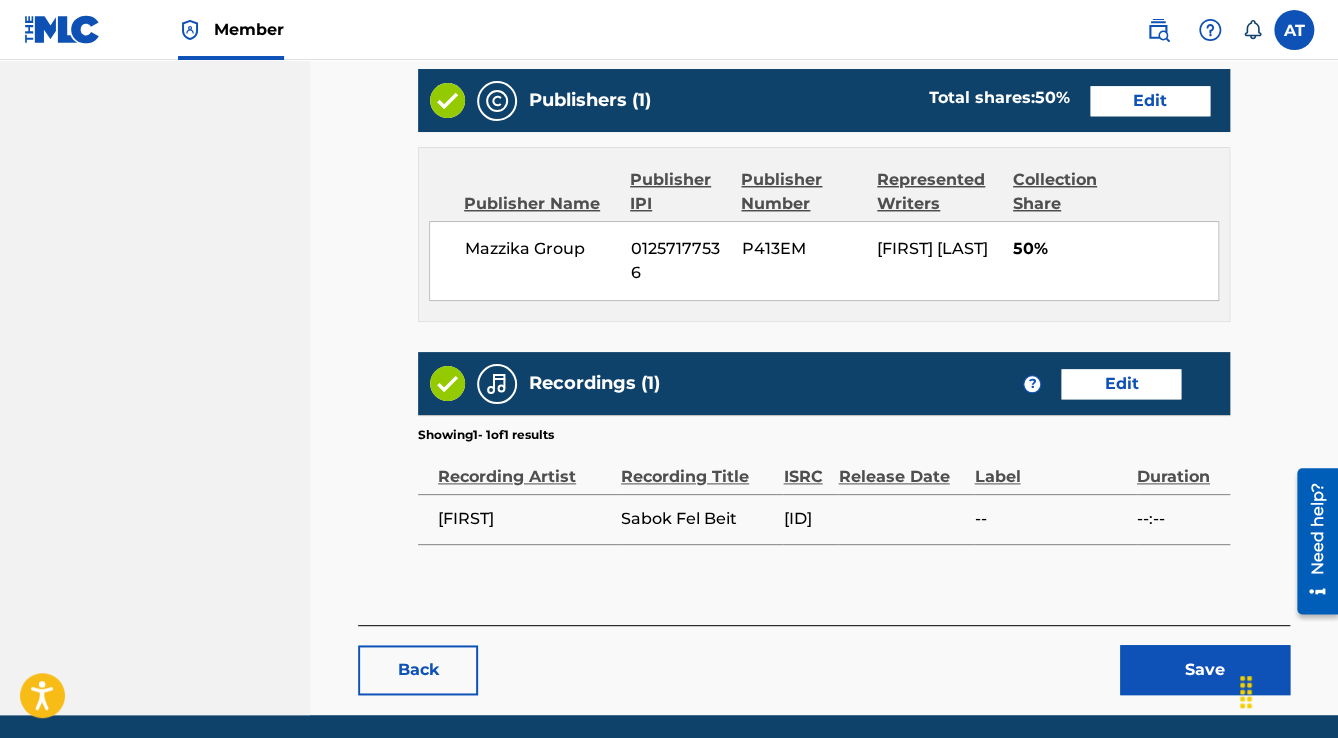 scroll, scrollTop: 928, scrollLeft: 0, axis: vertical 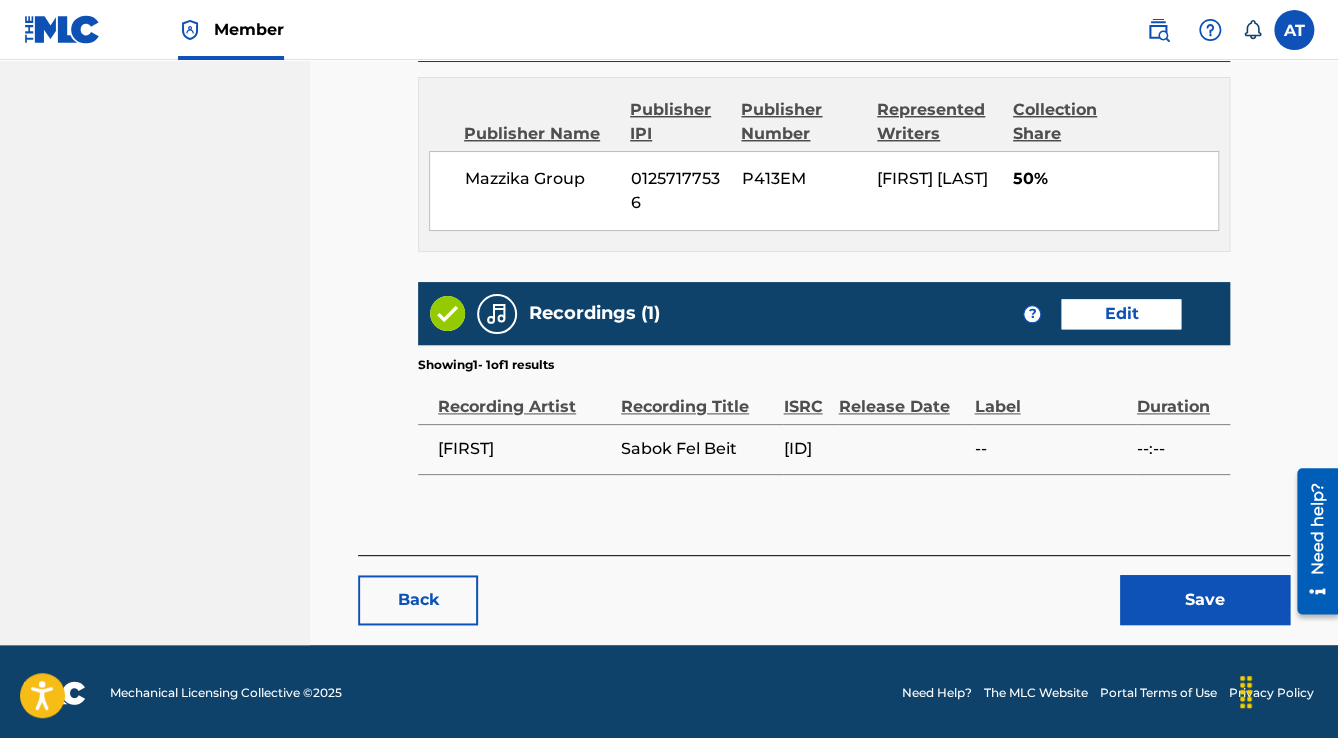 click on "Save" at bounding box center (1205, 600) 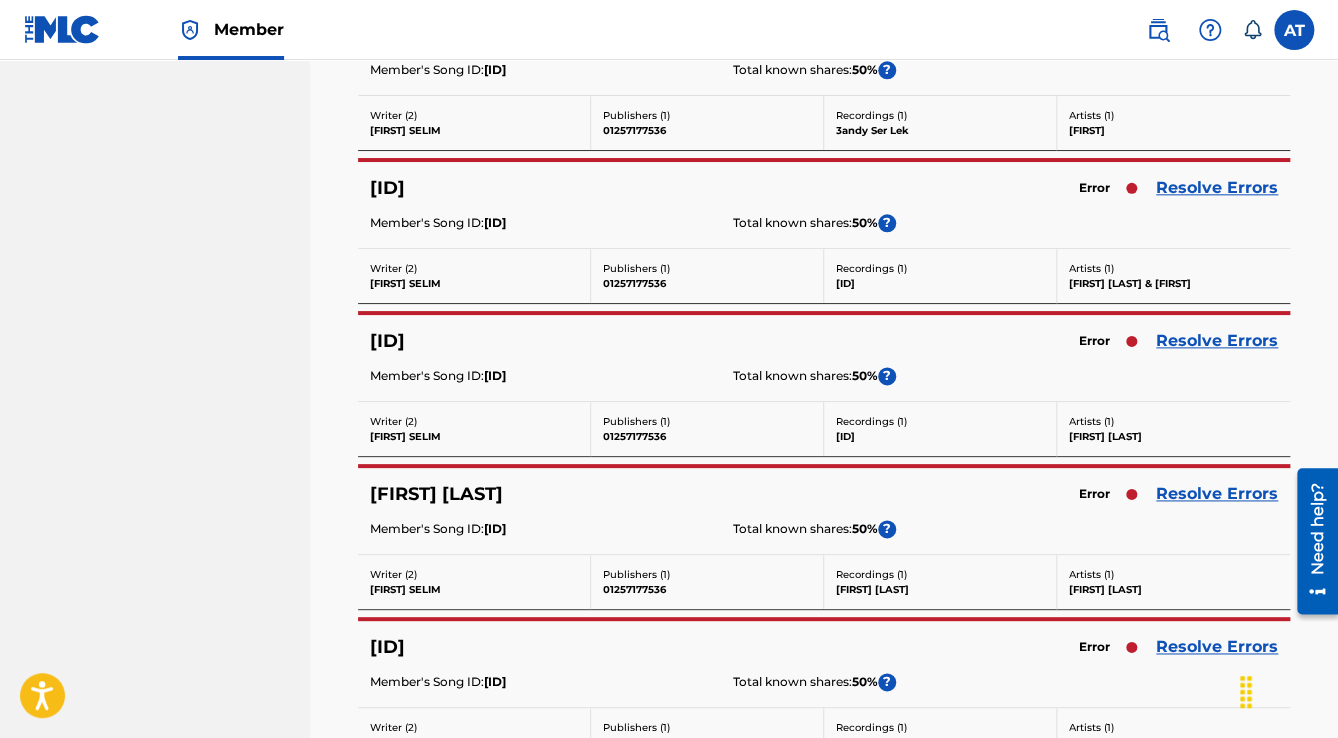 scroll, scrollTop: 0, scrollLeft: 0, axis: both 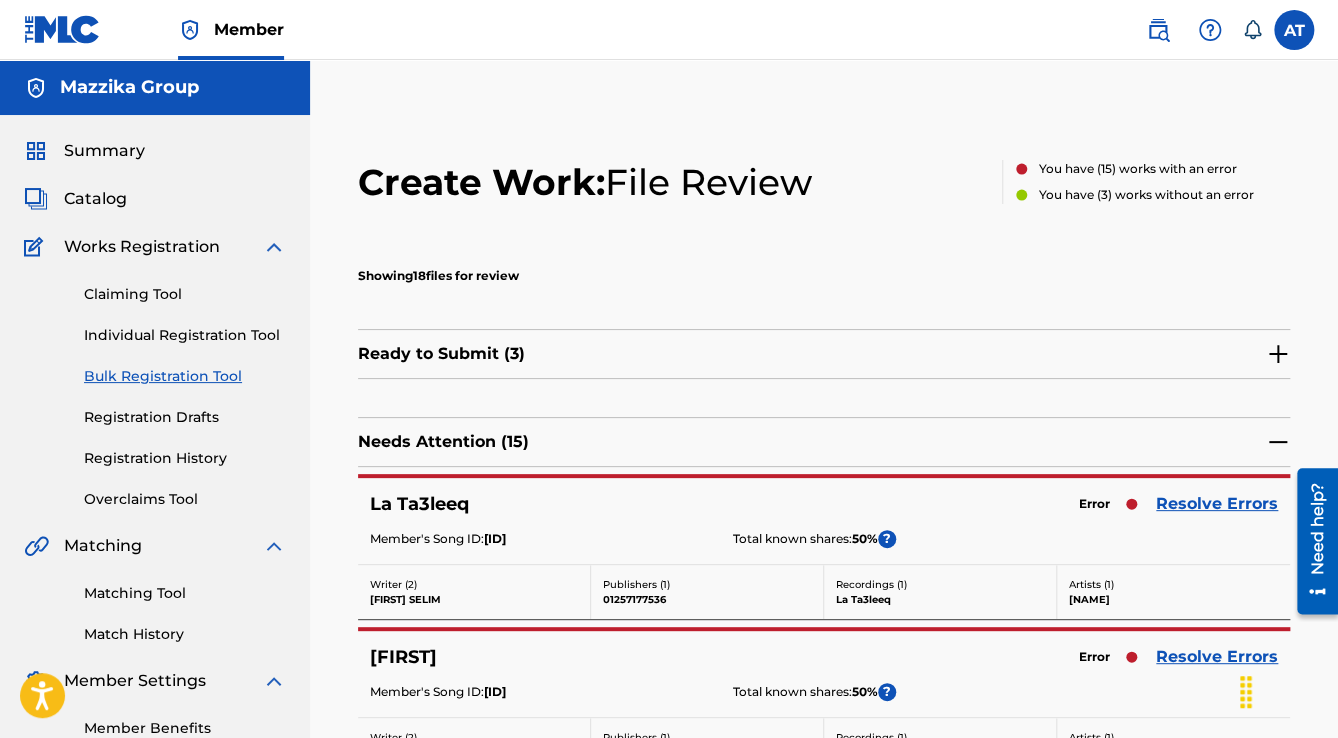 click on "Resolve Errors" at bounding box center [1217, 504] 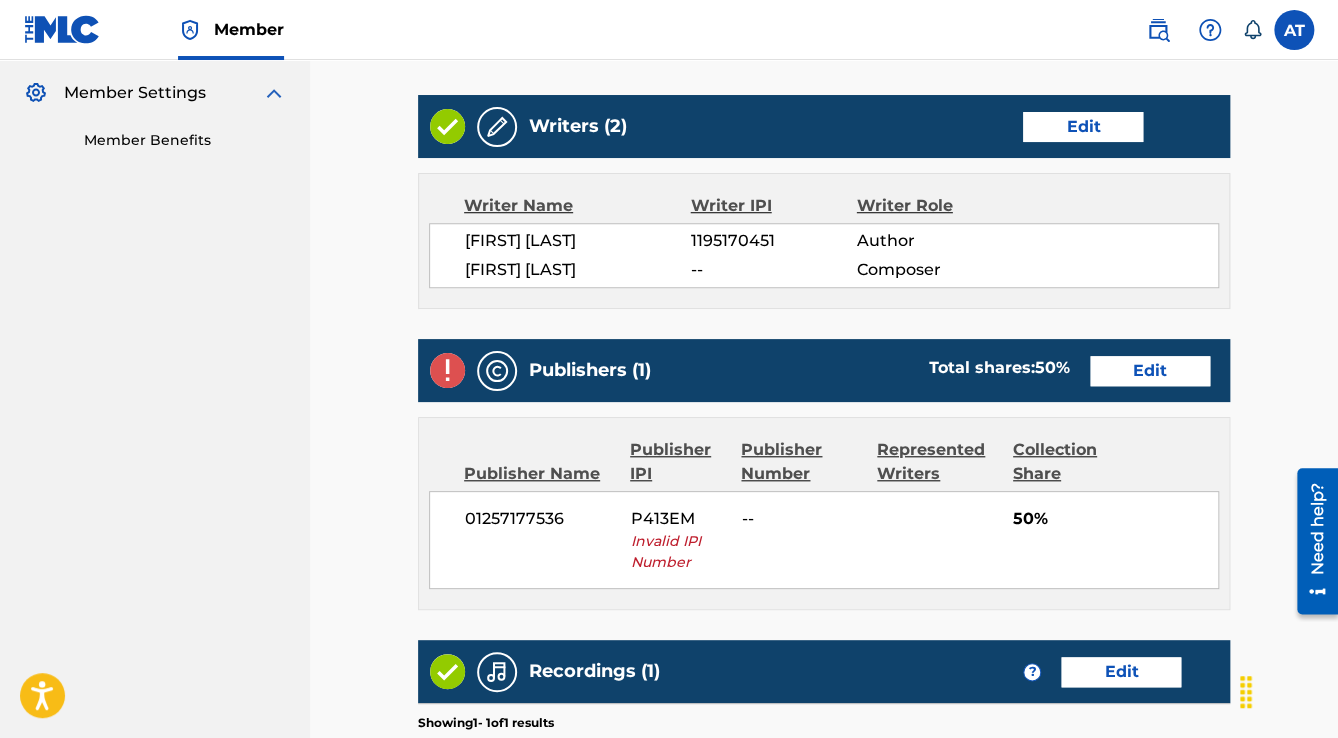 scroll, scrollTop: 800, scrollLeft: 0, axis: vertical 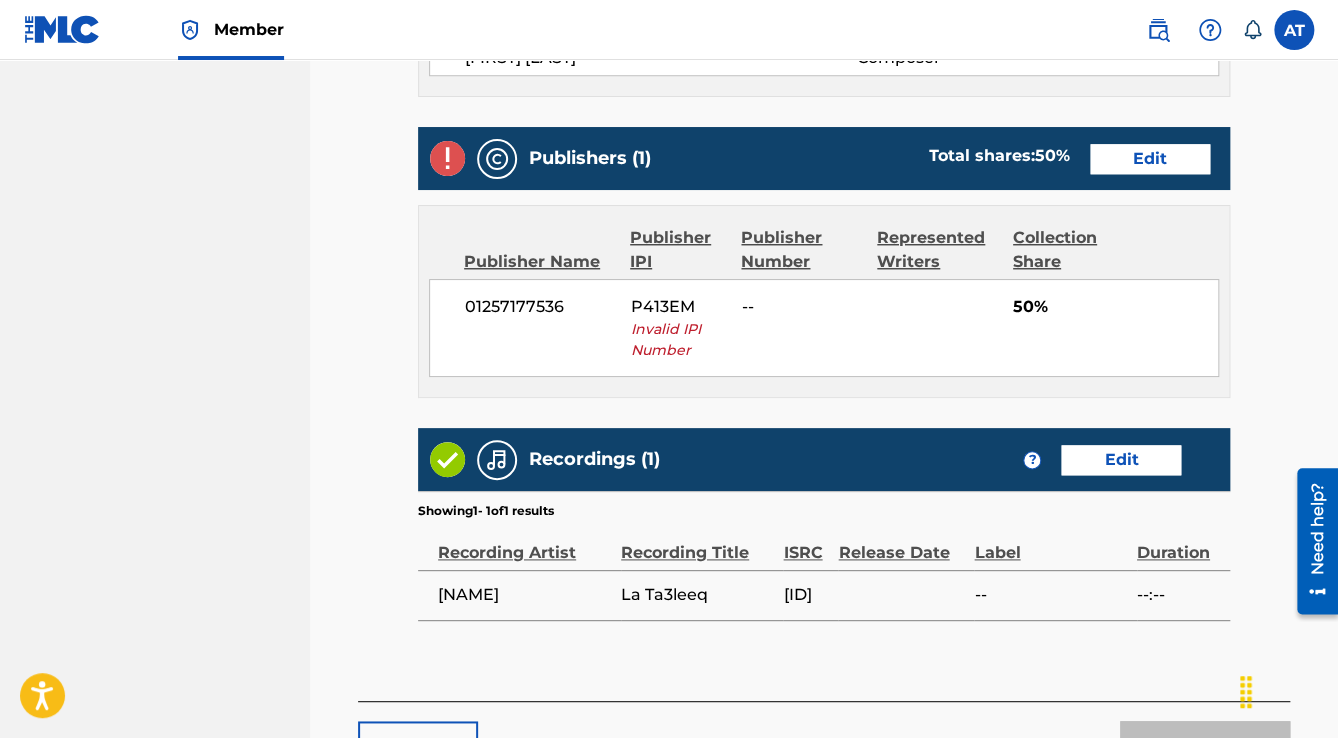 click on "Edit" at bounding box center (1150, 159) 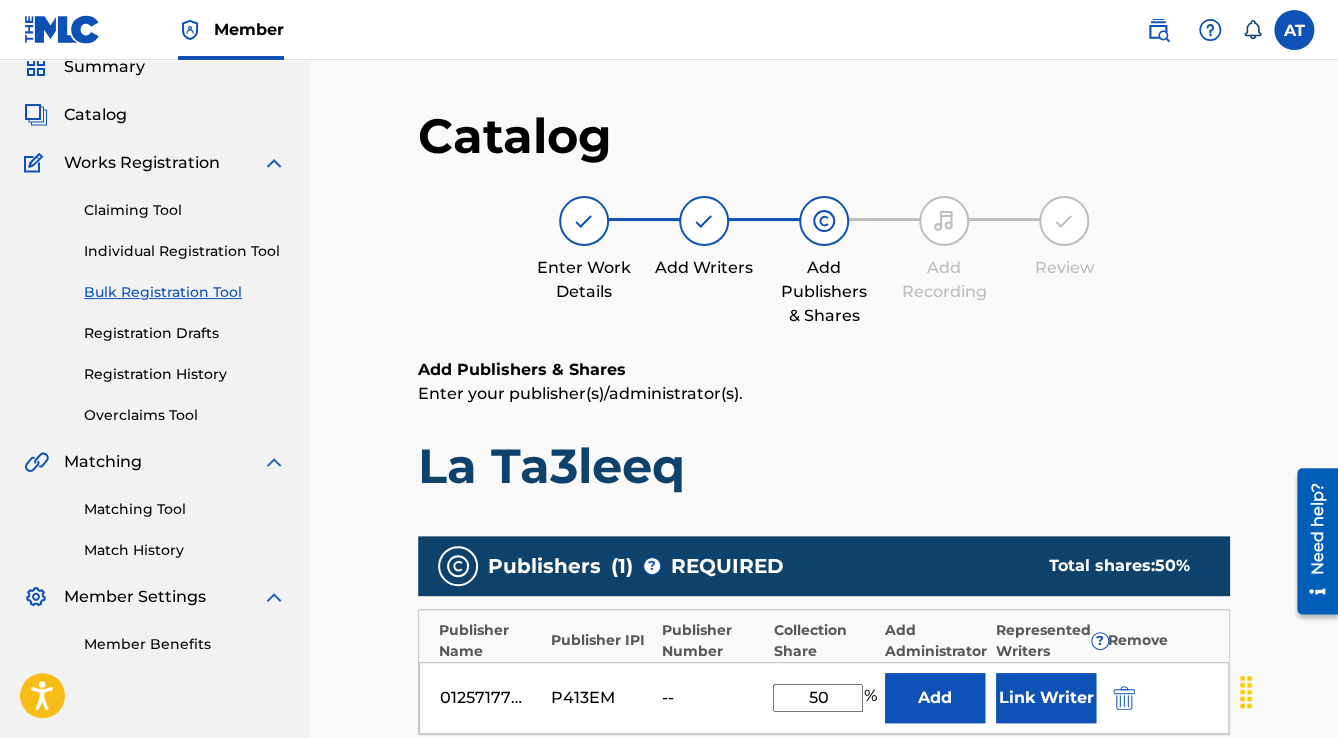 scroll, scrollTop: 320, scrollLeft: 0, axis: vertical 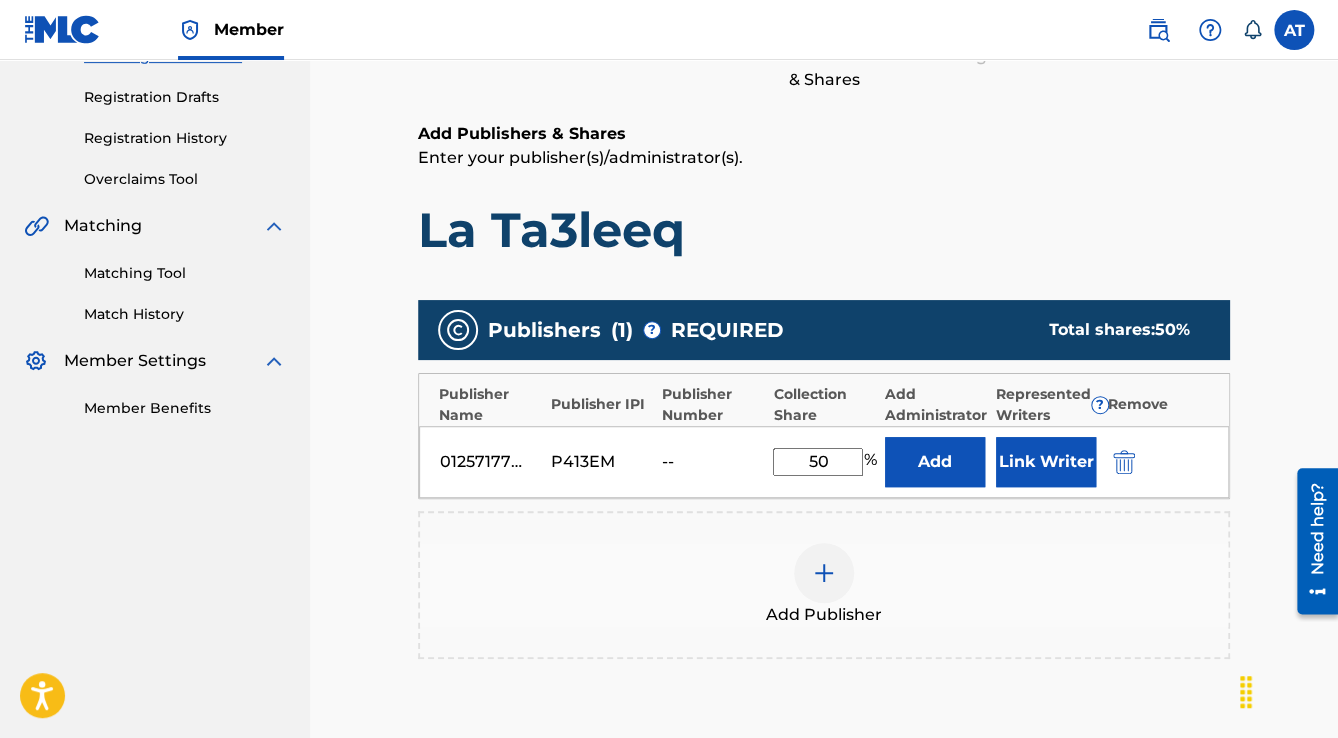 click at bounding box center (1124, 462) 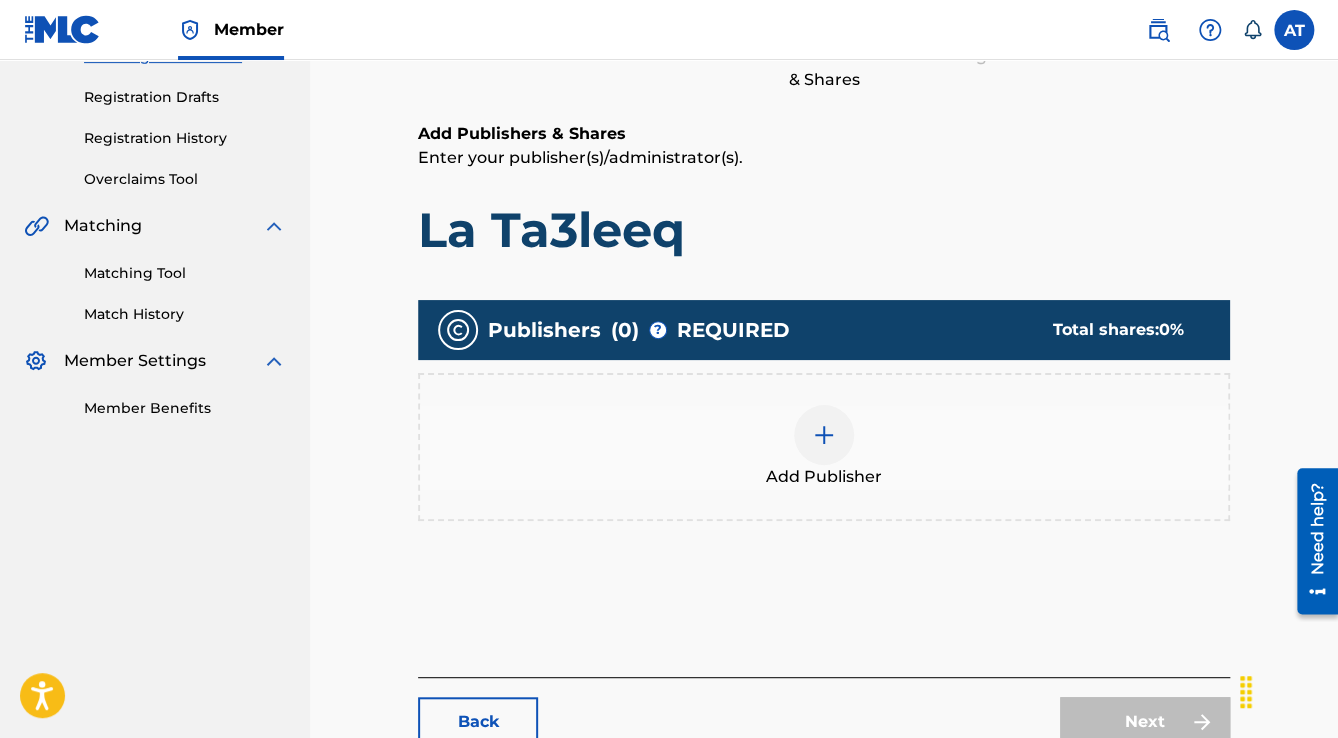 click on "Add Publisher" at bounding box center [824, 447] 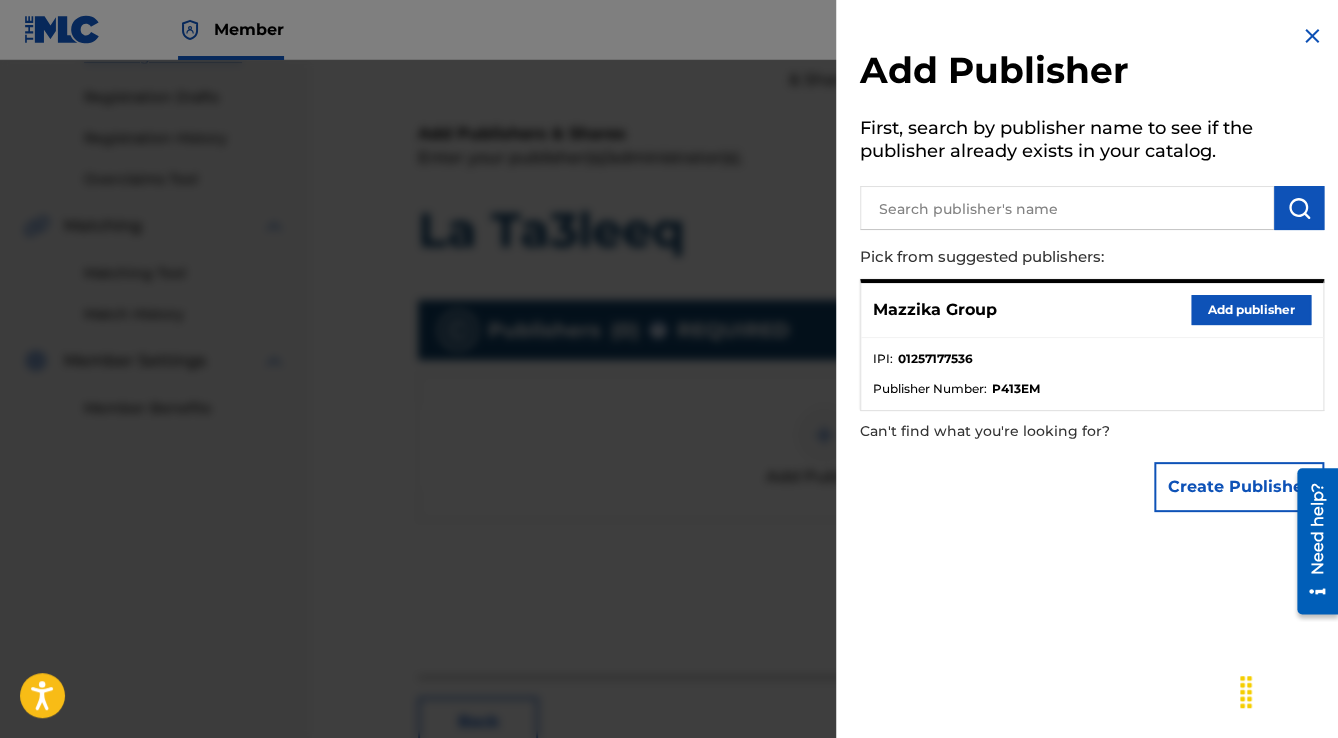 click on "Add publisher" at bounding box center [1251, 310] 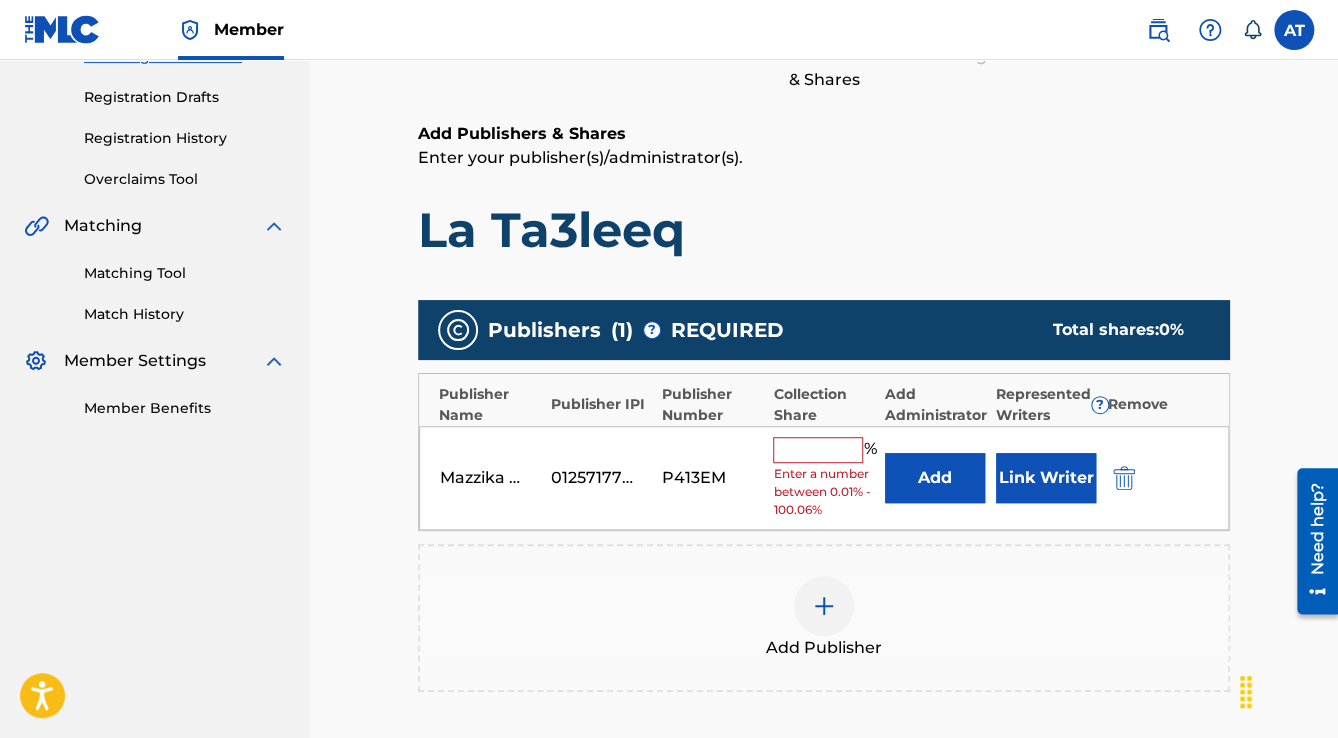 click at bounding box center [818, 450] 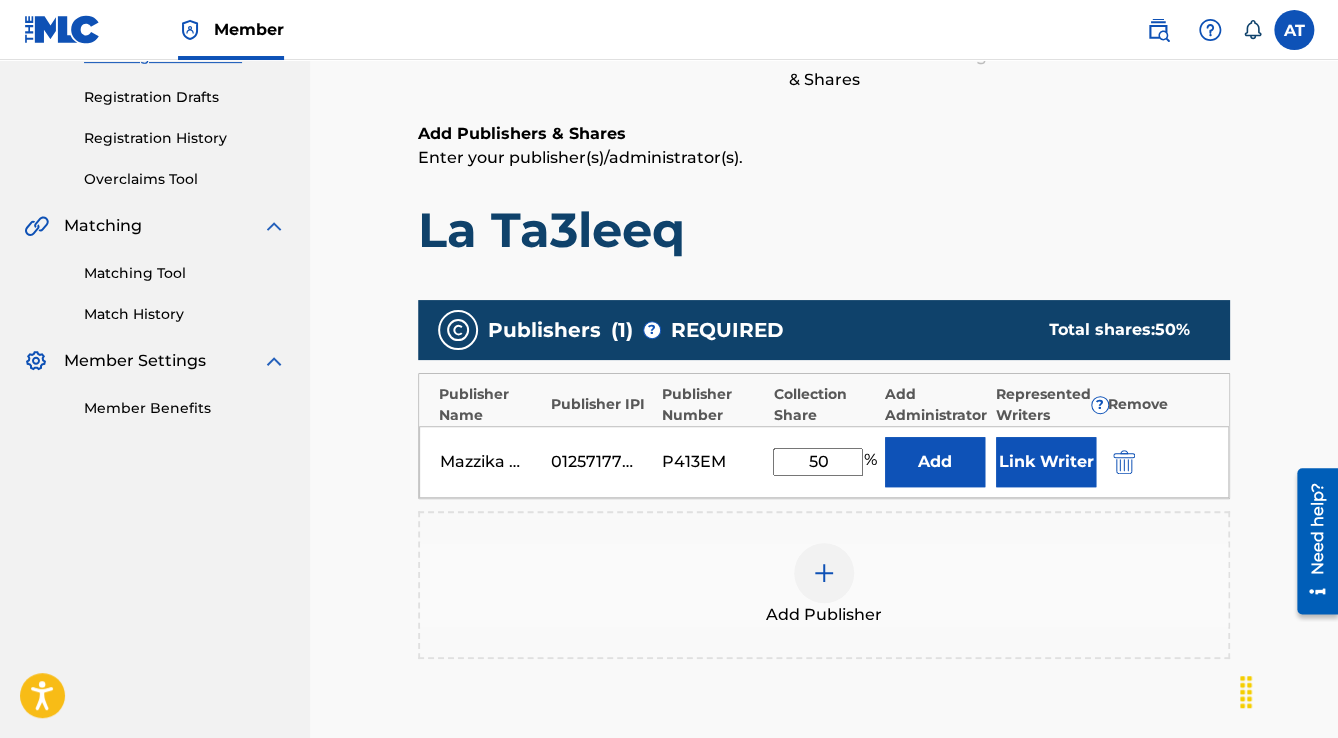 click on "Link Writer" at bounding box center [1046, 462] 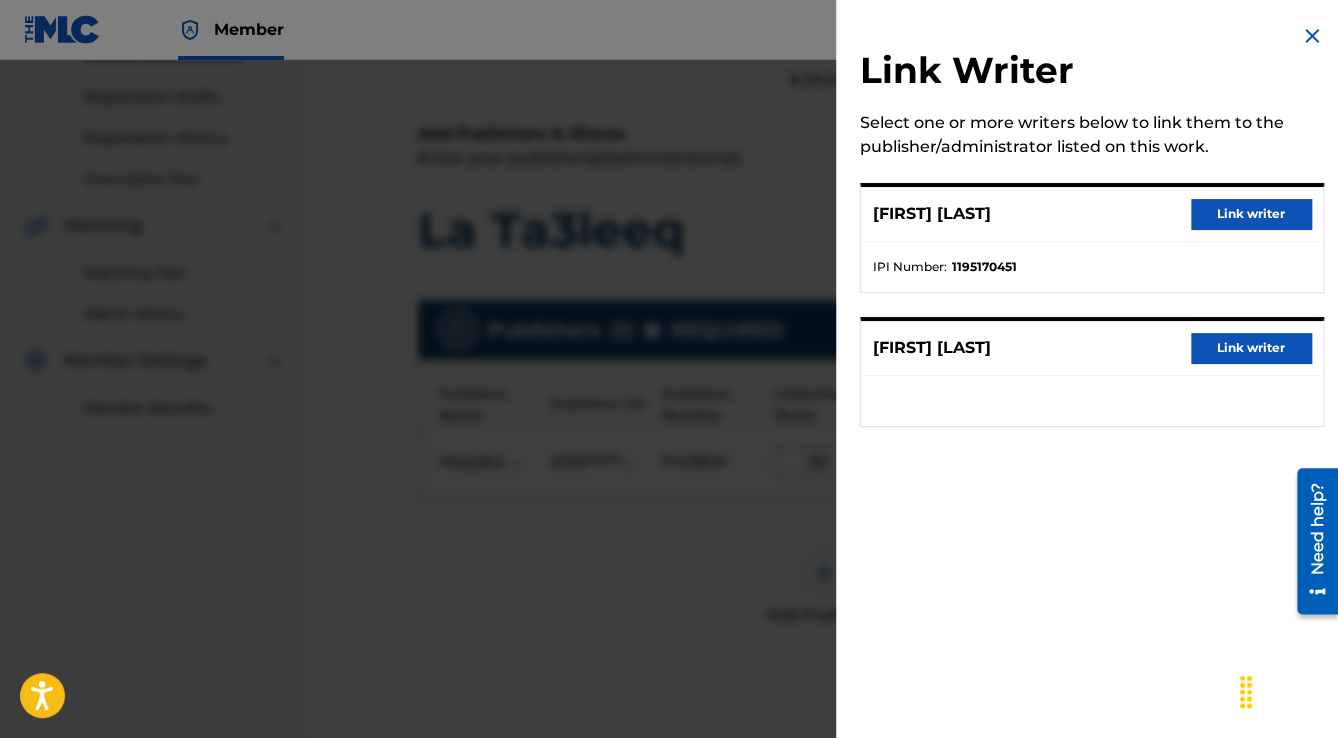 click on "Link writer" at bounding box center [1251, 214] 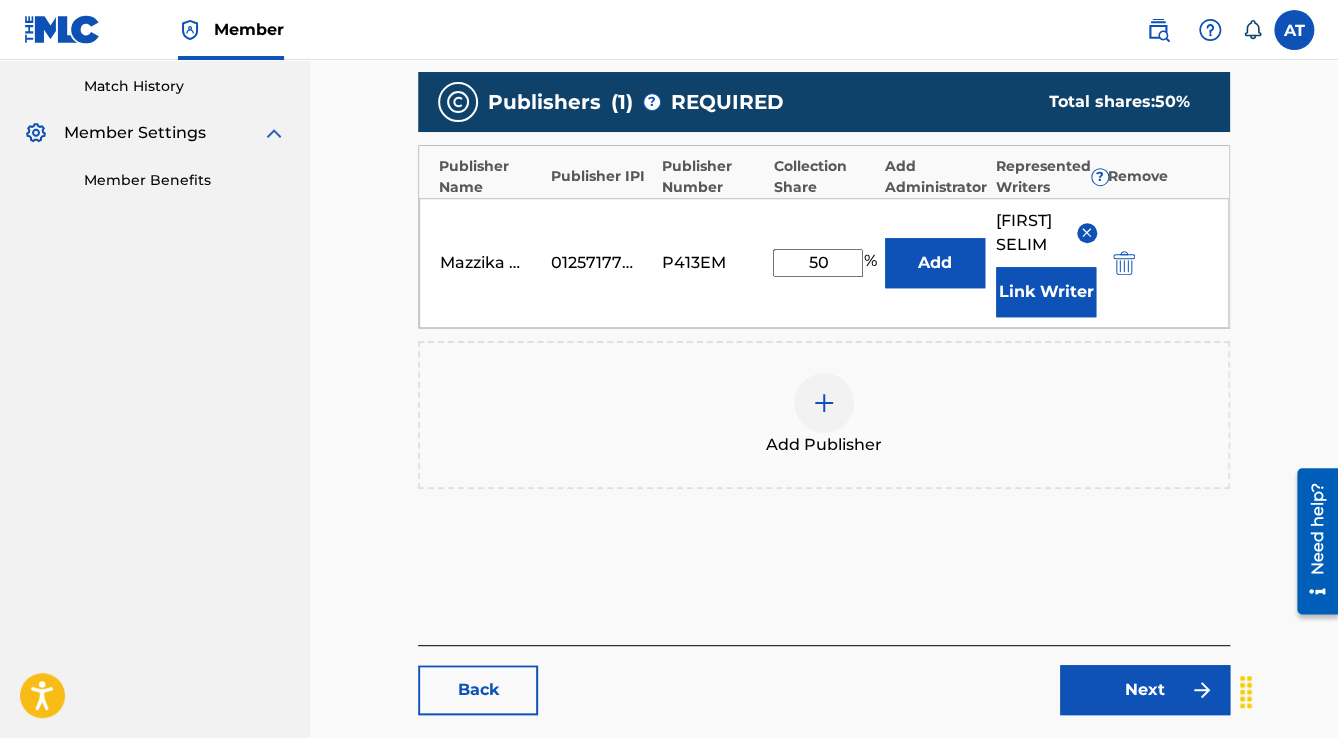 scroll, scrollTop: 712, scrollLeft: 0, axis: vertical 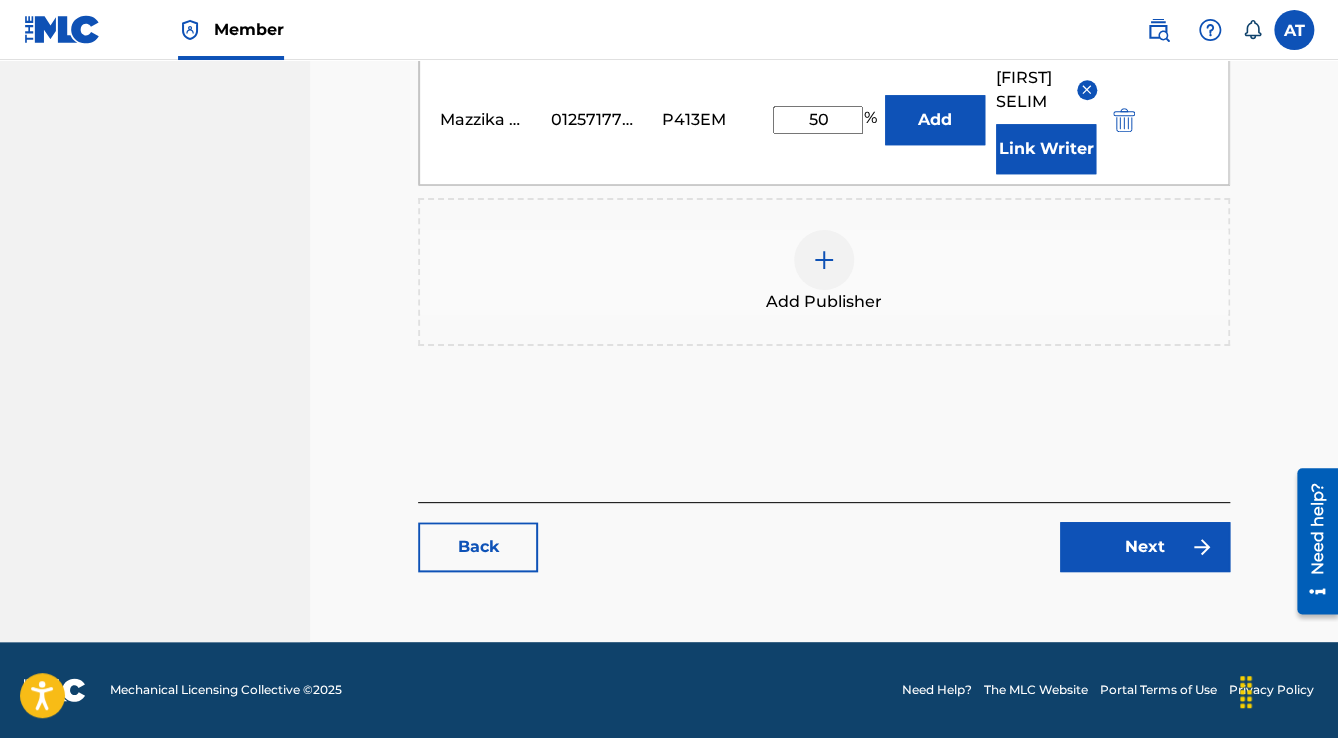 click on "Next" at bounding box center [1145, 547] 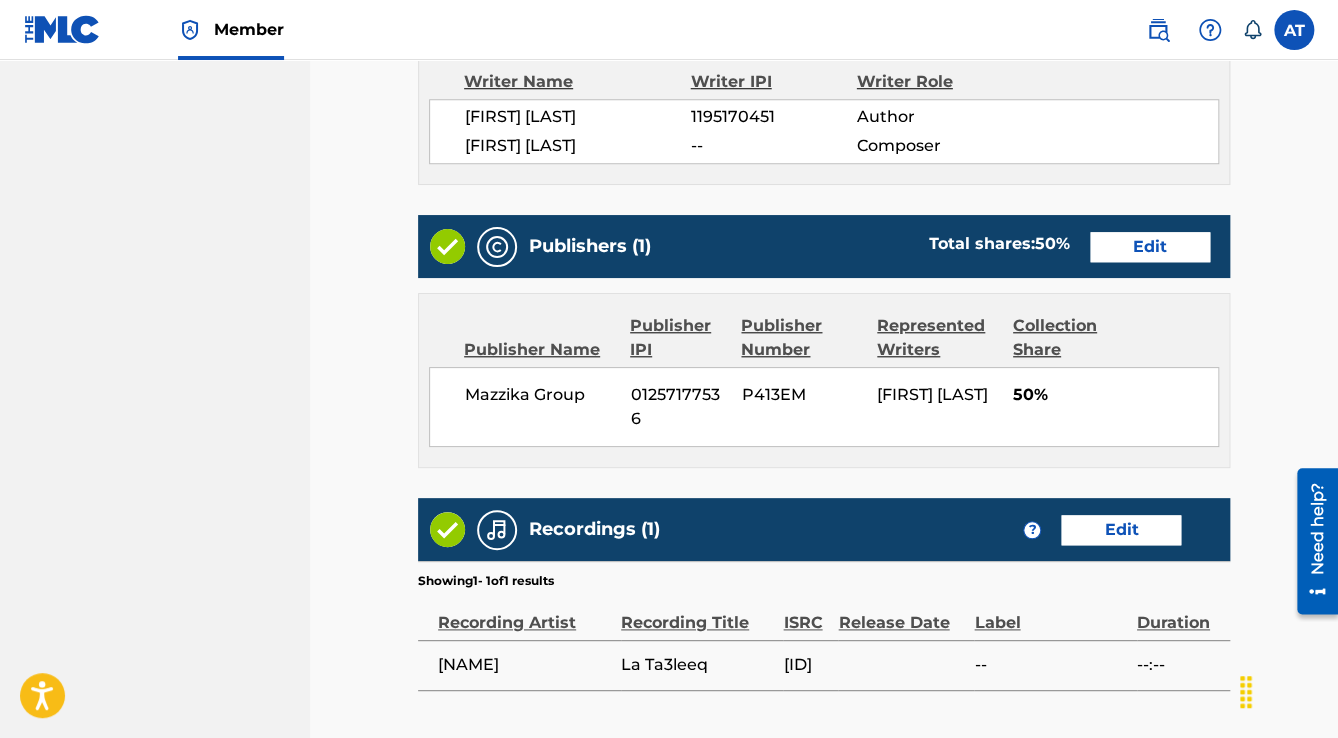 scroll 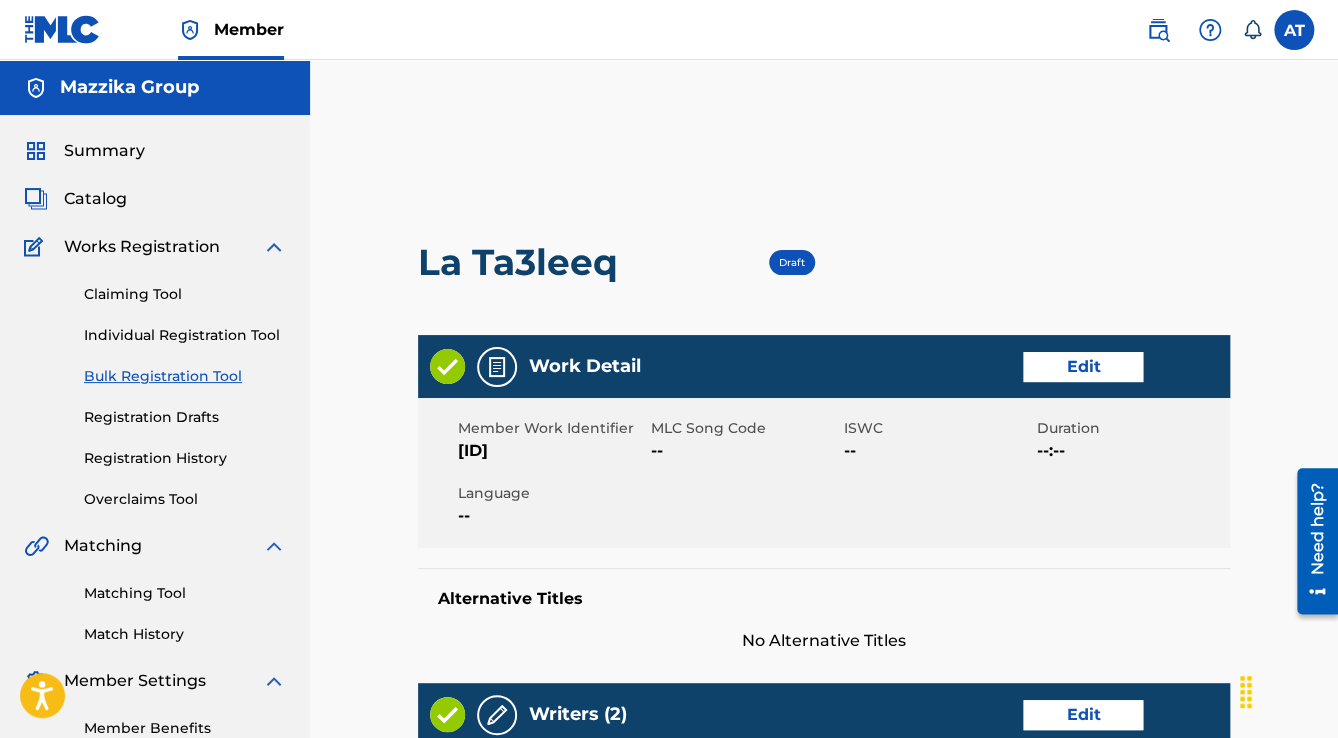 click on "Edit" at bounding box center [1083, 367] 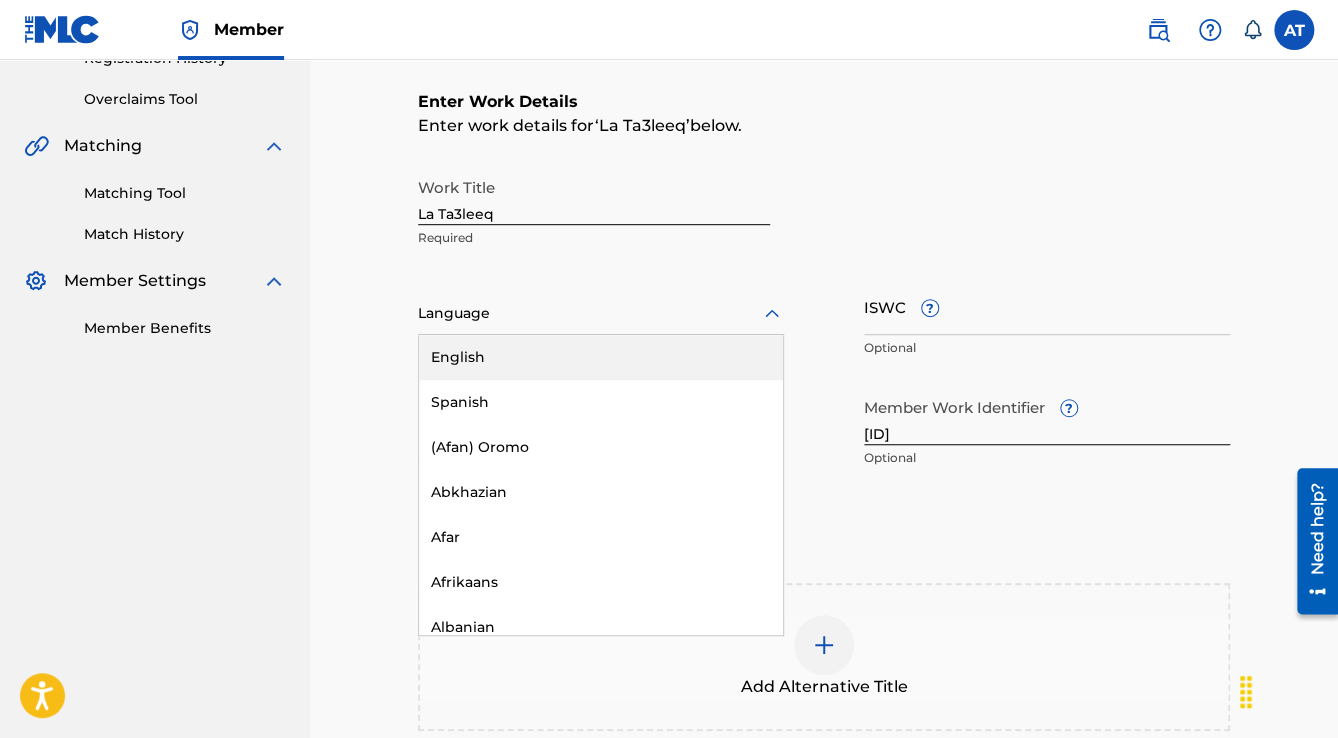 click on "Language" at bounding box center (601, 314) 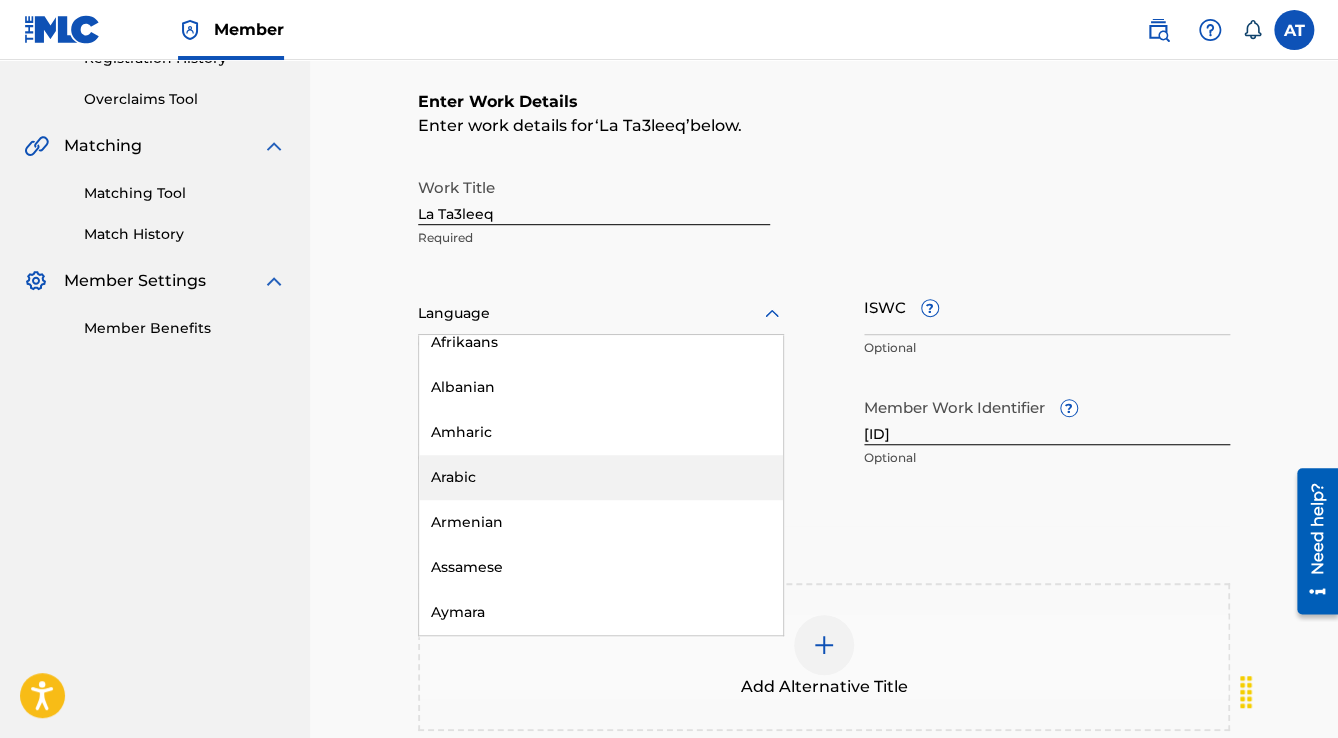 click on "Arabic" at bounding box center (601, 477) 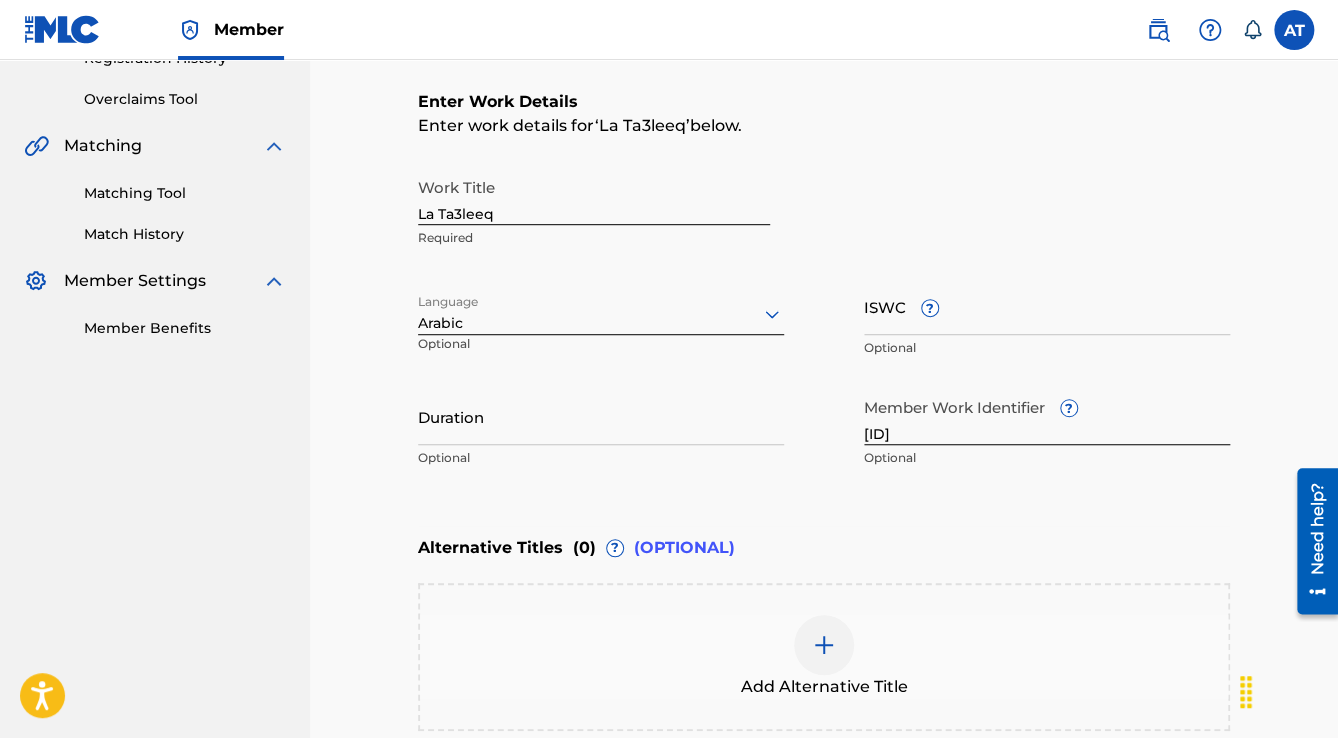 click on "Duration" at bounding box center [601, 416] 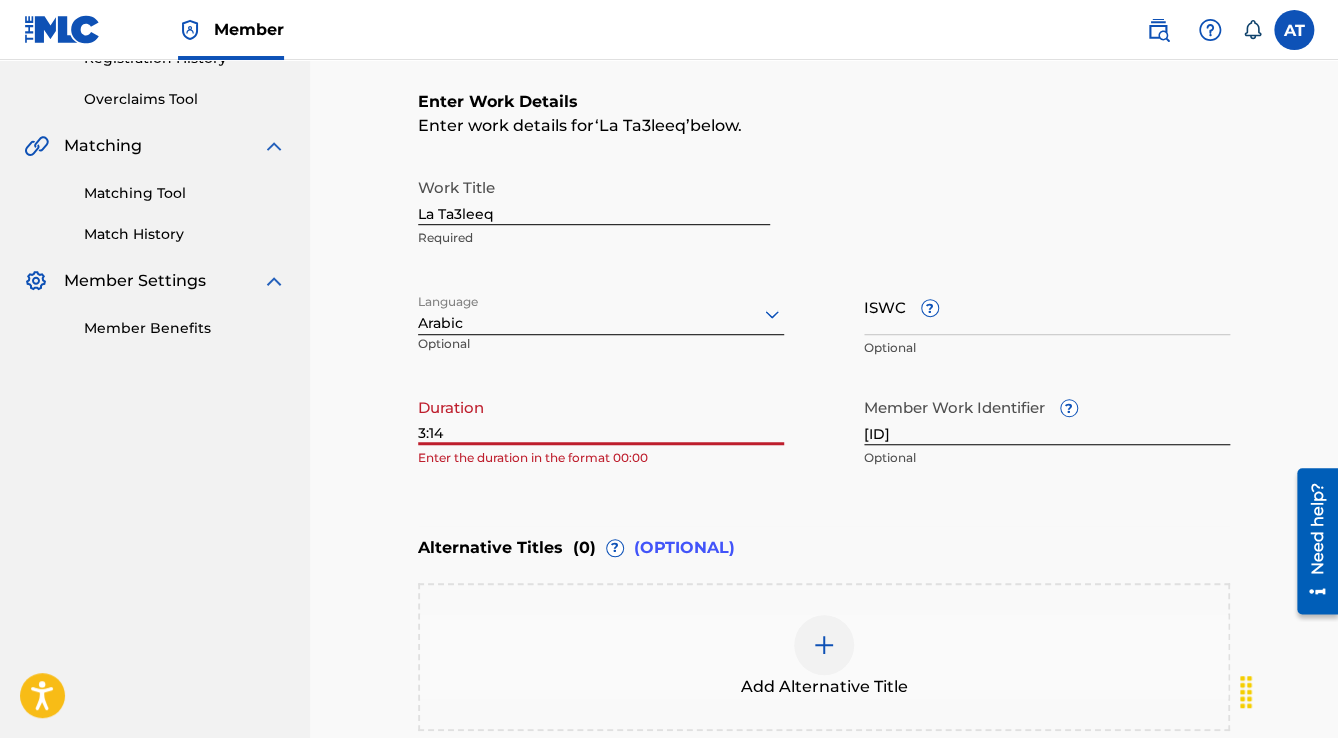 click on "3:14" at bounding box center [601, 416] 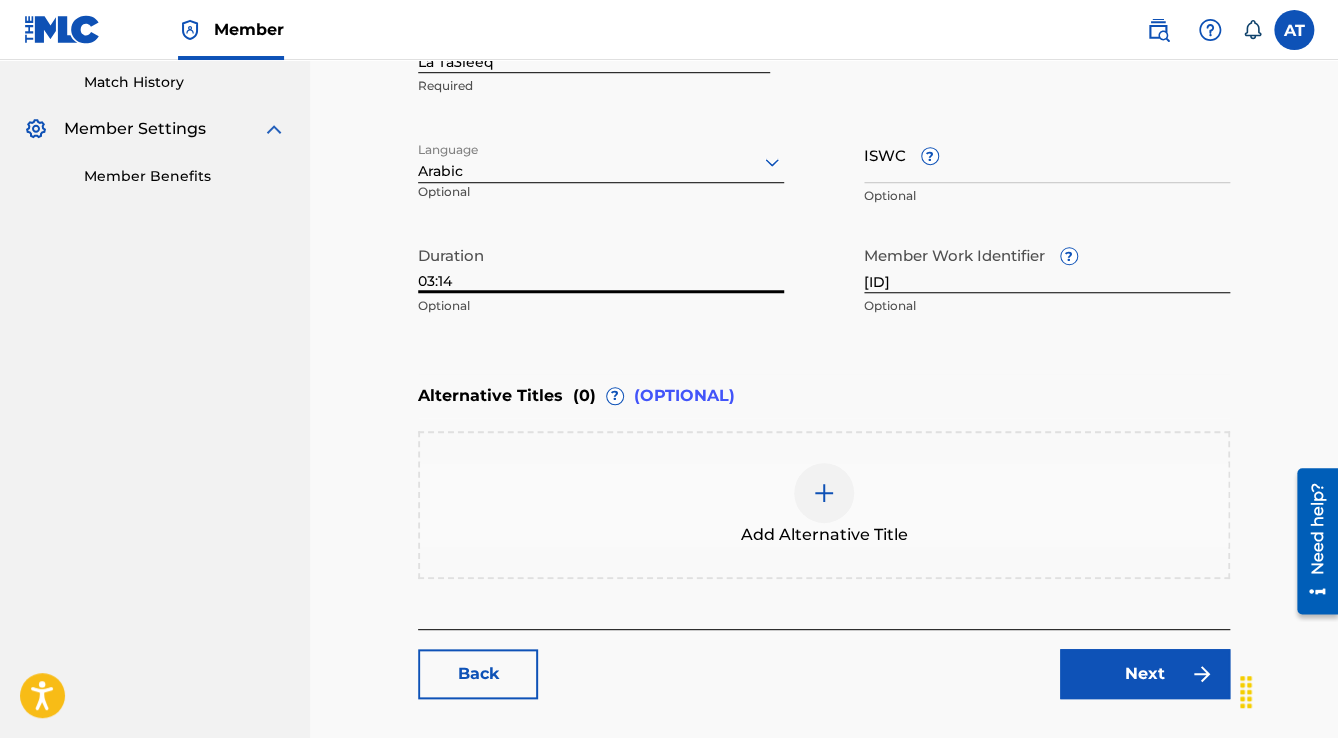 scroll, scrollTop: 677, scrollLeft: 0, axis: vertical 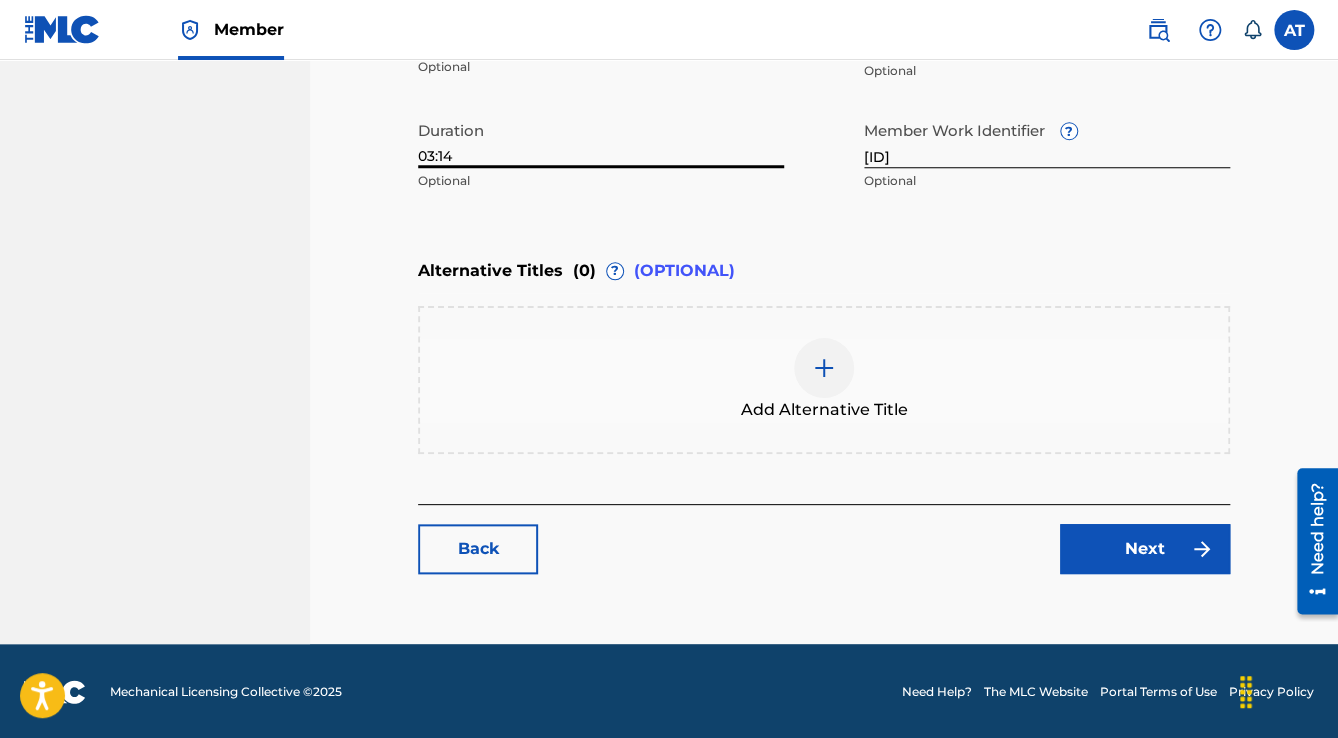 type on "03:14" 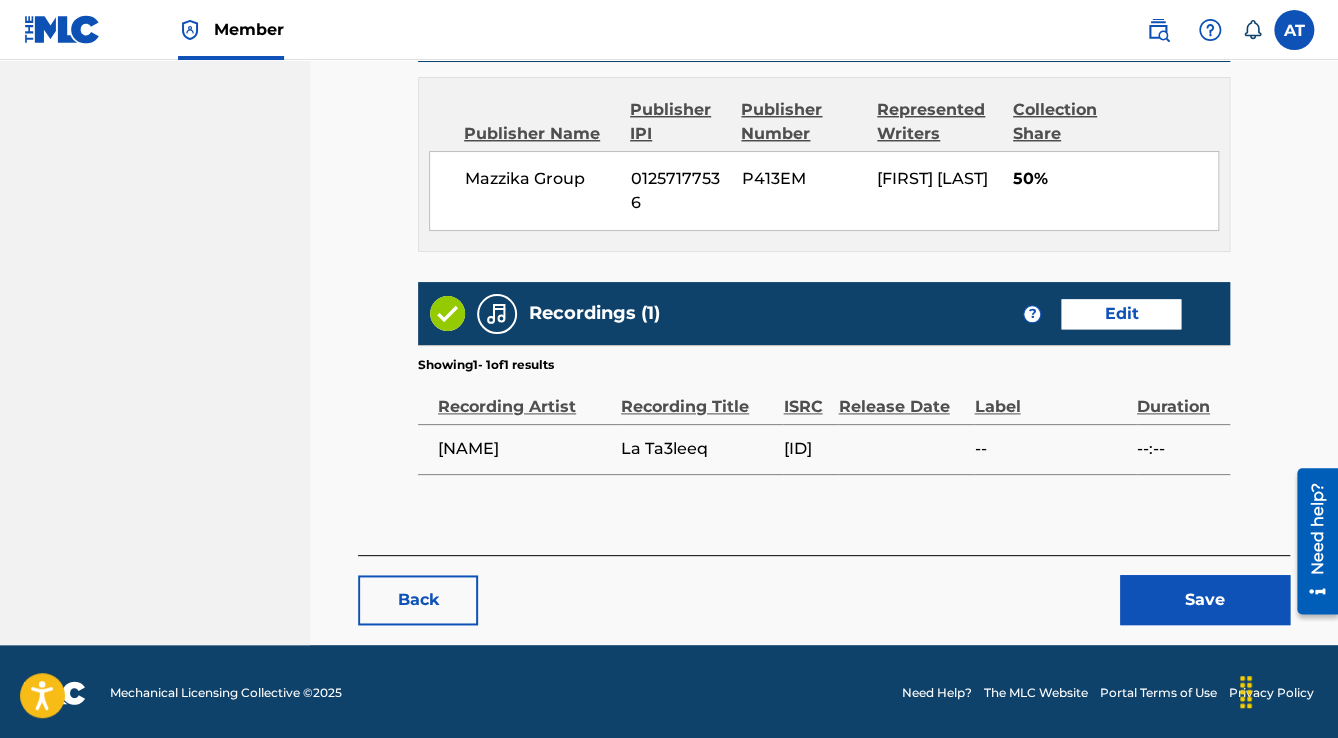 click on "Save" at bounding box center [1205, 600] 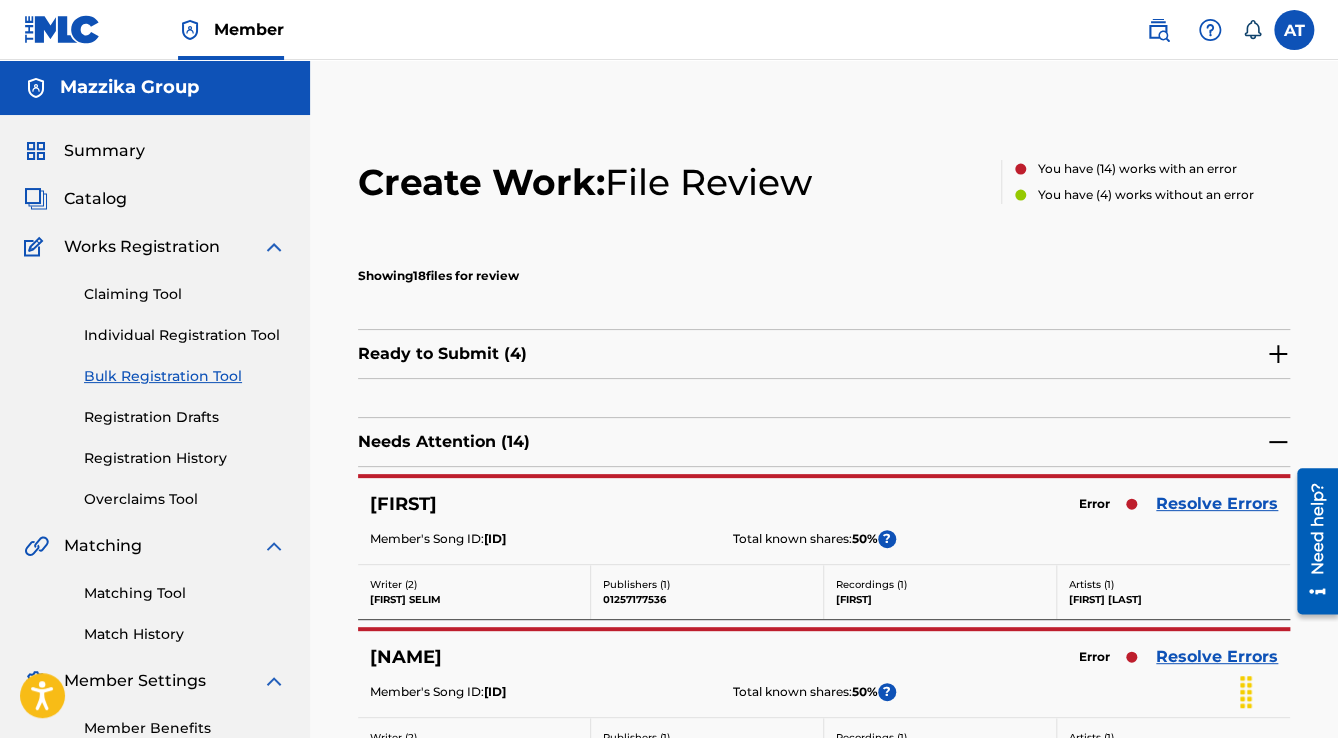 click on "Resolve Errors" at bounding box center [1217, 504] 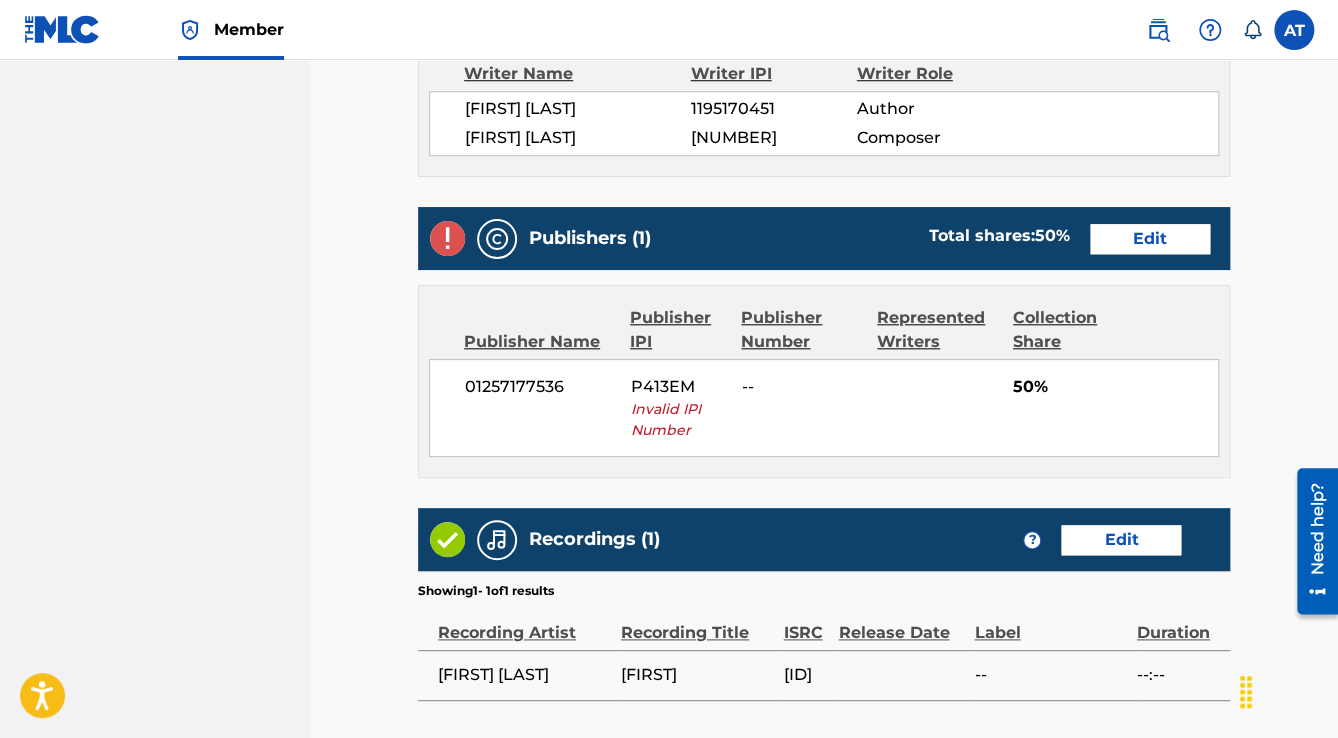 click on "Edit" at bounding box center [1150, 239] 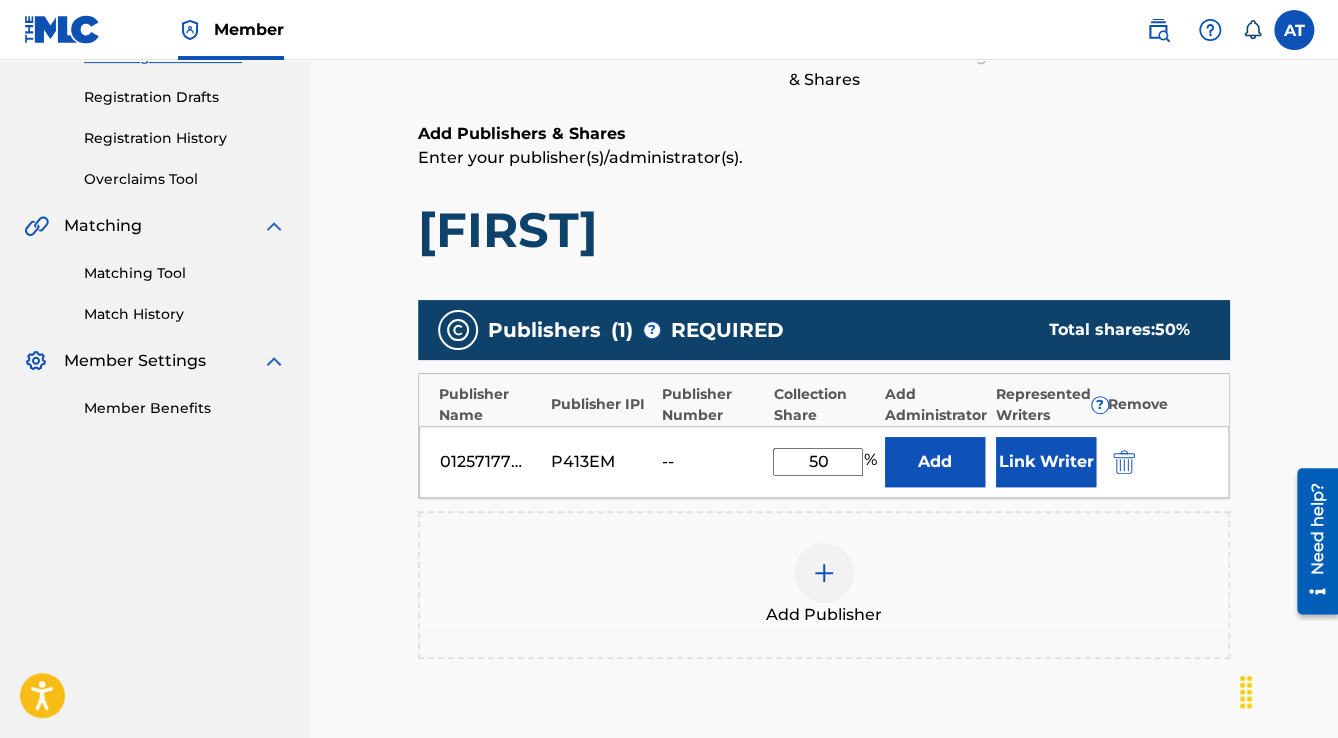 click at bounding box center (1124, 462) 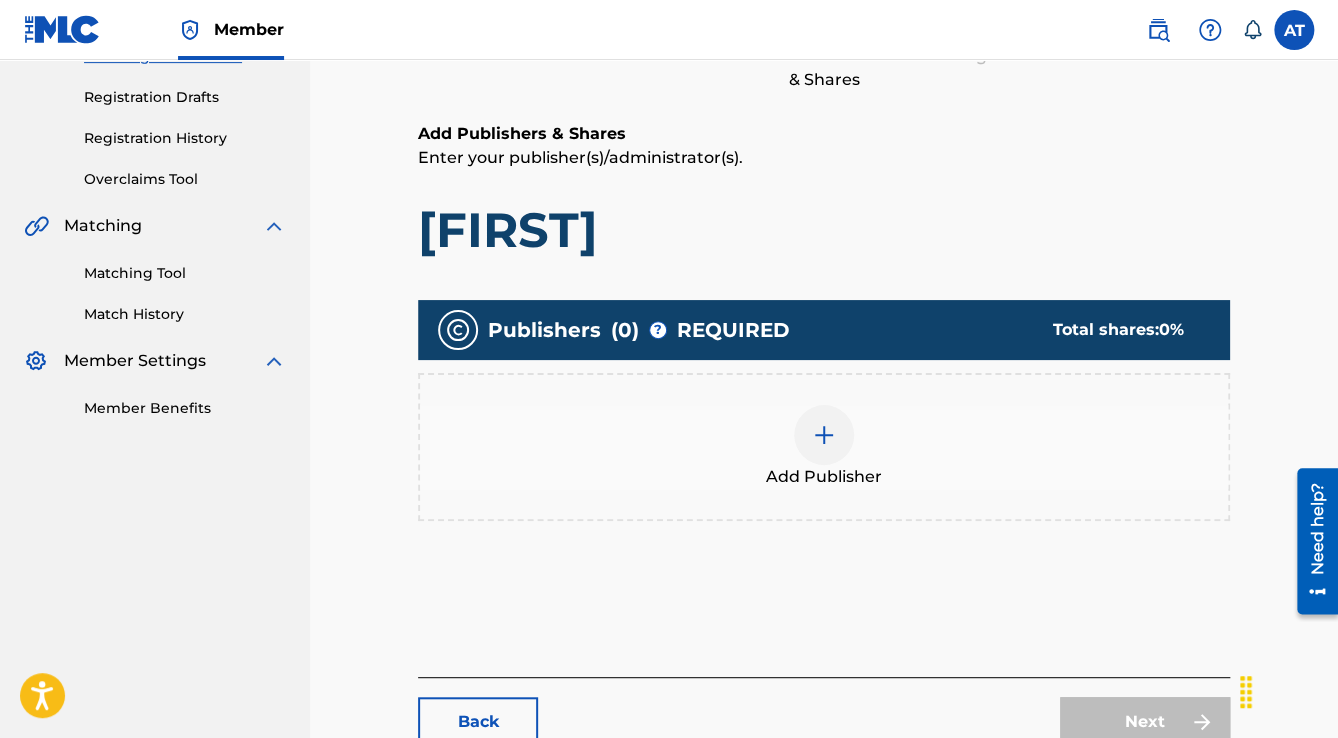 click on "Add Publisher" at bounding box center (824, 447) 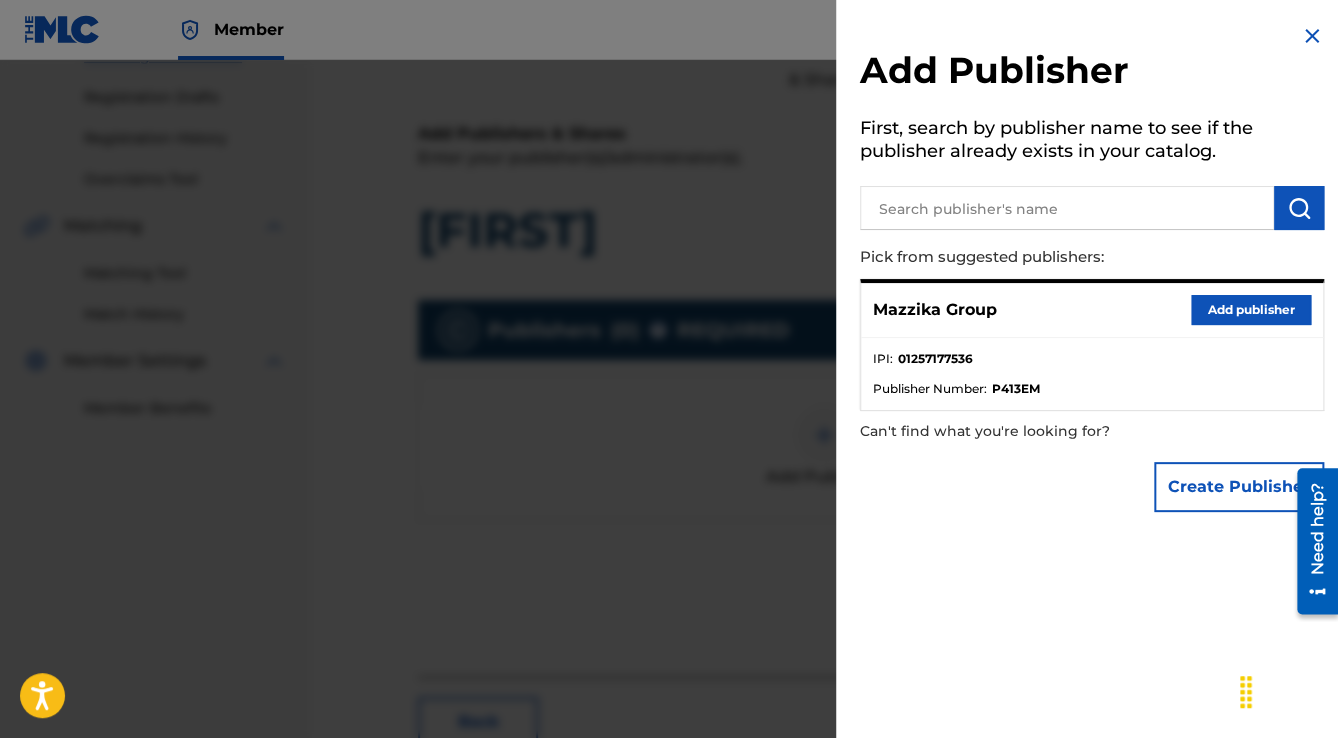 click on "Add publisher" at bounding box center (1251, 310) 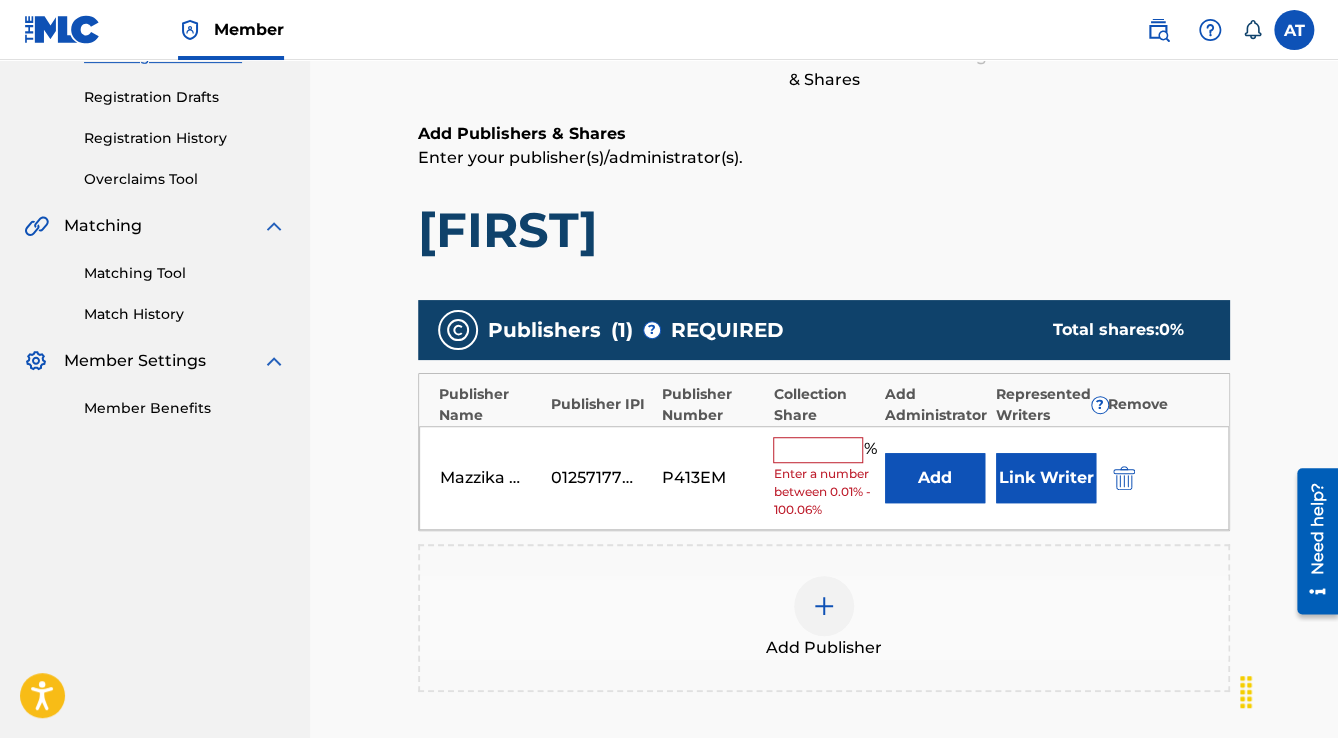 click at bounding box center [818, 450] 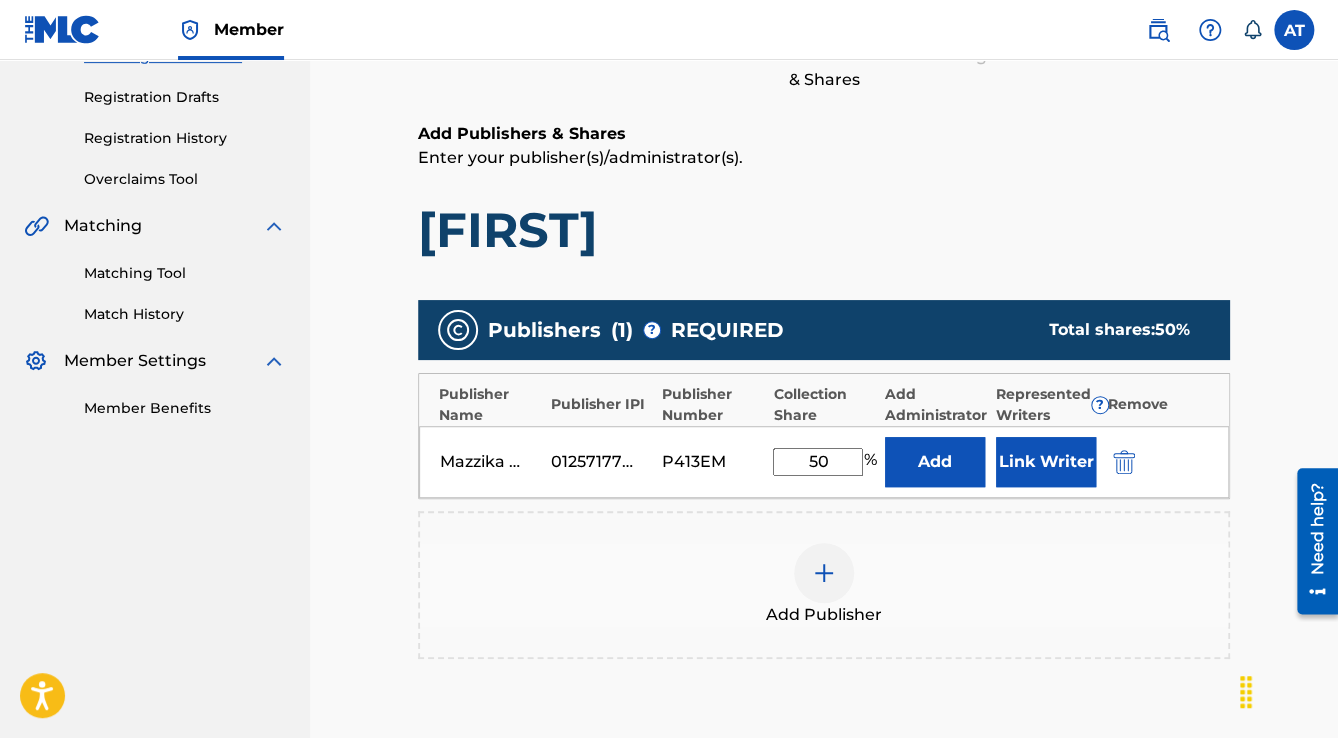 click on "Link Writer" at bounding box center [1046, 462] 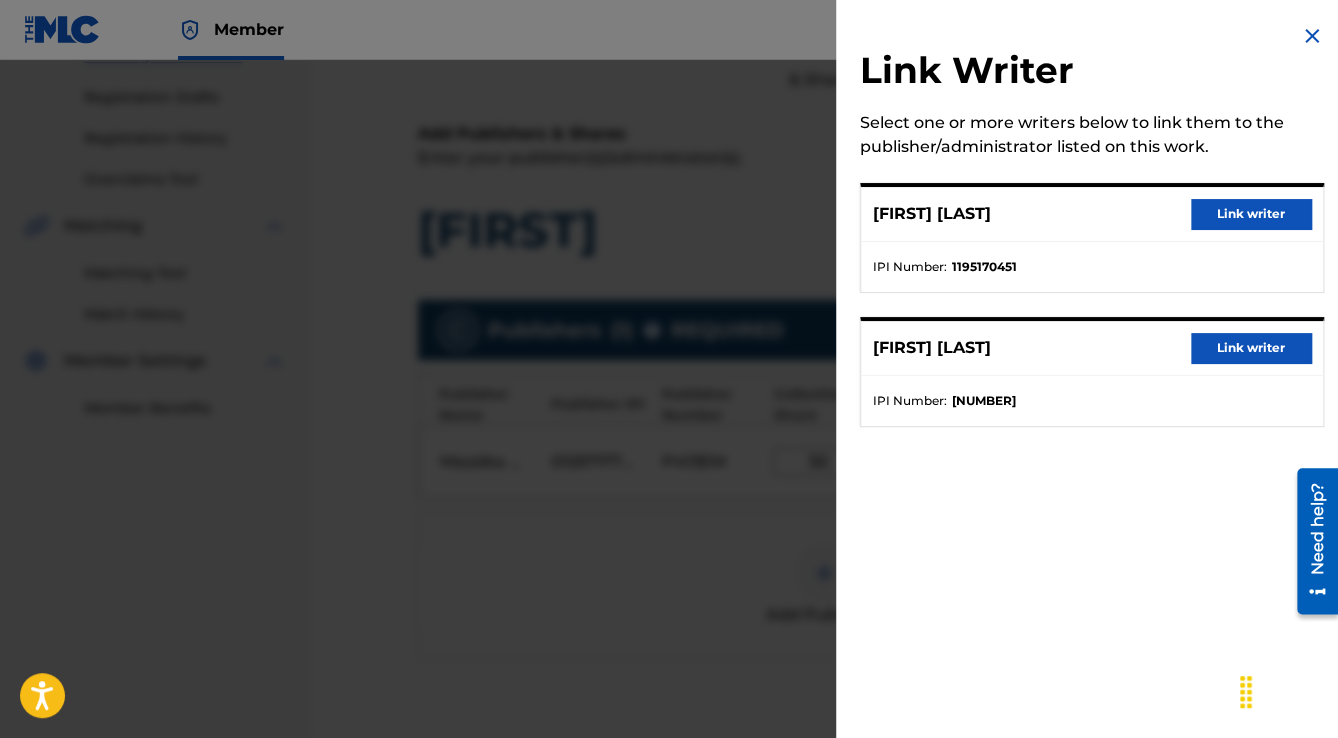 click on "Link writer" at bounding box center (1251, 214) 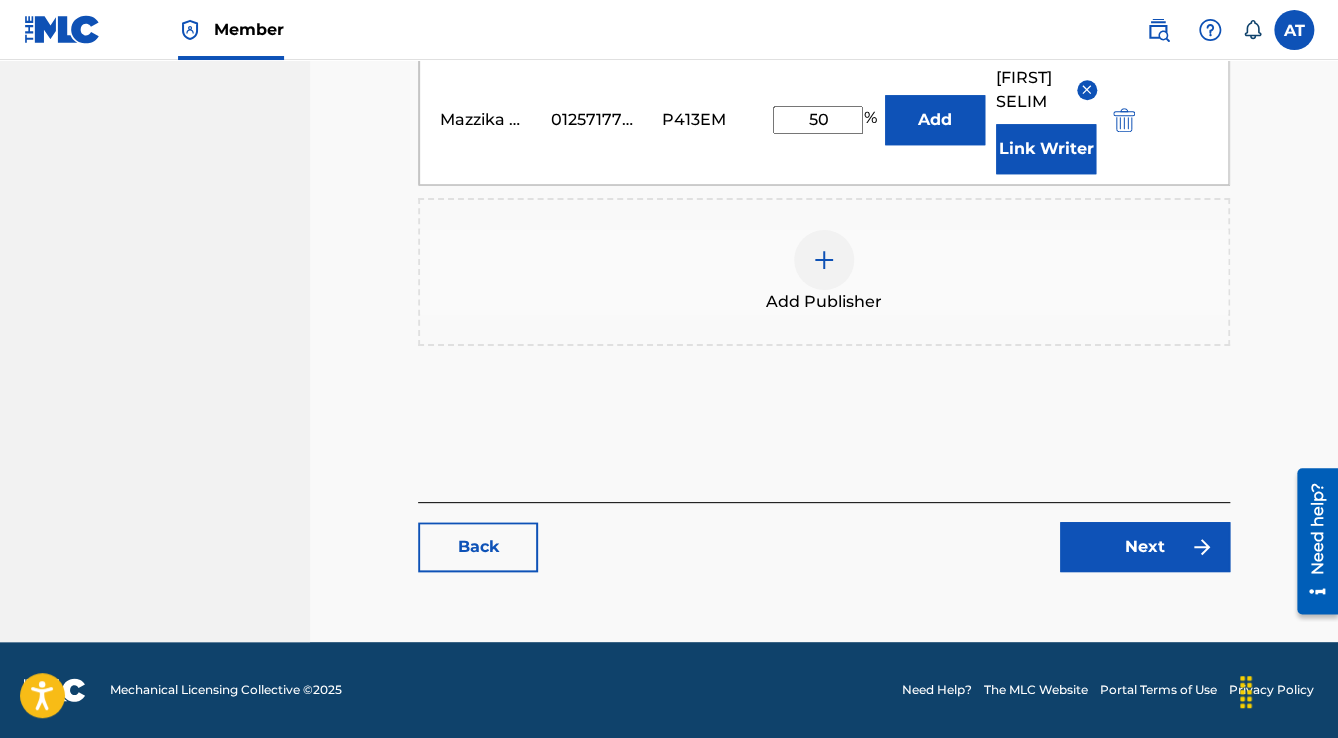 click on "Next" at bounding box center [1145, 547] 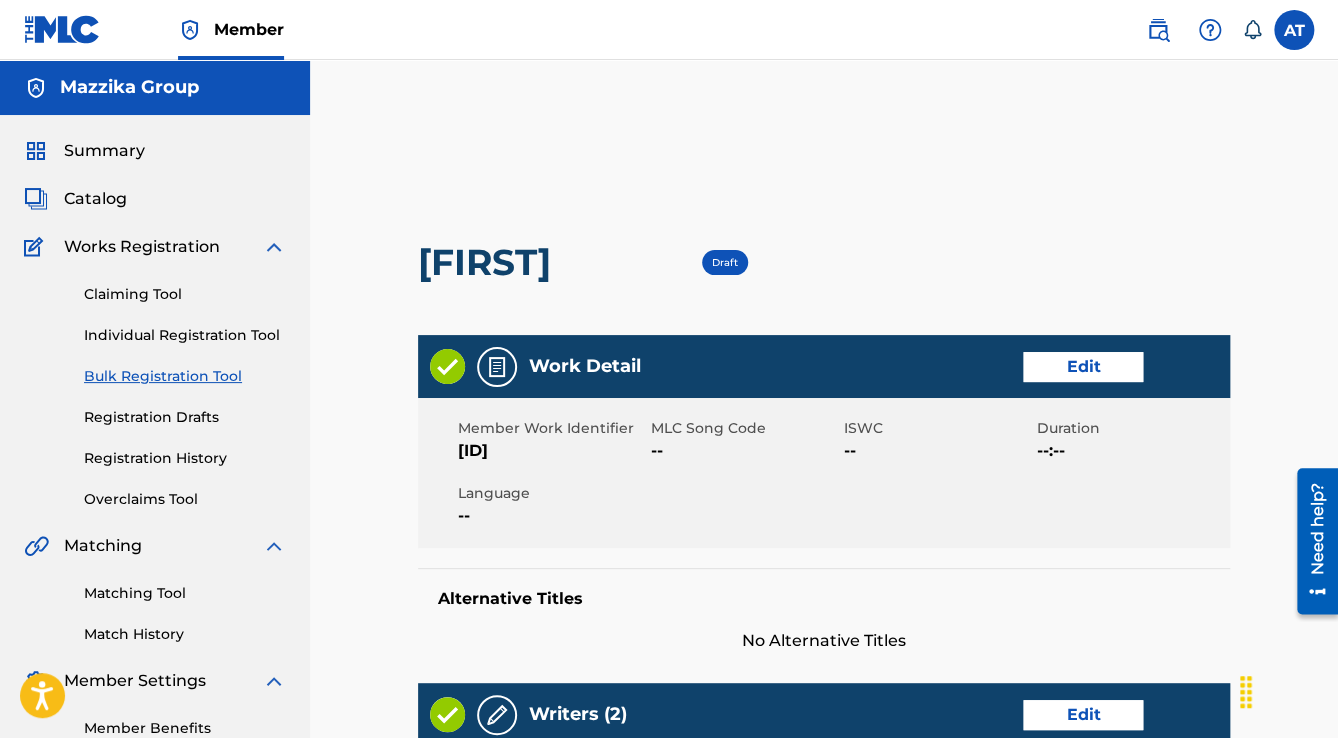 click on "Work Detail   Edit" at bounding box center [824, 366] 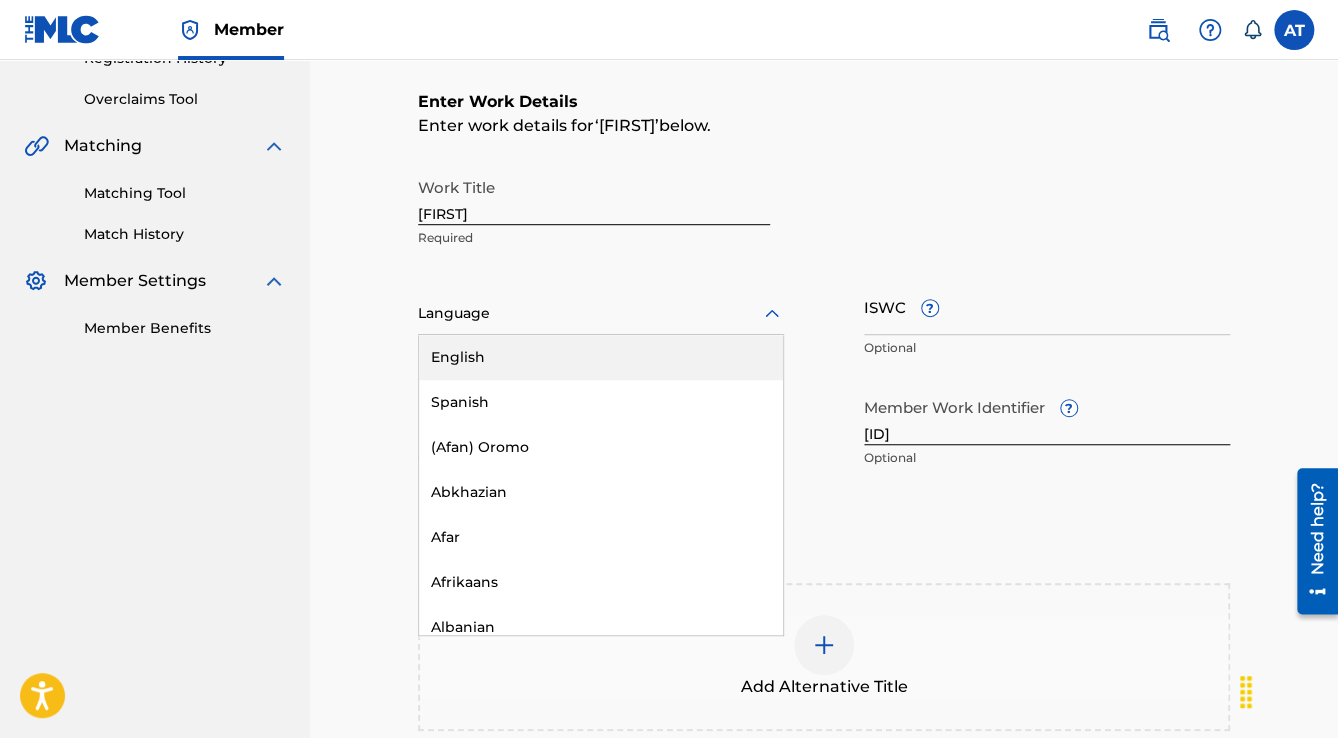click at bounding box center (601, 313) 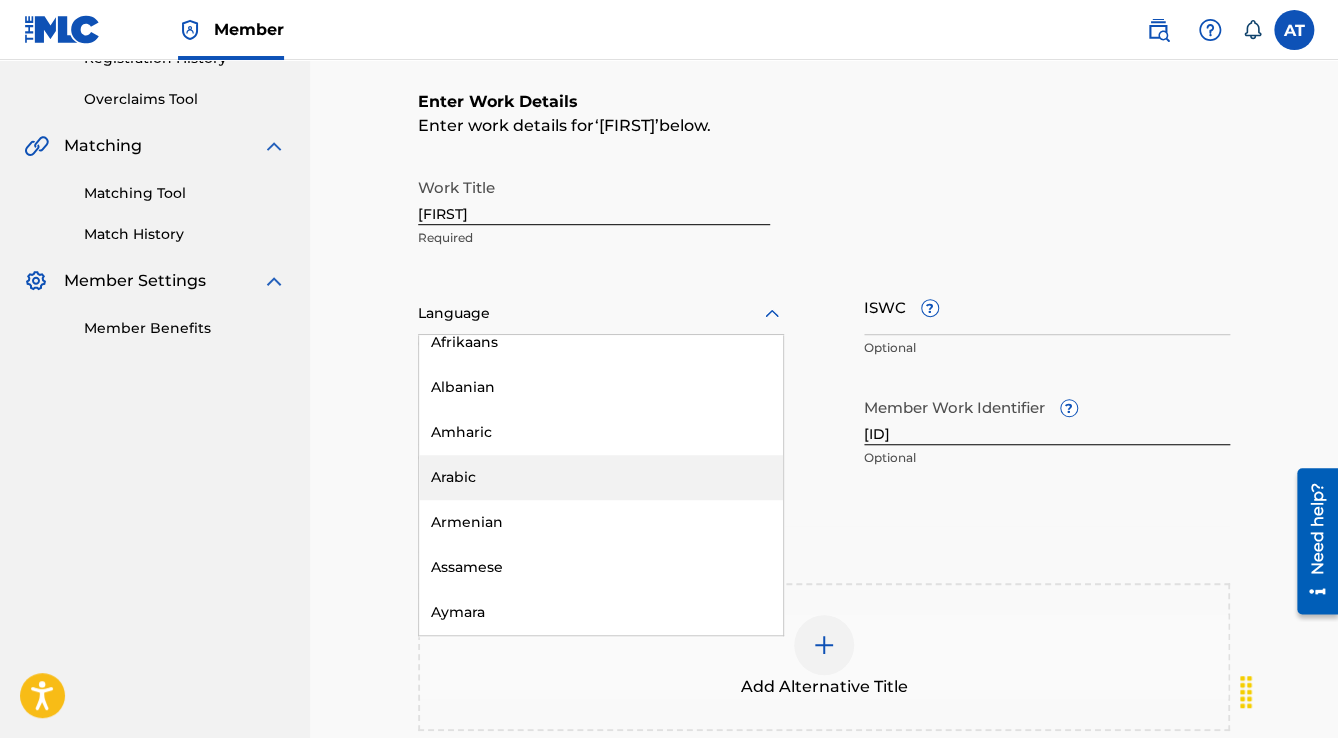 click on "Arabic" at bounding box center (601, 477) 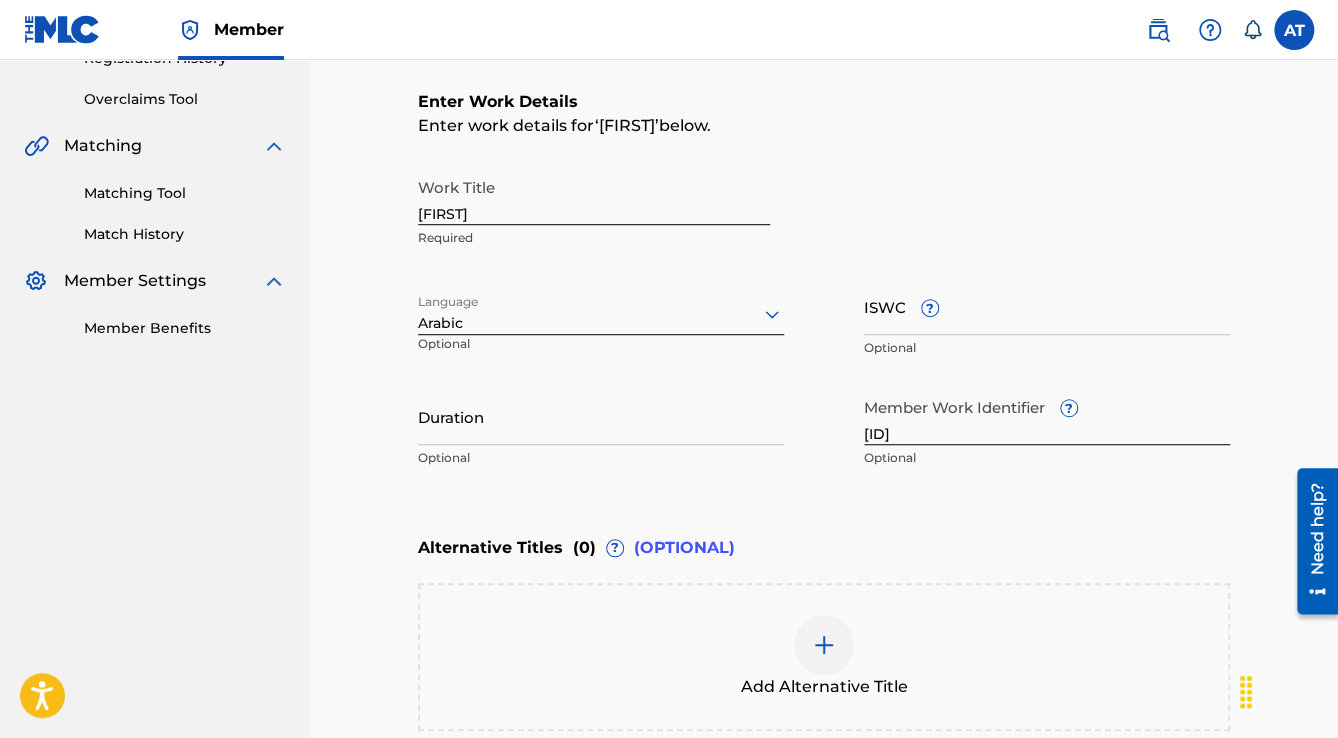 click on "Duration" at bounding box center [601, 416] 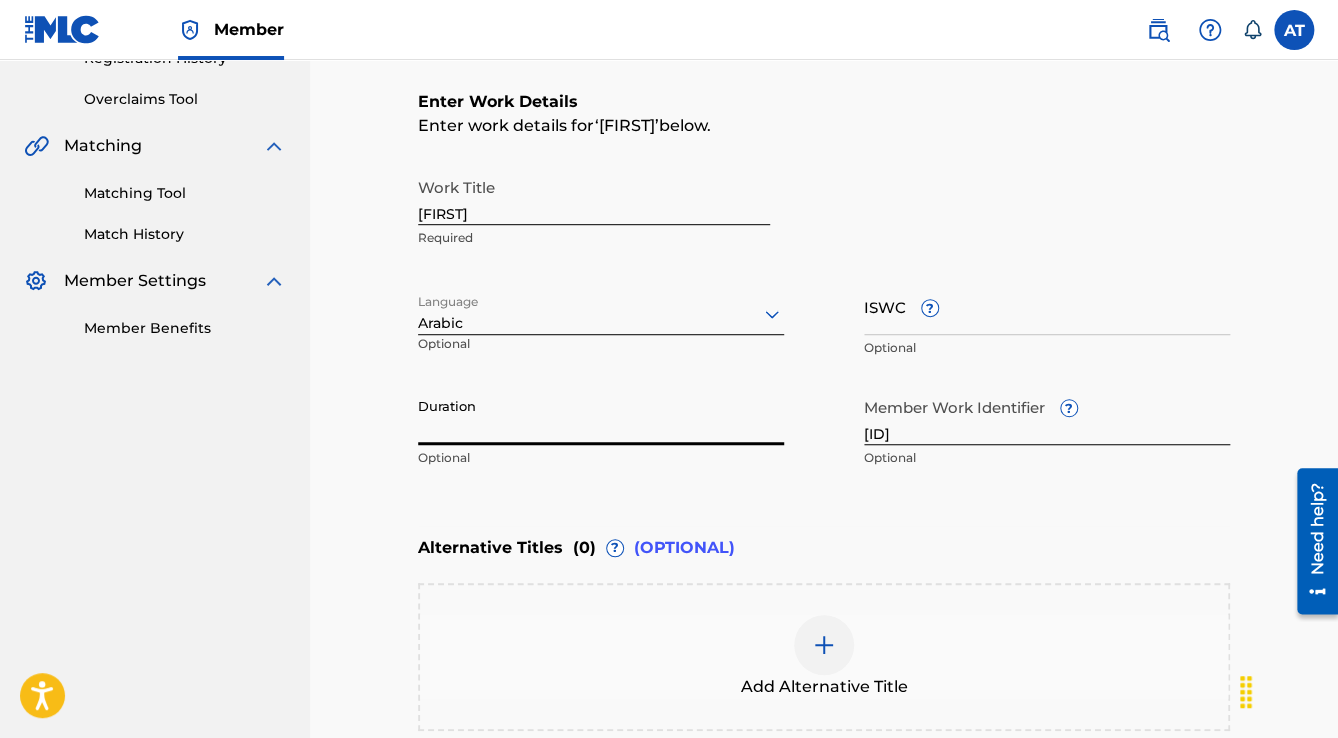 paste on "2:49" 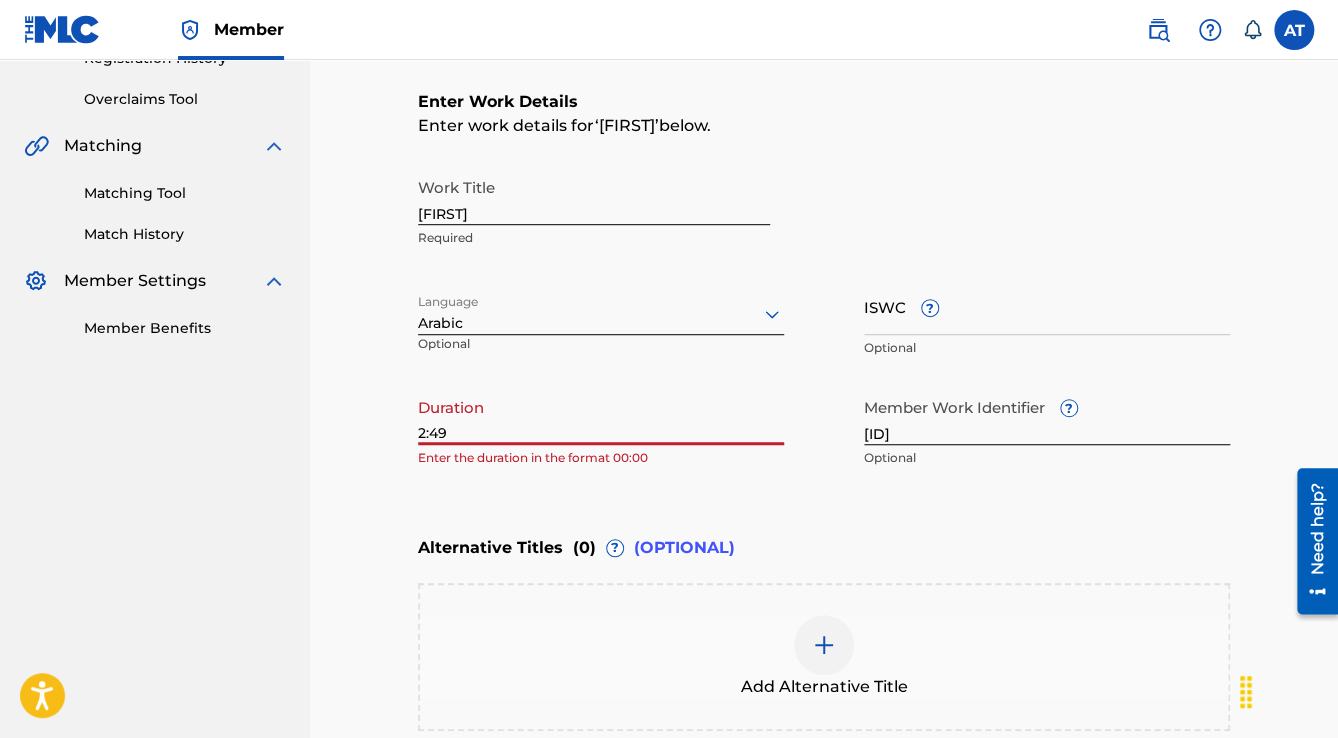 click on "2:49" at bounding box center (601, 416) 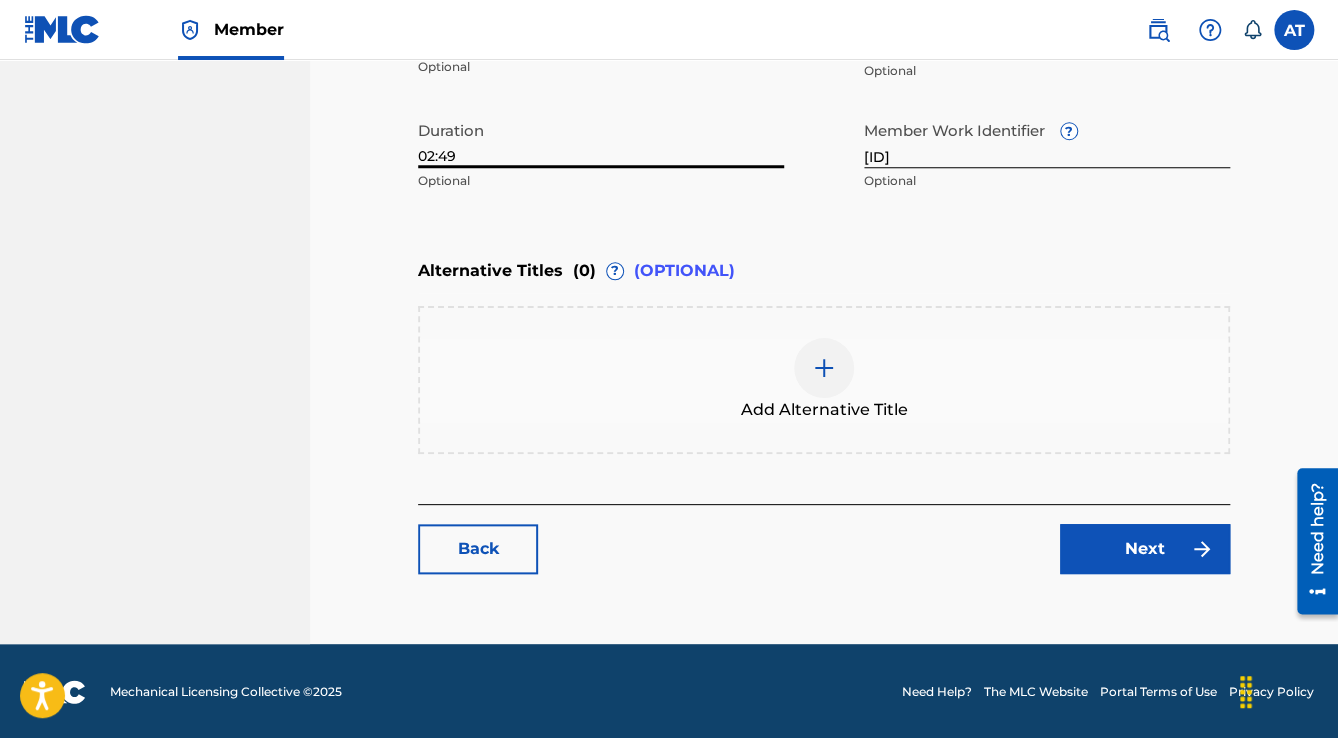 type on "02:49" 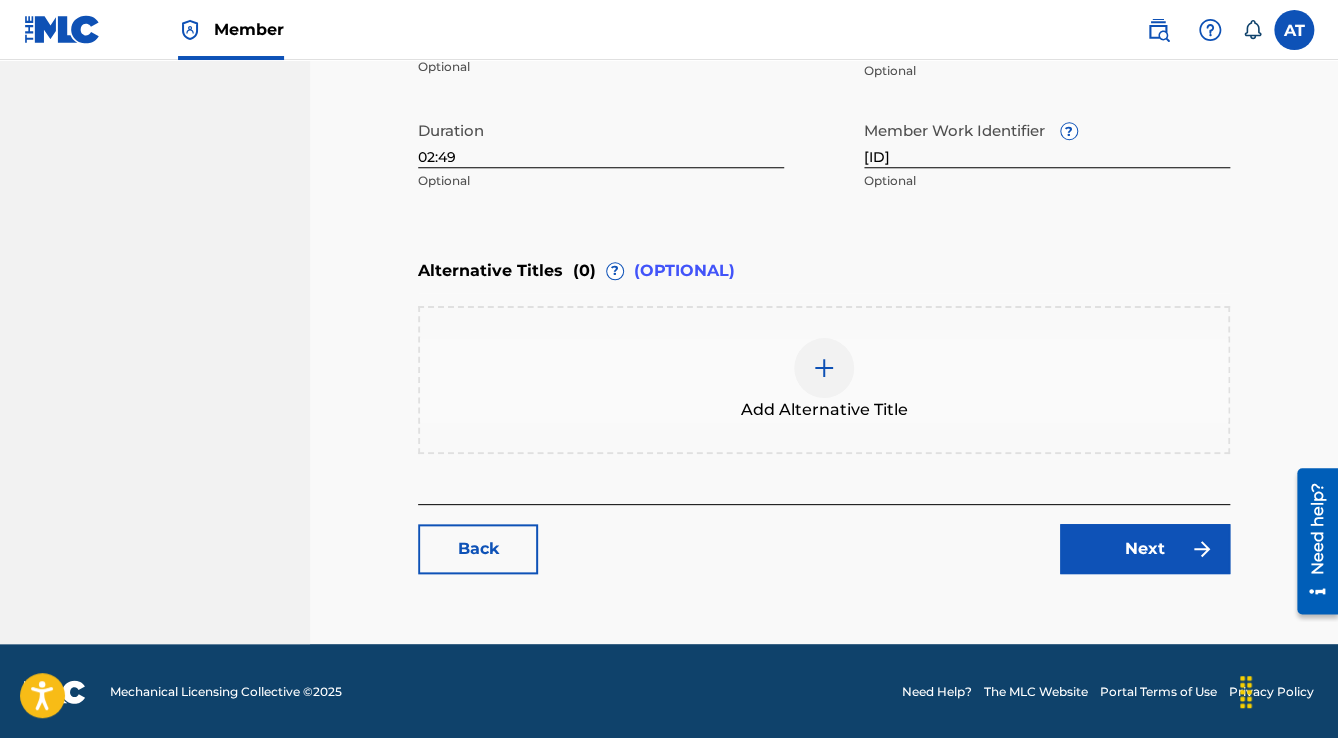 click on "Next" at bounding box center [1145, 549] 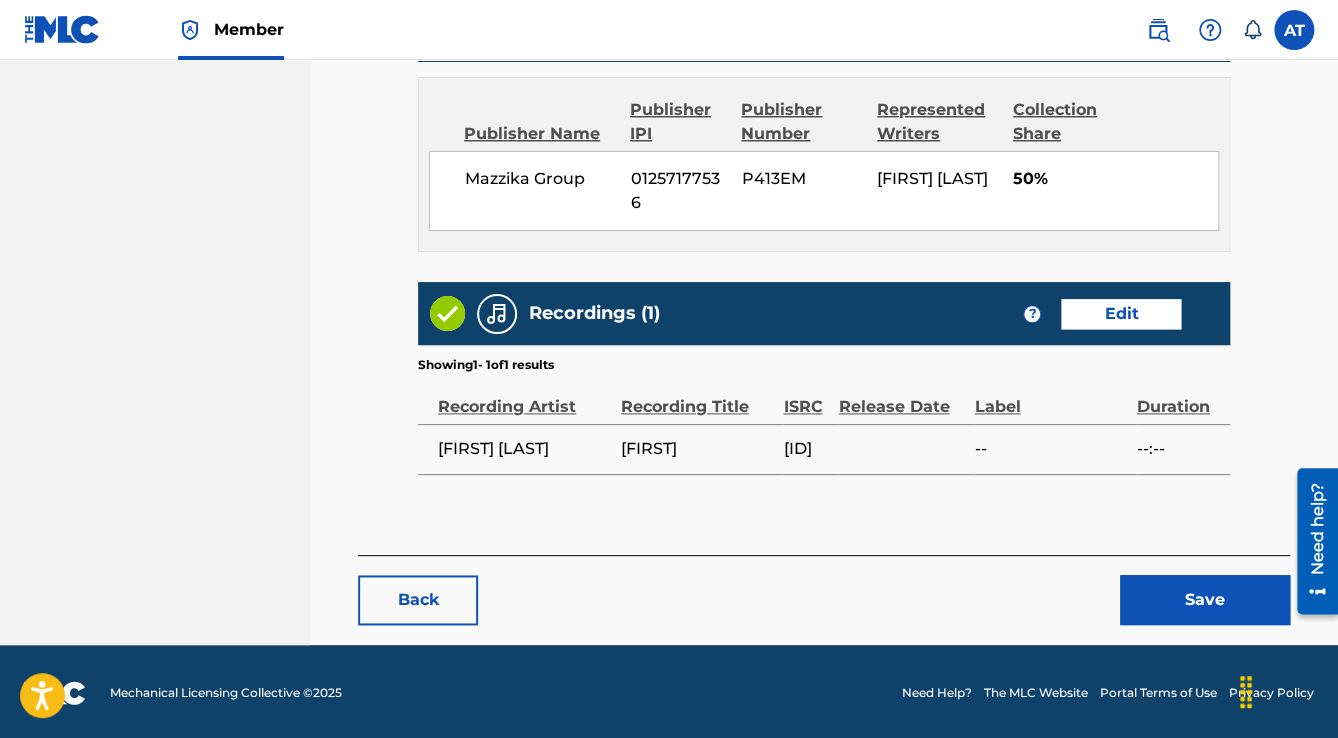 click on "Save" at bounding box center [1205, 600] 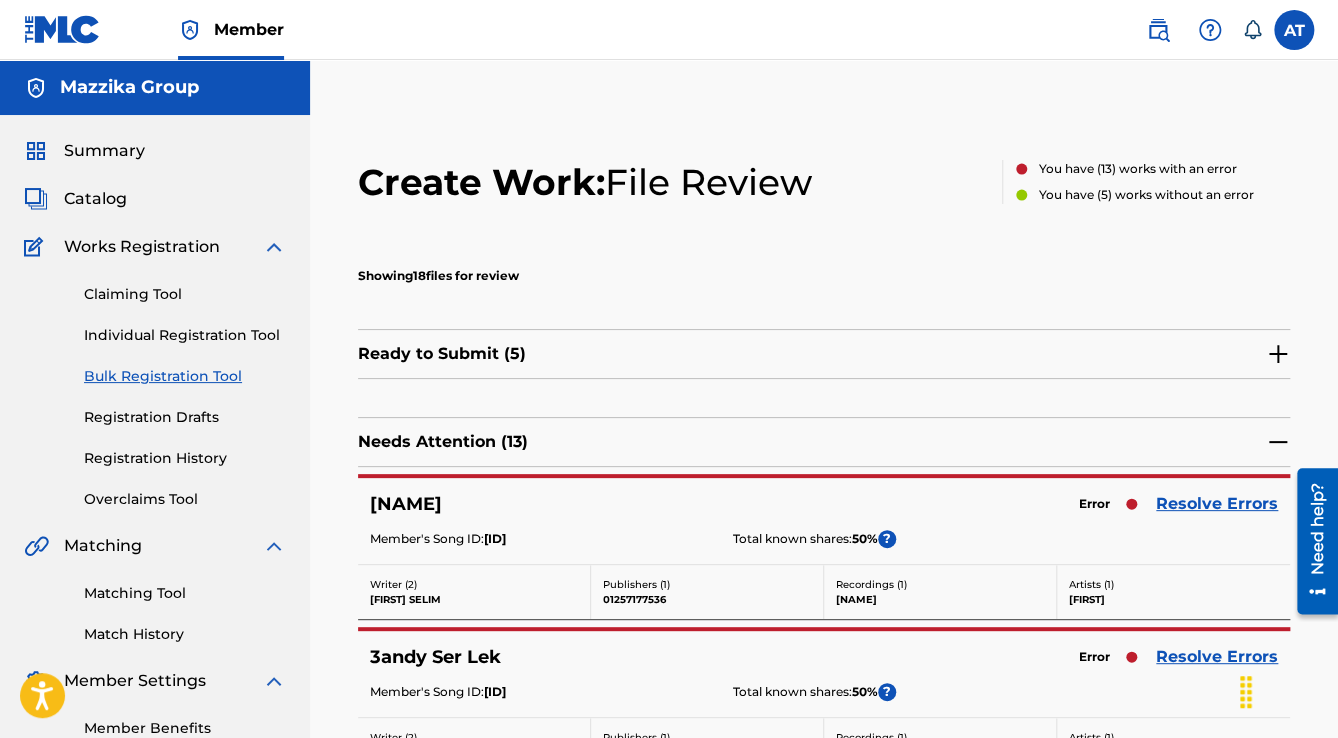click on "Resolve Errors" at bounding box center [1217, 504] 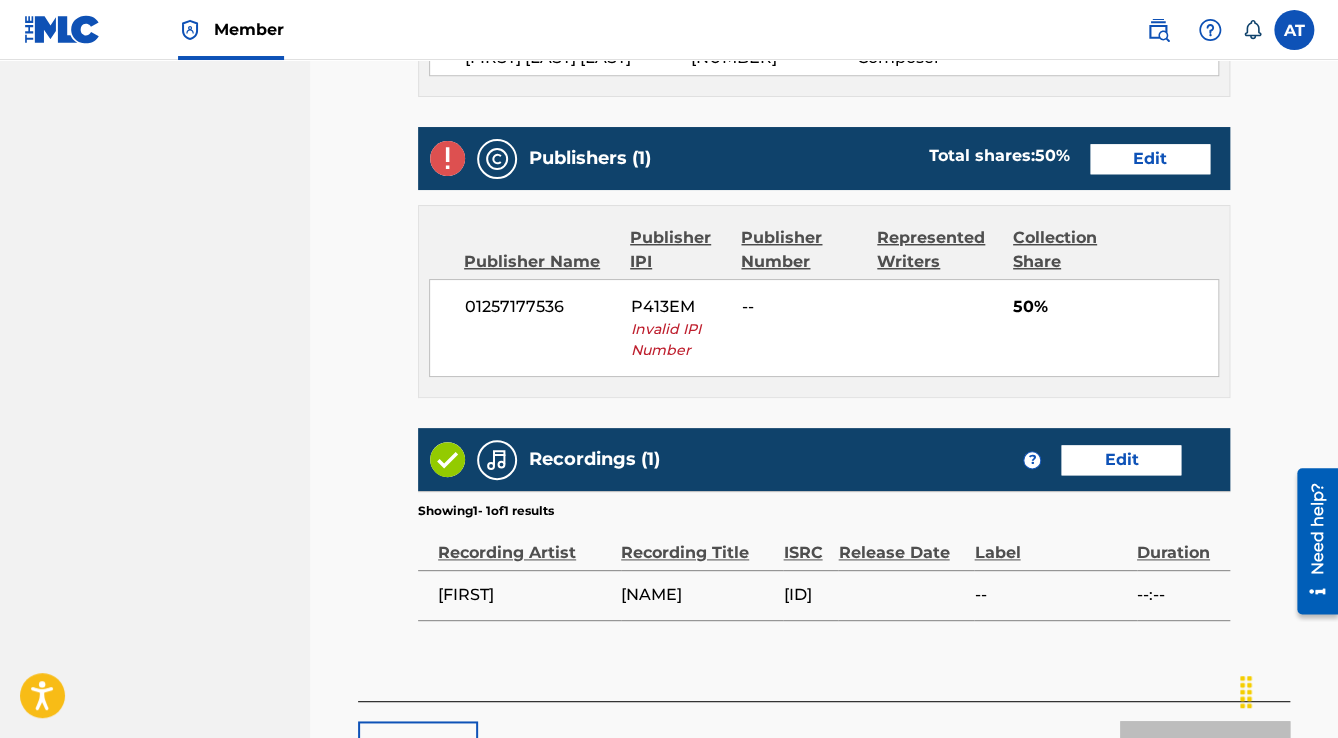 click on "Edit" at bounding box center (1150, 159) 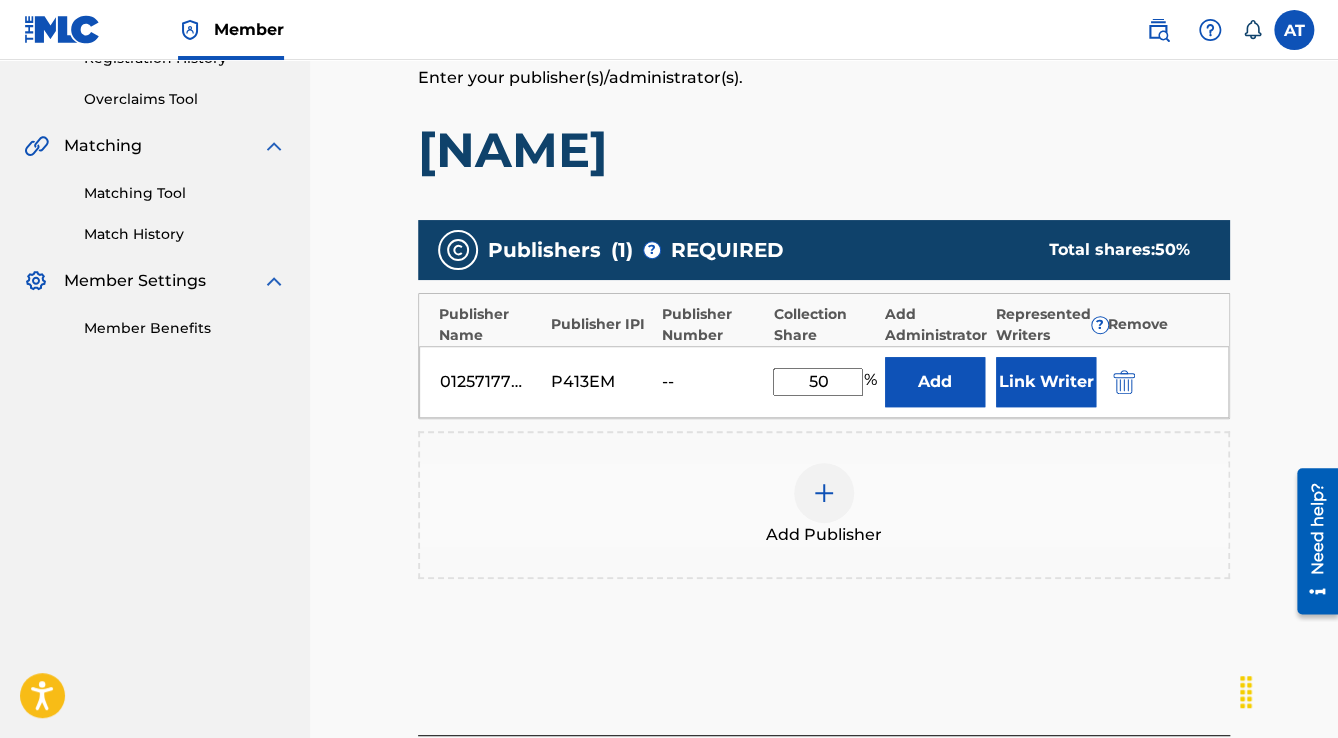click at bounding box center (1124, 382) 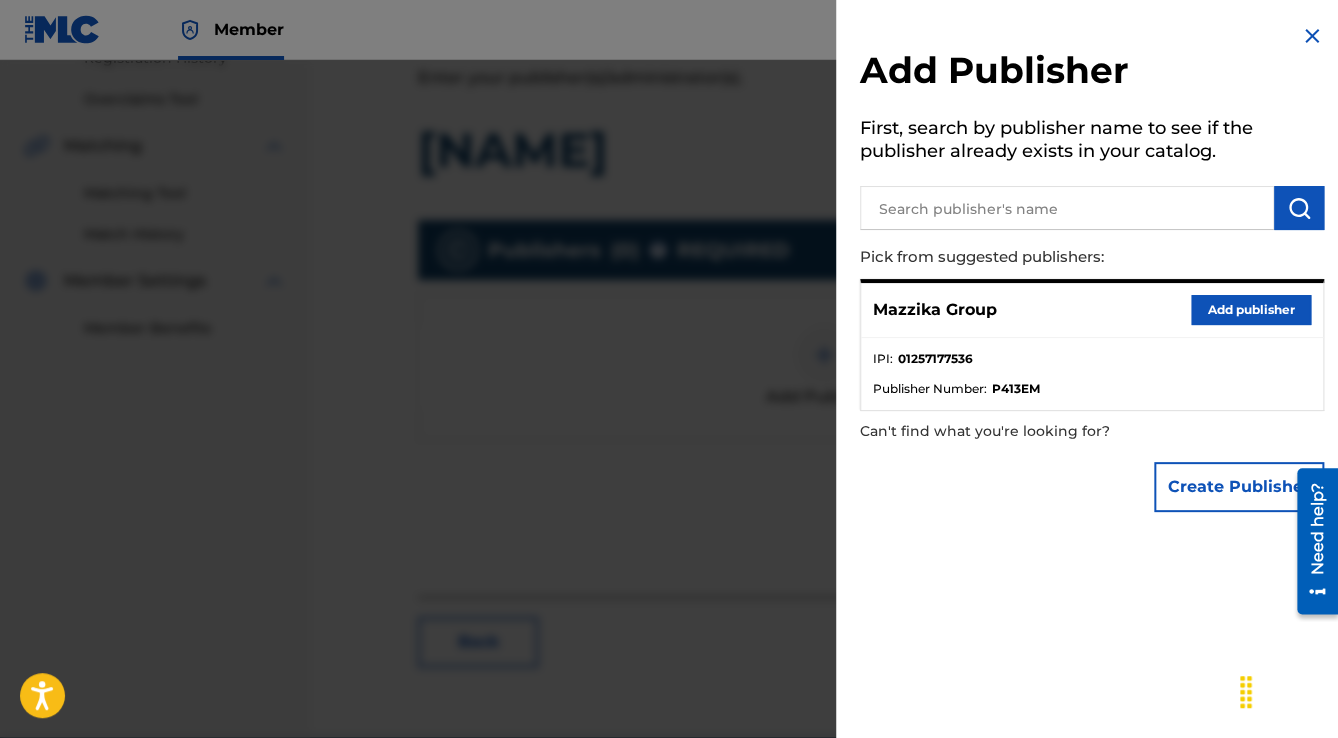 click on "Add publisher" at bounding box center (1251, 310) 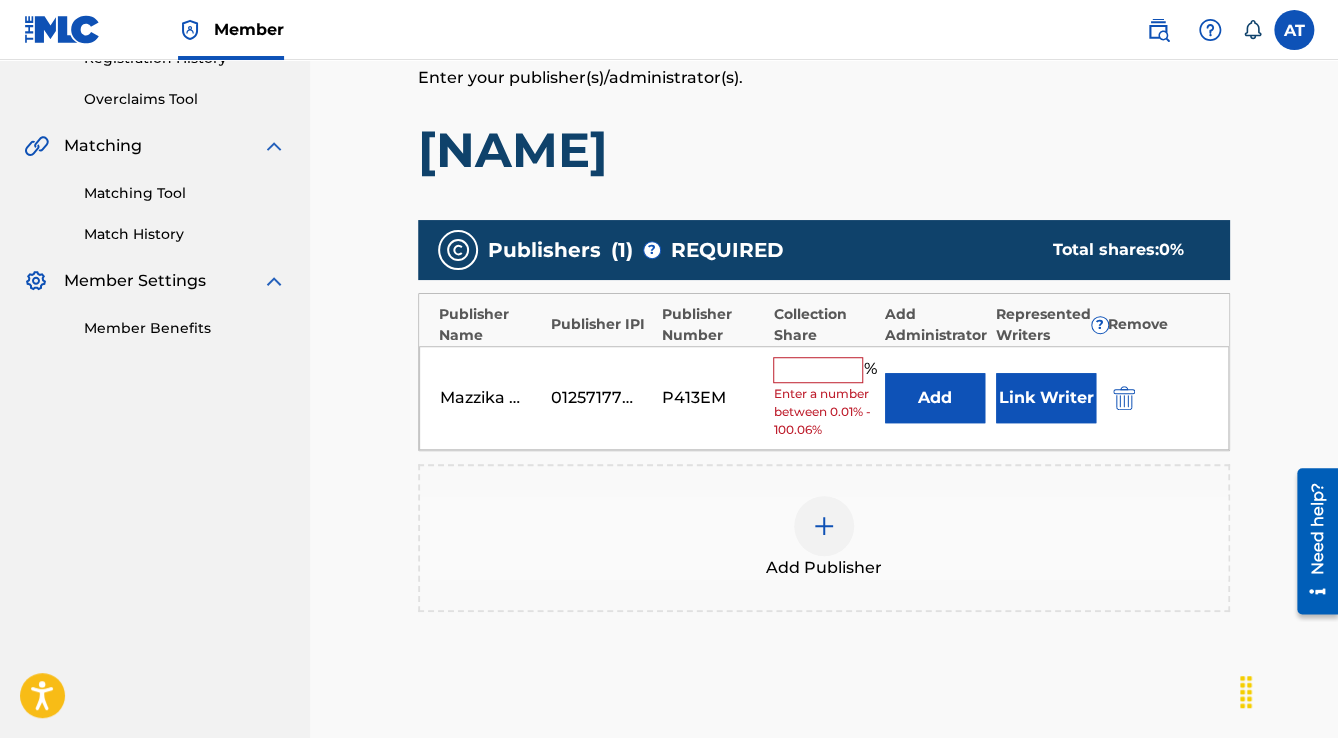click at bounding box center [818, 370] 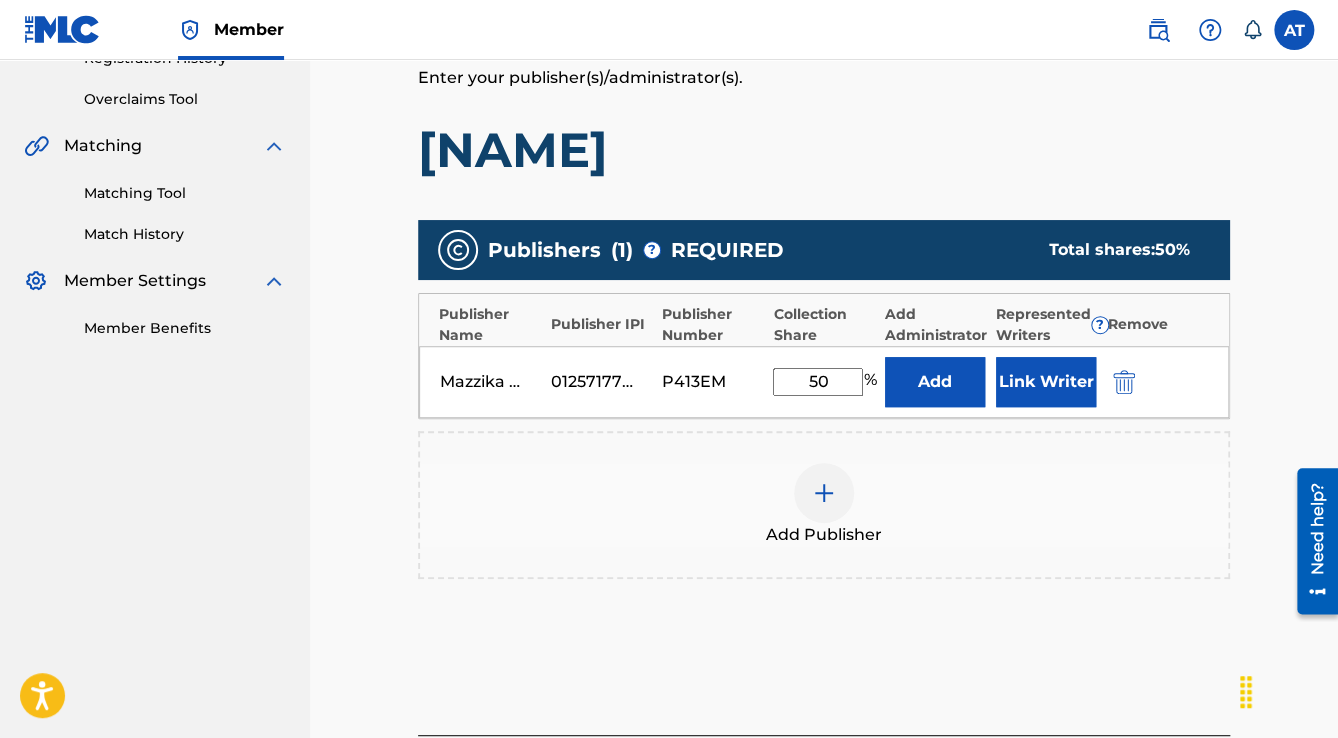 click on "Link Writer" at bounding box center (1046, 382) 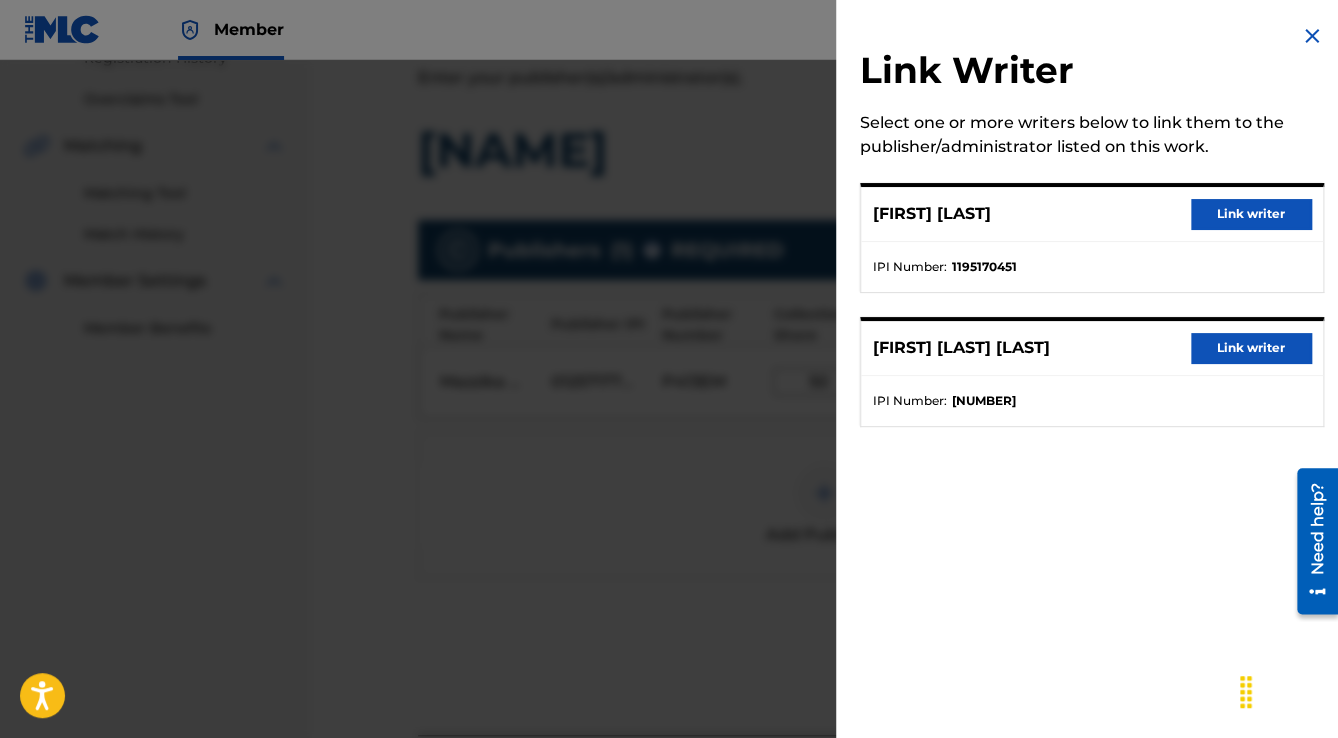 click on "Link writer" at bounding box center [1251, 214] 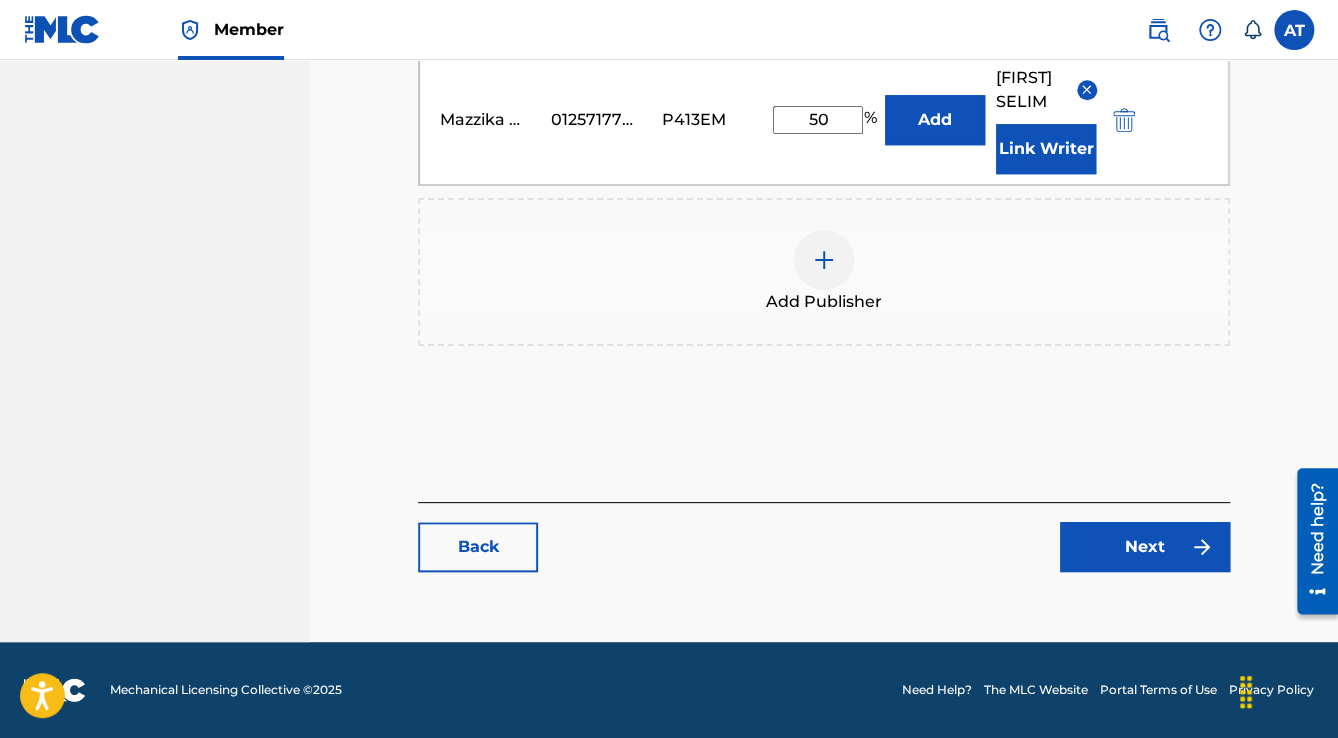 click on "Next" at bounding box center (1145, 547) 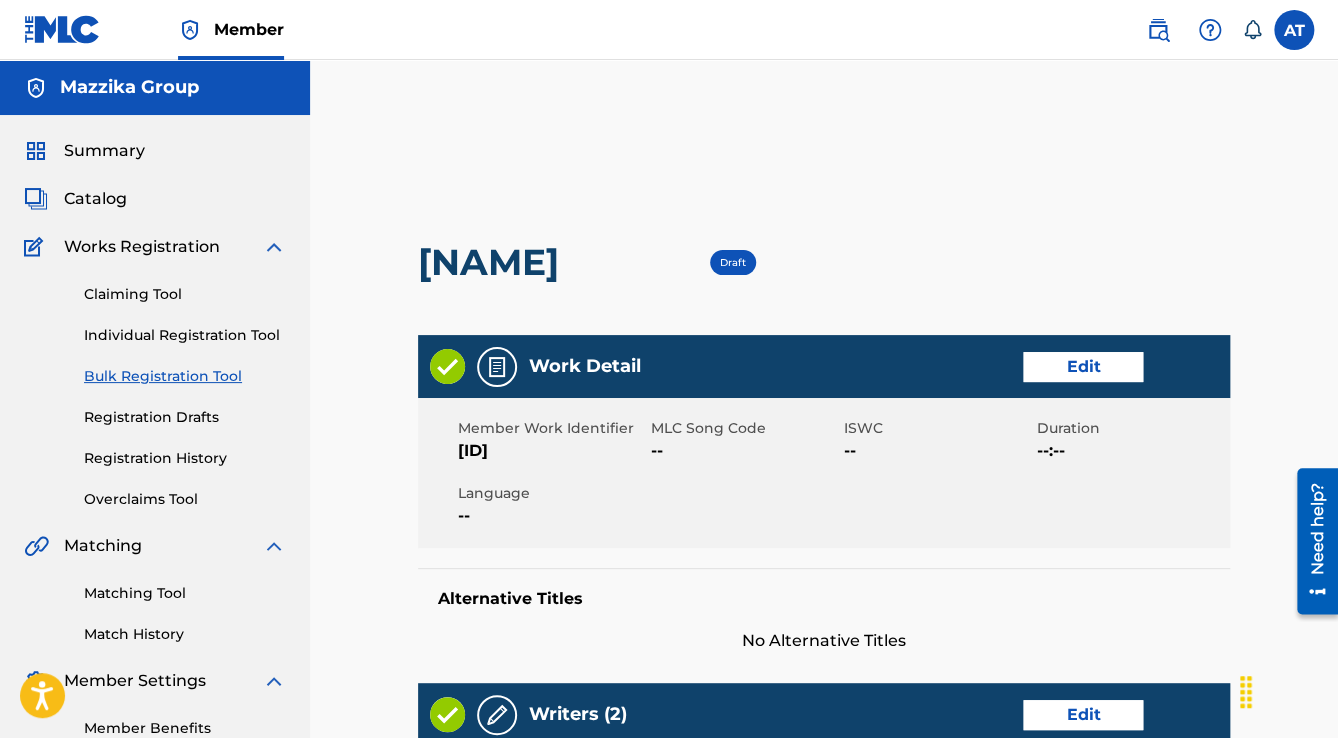 click on "Edit" at bounding box center [1083, 367] 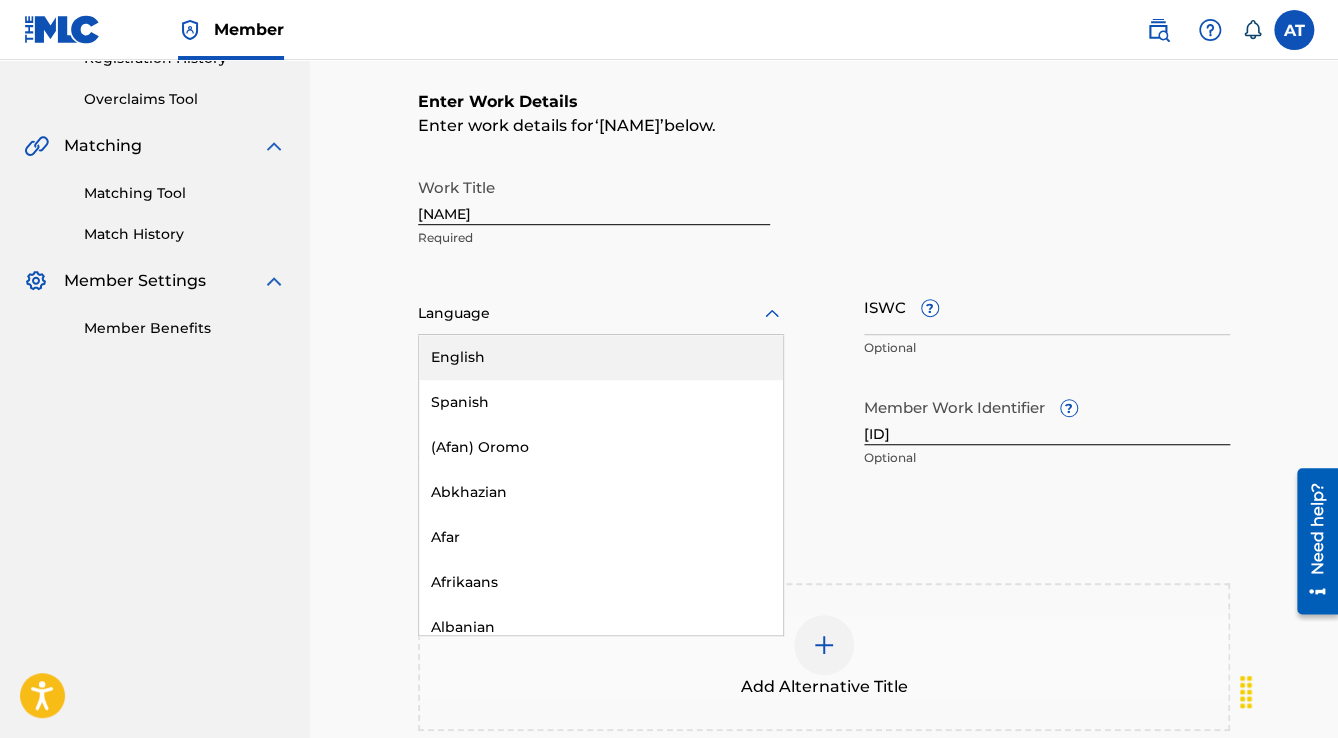 click at bounding box center (601, 313) 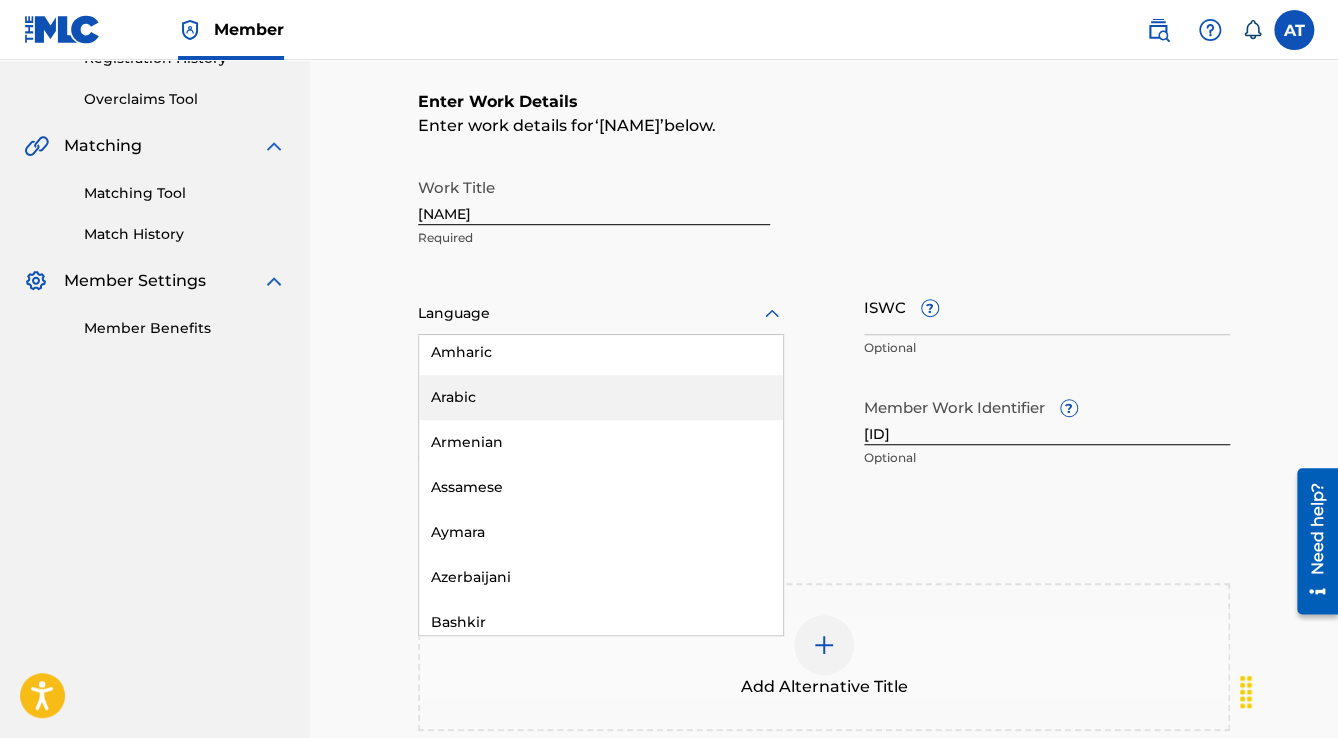 click on "Arabic" at bounding box center (601, 397) 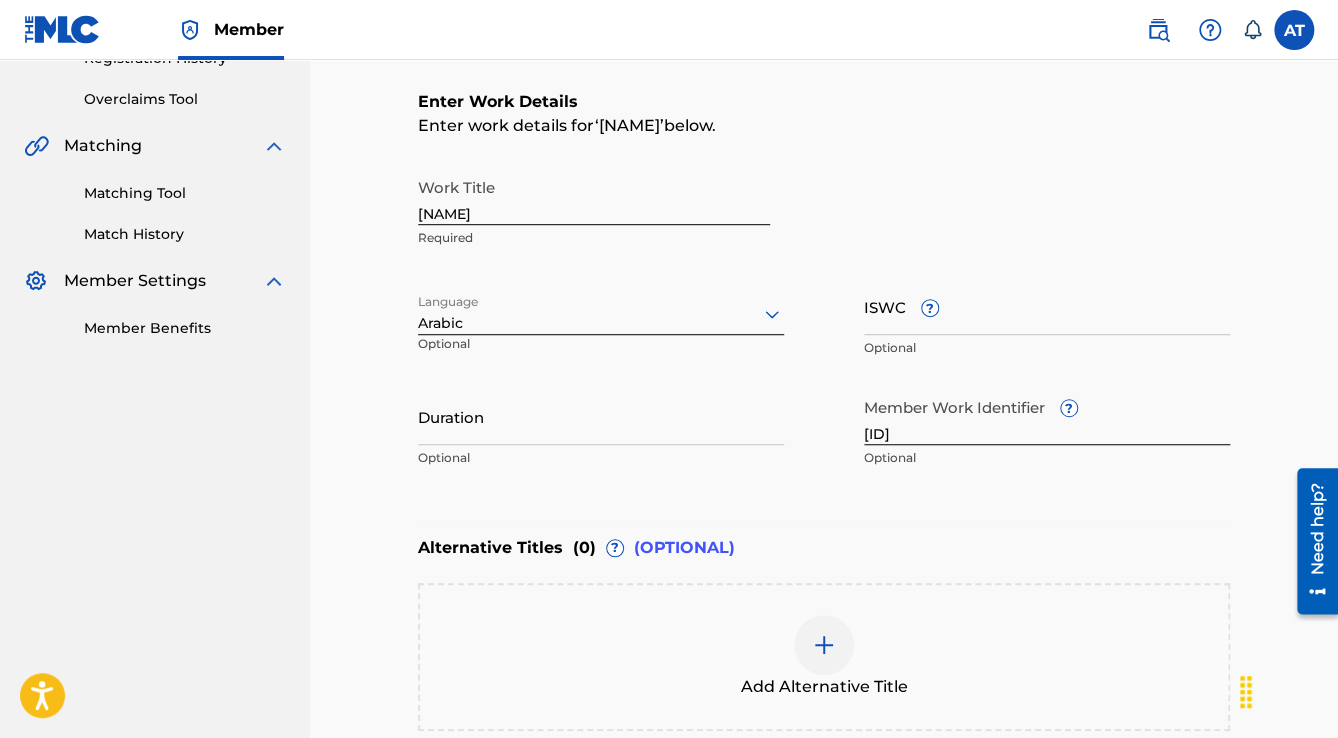click on "Duration" at bounding box center (601, 416) 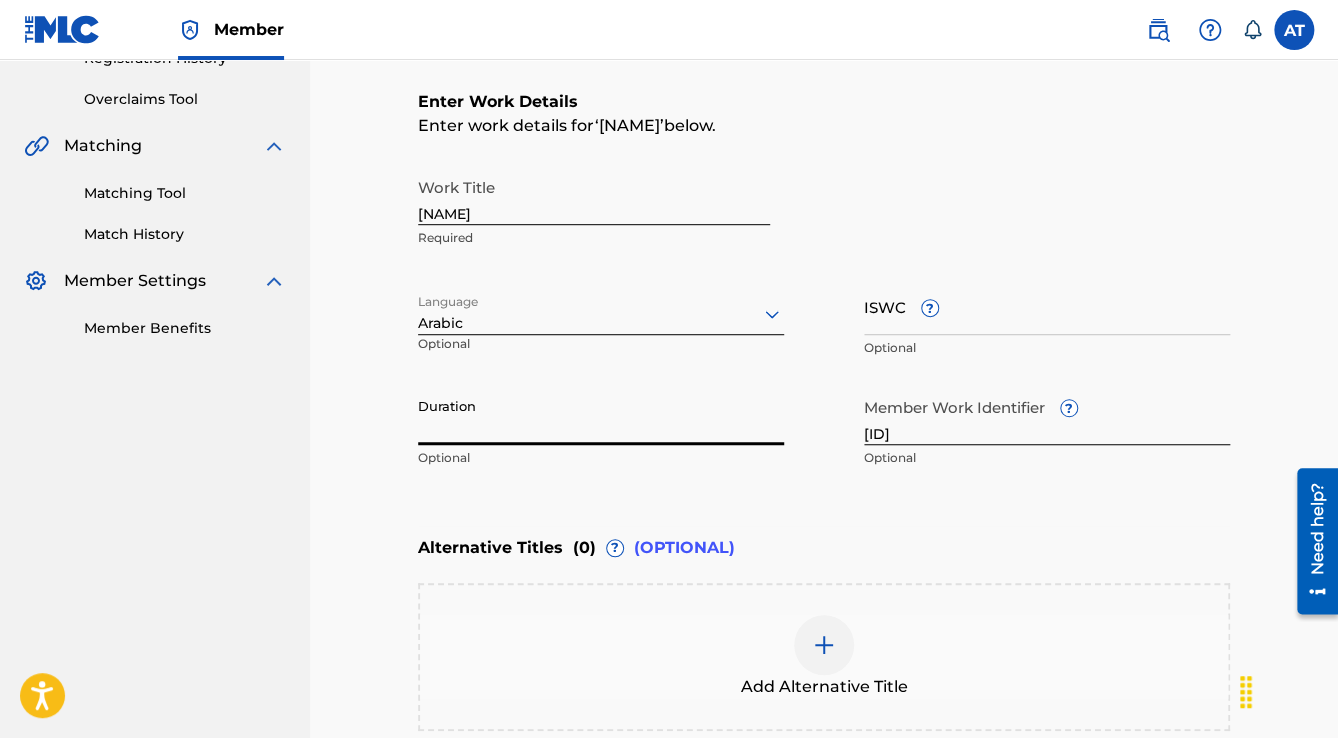 paste on "3:47" 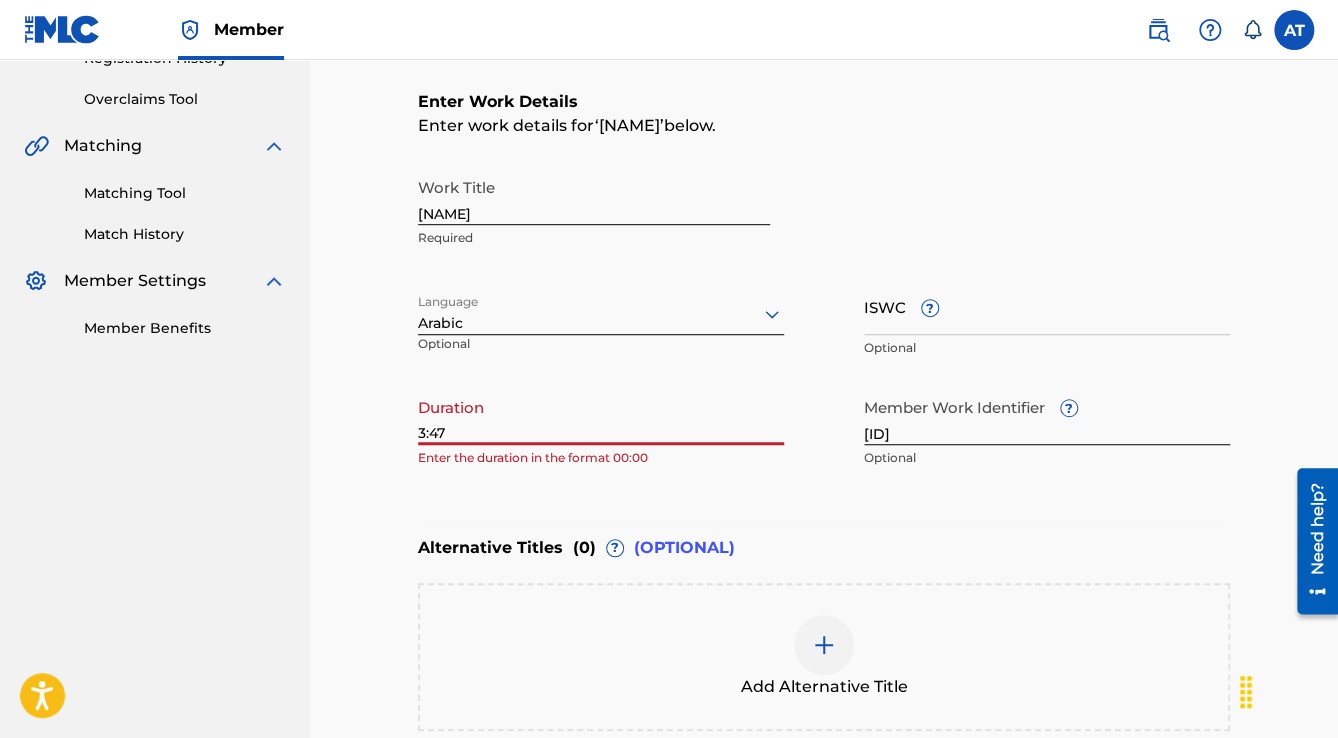 click on "3:47" at bounding box center (601, 416) 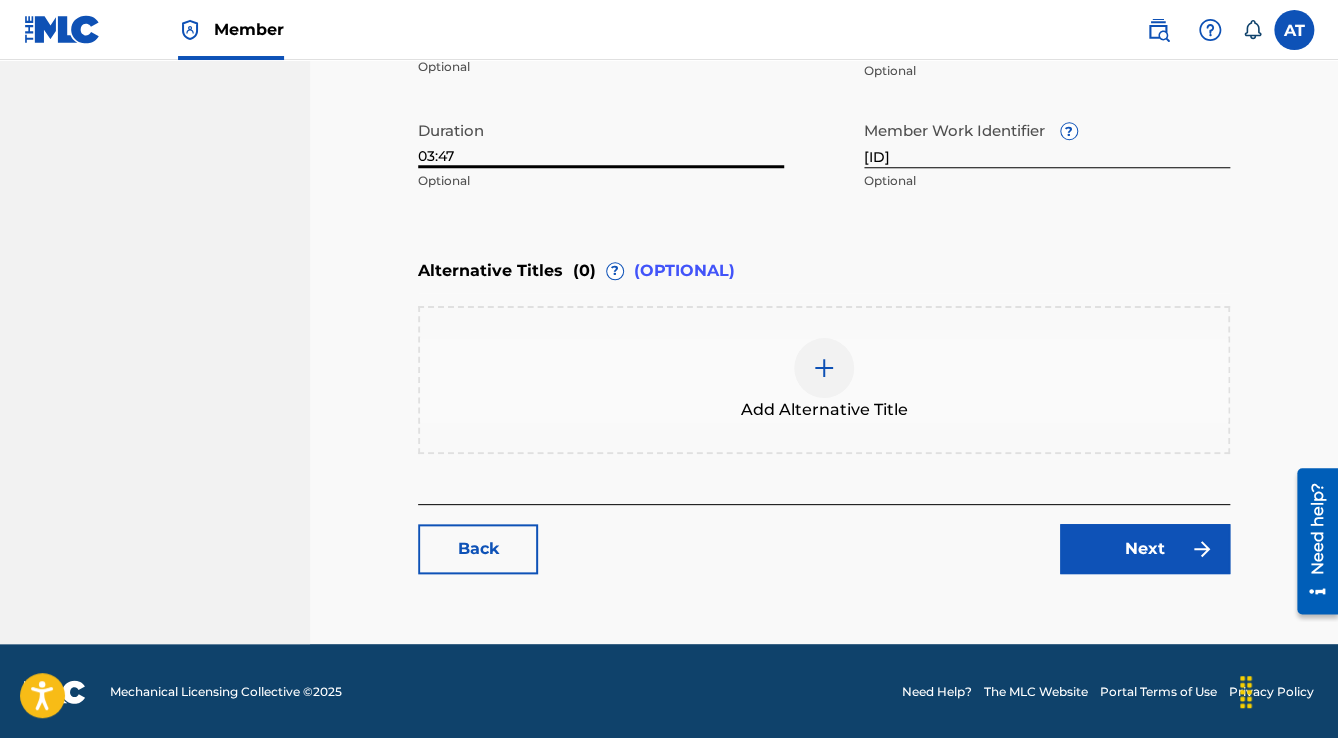 type on "03:47" 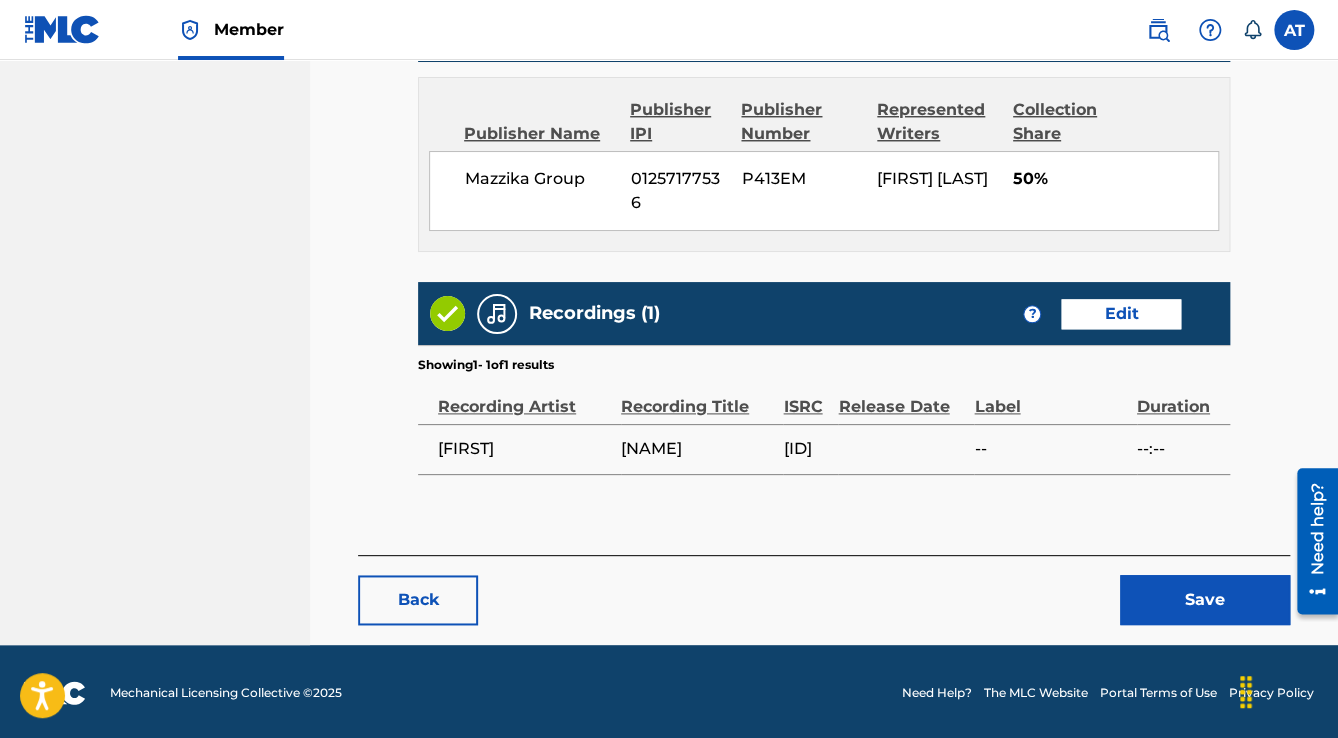 click on "Save" at bounding box center (1205, 600) 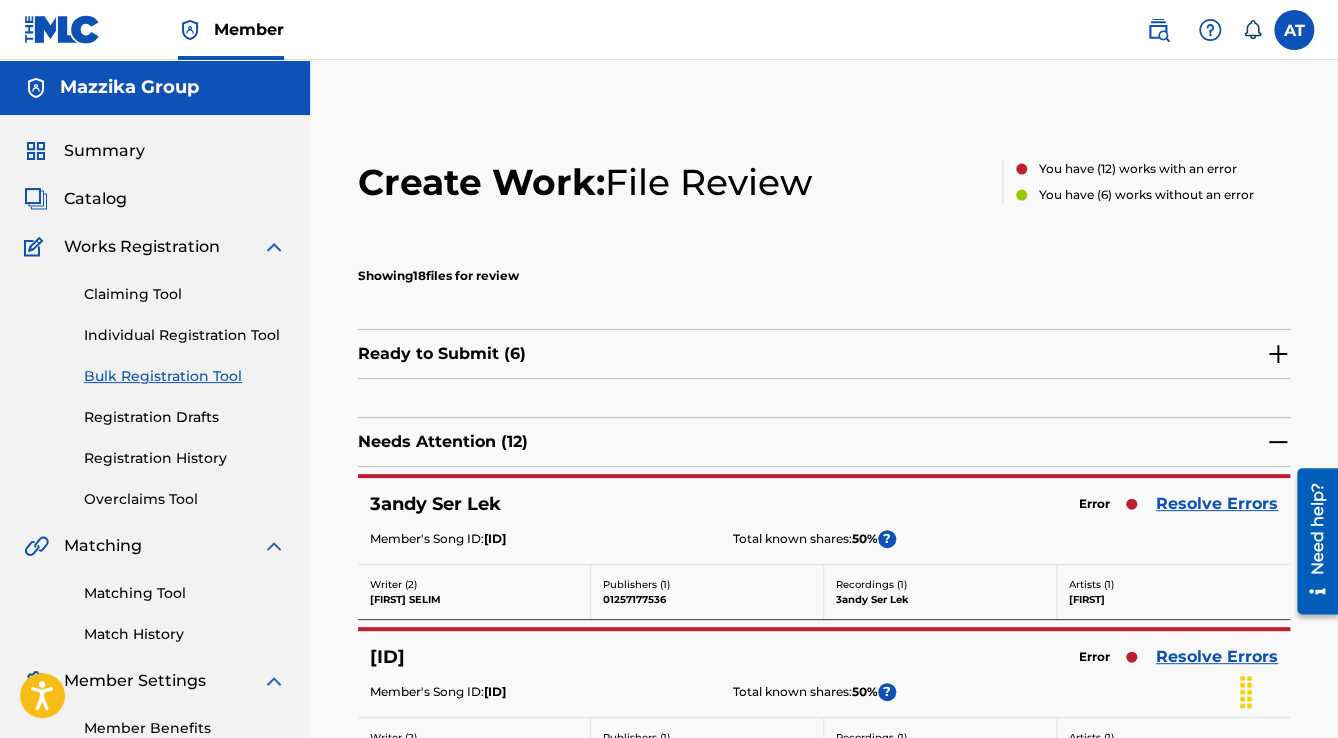click on "Resolve Errors" at bounding box center [1217, 504] 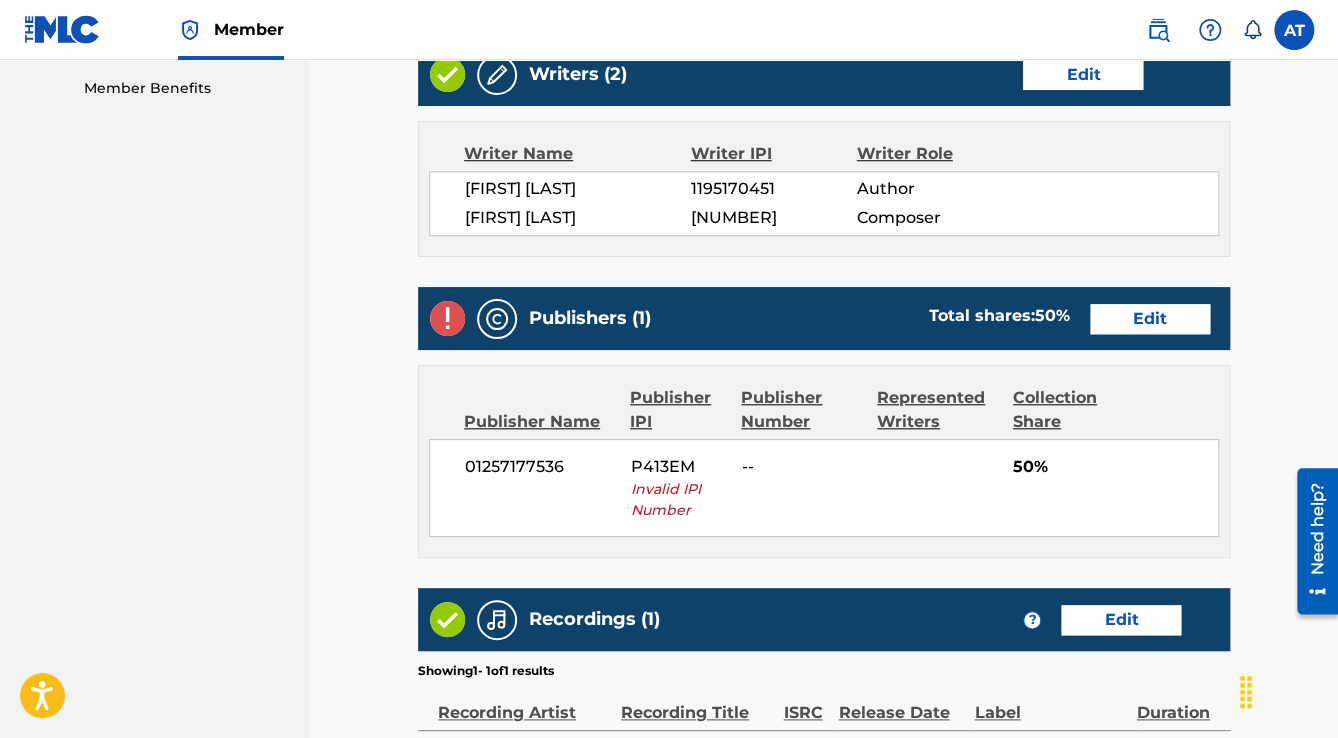 click on "Edit" at bounding box center [1150, 319] 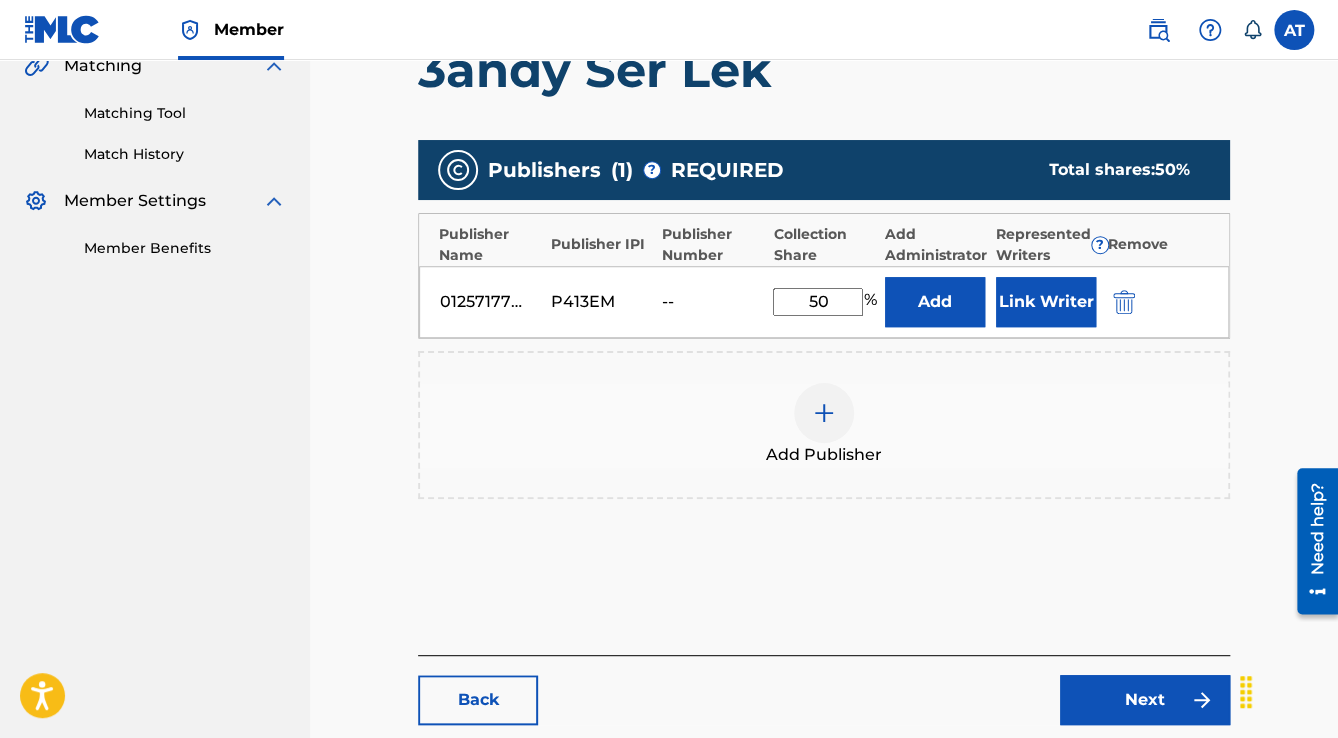 click at bounding box center (1124, 302) 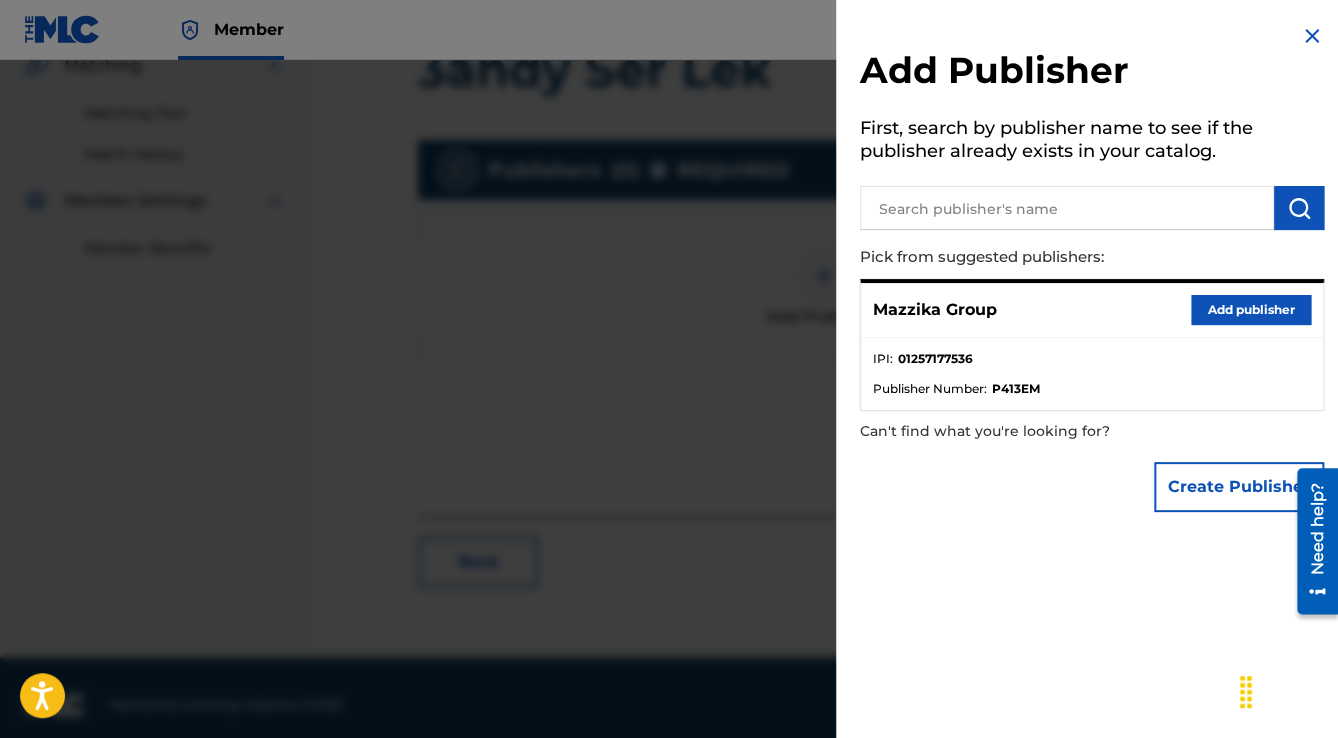 click on "Add publisher" at bounding box center [1251, 310] 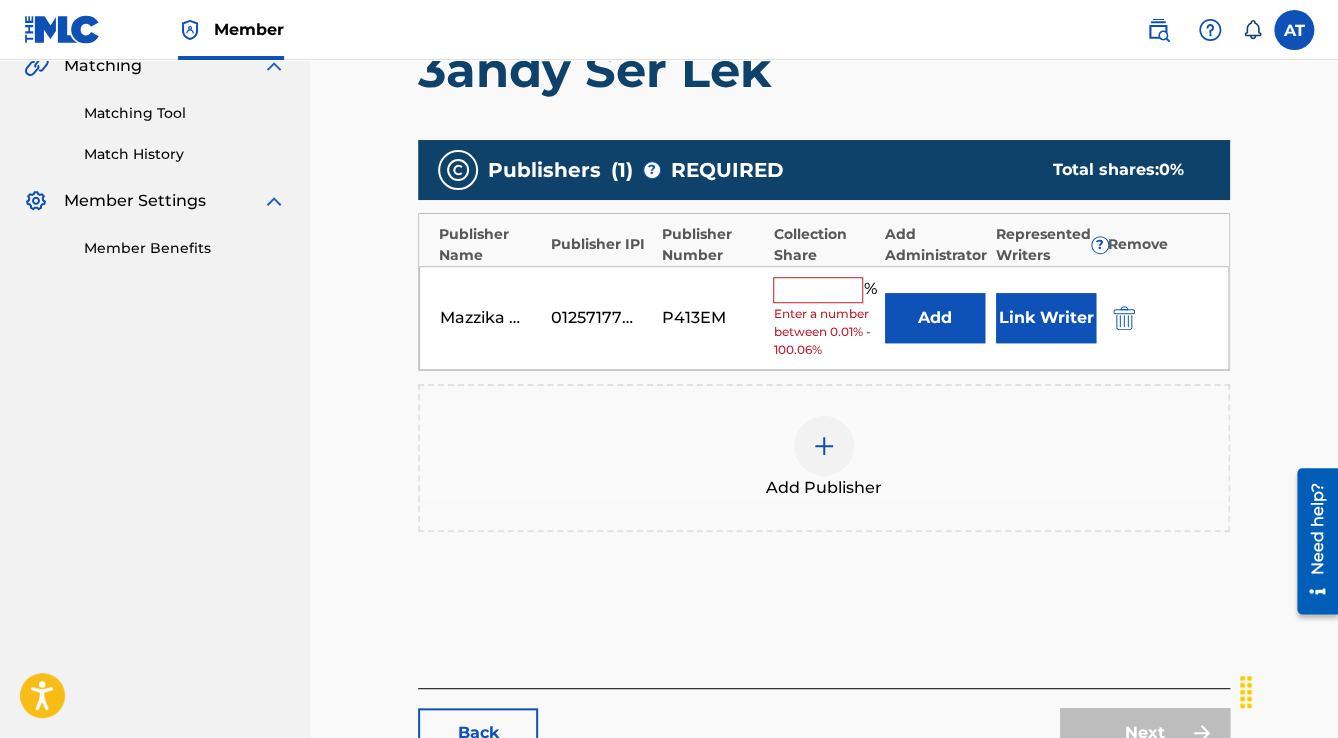 click at bounding box center [818, 290] 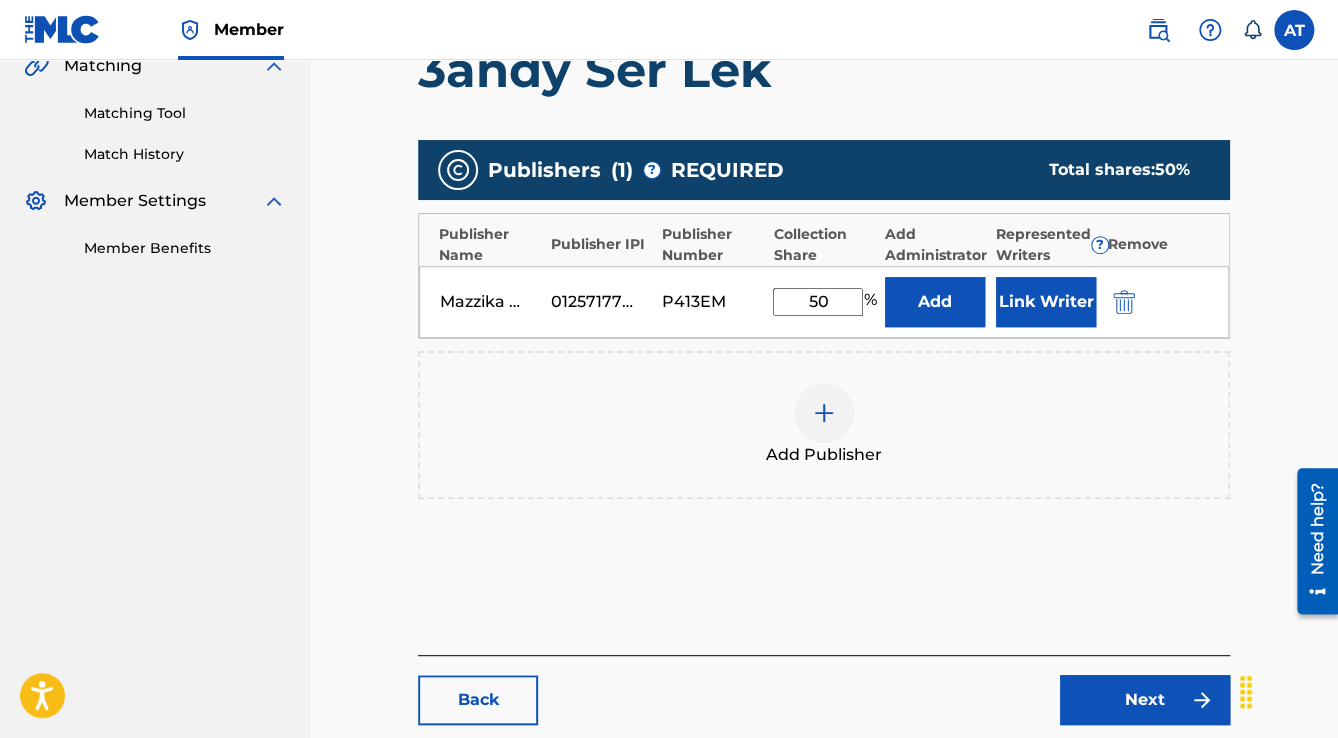 click on "Link Writer" at bounding box center [1046, 302] 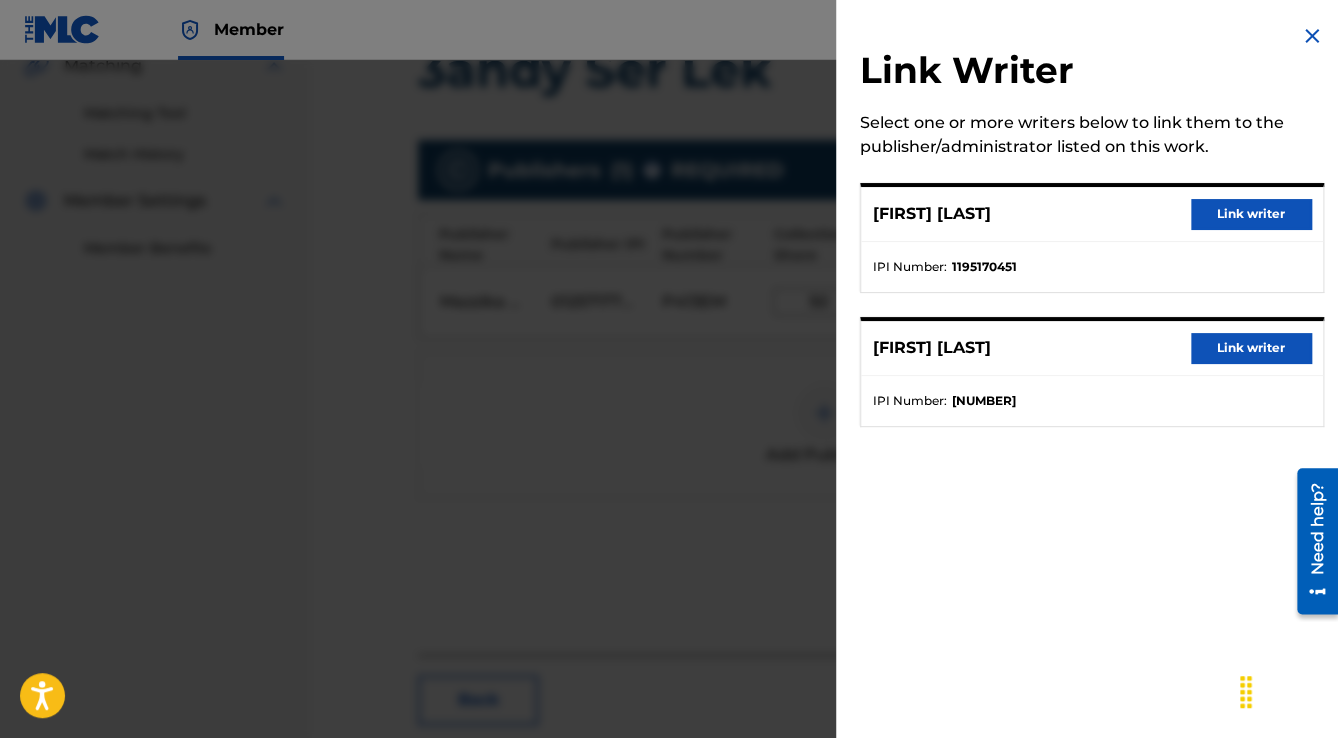 click on "Link writer" at bounding box center [1251, 214] 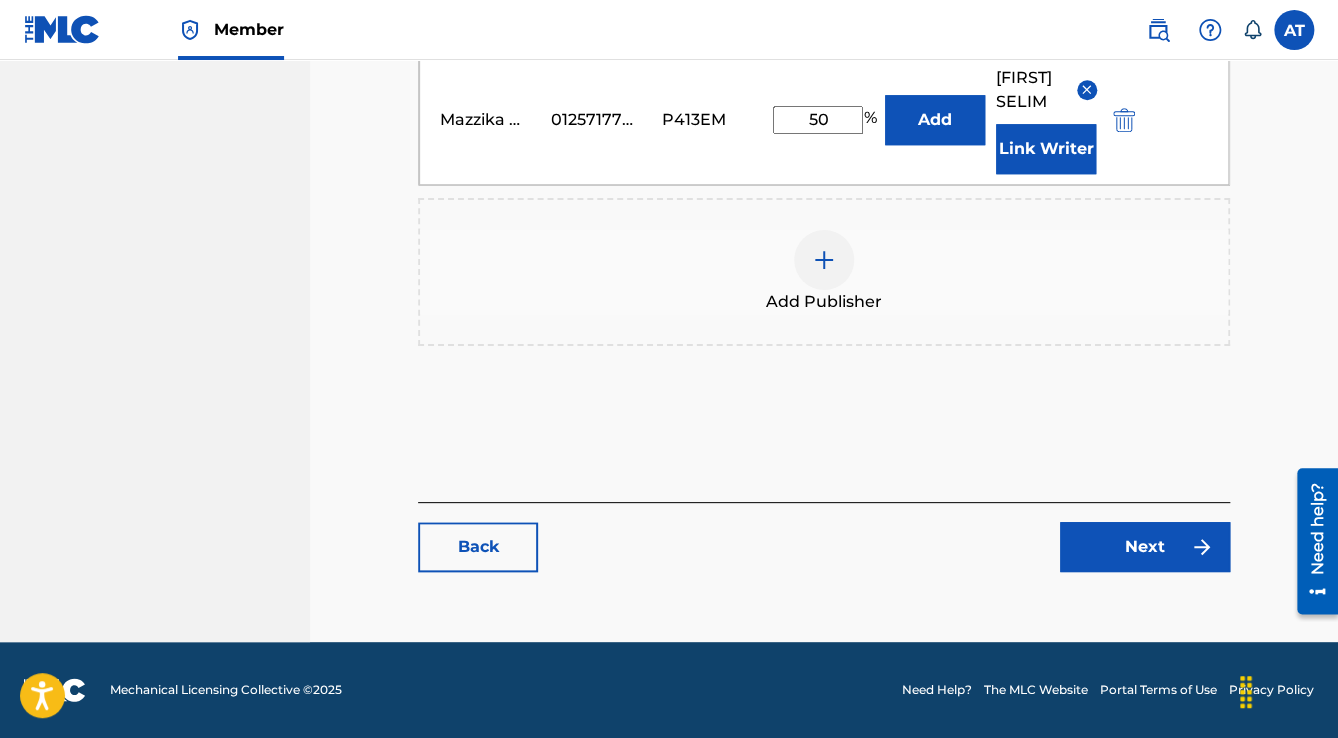 click on "Next" at bounding box center (1145, 547) 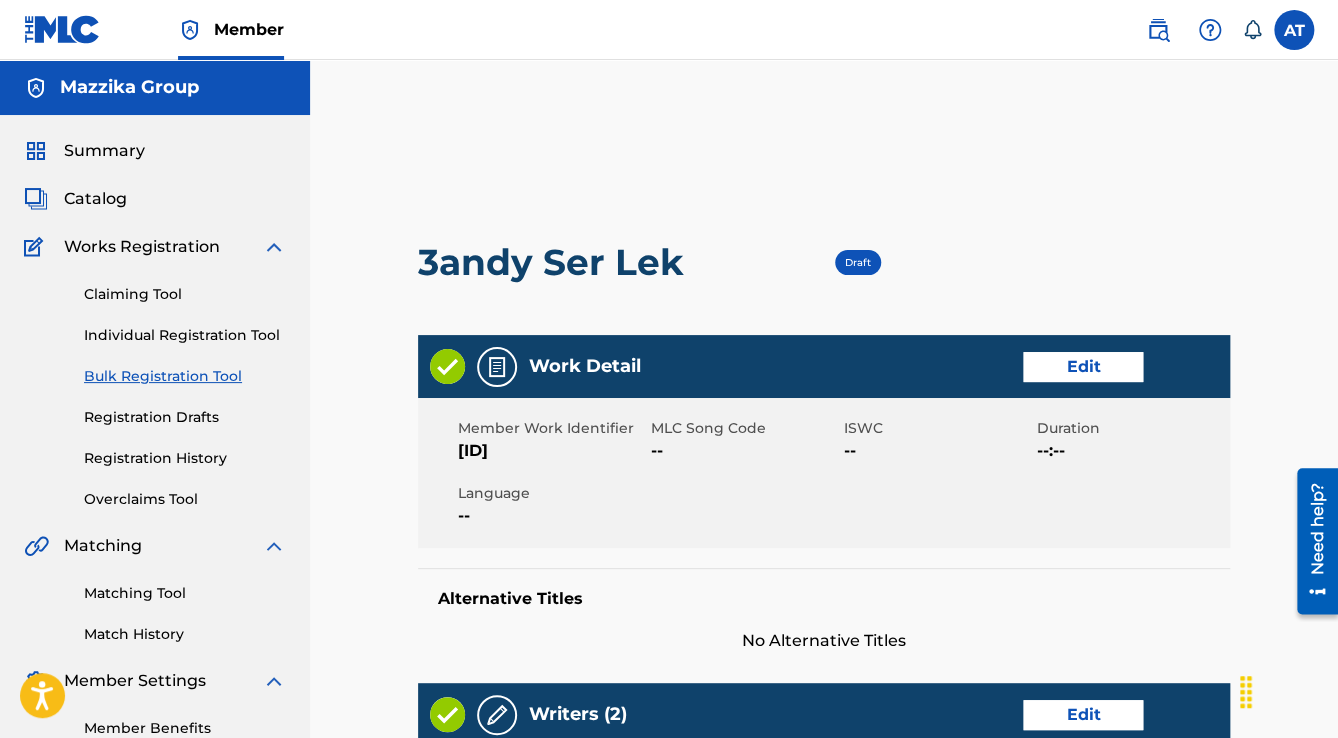 click on "Edit" at bounding box center [1083, 367] 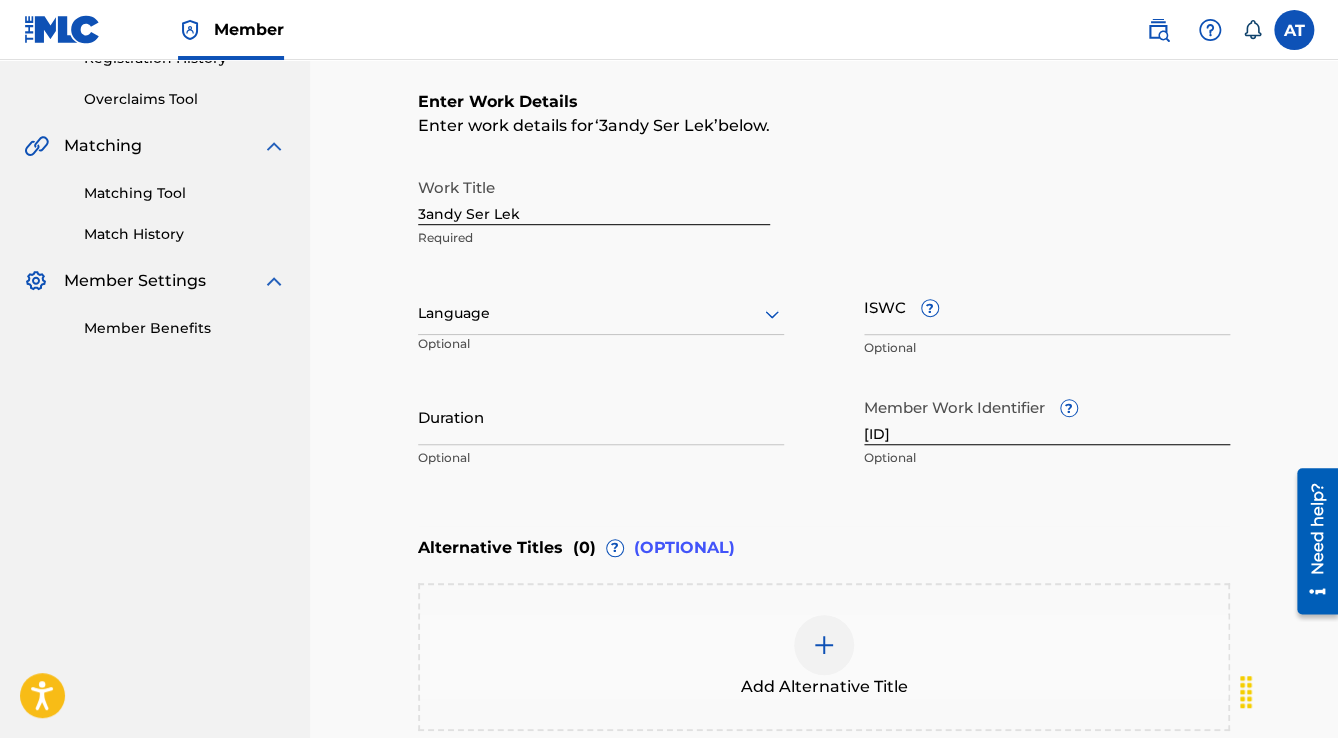 drag, startPoint x: 520, startPoint y: 312, endPoint x: 519, endPoint y: 331, distance: 19.026299 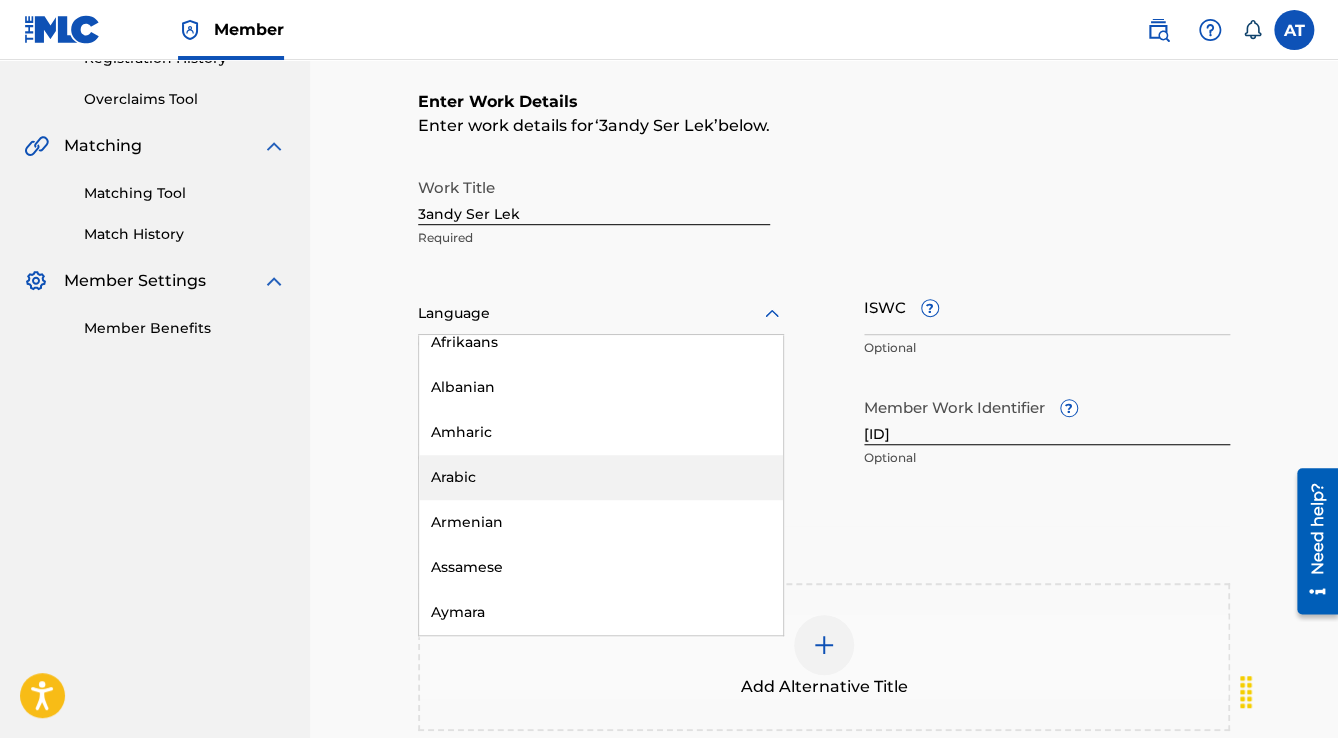 click on "Arabic" at bounding box center (601, 477) 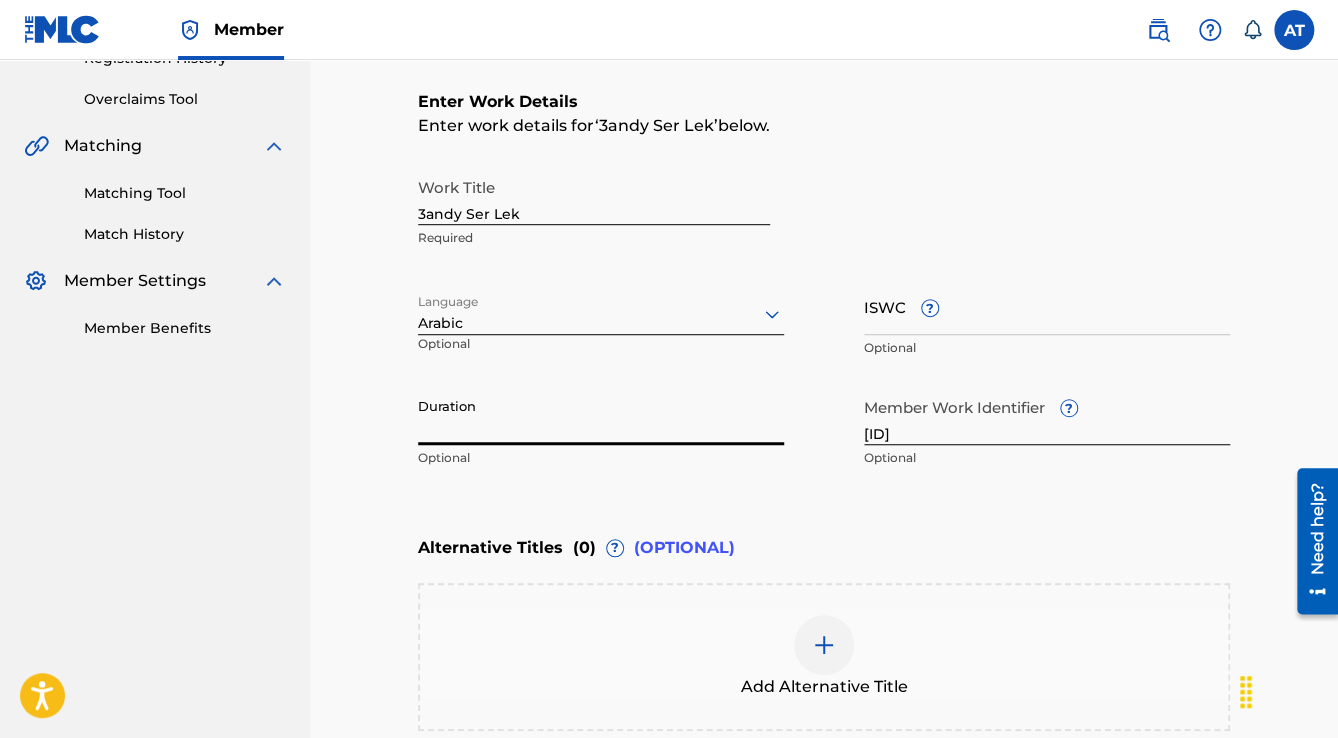 paste on "3:48" 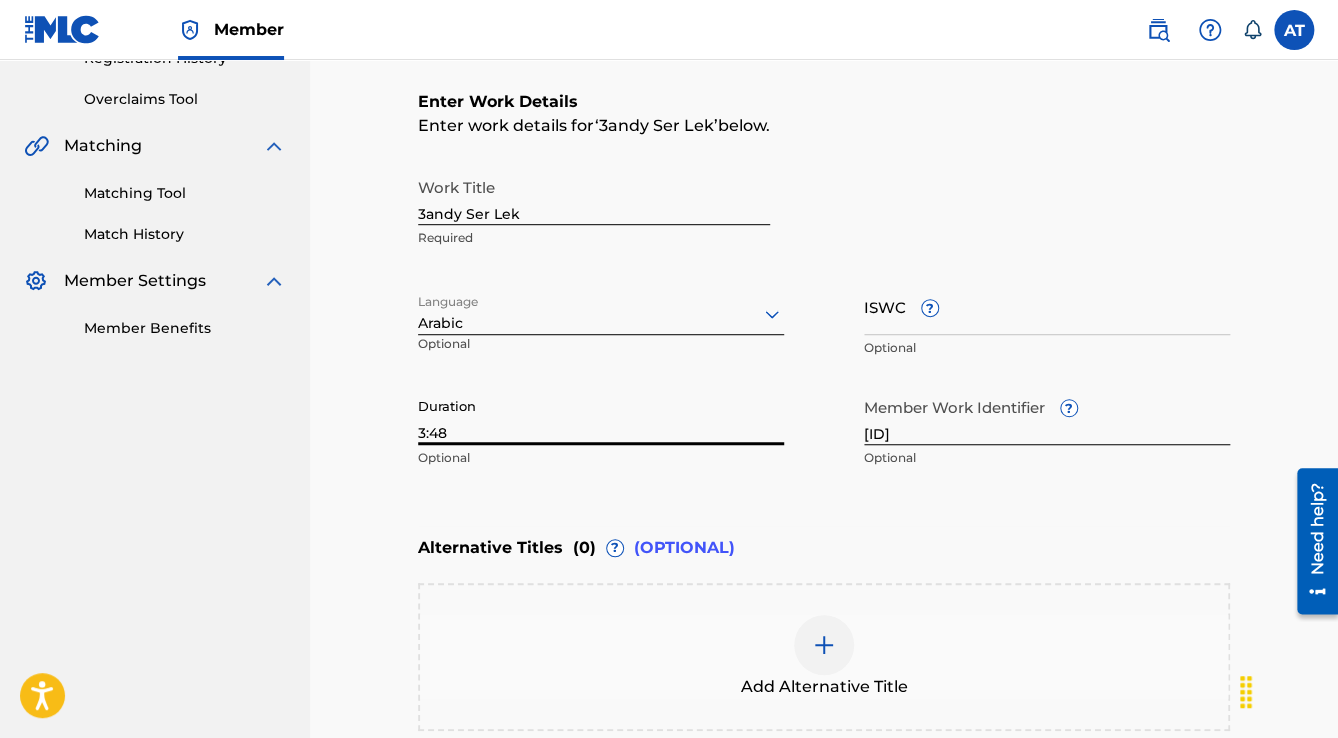 click on "3:48" at bounding box center (601, 416) 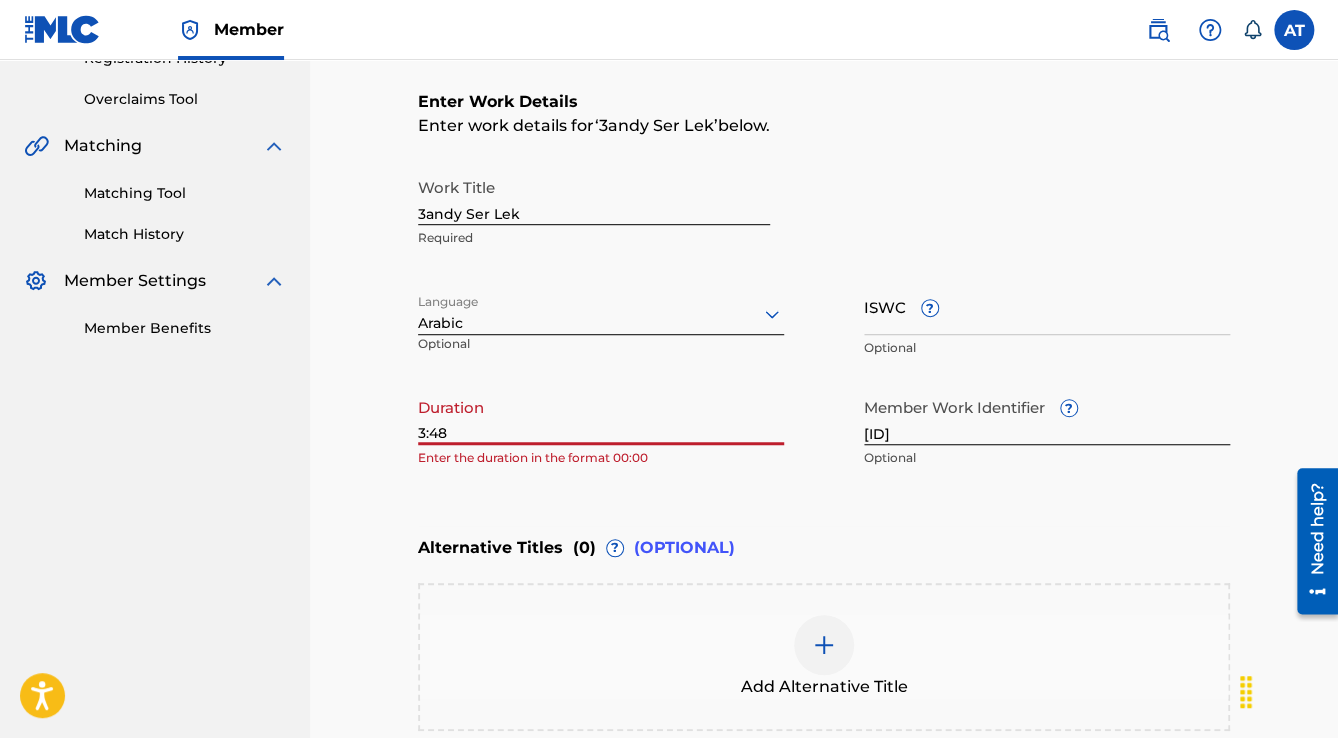 click on "Enter work details for  ‘ 3andy Ser Lek ’  below. Work Title   3andy Ser Lek Required Language Arabic Optional ISWC   ? Optional Duration   3:48 Enter the duration in the format 00:00 Member Work Identifier   ? [ID] Optional Alternative Titles ( 0 ) ? (OPTIONAL) Add Alternative Title Back Next" at bounding box center [824, 330] 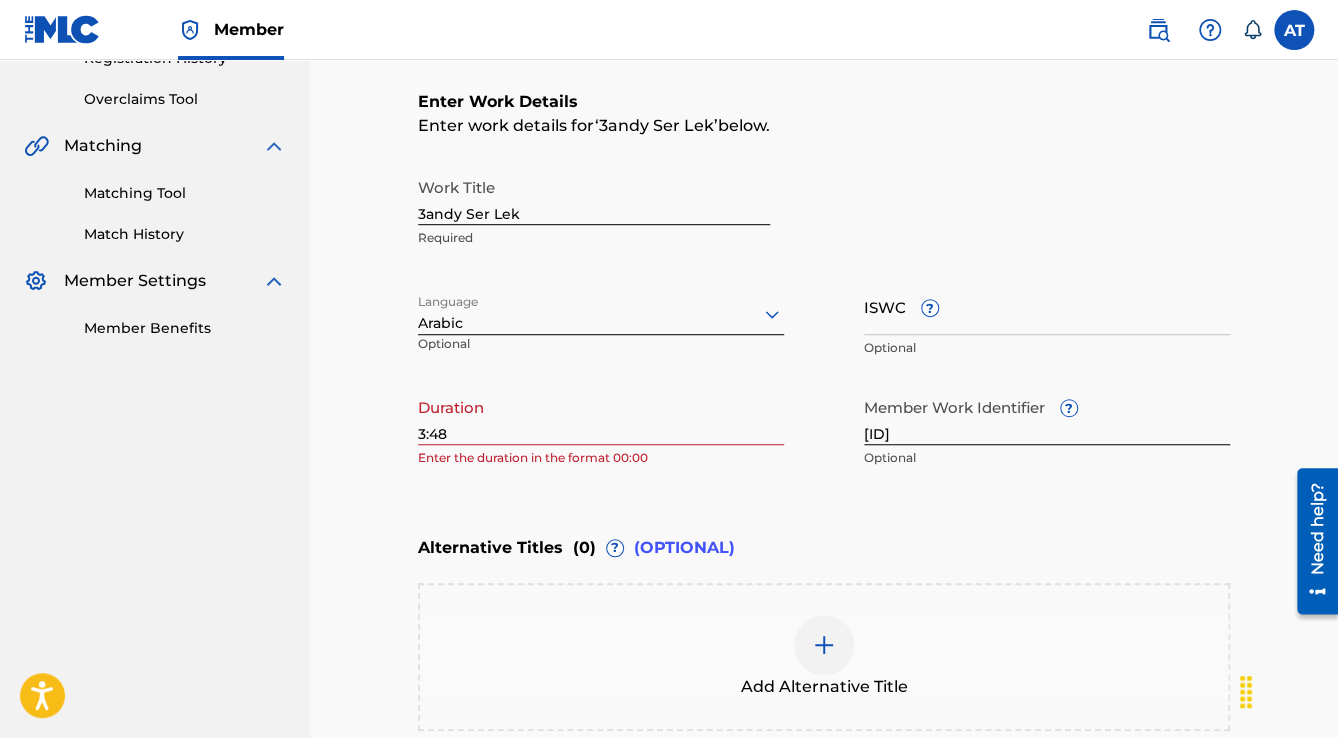 click on "3:48" at bounding box center (601, 416) 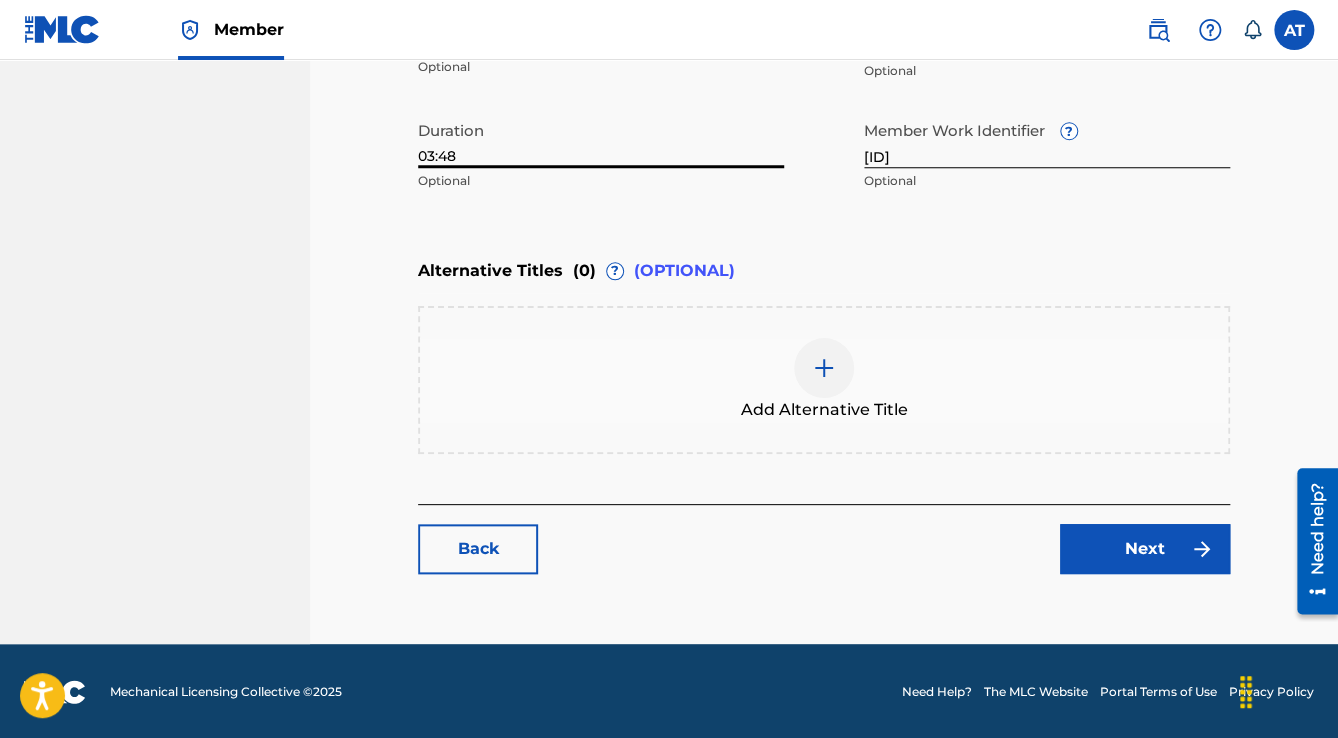 type on "03:48" 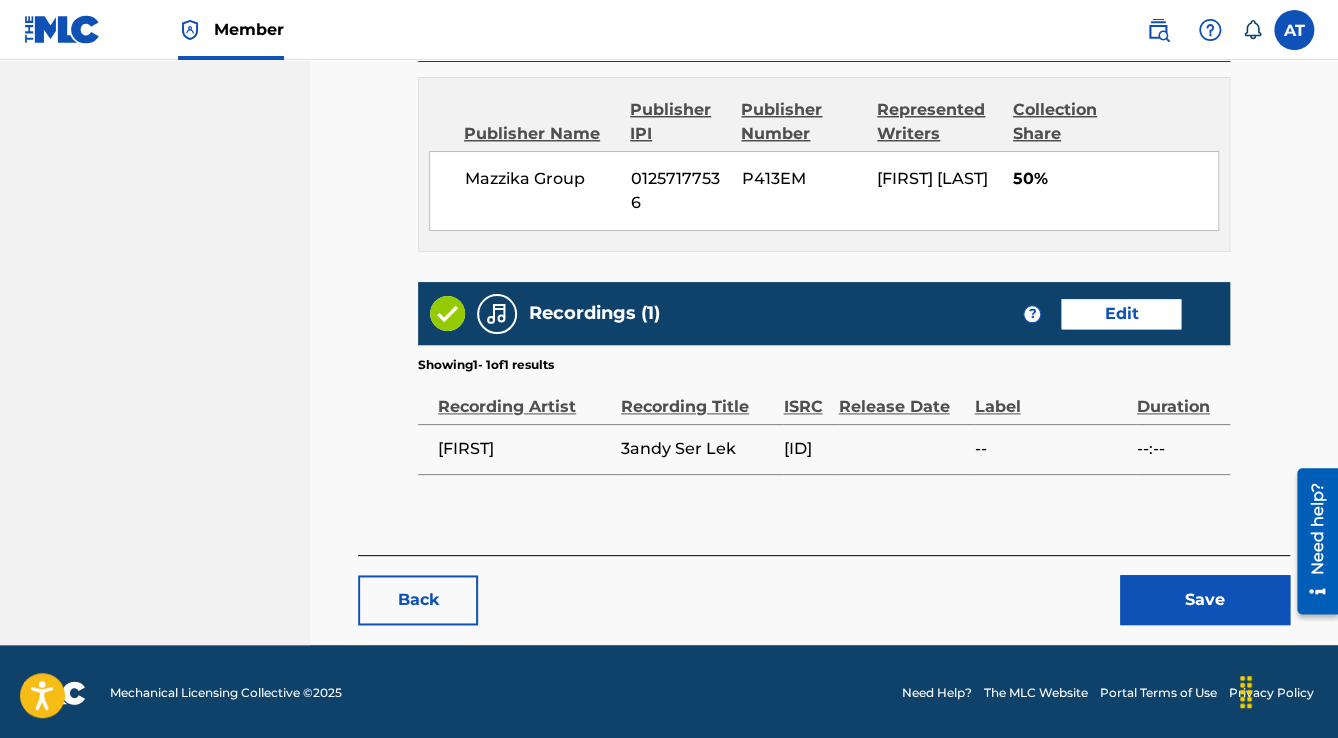 click on "Save" at bounding box center (1205, 600) 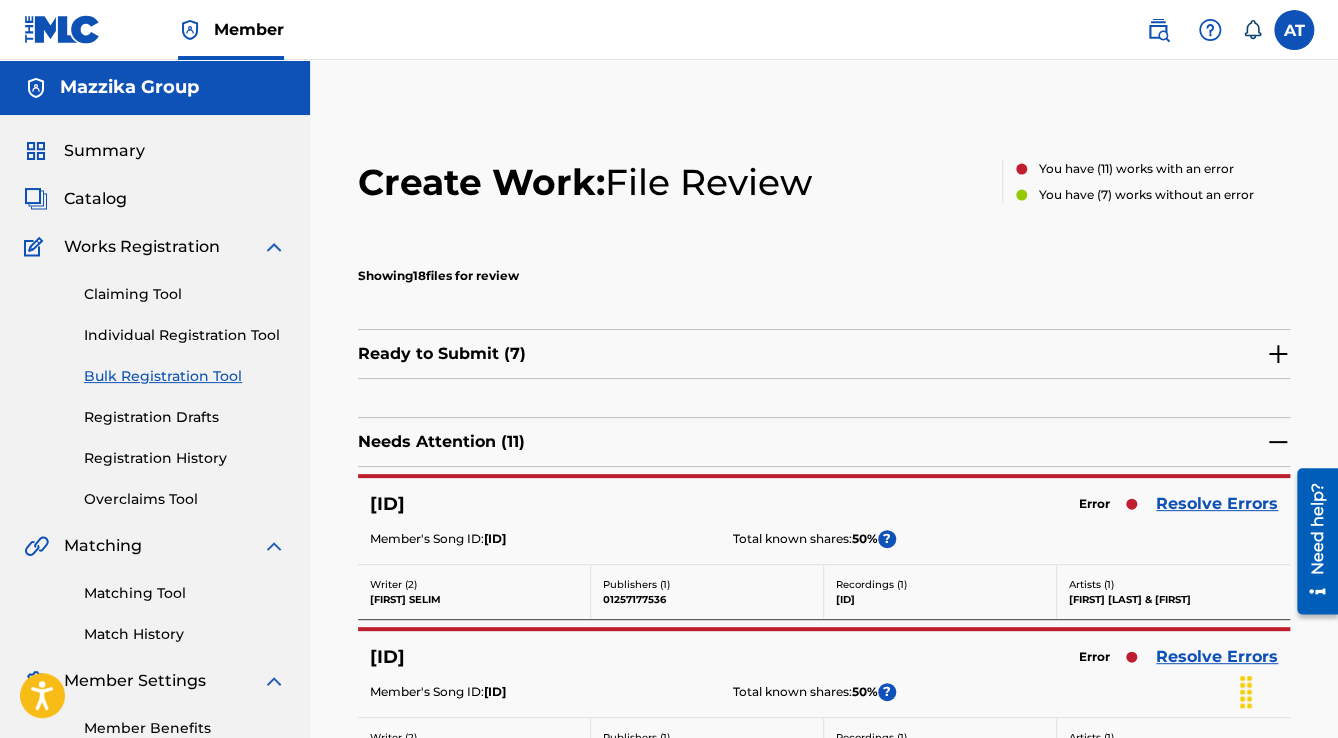 click on "Resolve Errors" at bounding box center [1217, 504] 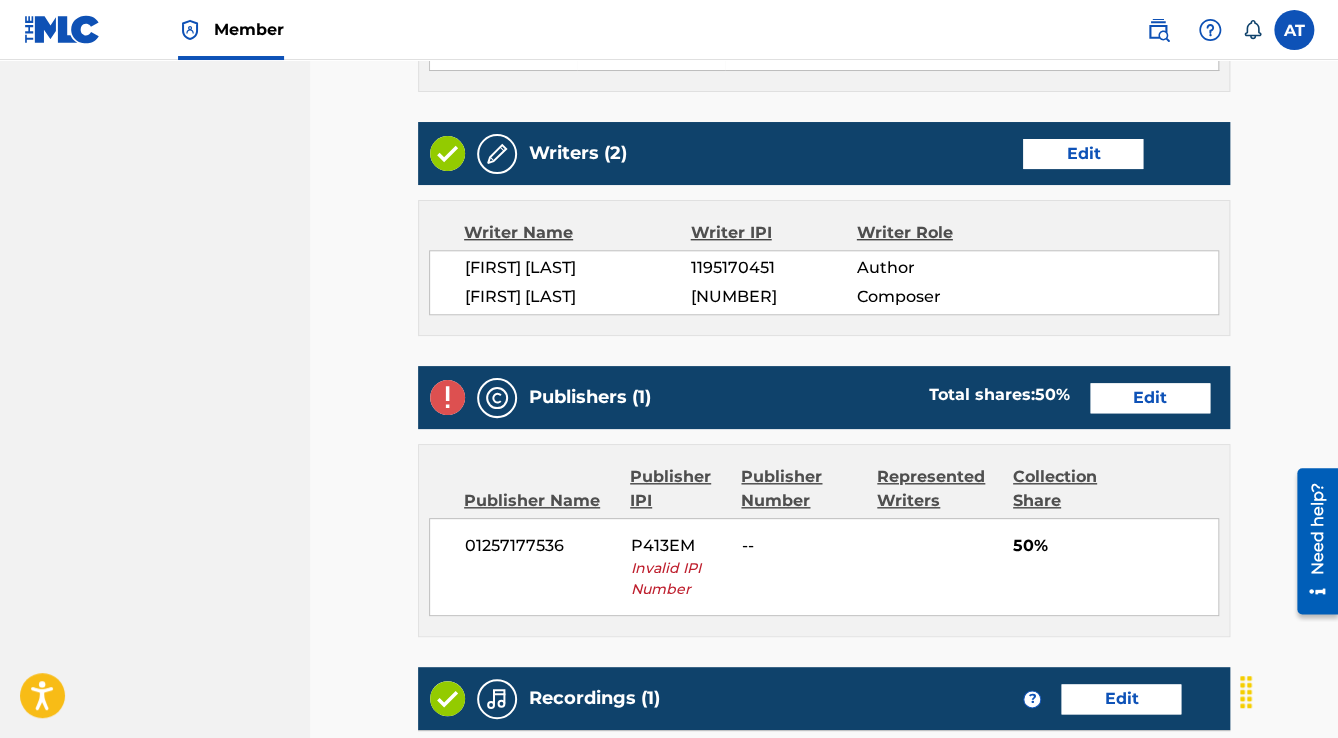 click on "Edit" at bounding box center (1150, 398) 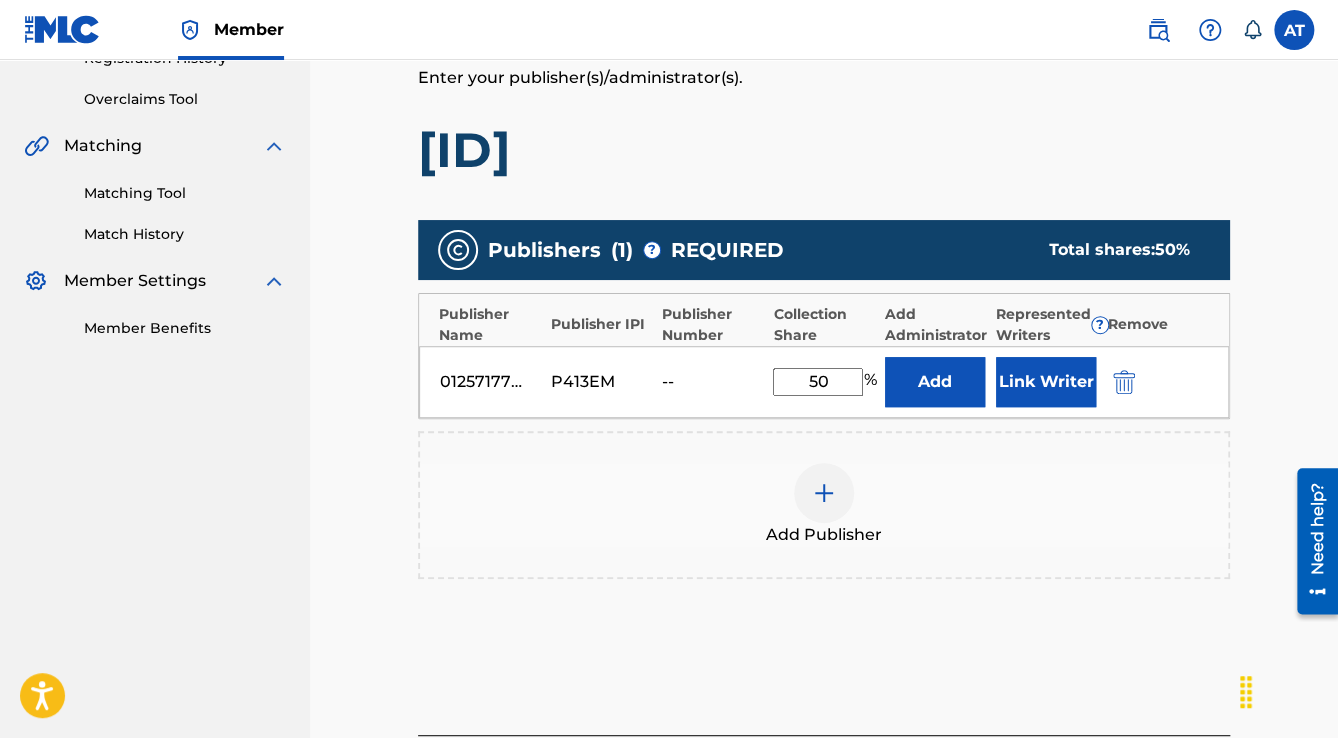 click at bounding box center (1124, 382) 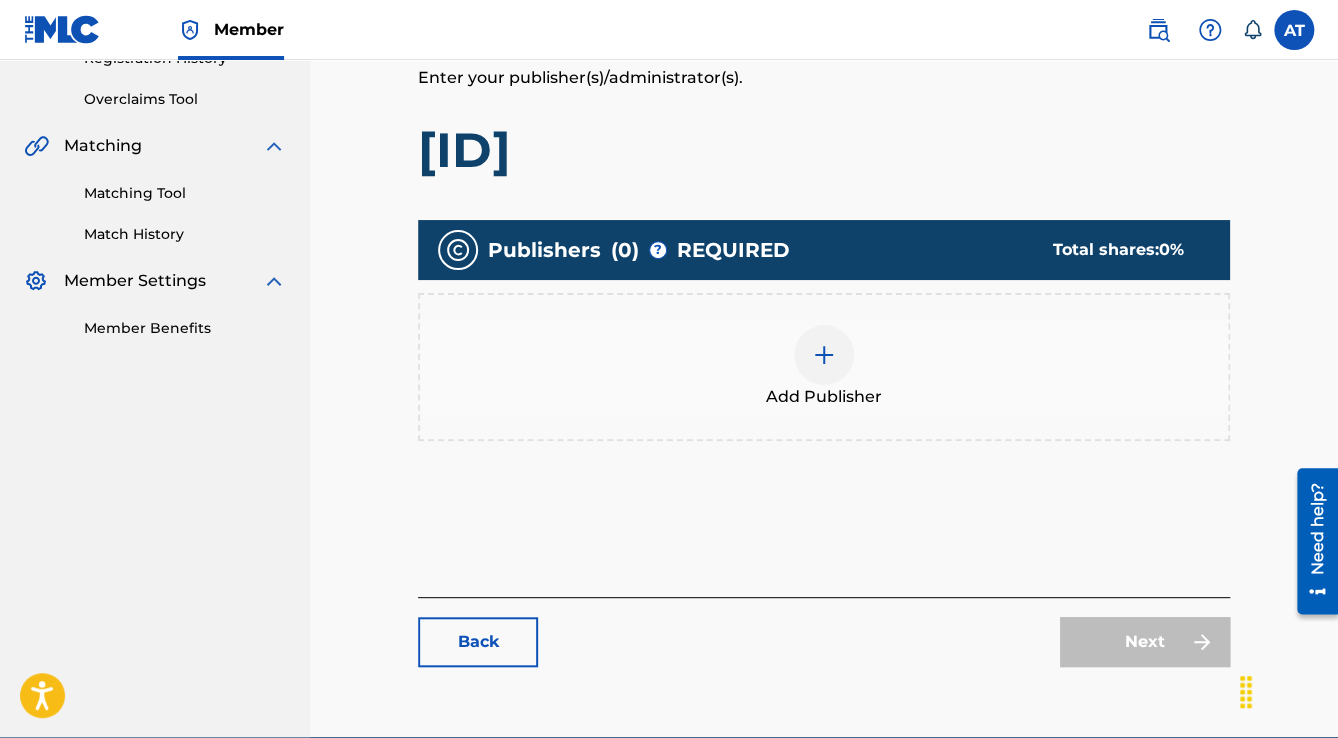 click on "Add Publisher" at bounding box center (824, 367) 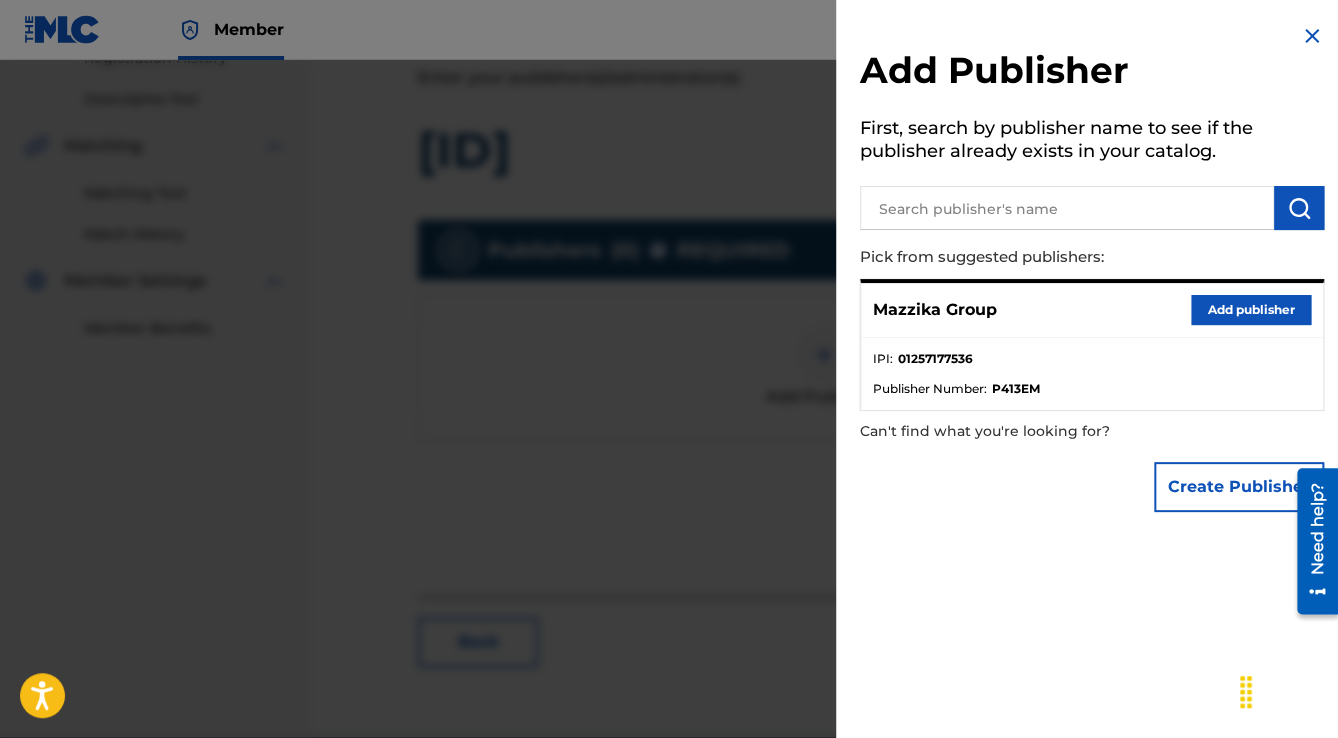 click on "Add publisher" at bounding box center (1251, 310) 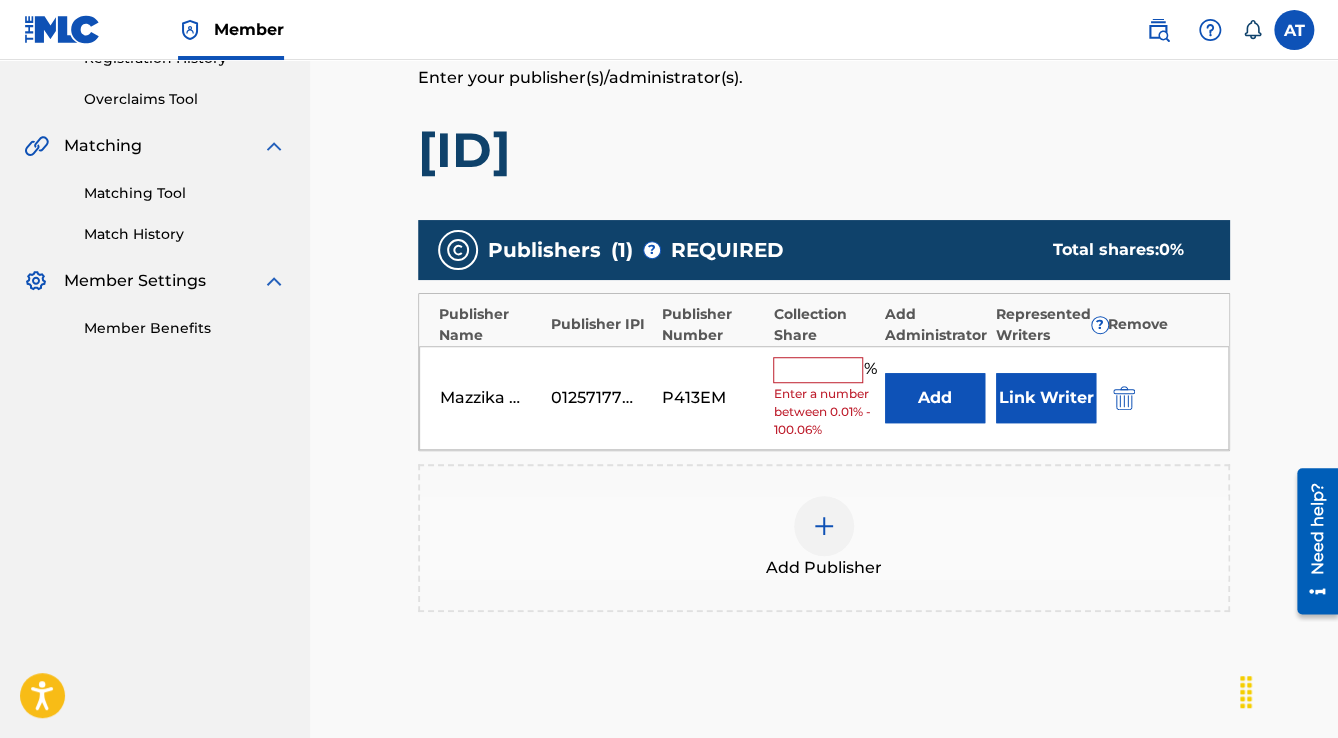 click at bounding box center [818, 370] 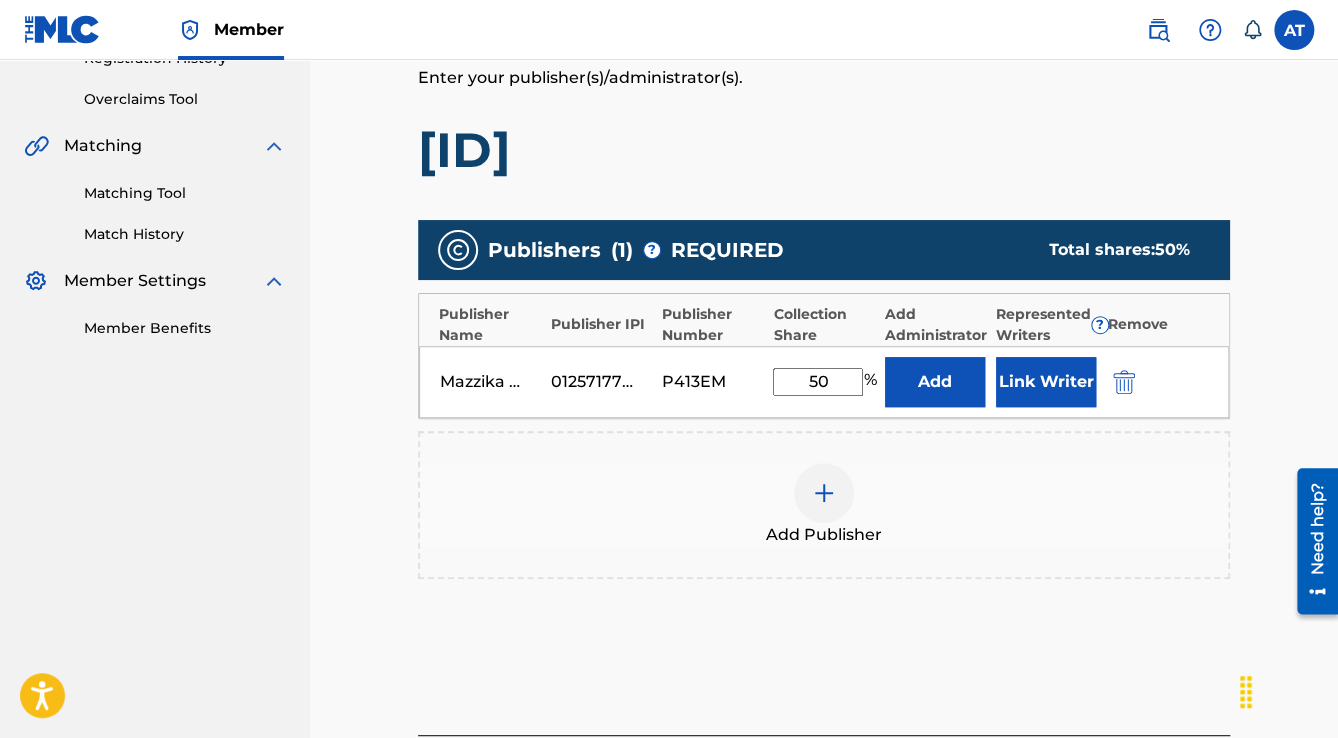 click on "Link Writer" at bounding box center (1046, 382) 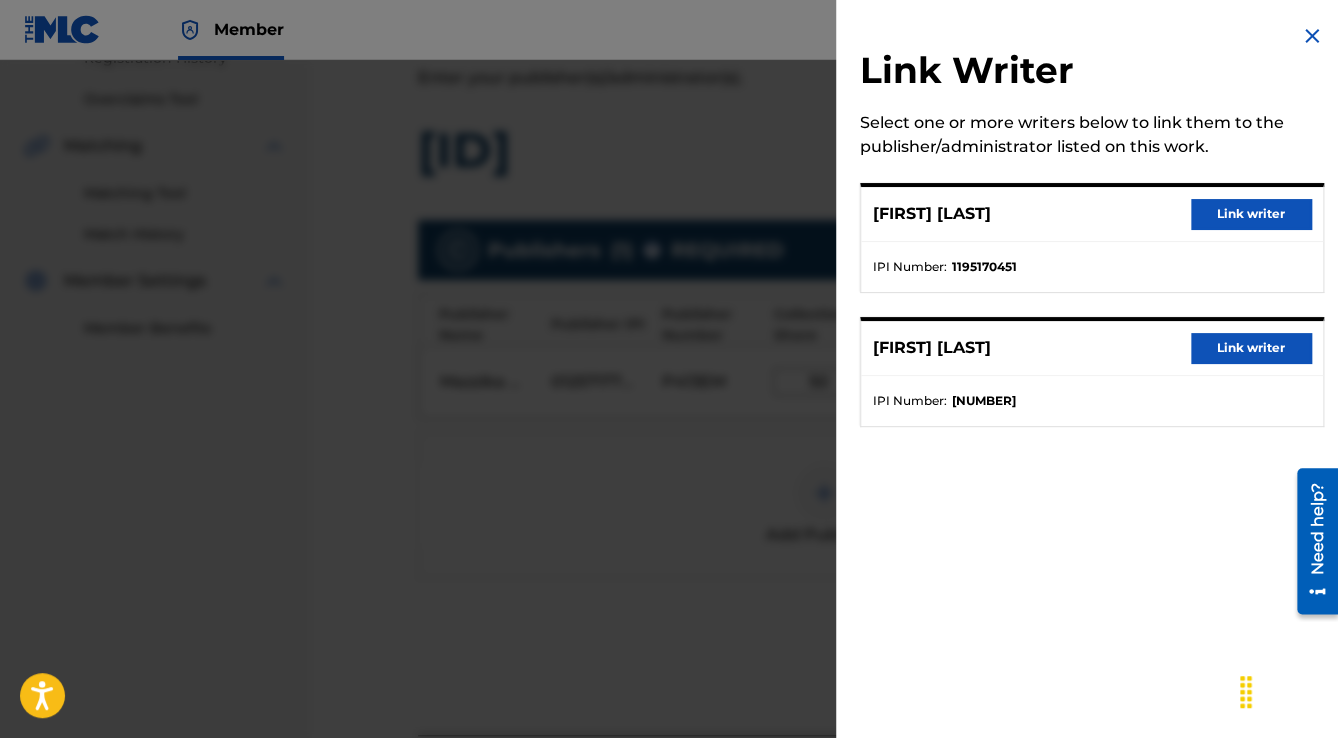 click on "Link writer" at bounding box center [1251, 214] 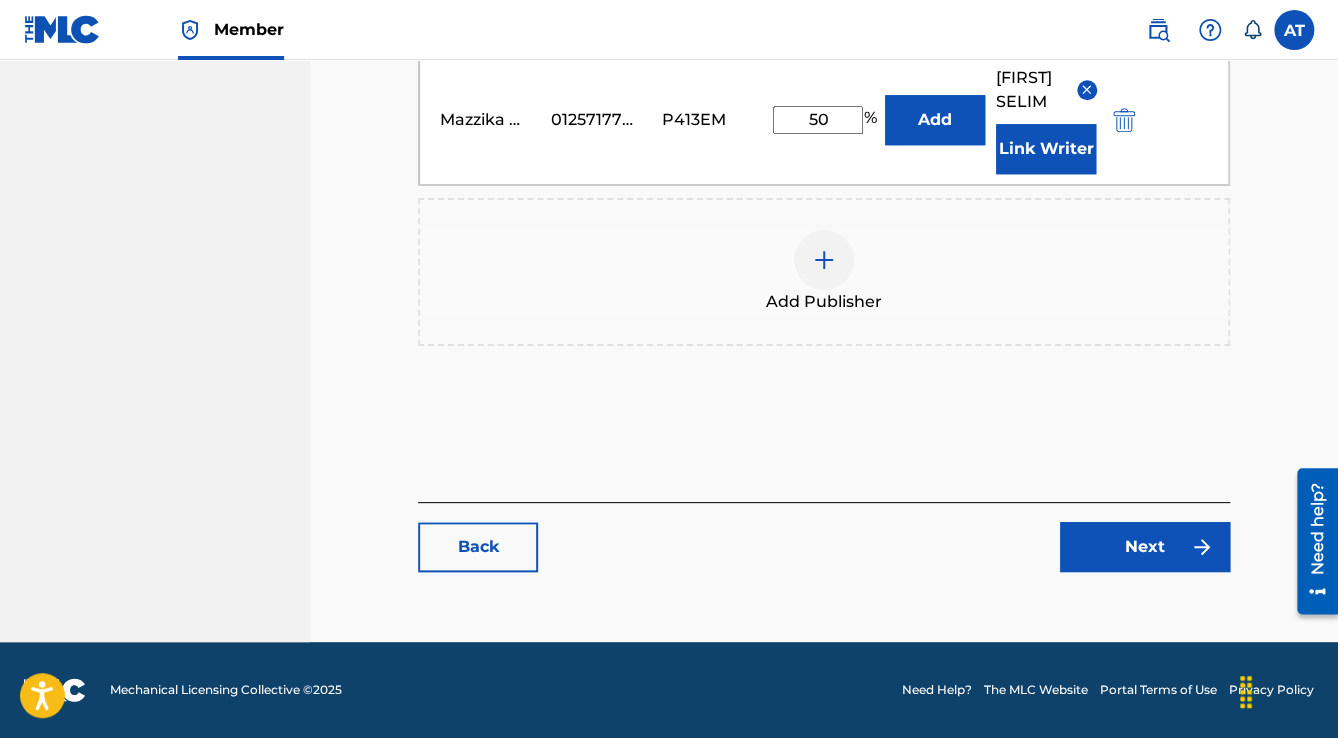click on "Next" at bounding box center [1145, 547] 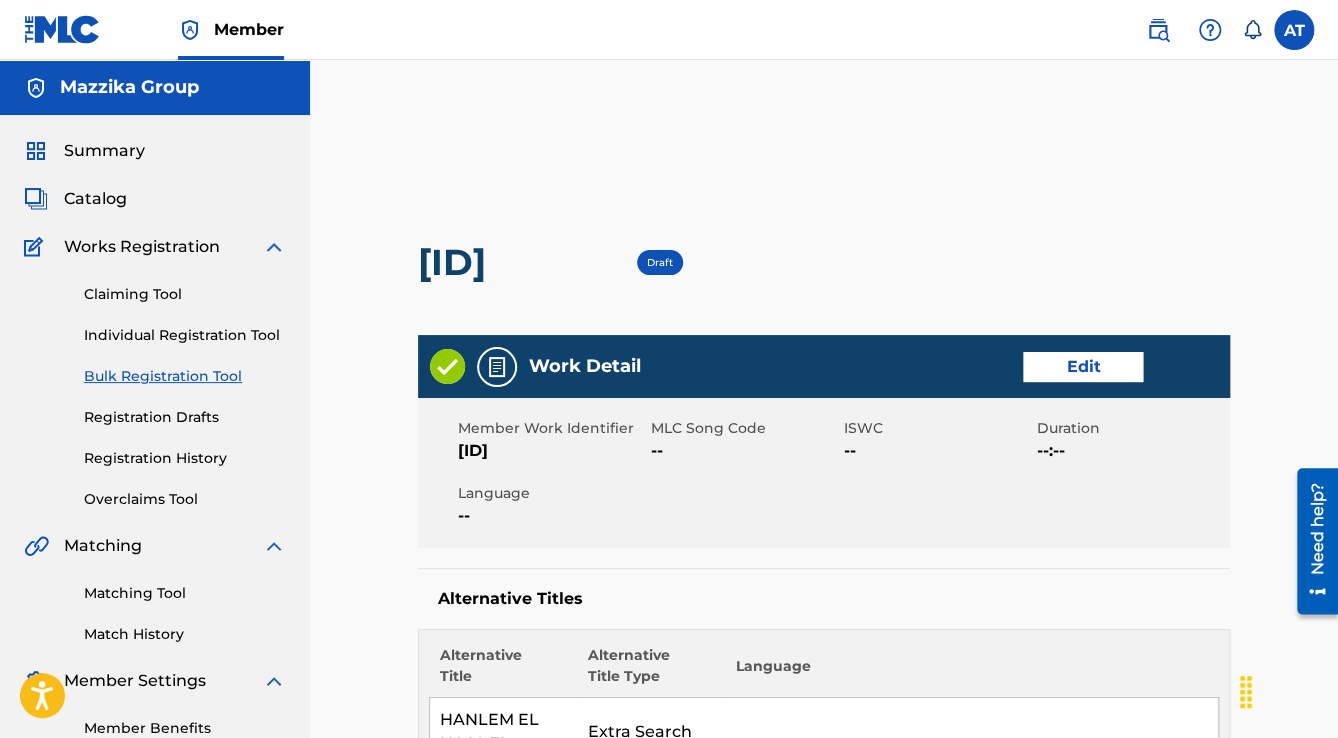 click on "Edit" at bounding box center (1083, 367) 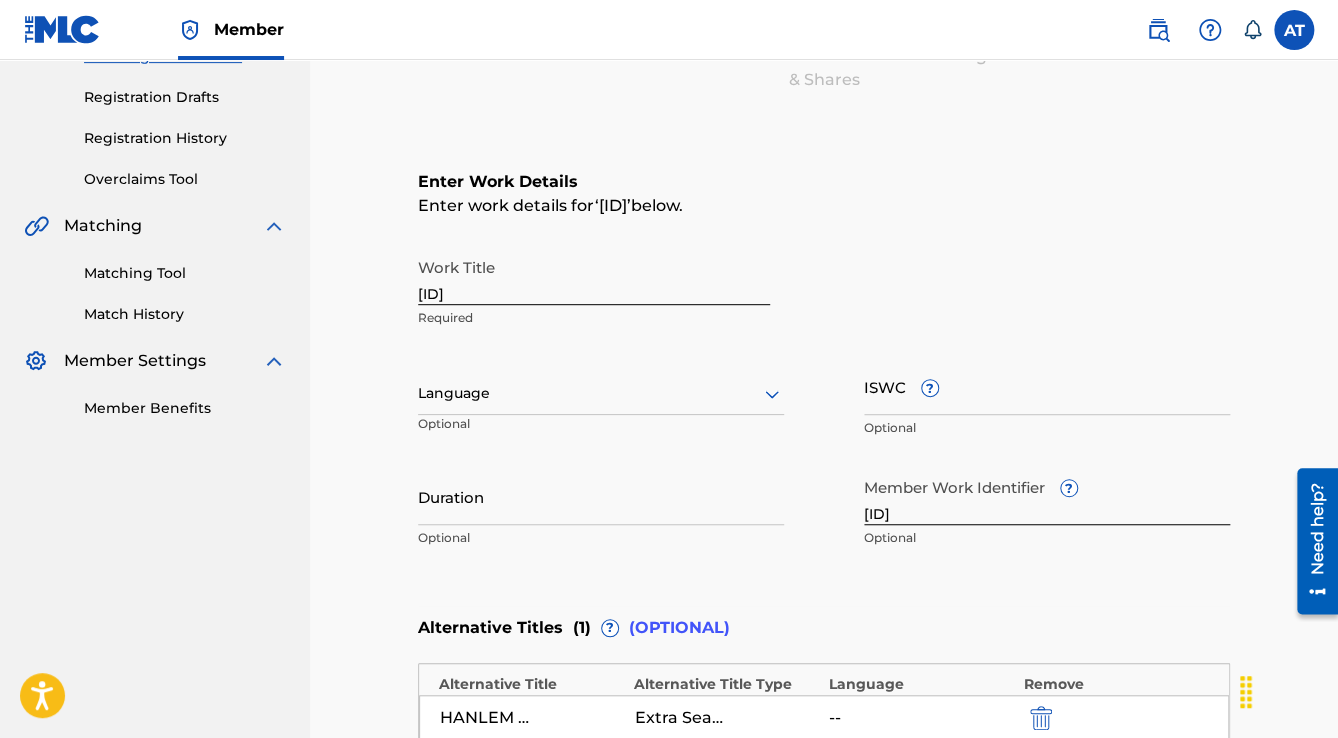 click at bounding box center [601, 393] 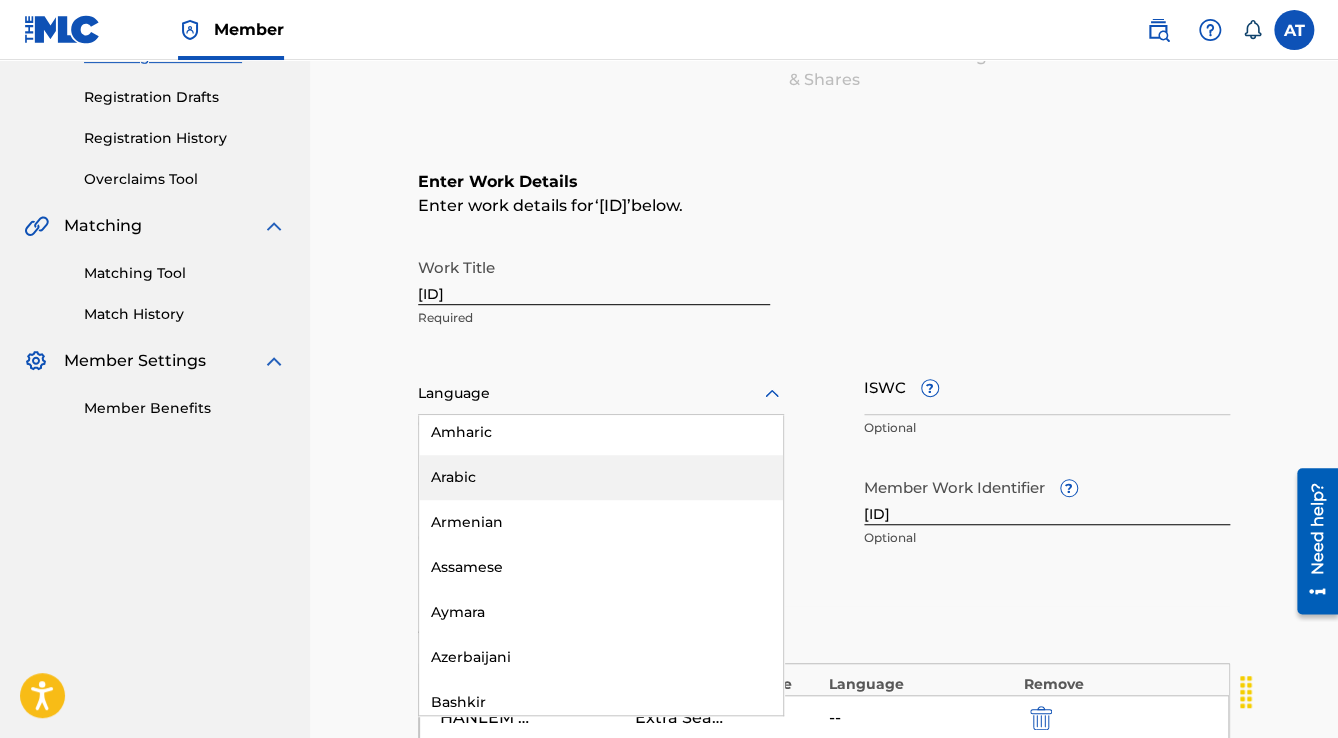 click on "Arabic" at bounding box center [601, 477] 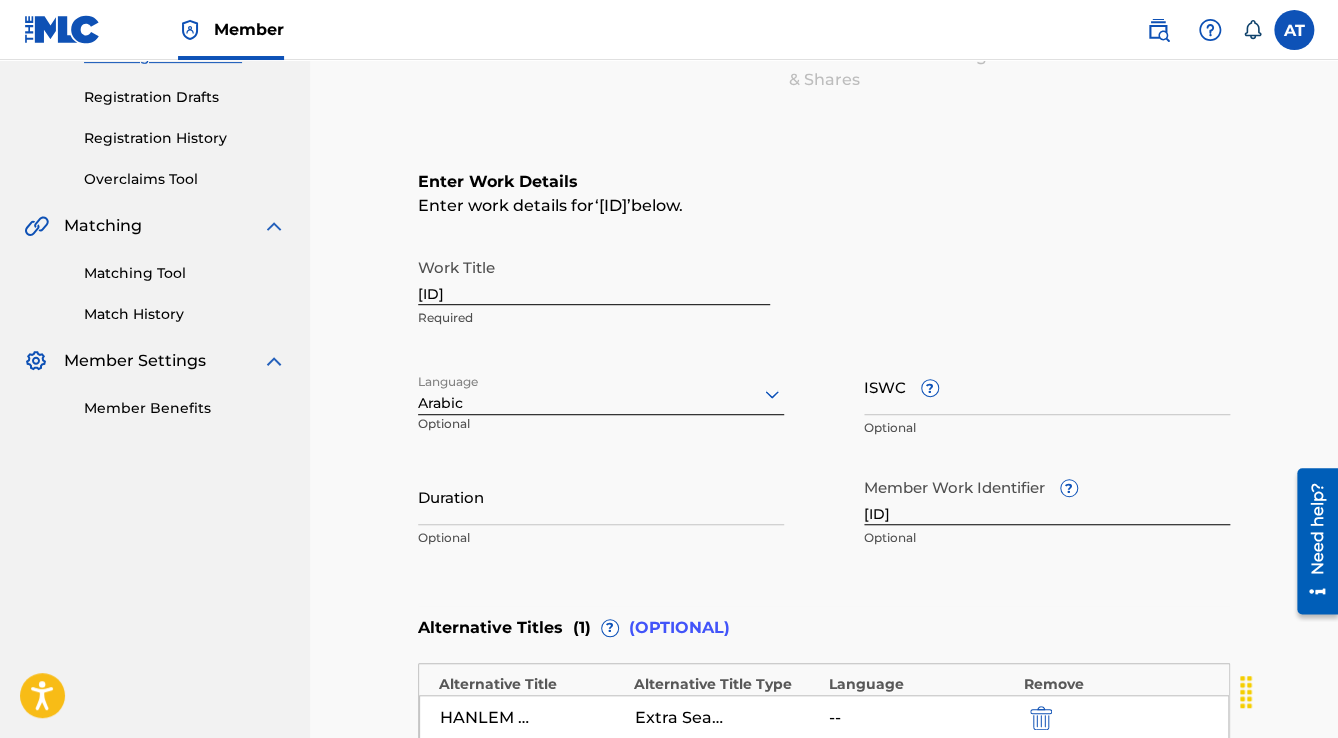 click on "Duration" at bounding box center (601, 496) 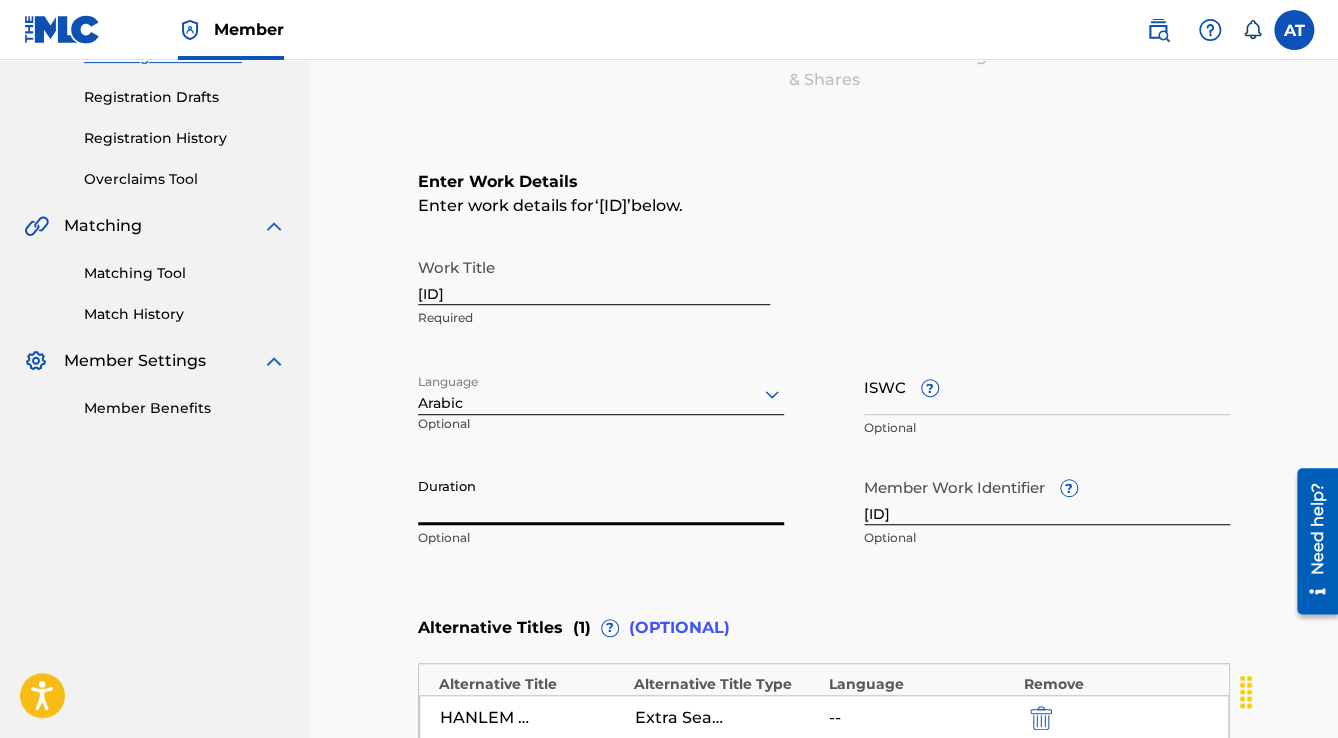 paste on "3:32" 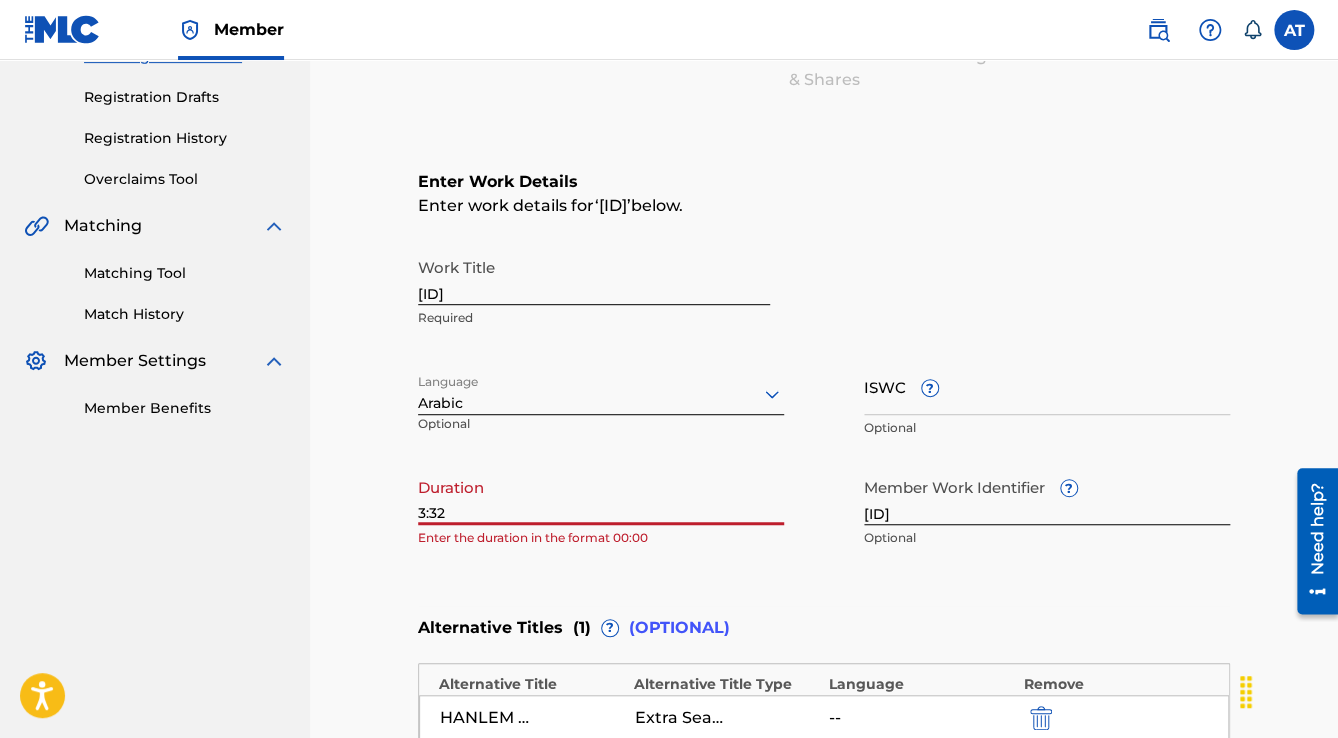 click on "3:32" at bounding box center [601, 496] 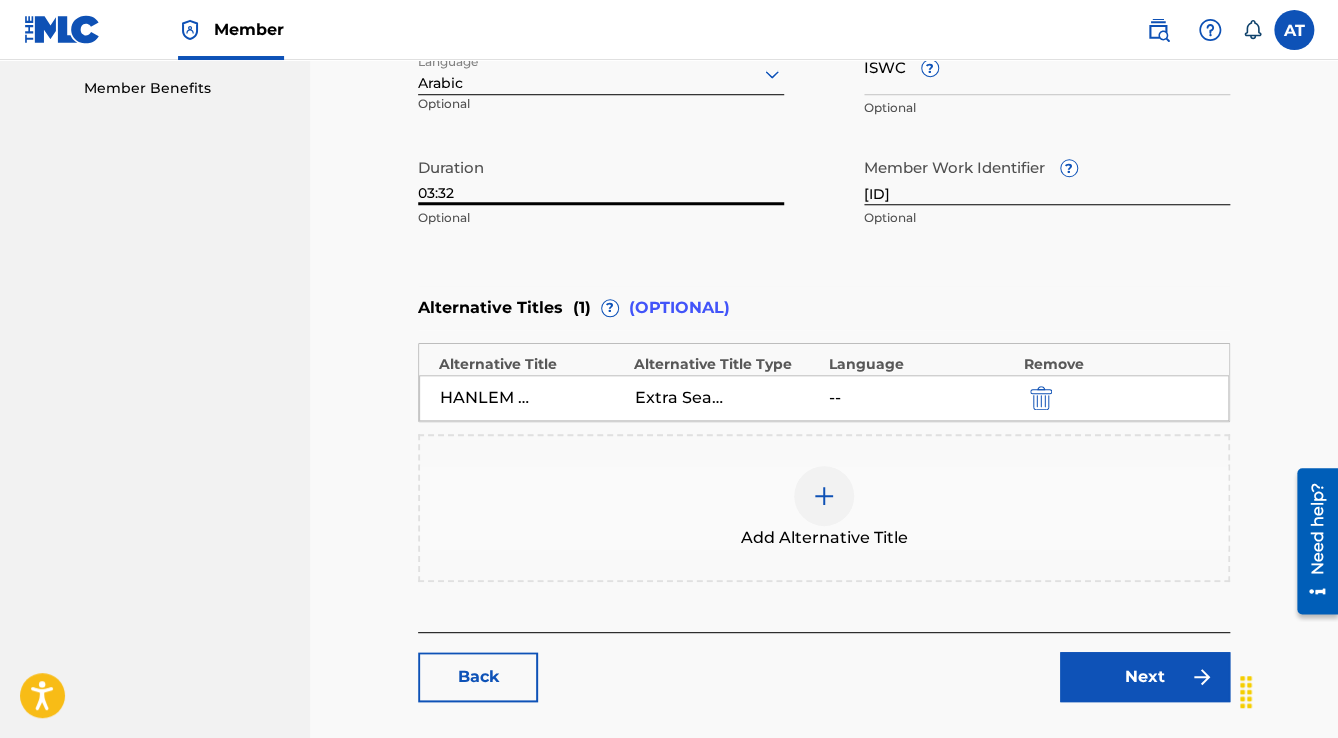 type on "03:32" 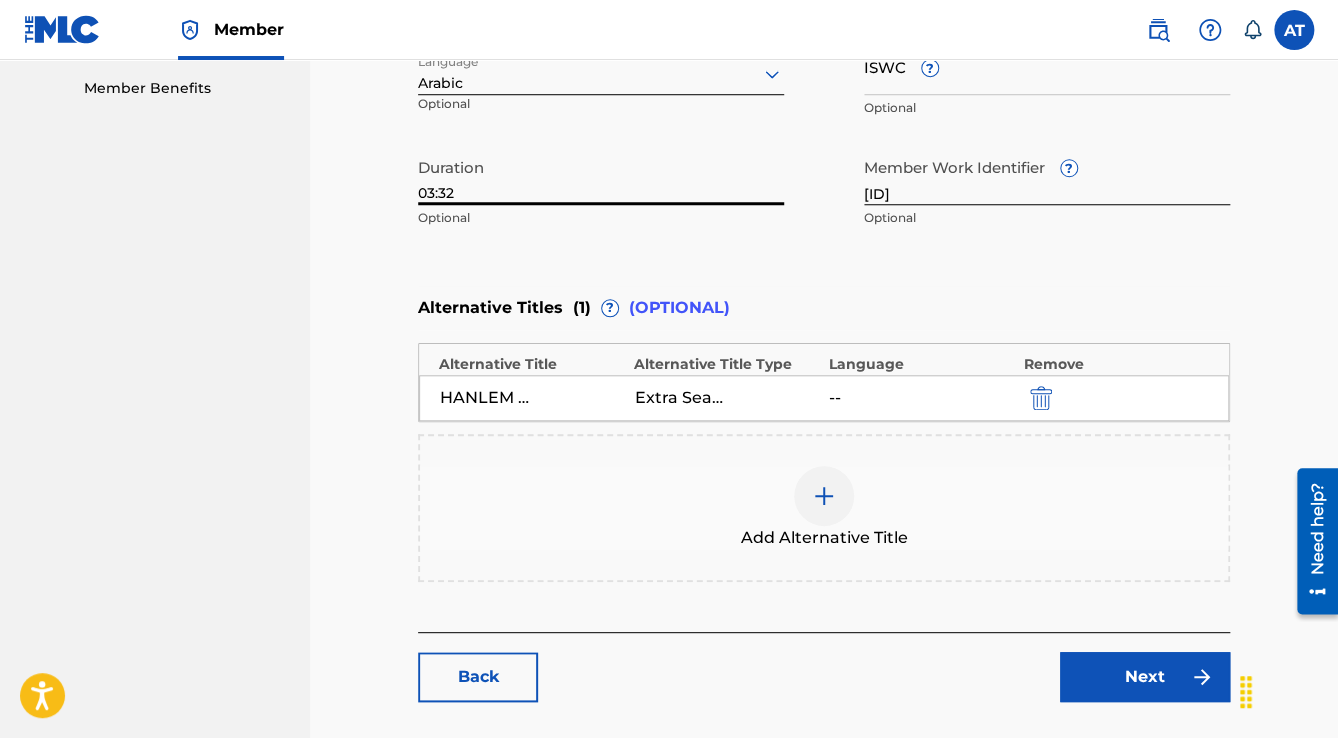 click on "Next" at bounding box center (1145, 677) 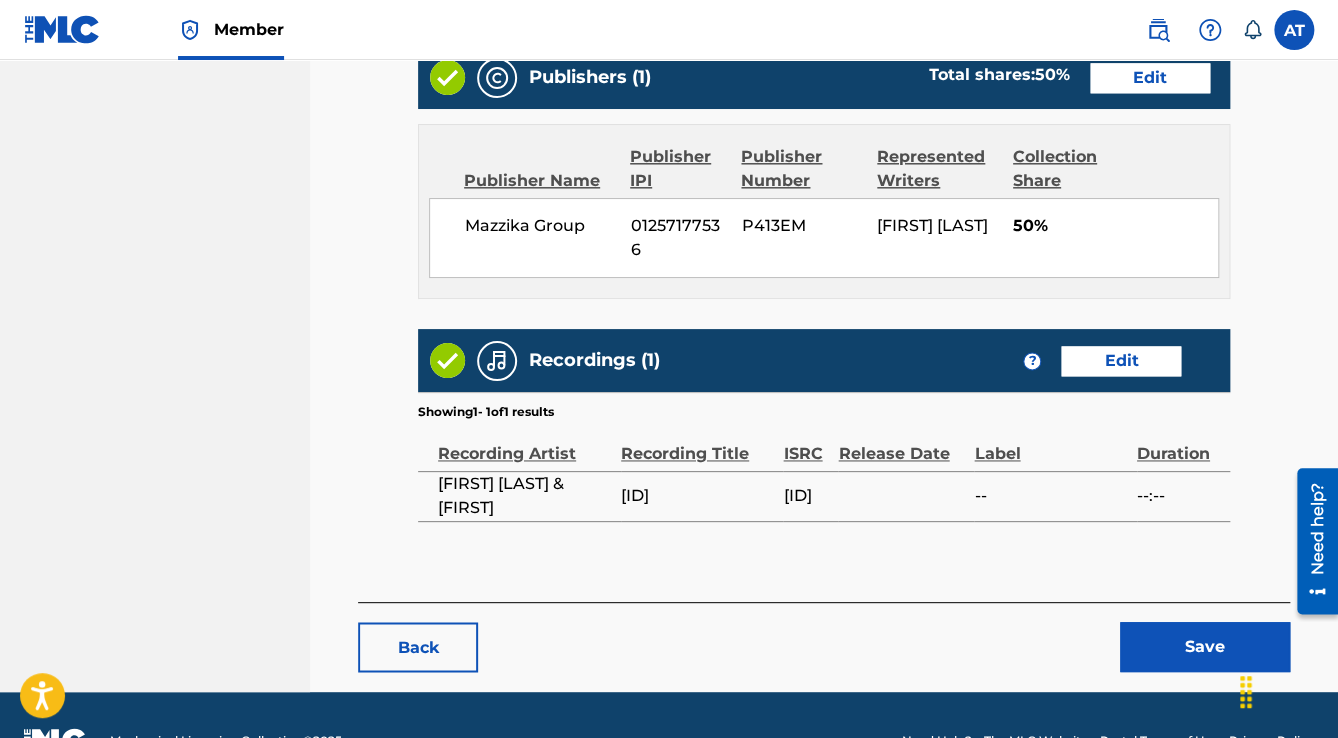 click on "Save" at bounding box center (1205, 647) 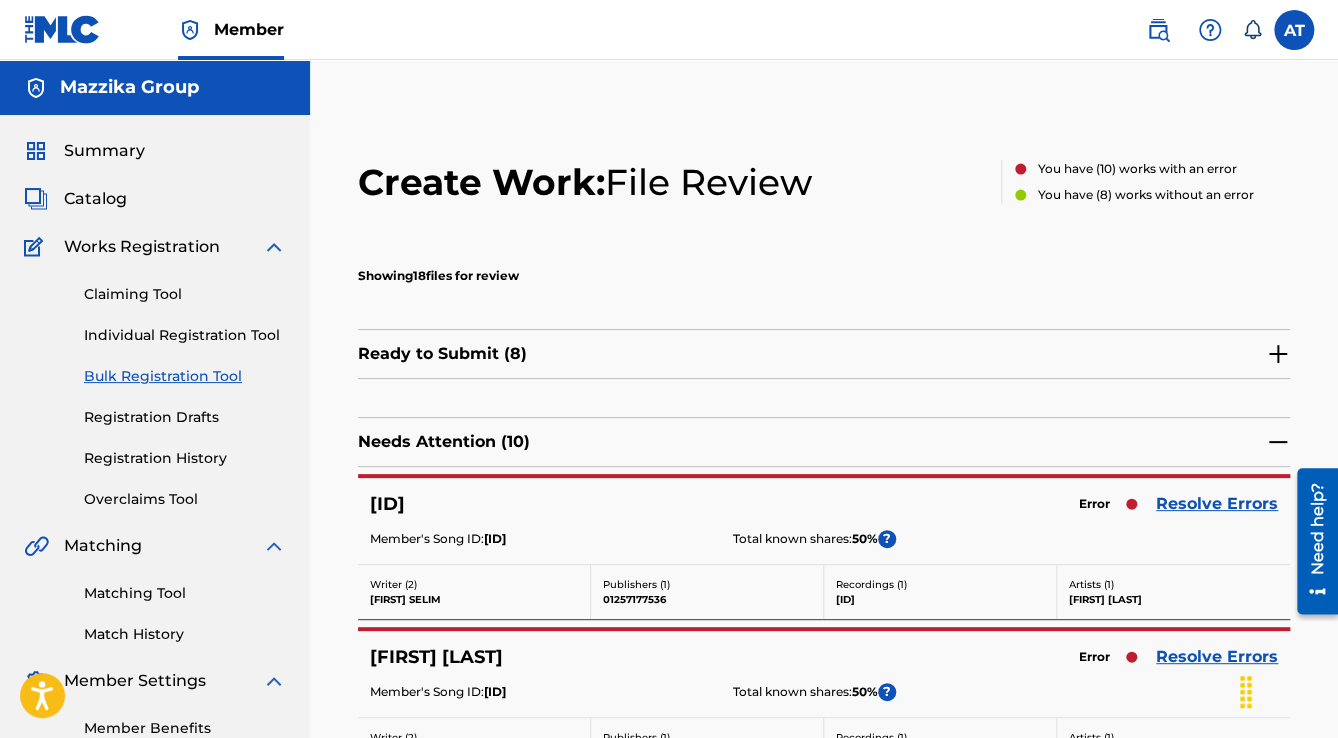 click on "Resolve Errors" at bounding box center (1217, 504) 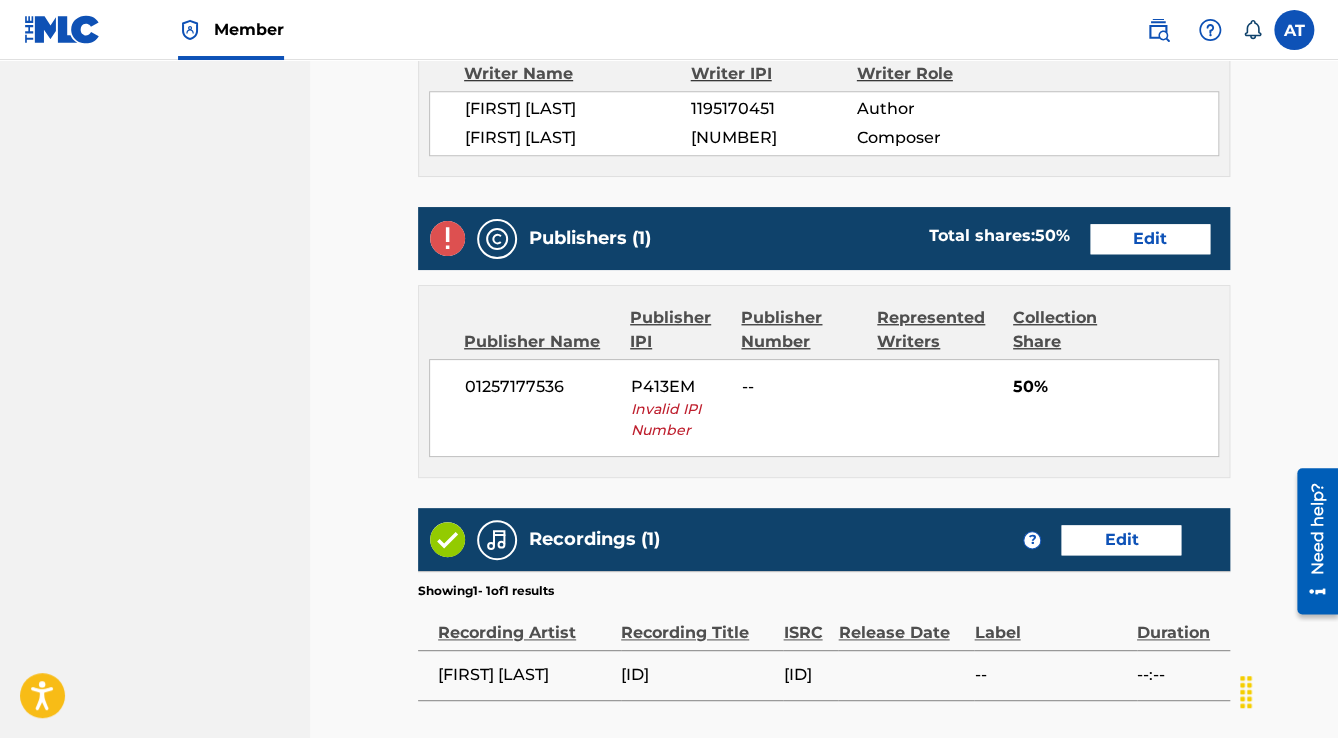click on "Edit" at bounding box center (1150, 239) 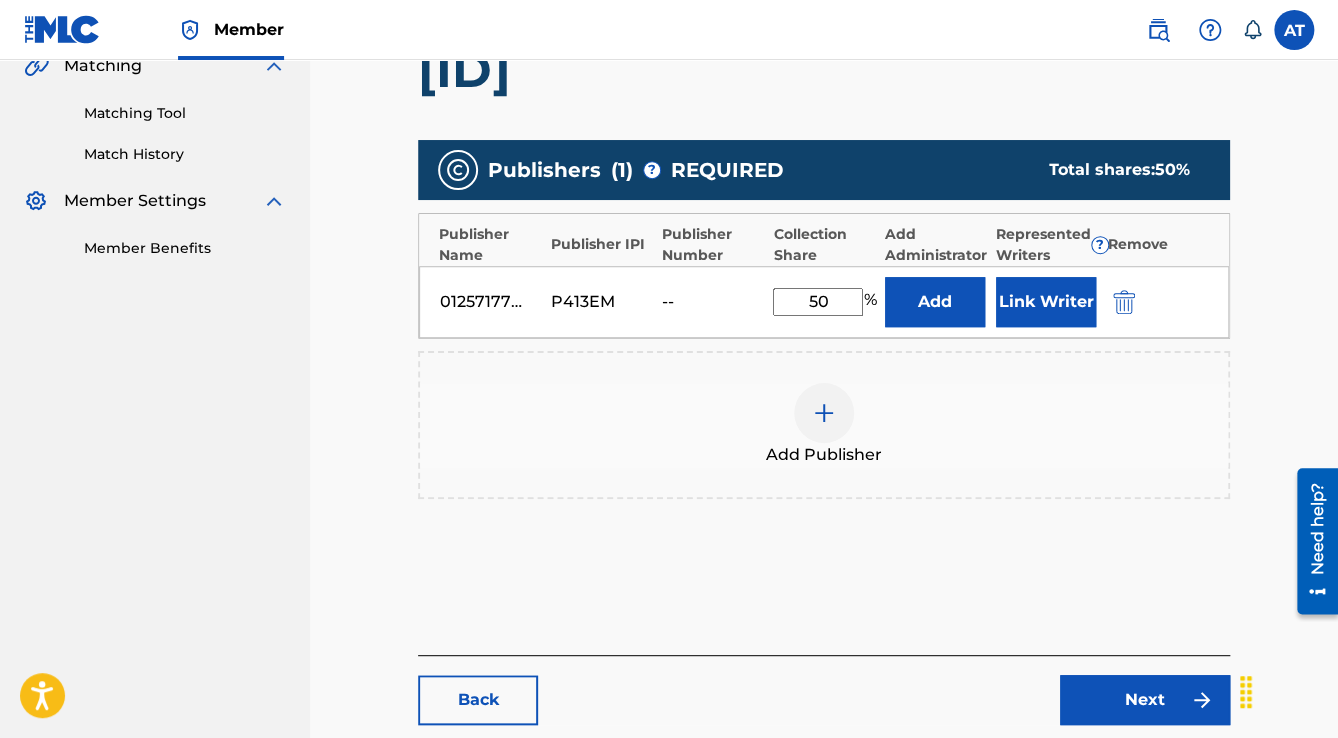 click at bounding box center (1124, 302) 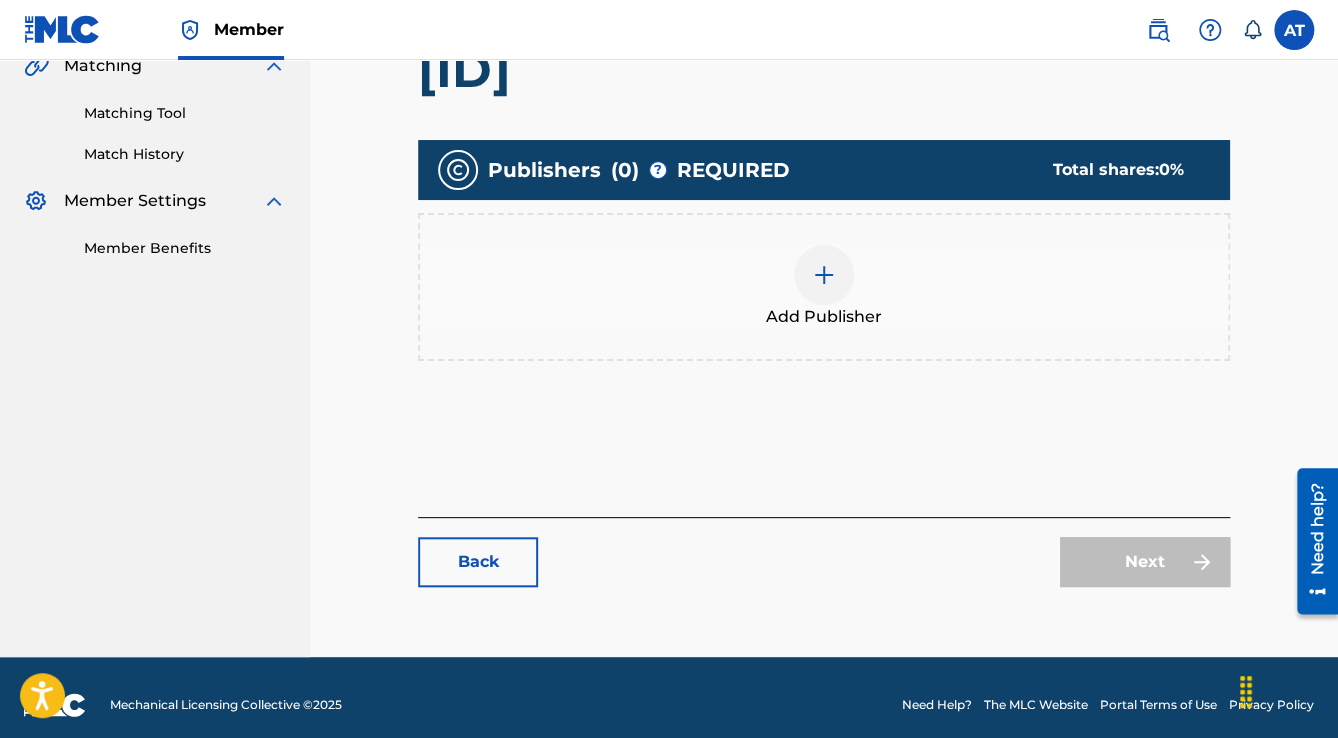 click on "Add Publisher" at bounding box center [824, 287] 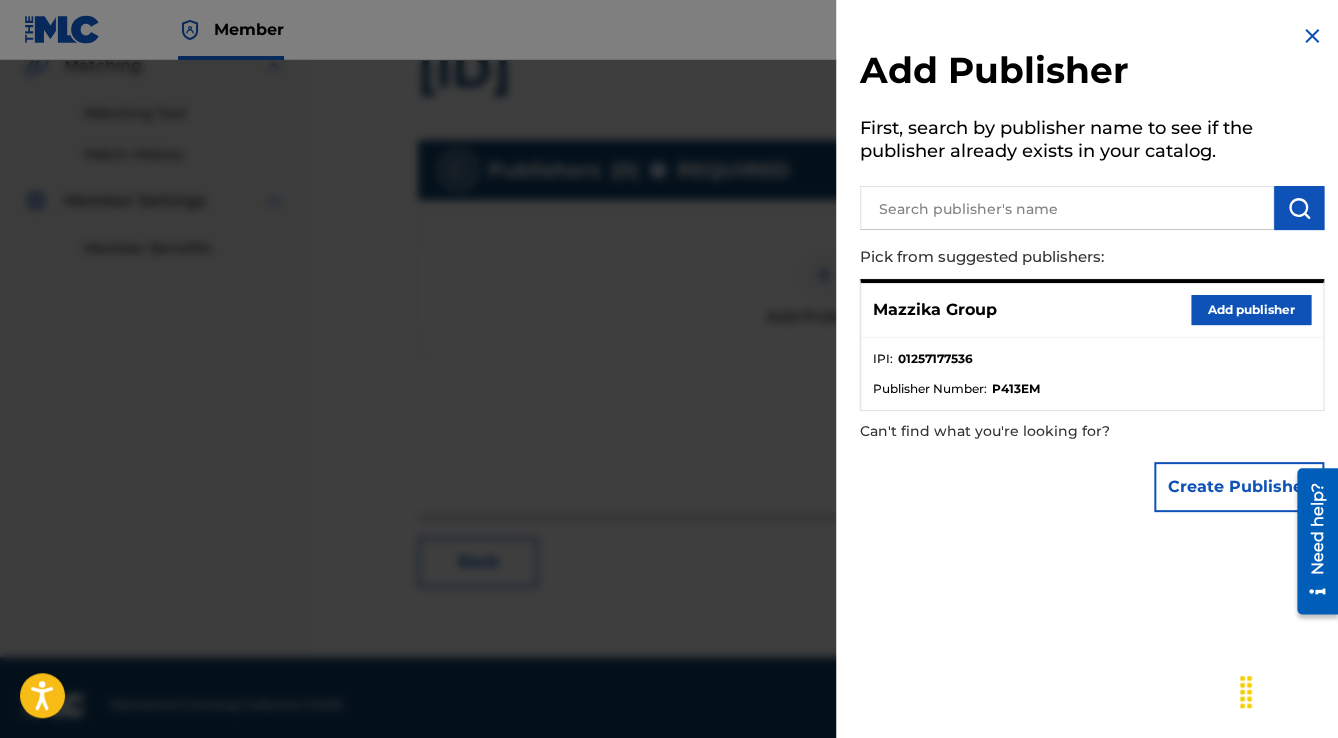 click on "Add publisher" at bounding box center [1251, 310] 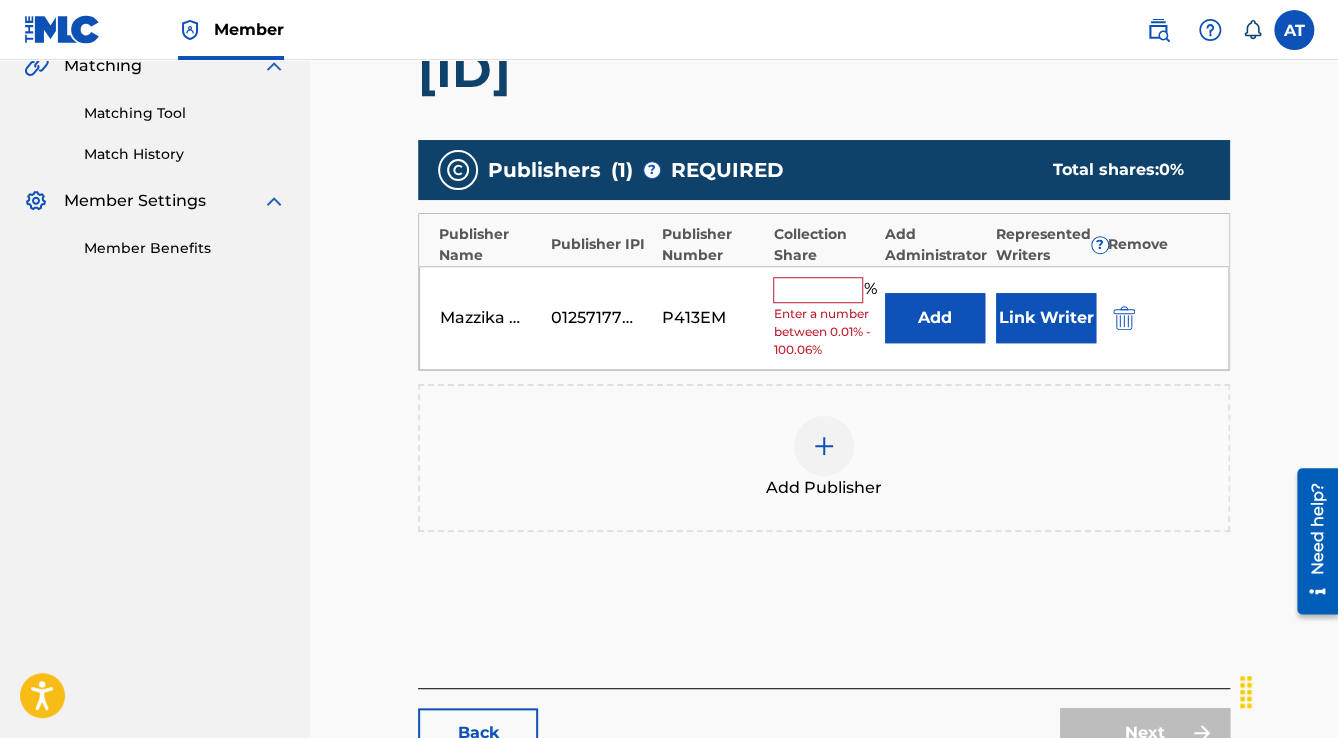 click on "[BRAND] 01257177536 P413EM % Enter a number between 0.01% - 100.06% Add Link Writer" at bounding box center [824, 318] 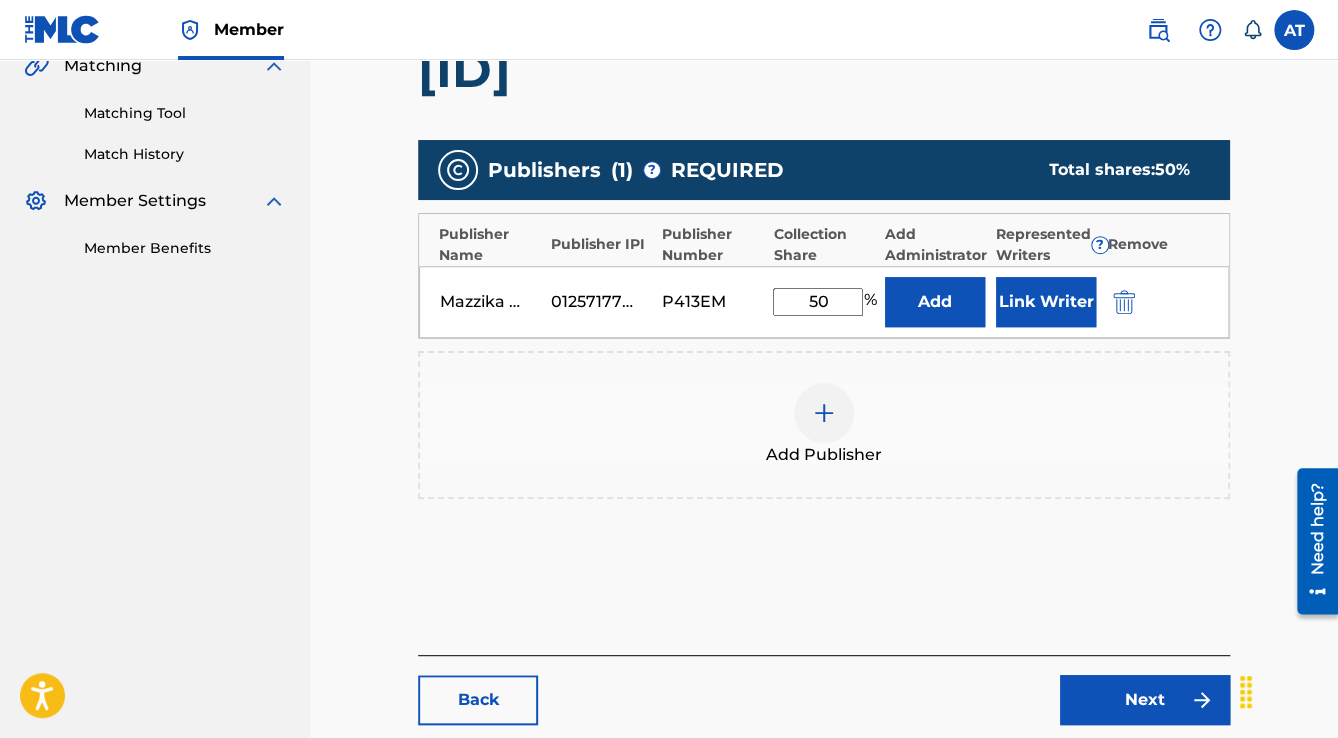 click on "Link Writer" at bounding box center (1046, 302) 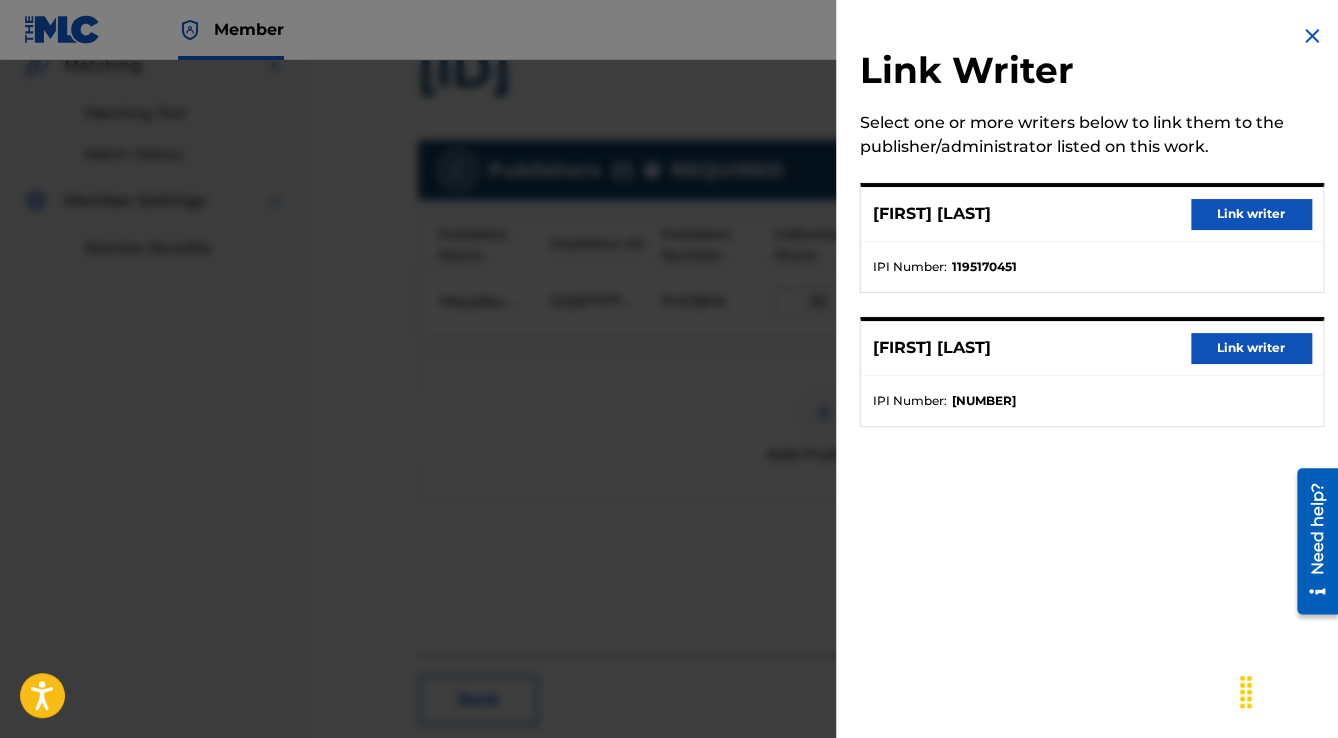 click on "Link writer" at bounding box center (1251, 214) 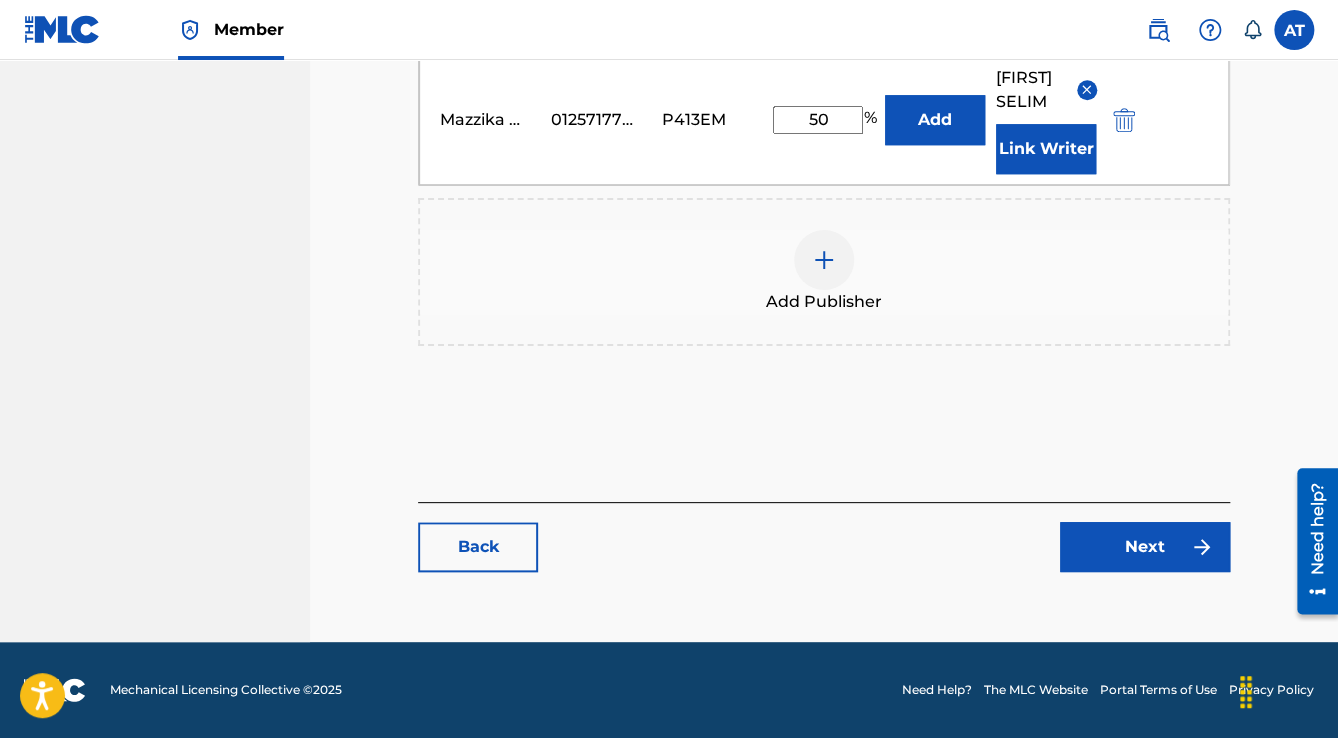 click on "Next" at bounding box center (1145, 547) 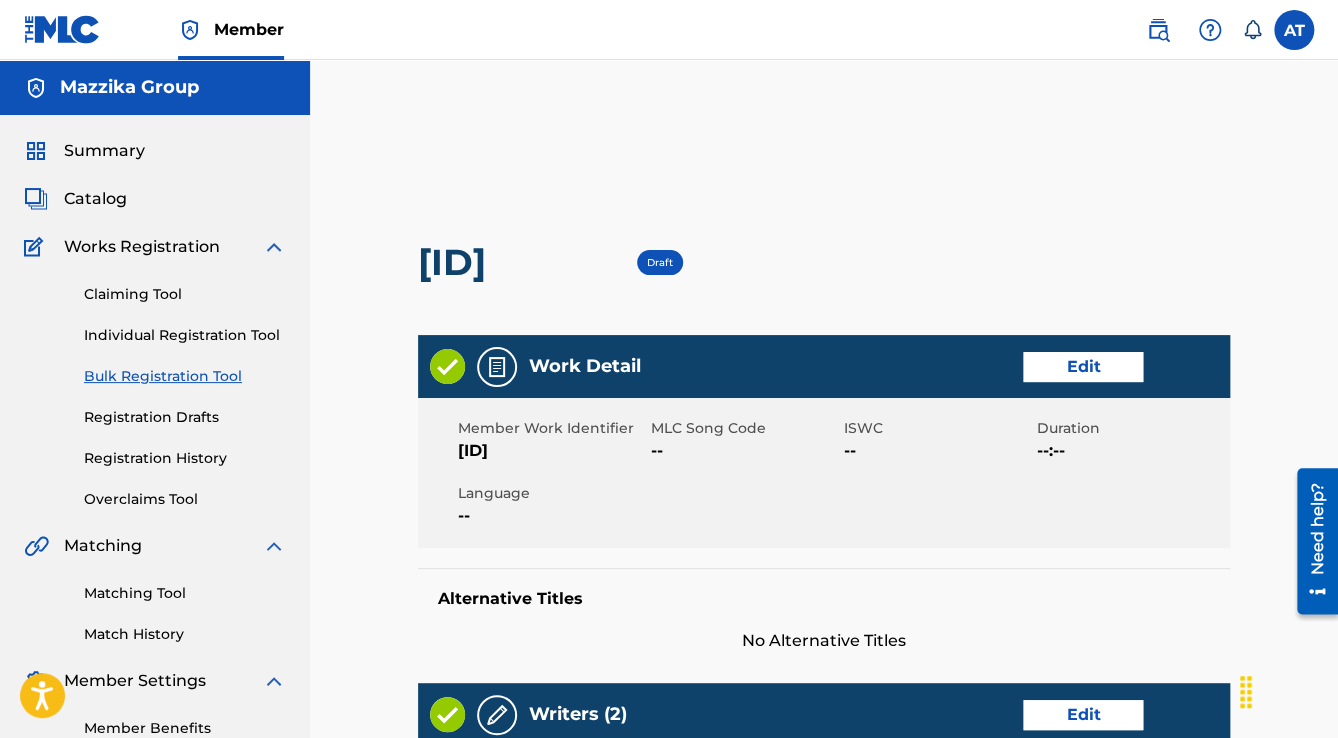 click on "Edit" at bounding box center [1083, 367] 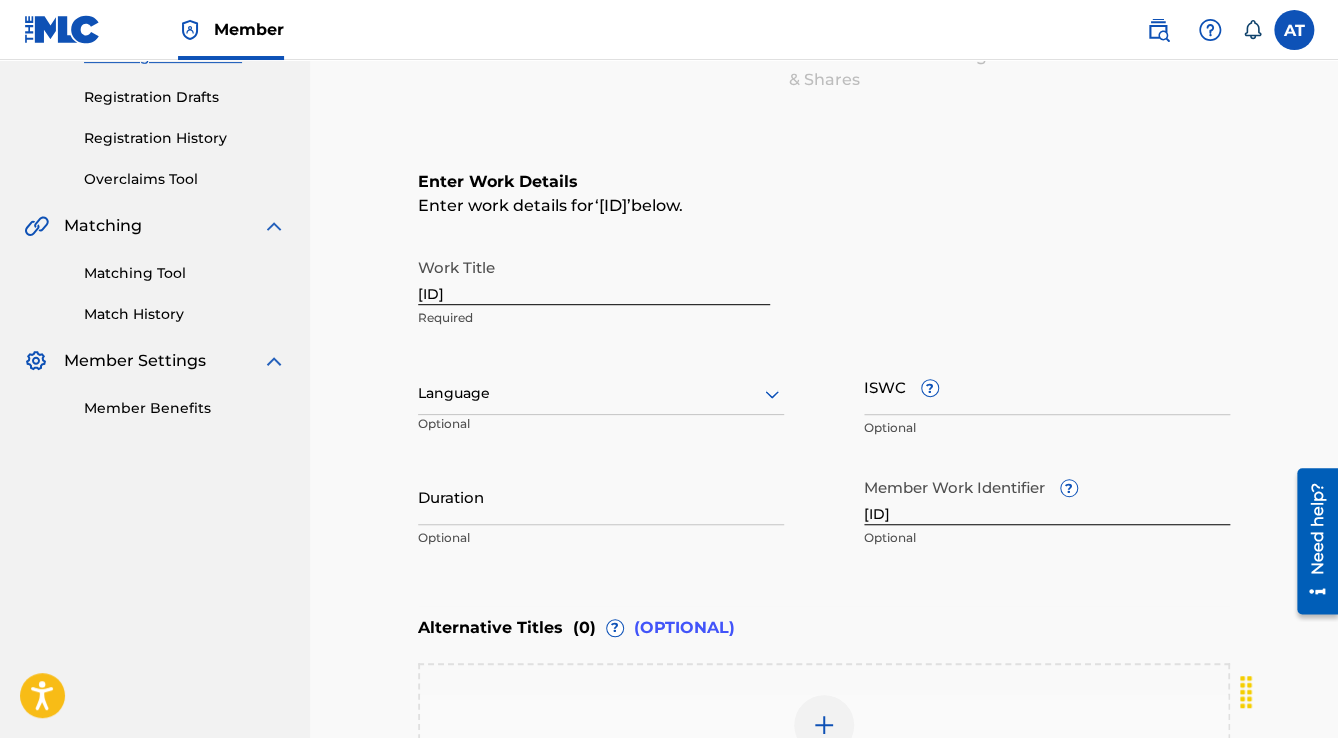 click at bounding box center (601, 393) 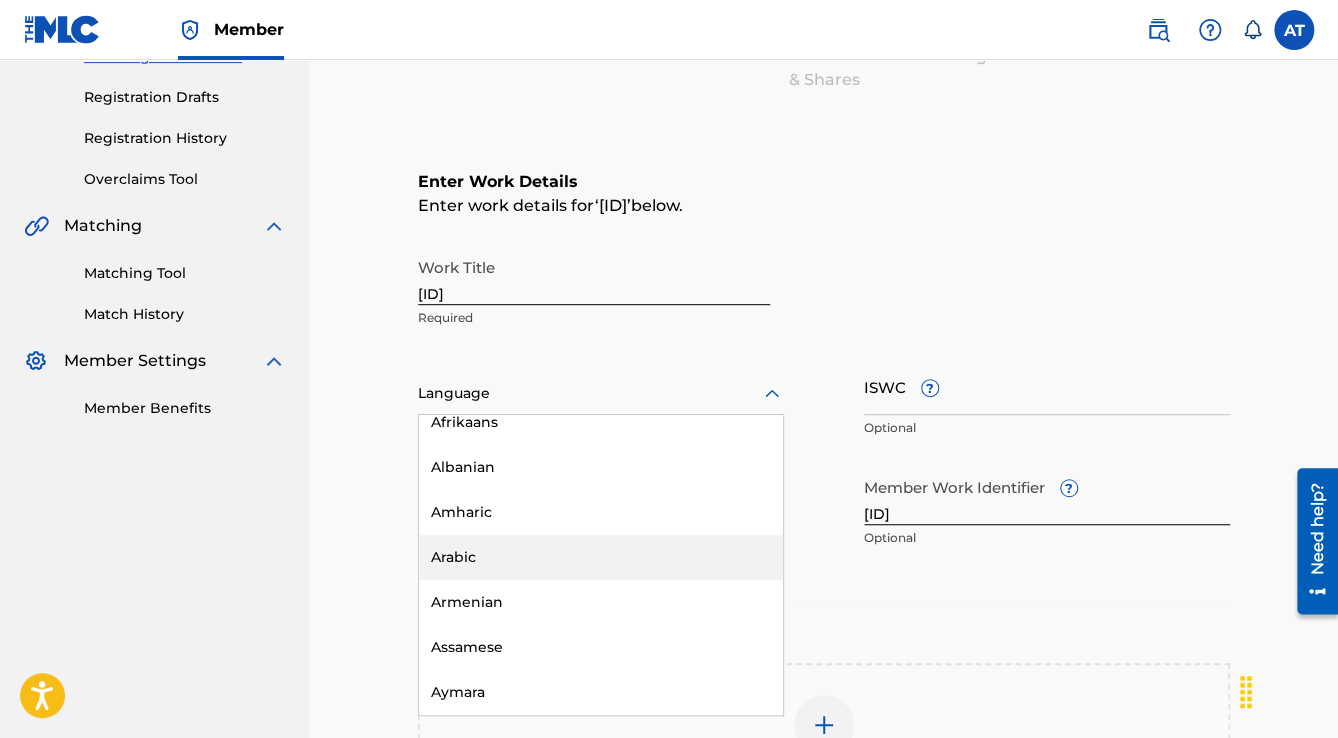 click on "Arabic" at bounding box center (601, 557) 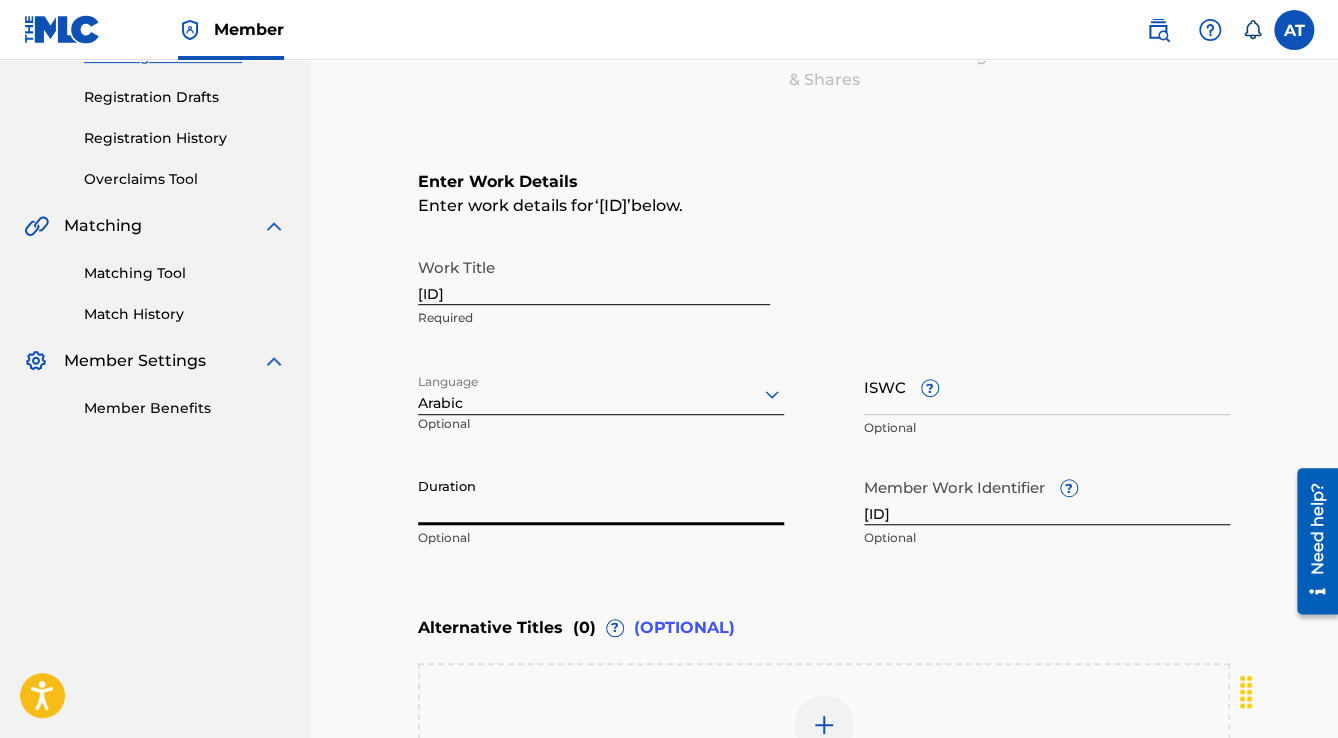 click on "Duration" at bounding box center (601, 496) 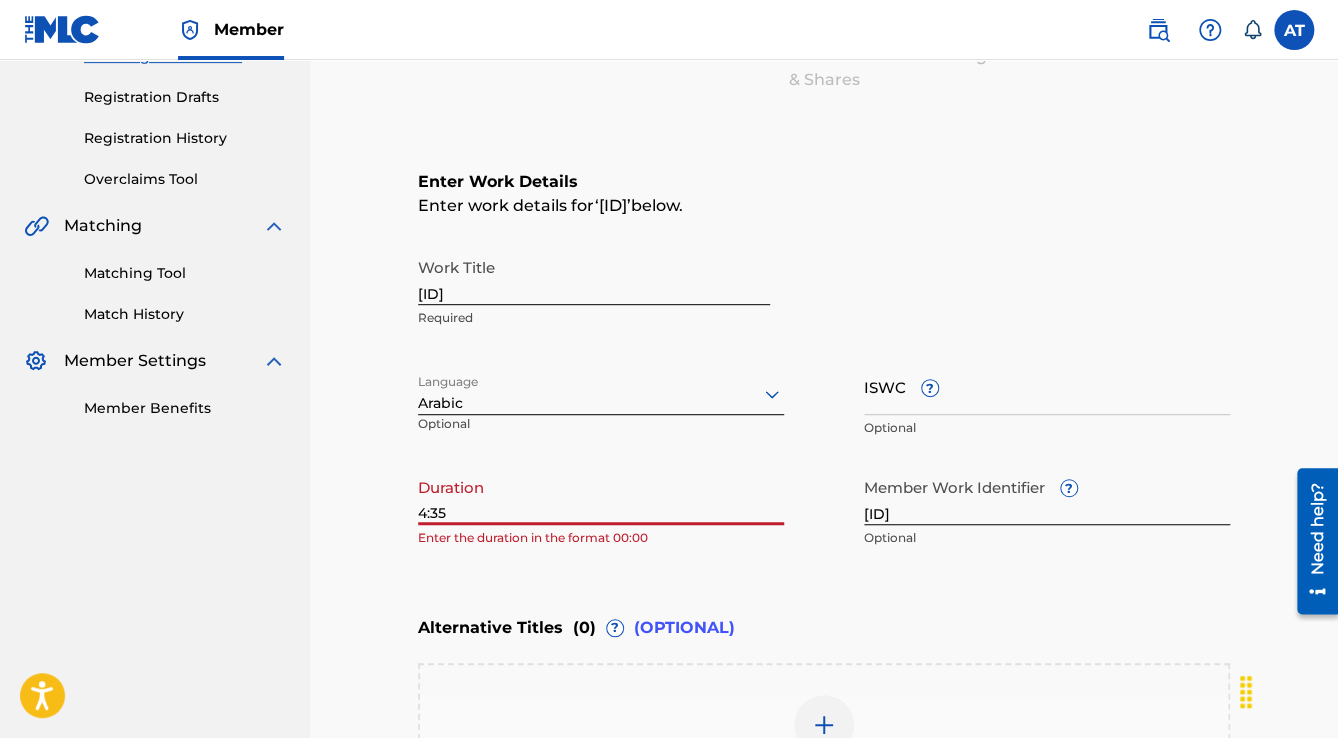 click on "4:35" at bounding box center [601, 496] 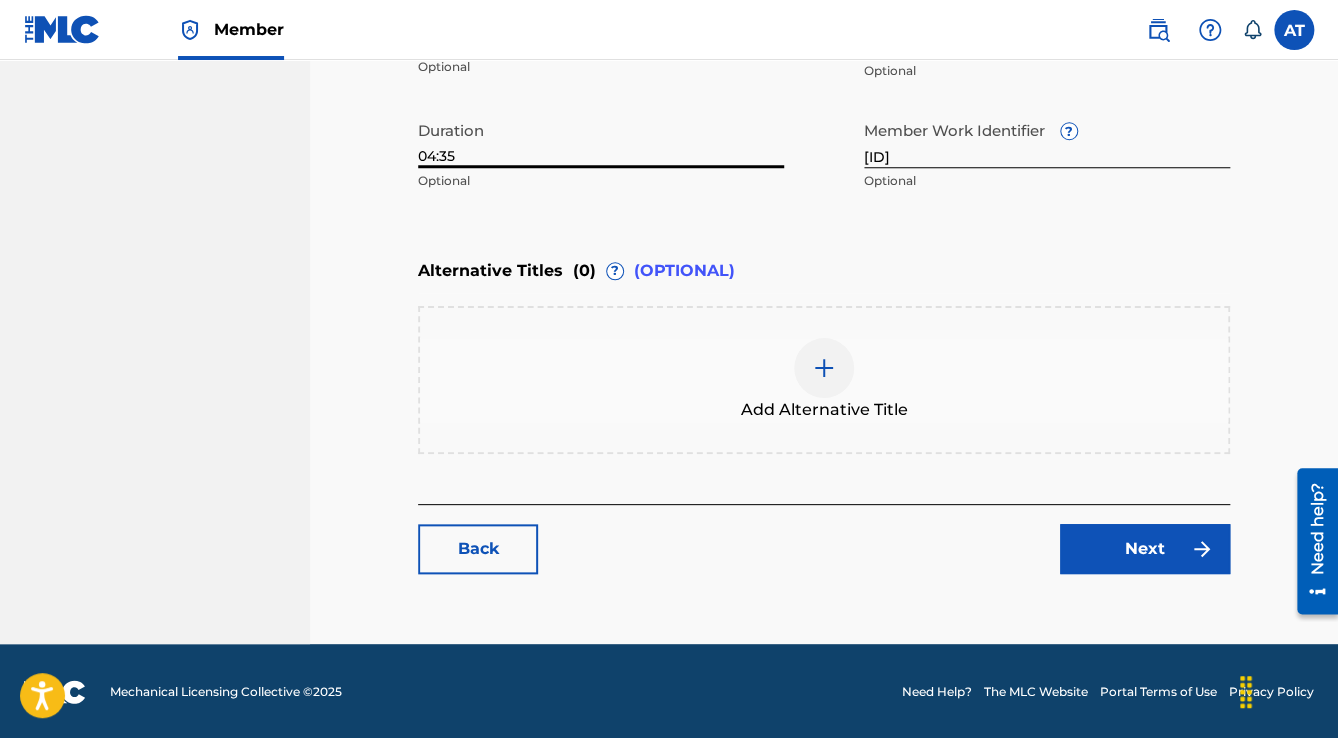 type on "04:35" 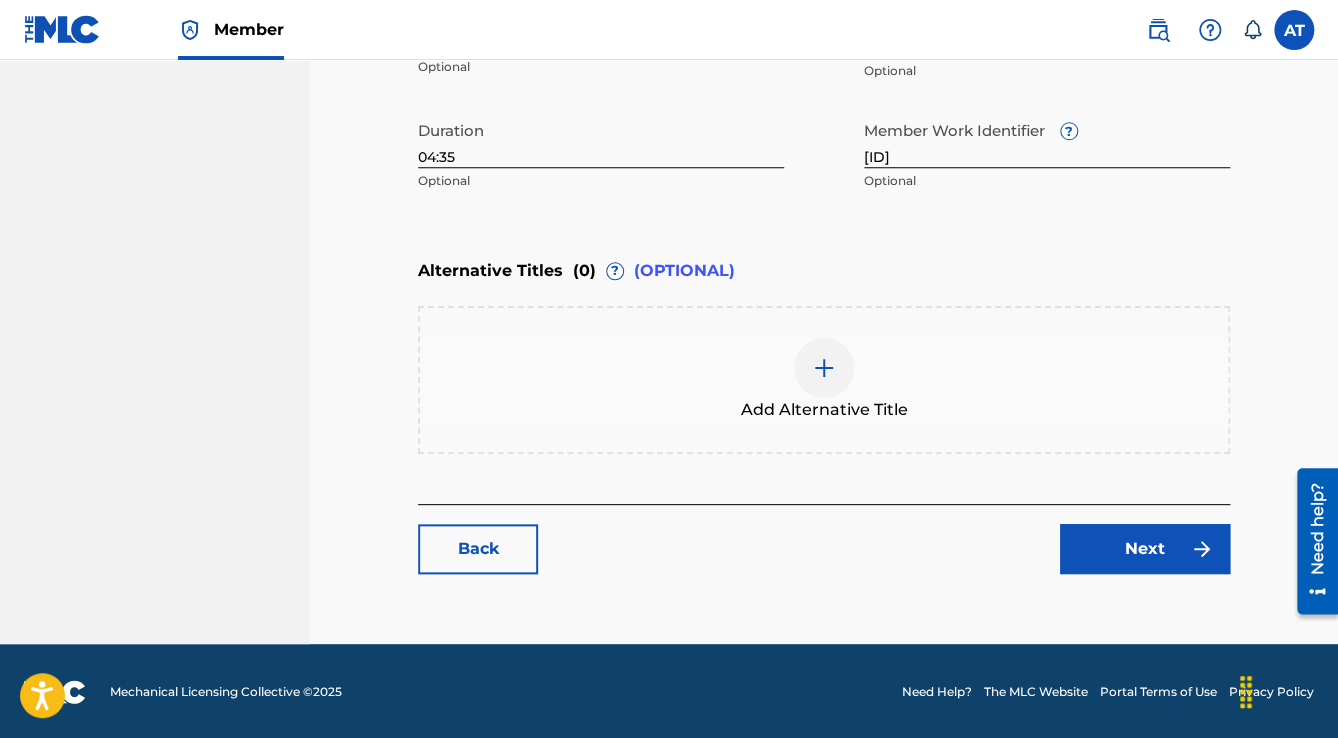 click on "Next" at bounding box center [1145, 549] 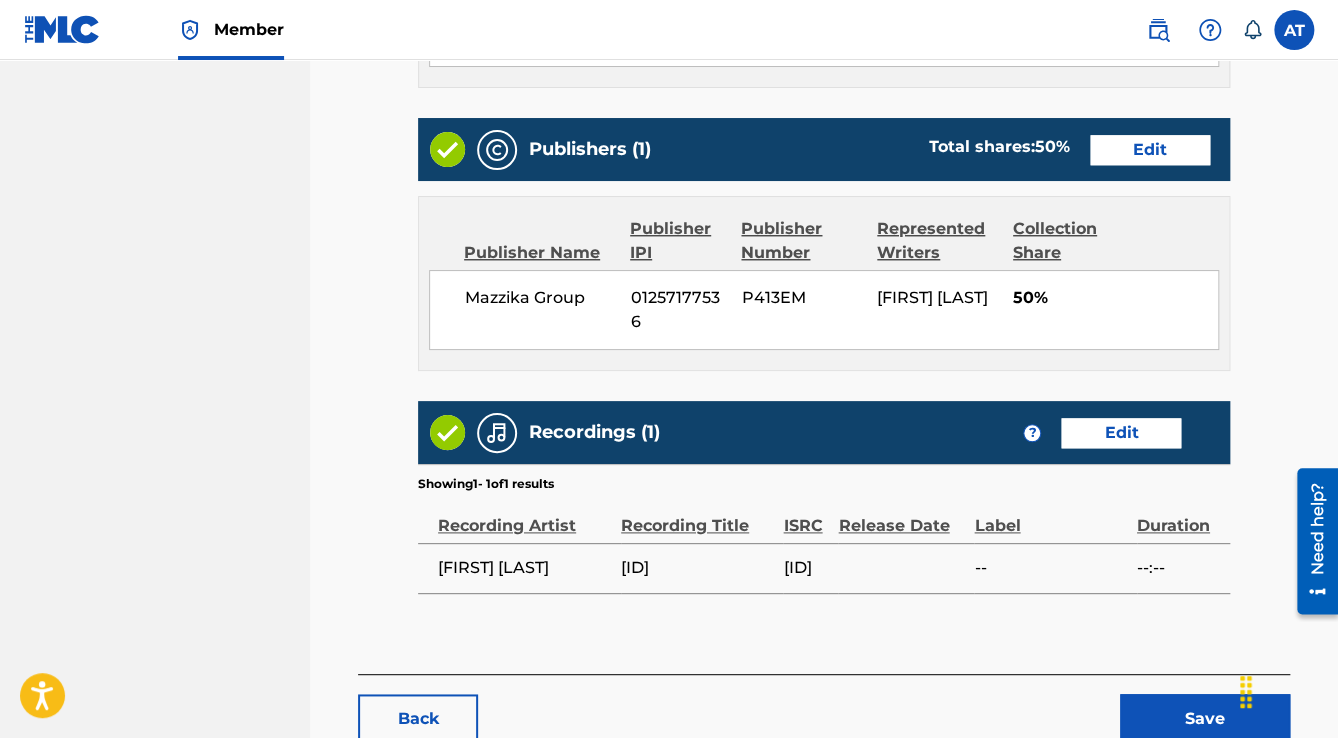 scroll, scrollTop: 928, scrollLeft: 0, axis: vertical 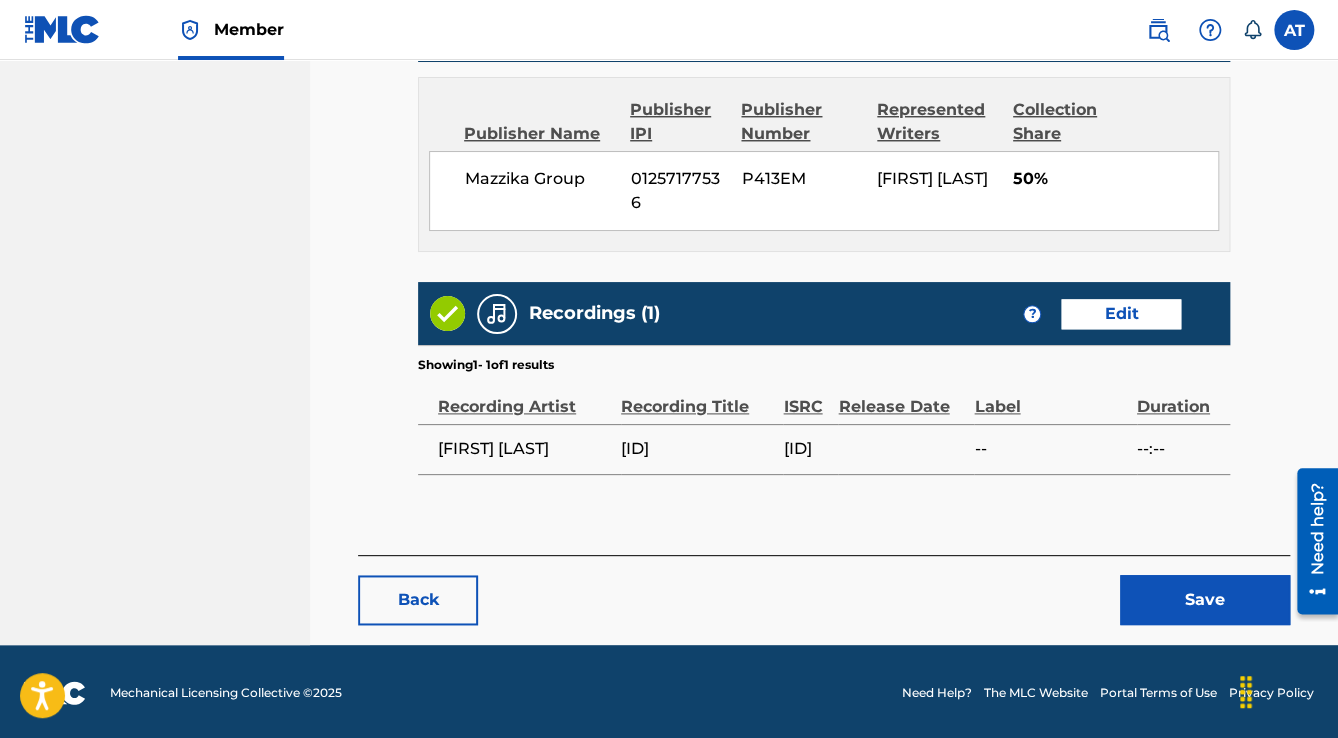 click on "Save" at bounding box center [1205, 600] 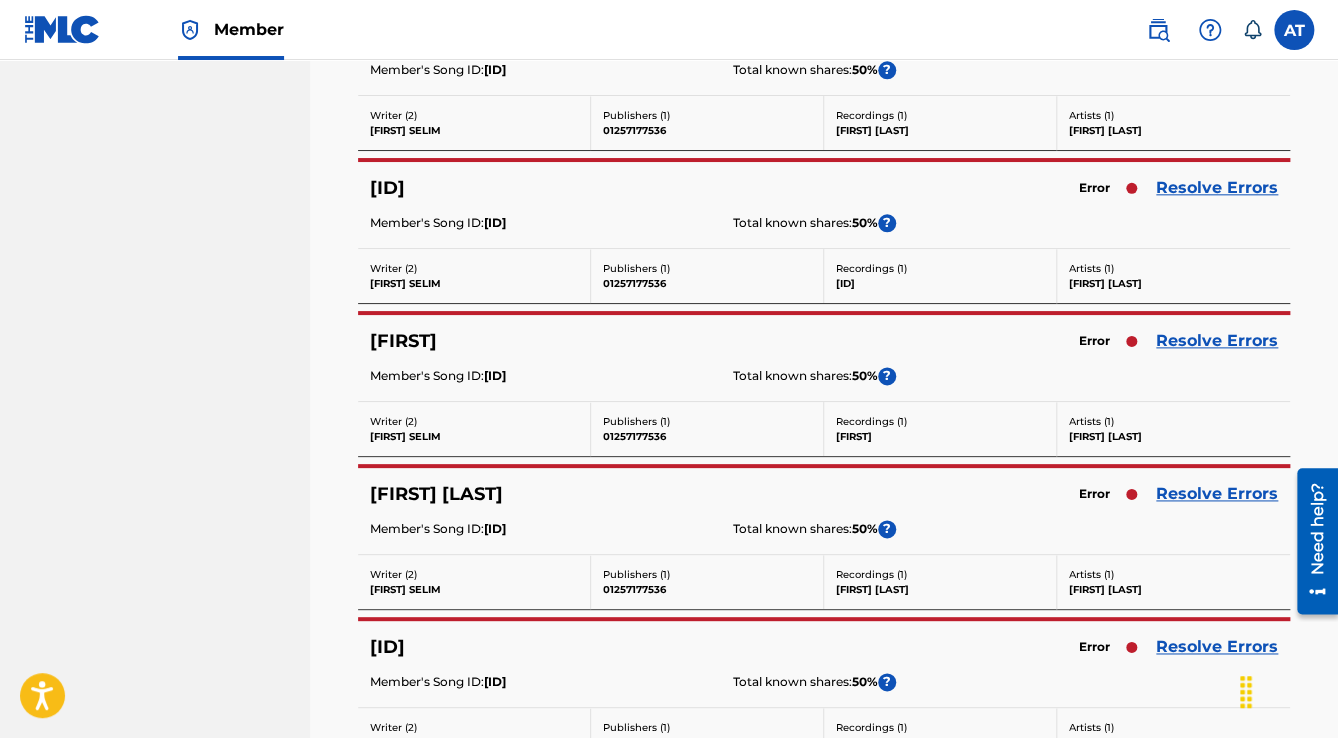 scroll, scrollTop: 0, scrollLeft: 0, axis: both 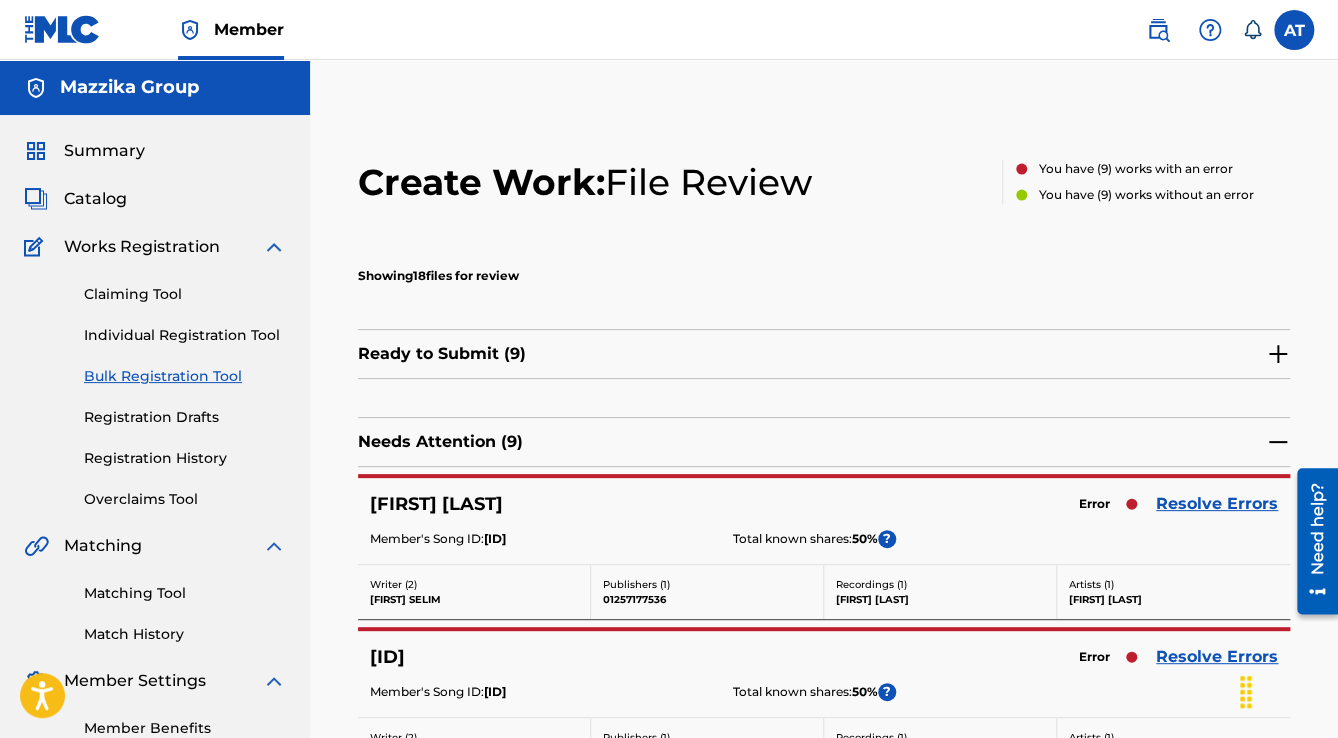 click on "Resolve Errors" at bounding box center (1217, 504) 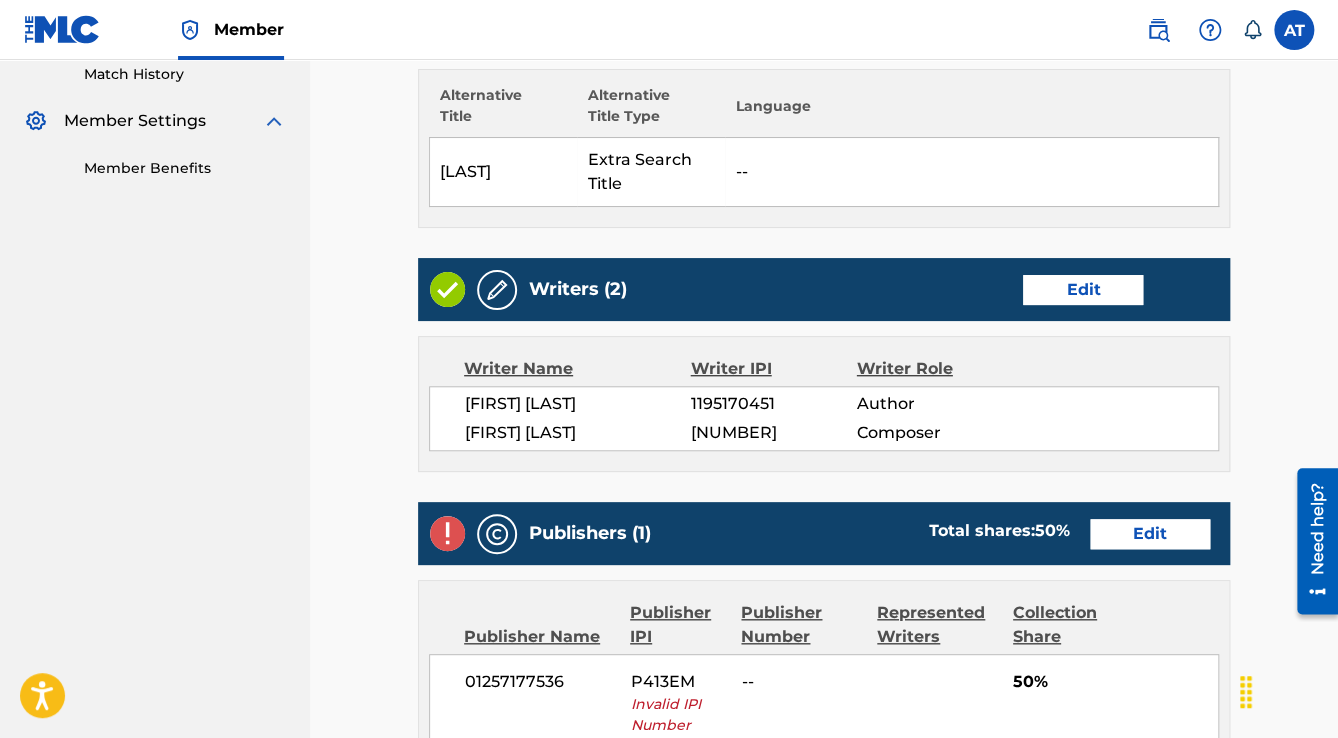 click on "Edit" at bounding box center [1150, 534] 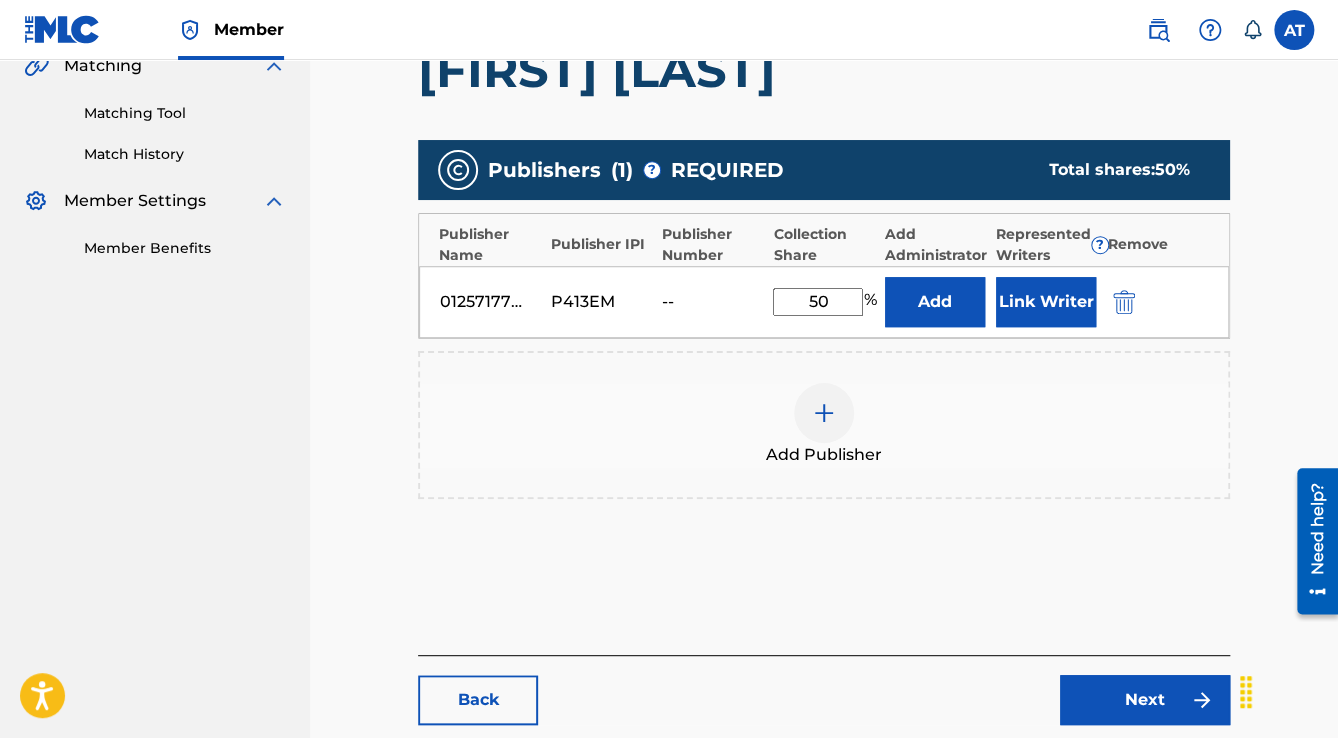 click at bounding box center [1124, 302] 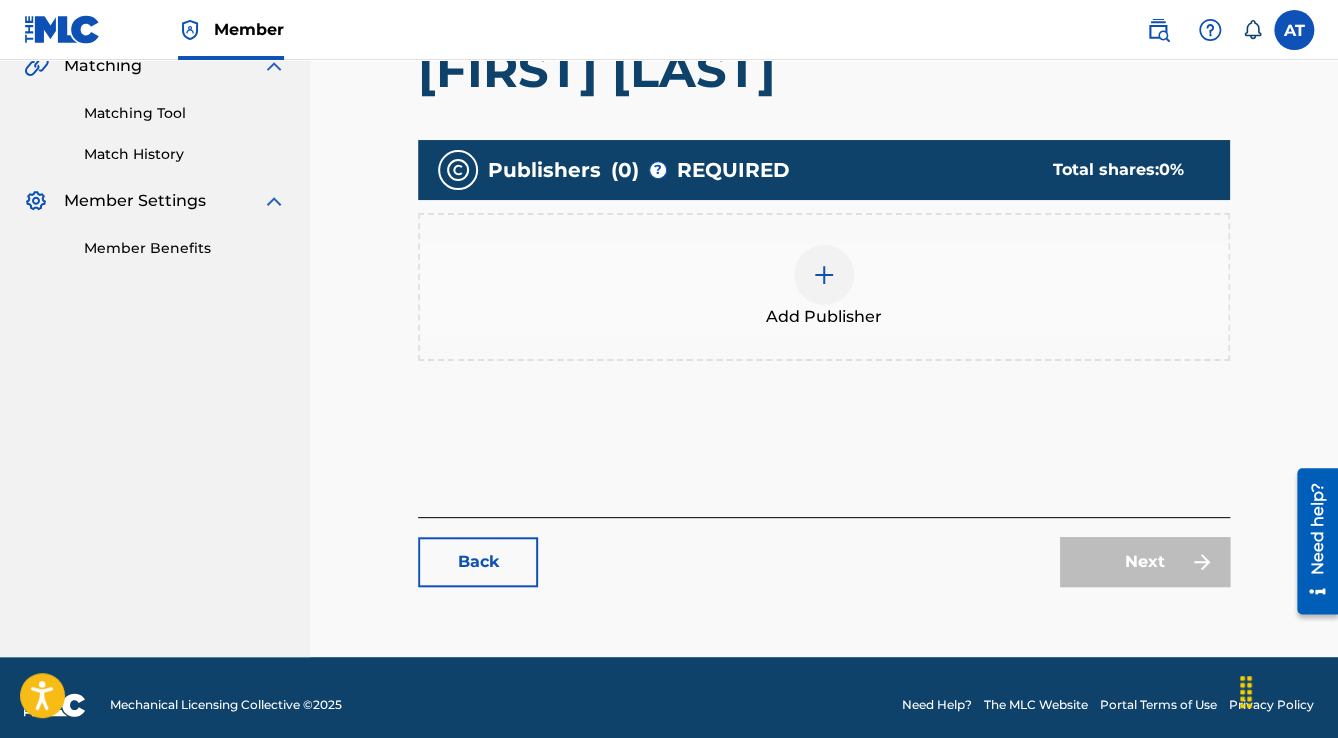 click on "Add Publisher" at bounding box center (824, 287) 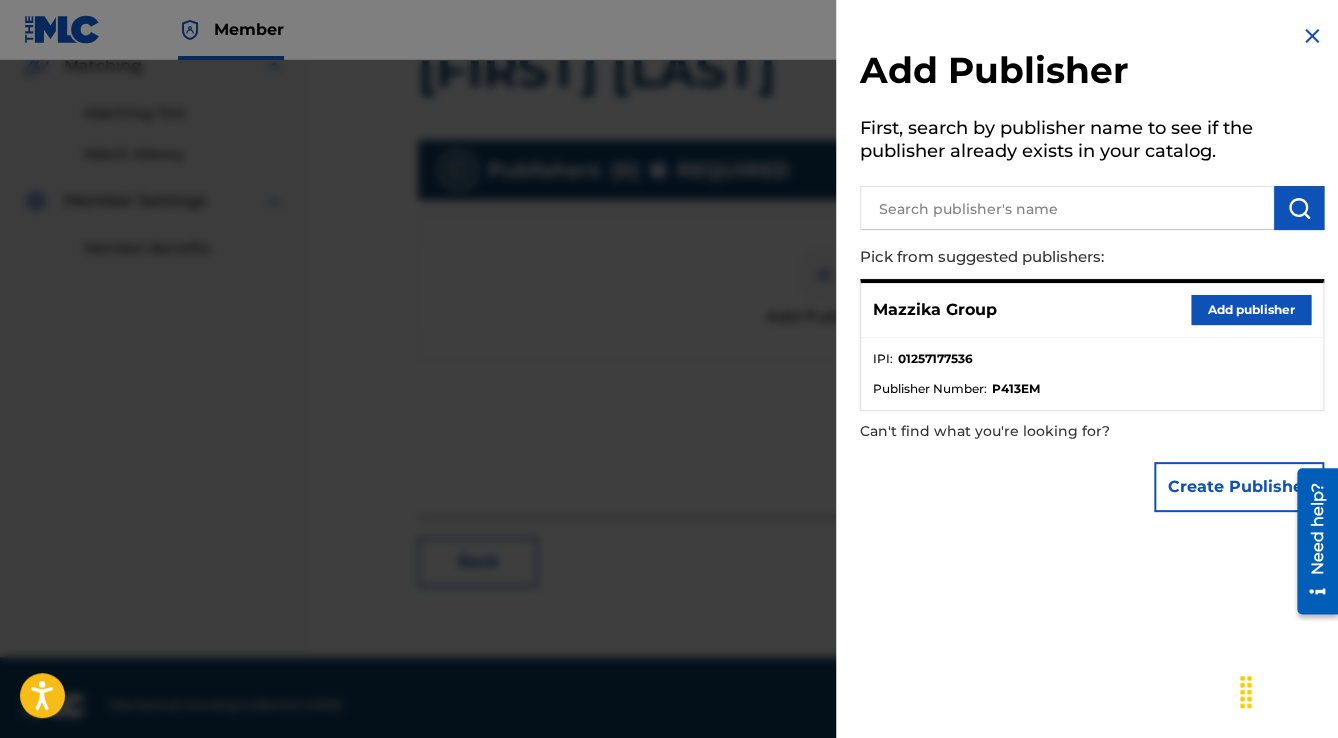 click on "Add publisher" at bounding box center (1251, 310) 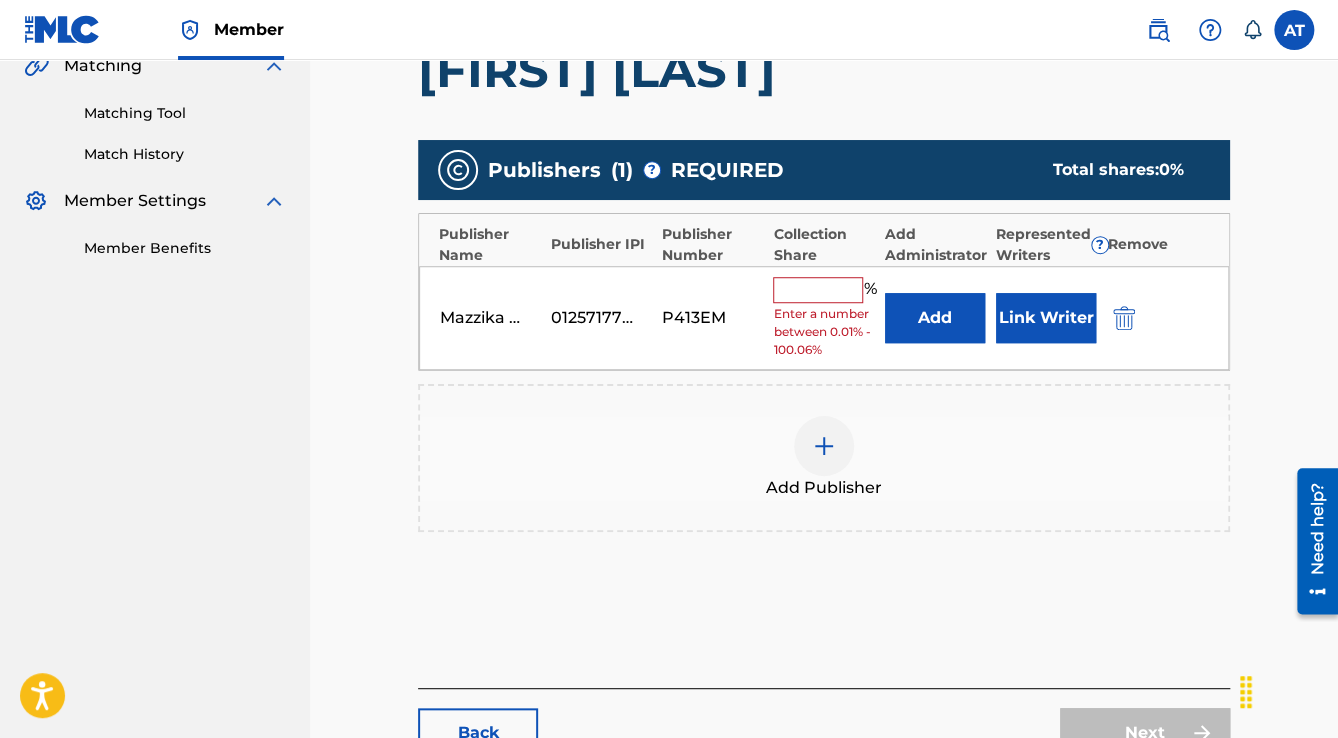 click on "% Enter a number between 0.01% - 100.06%" at bounding box center [823, 318] 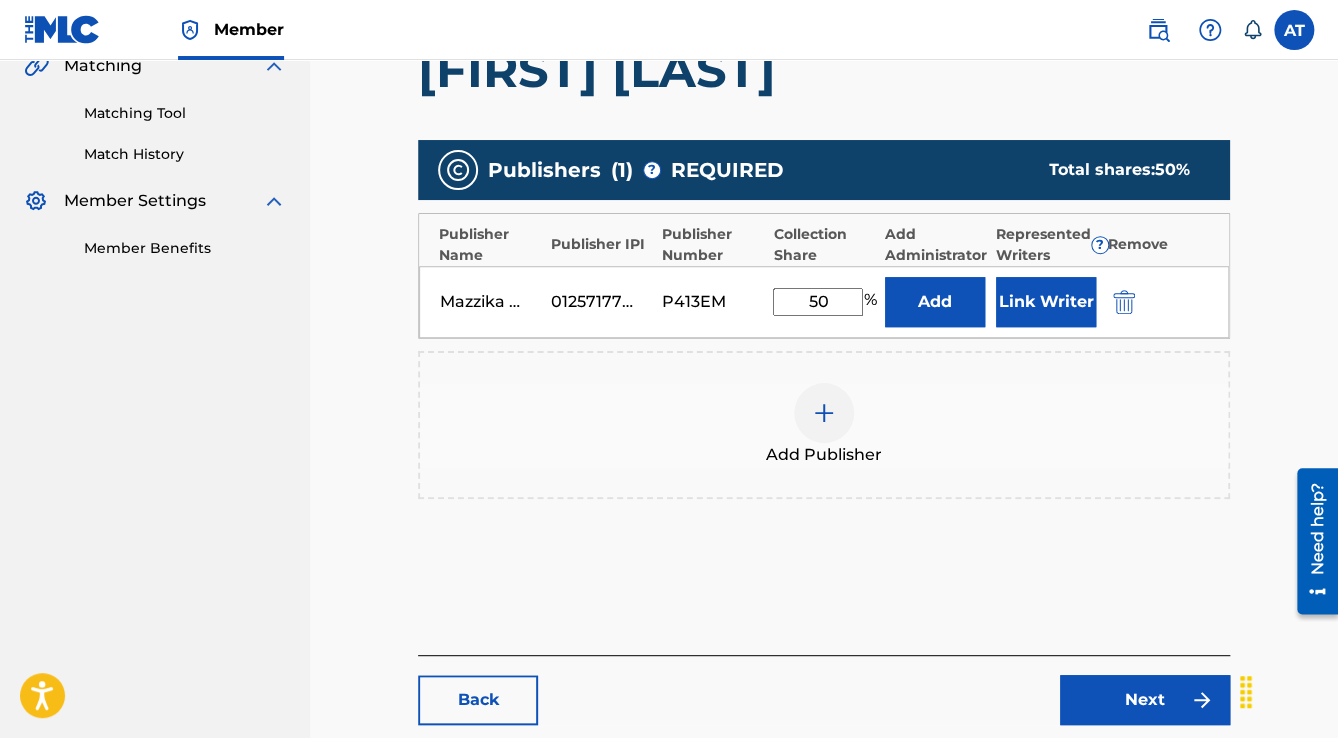 click on "Link Writer" at bounding box center [1046, 302] 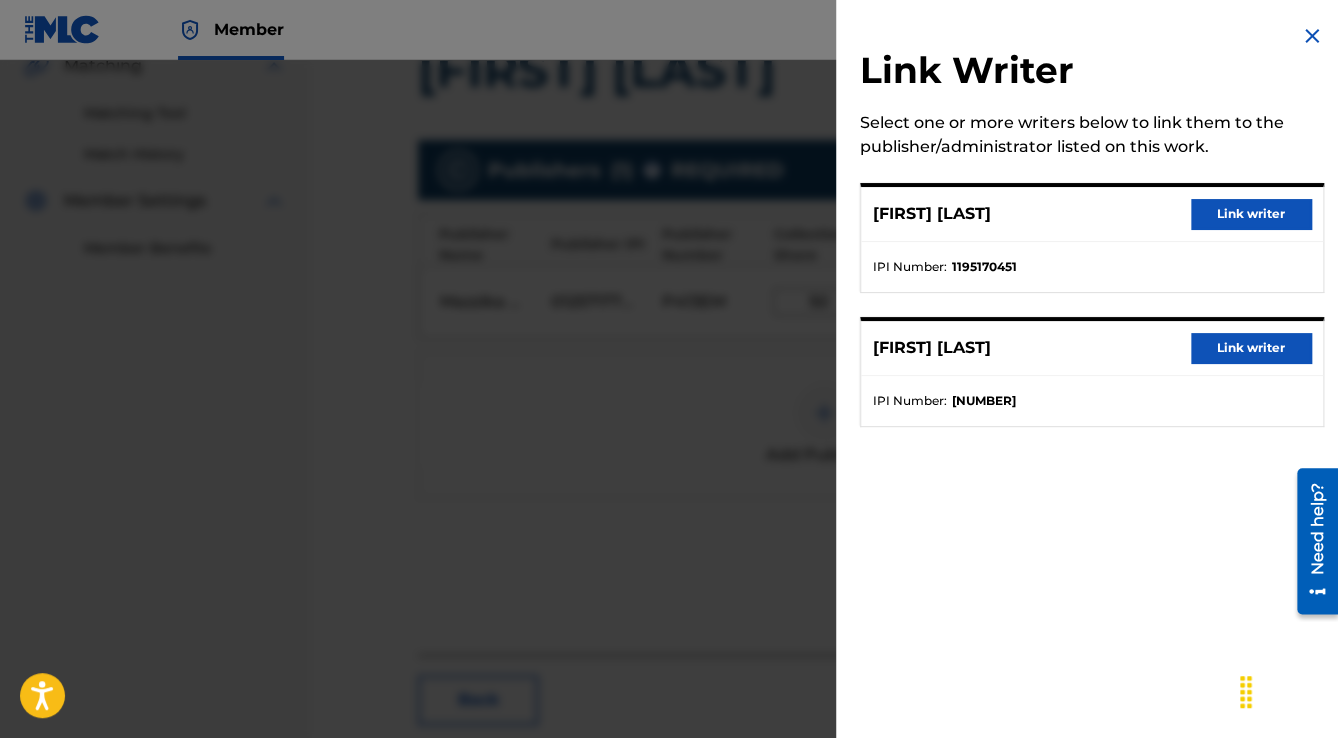 drag, startPoint x: 1261, startPoint y: 199, endPoint x: 1268, endPoint y: 220, distance: 22.135944 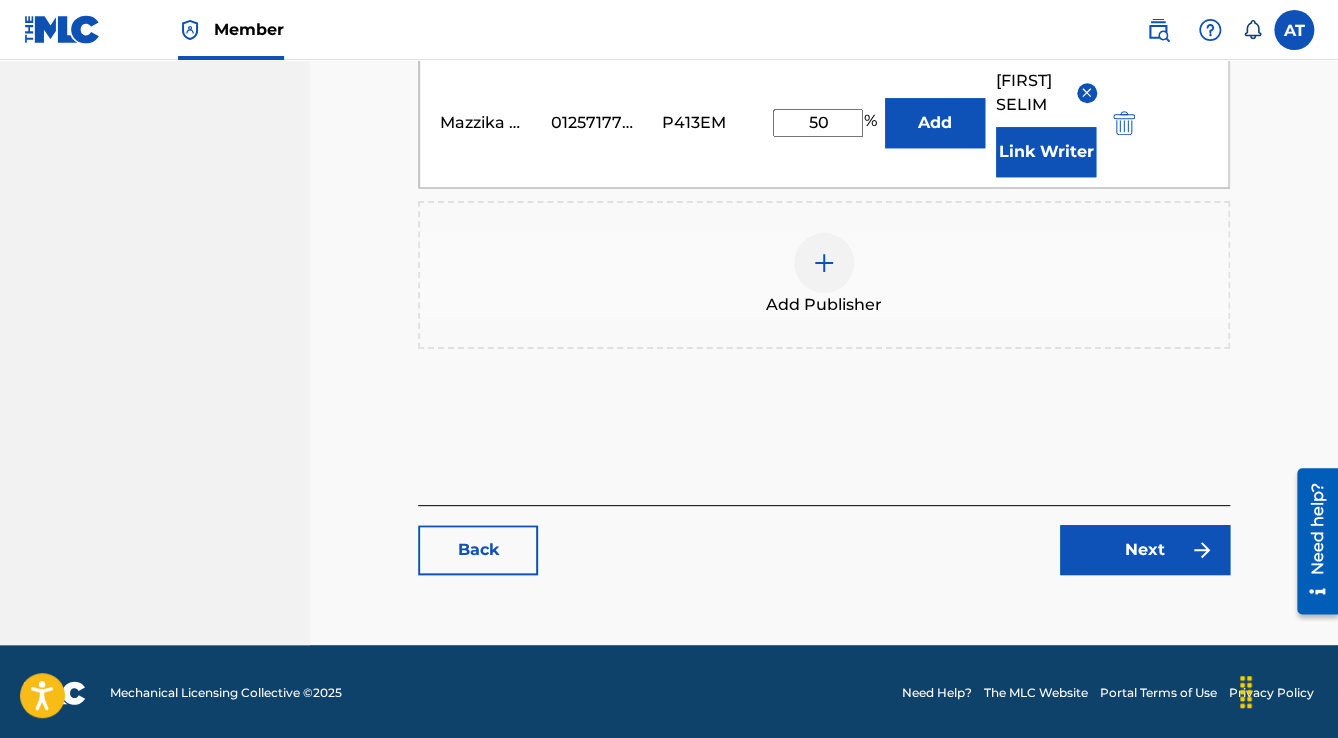 scroll, scrollTop: 712, scrollLeft: 0, axis: vertical 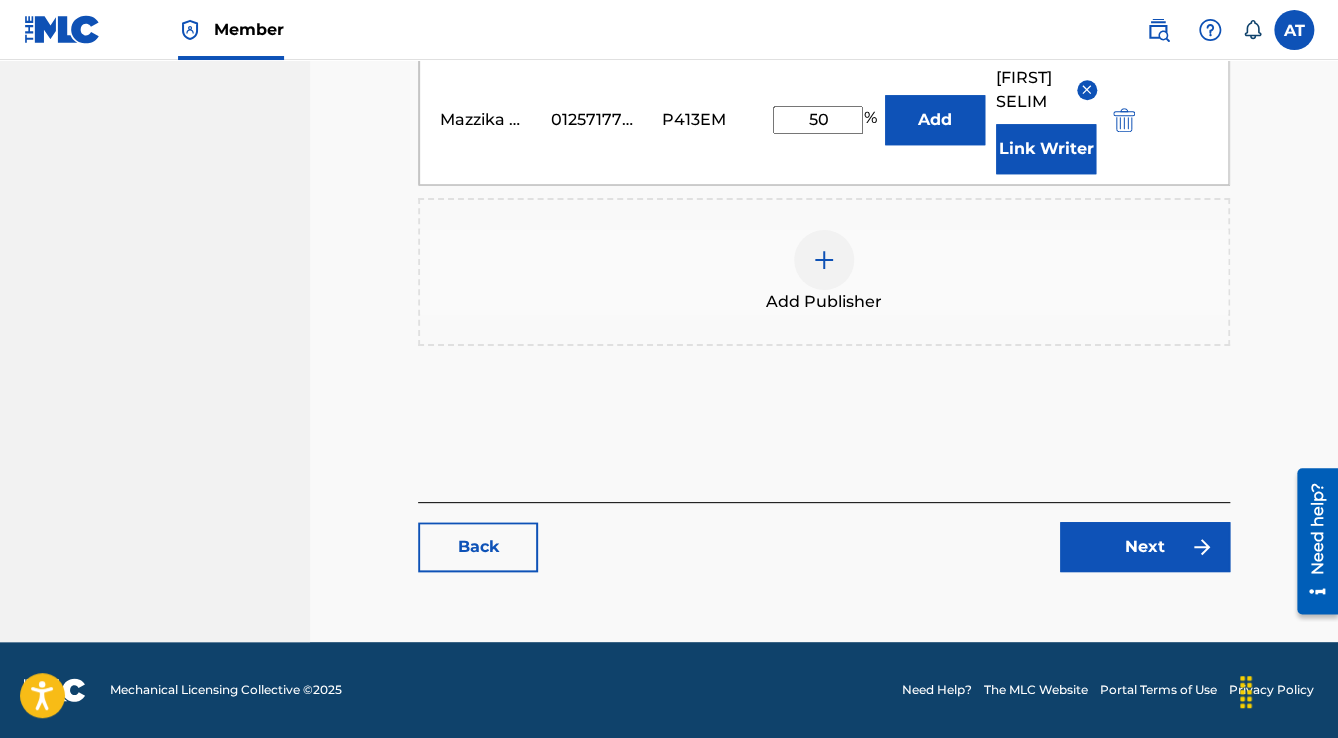 click on "Next" at bounding box center [1145, 547] 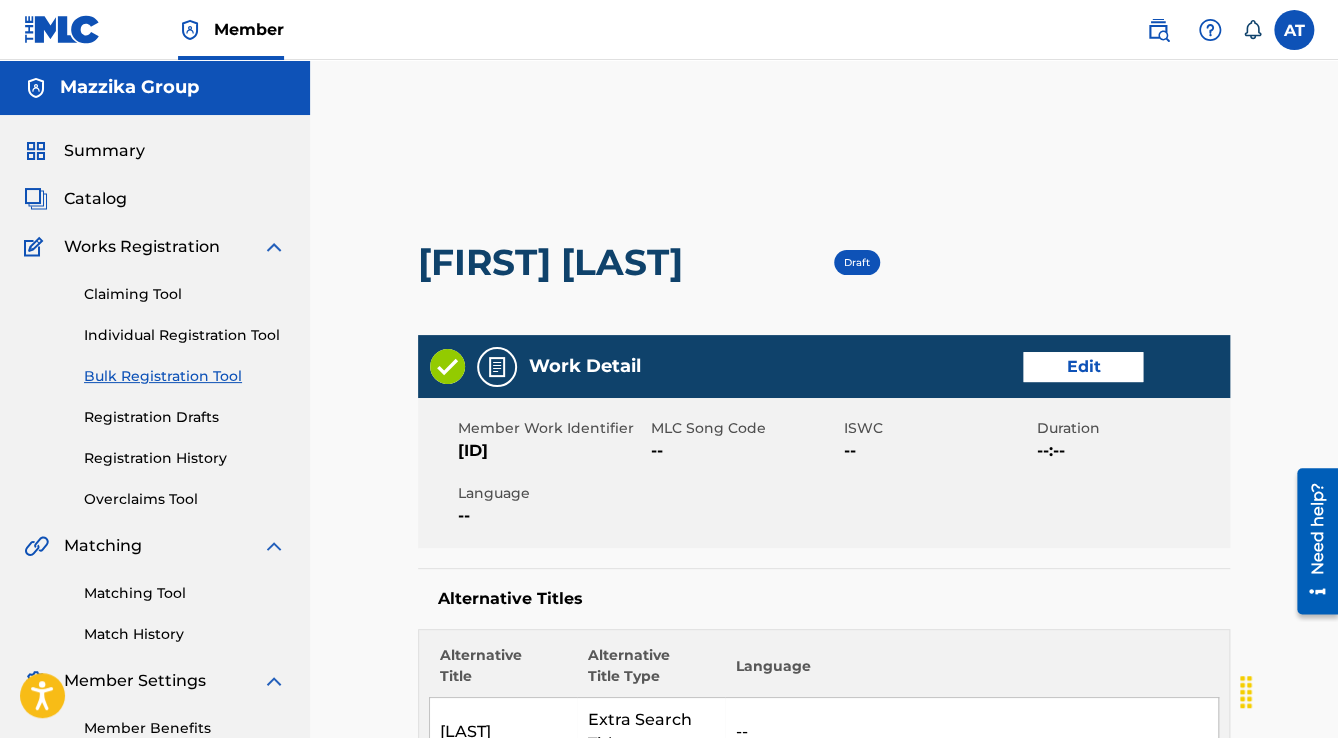 click on "Edit" at bounding box center [1083, 367] 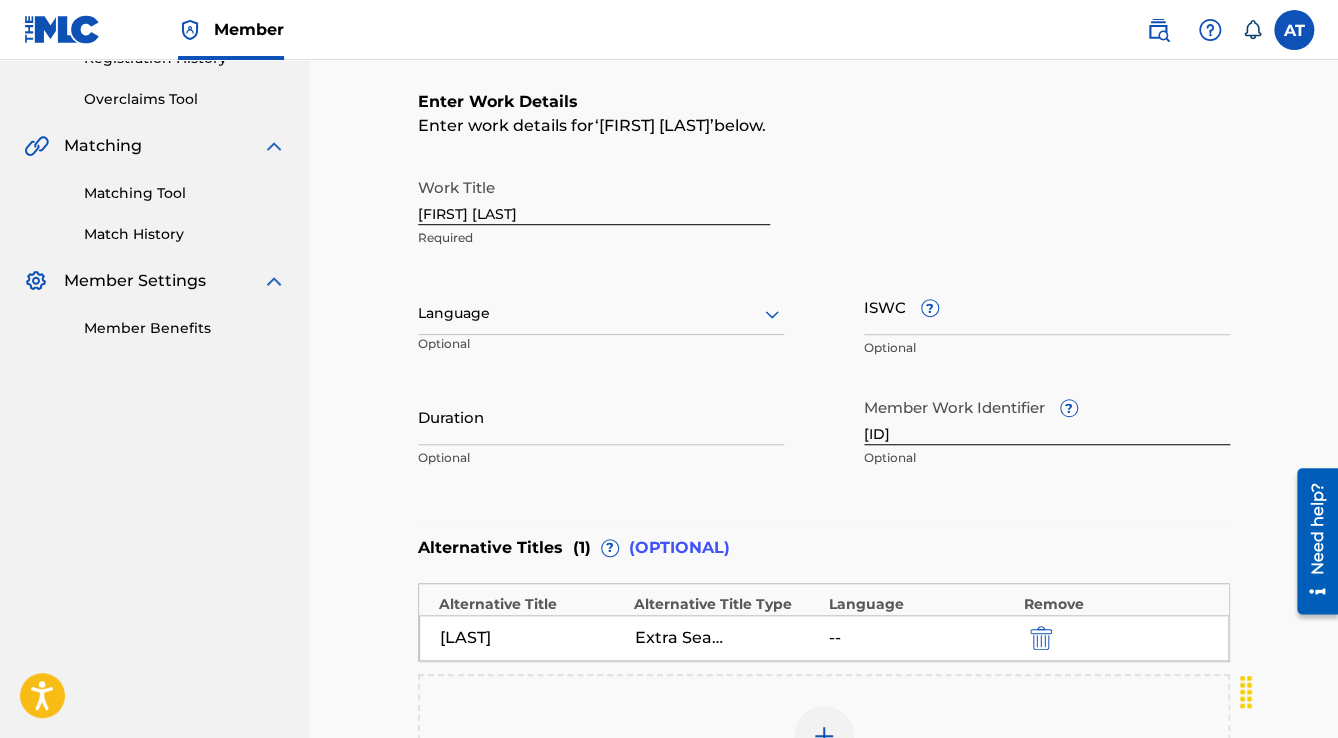 click on "Optional" at bounding box center [480, 351] 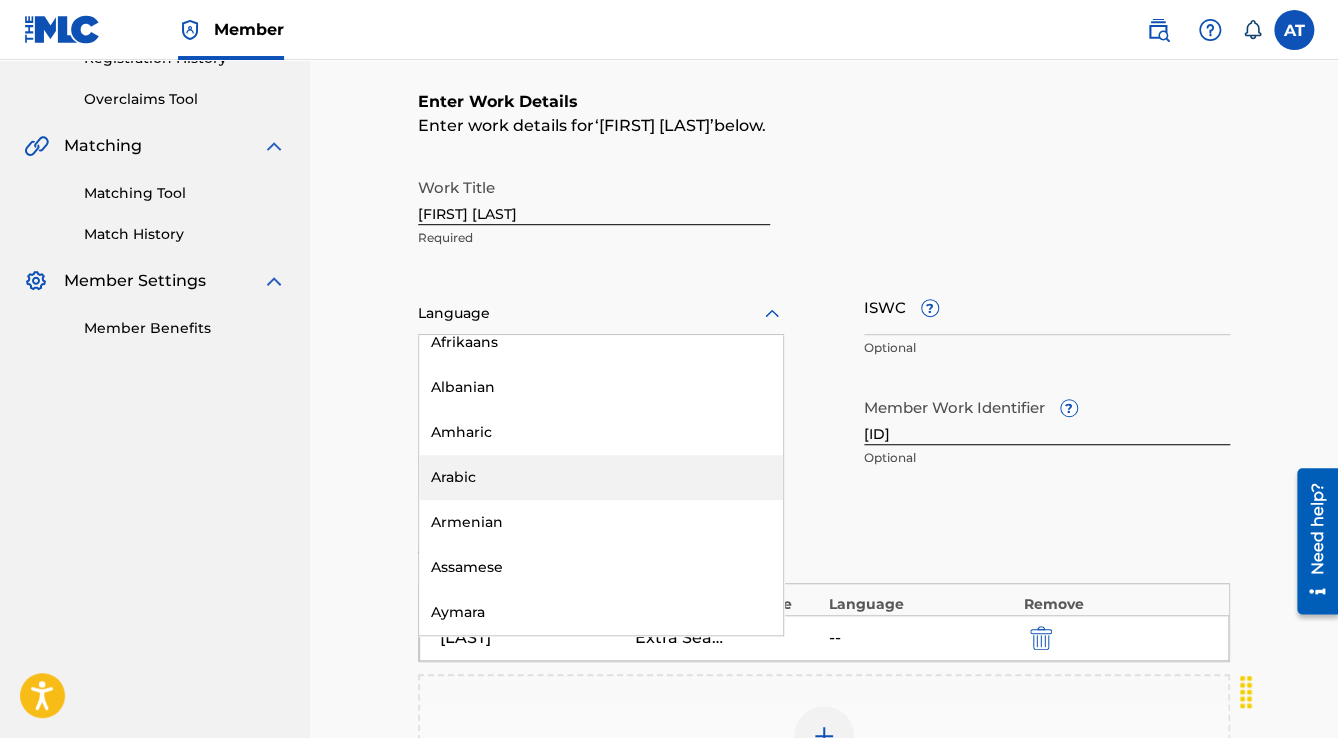 click on "Arabic" at bounding box center (601, 477) 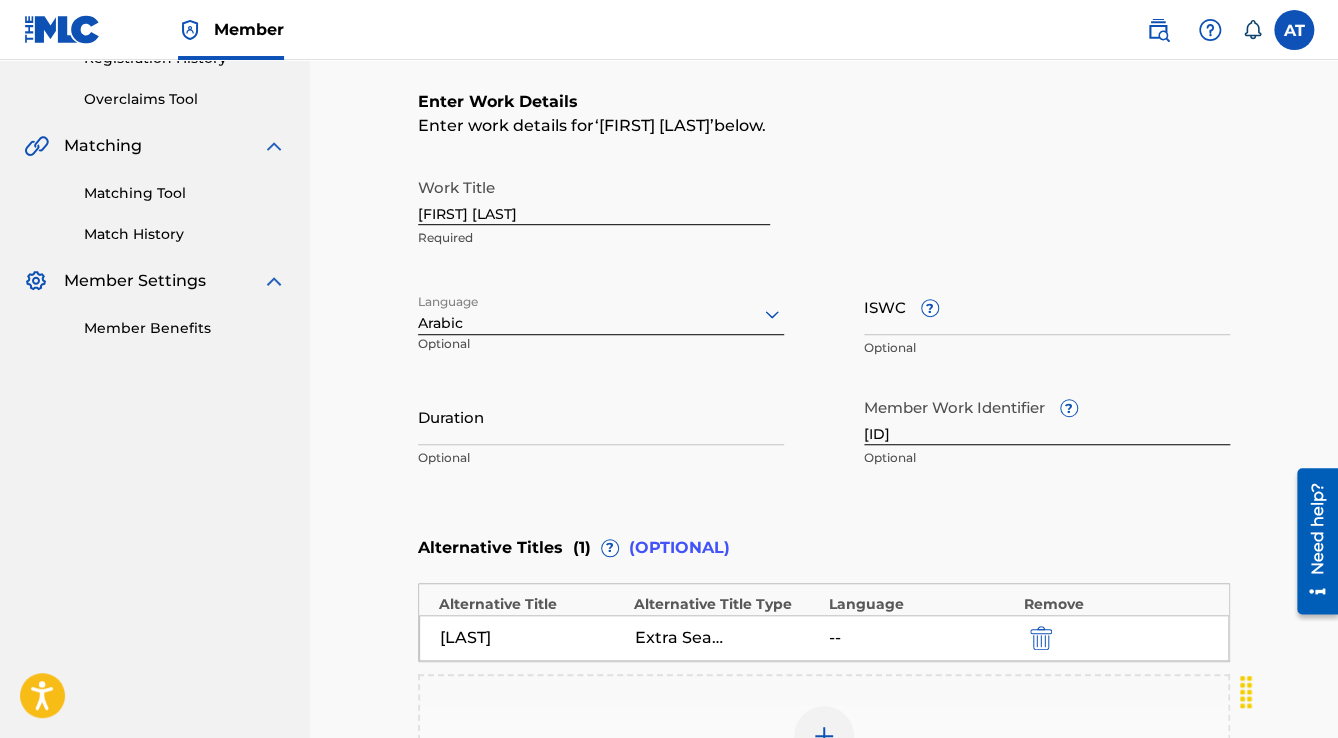 click on "Duration" at bounding box center [601, 416] 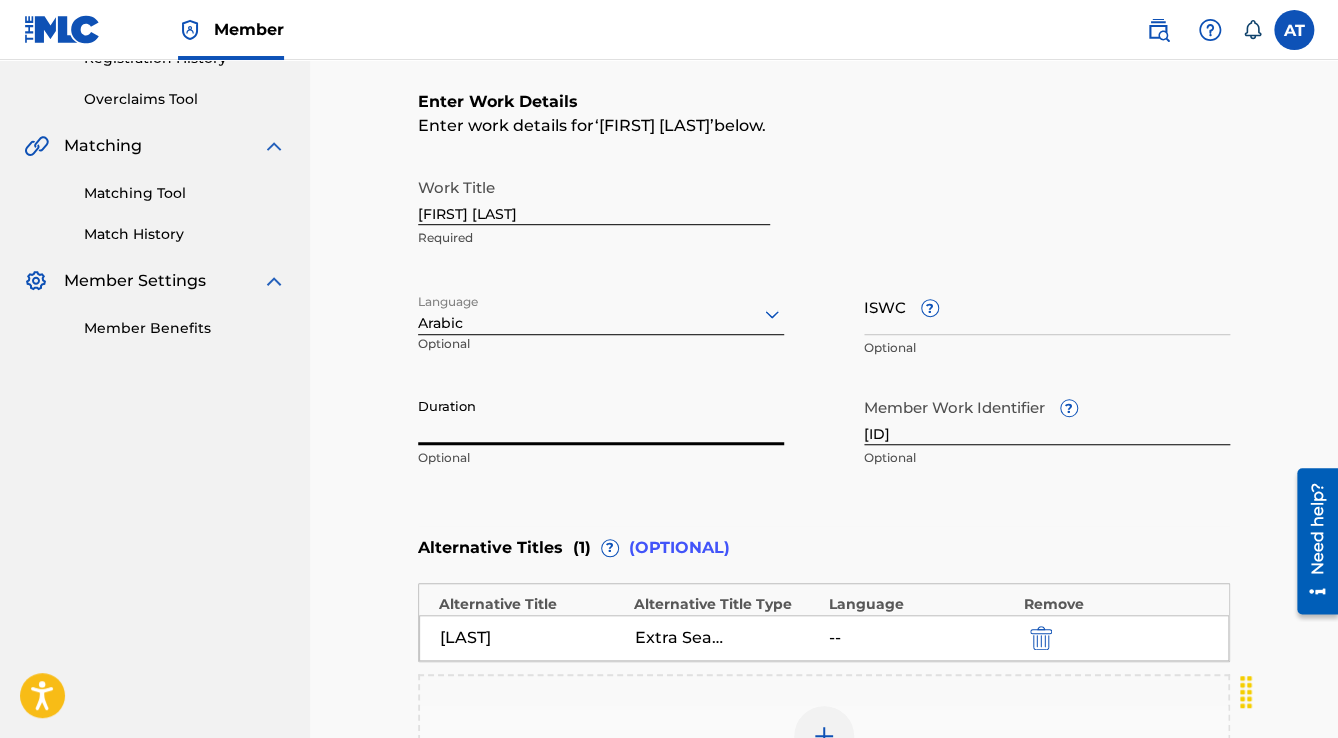 paste on "3:28" 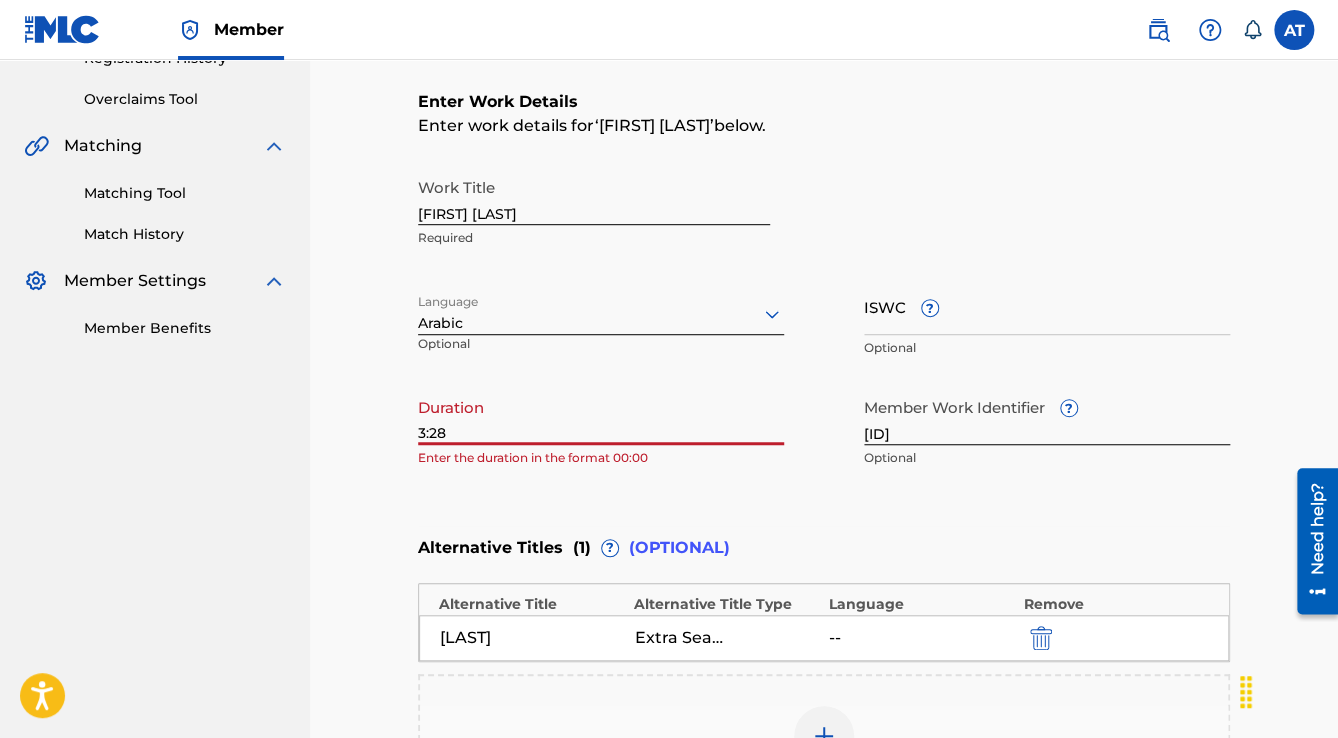 click on "Catalog Enter Work Details Add Writers Add Publishers & Shares Add Recording Review Enter Work Details Enter work details for  ‘ Abu El Ghadab ’  below. Work Title   Abu El Ghadab Required Language Arabic Optional ISWC   ? Optional Duration   3:28 Enter the duration in the format 00:00 Member Work Identifier   ? EGA010557312 Optional Alternative Titles ( 1 ) ? (OPTIONAL) Alternative Title Alternative Title Type Language Remove ABU ELGHADAB Extra Search Title -- Add Alternative Title Back Next" at bounding box center (824, 376) 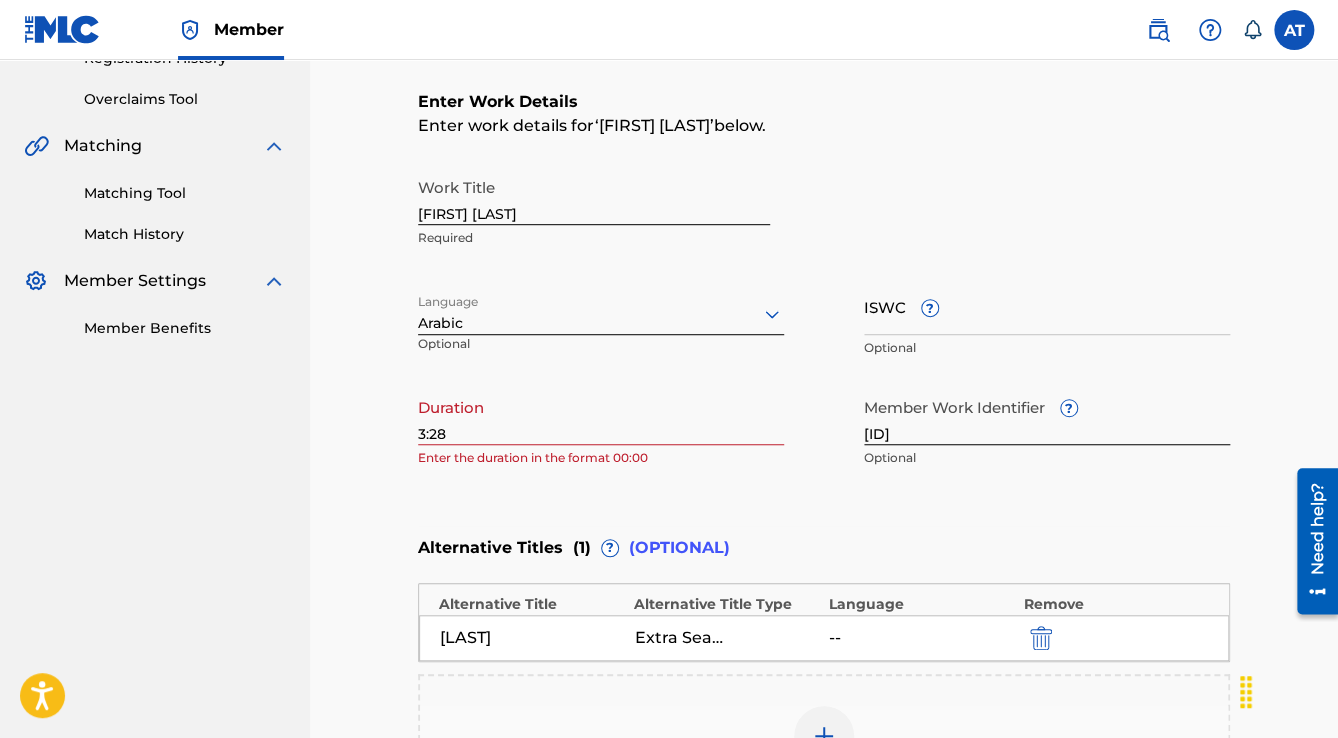 click on "3:28" at bounding box center (601, 416) 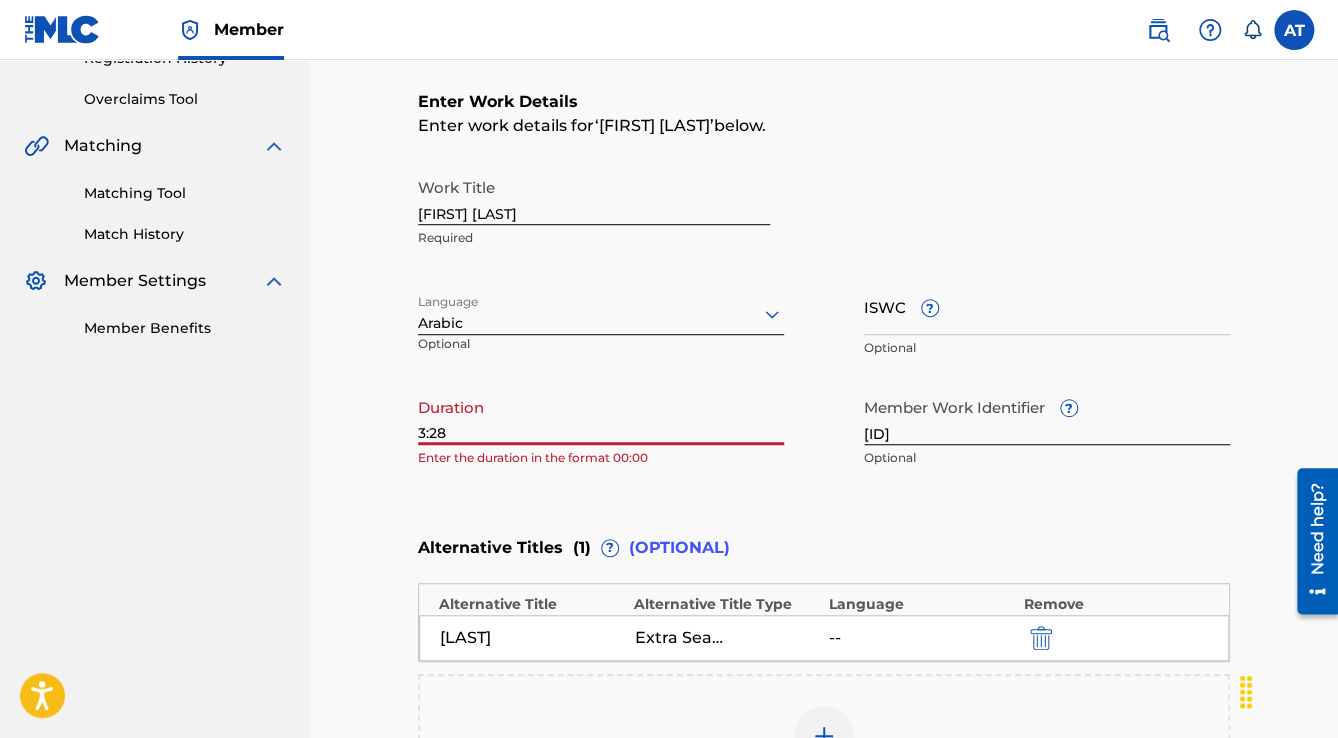 click on "3:28" at bounding box center [601, 416] 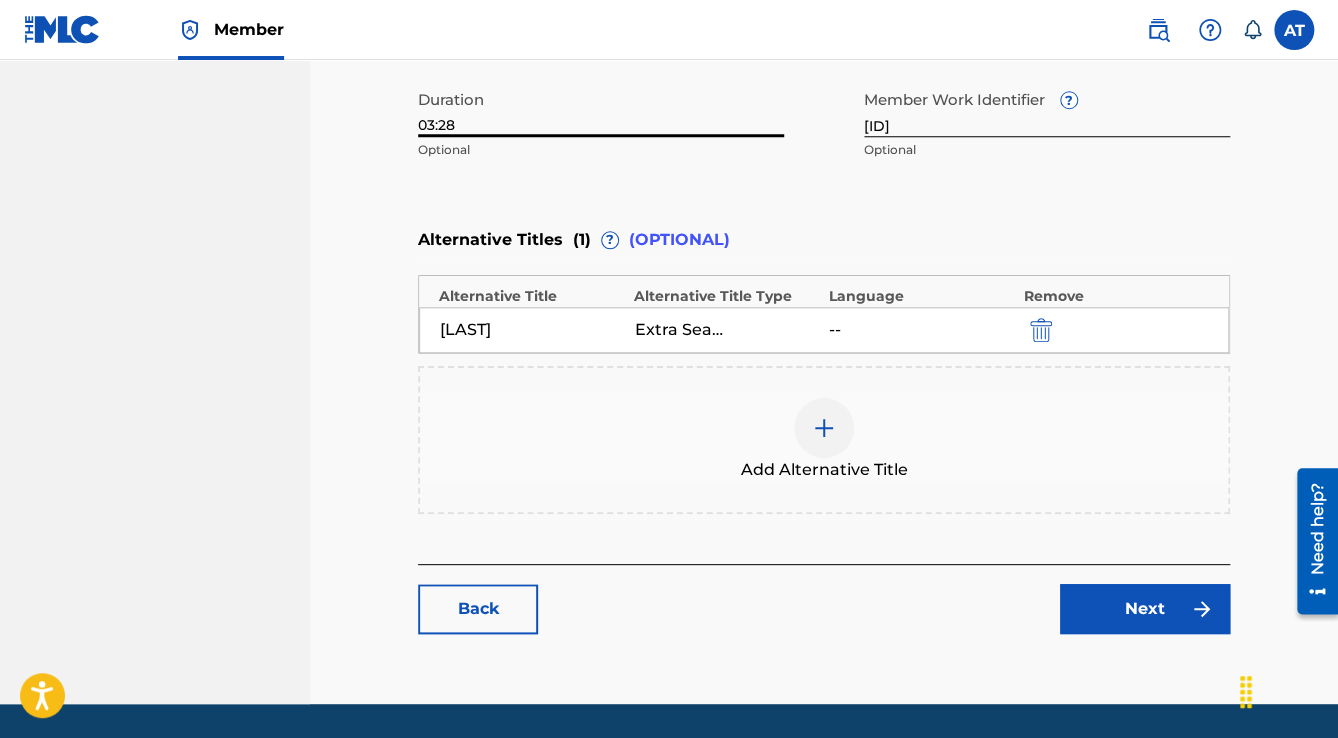 scroll, scrollTop: 720, scrollLeft: 0, axis: vertical 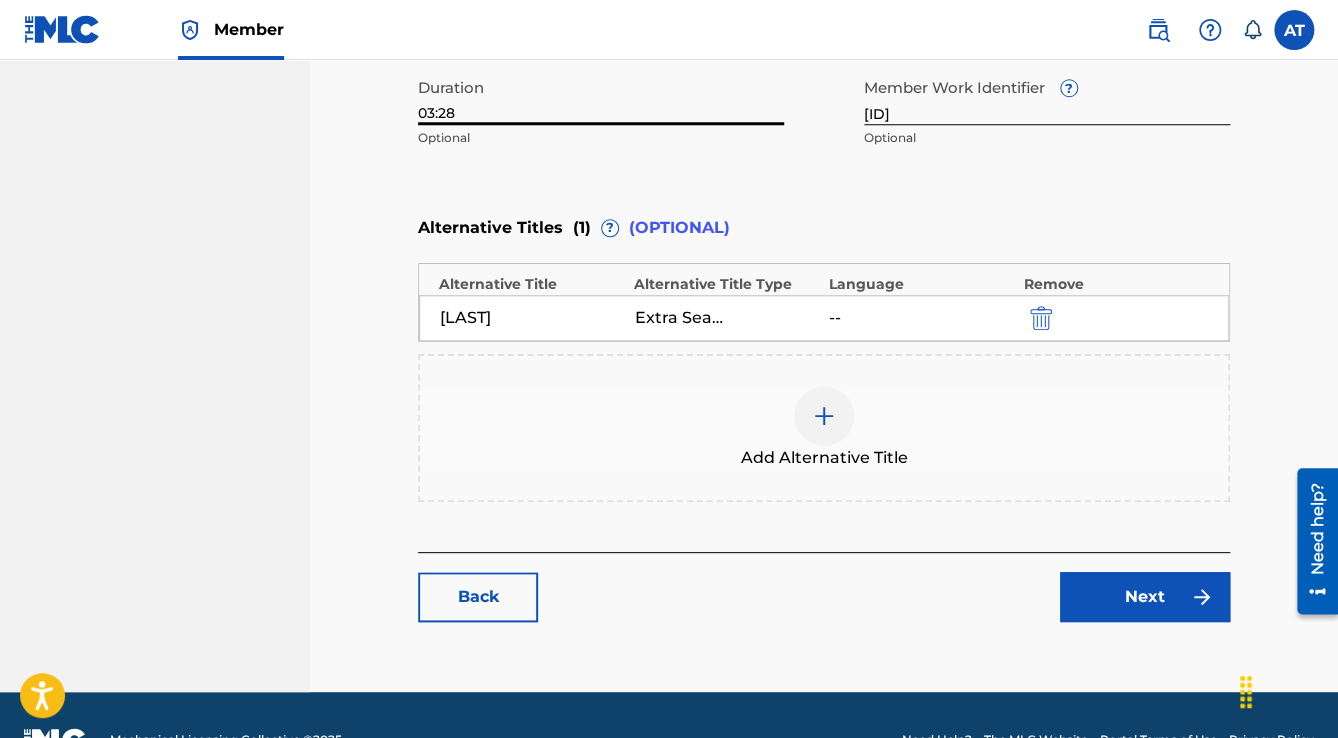 type on "03:28" 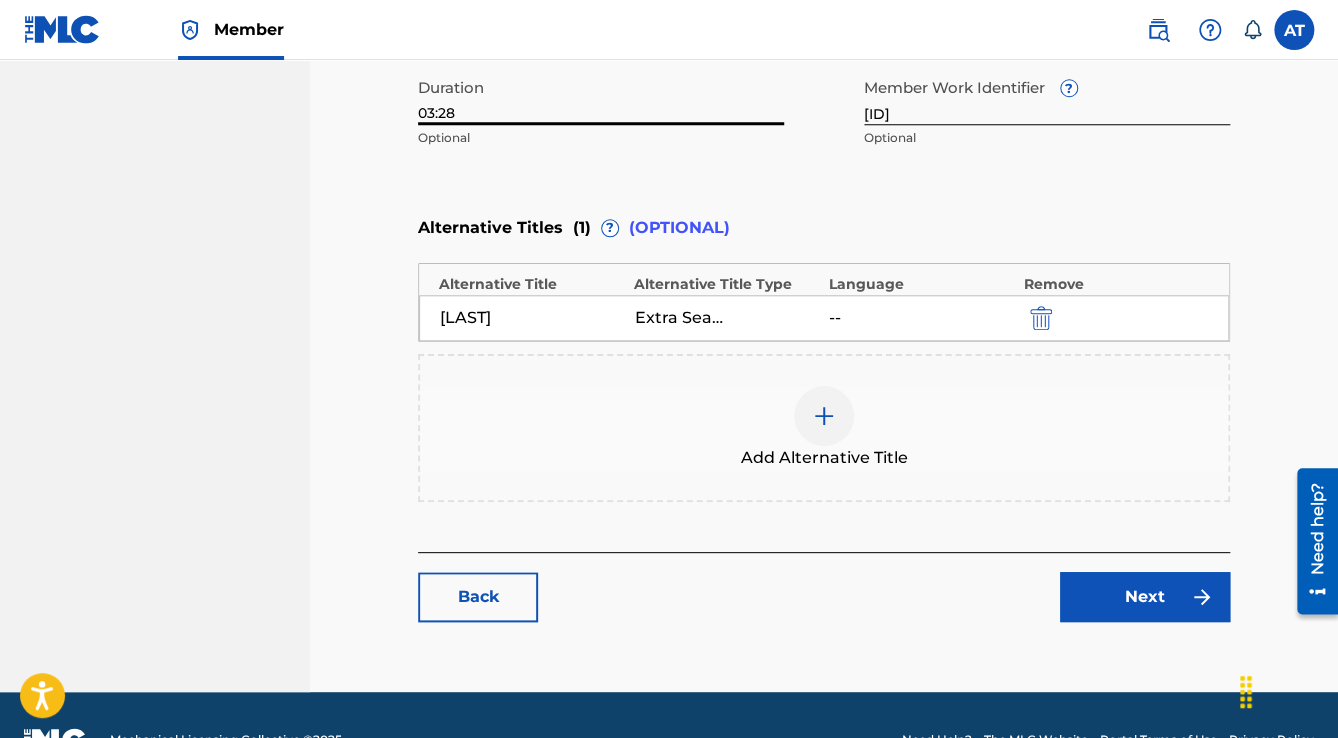 click on "Next" at bounding box center (1145, 597) 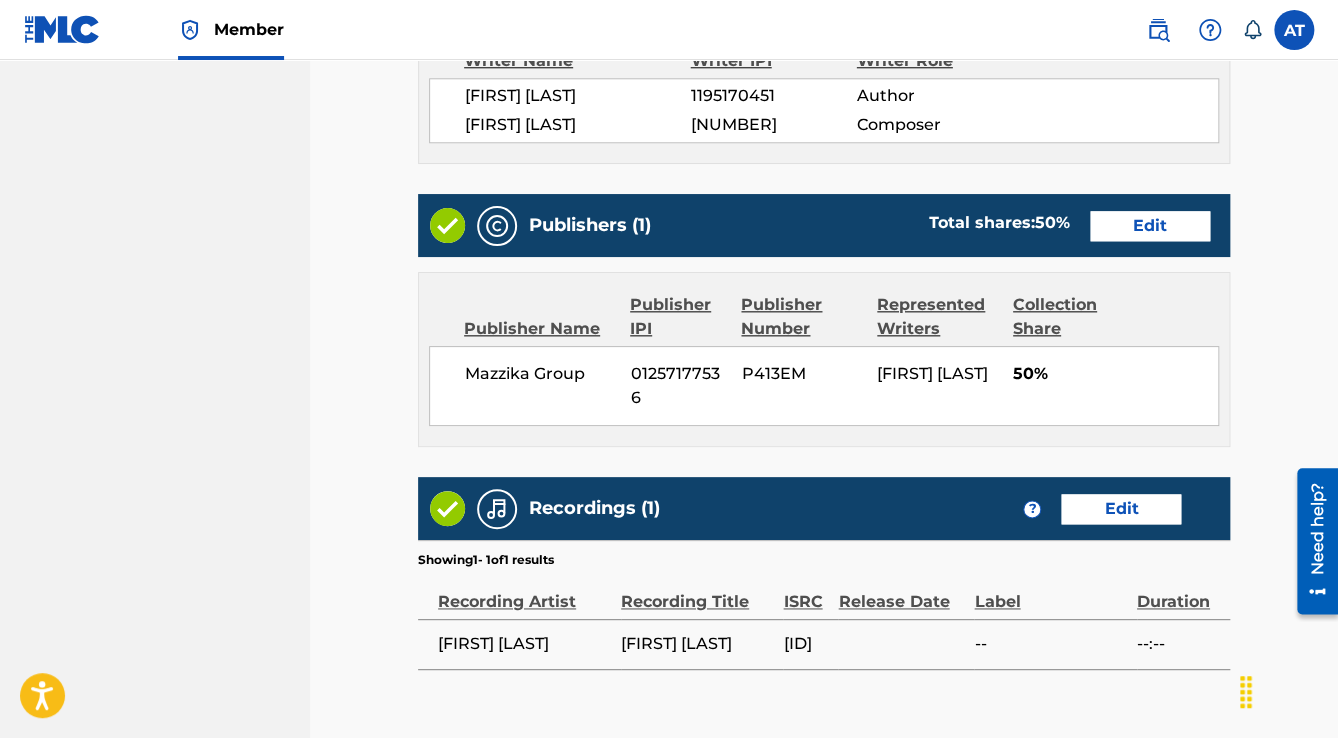 scroll, scrollTop: 1062, scrollLeft: 0, axis: vertical 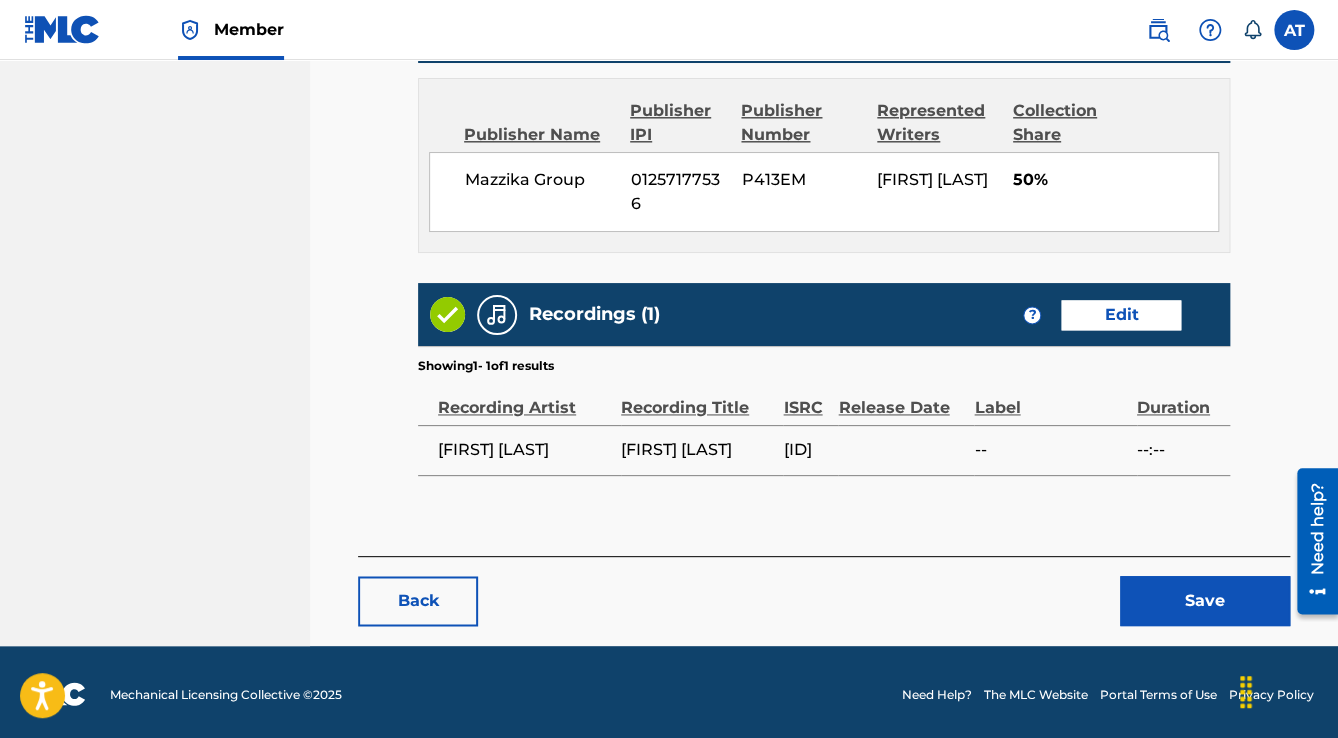 click on "Save" at bounding box center [1205, 601] 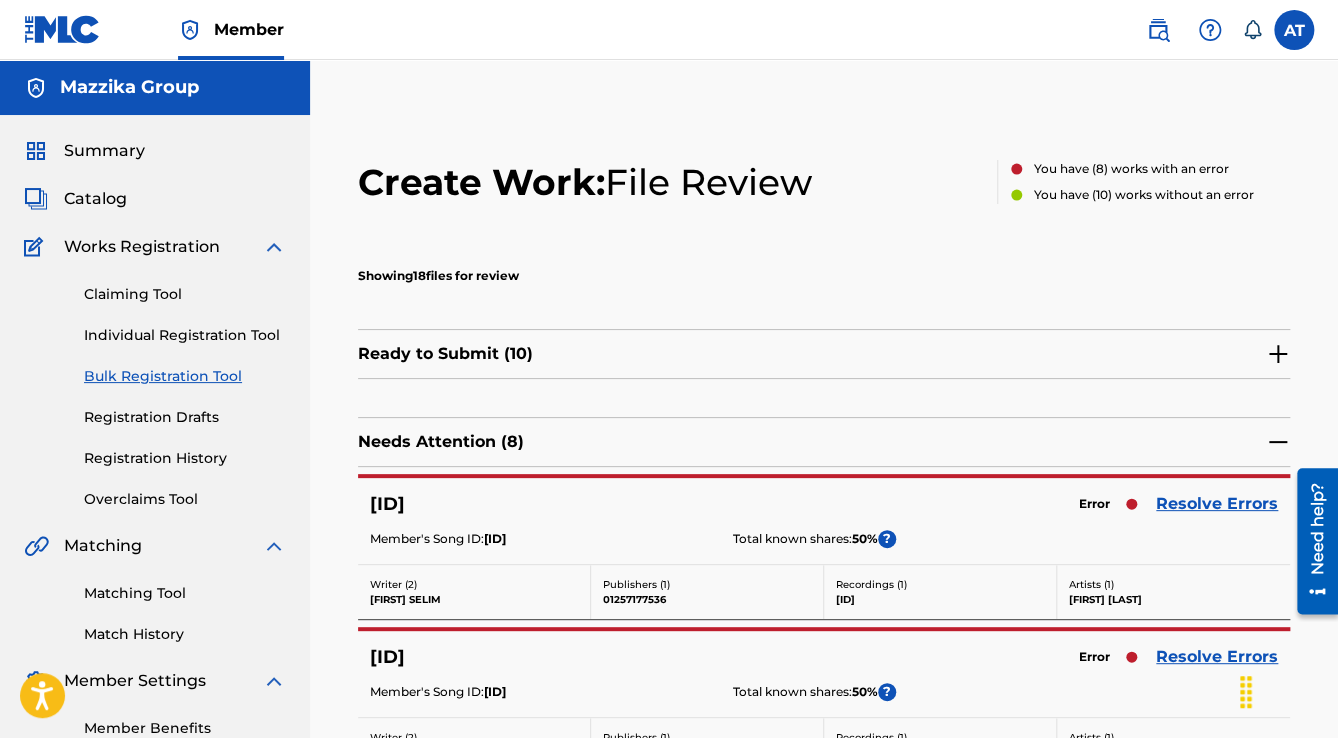 click on "Resolve Errors" at bounding box center (1217, 504) 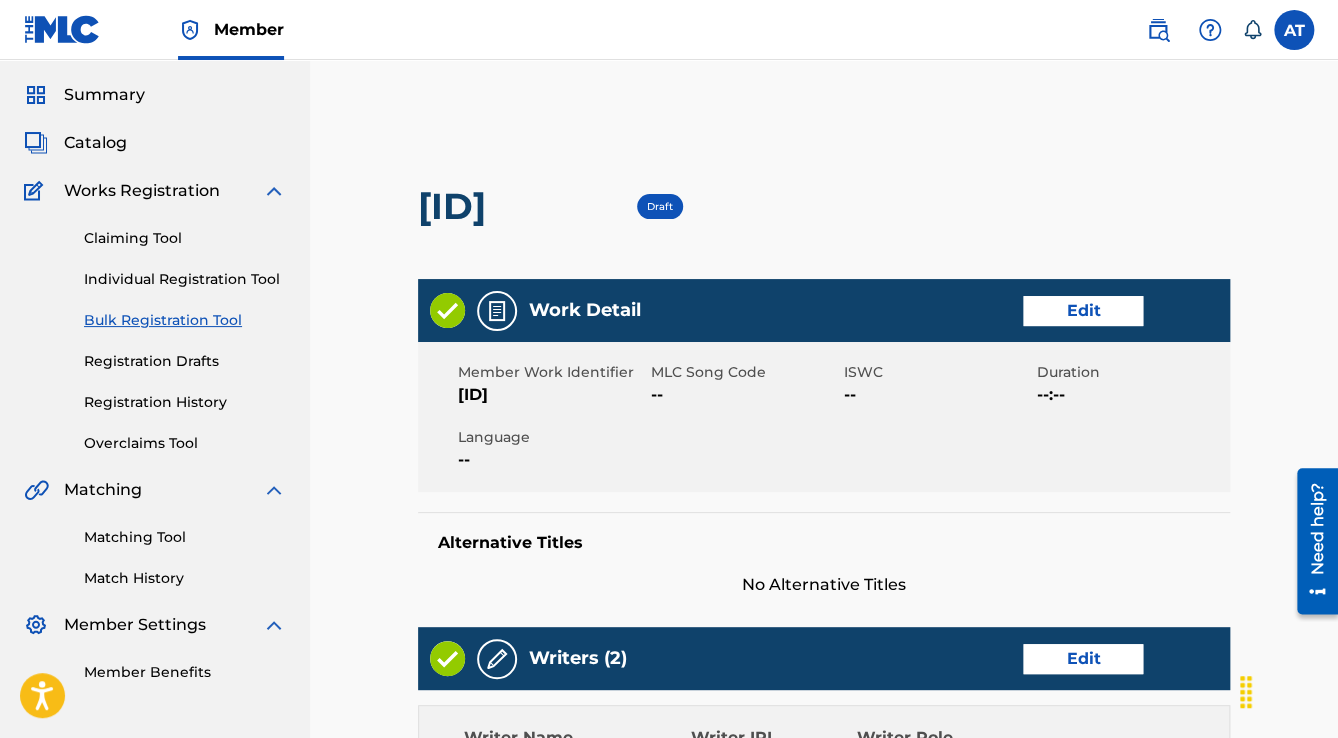 scroll, scrollTop: 480, scrollLeft: 0, axis: vertical 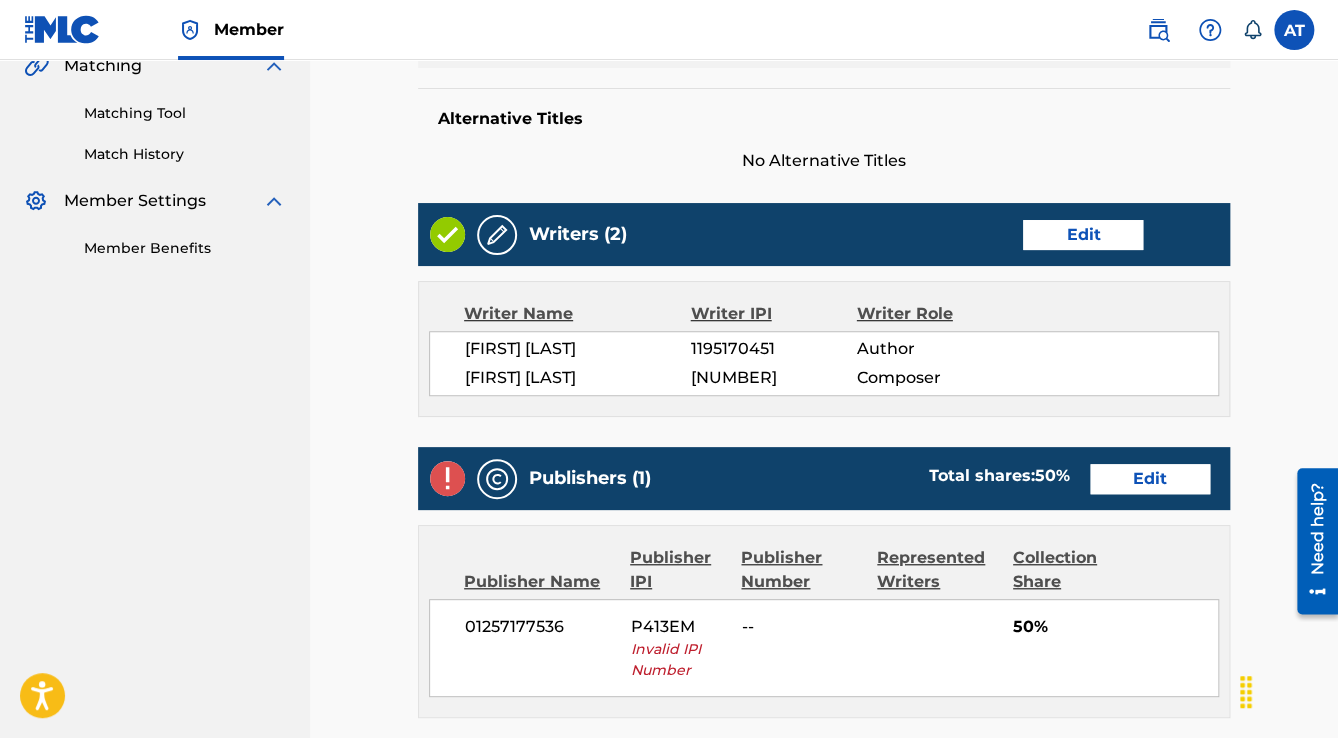 drag, startPoint x: 1112, startPoint y: 458, endPoint x: 1114, endPoint y: 474, distance: 16.124516 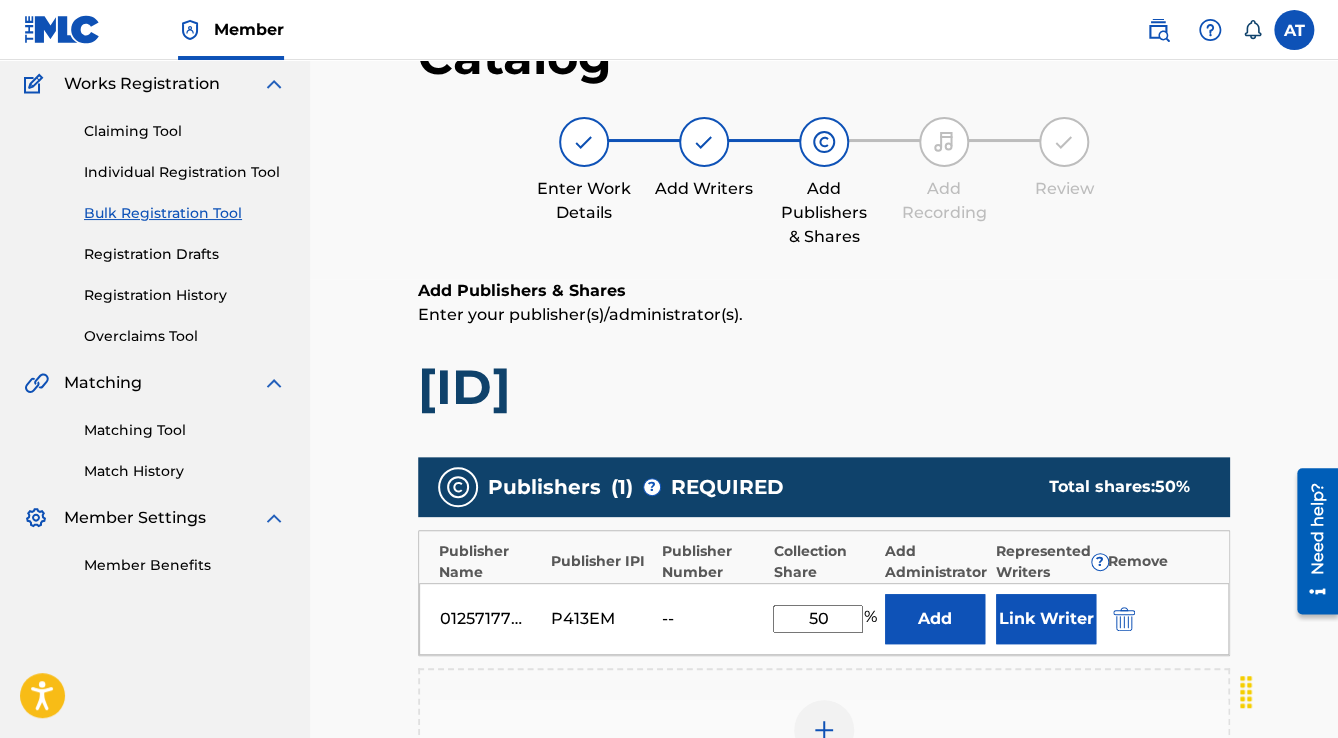 scroll, scrollTop: 400, scrollLeft: 0, axis: vertical 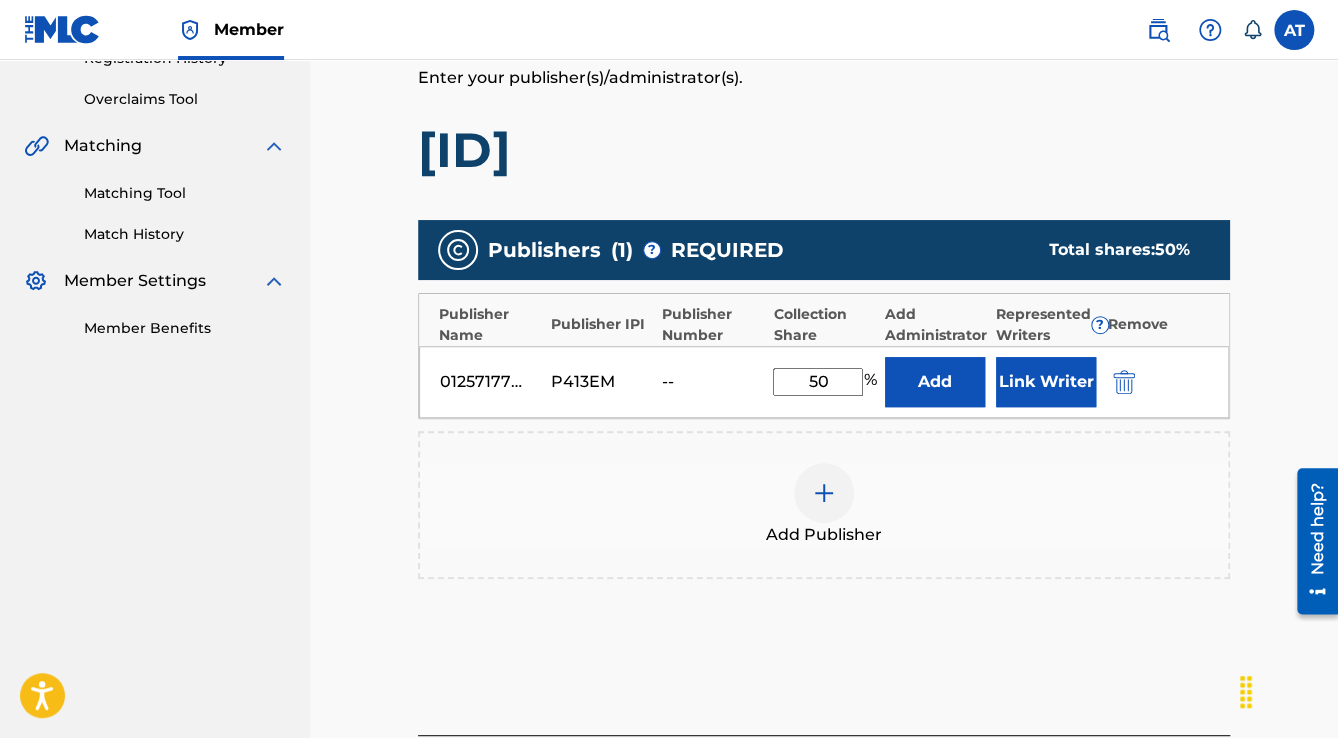 click at bounding box center (1124, 382) 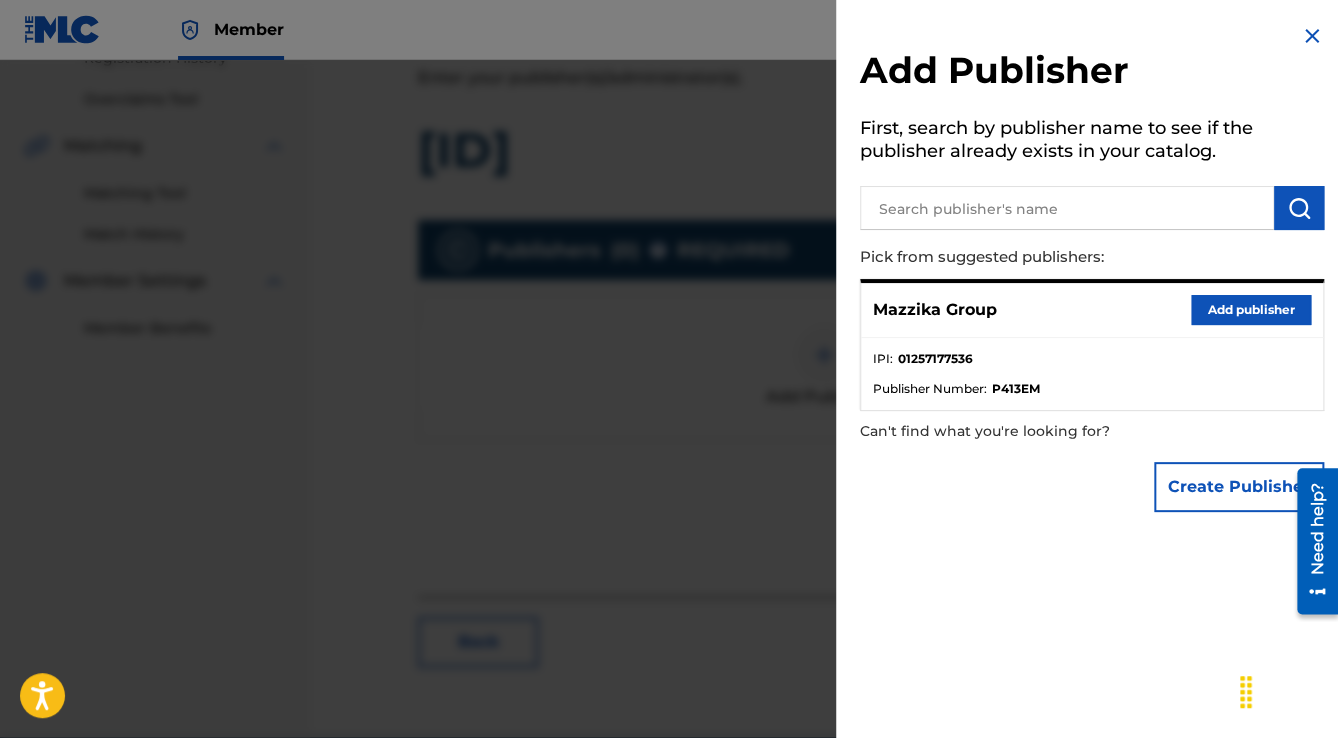 click on "Add publisher" at bounding box center (1251, 310) 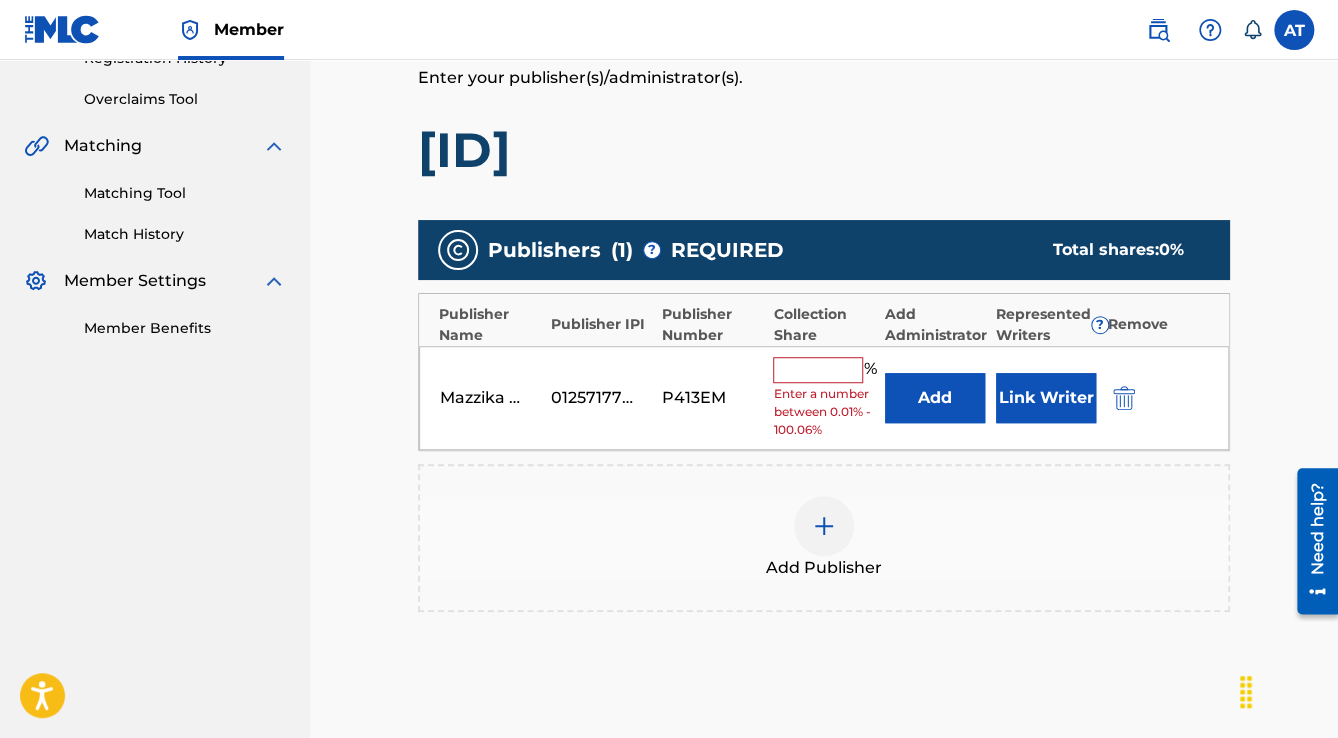 drag, startPoint x: 828, startPoint y: 356, endPoint x: 837, endPoint y: 364, distance: 12.0415945 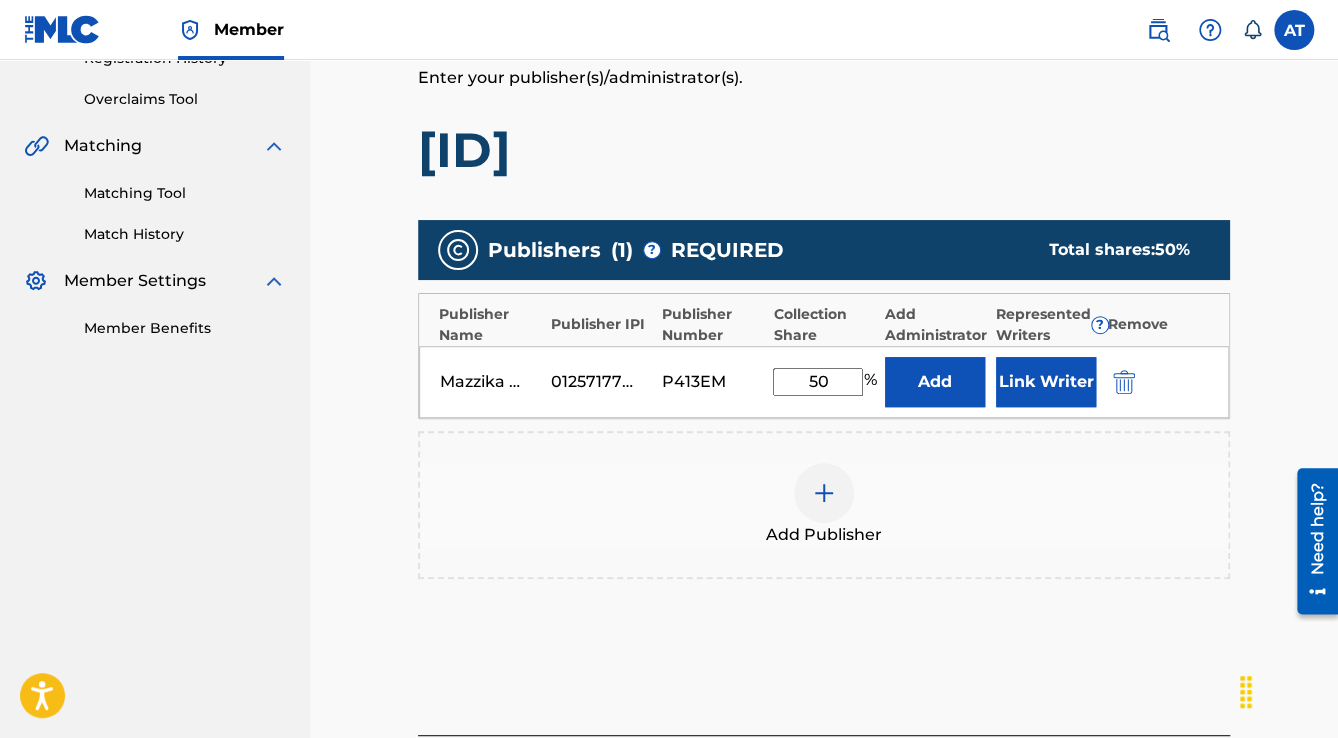 click on "Link Writer" at bounding box center [1046, 382] 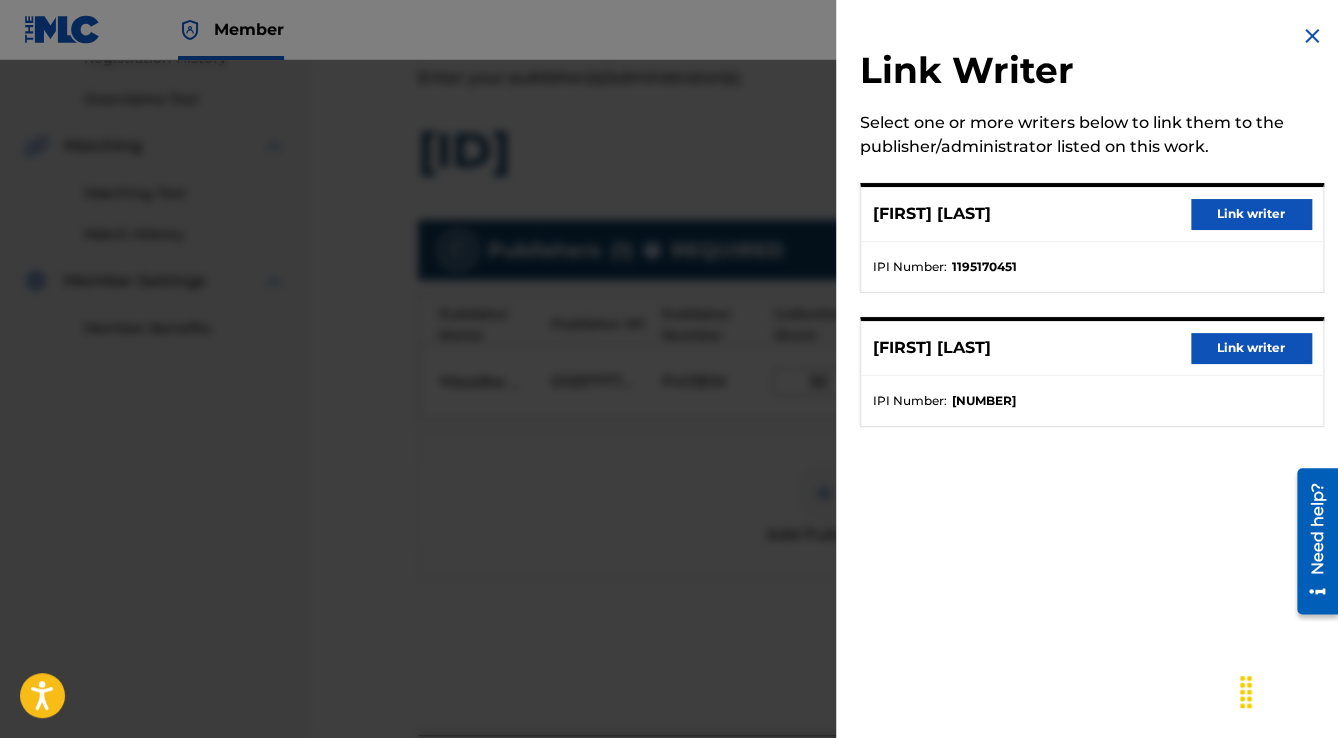 click on "Link writer" at bounding box center (1251, 214) 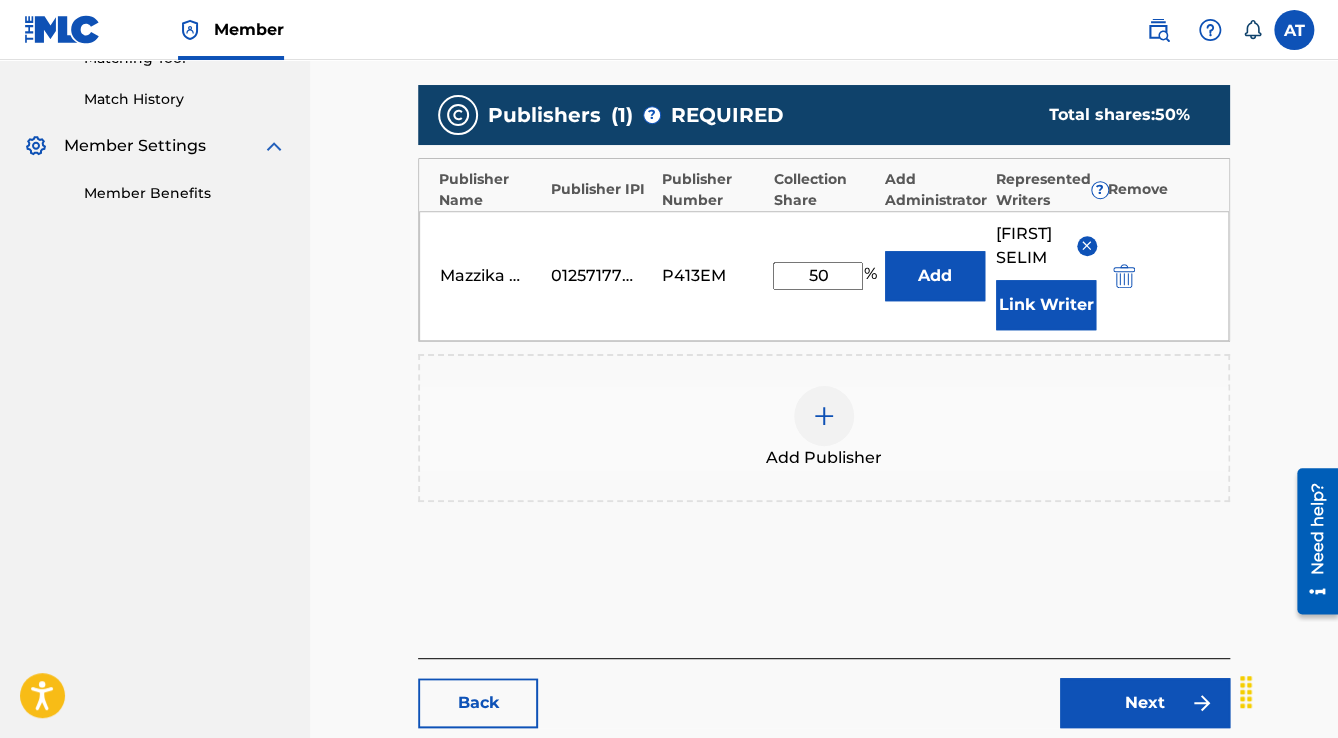 scroll, scrollTop: 712, scrollLeft: 0, axis: vertical 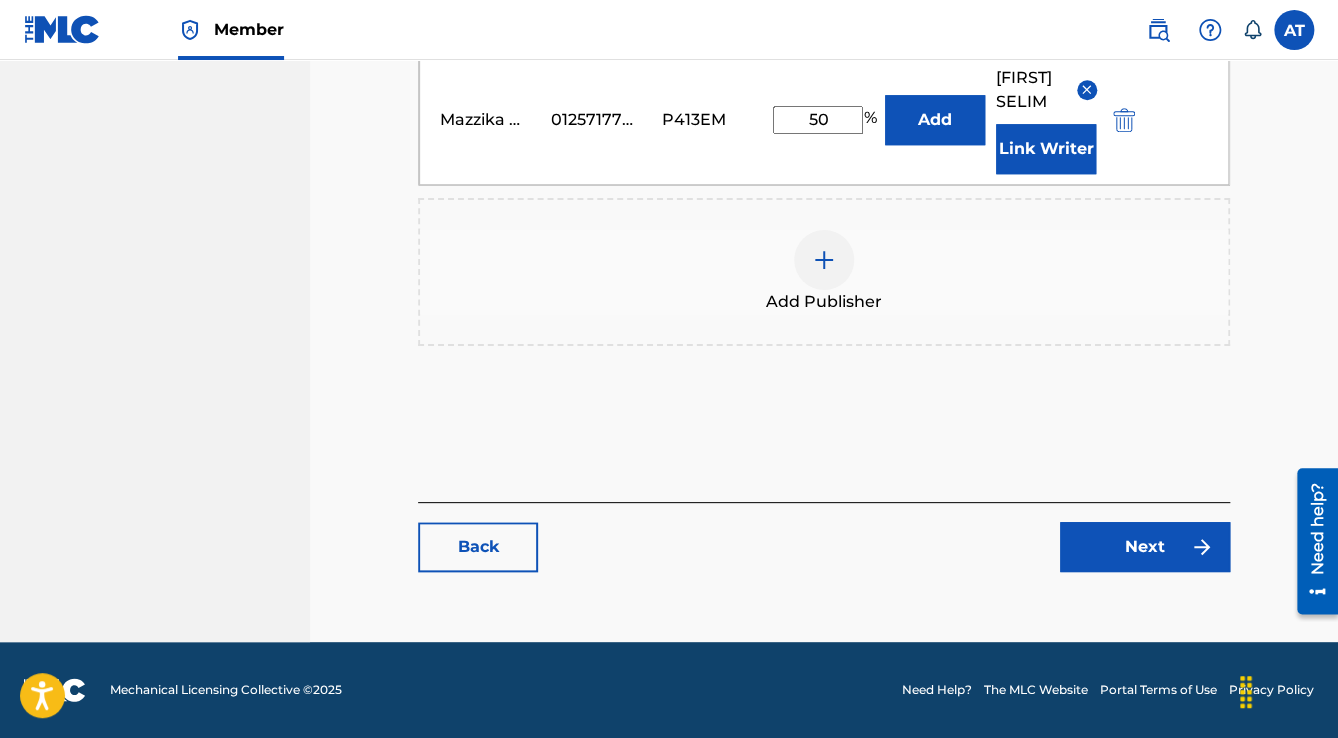 click on "Next" at bounding box center [1145, 547] 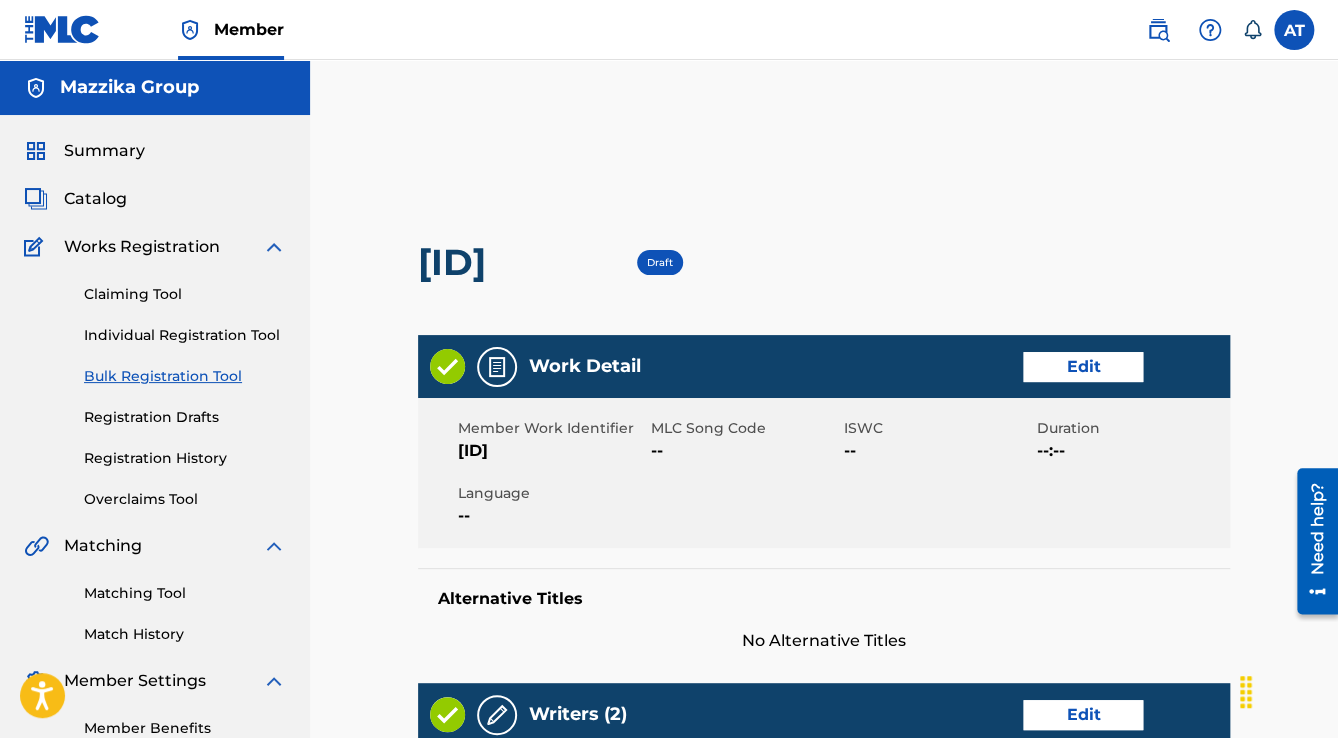 click on "Edit" at bounding box center (1083, 367) 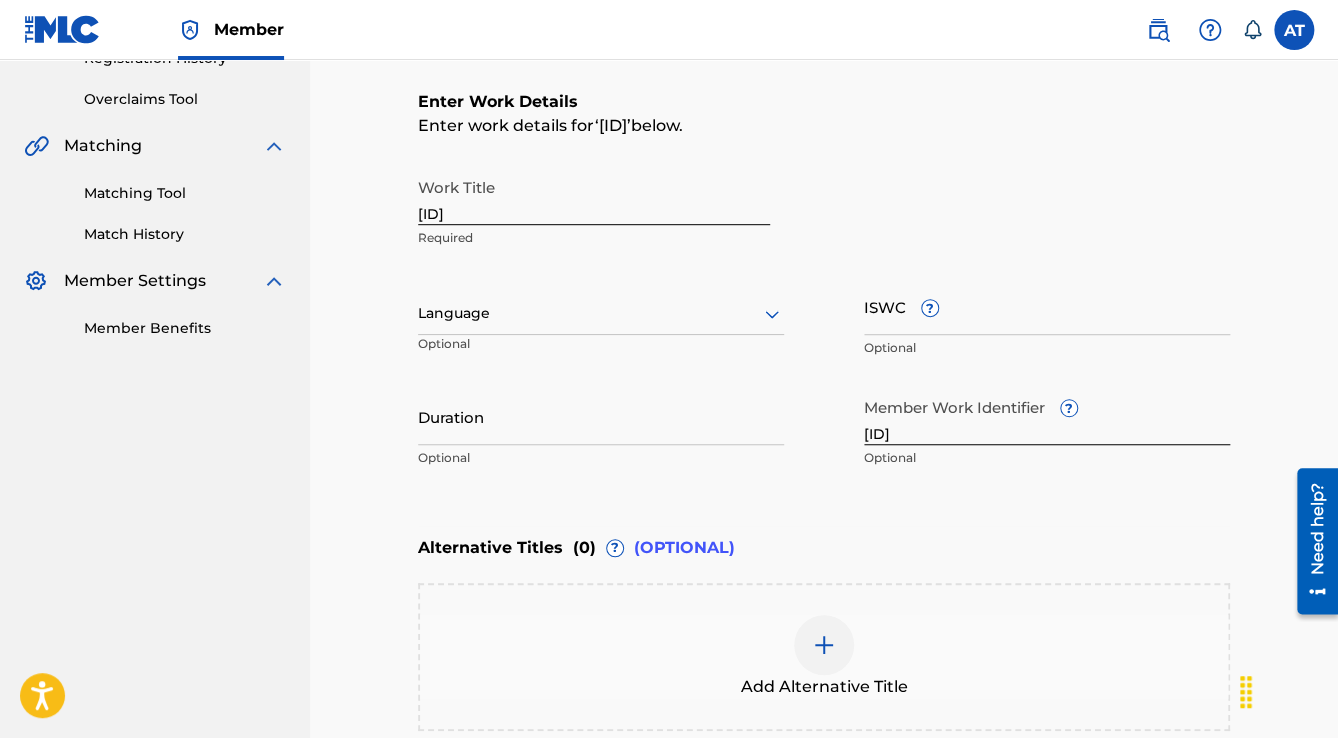 click at bounding box center (601, 313) 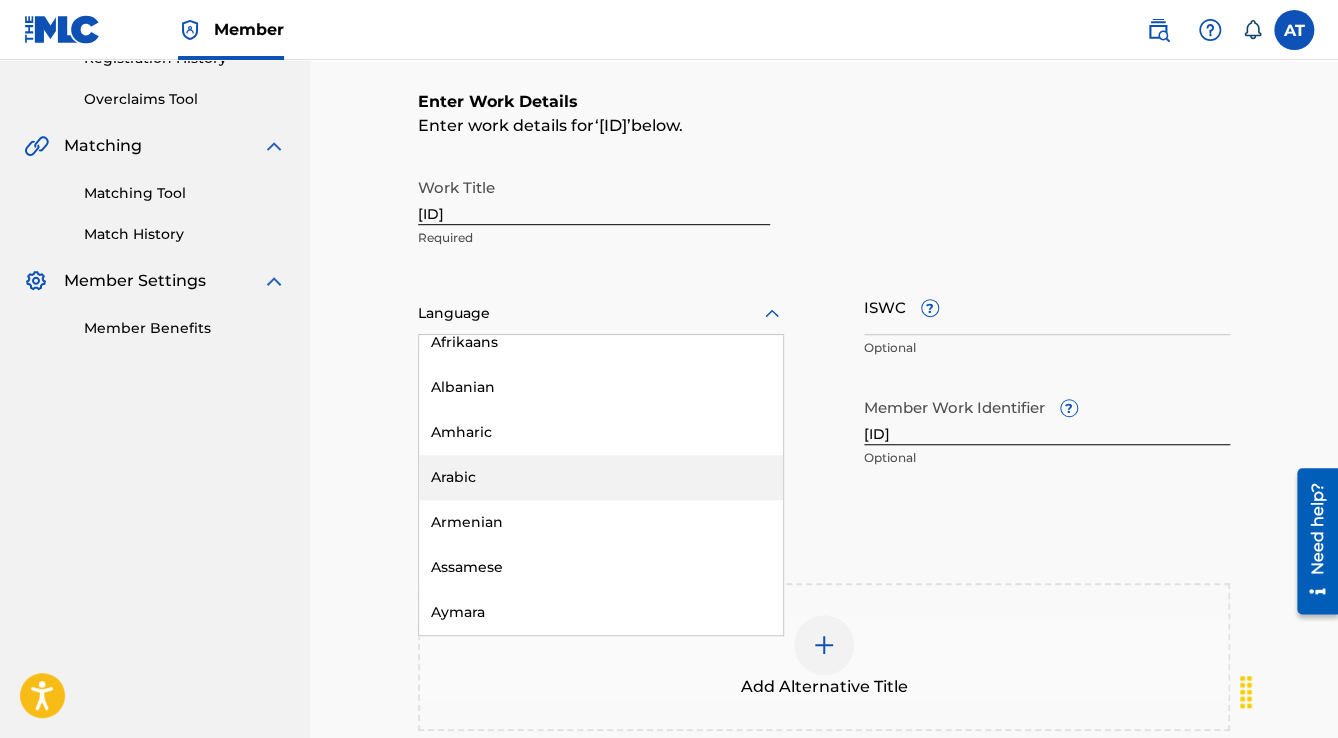 drag, startPoint x: 508, startPoint y: 473, endPoint x: 415, endPoint y: 256, distance: 236.08896 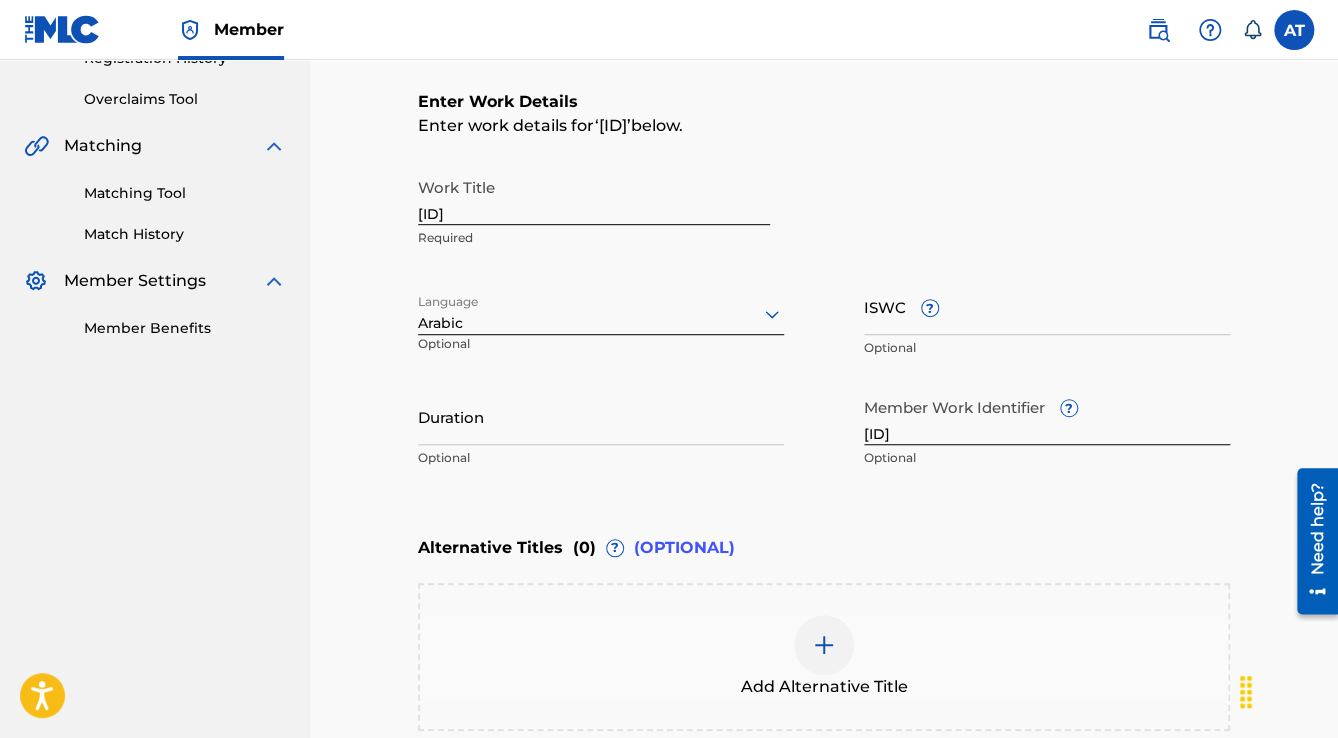click on "Work Title   [ID] Required Language Arabic Optional ISWC   ? Optional Duration   Optional Member Work Identifier   ? [ID] Optional" at bounding box center (824, 323) 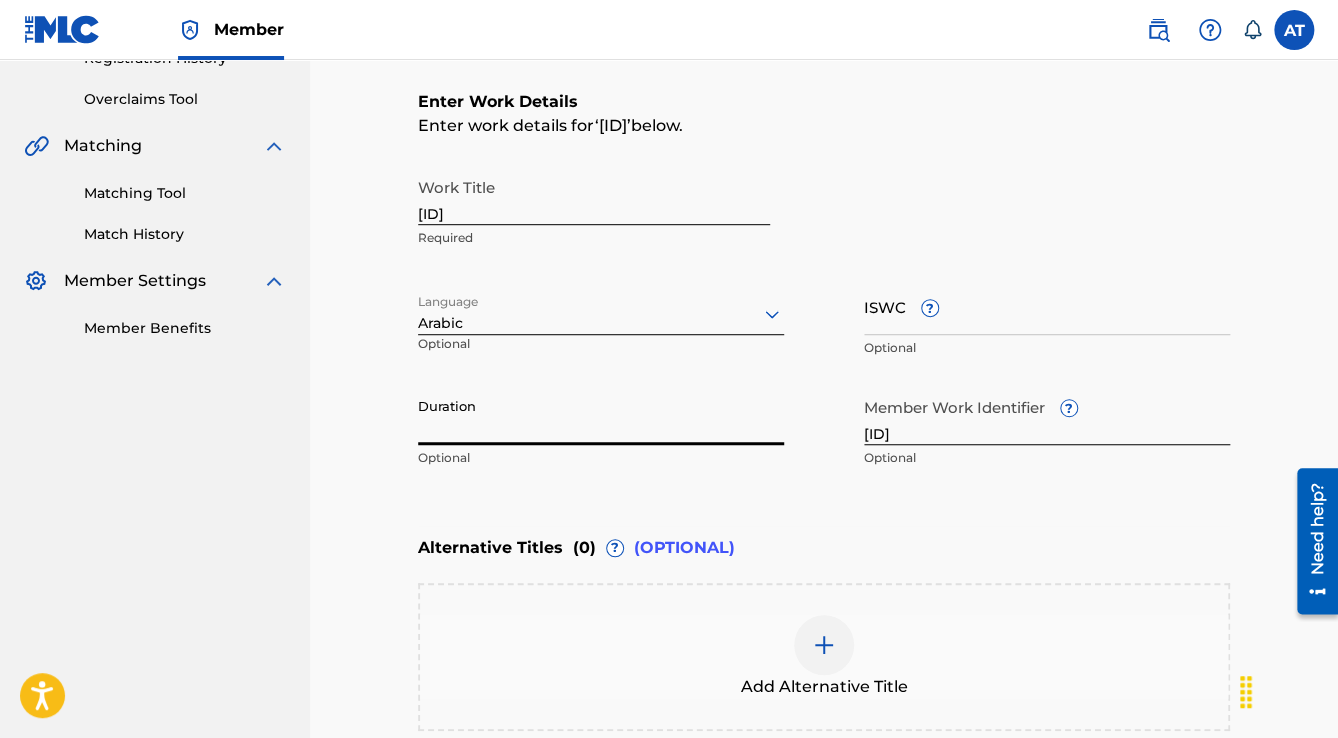 paste on "3:40" 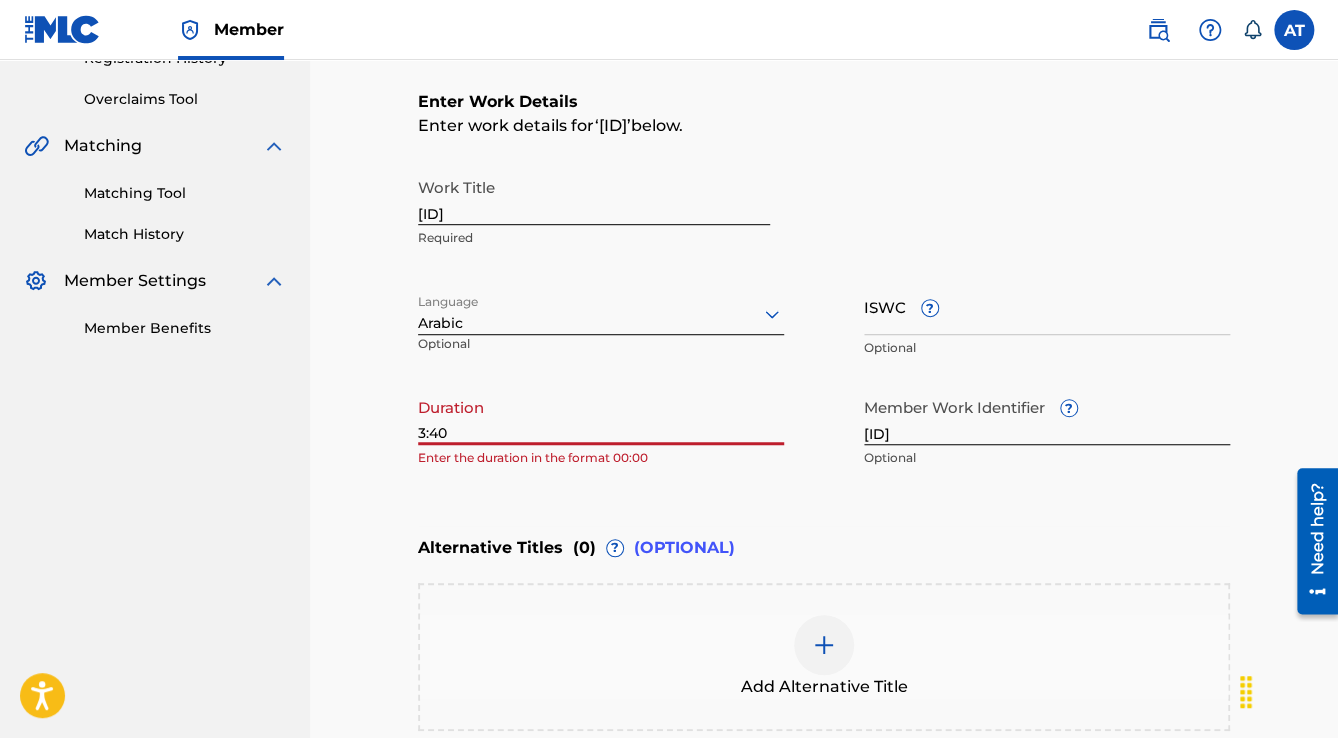 click on "3:40" at bounding box center [601, 416] 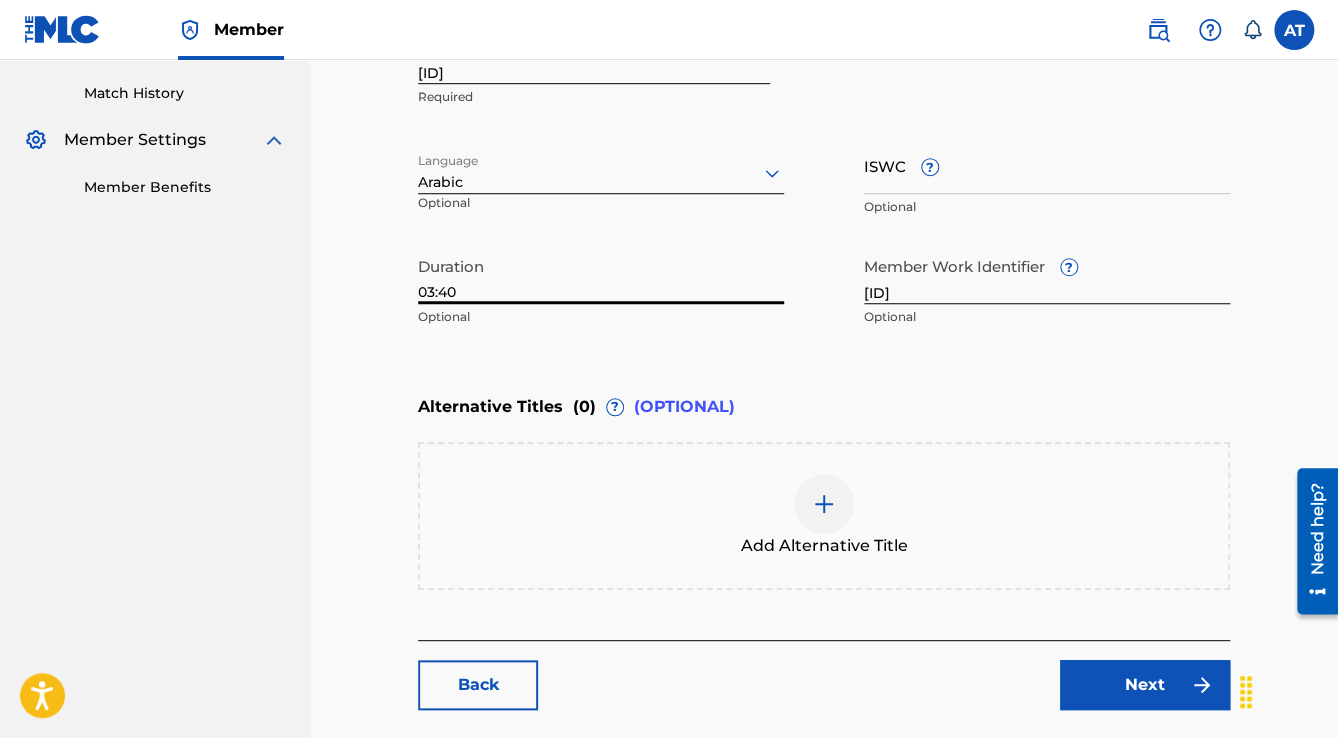 scroll, scrollTop: 677, scrollLeft: 0, axis: vertical 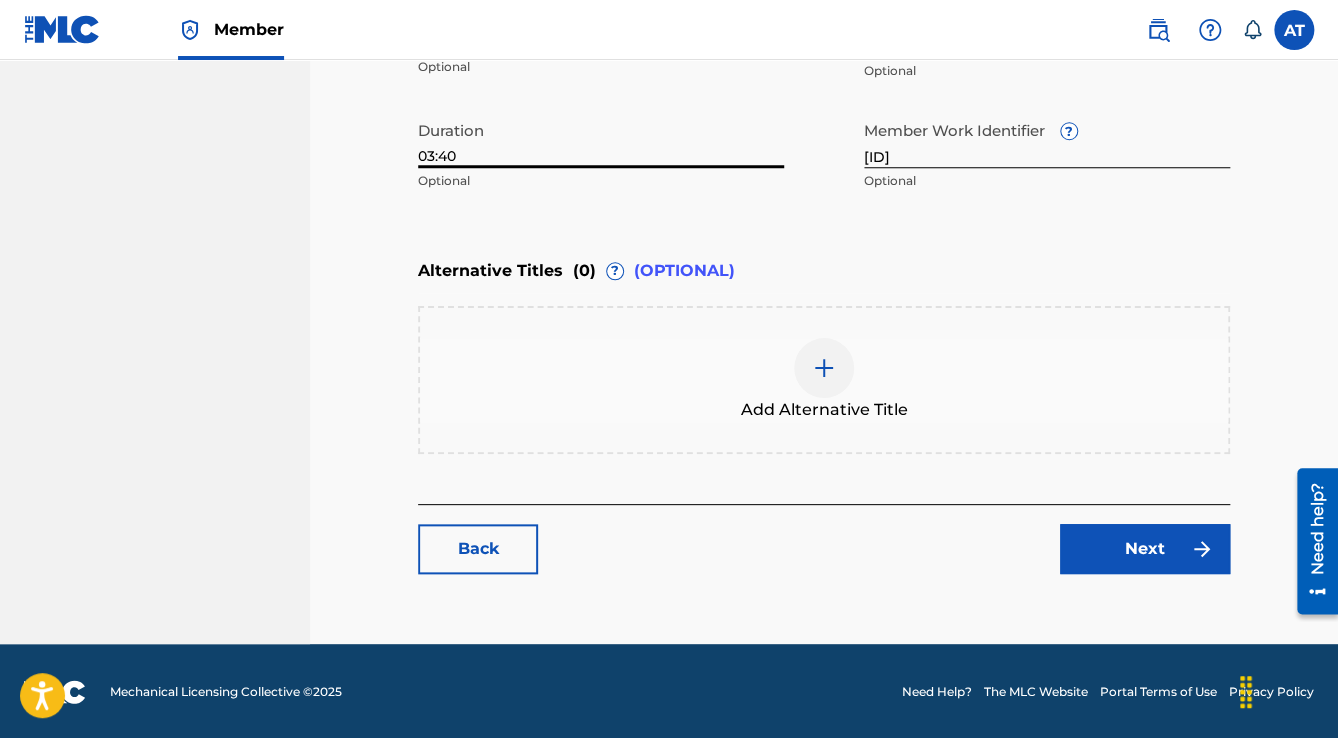 type on "03:40" 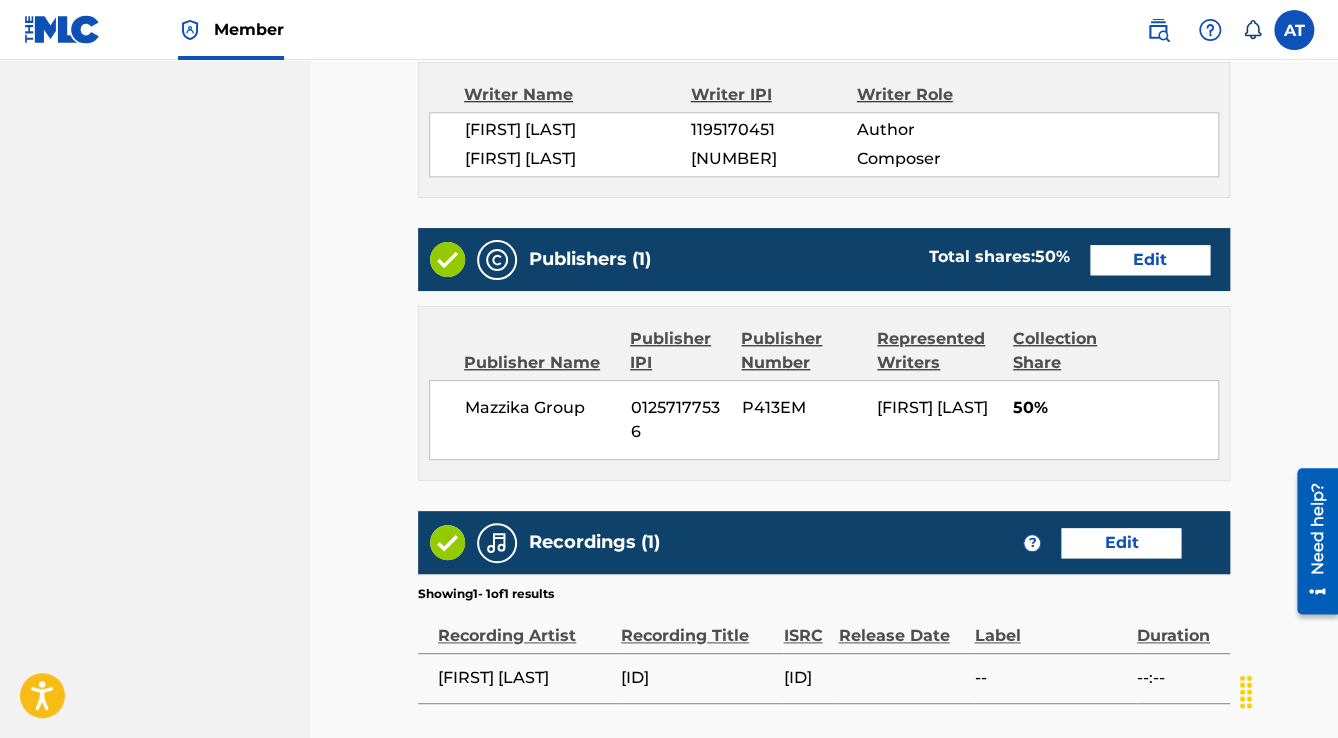 scroll, scrollTop: 928, scrollLeft: 0, axis: vertical 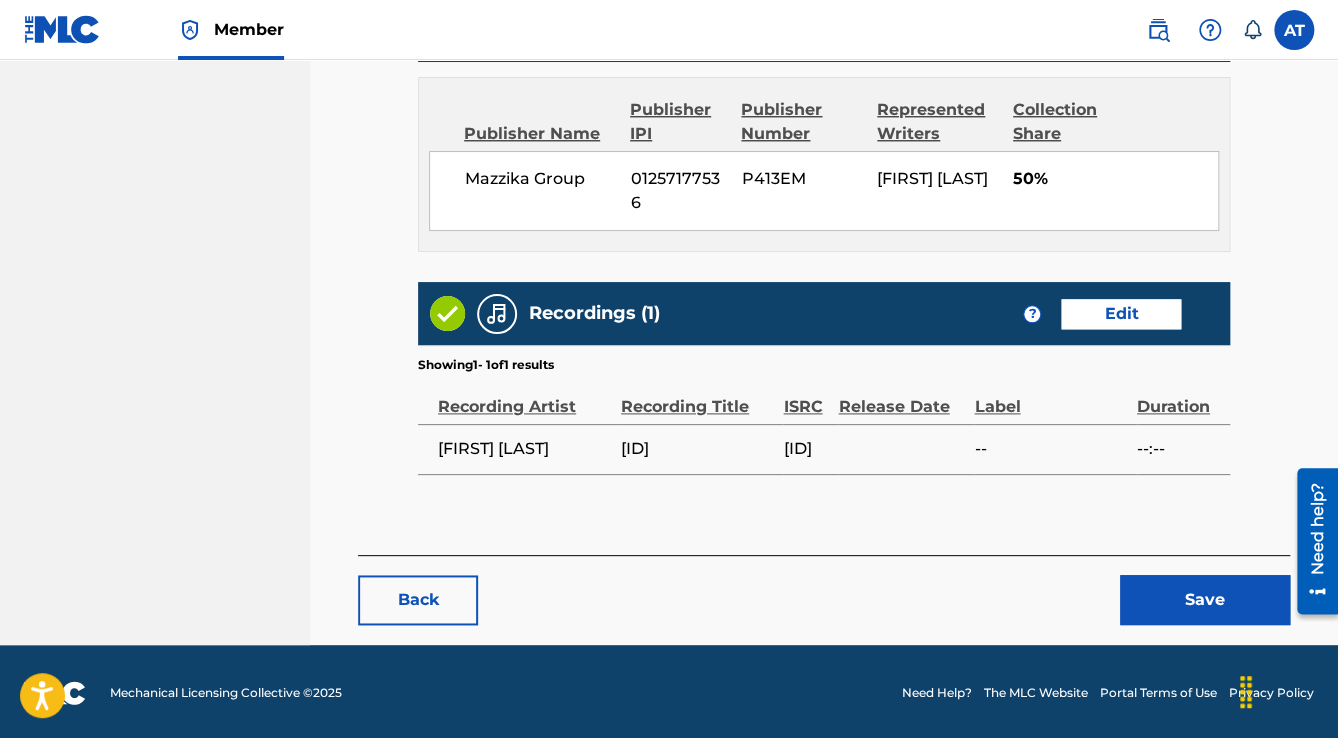 click on "Save" at bounding box center [1205, 600] 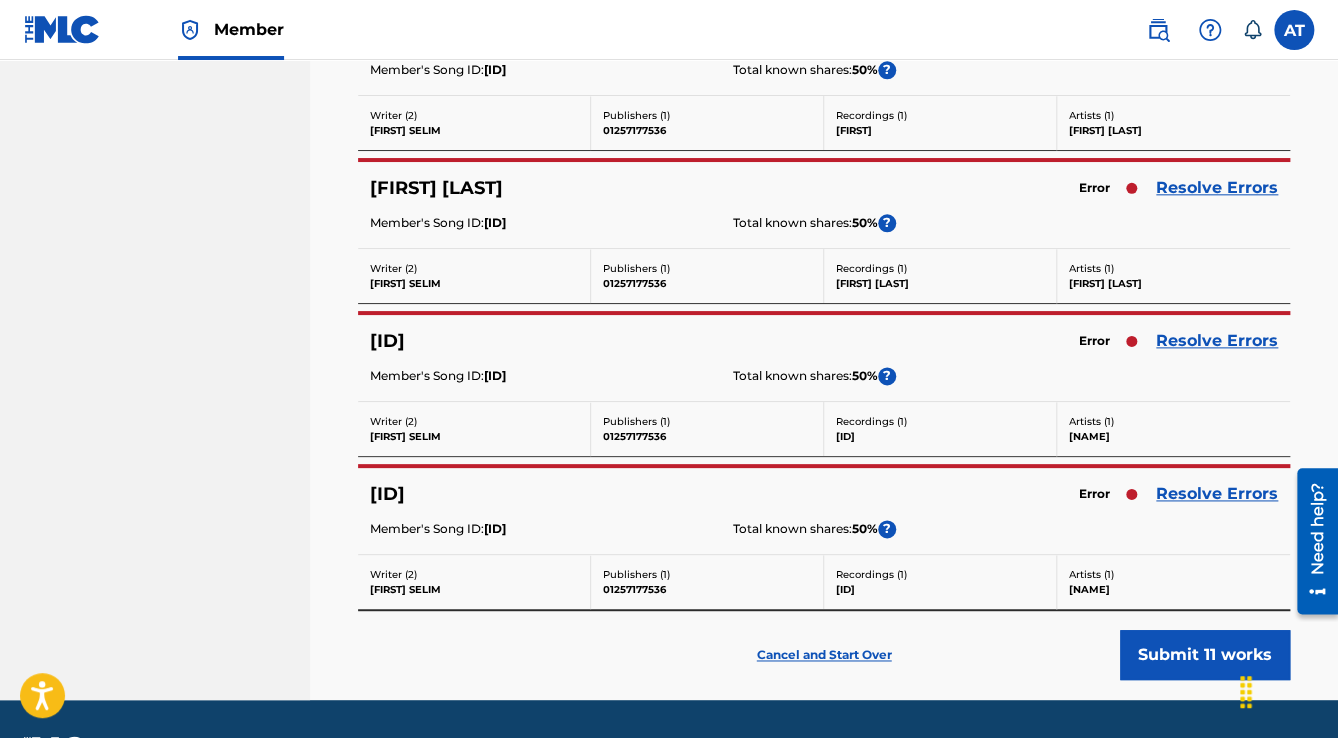 scroll, scrollTop: 0, scrollLeft: 0, axis: both 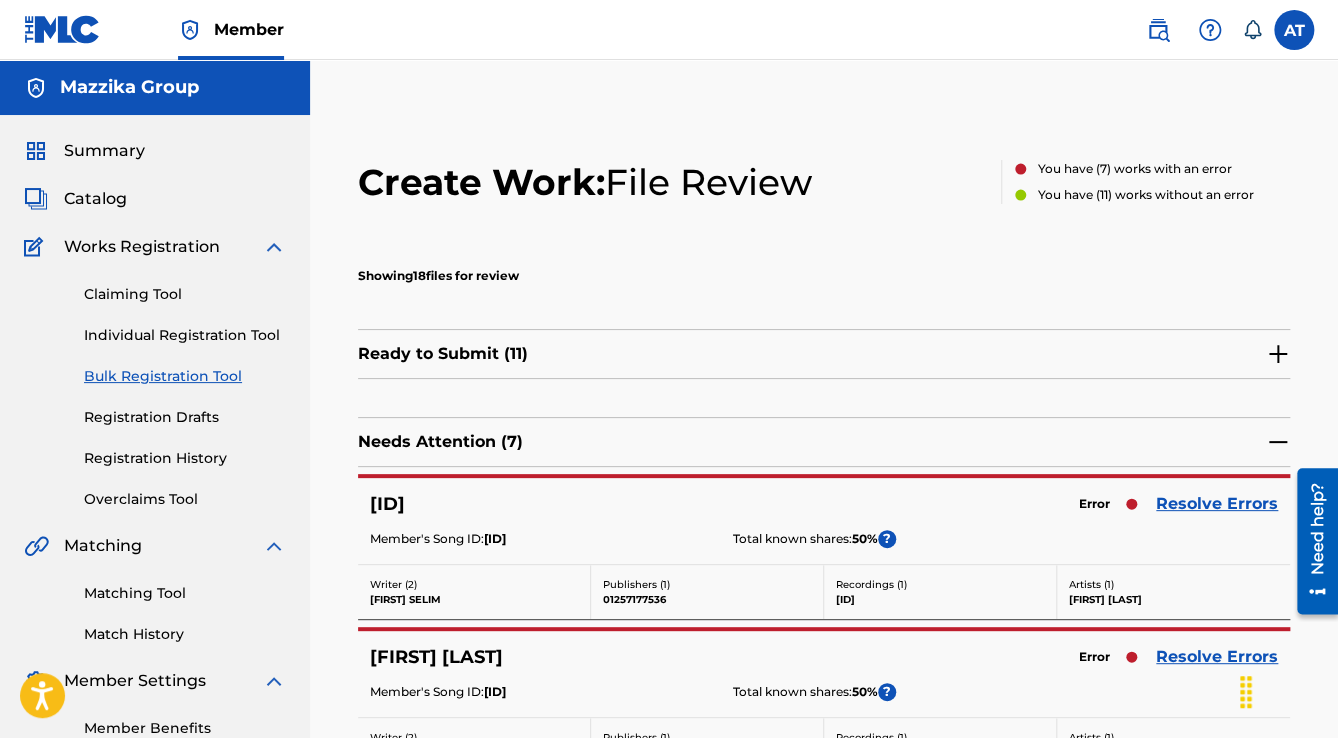 click on "Resolve Errors" at bounding box center [1217, 504] 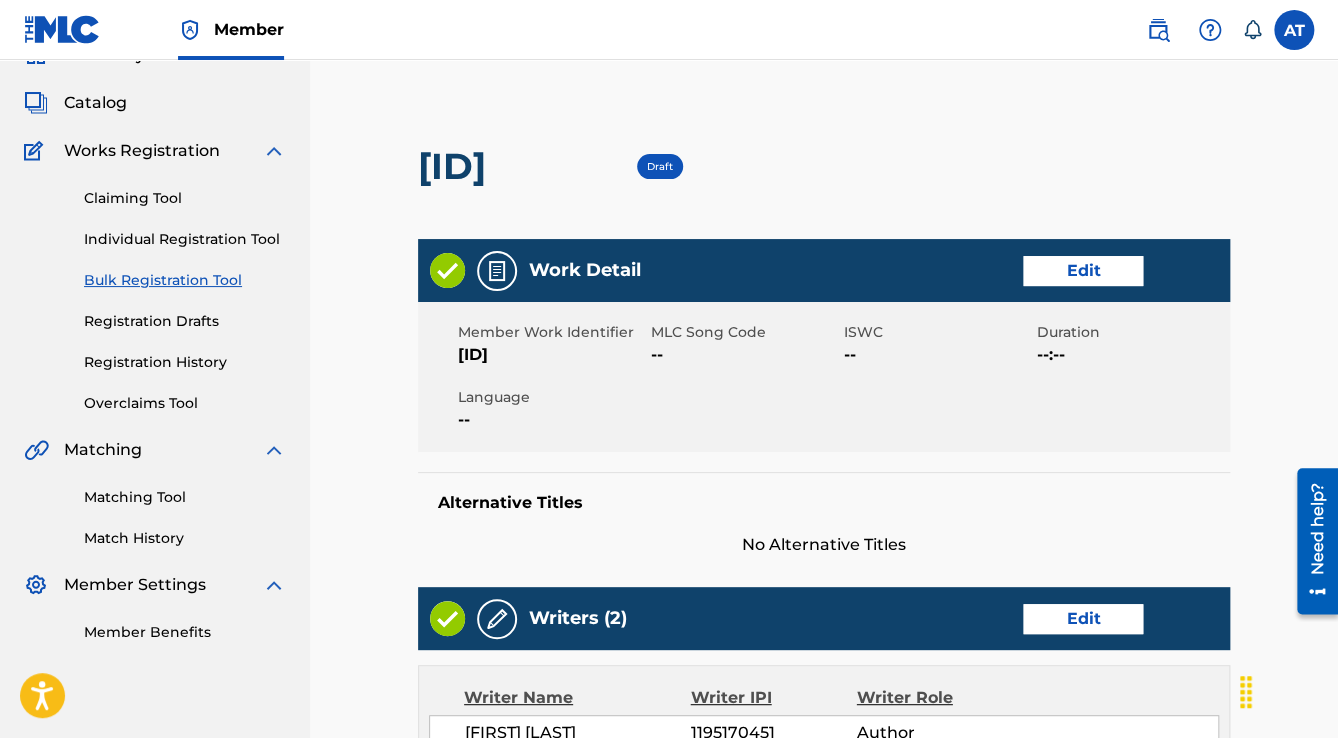 scroll, scrollTop: 400, scrollLeft: 0, axis: vertical 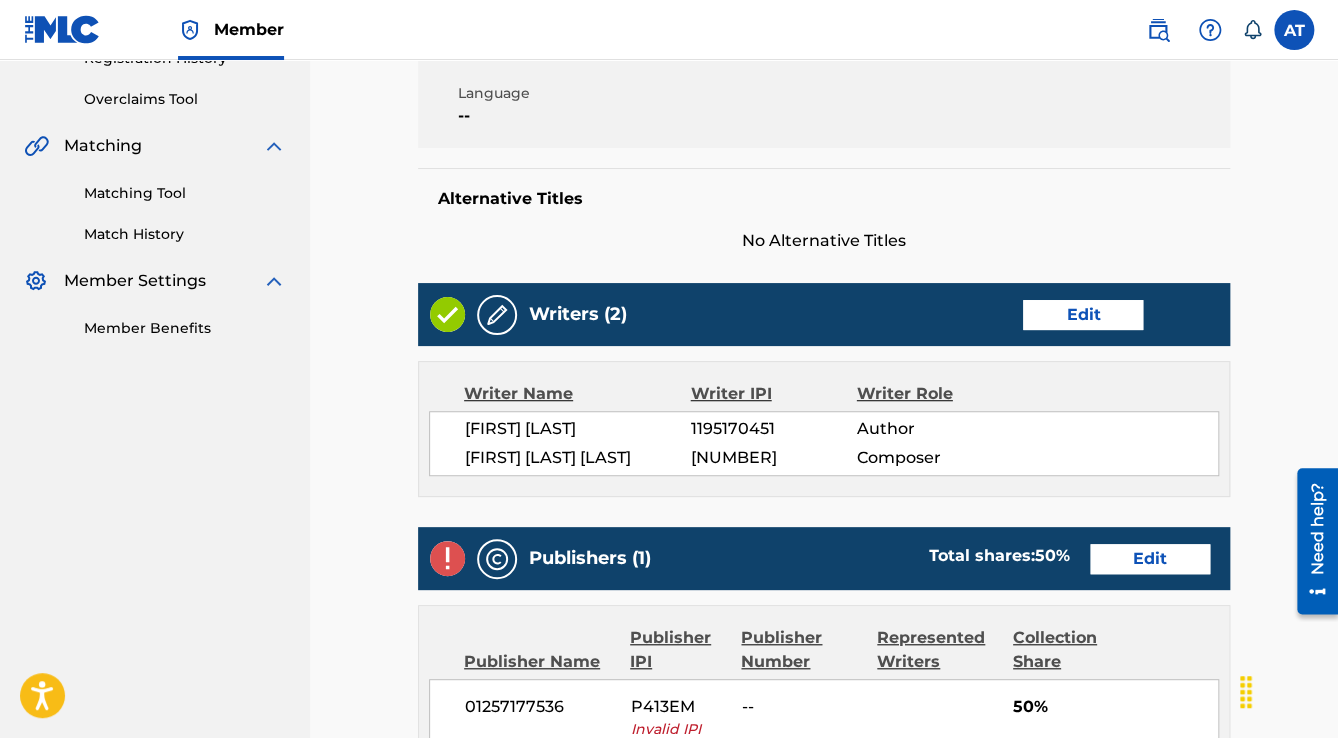 click on "Edit" at bounding box center [1150, 559] 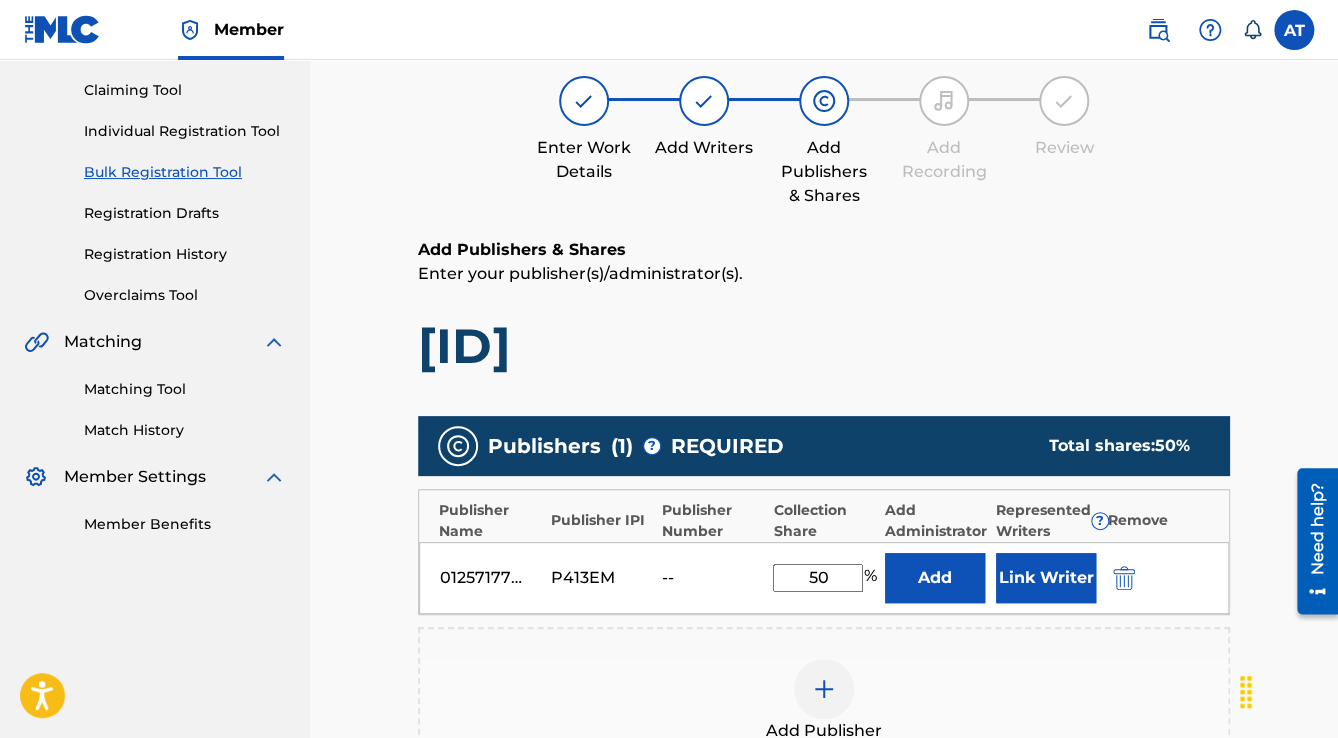 scroll, scrollTop: 480, scrollLeft: 0, axis: vertical 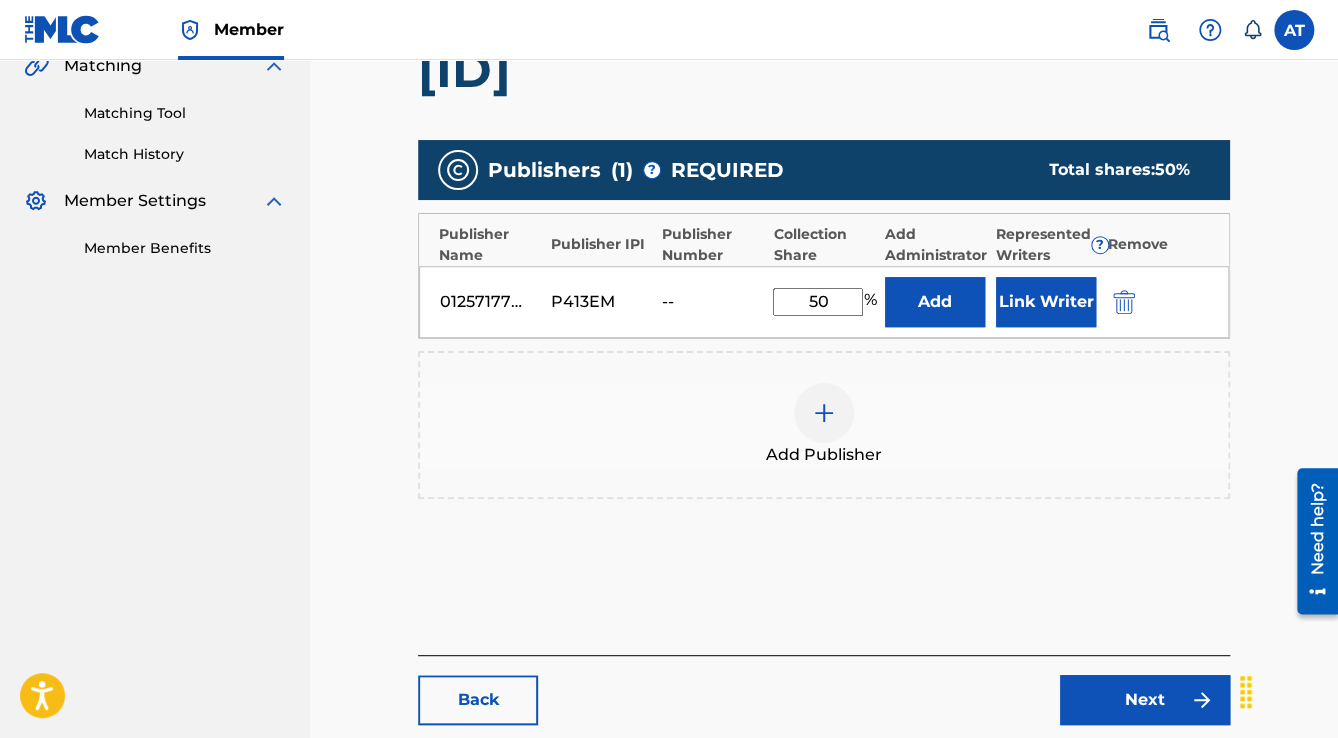 click at bounding box center (1124, 302) 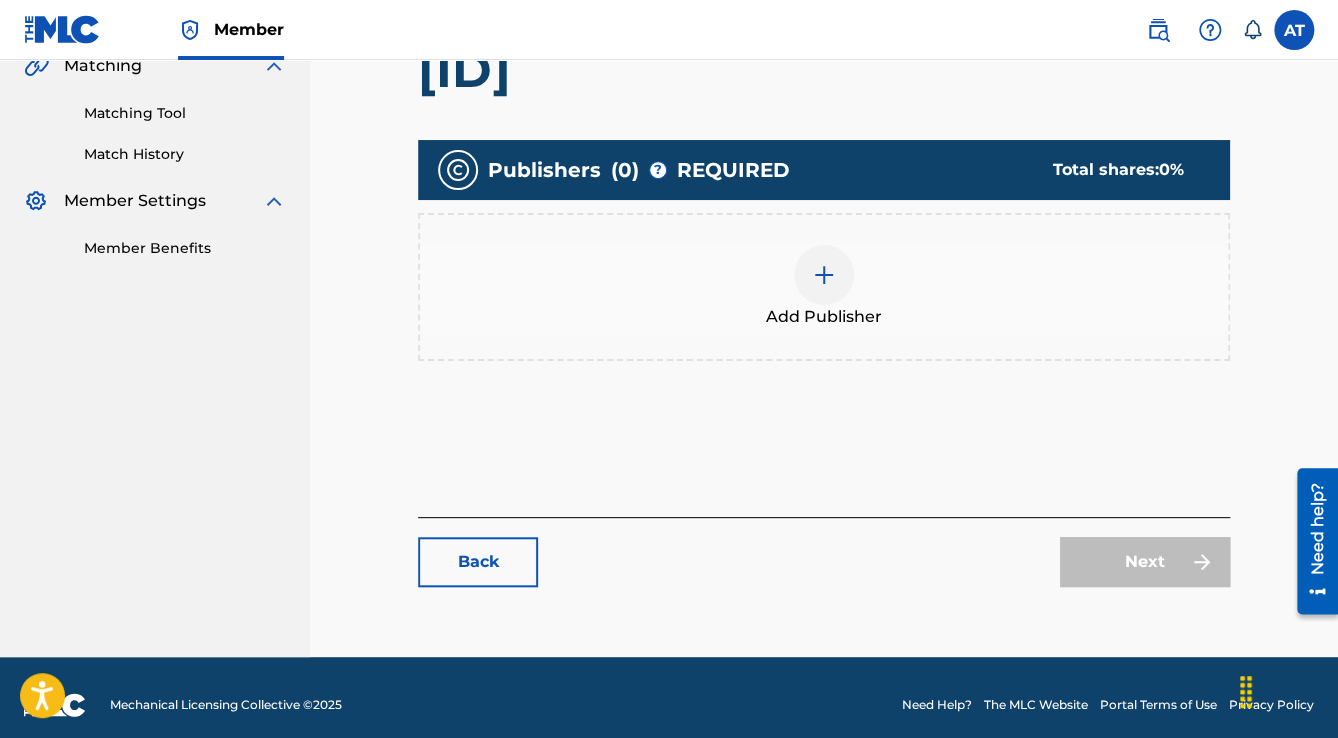 click on "Add Publisher" at bounding box center [824, 287] 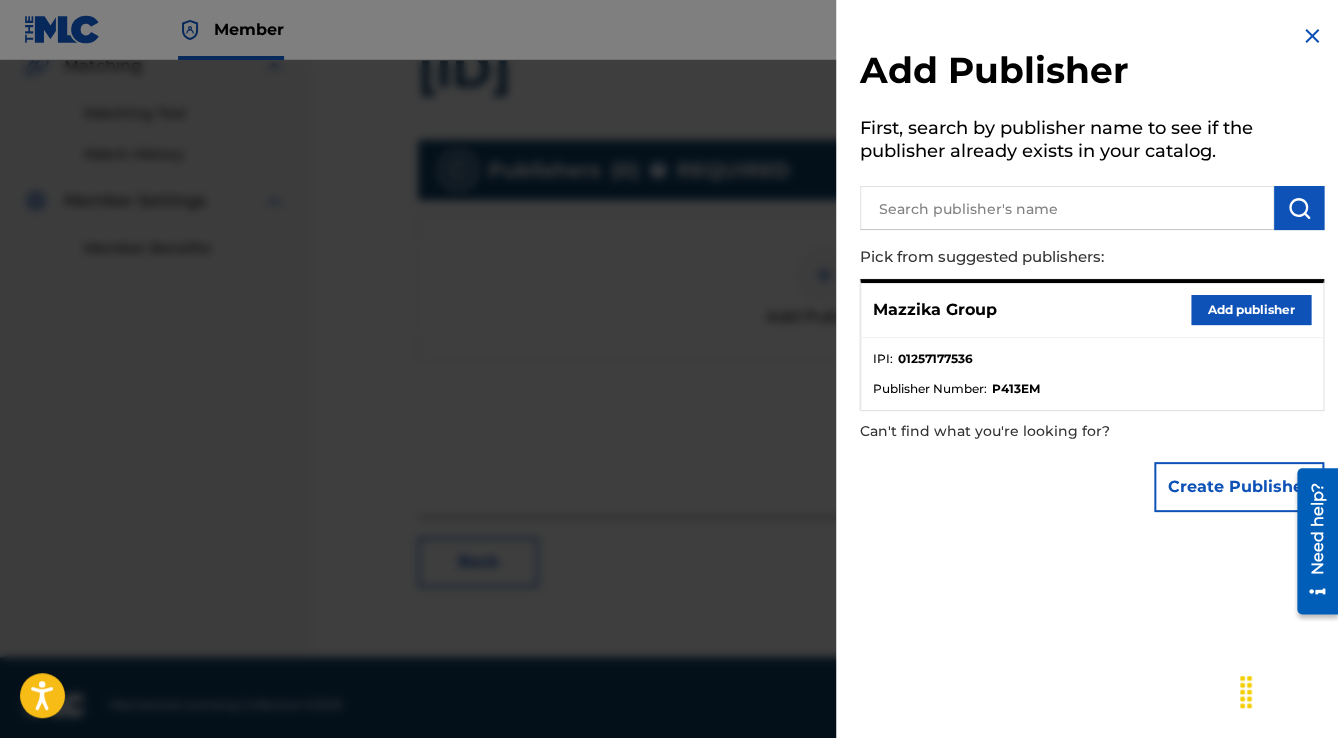 drag, startPoint x: 1235, startPoint y: 284, endPoint x: 1236, endPoint y: 307, distance: 23.021729 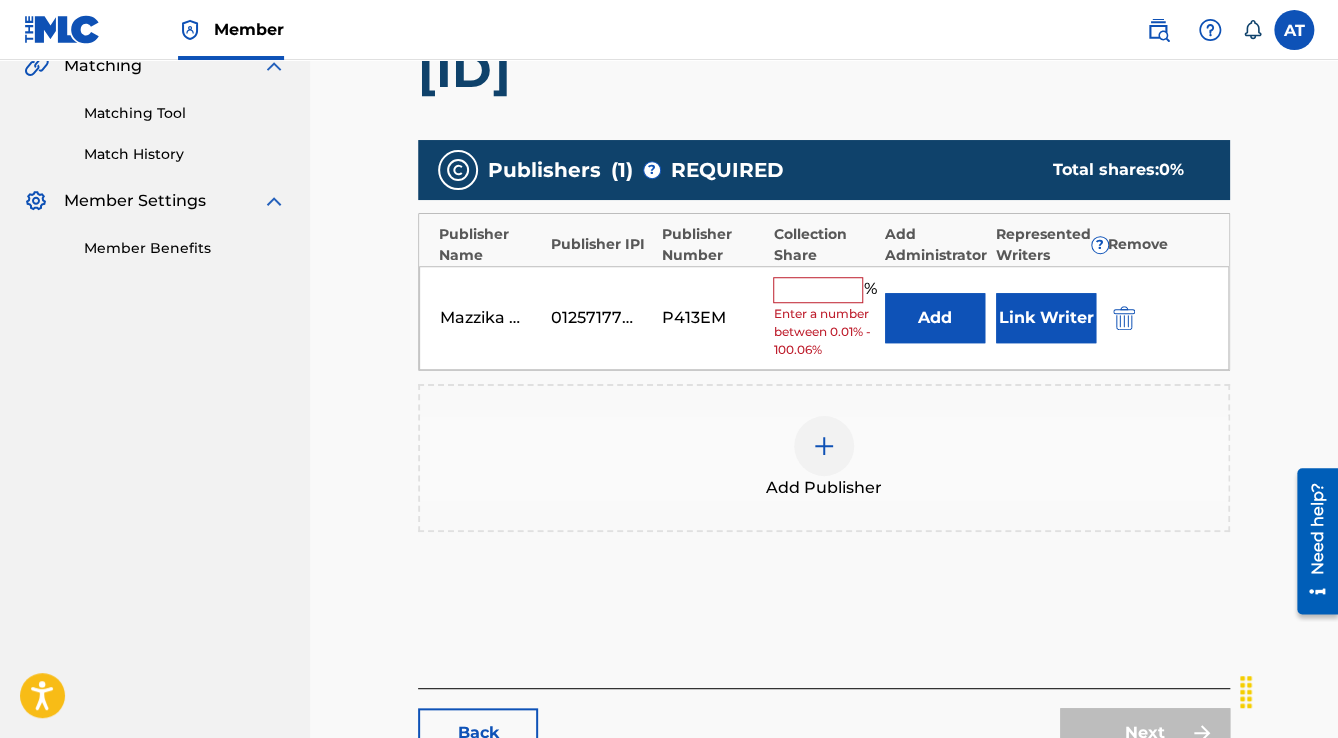 click at bounding box center [818, 290] 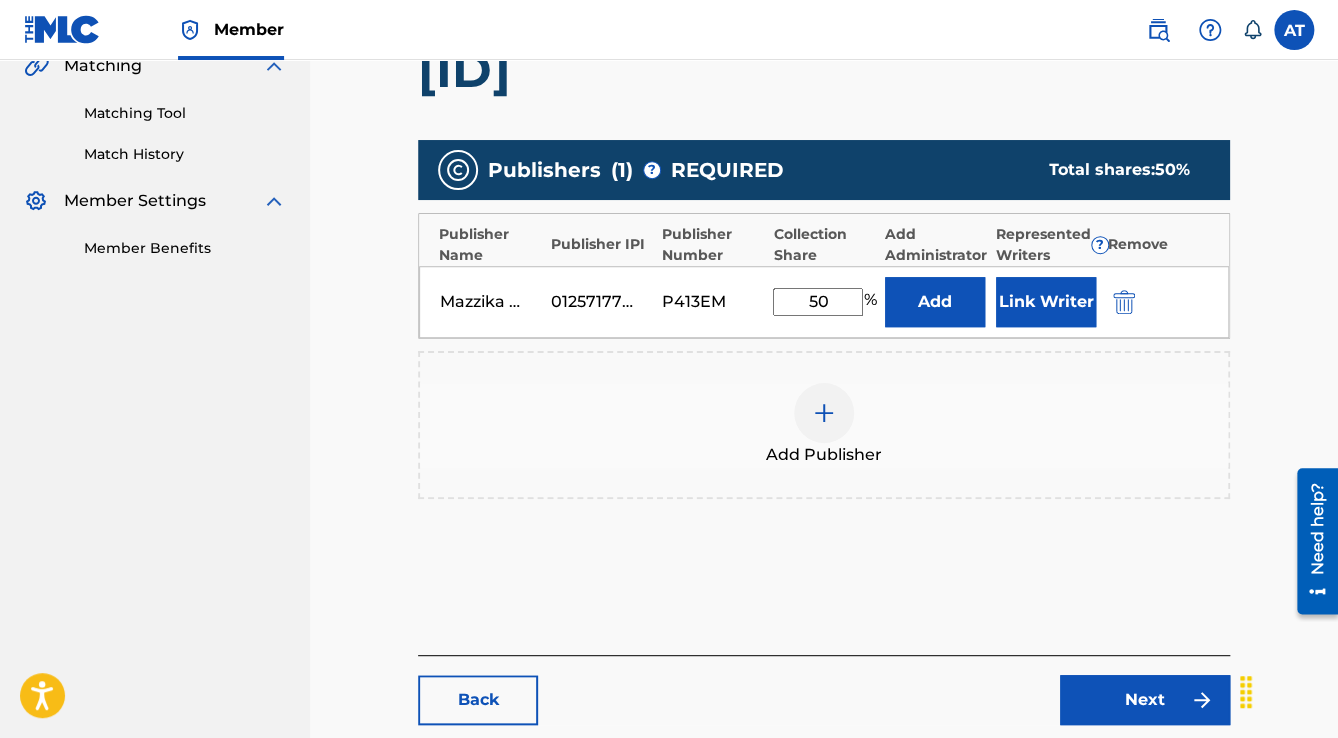 click on "Link Writer" at bounding box center [1046, 302] 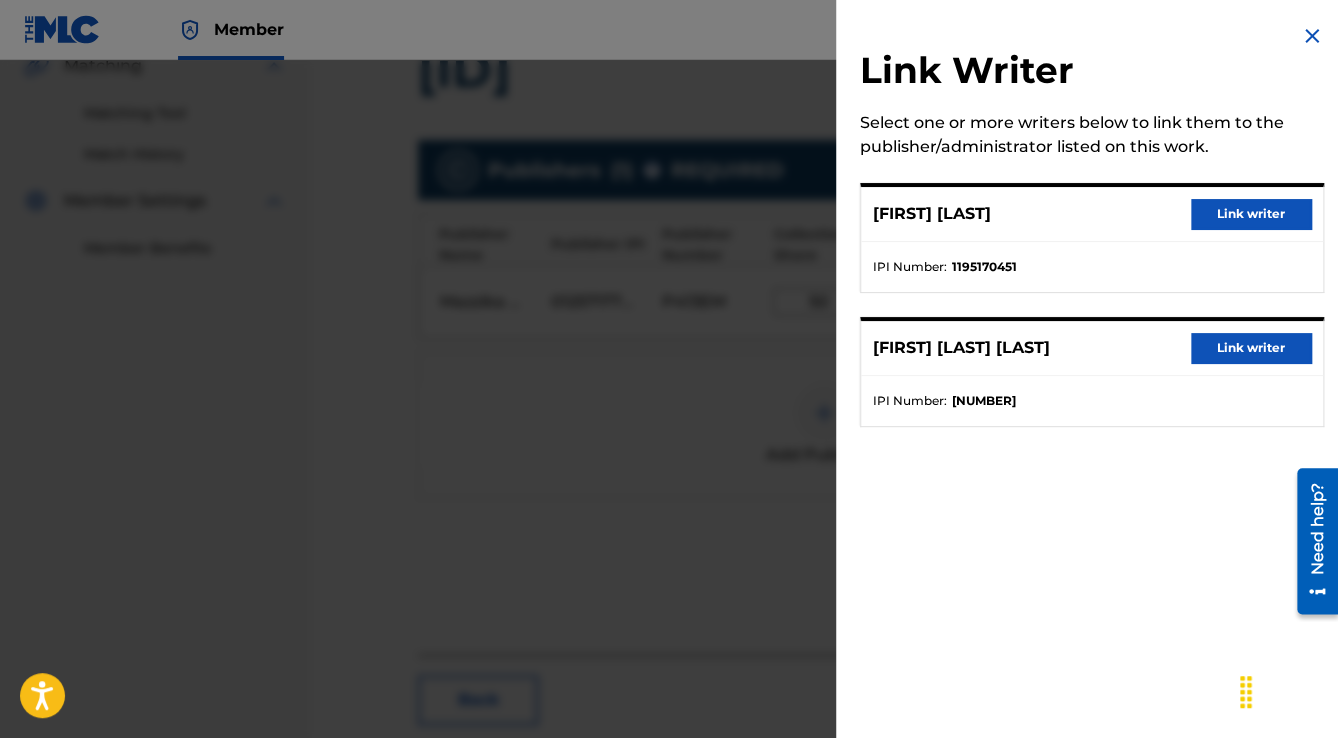 click on "Link writer" at bounding box center (1251, 214) 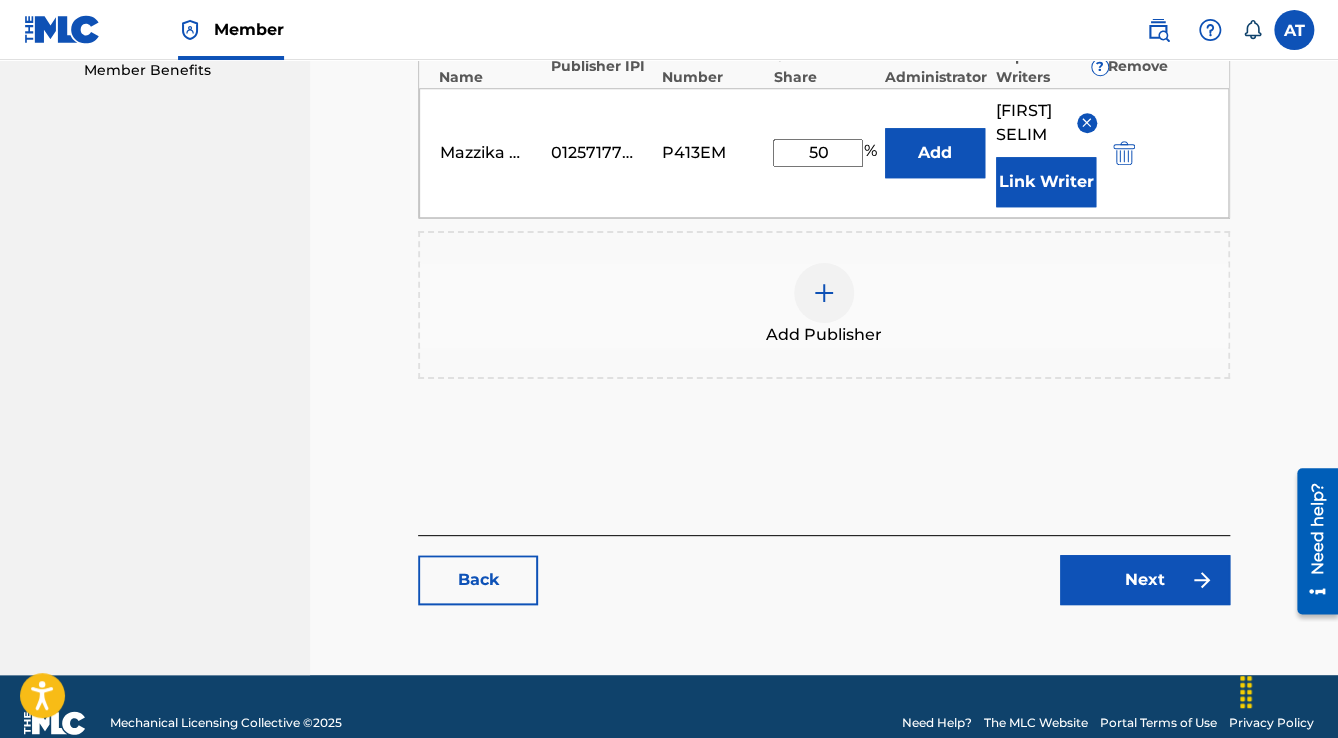 scroll, scrollTop: 712, scrollLeft: 0, axis: vertical 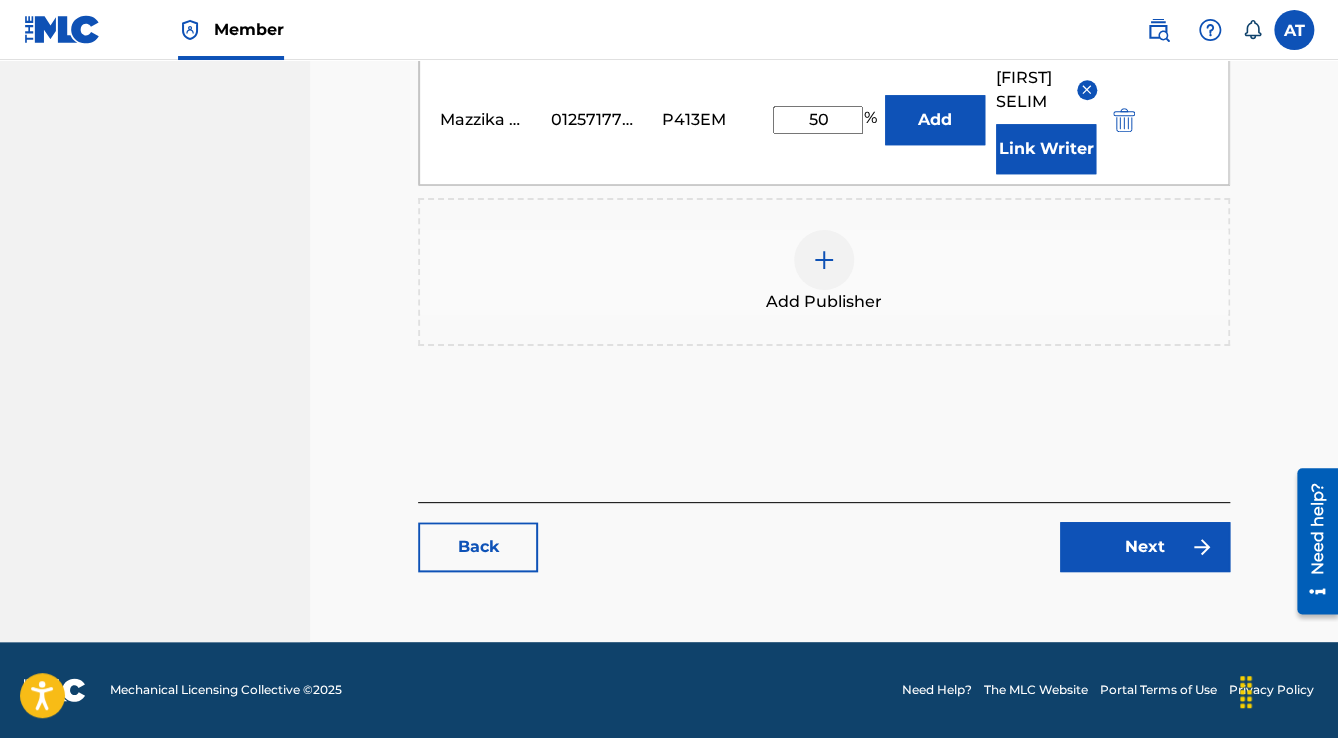 click on "Next" at bounding box center (1145, 547) 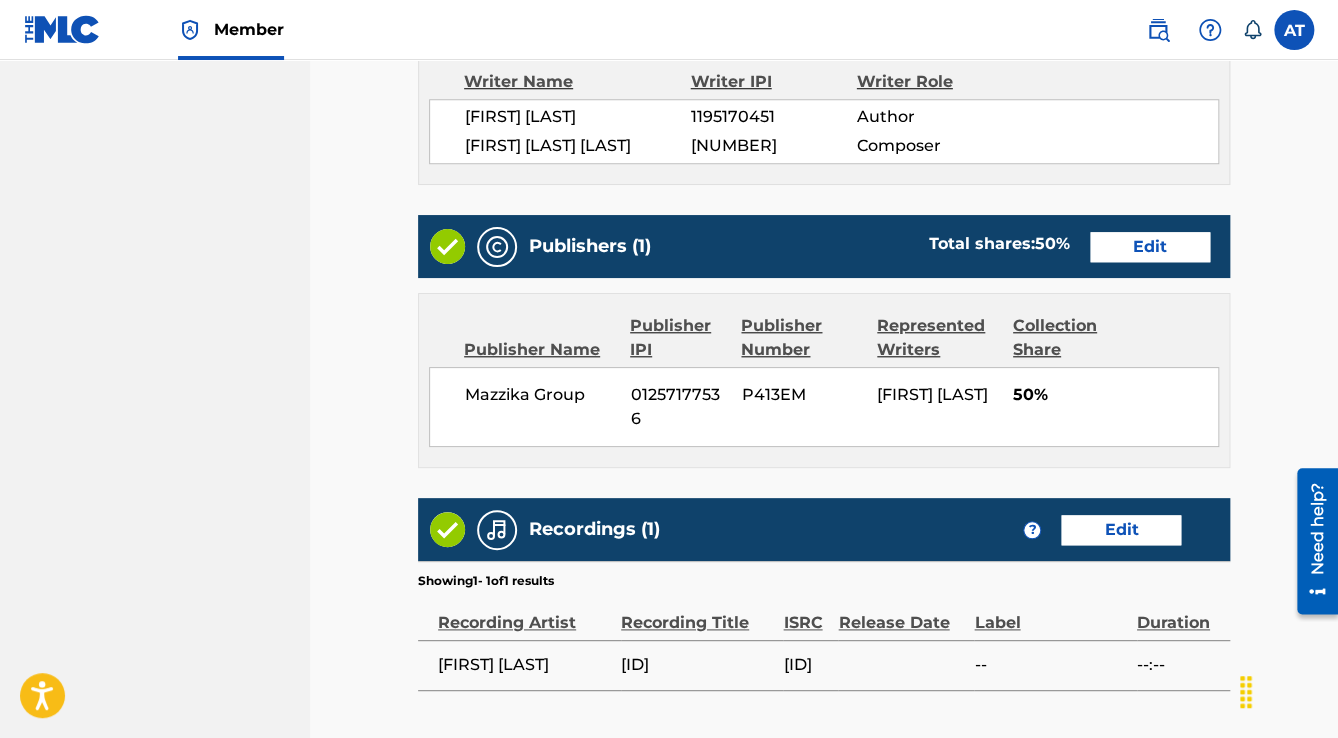 scroll, scrollTop: 0, scrollLeft: 0, axis: both 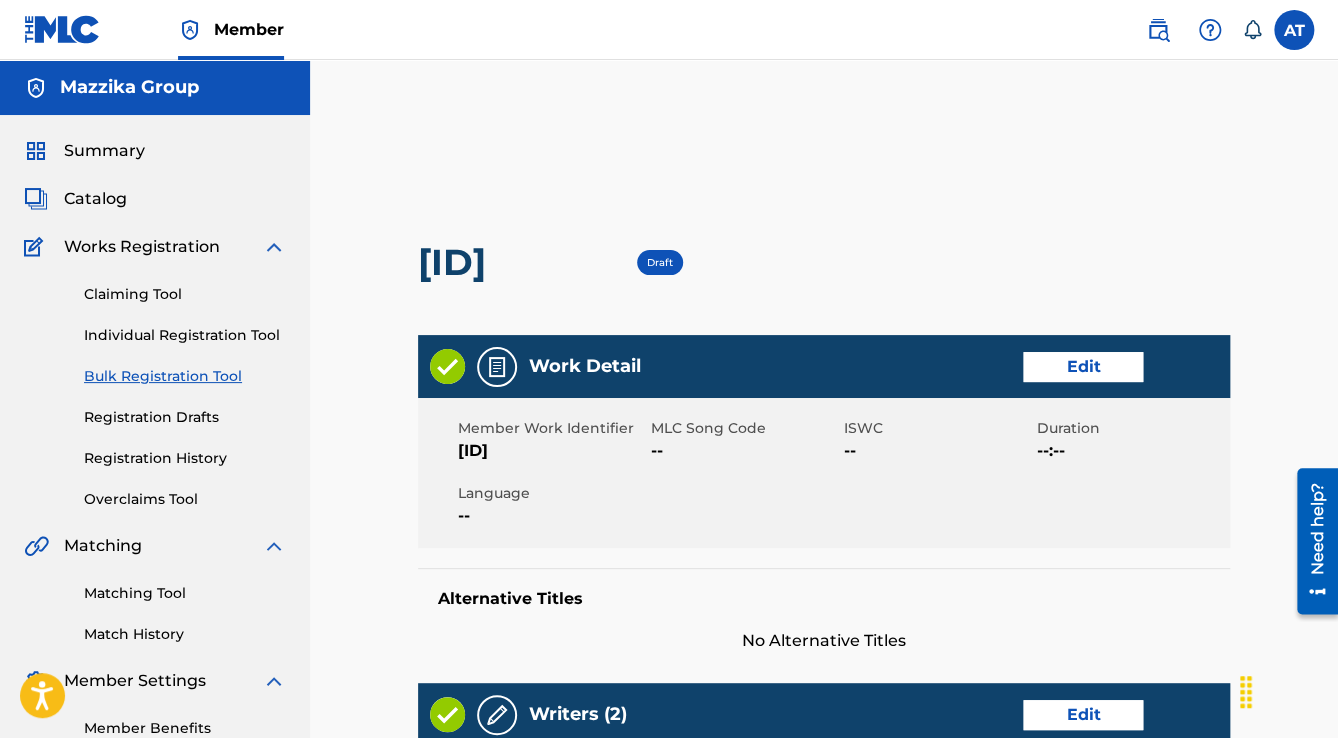 click on "Edit" at bounding box center [1083, 367] 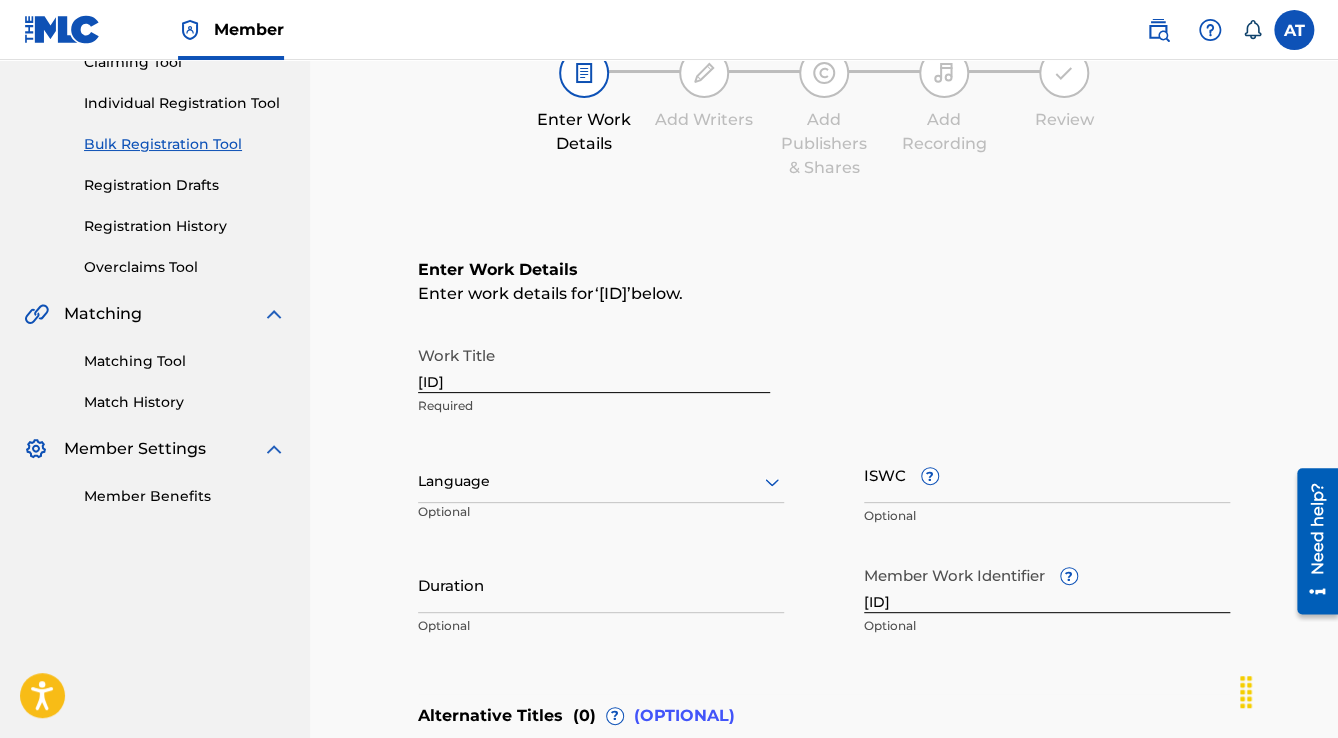scroll, scrollTop: 400, scrollLeft: 0, axis: vertical 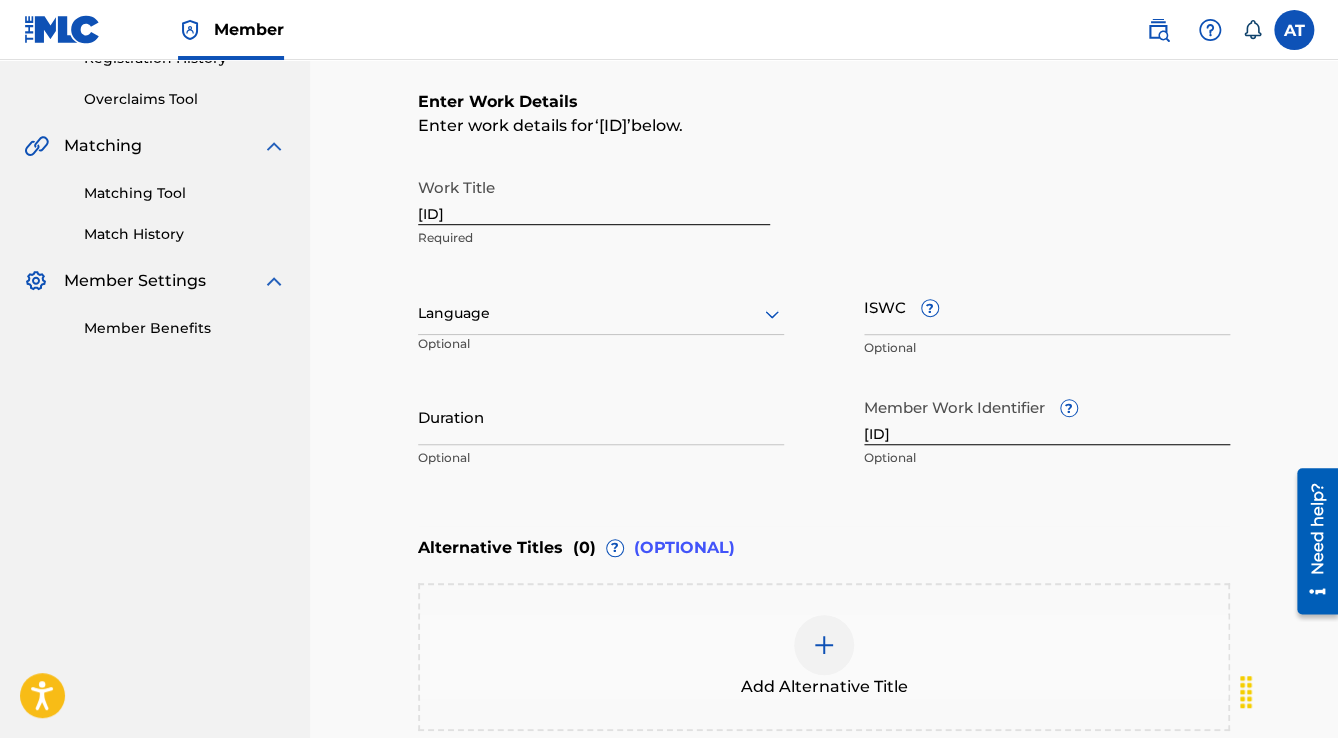 click on "Language" at bounding box center [601, 314] 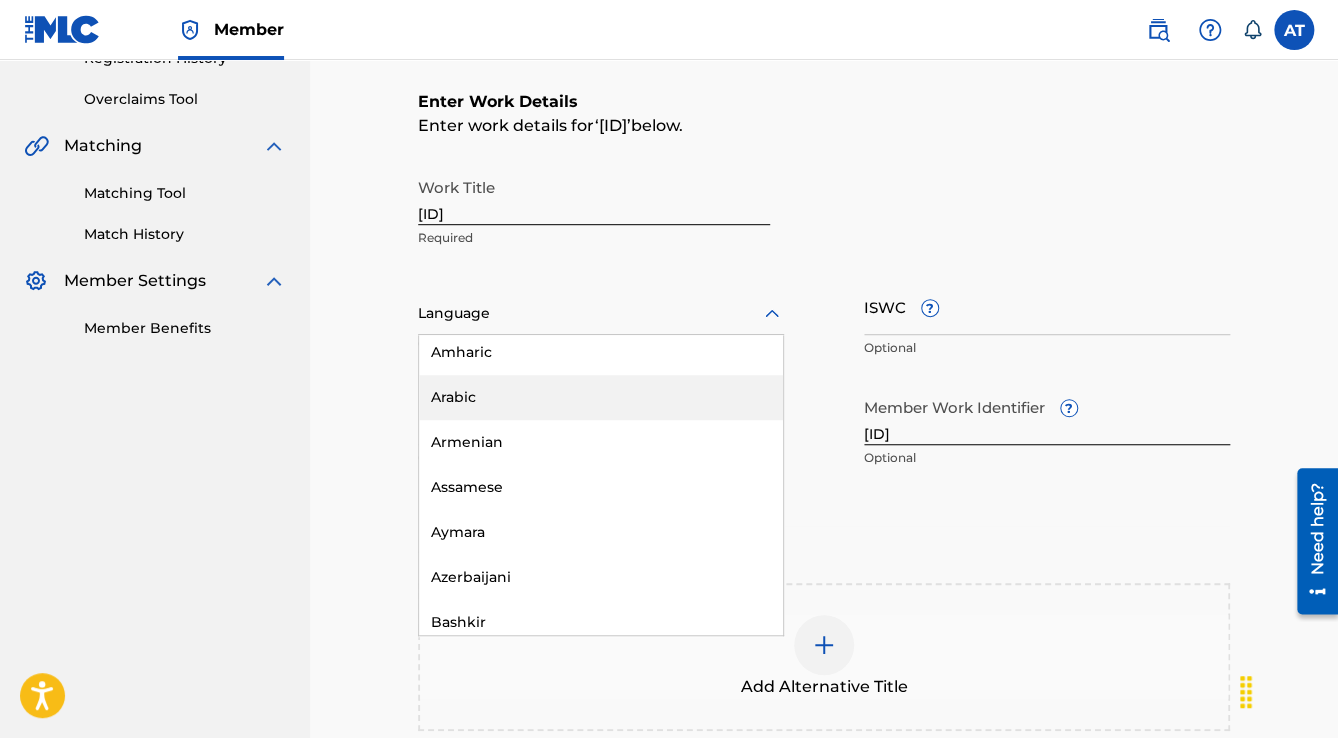 click on "Arabic" at bounding box center (601, 397) 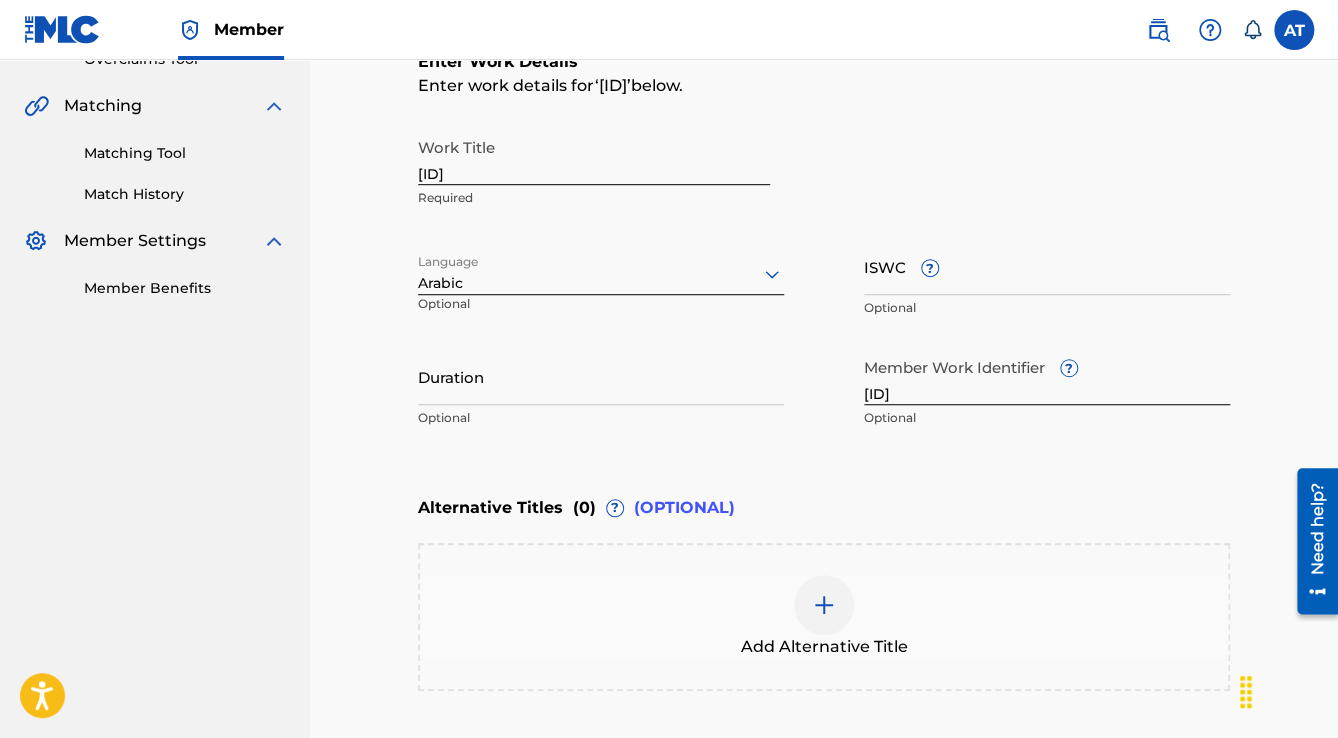 scroll, scrollTop: 480, scrollLeft: 0, axis: vertical 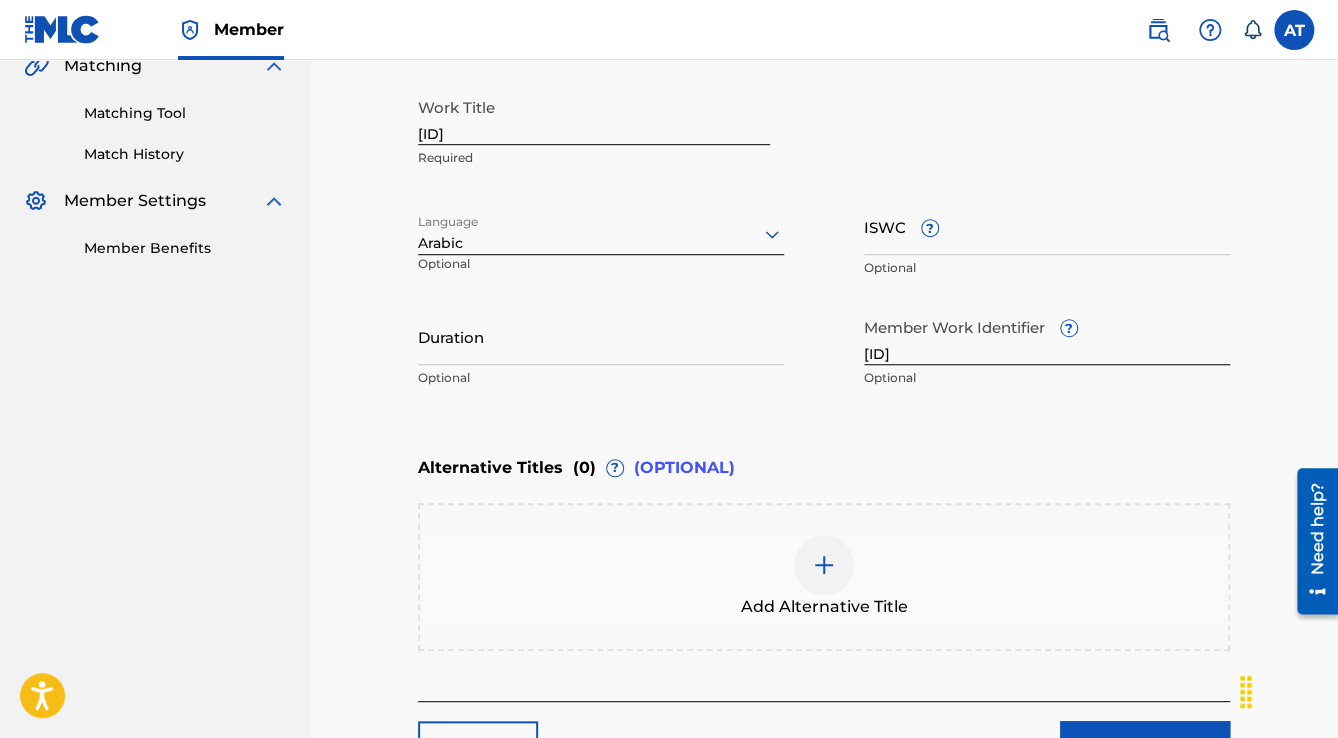click on "Duration" at bounding box center (601, 336) 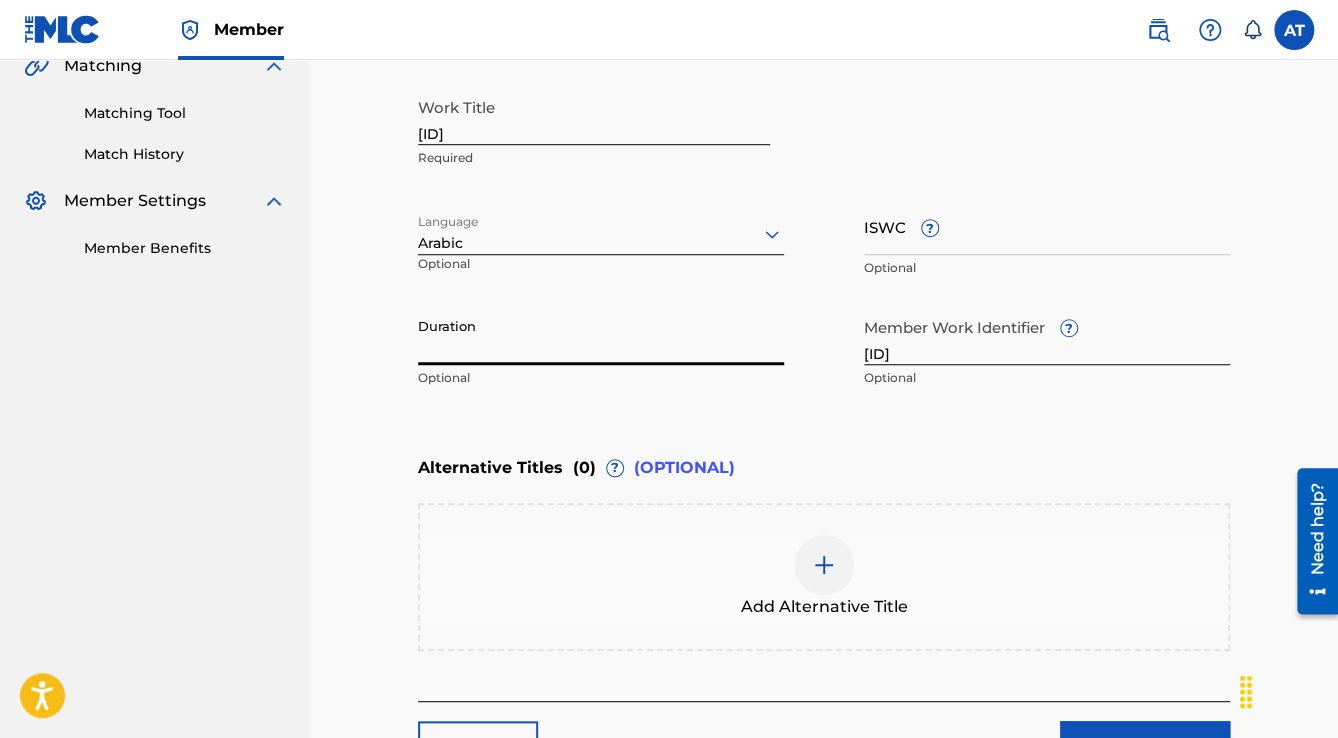 paste on "2:31" 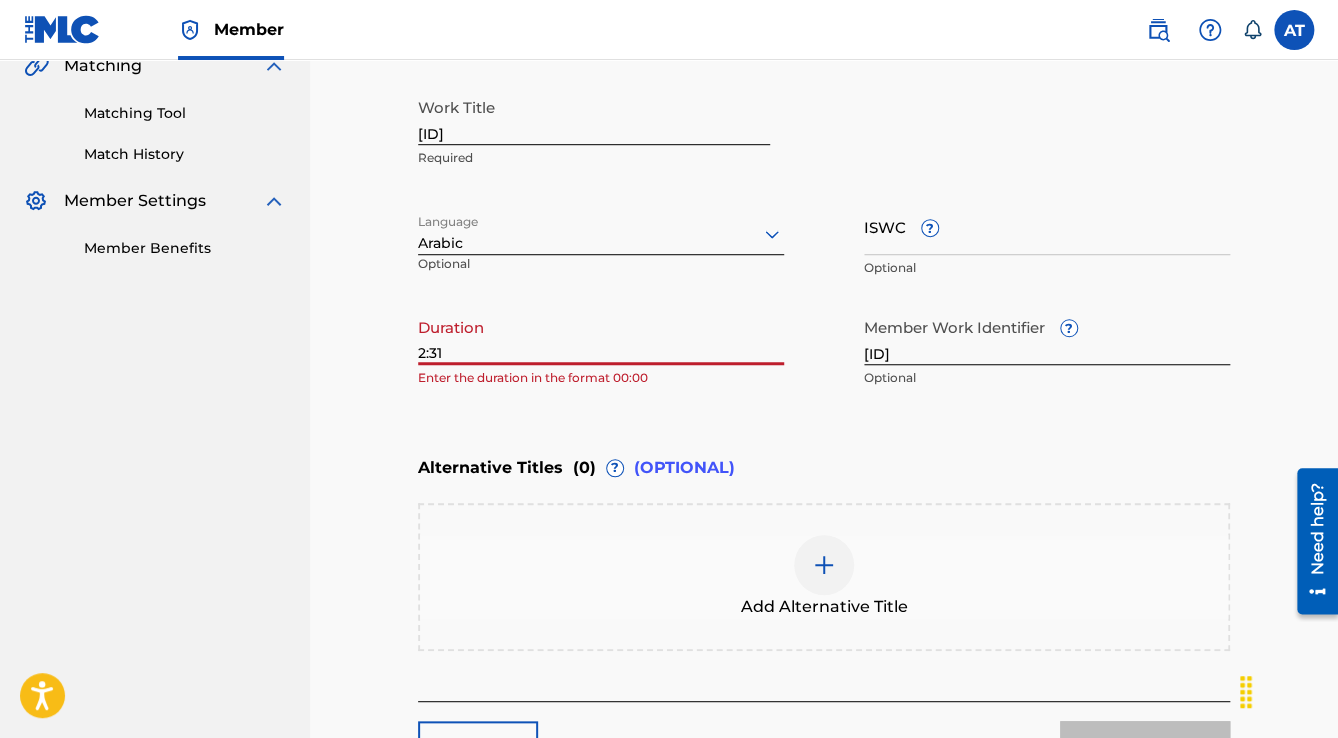 click on "Catalog Enter Work Details Add Writers Add Publishers & Shares Add Recording Review Enter Work Details Enter work details for ‘ [FIRST] [LAST] ’ below. Work Title Tob Elard Required Language Arabic Optional ISWC ? Optional Duration 2:31 Enter the duration in the format 00:00 Member Work Identifier ? EGA010556787 Optional Alternative Titles ( 0 ) ? (OPTIONAL) Add Alternative Title Back Next" at bounding box center (824, 250) 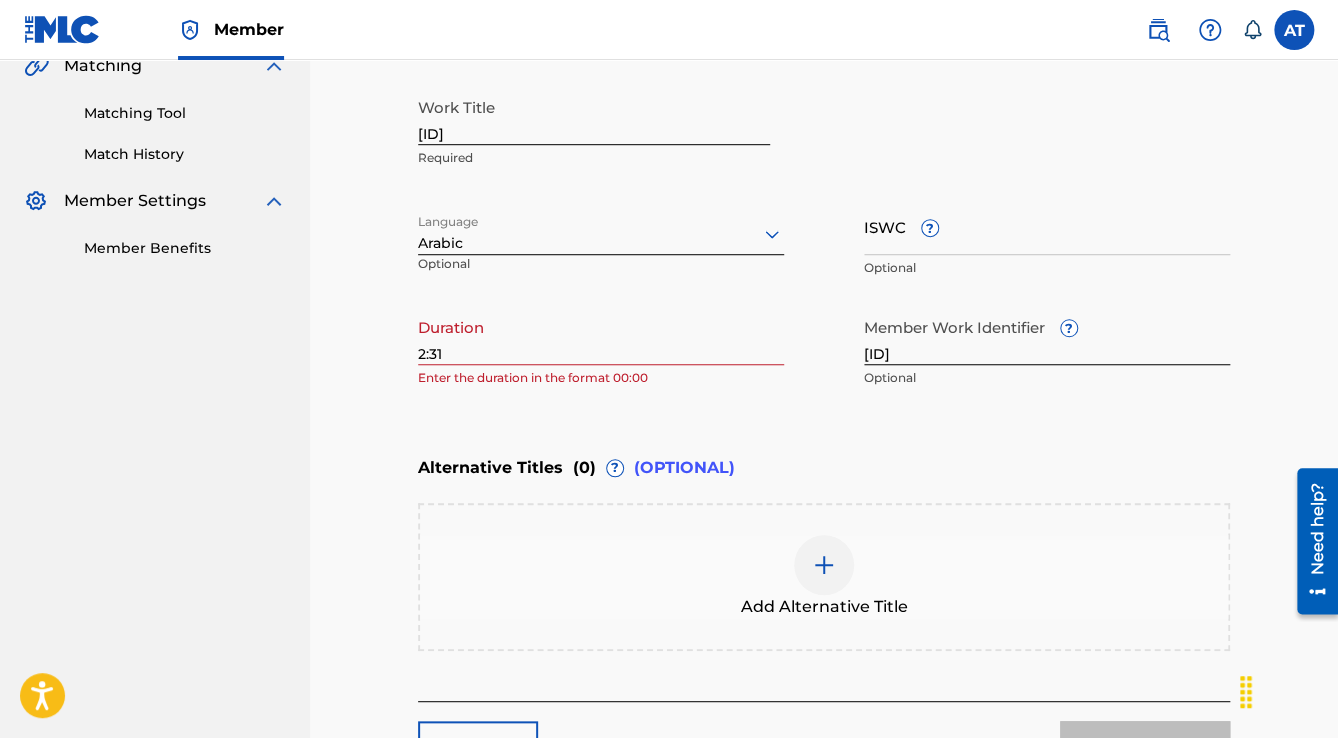 click on "2:31" at bounding box center [601, 336] 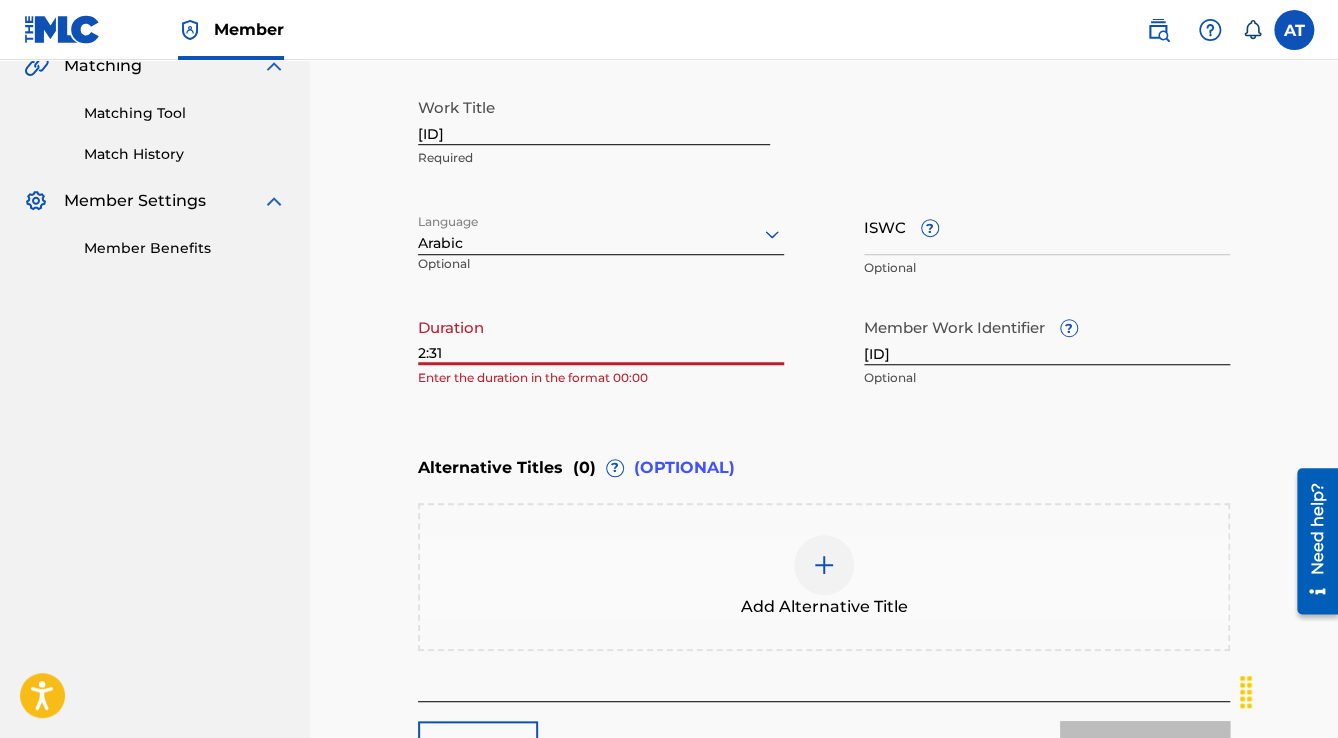 click on "2:31" at bounding box center [601, 336] 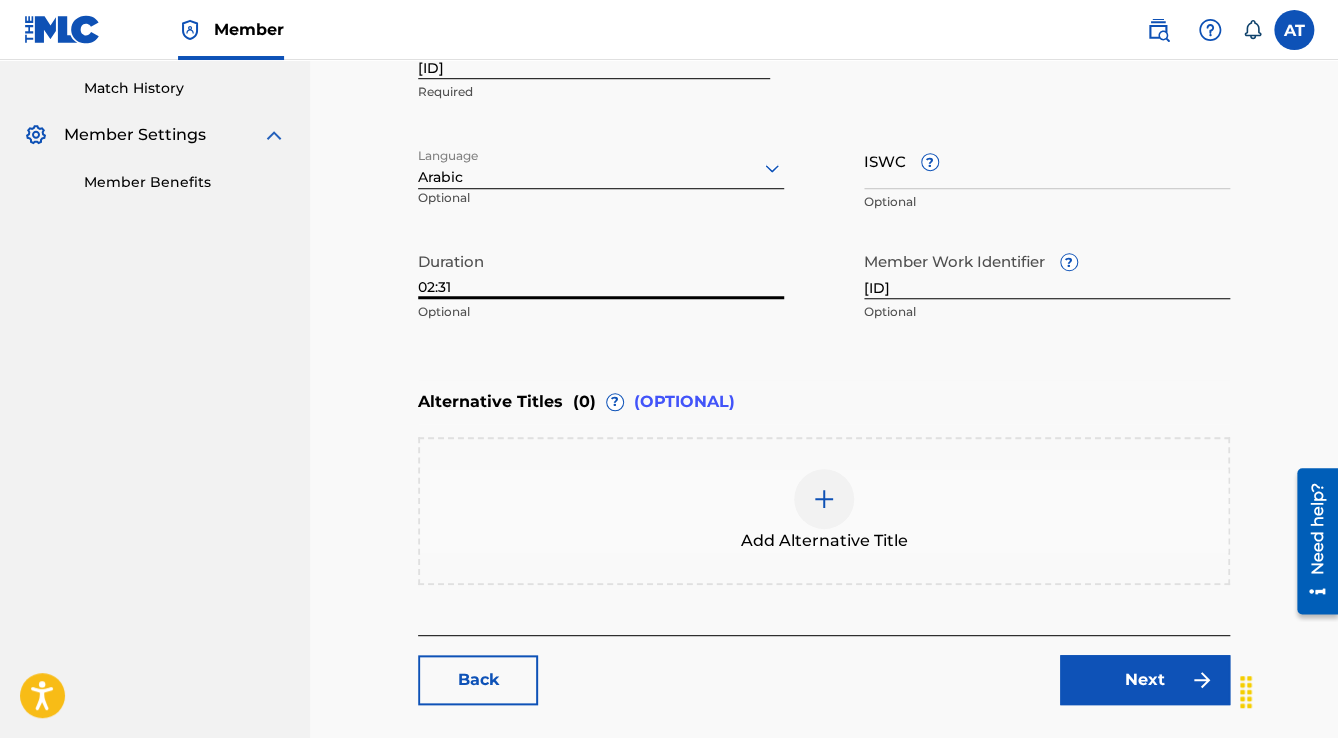 scroll, scrollTop: 677, scrollLeft: 0, axis: vertical 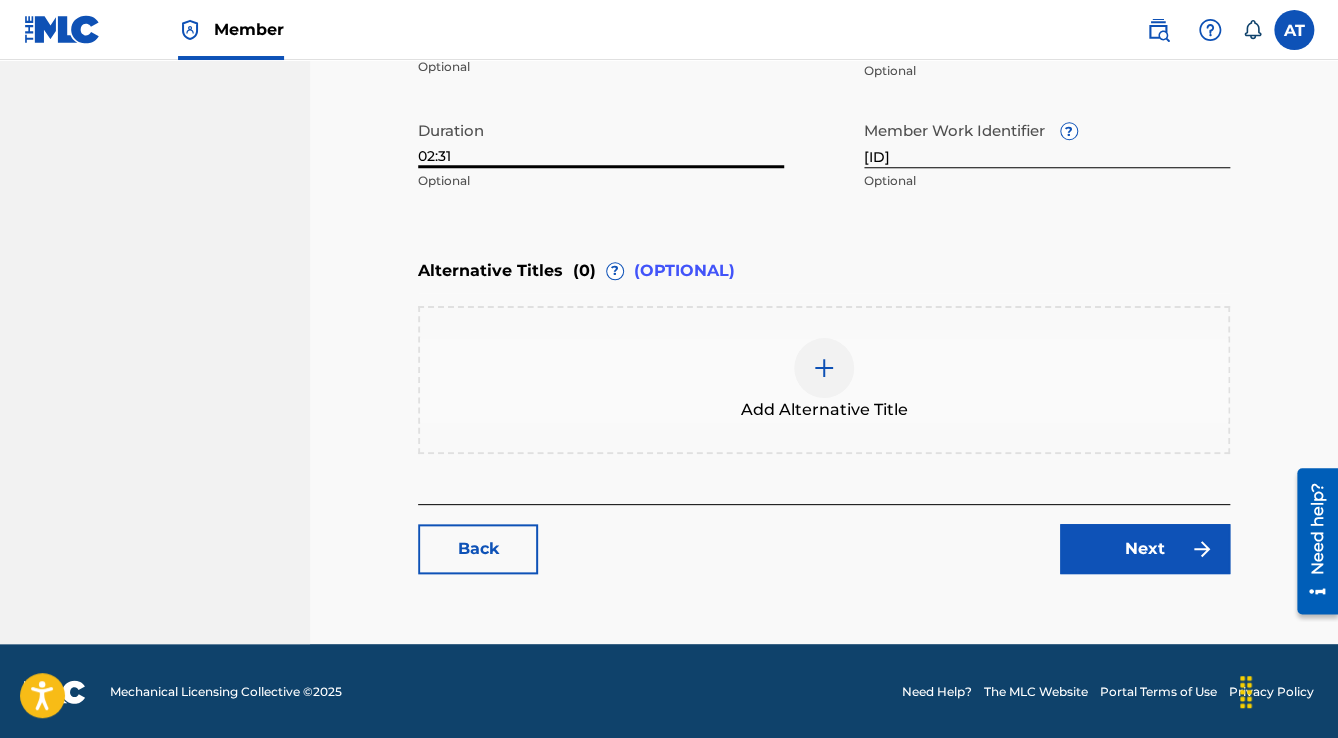 type on "02:31" 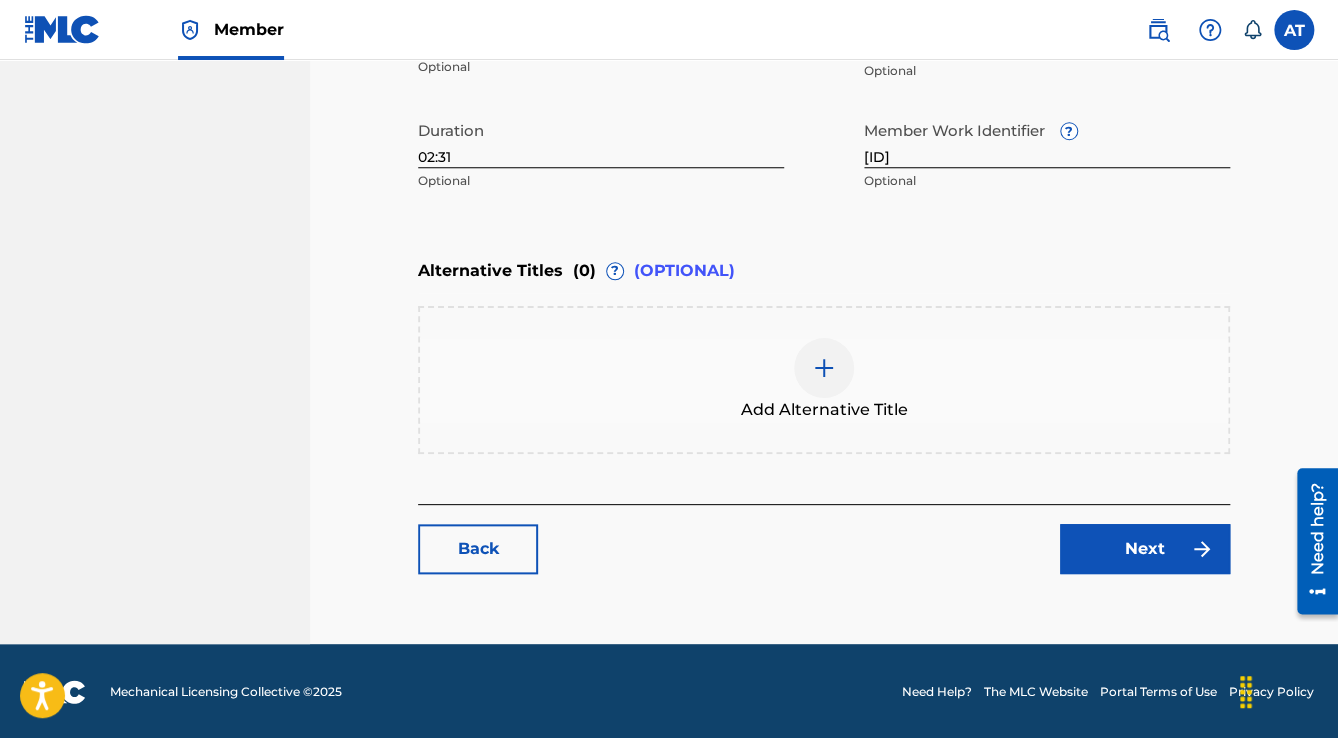 click on "Next" at bounding box center [1145, 549] 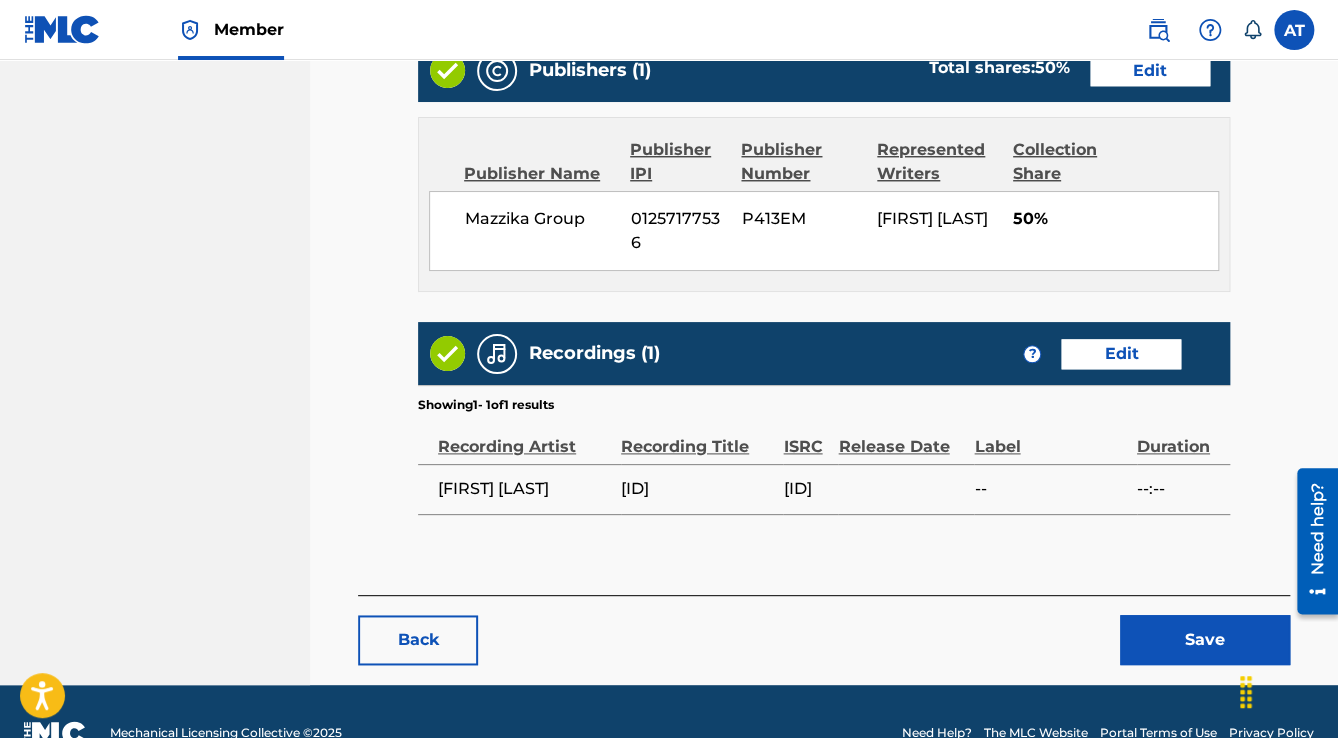 scroll, scrollTop: 952, scrollLeft: 0, axis: vertical 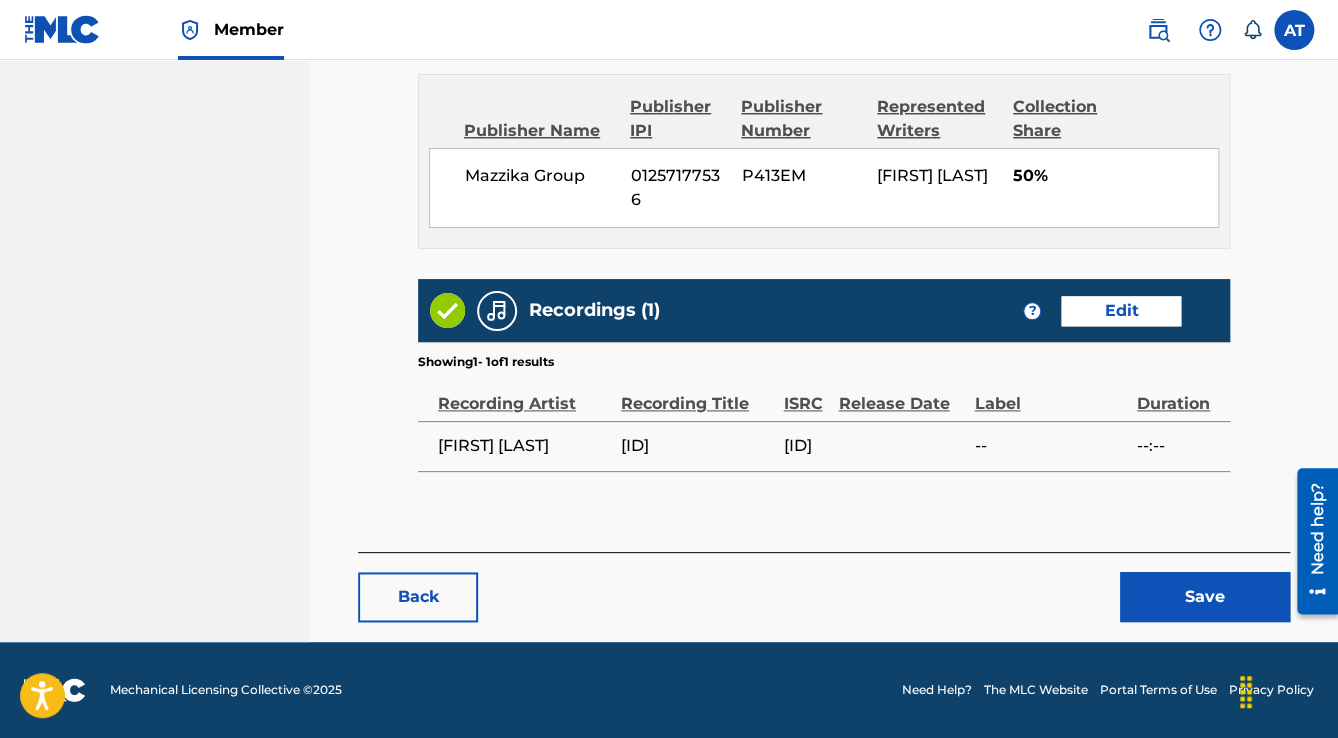 click on "Member Work Identifier [ID] MLC Song Code -- ISWC -- Duration 02:31 Language Arabic Alternative Titles No Alternative Titles Writers   (2) Edit Writer Name Writer IPI Writer Role [FIRST] [LAST] [NUMBER] Author [FIRST] [LAST] [NUMBER] Composer Publishers   (1) Total shares:  50 % Edit Publisher Name Publisher IPI Publisher Number Represented Writers Collection Share Mazzika Group [NUMBER] P413EM [FIRST] [LAST] 50% Total shares:  50 % Recordings   (1) ? Edit Showing  1  -   1  of  1   results   Recording Artist Recording Title ISRC Release Date Label Duration [FIRST] [LAST] [ID] -- --:-- Back Save" at bounding box center (824, -65) 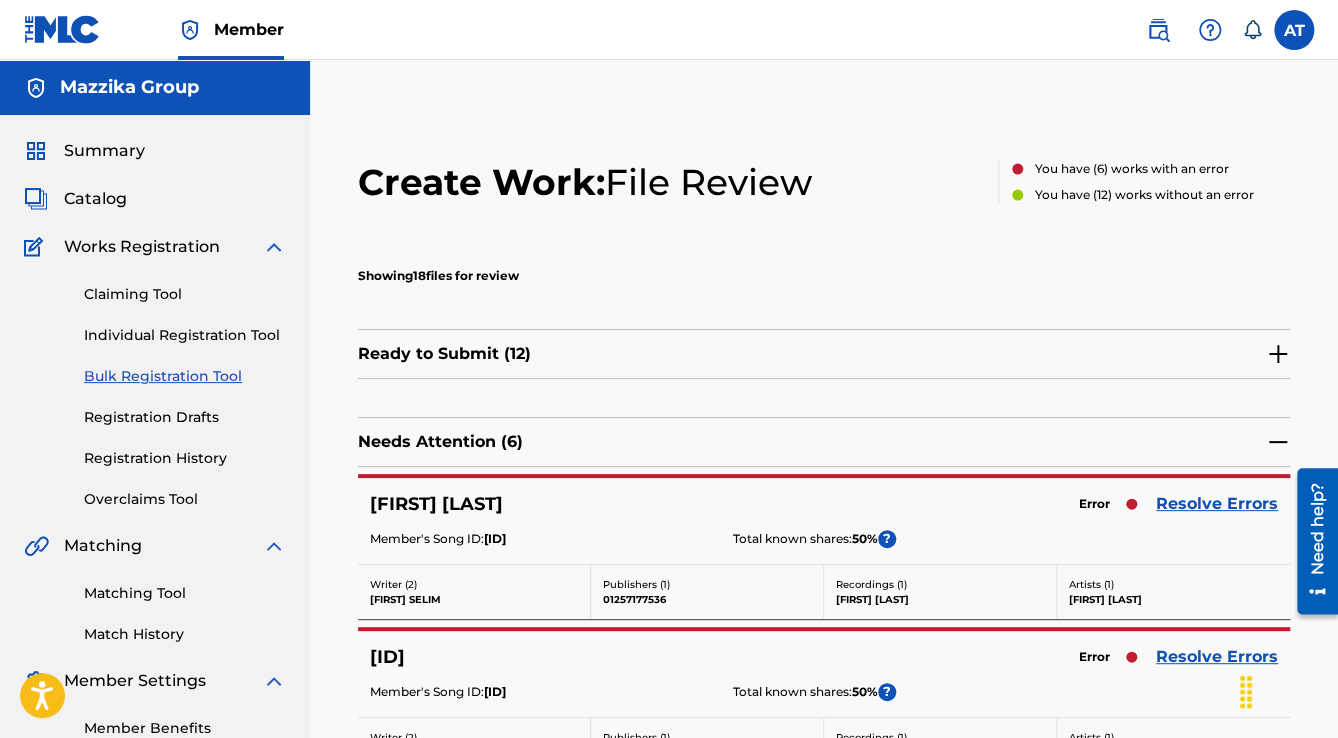 click on "Resolve Errors" at bounding box center [1217, 504] 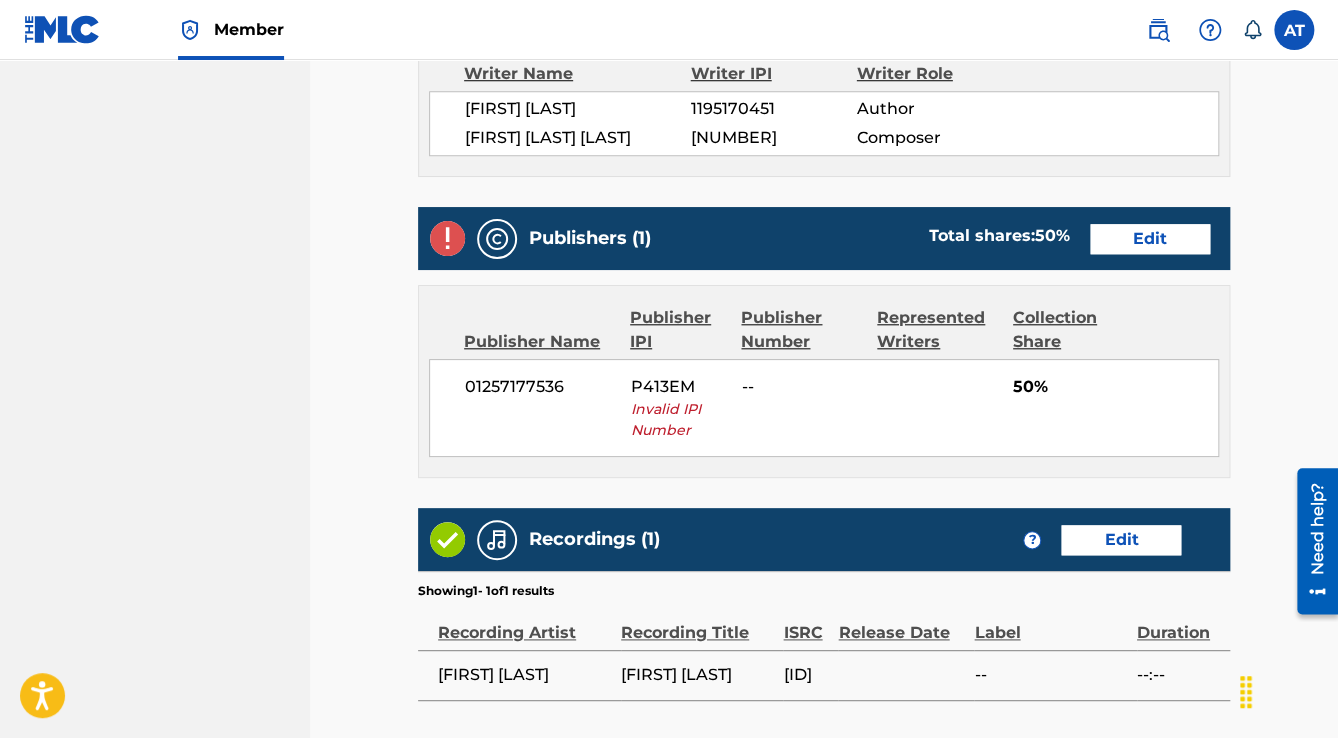 click on "Edit" at bounding box center [1150, 239] 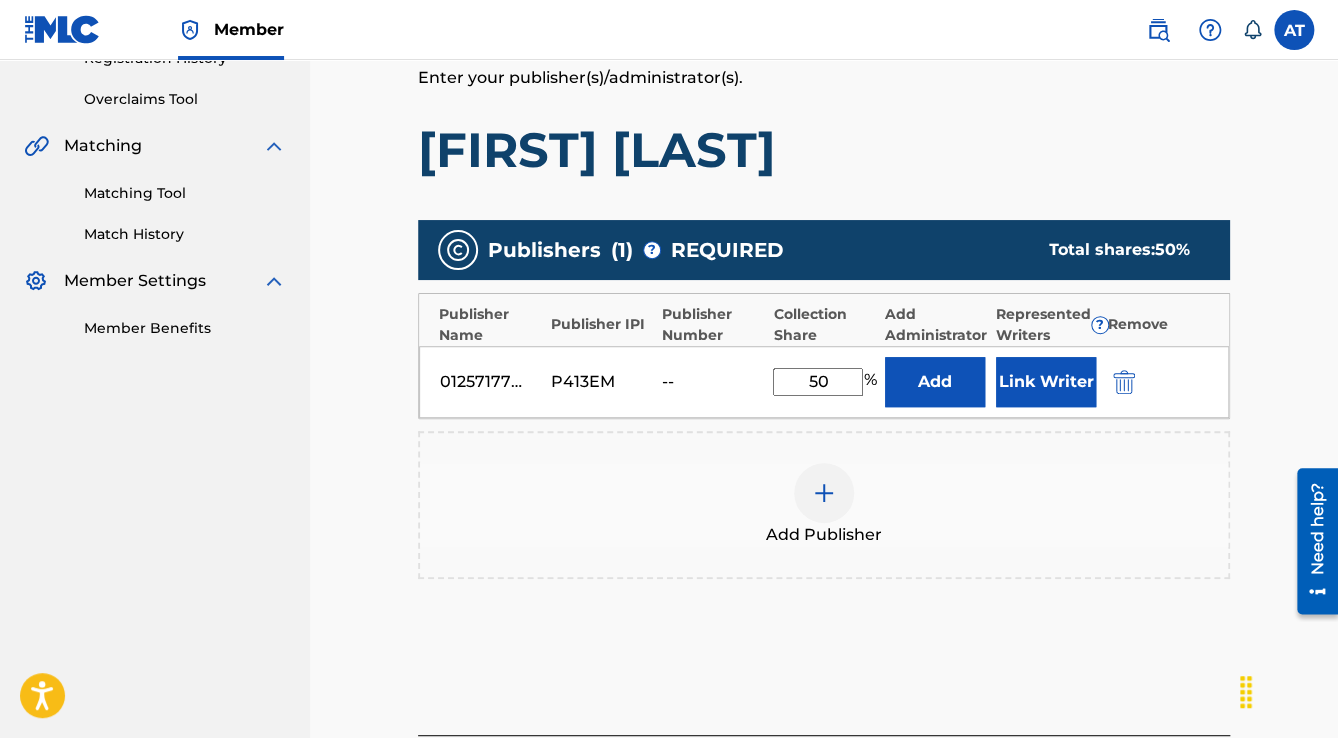 click at bounding box center [1152, 381] 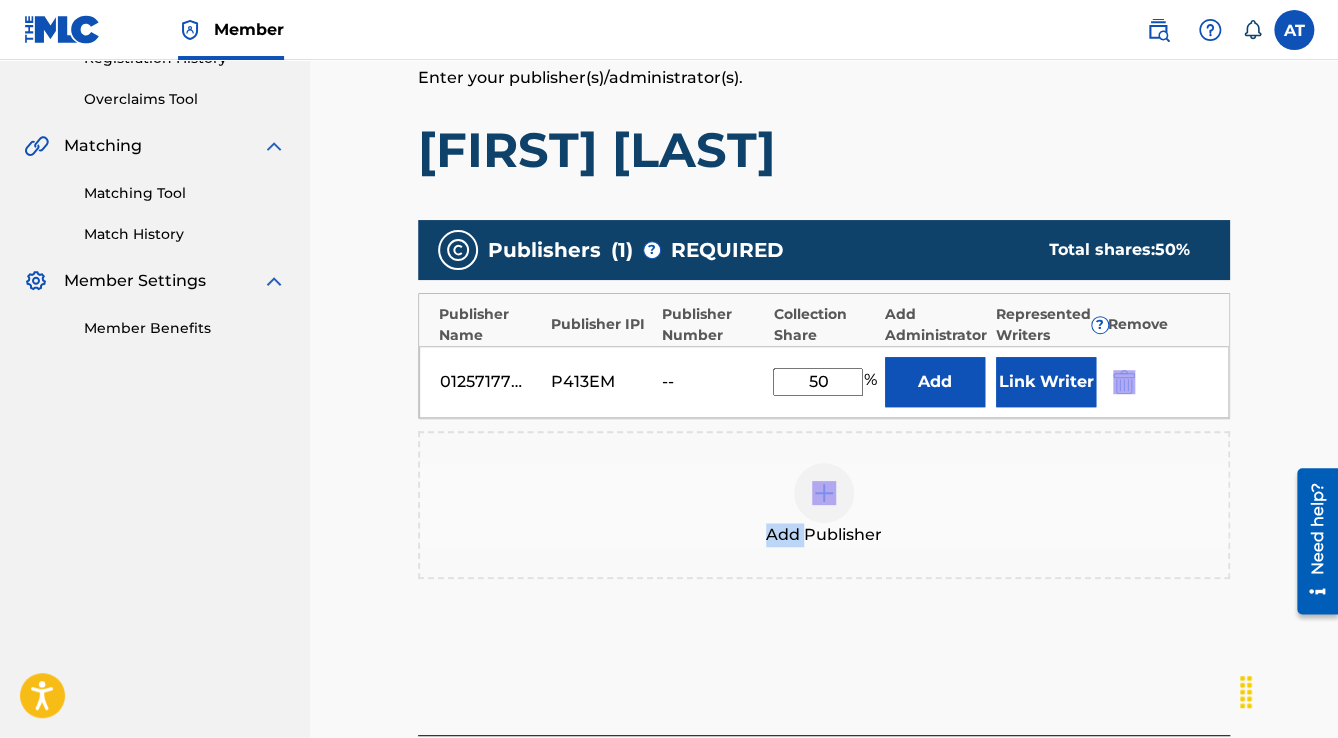 click at bounding box center [1152, 381] 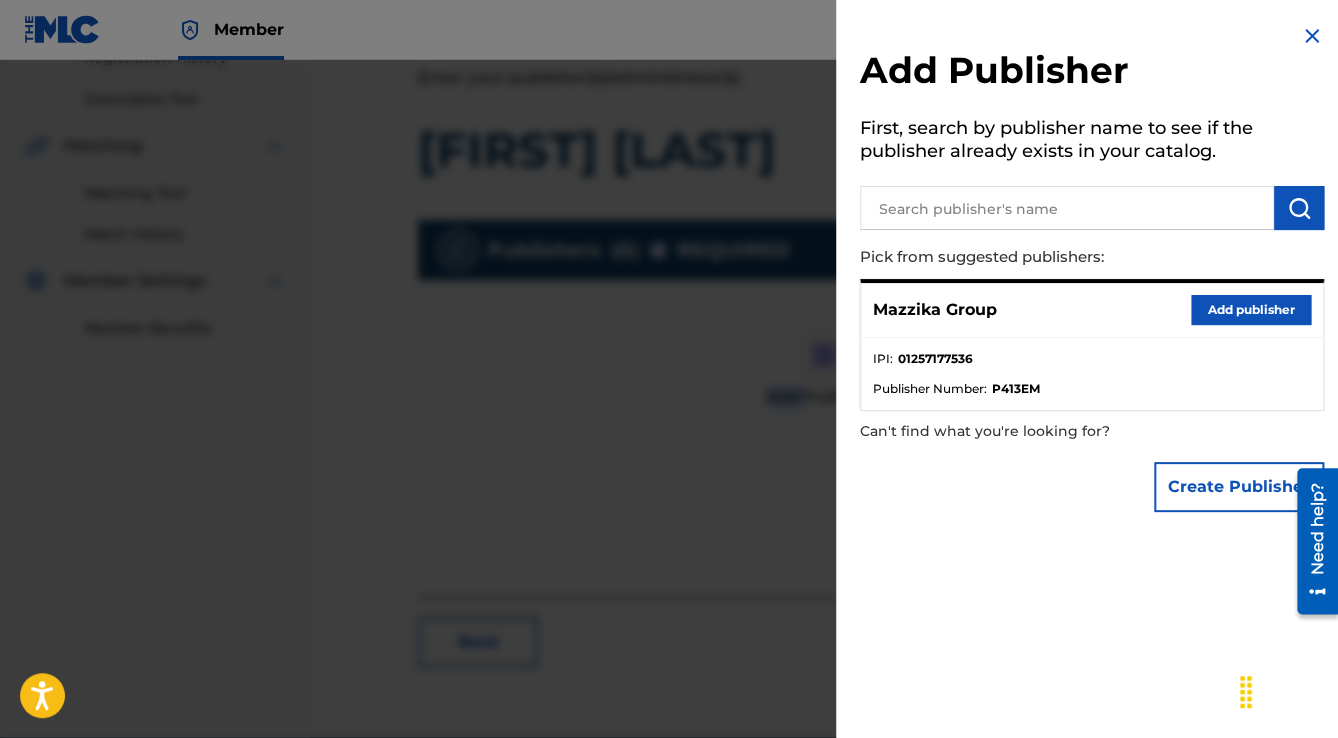 click on "Add publisher" at bounding box center [1251, 310] 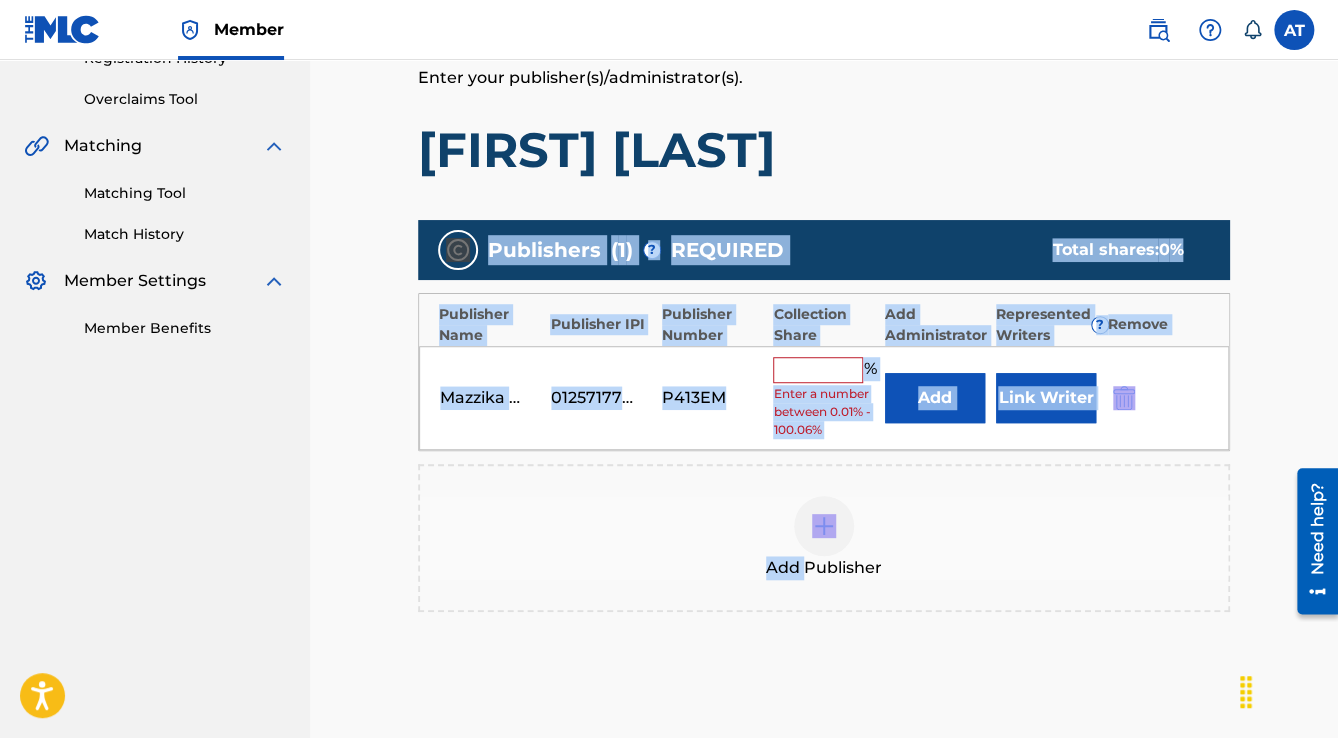 click at bounding box center (818, 370) 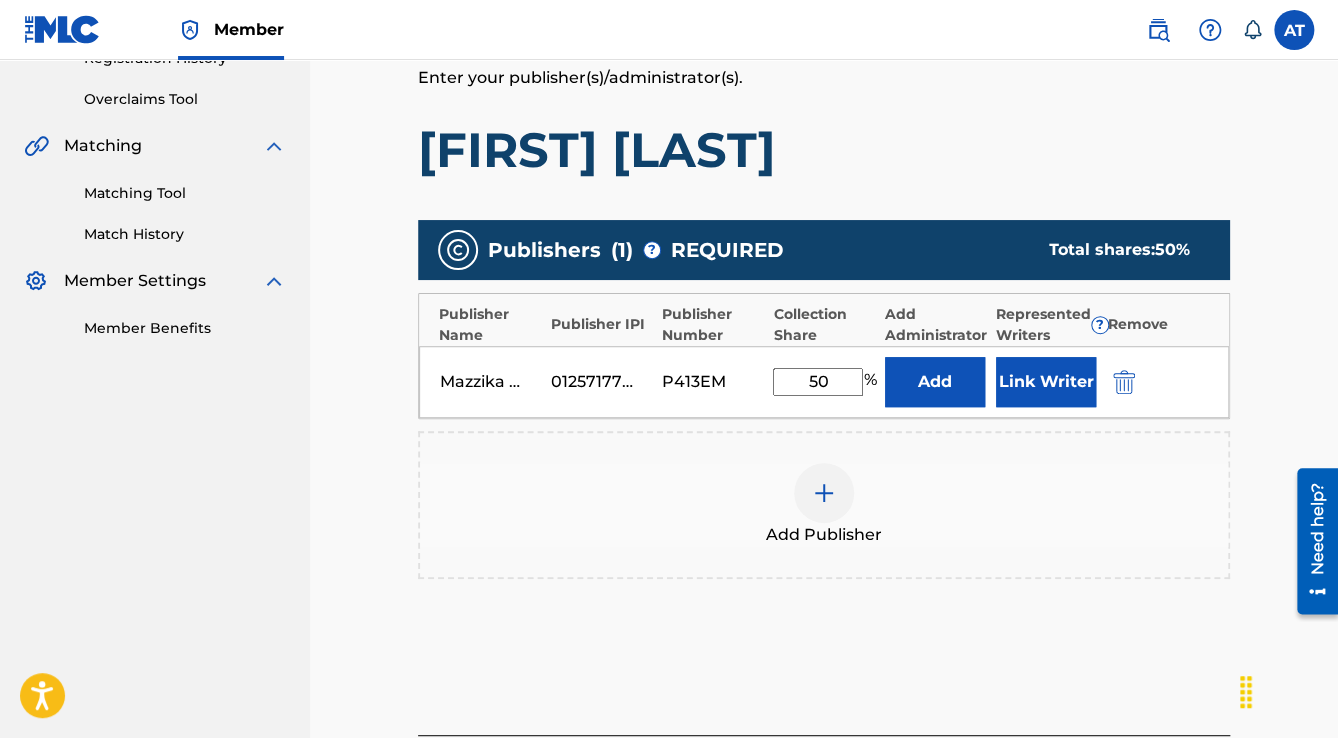 click on "Link Writer" at bounding box center (1046, 382) 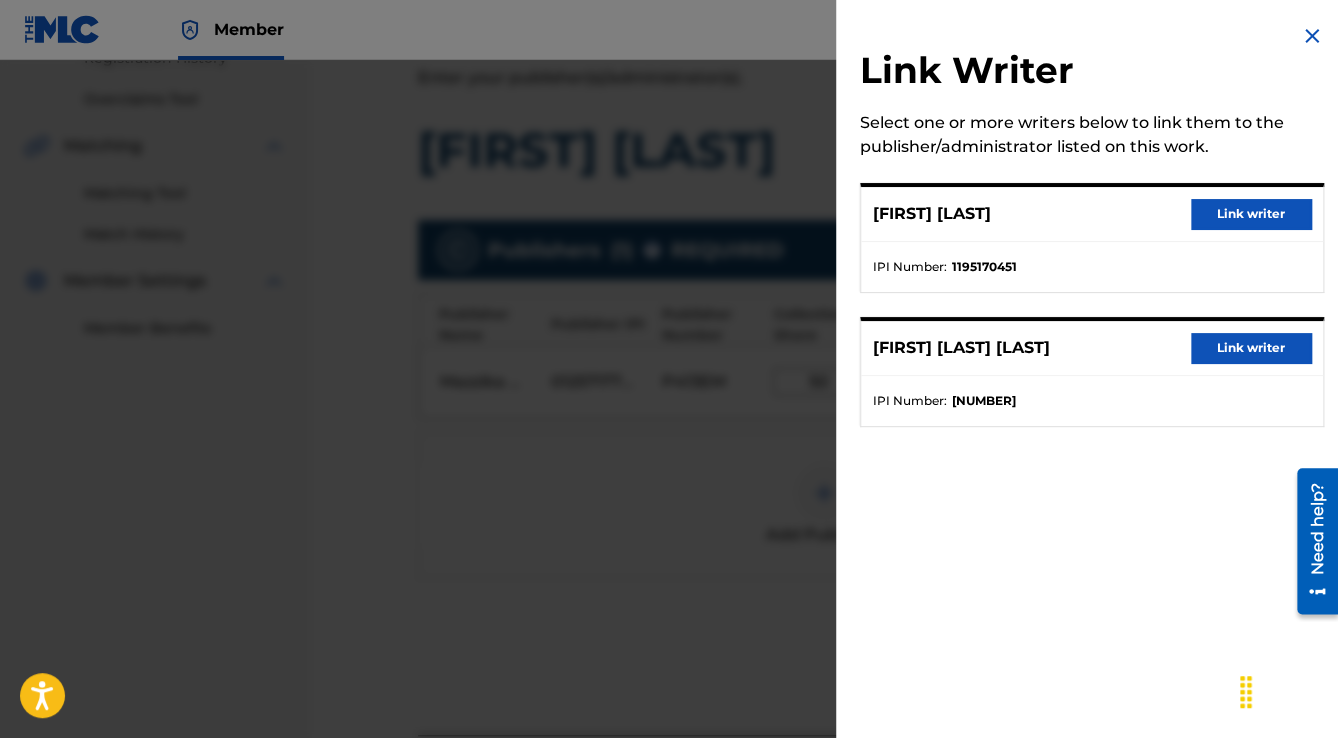 click on "Link writer" at bounding box center [1251, 214] 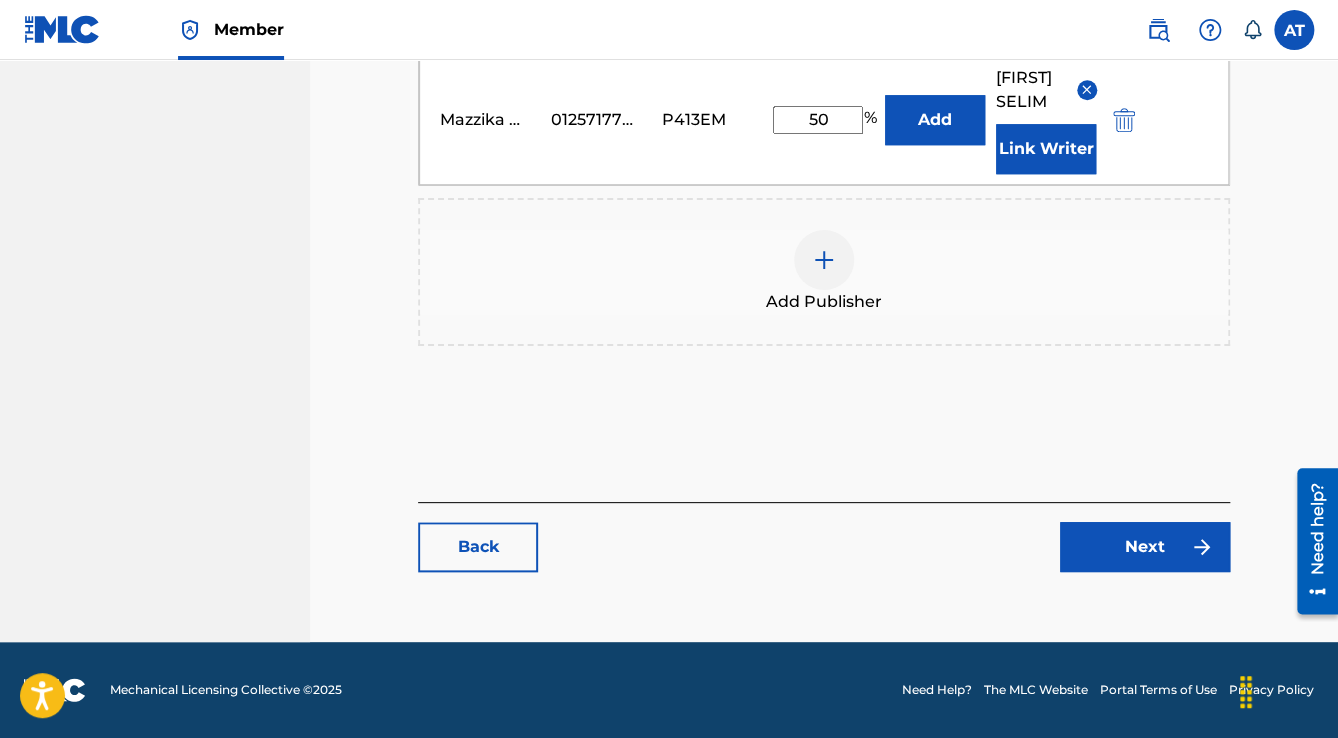click on "Next" at bounding box center (1145, 547) 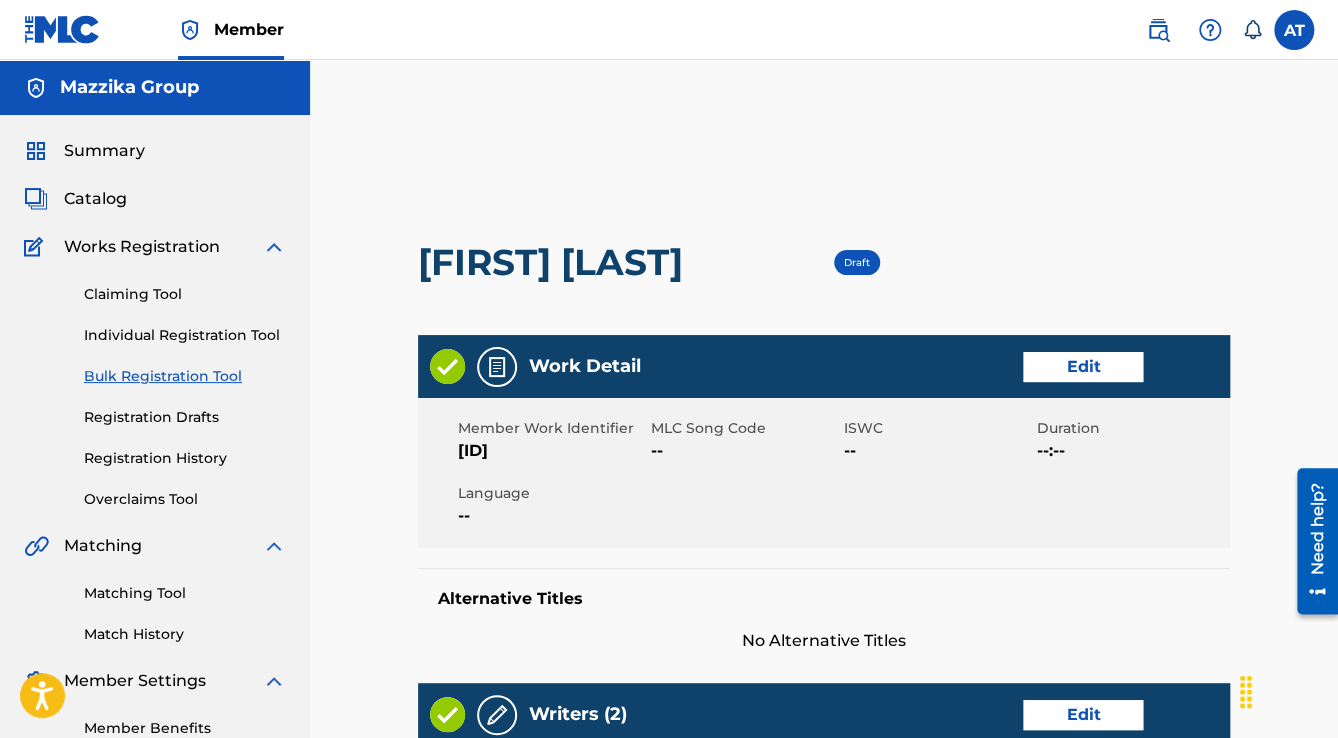 click on "Edit" at bounding box center (1083, 367) 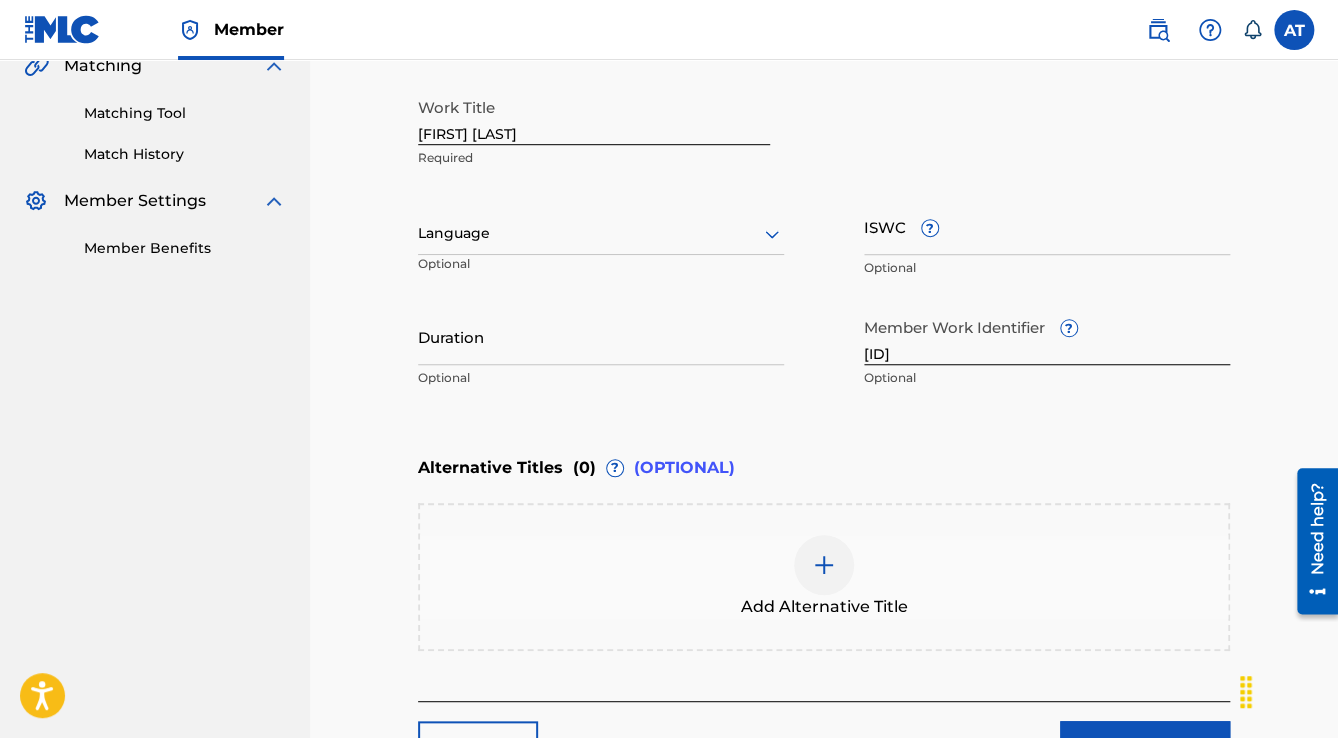 click at bounding box center (601, 233) 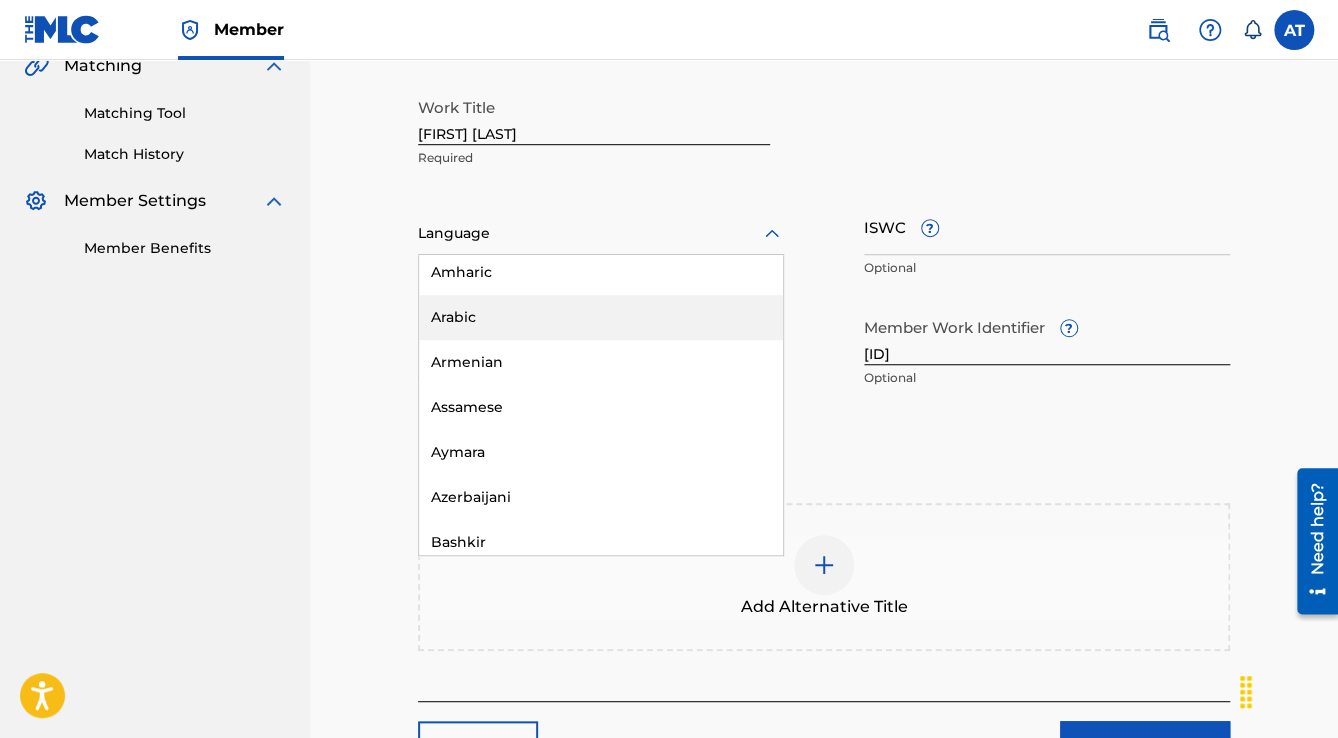 click on "Arabic" at bounding box center (601, 317) 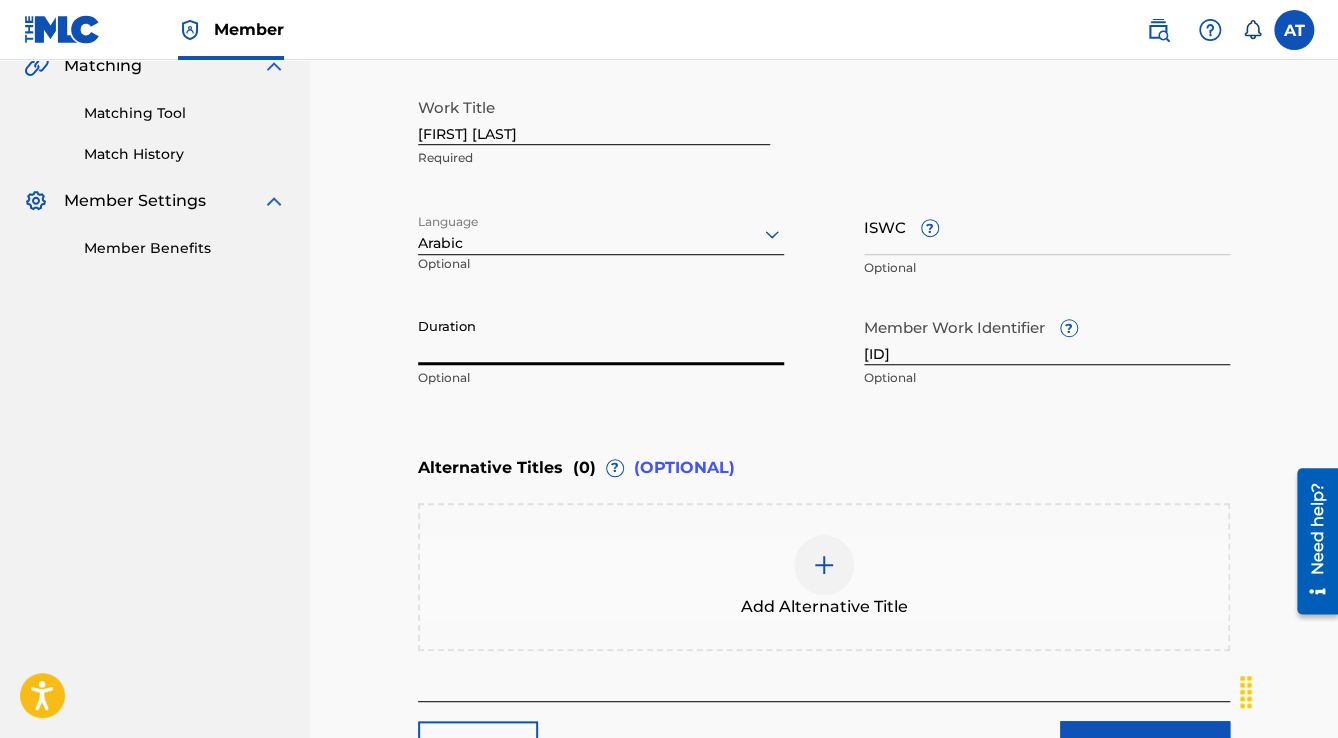 click on "Duration" at bounding box center (601, 336) 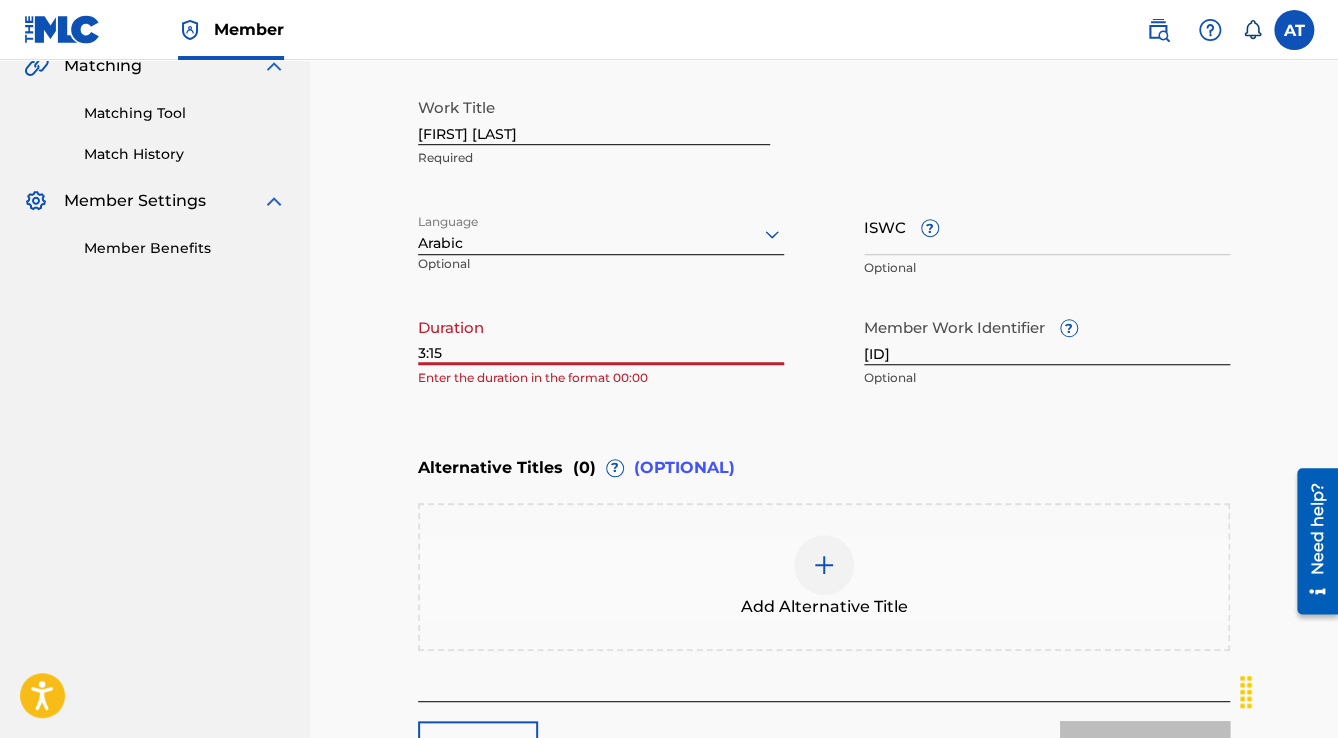 click on "3:15" at bounding box center (601, 336) 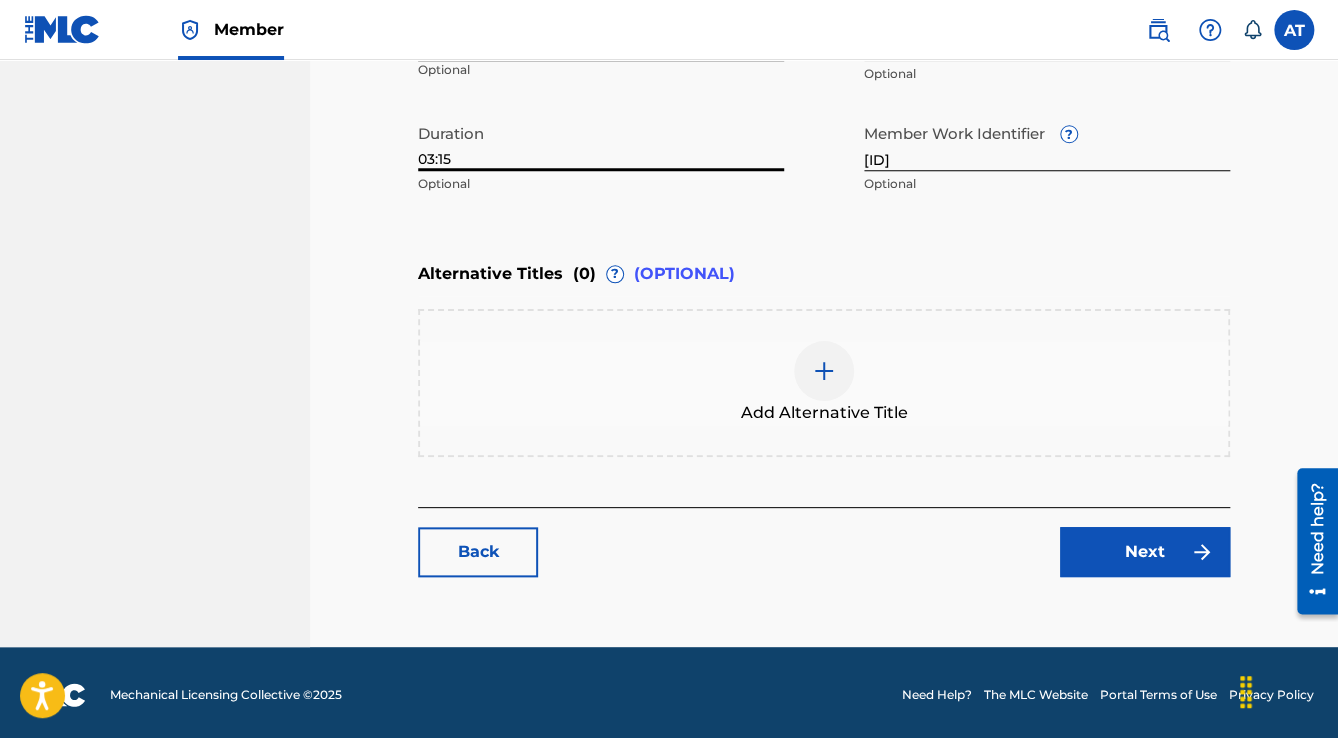 scroll, scrollTop: 677, scrollLeft: 0, axis: vertical 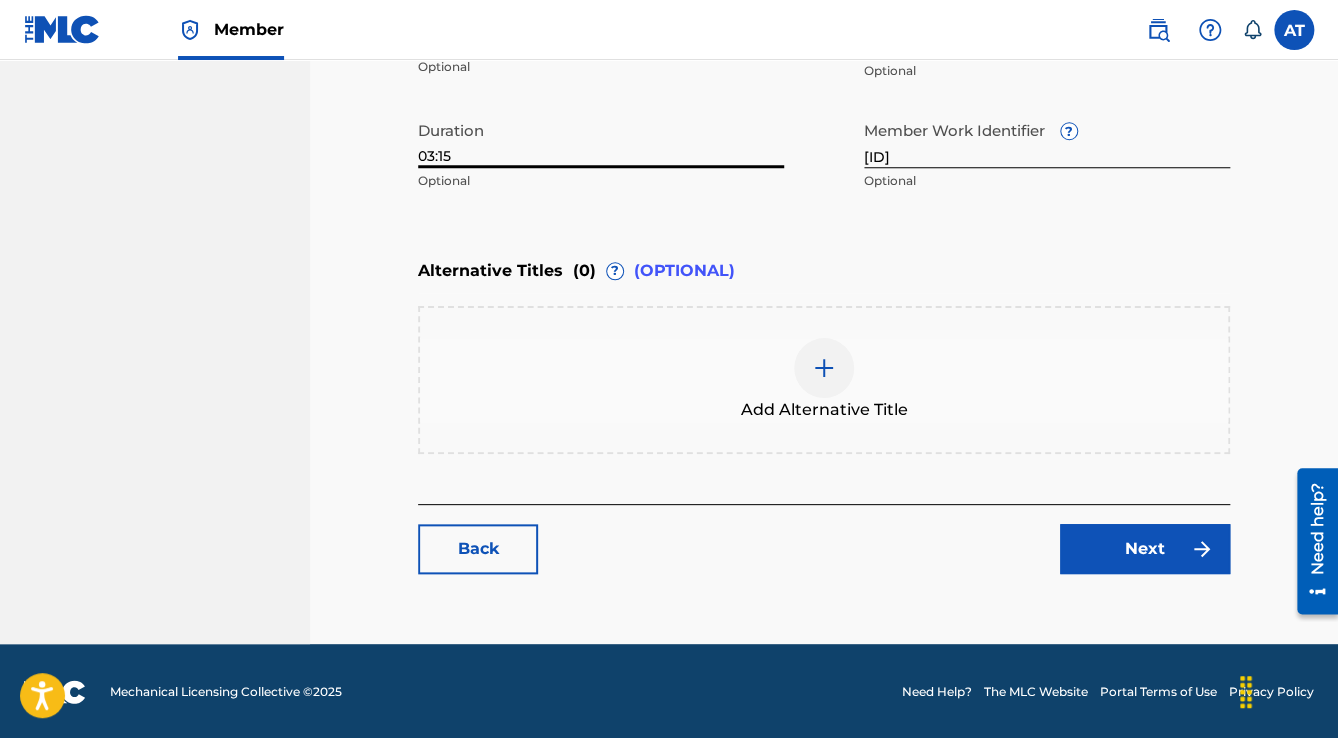 type on "03:15" 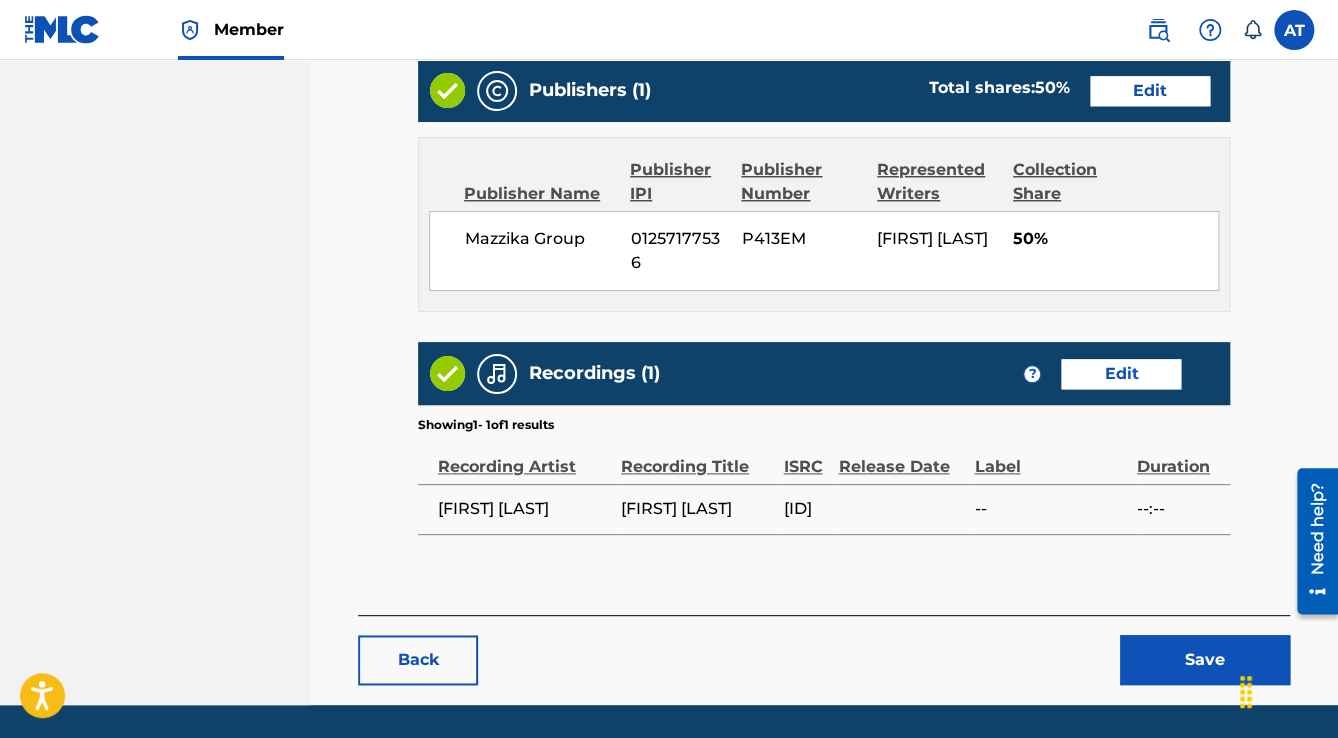 scroll, scrollTop: 952, scrollLeft: 0, axis: vertical 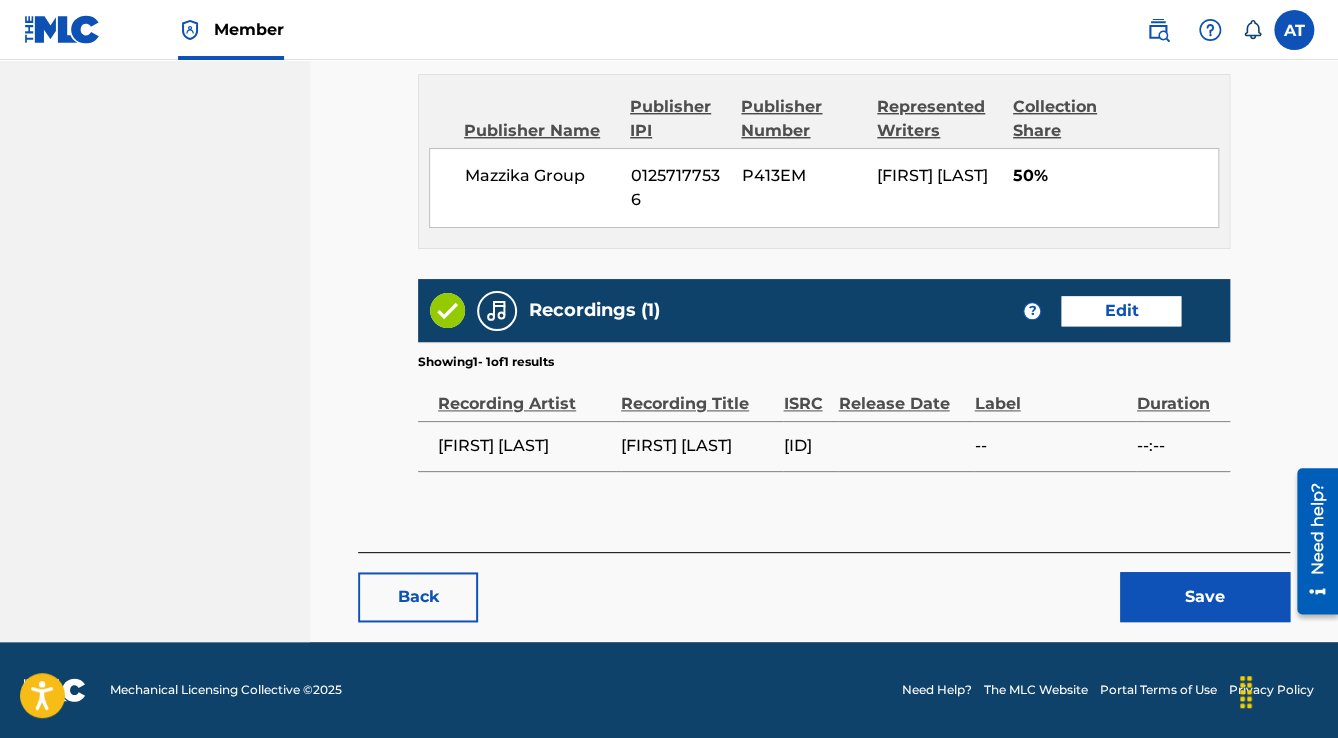 click on "Save" at bounding box center (1205, 597) 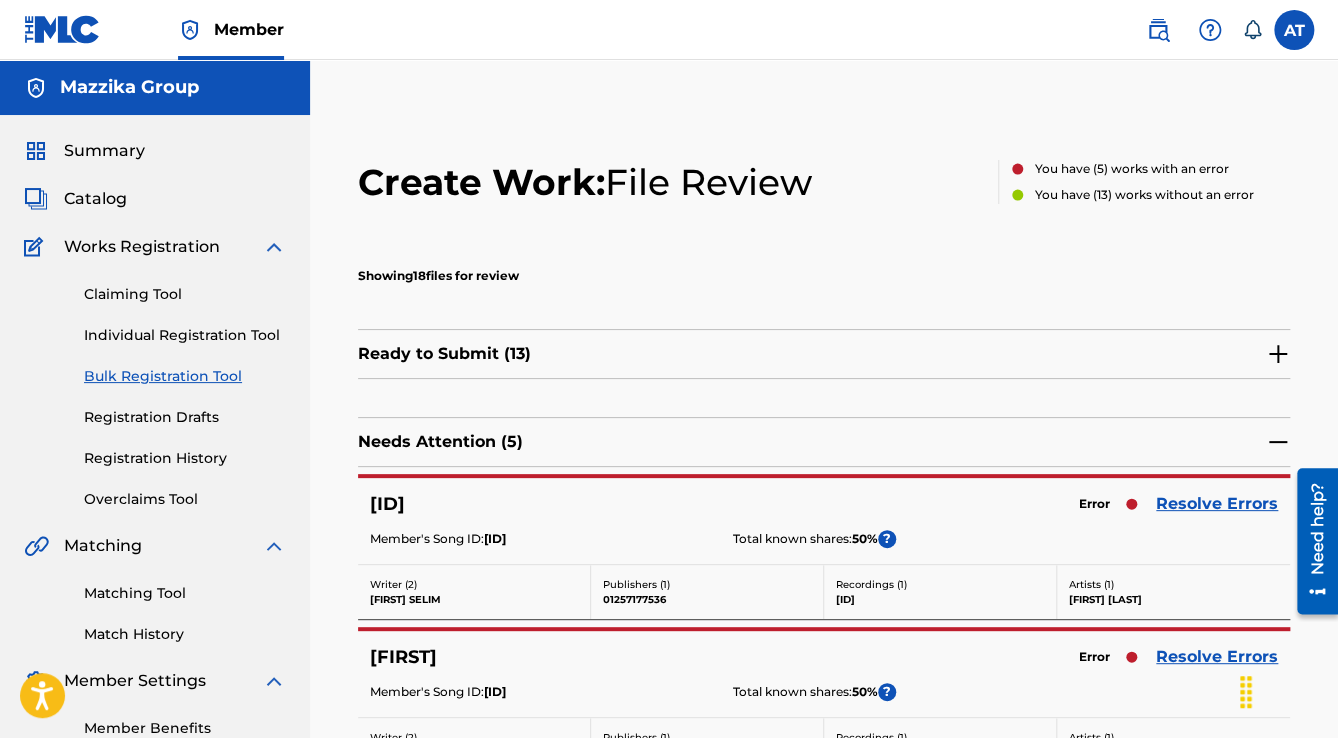 click on "Resolve Errors" at bounding box center [1217, 504] 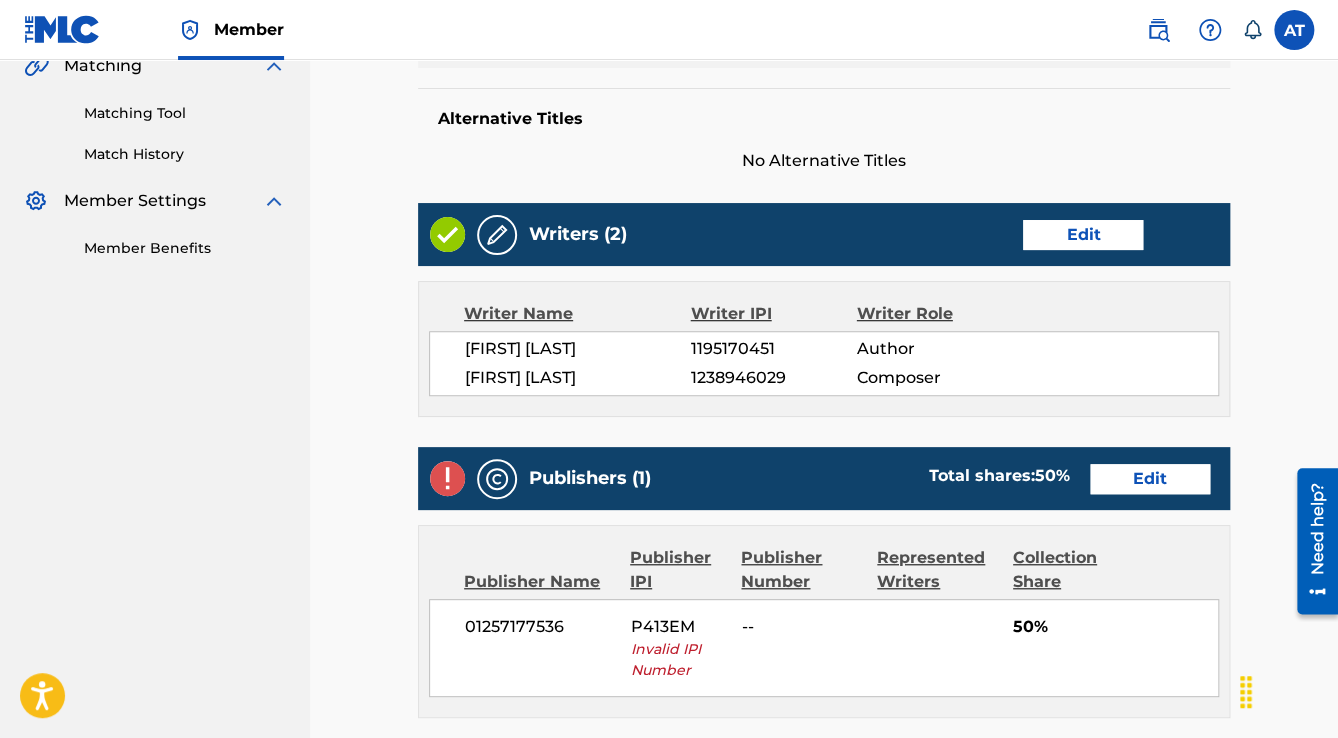 click on "Edit" at bounding box center [1150, 479] 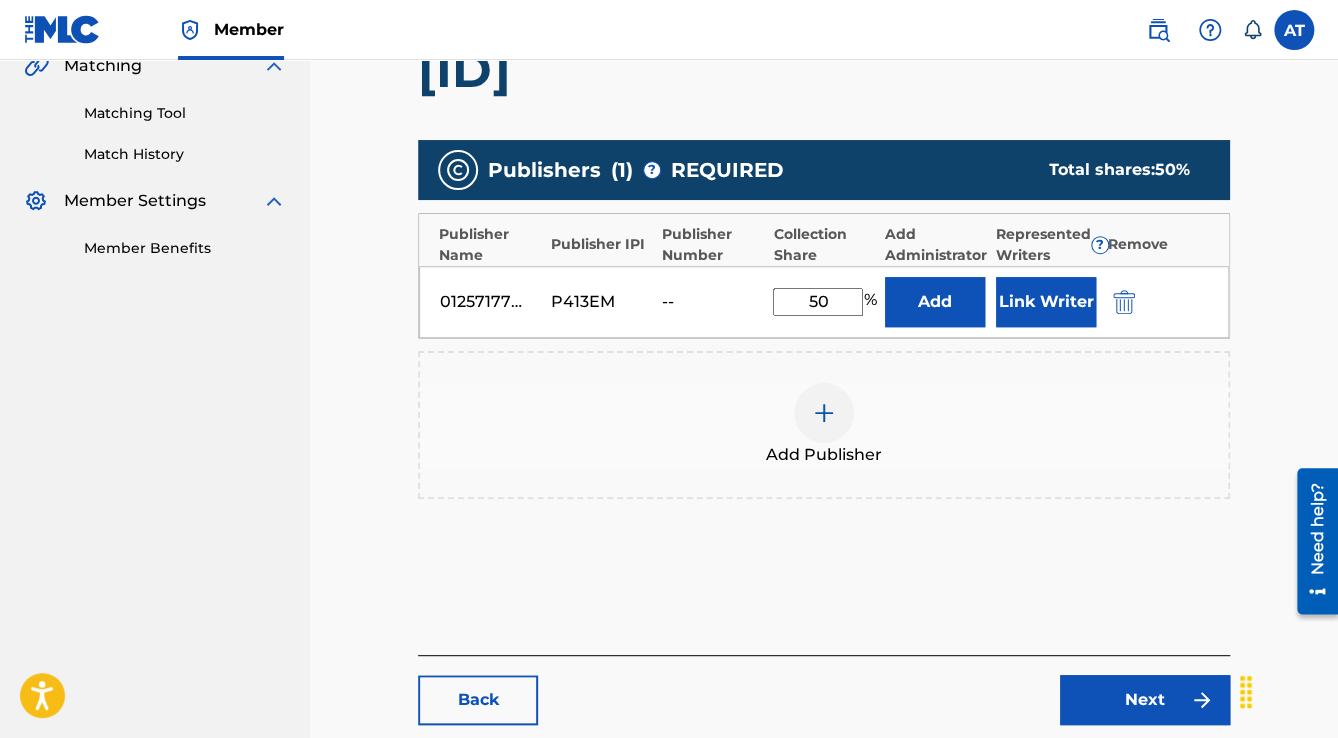 click at bounding box center [1124, 302] 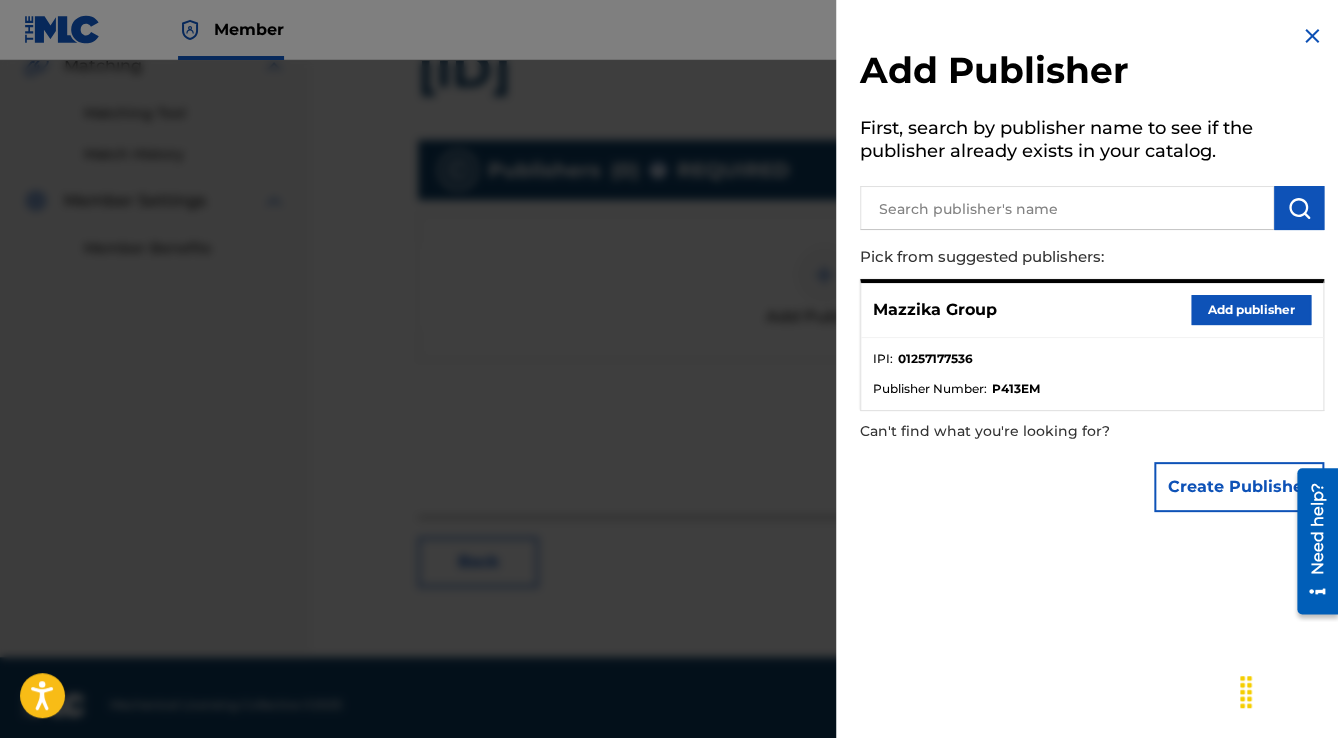 click on "Add publisher" at bounding box center (1251, 310) 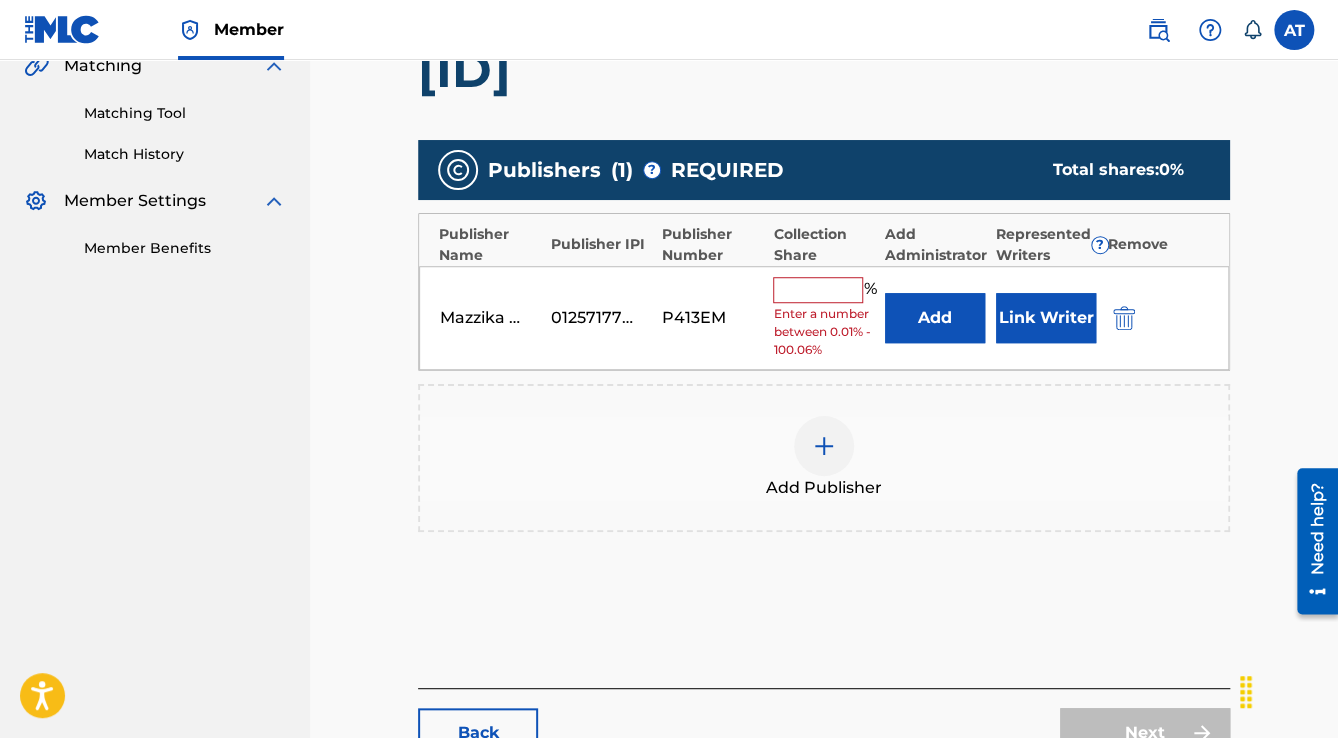 click at bounding box center (818, 290) 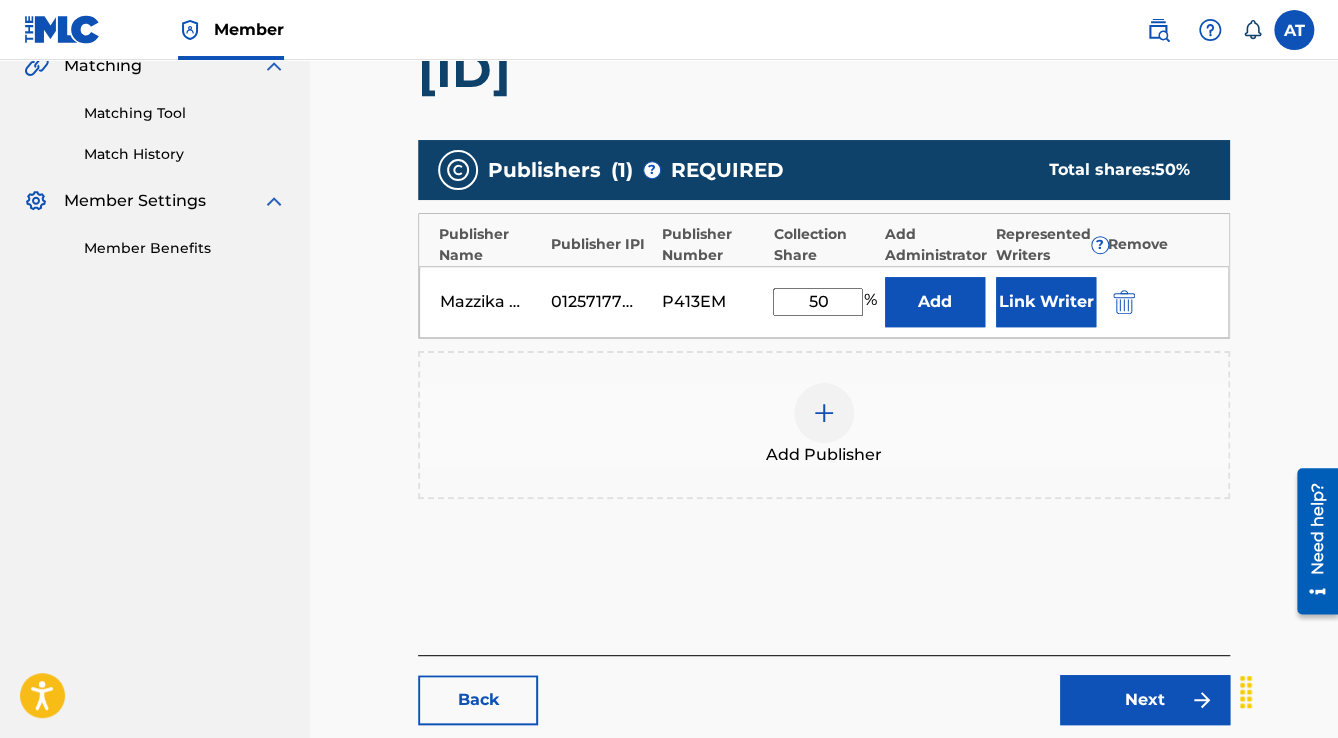 click on "Link Writer" at bounding box center [1046, 302] 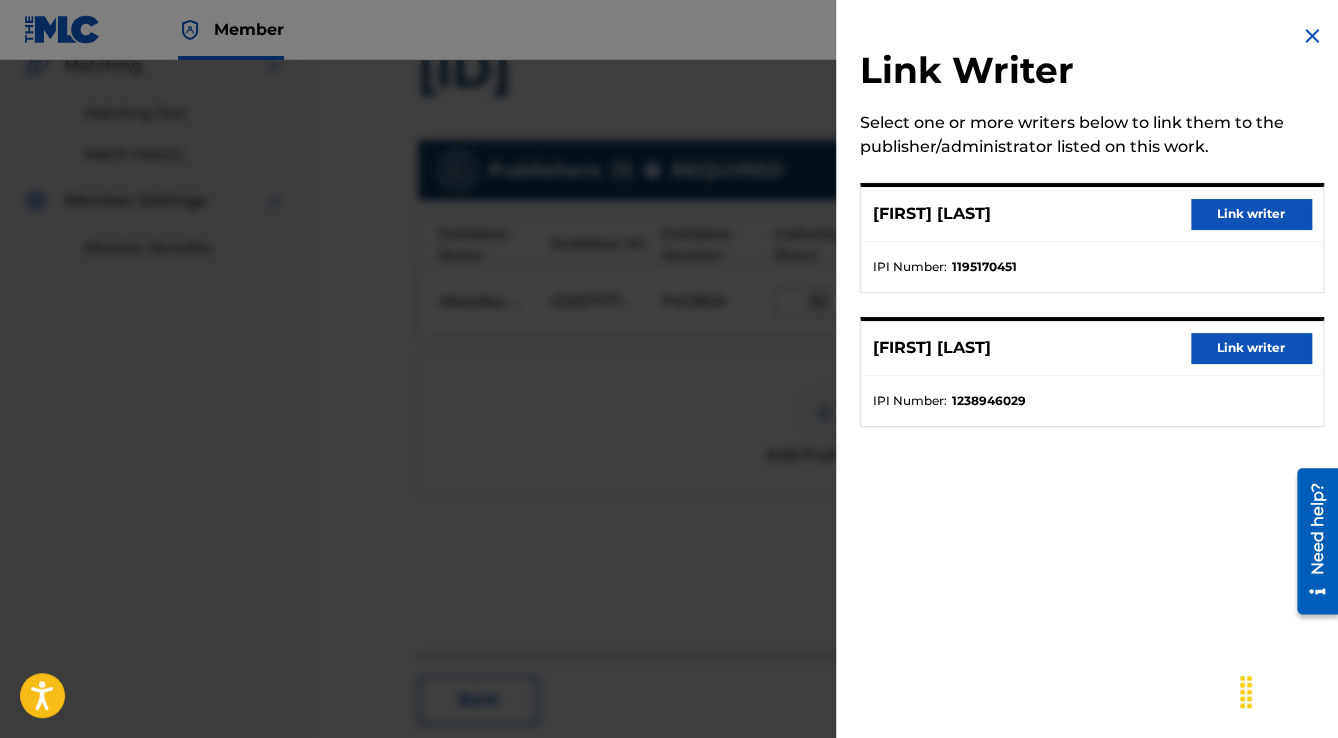 click on "Link writer" at bounding box center (1251, 214) 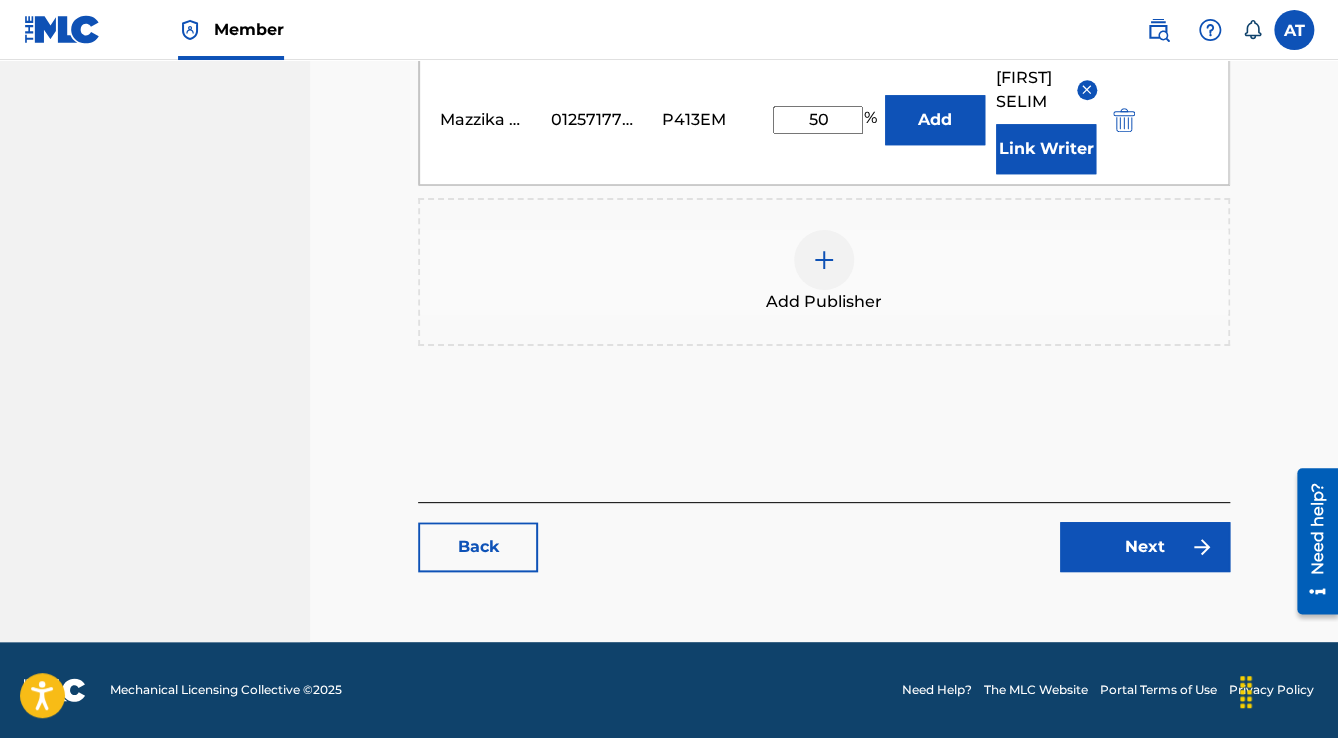 click on "Next" at bounding box center (1145, 547) 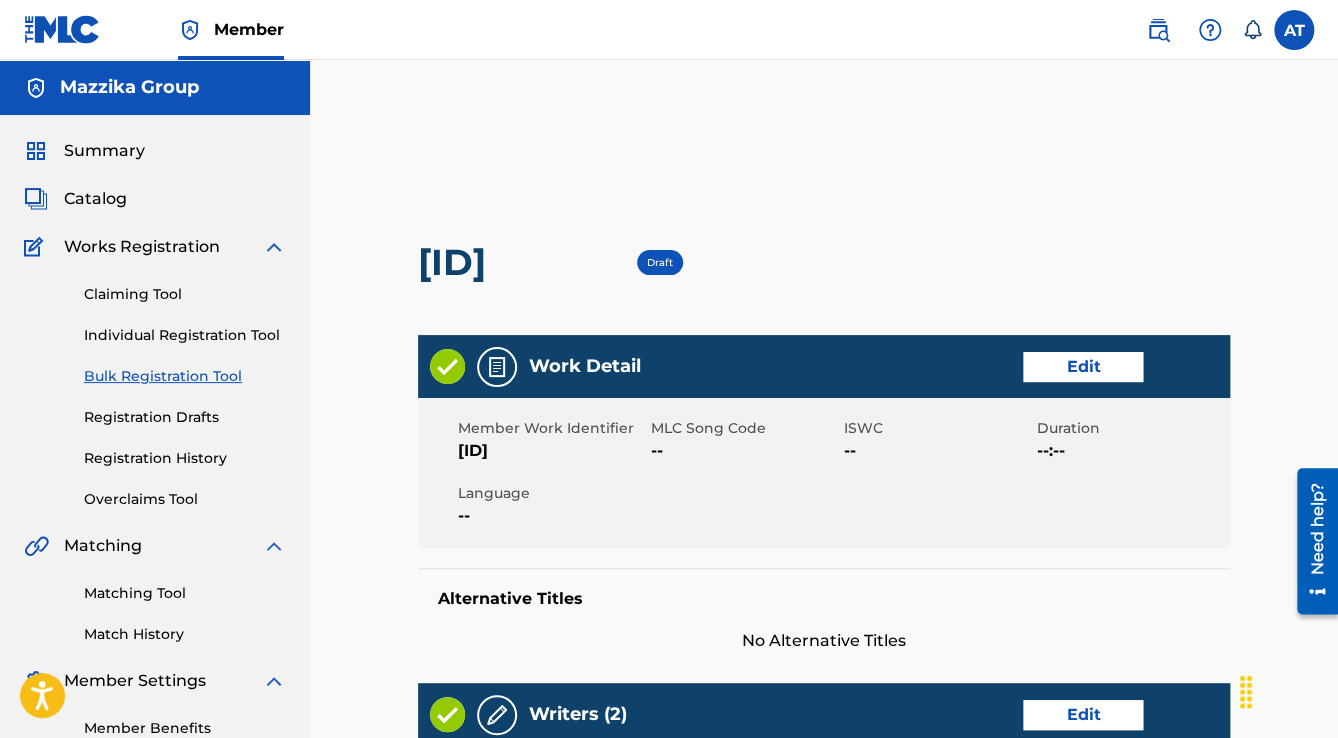 click on "Edit" at bounding box center [1083, 367] 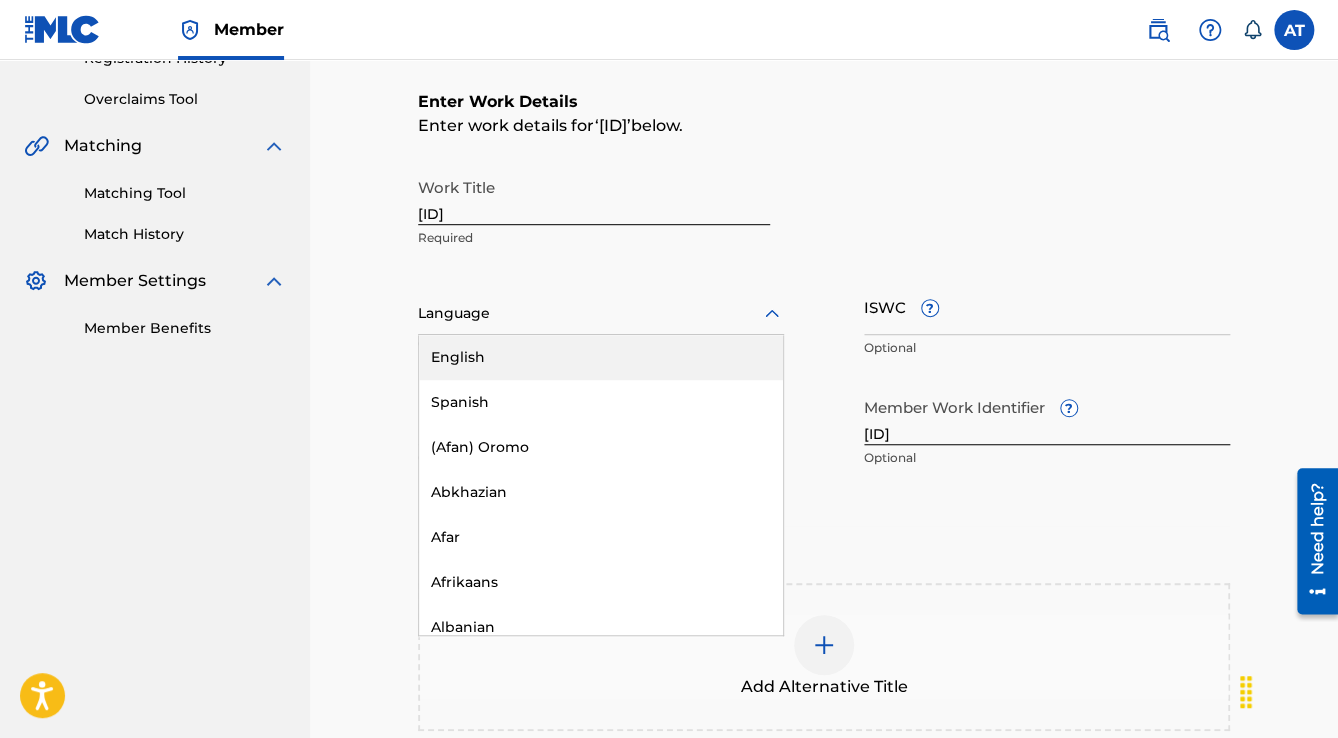 click at bounding box center [601, 313] 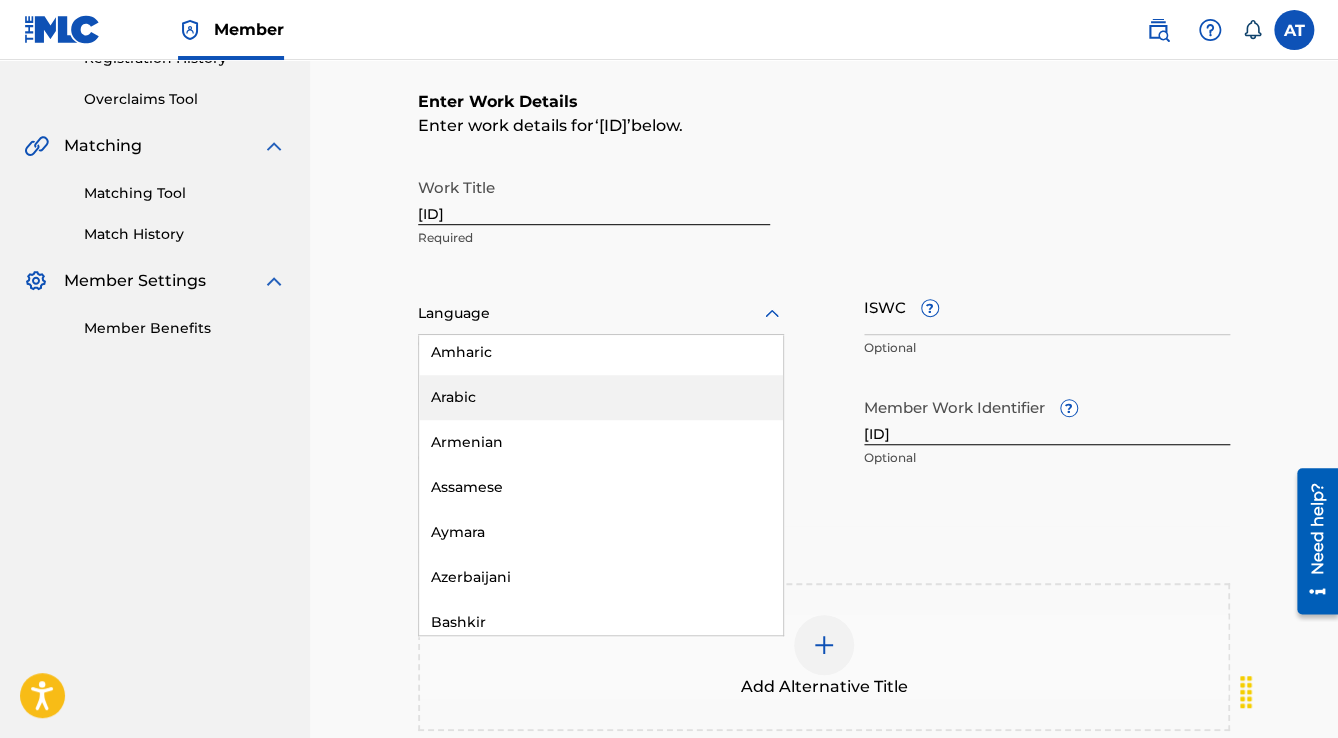 click on "Arabic" at bounding box center [601, 397] 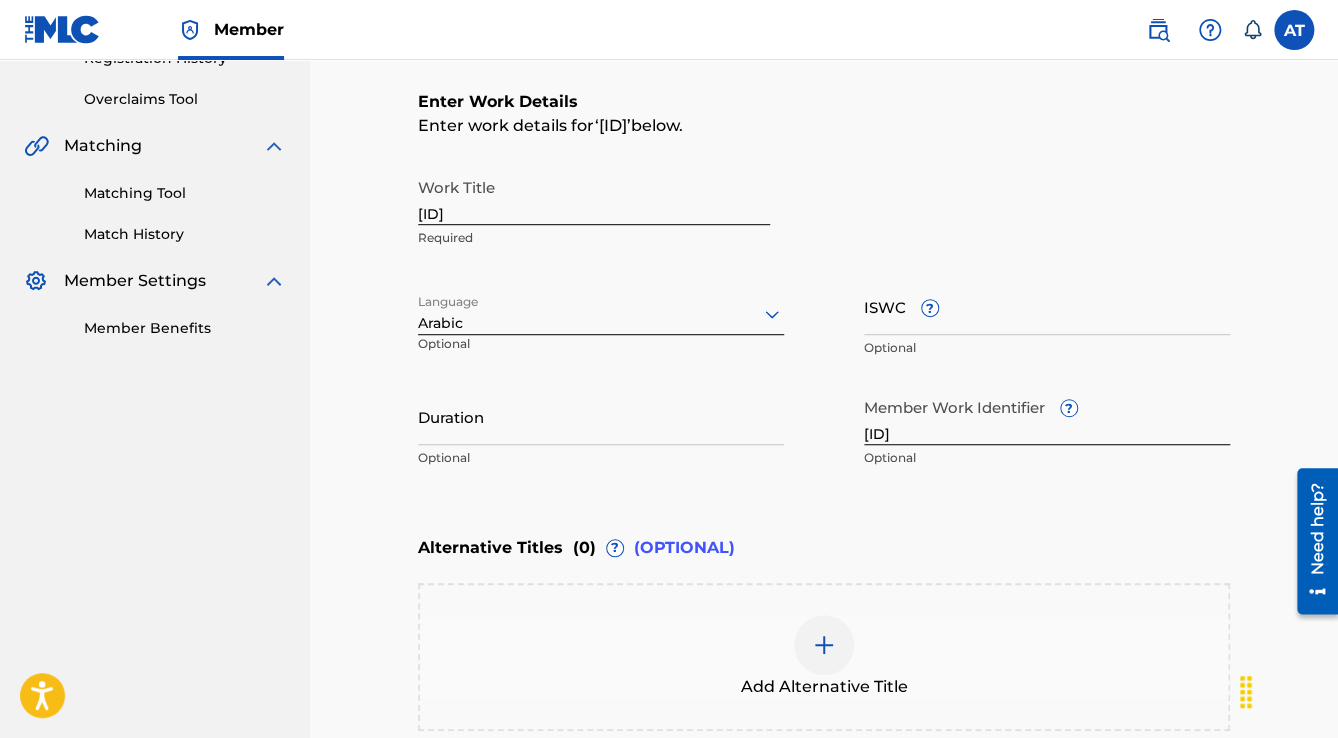 click on "Duration" at bounding box center [601, 416] 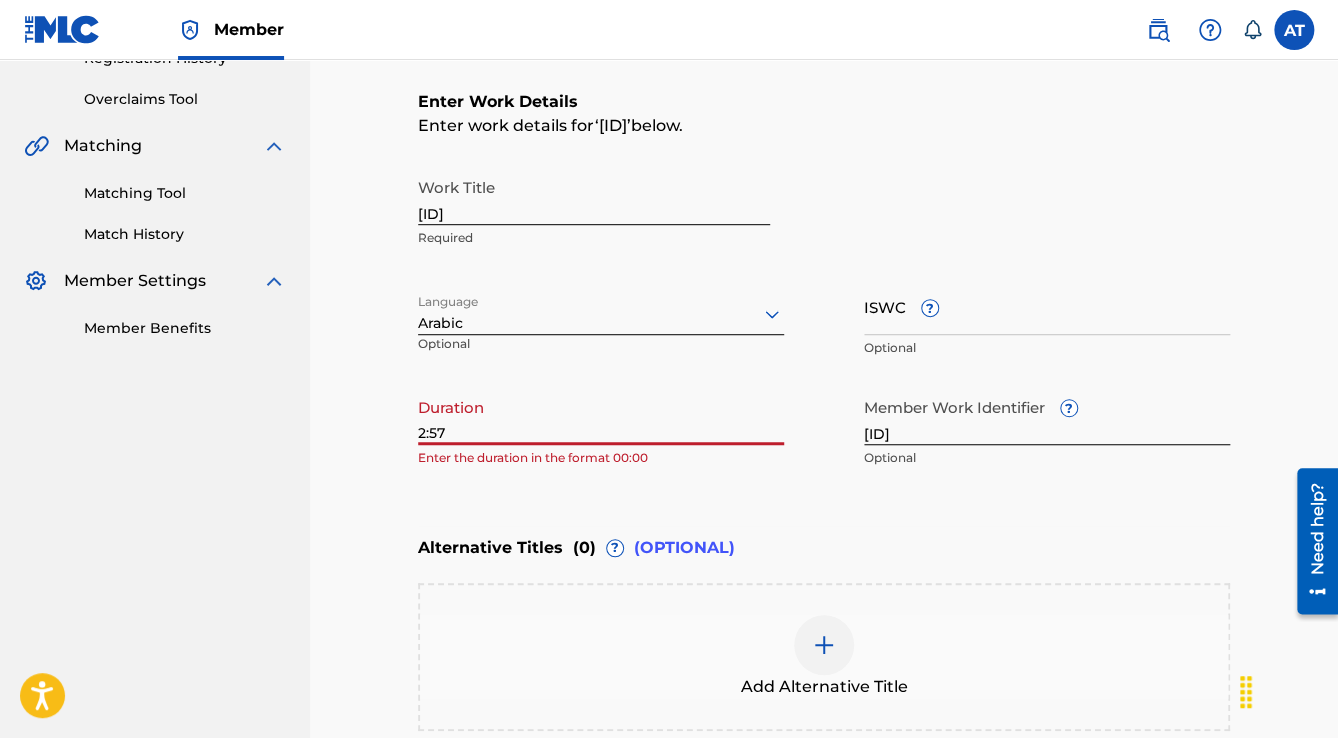 click on "Enter work details for  ‘ Shaklo 3adany ’  below. Work Title   Shaklo 3adany Required Language Arabic Optional ISWC   ? Optional Duration   2:57 Enter the duration in the format 00:00 Member Work Identifier   ? [ID] Optional Alternative Titles ( 0 ) ? (OPTIONAL) Add Alternative Title Back Next" at bounding box center [824, 330] 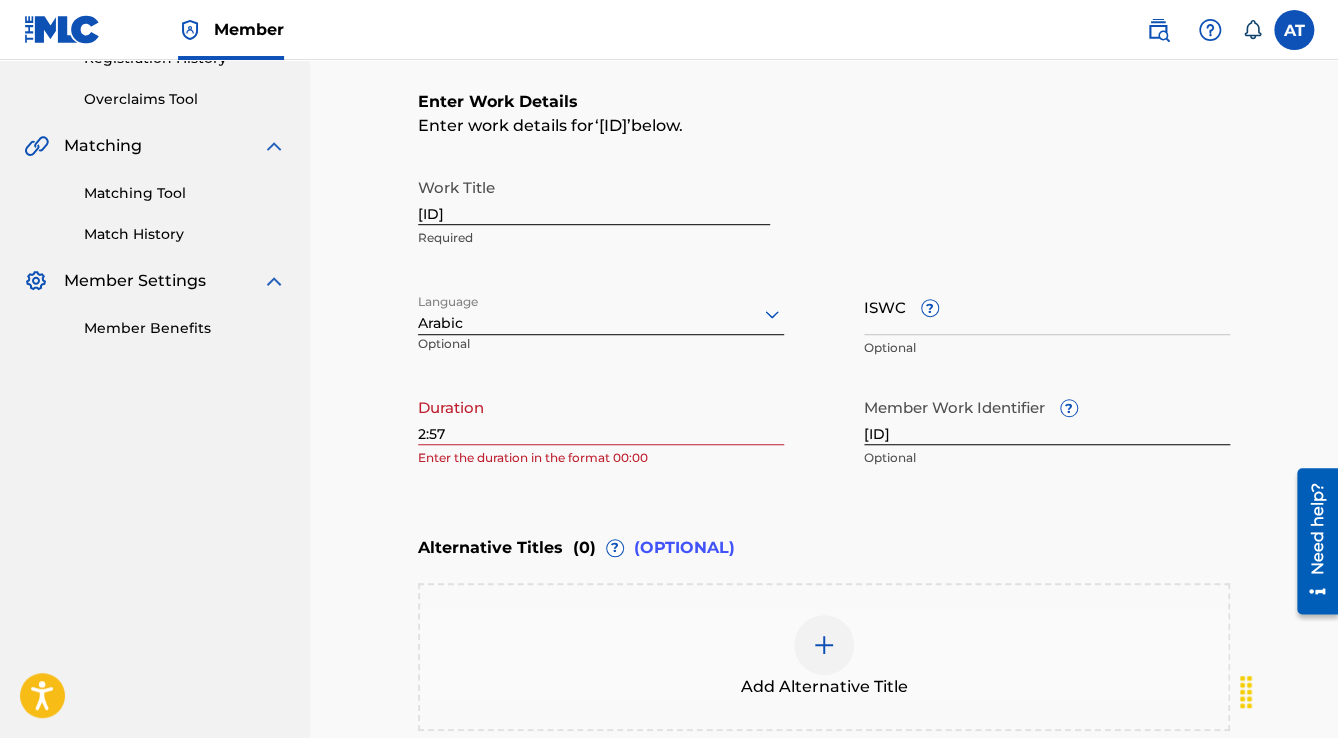 click on "2:57" at bounding box center (601, 416) 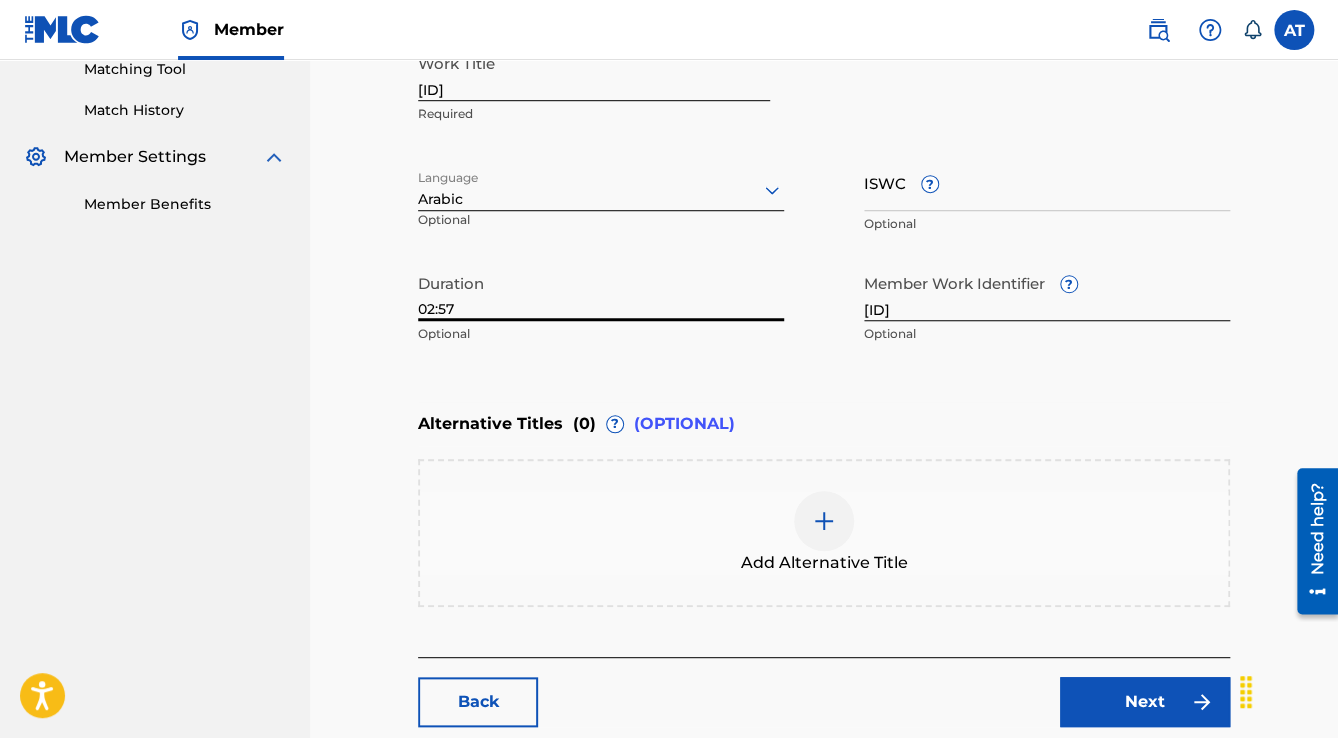 scroll, scrollTop: 677, scrollLeft: 0, axis: vertical 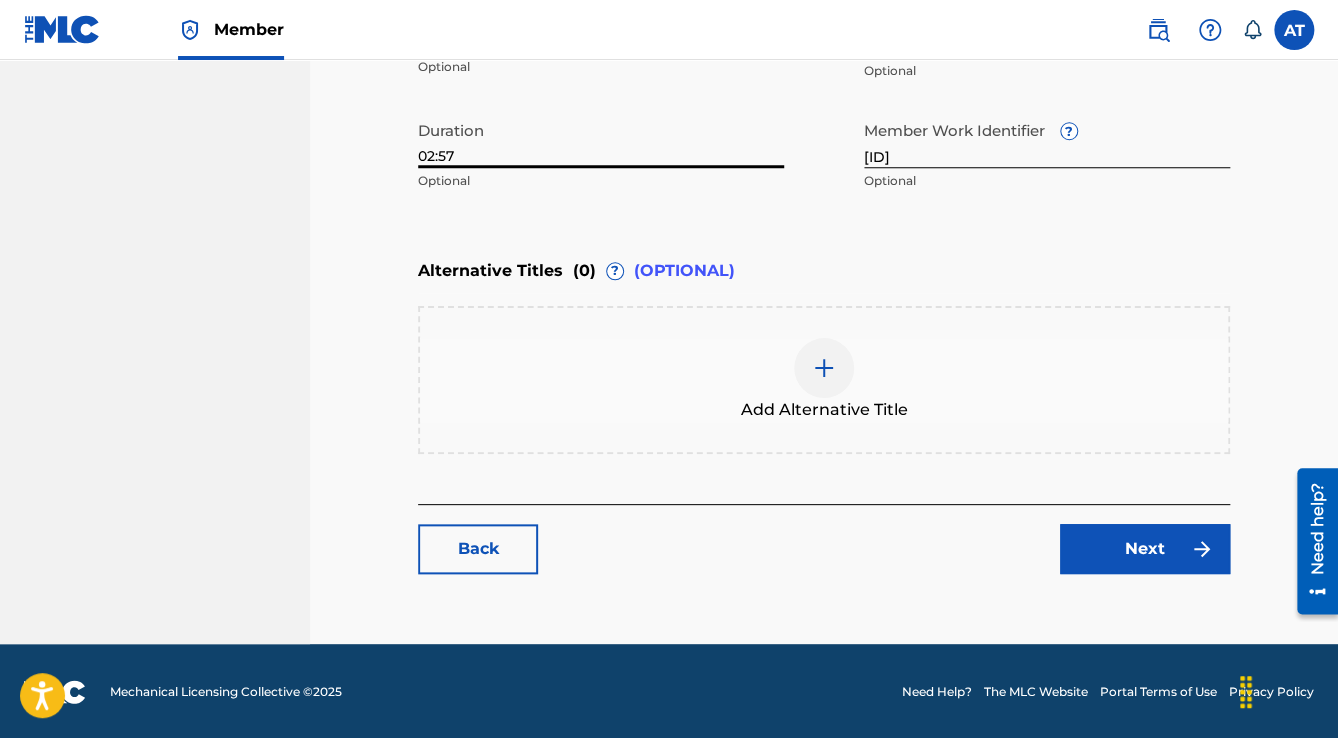 type on "02:57" 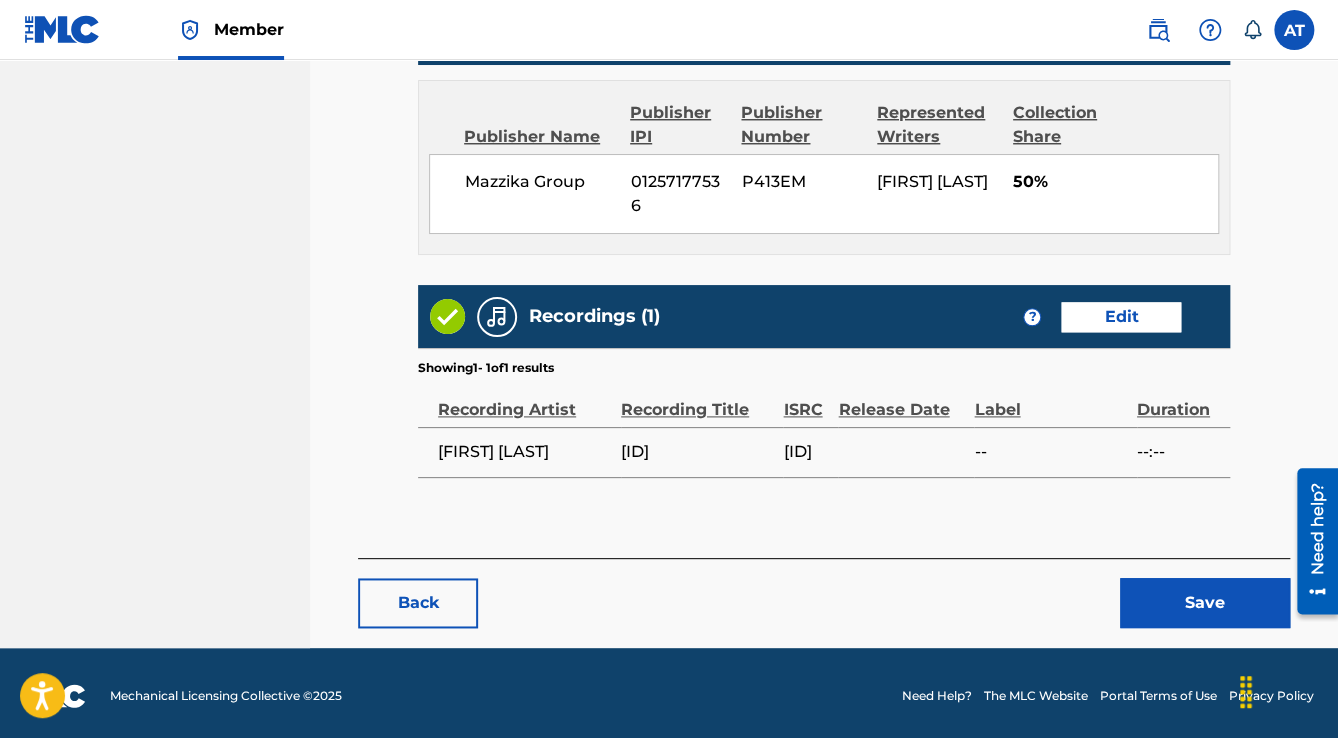 scroll, scrollTop: 952, scrollLeft: 0, axis: vertical 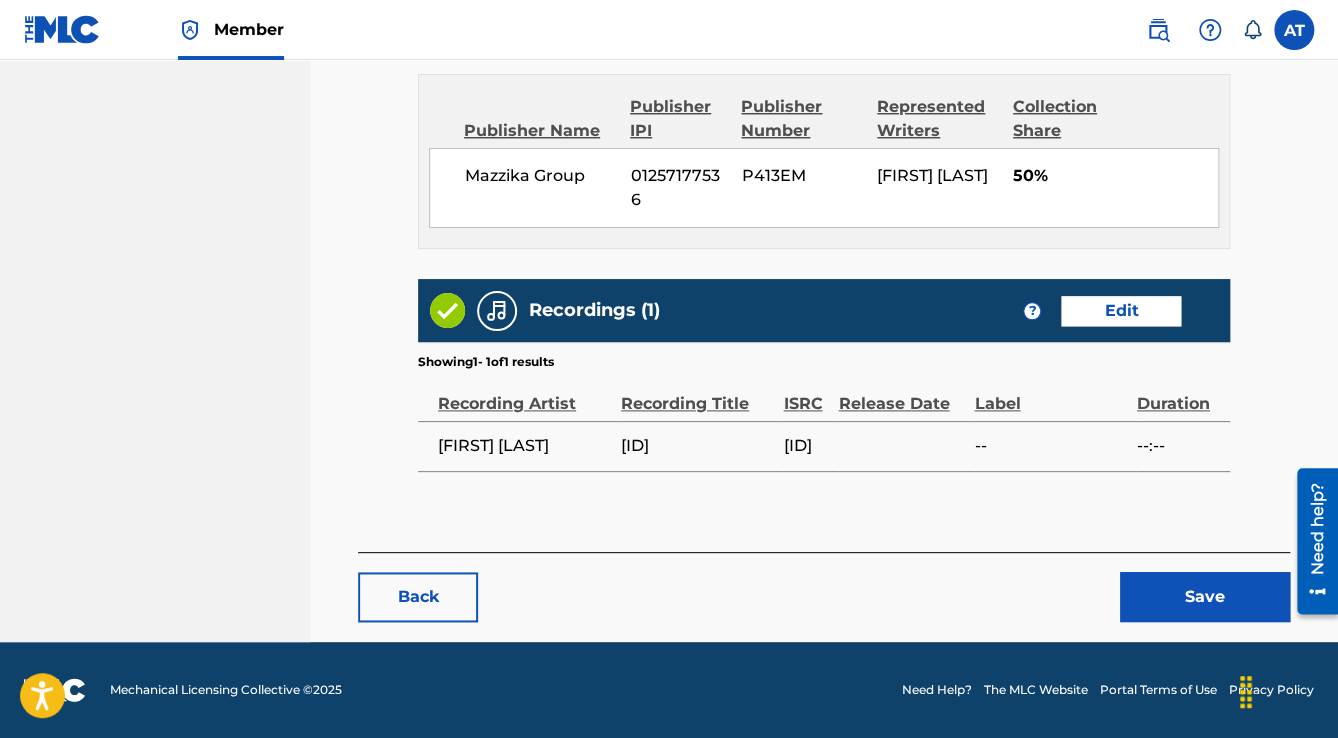 click on "Save" at bounding box center (1205, 597) 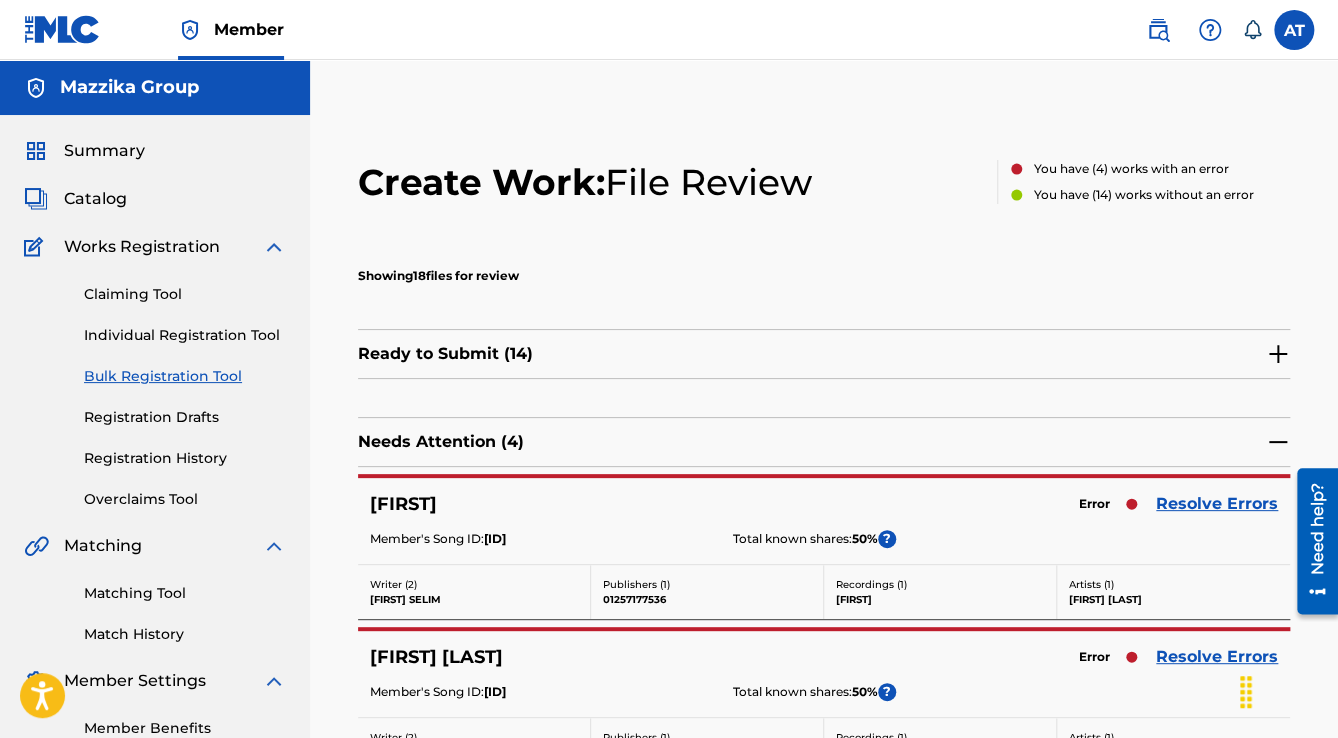 click on "Resolve Errors" at bounding box center [1217, 504] 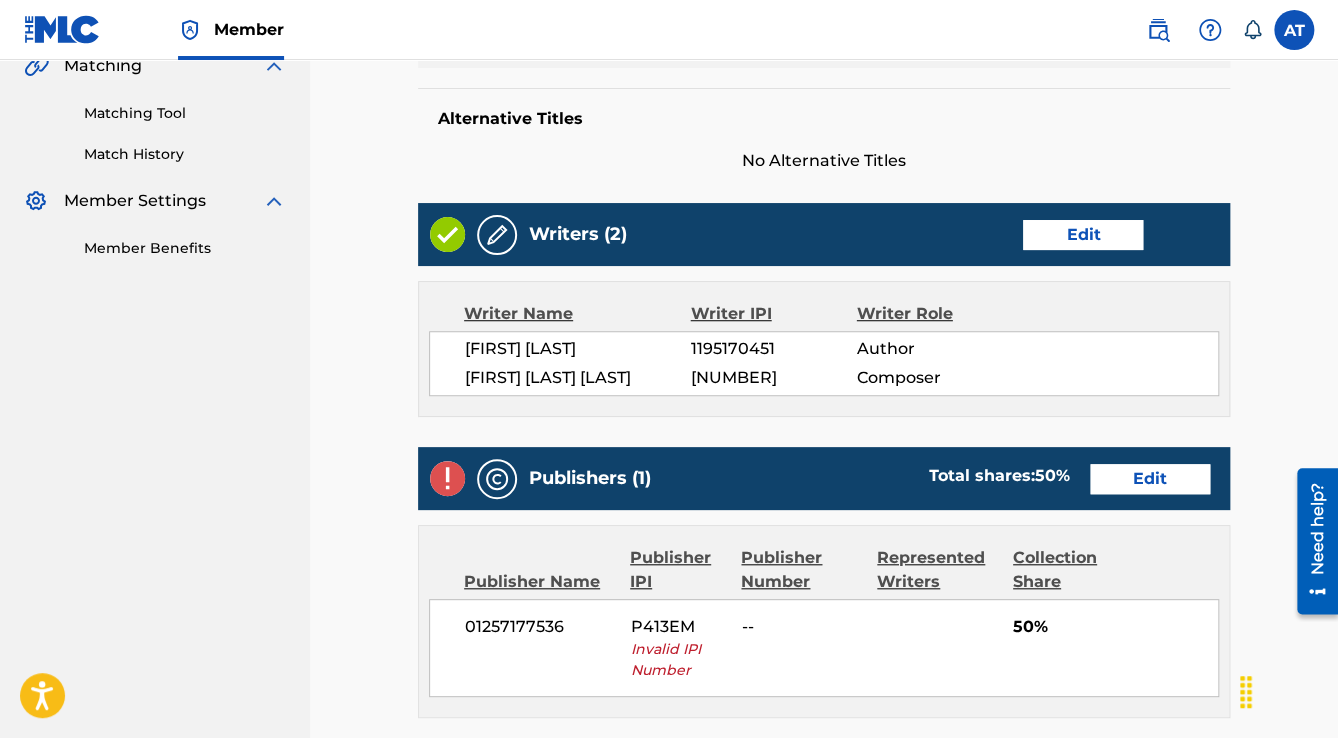 click on "Edit" at bounding box center [1150, 479] 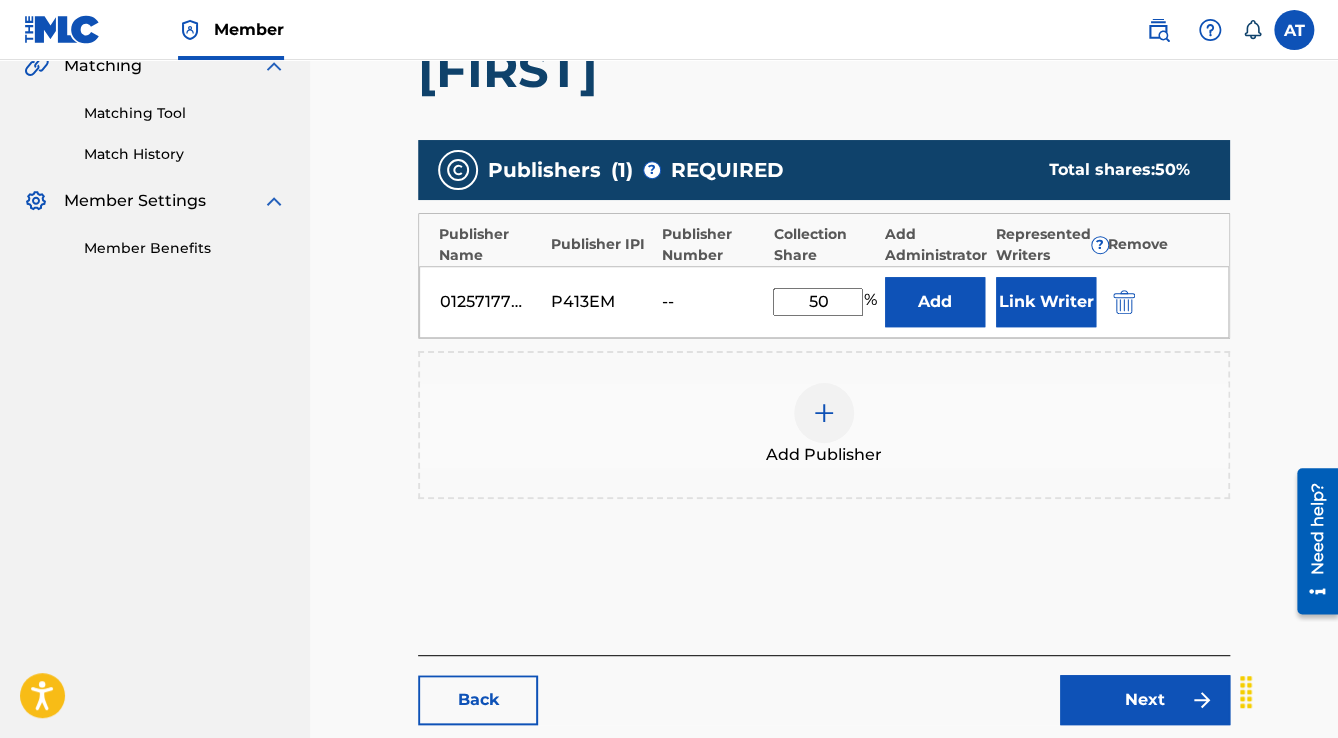 click at bounding box center [1124, 302] 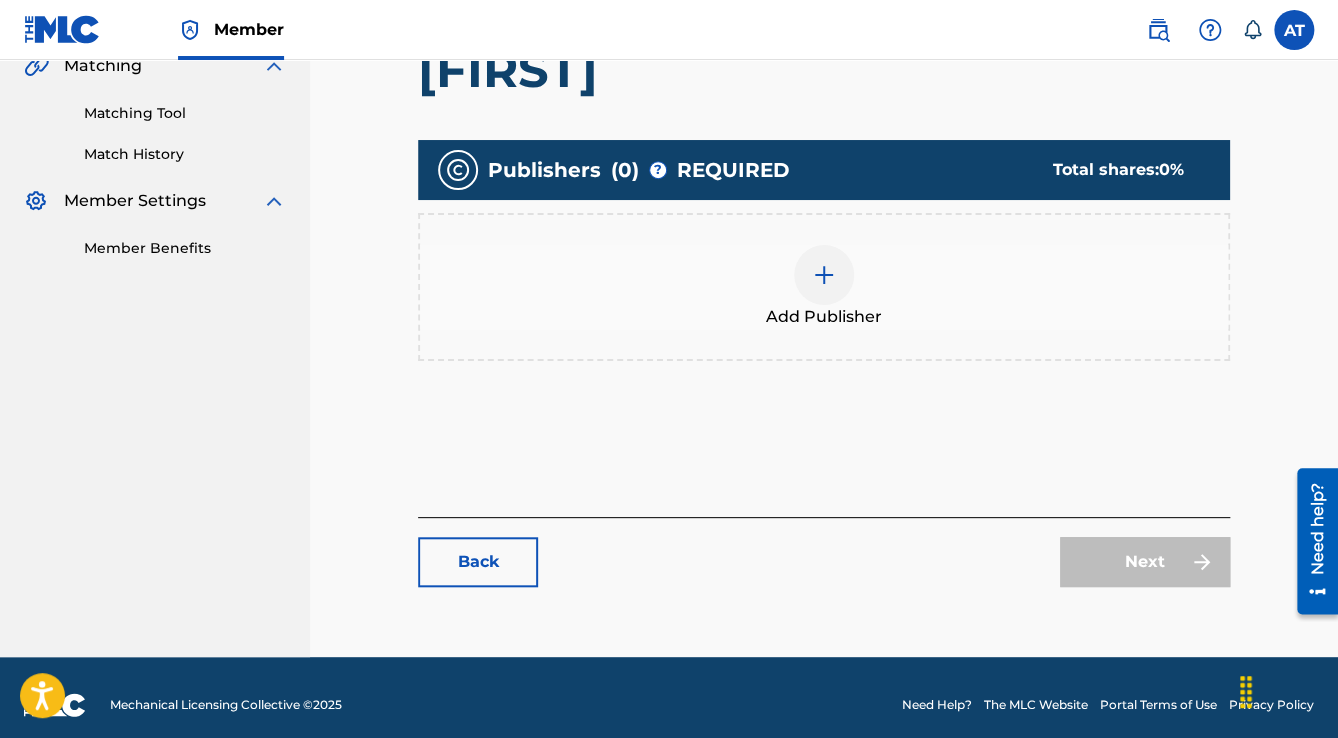 click on "Add Publisher" at bounding box center [824, 287] 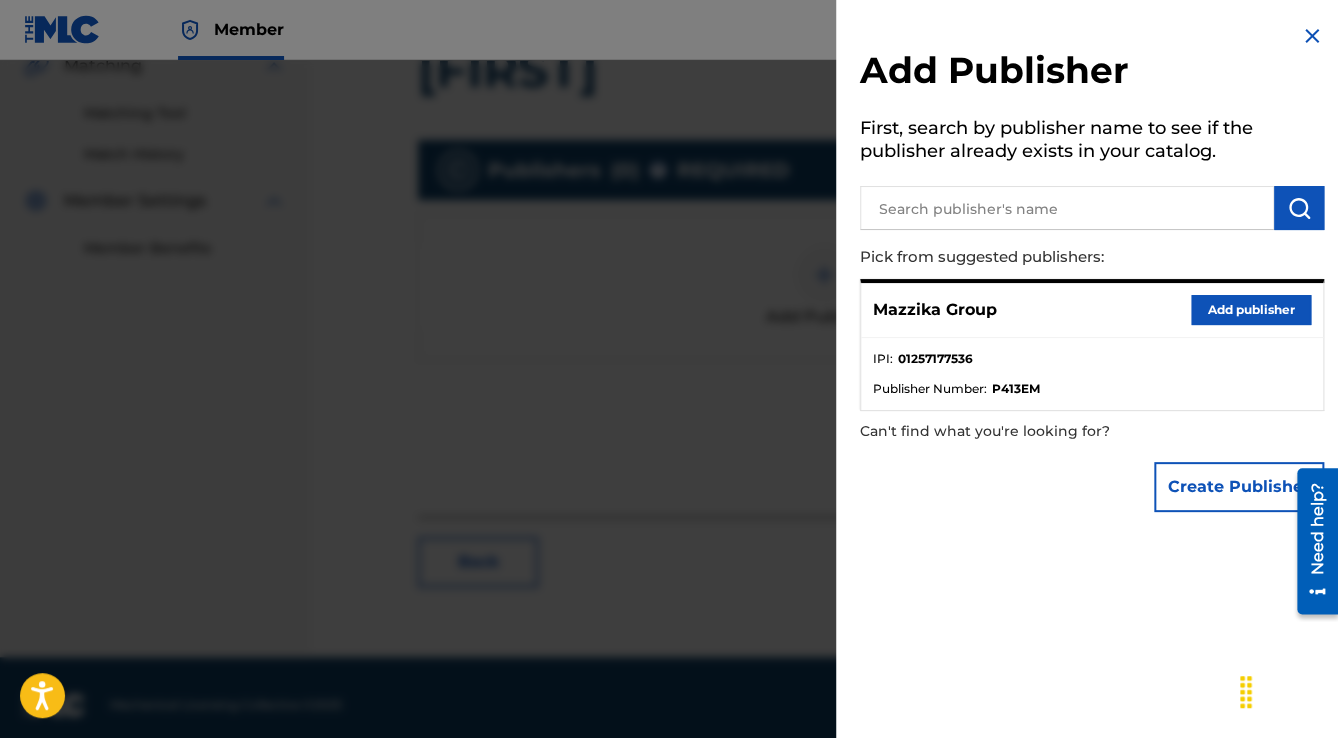 click on "Add publisher" at bounding box center (1251, 310) 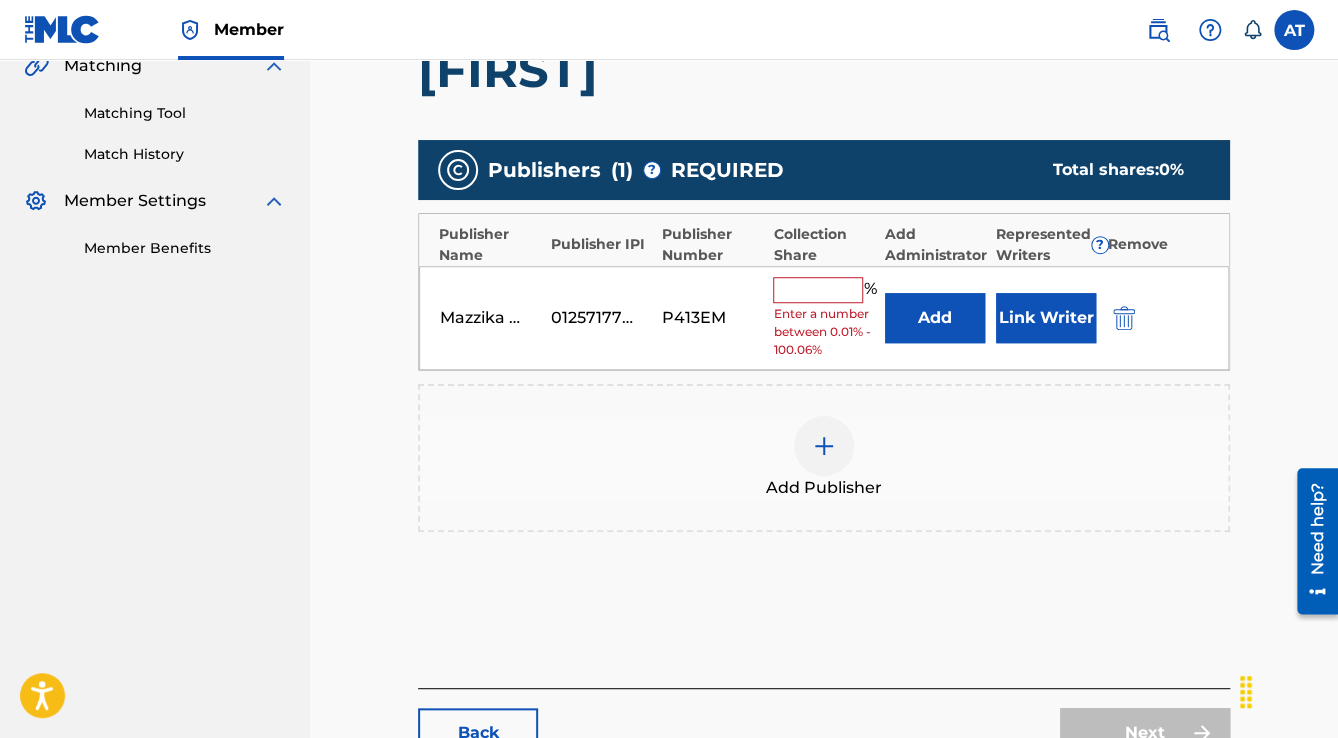 click at bounding box center [818, 290] 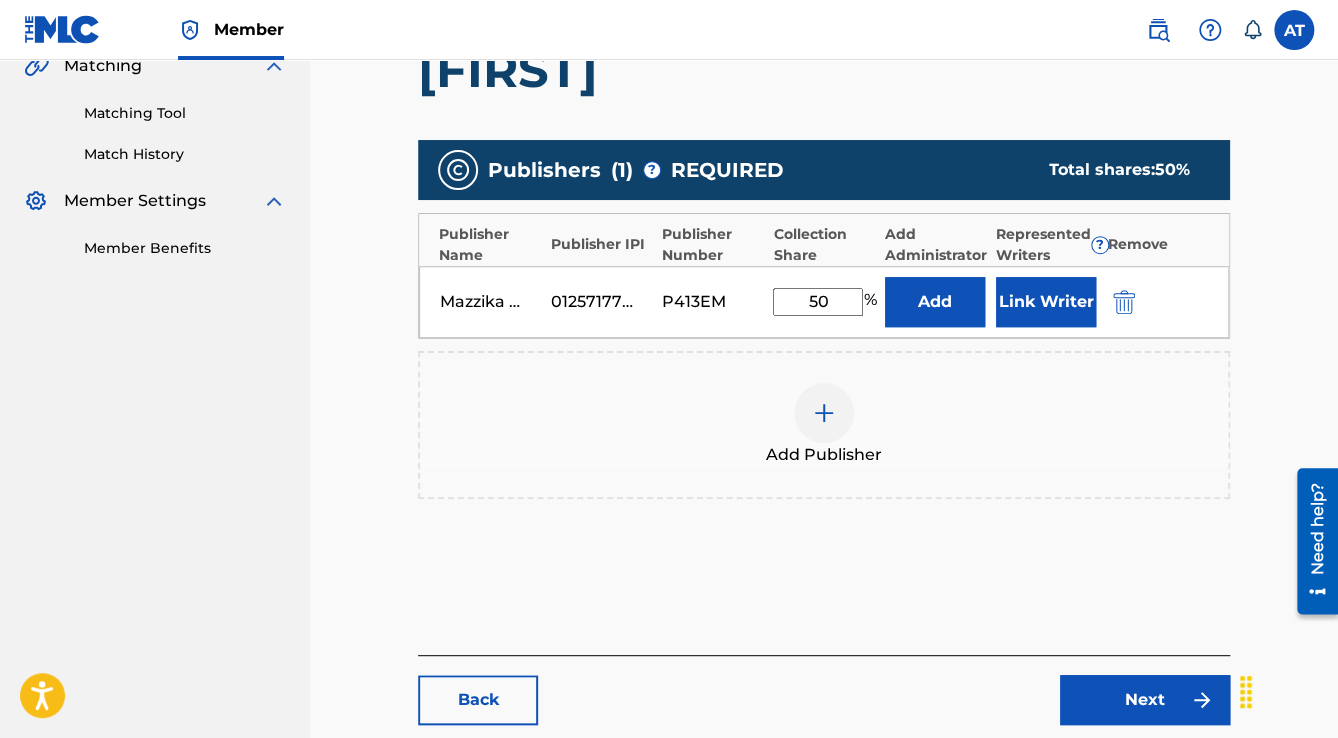click on "Link Writer" at bounding box center [1046, 302] 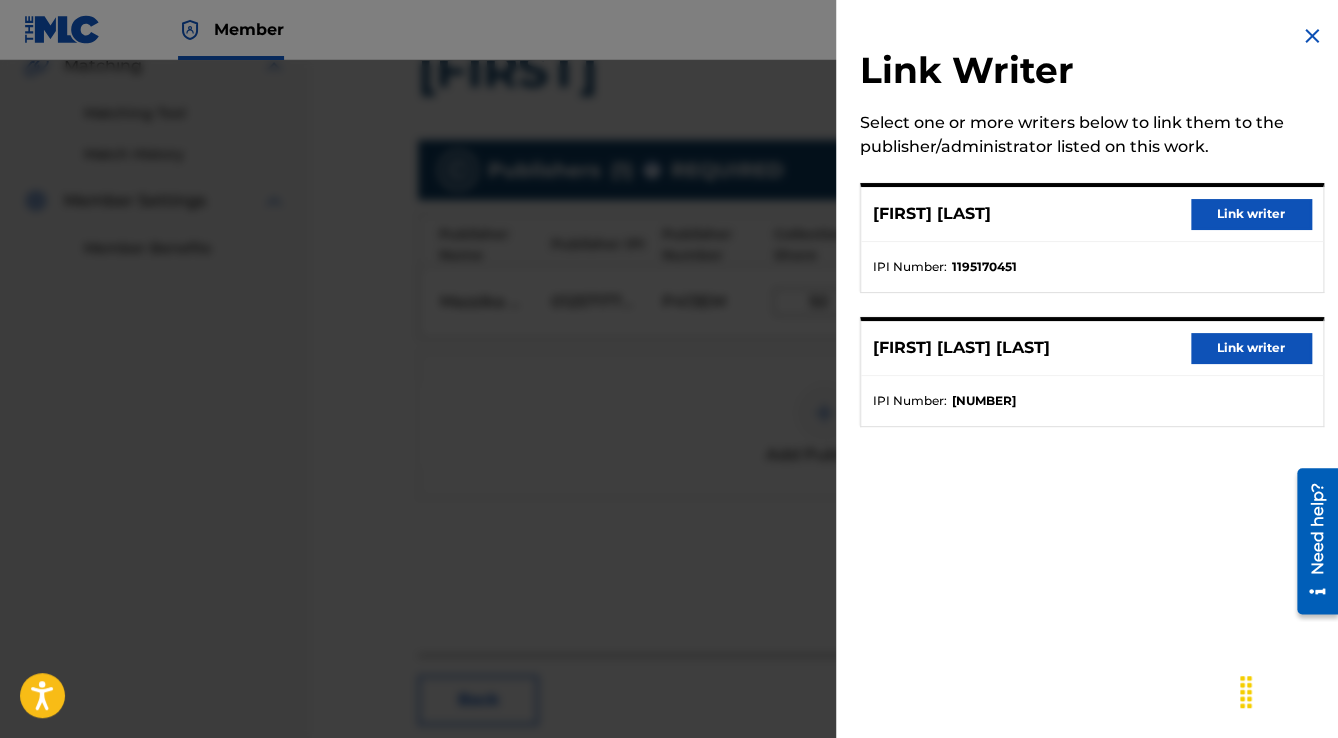 click on "Link writer" at bounding box center (1251, 214) 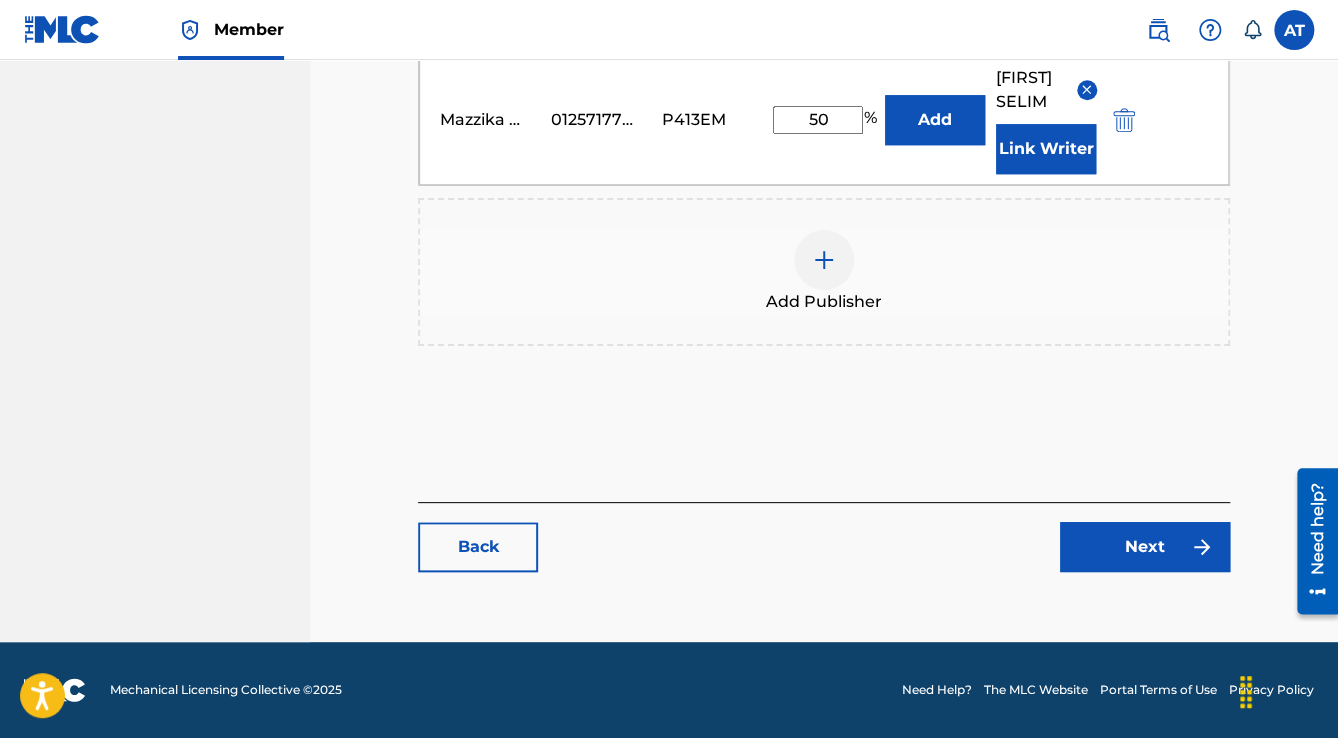 click on "Next" at bounding box center (1145, 547) 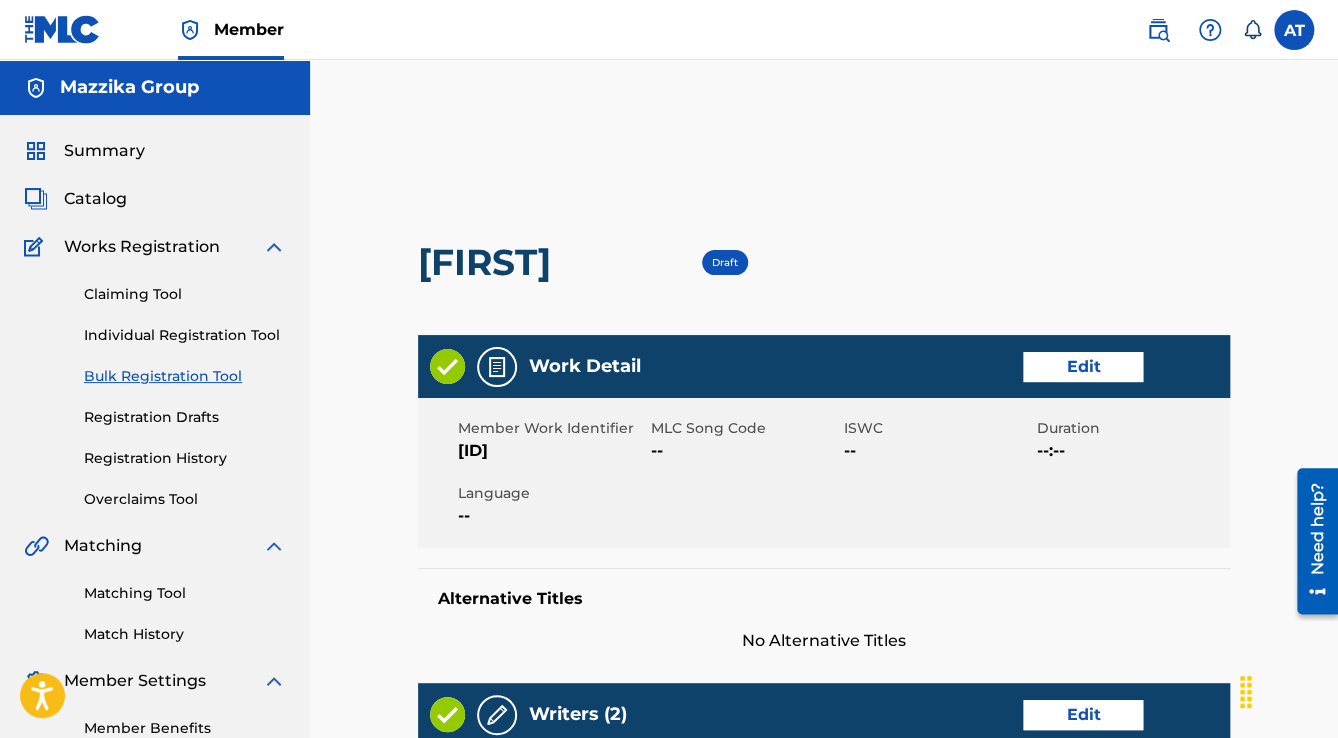 click on "Edit" at bounding box center [1083, 367] 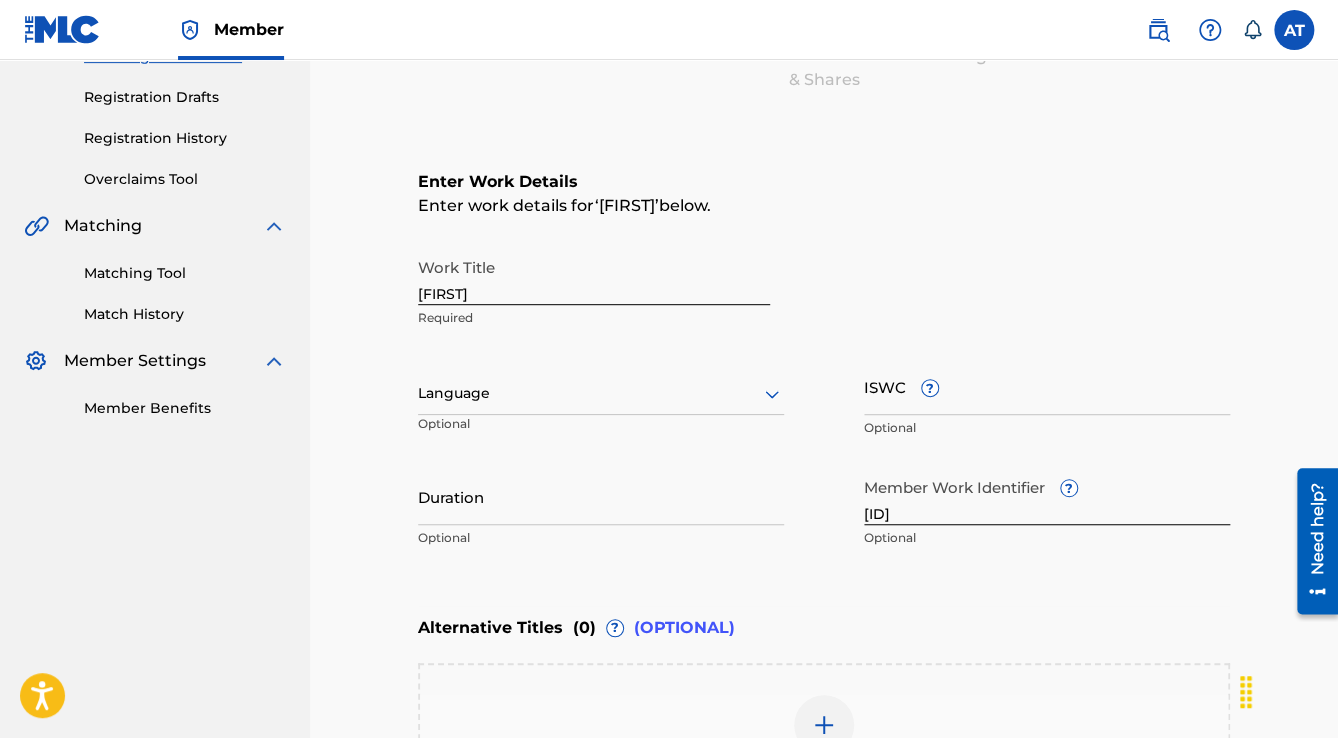 click on "Language" at bounding box center [601, 394] 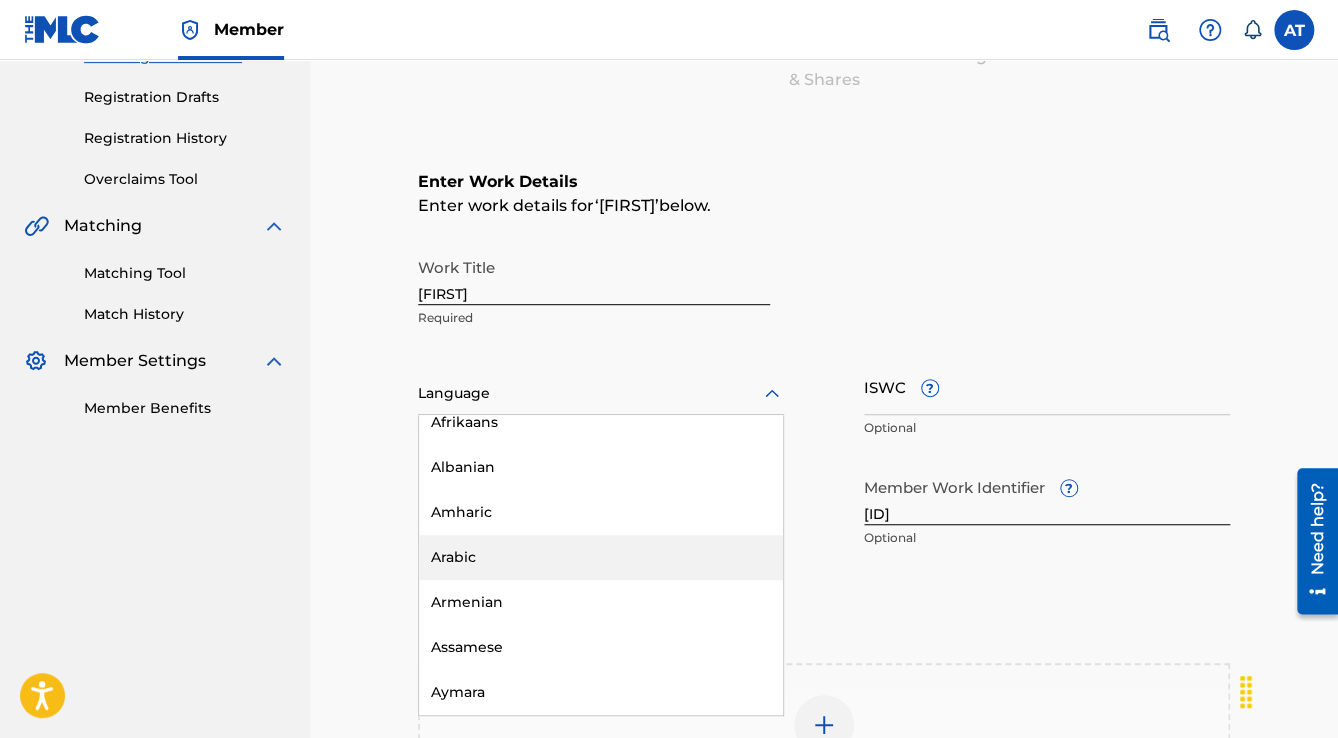 click on "Arabic" at bounding box center (601, 557) 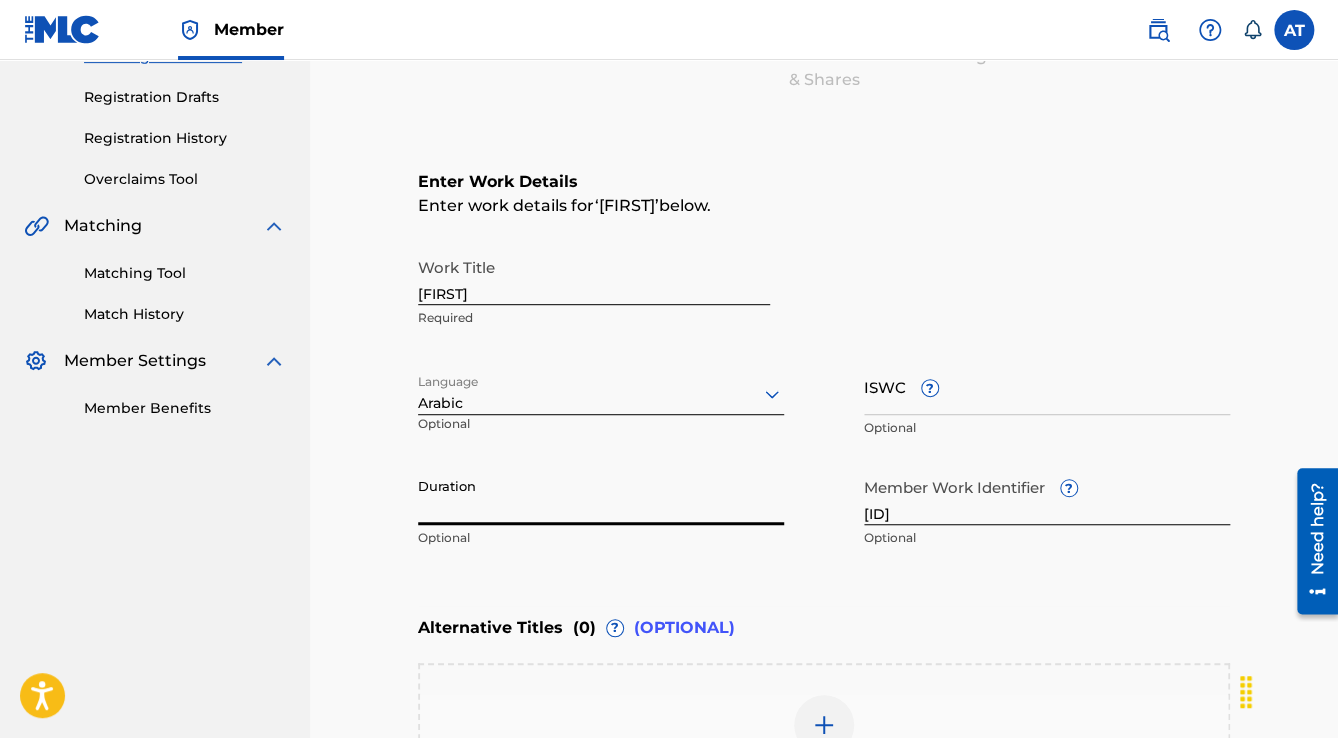 drag, startPoint x: 516, startPoint y: 476, endPoint x: 428, endPoint y: 111, distance: 375.45837 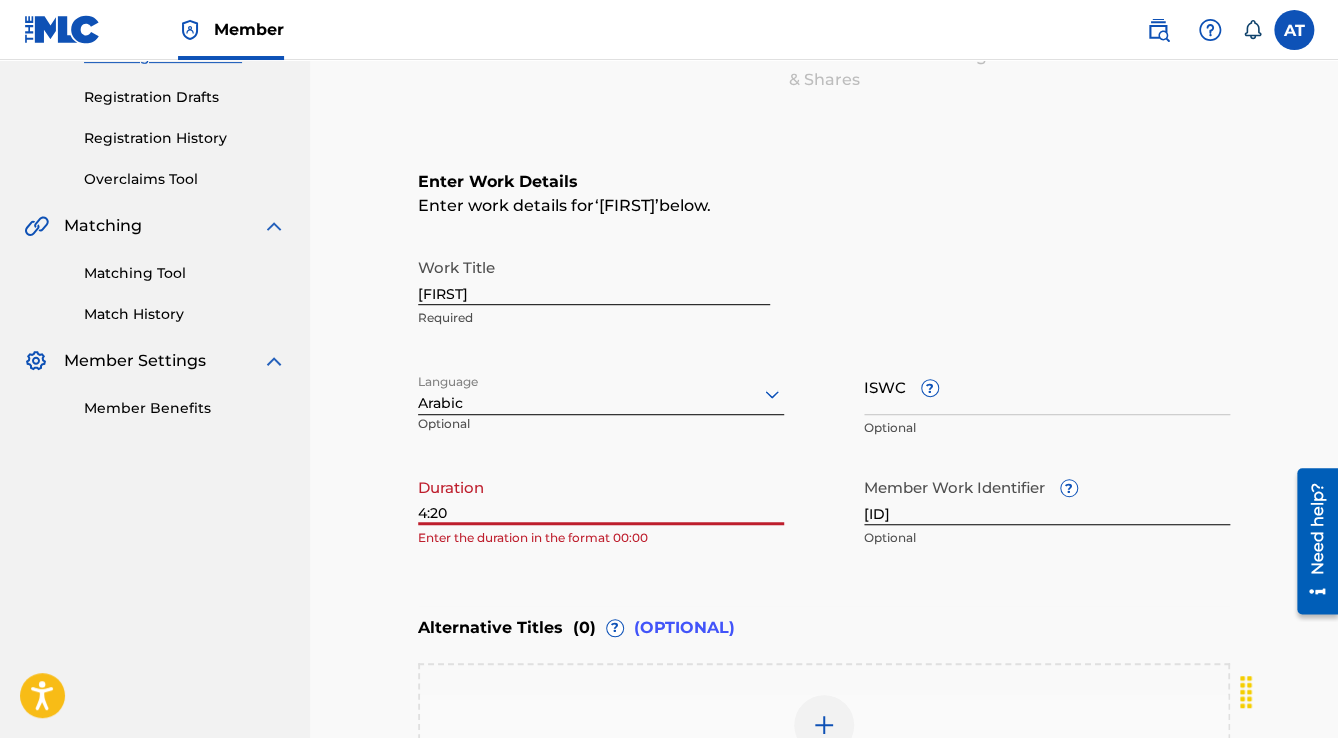 click on "4:20" at bounding box center (601, 496) 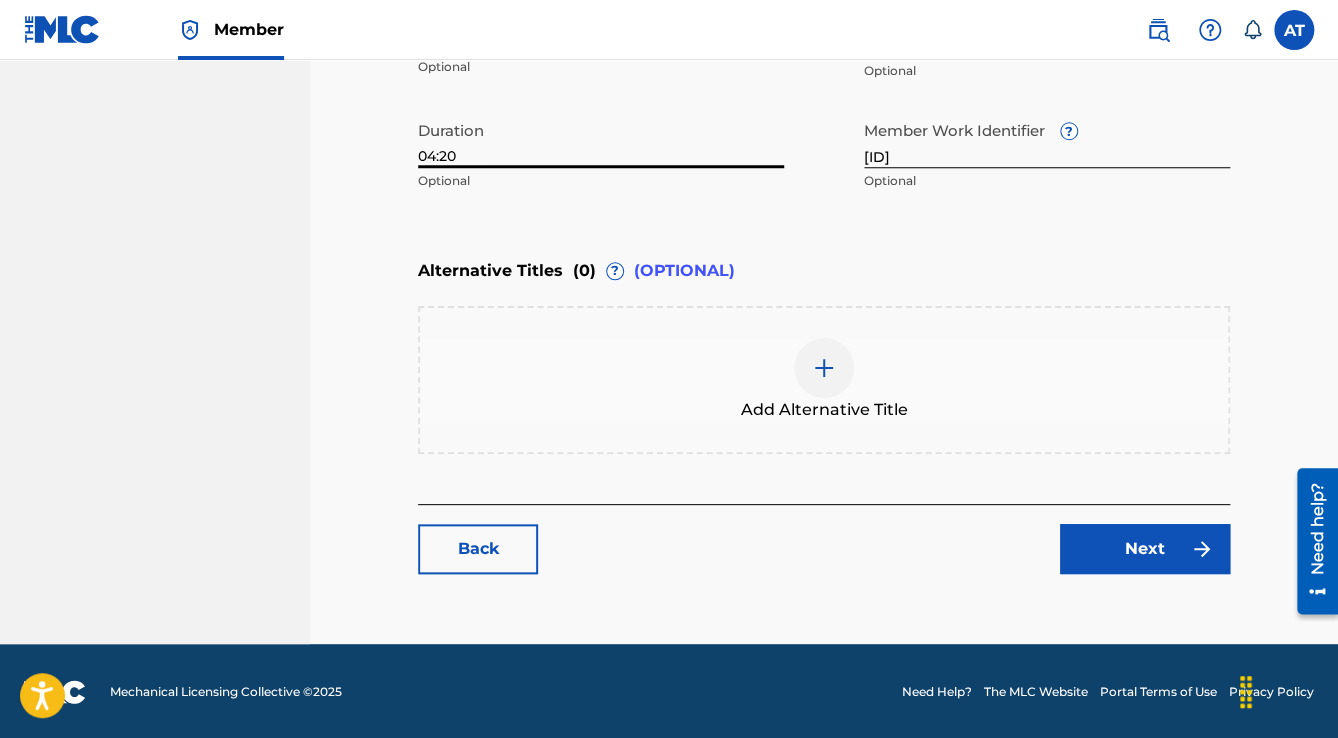type on "04:20" 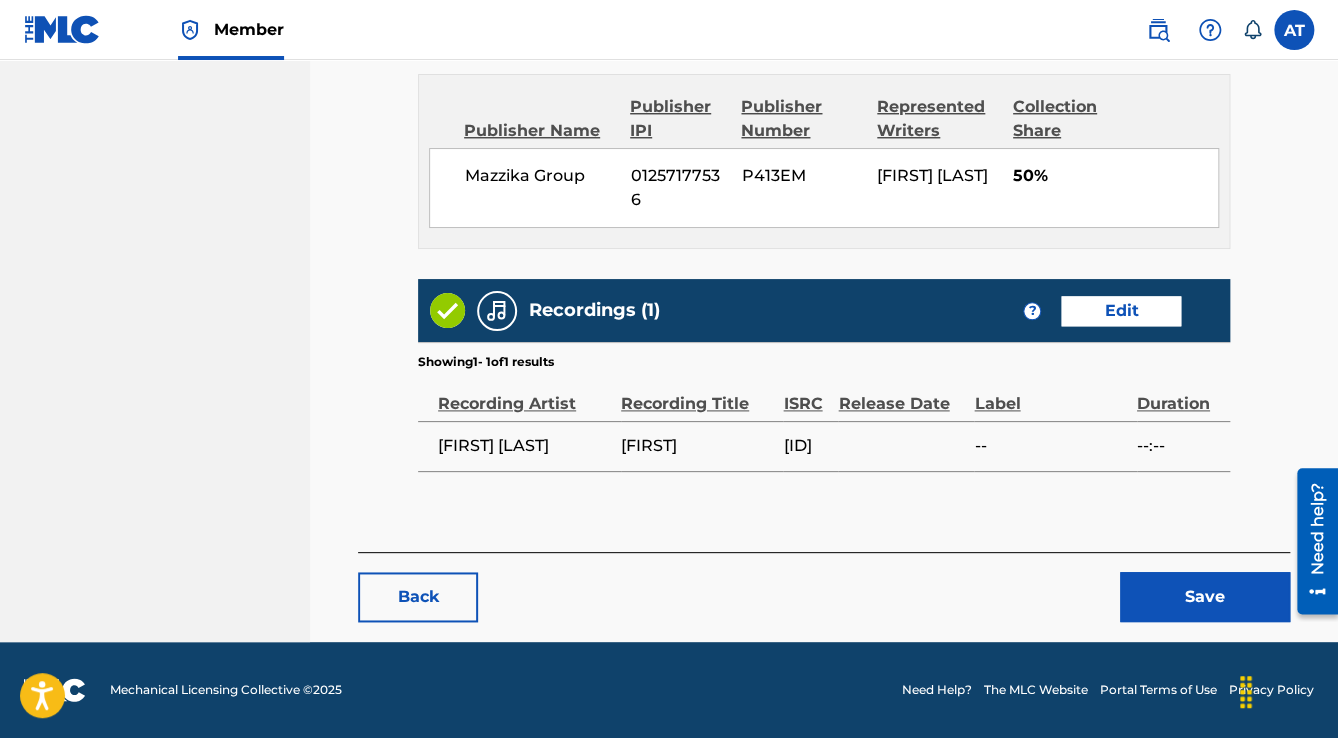 click on "Save" at bounding box center [1205, 597] 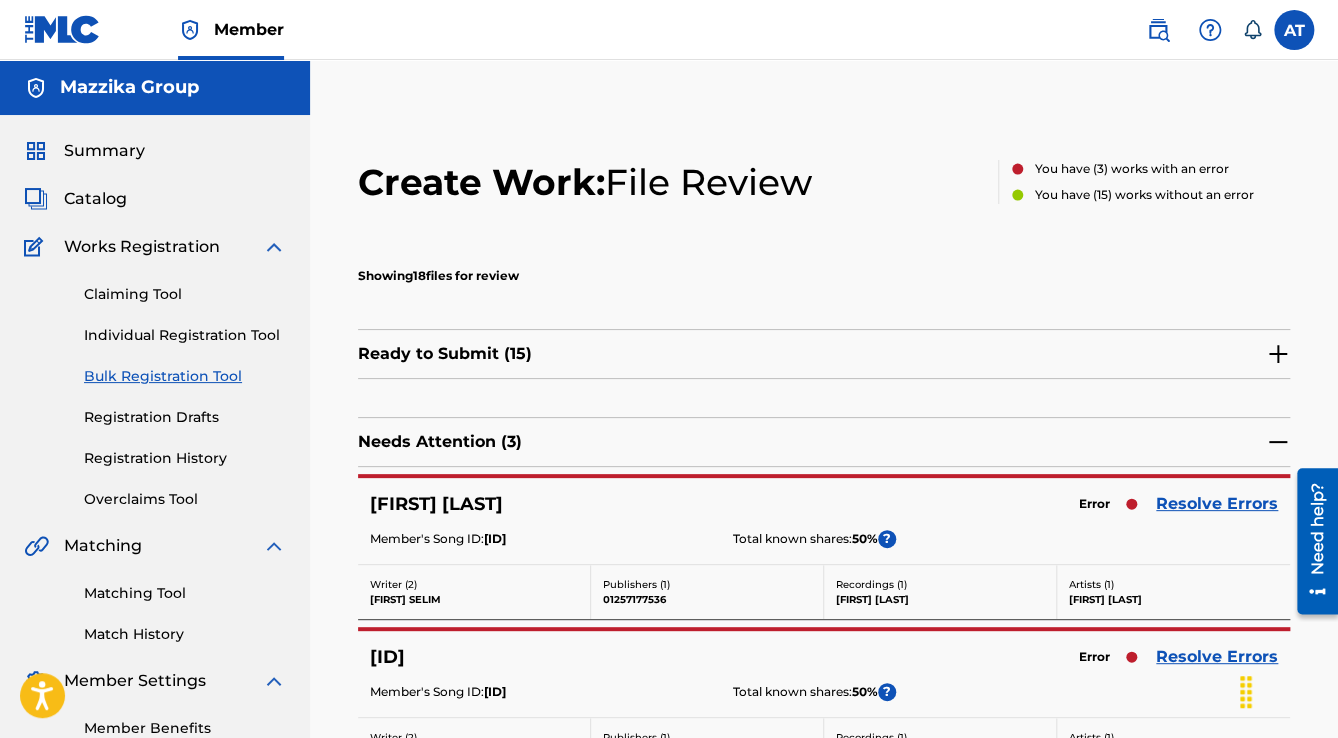 click on "Resolve Errors" at bounding box center (1217, 504) 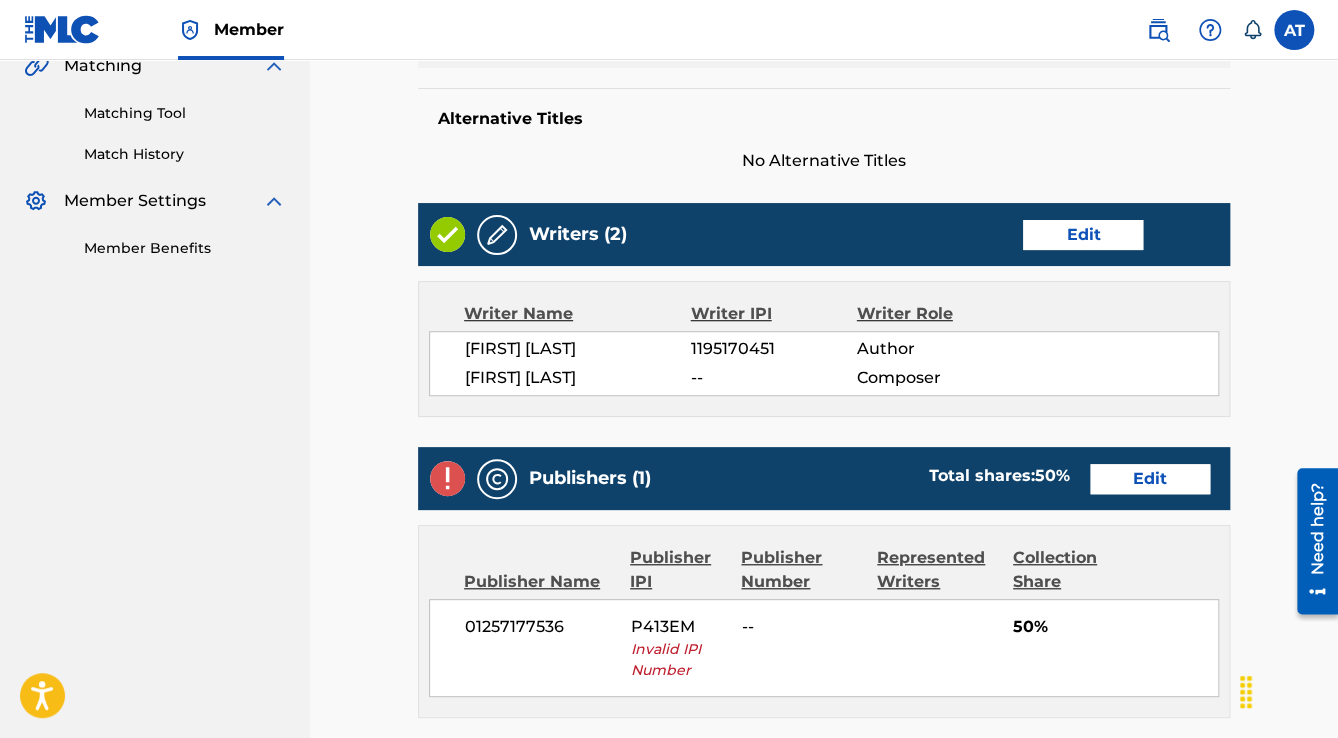 click on "Publishers   (1) Total shares:  50 % Edit" at bounding box center [824, 478] 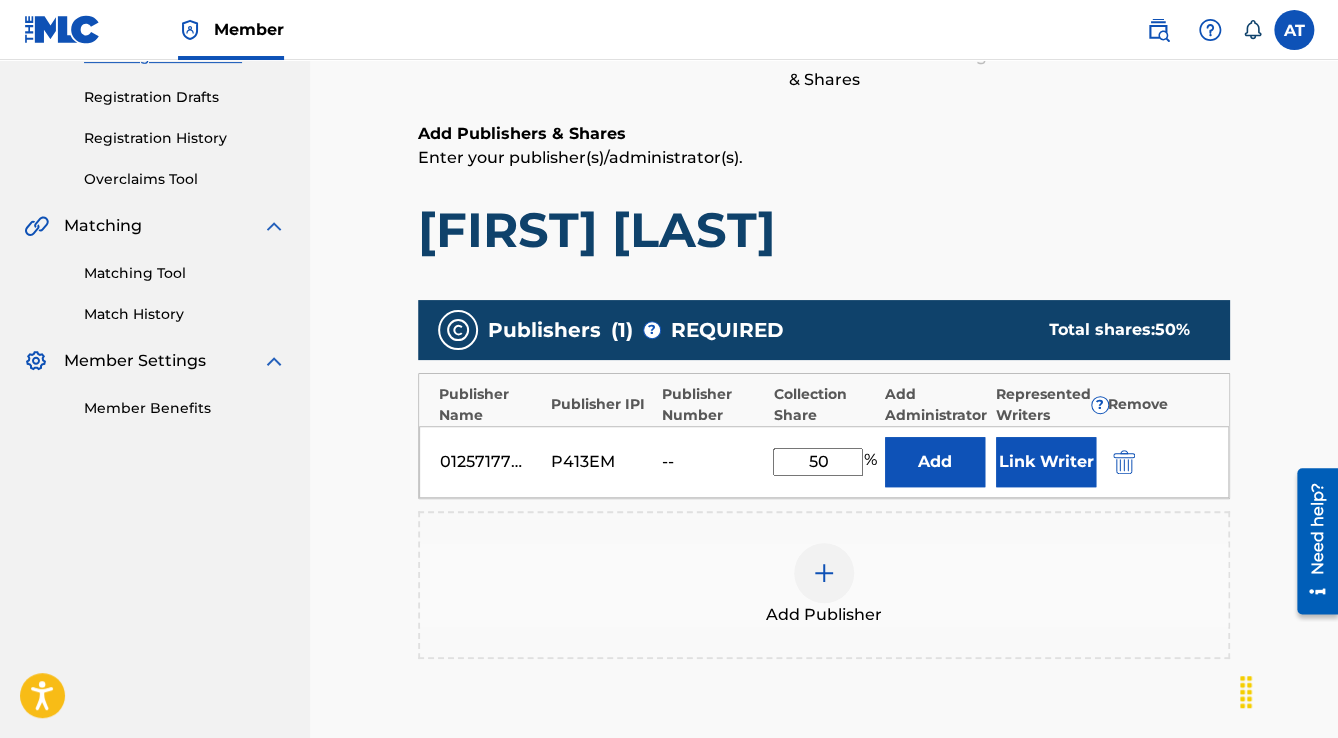 click on "P413EM -- 50 % Add Link Writer" at bounding box center [824, 462] 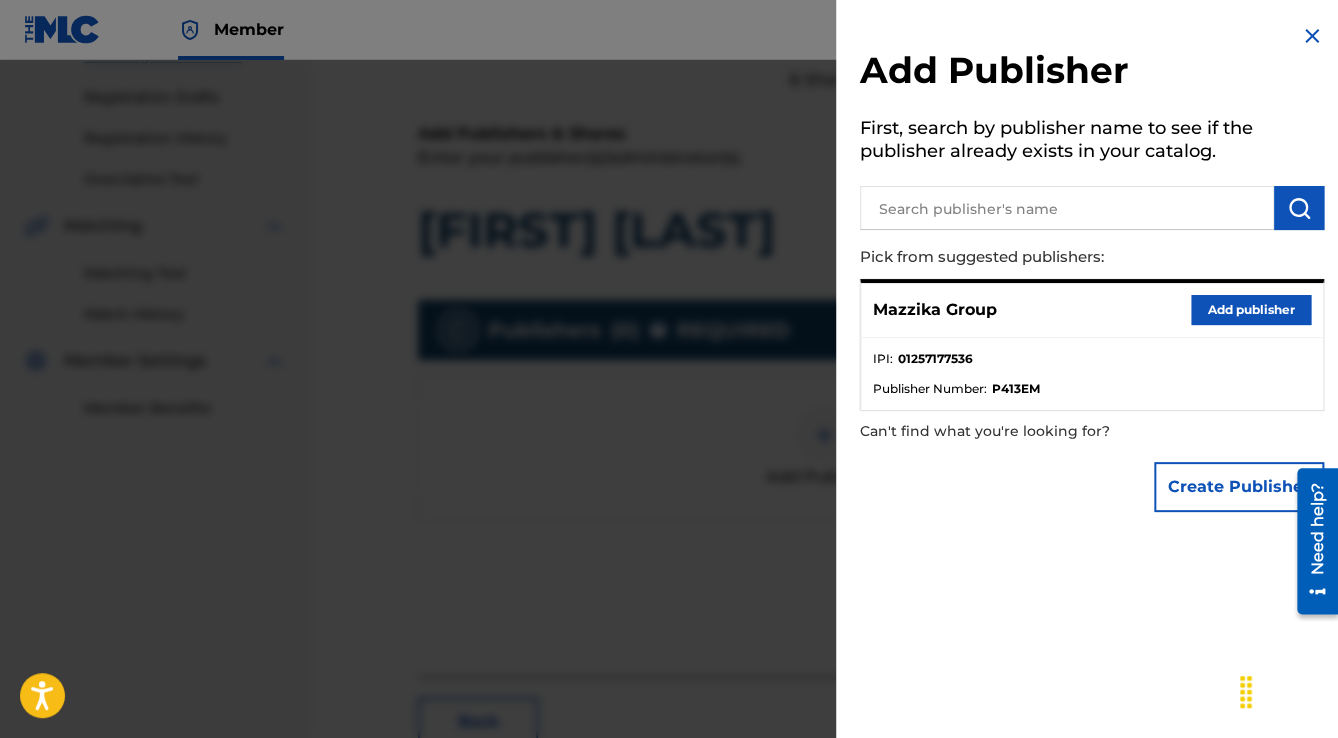 click on "Add publisher" at bounding box center (1251, 310) 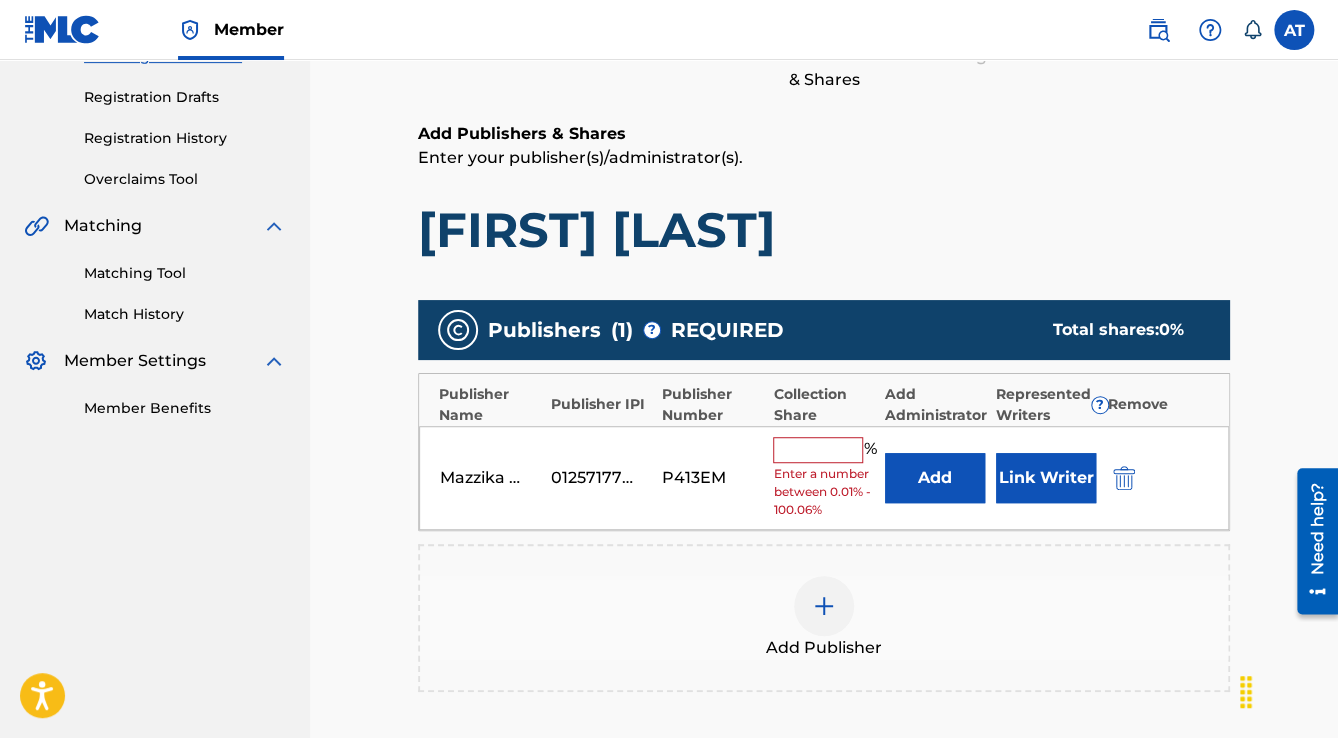 click at bounding box center [818, 450] 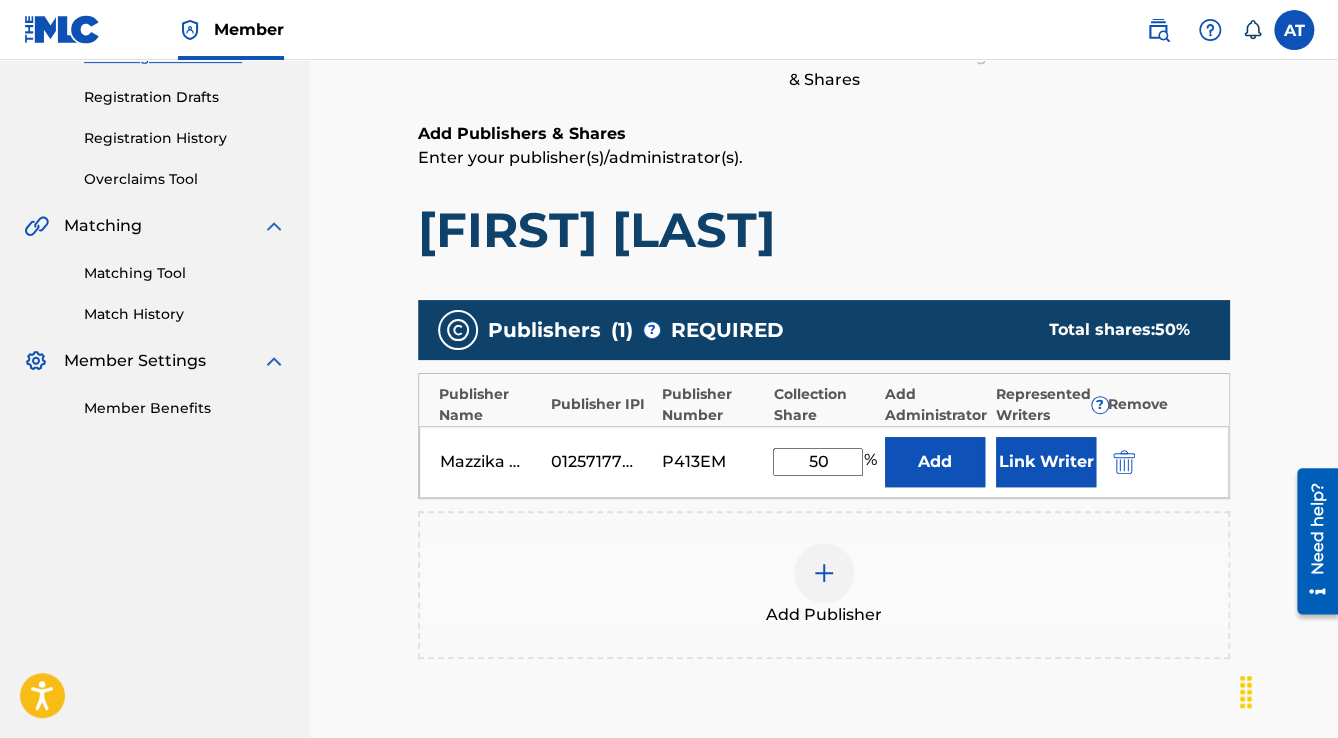 click on "Link Writer" at bounding box center (1046, 462) 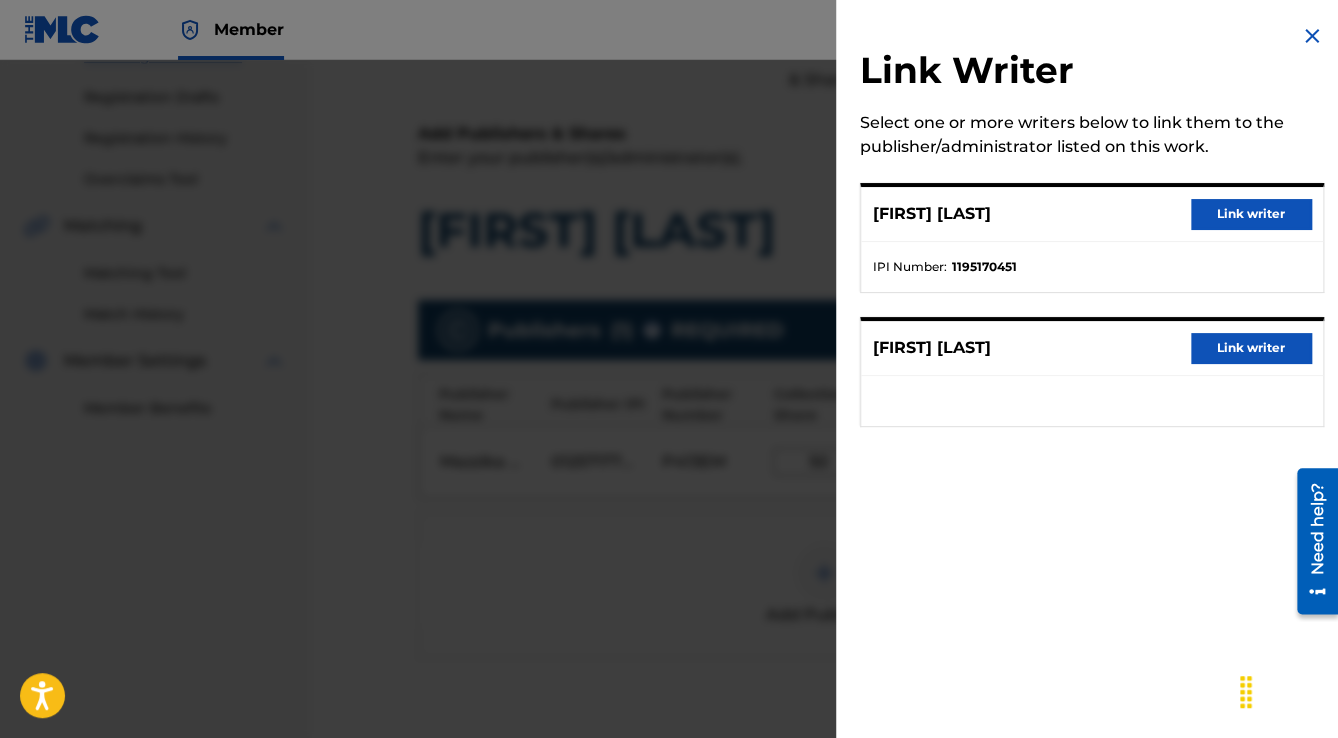 click on "Link writer" at bounding box center (1251, 214) 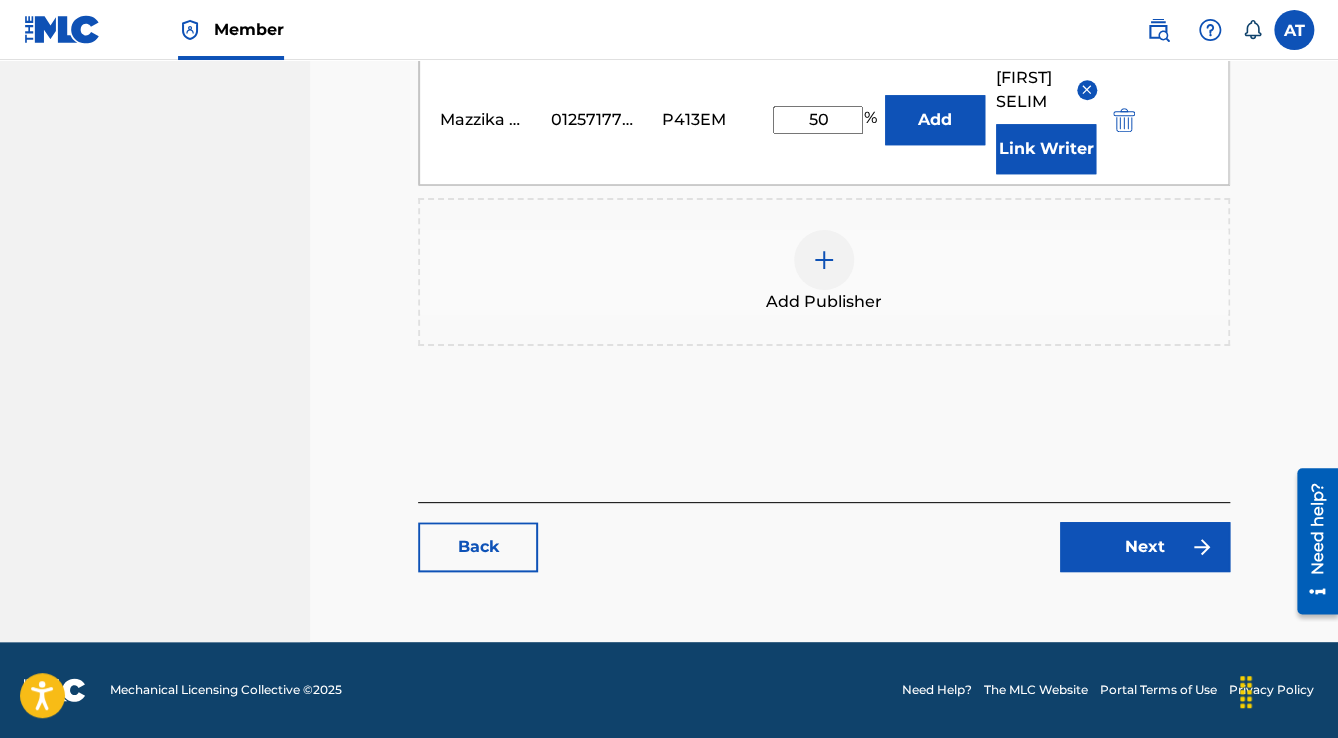 click on "Next" at bounding box center (1145, 547) 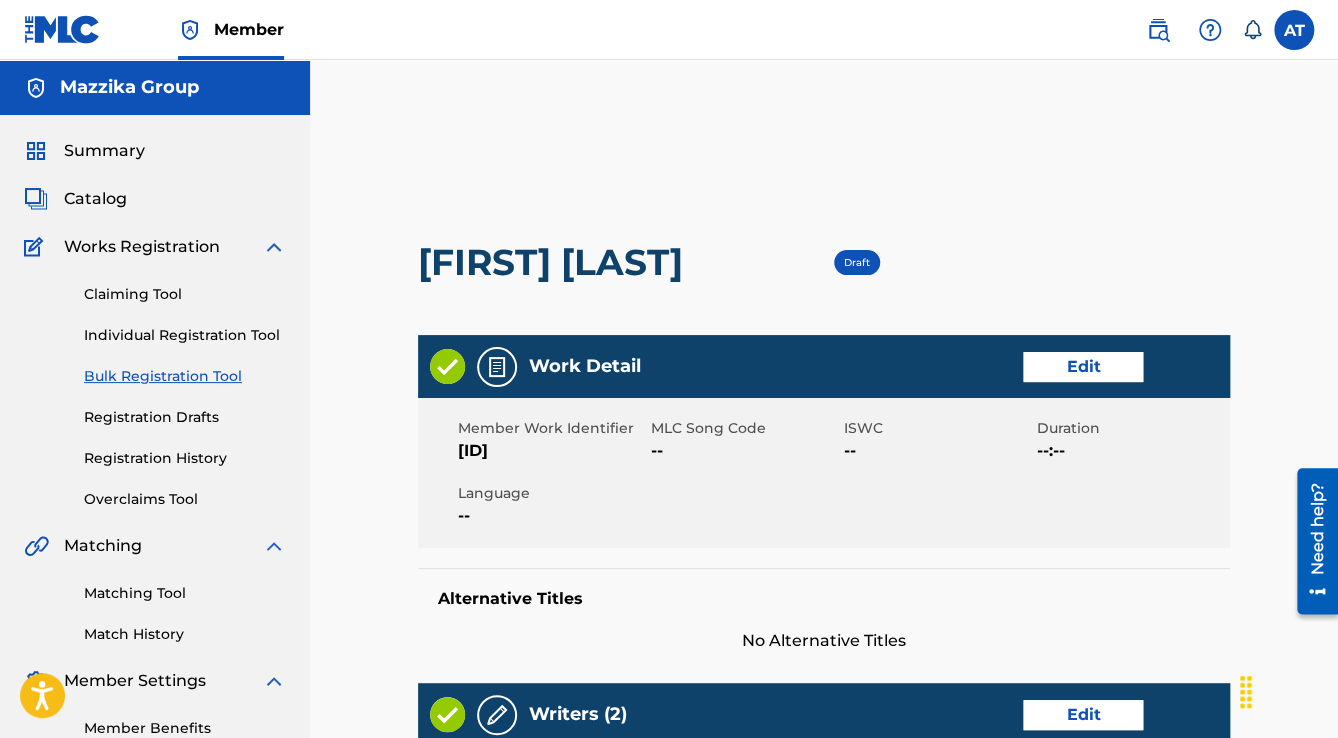 click on "Edit" at bounding box center (1083, 367) 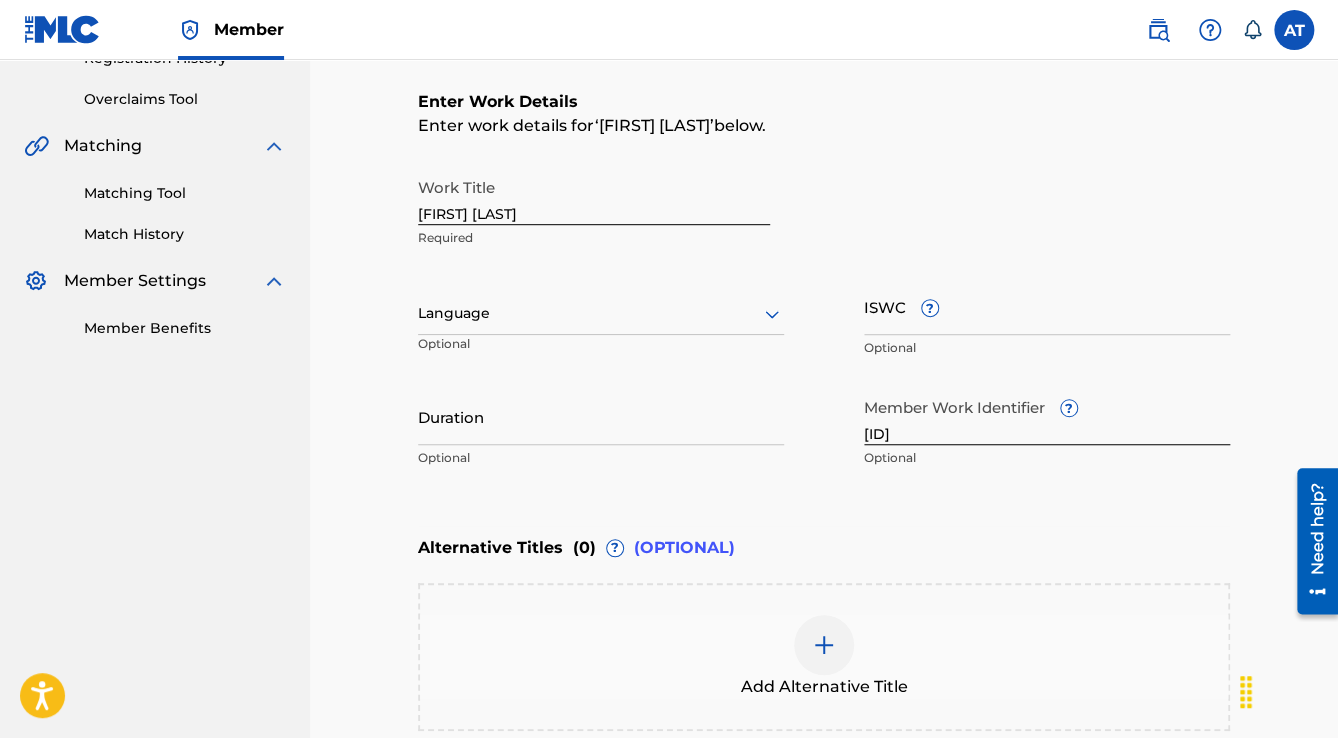 click on "Language" at bounding box center (601, 314) 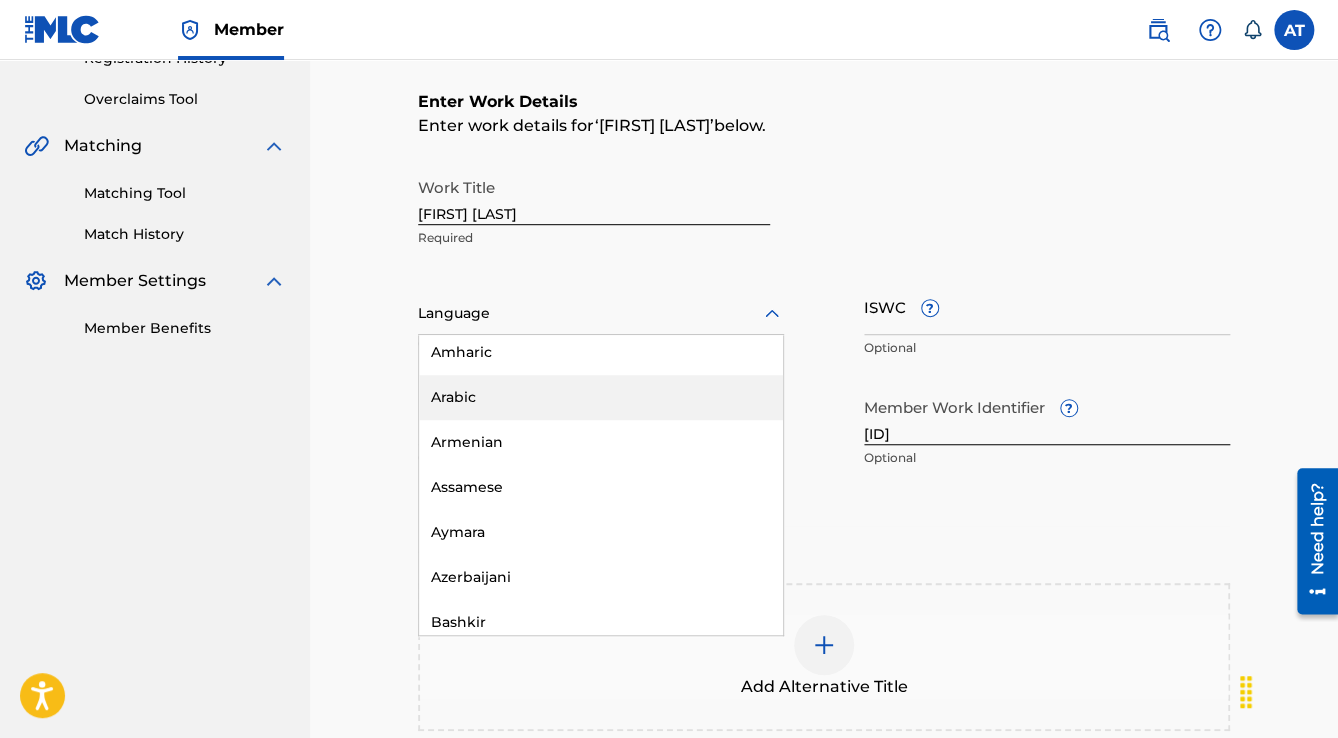 click on "Arabic" at bounding box center (601, 397) 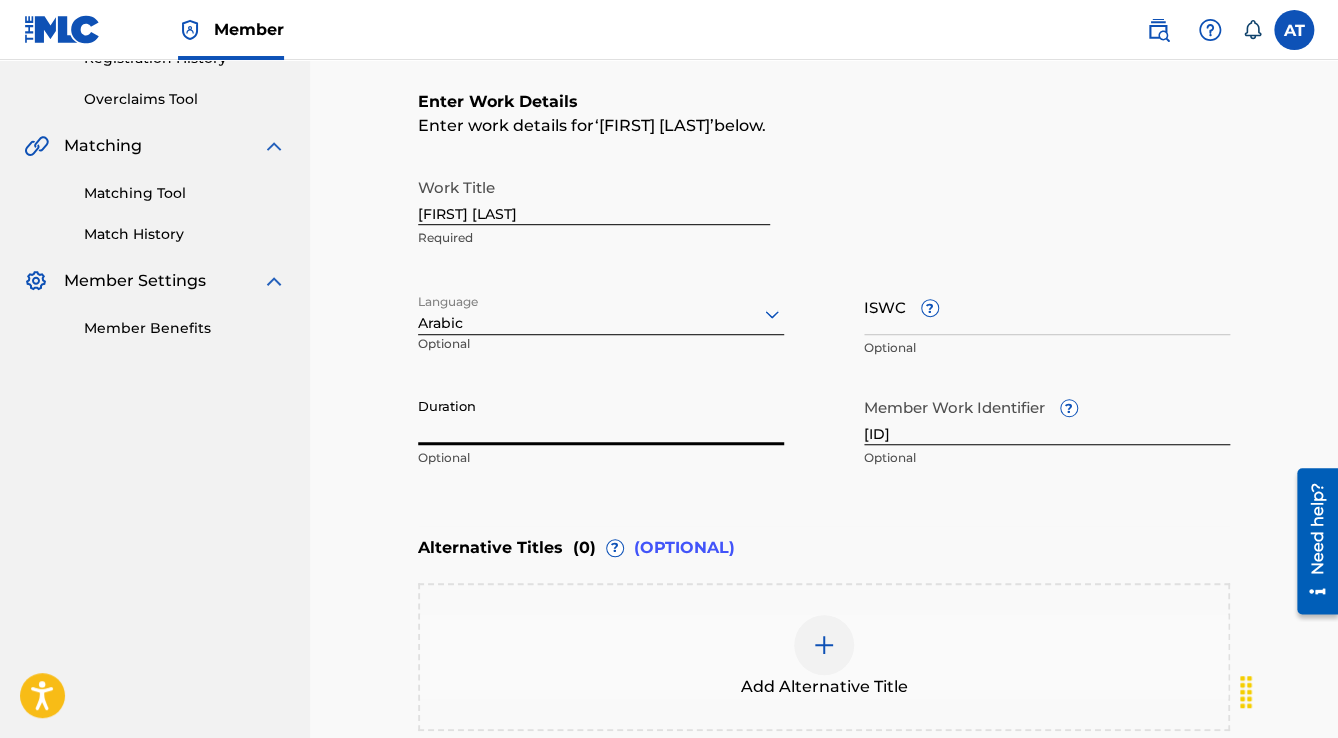drag, startPoint x: 507, startPoint y: 420, endPoint x: 452, endPoint y: 424, distance: 55.145264 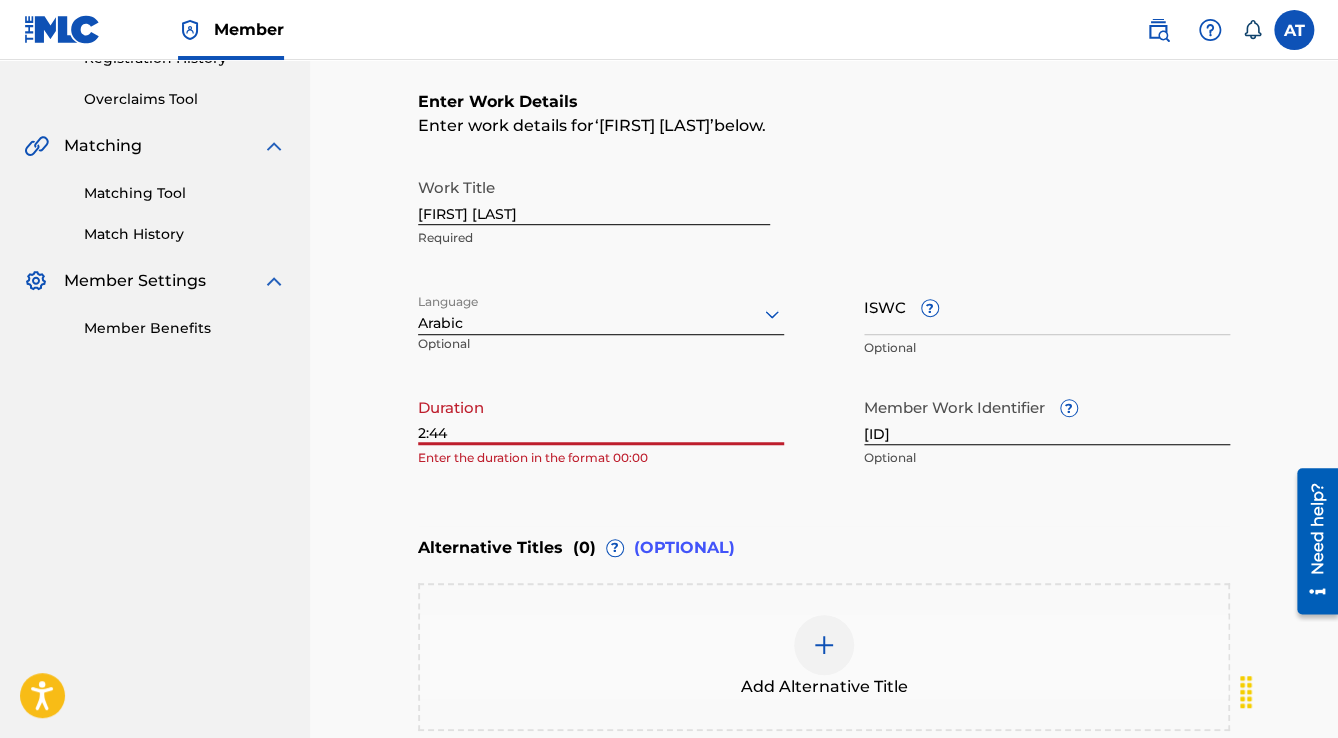 click on "2:44" at bounding box center [601, 416] 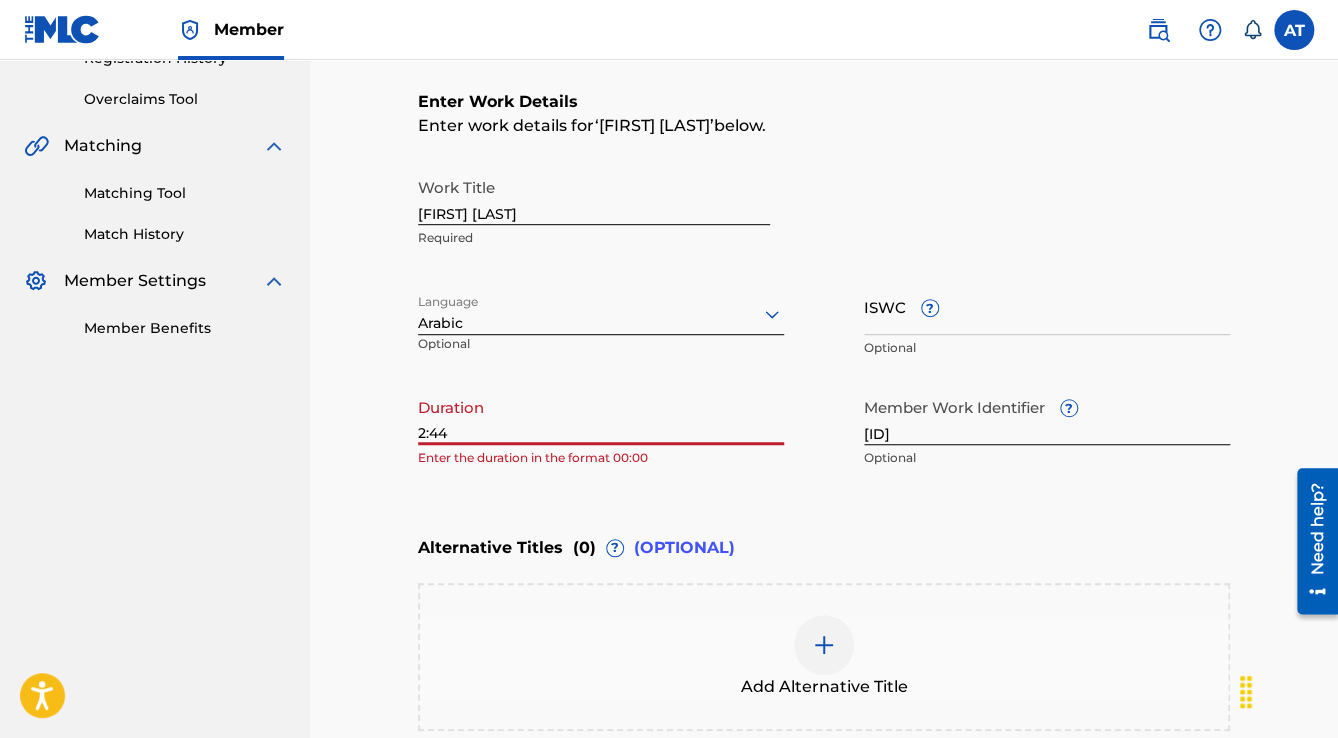 click on "2:44" at bounding box center (601, 416) 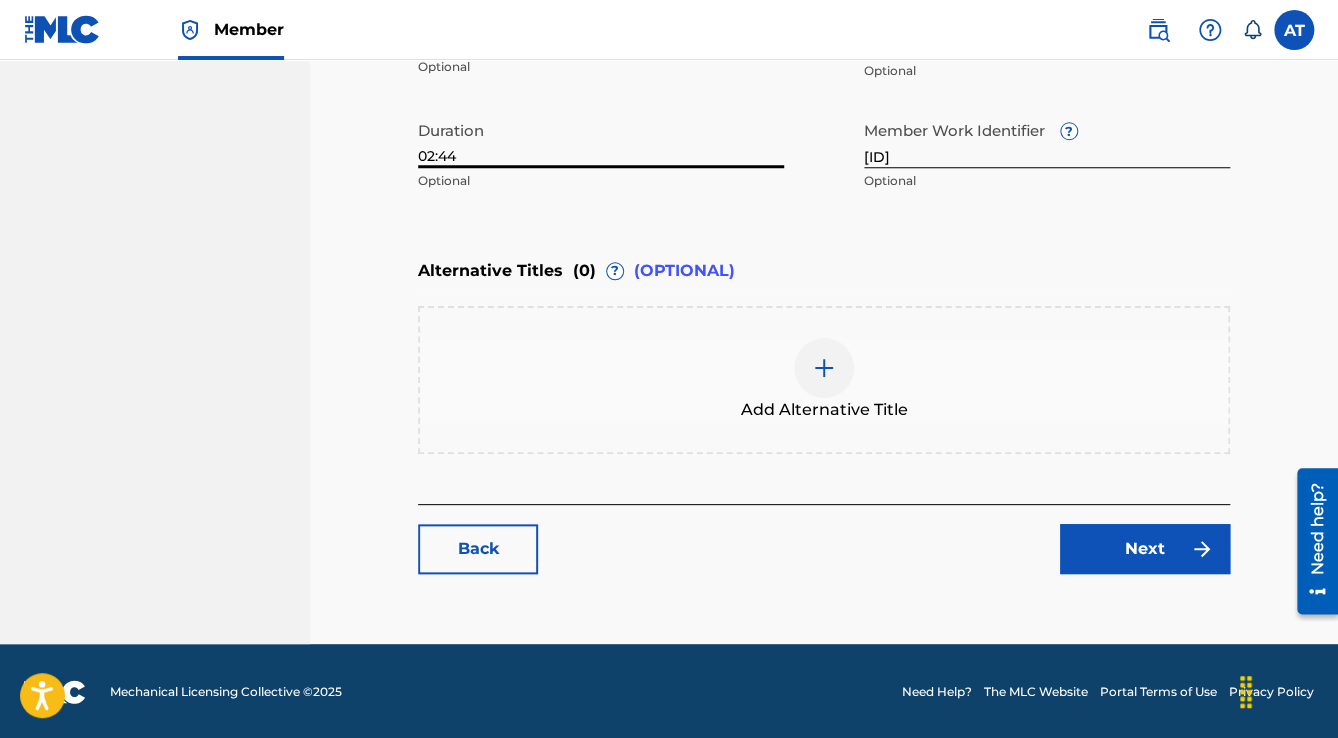 type on "02:44" 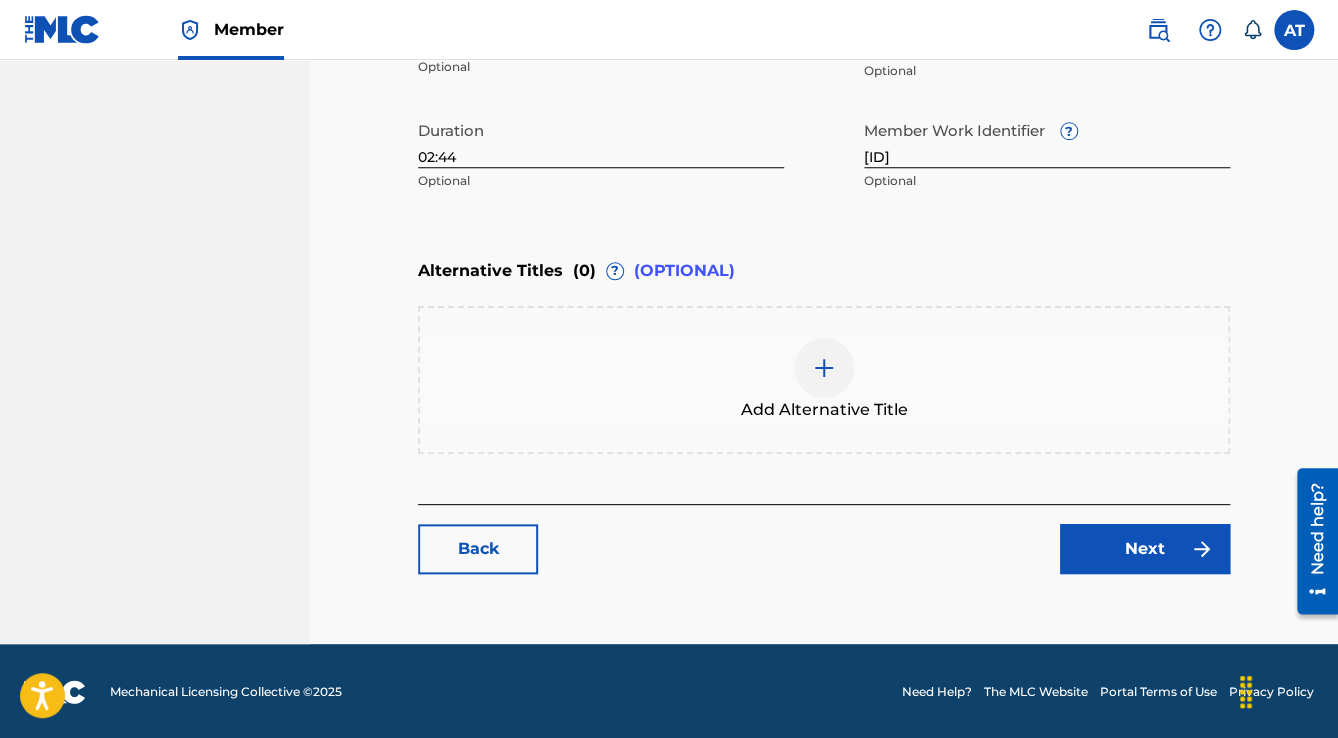 click on "Next" at bounding box center [1145, 549] 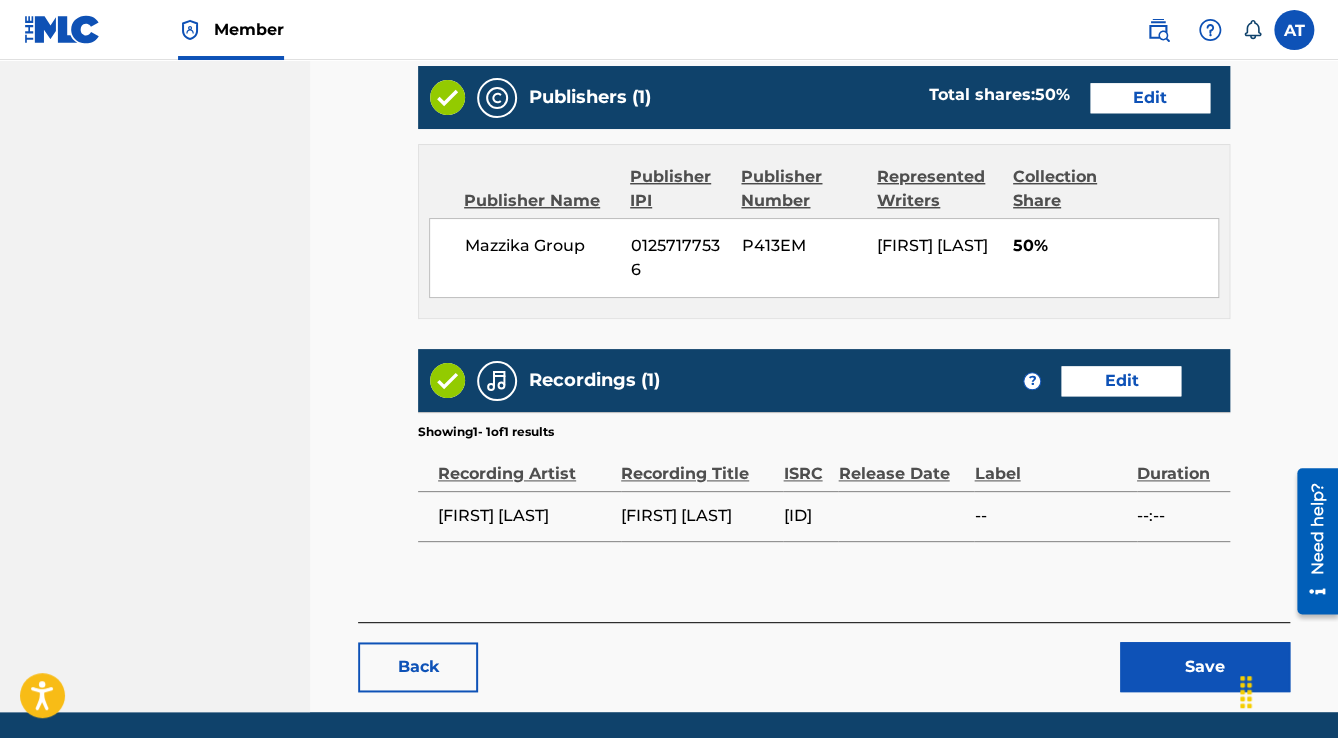 scroll, scrollTop: 880, scrollLeft: 0, axis: vertical 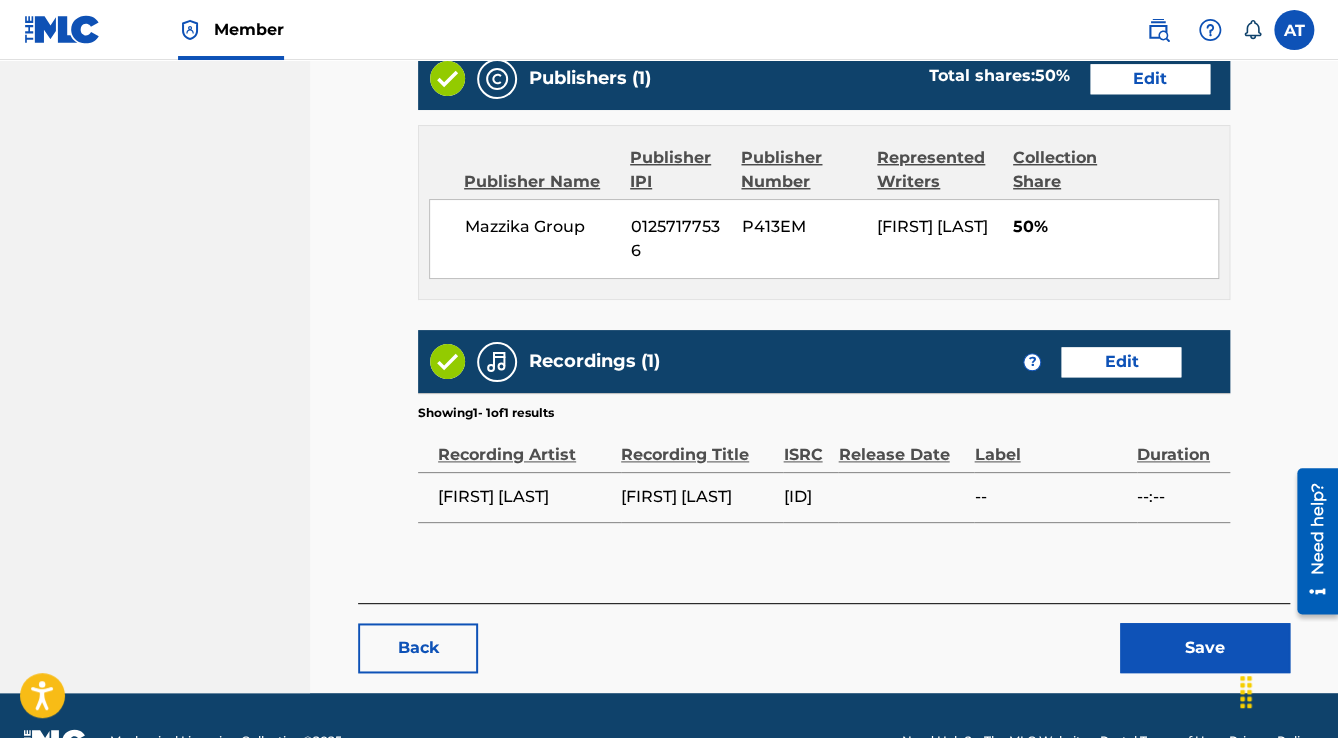 click on "Save" at bounding box center [1205, 648] 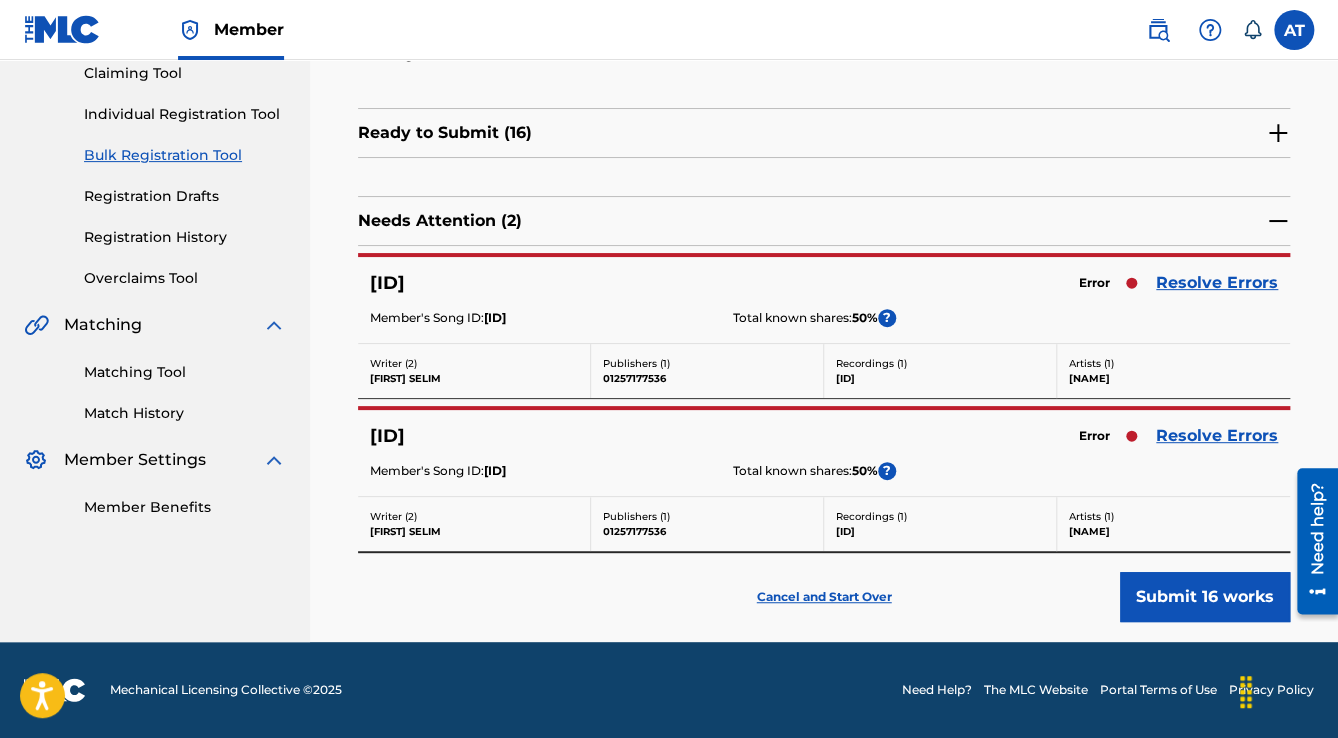 scroll, scrollTop: 0, scrollLeft: 0, axis: both 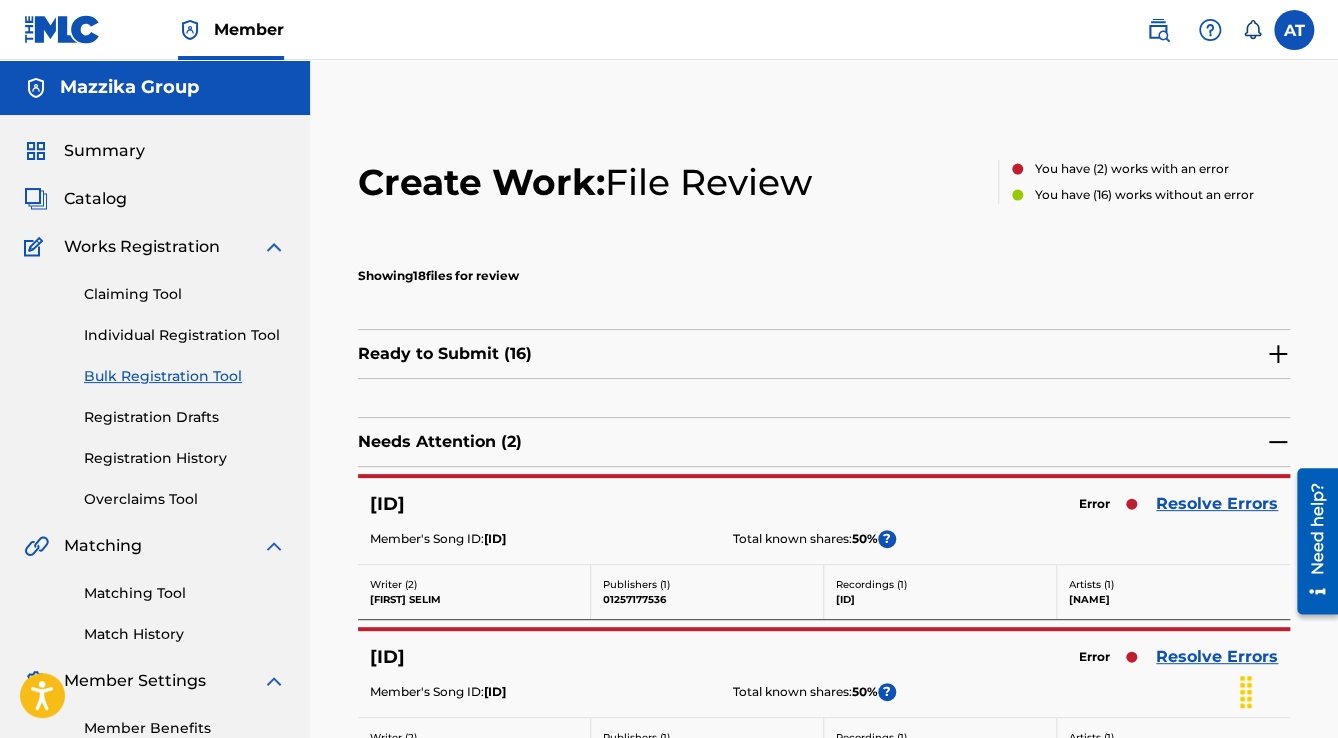 click on "Resolve Errors" at bounding box center (1217, 504) 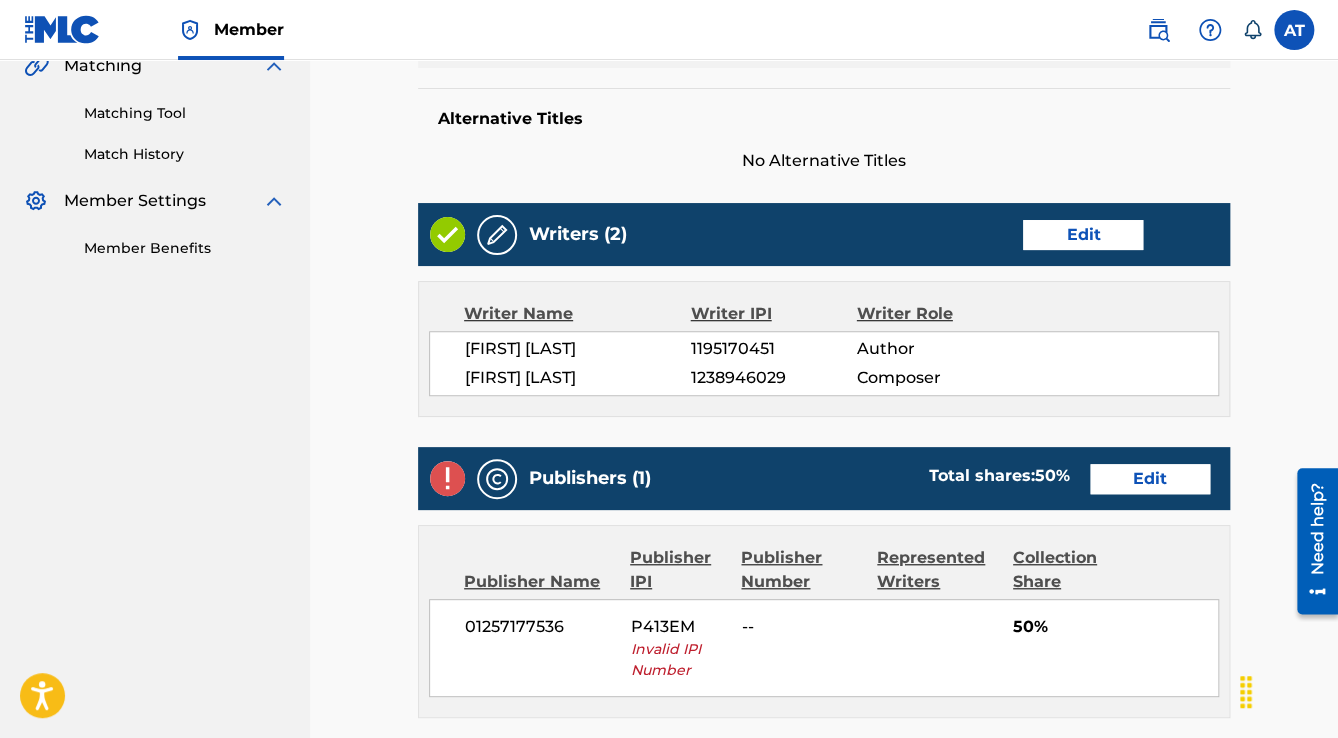 click on "Edit" at bounding box center [1150, 479] 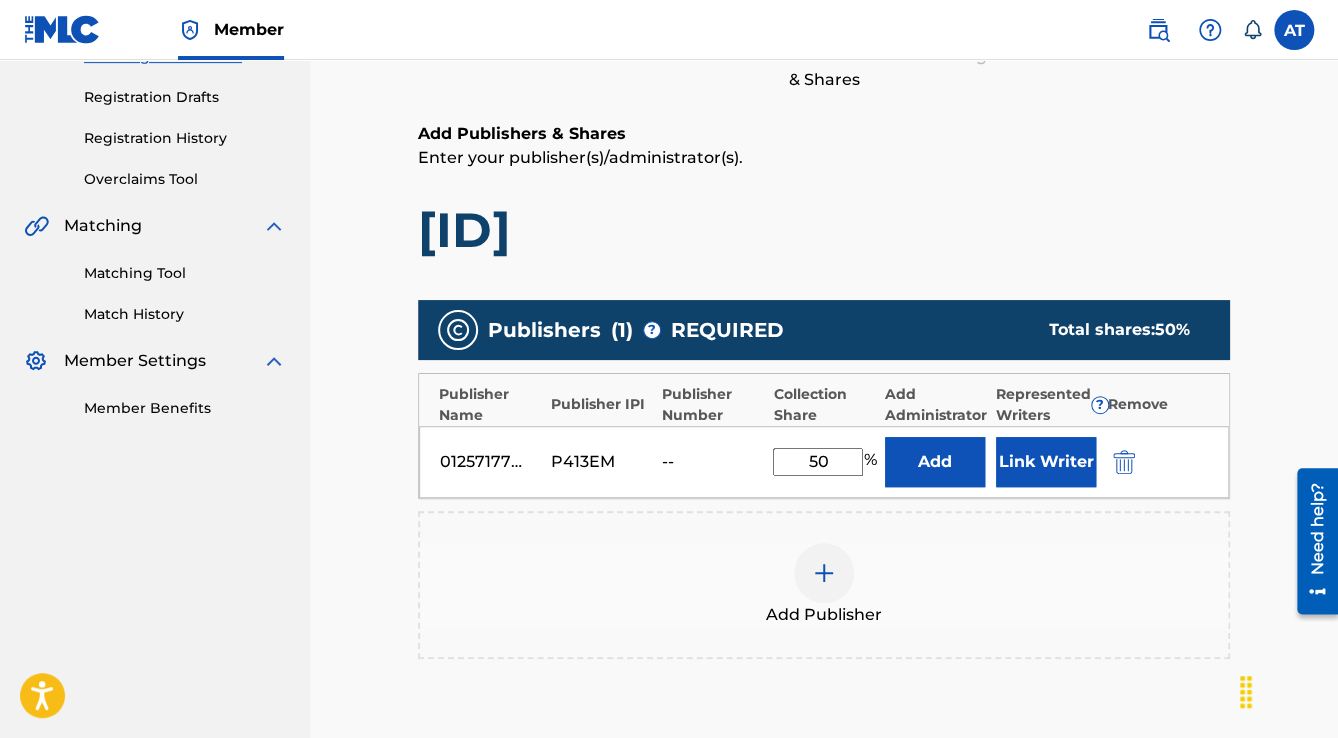 click at bounding box center [1124, 462] 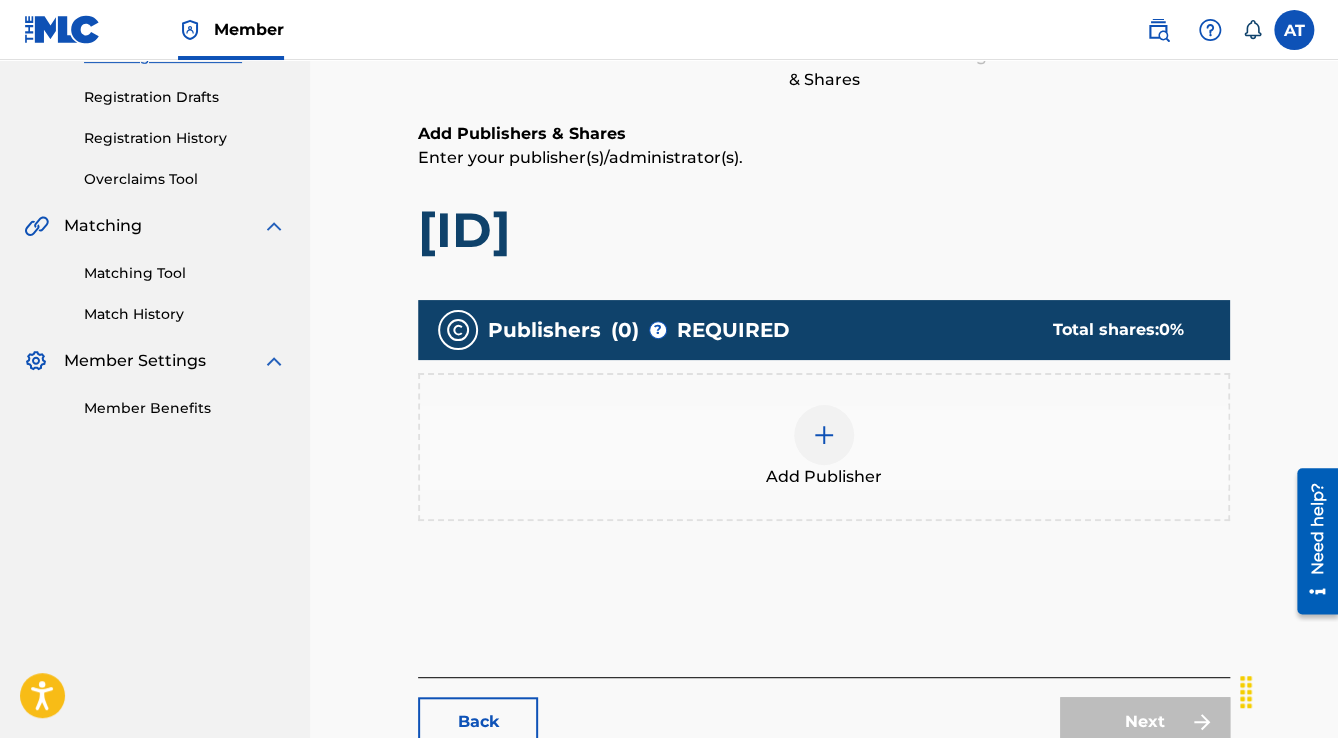drag, startPoint x: 1128, startPoint y: 455, endPoint x: 1130, endPoint y: 466, distance: 11.18034 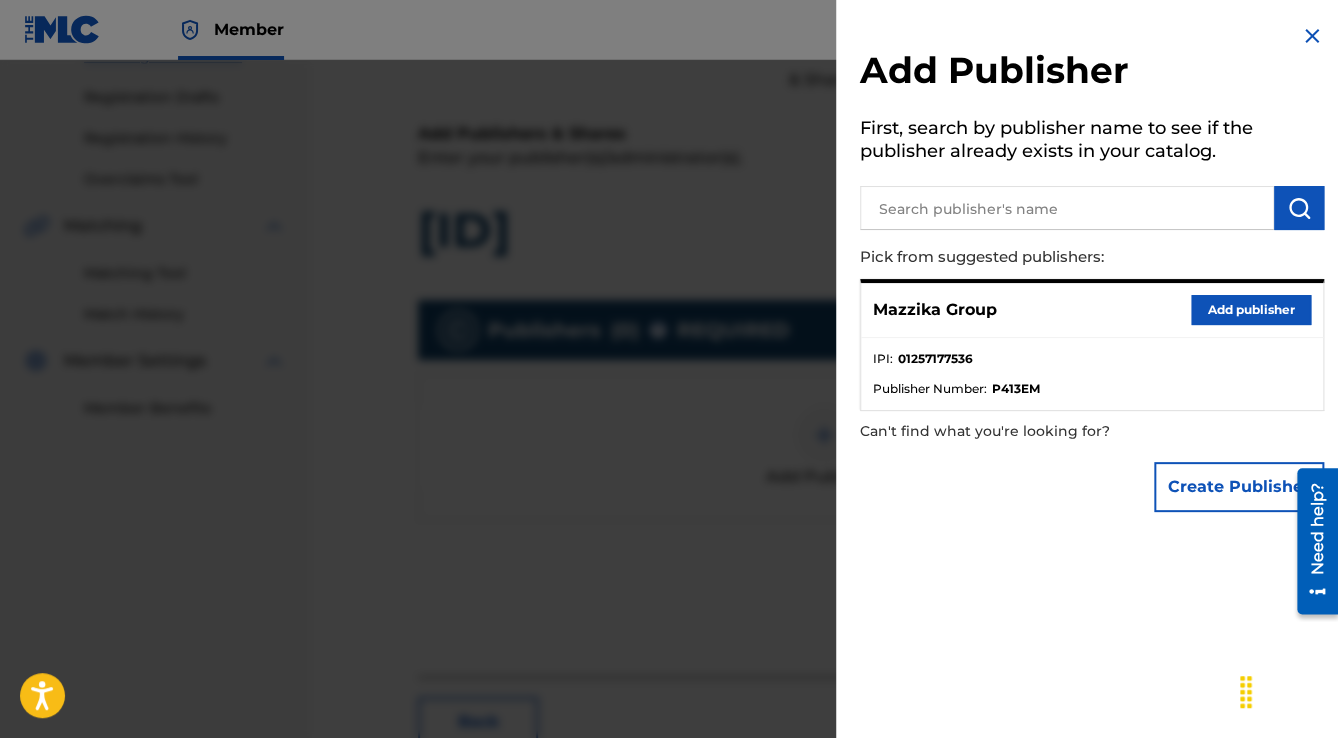 click on "Add publisher" at bounding box center [1251, 310] 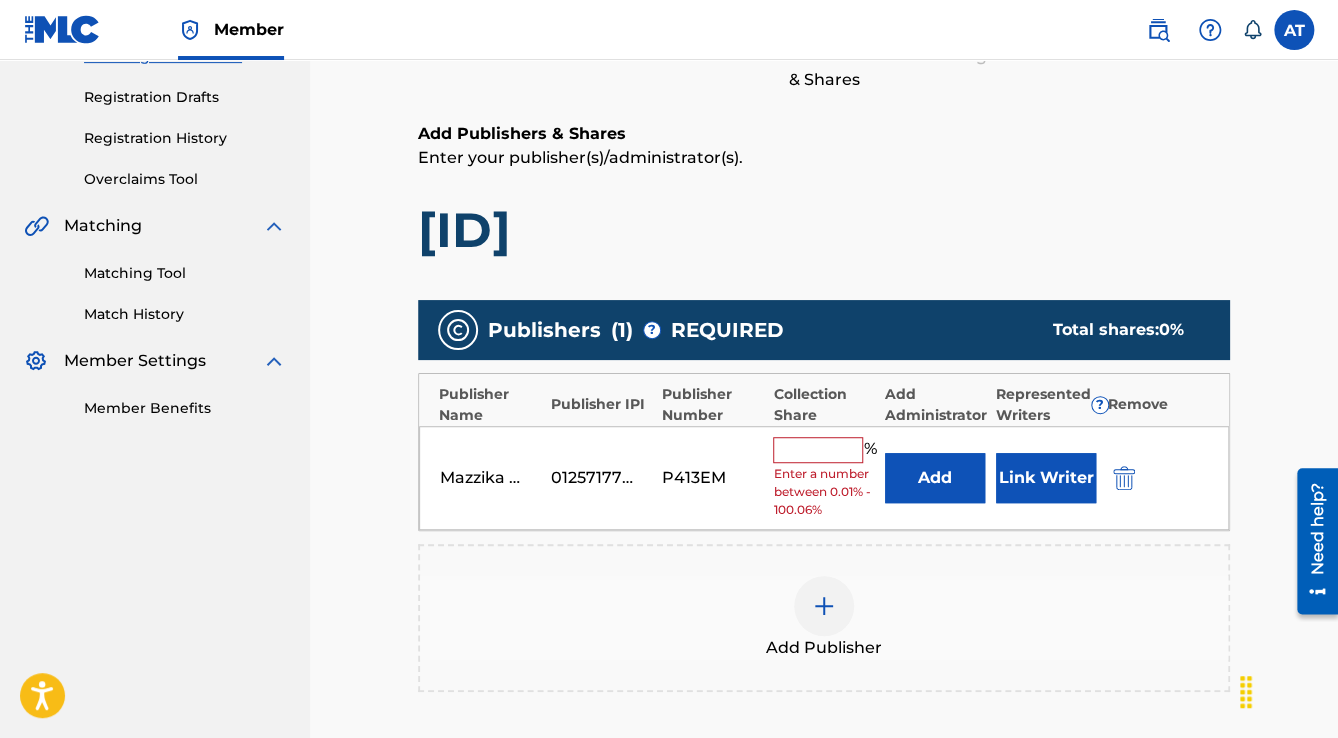 drag, startPoint x: 776, startPoint y: 446, endPoint x: 789, endPoint y: 451, distance: 13.928389 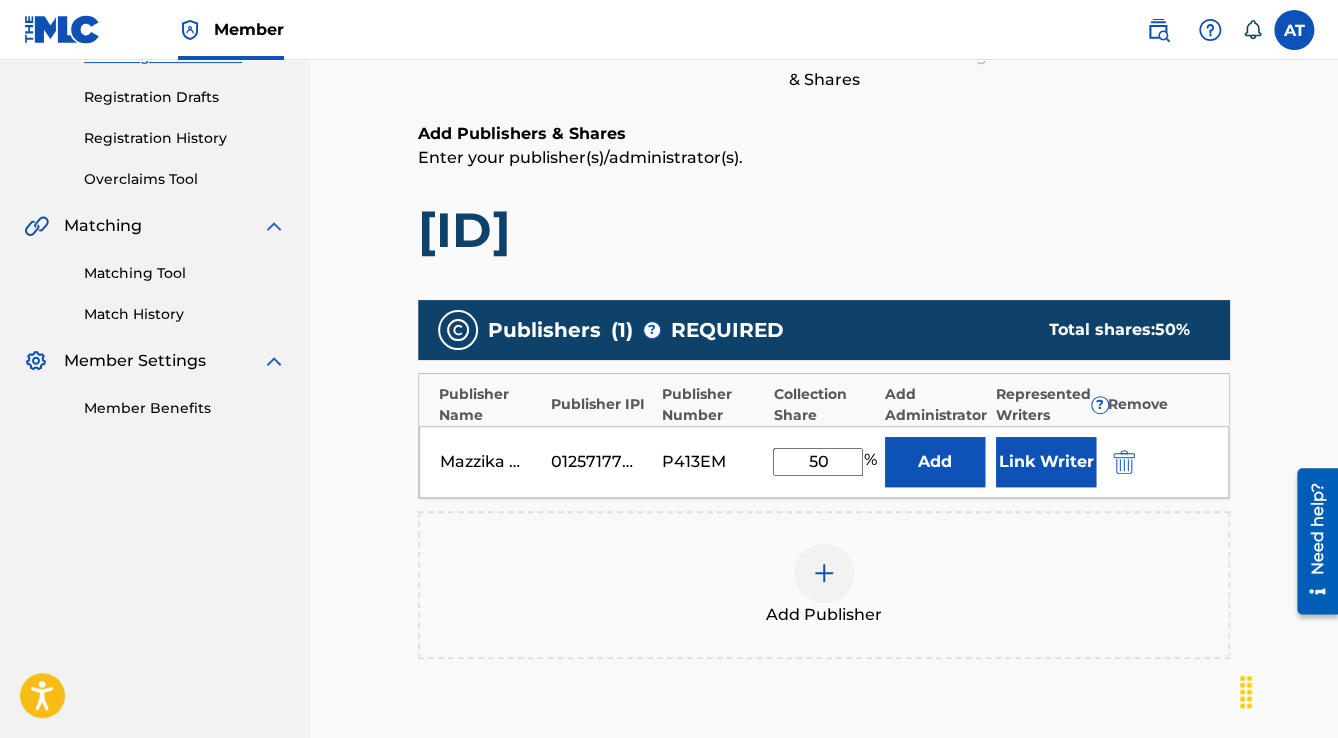 click on "Link Writer" at bounding box center (1046, 462) 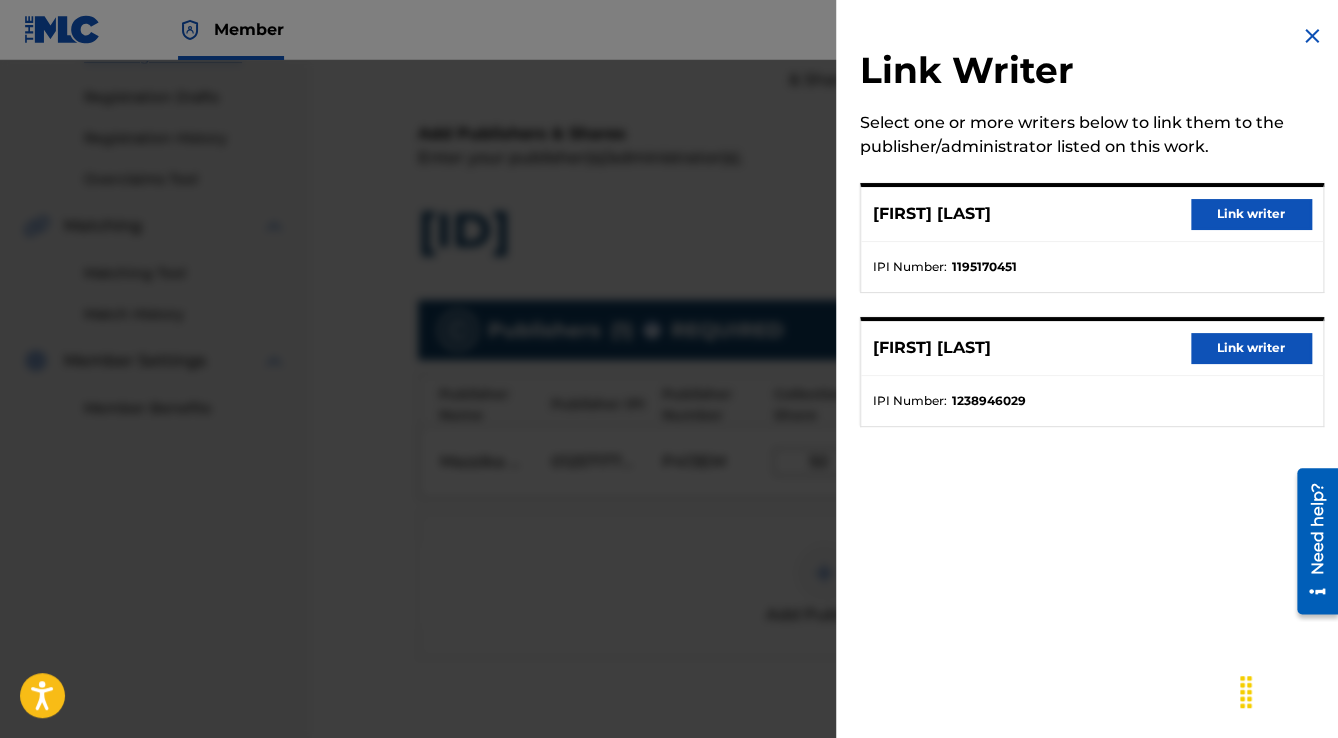 click on "Link writer" at bounding box center [1251, 214] 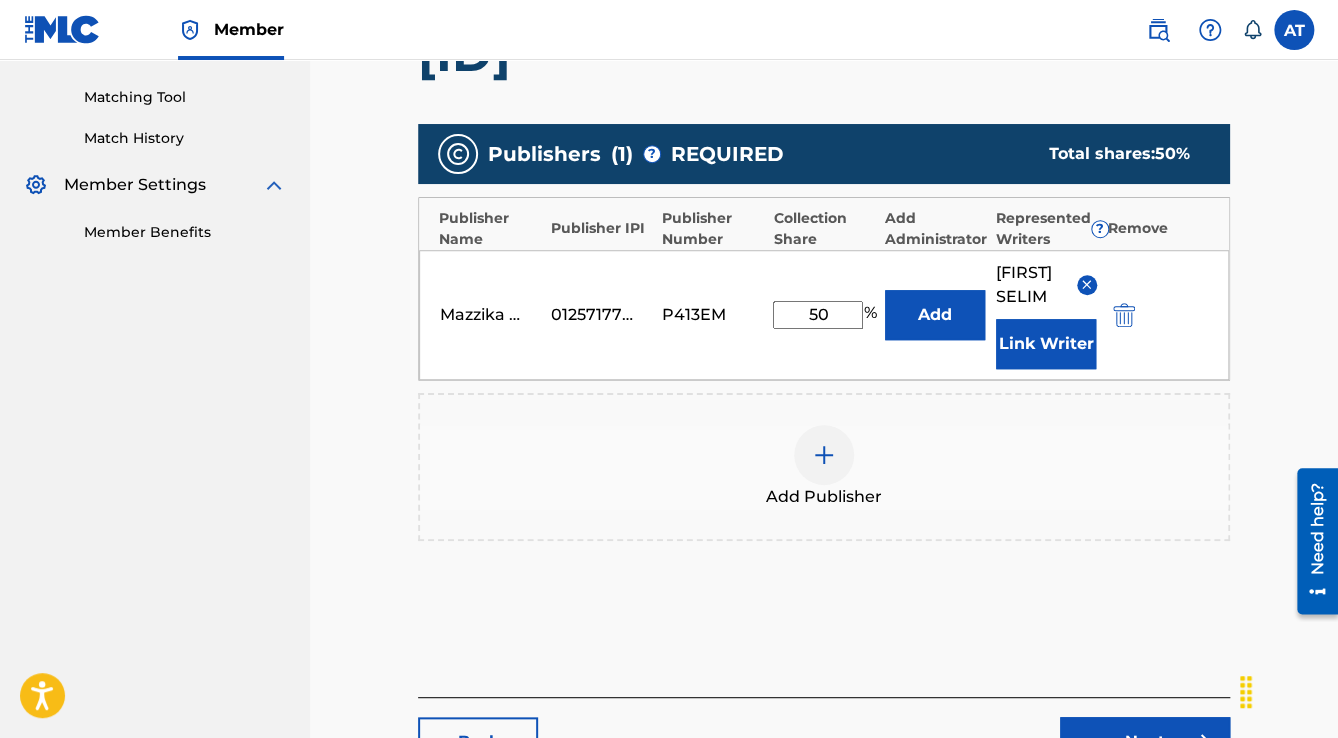 scroll, scrollTop: 712, scrollLeft: 0, axis: vertical 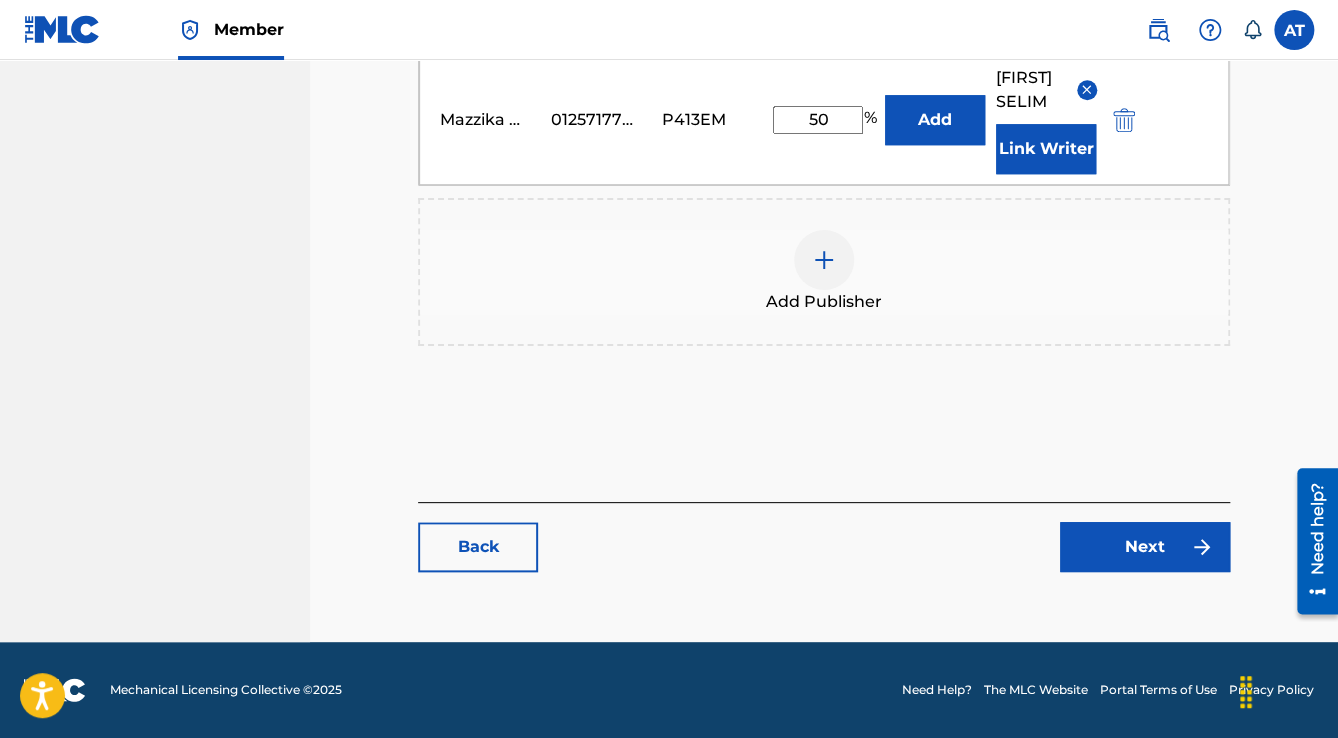 click on "Next" at bounding box center [1145, 547] 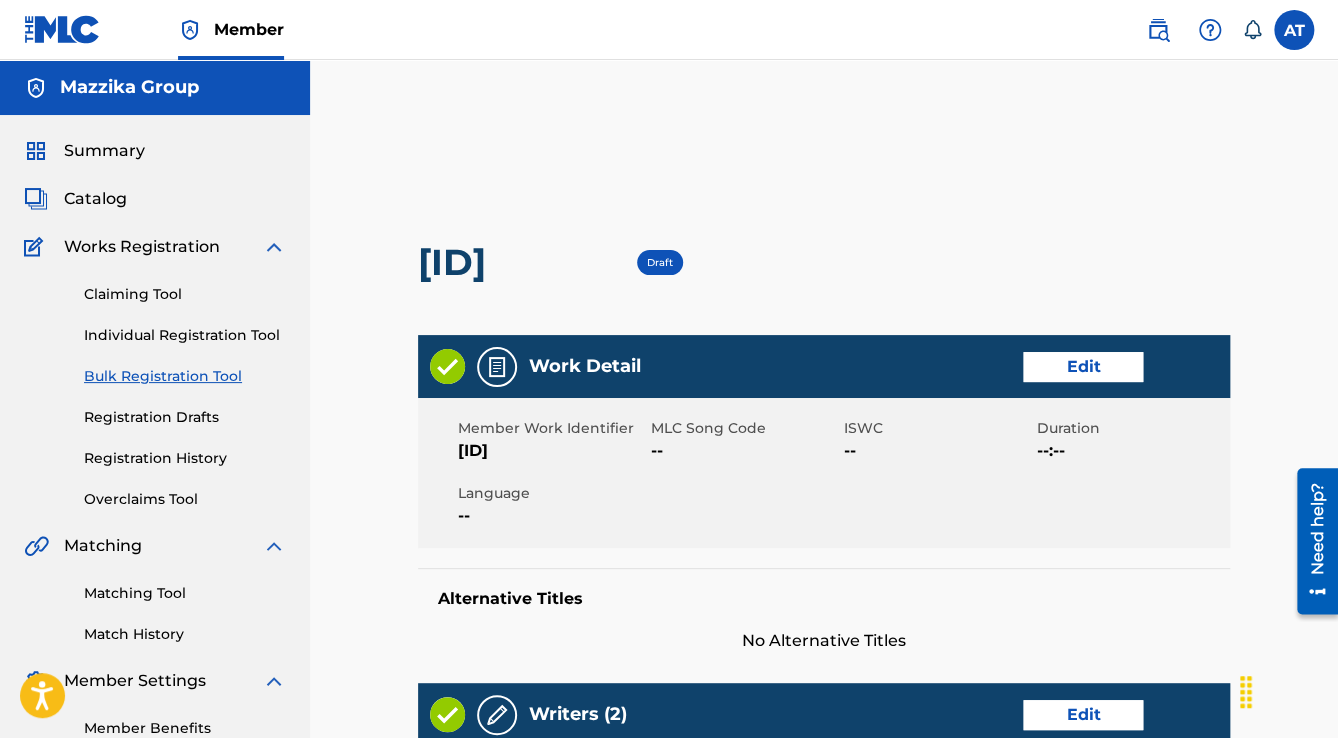 click on "Edit" at bounding box center [1083, 367] 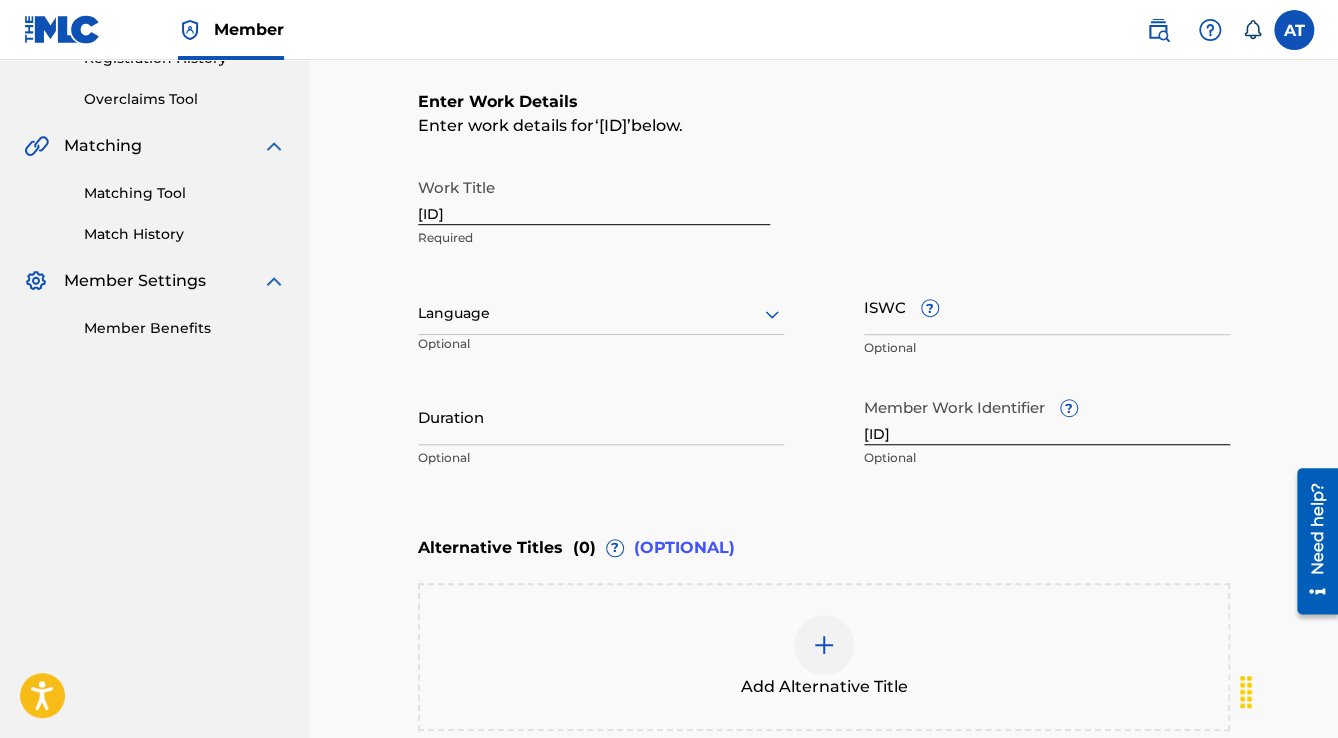 click at bounding box center [601, 313] 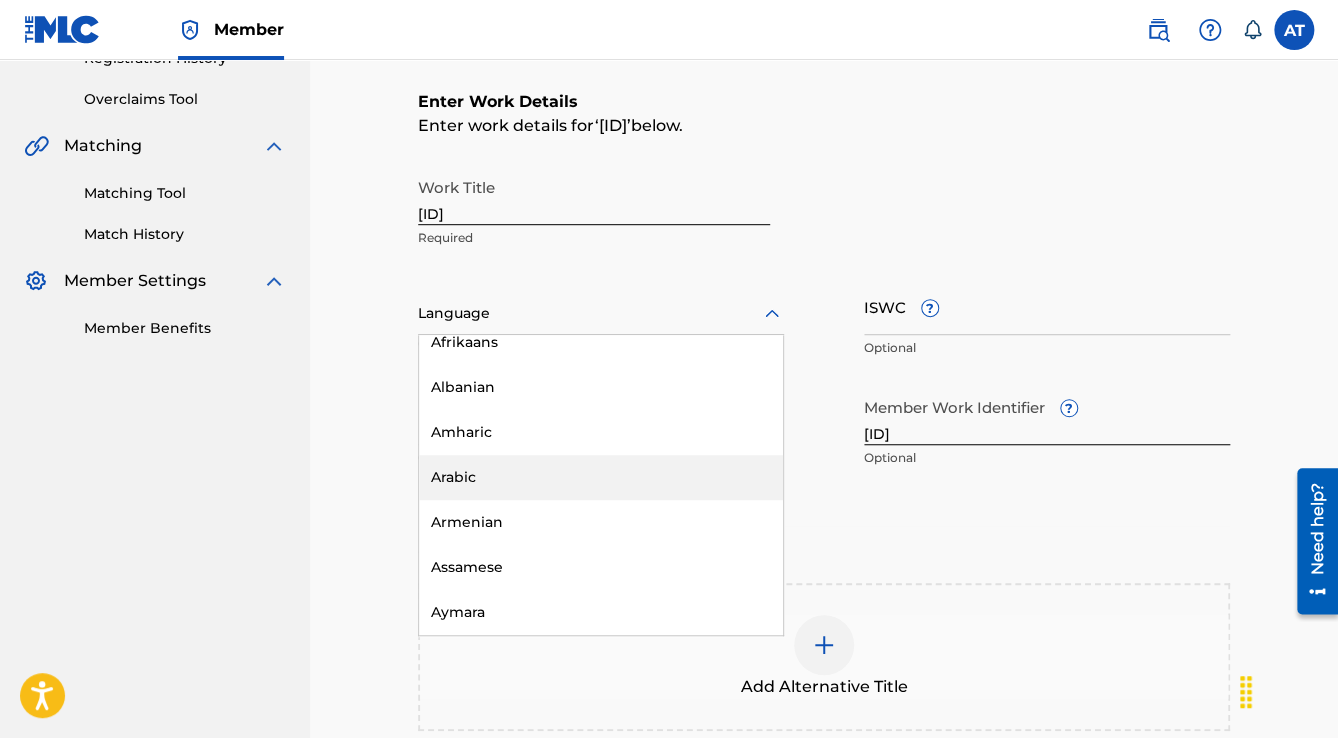 click on "Arabic" at bounding box center (601, 477) 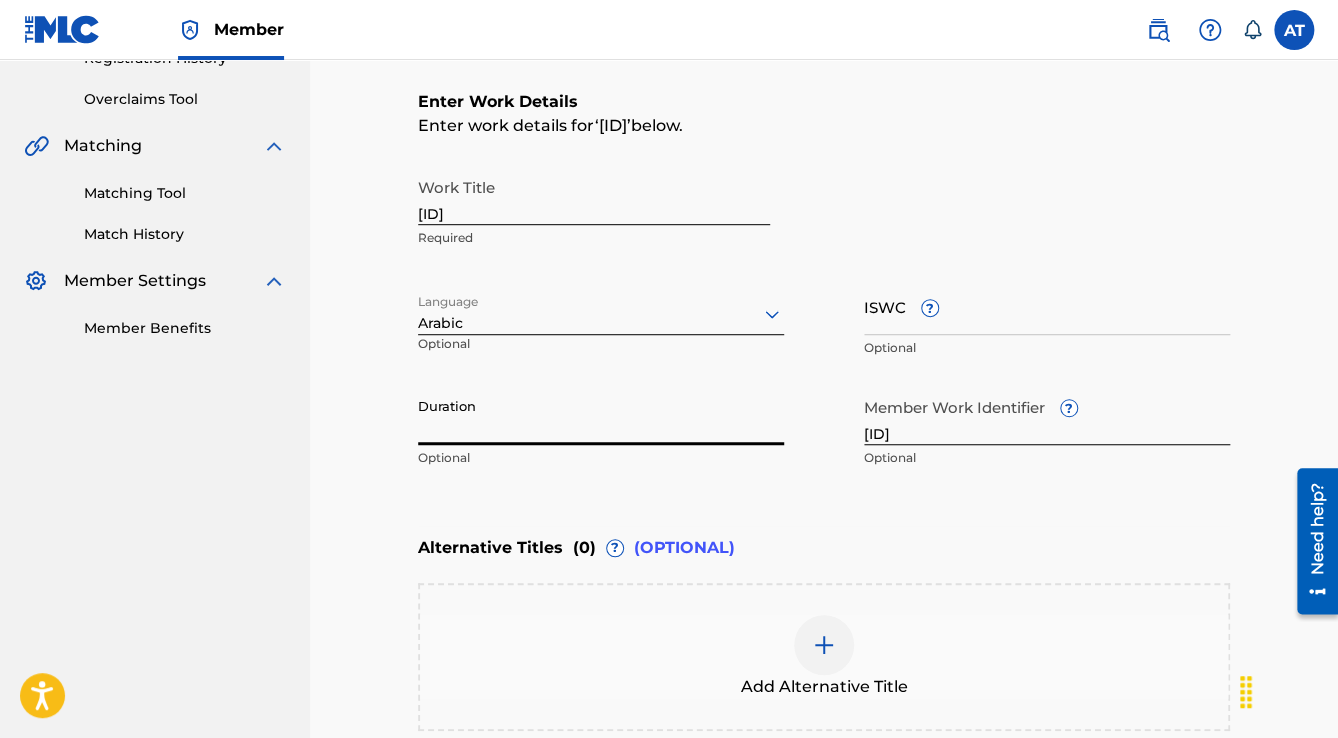 click on "Duration" at bounding box center (601, 416) 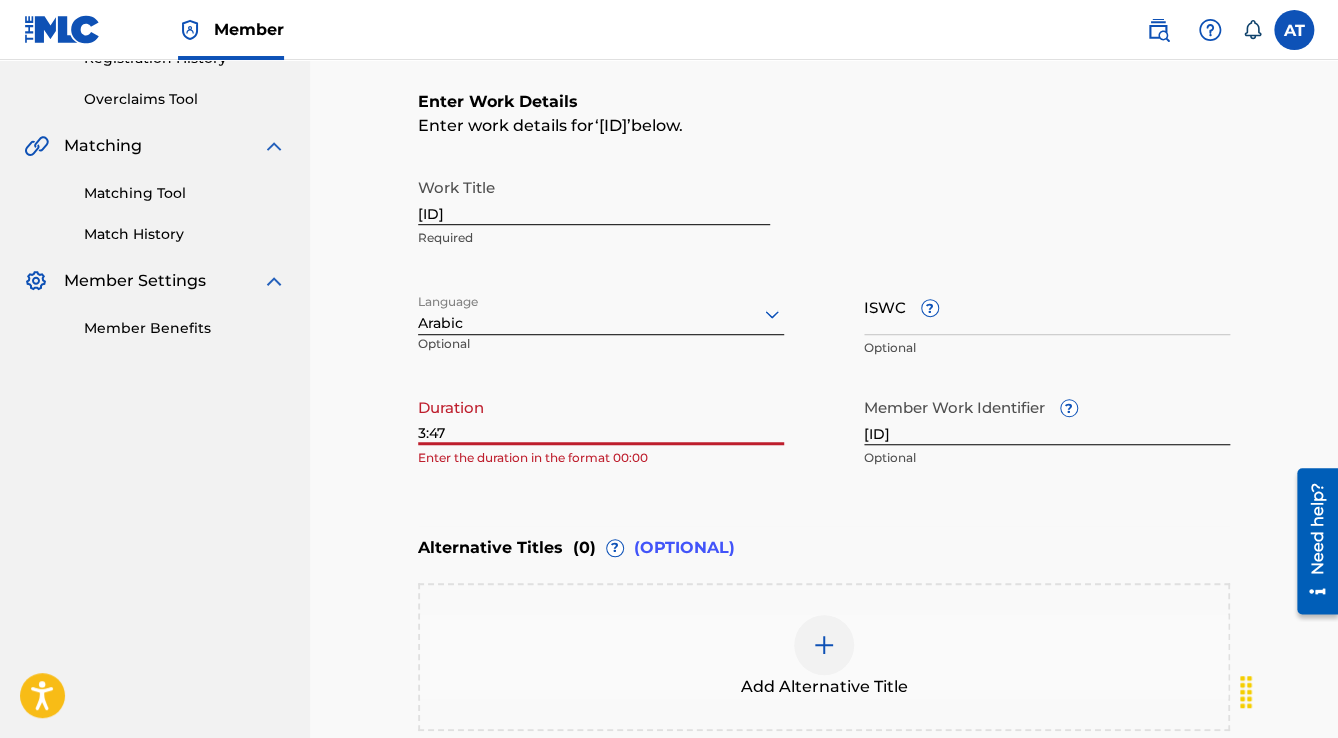 click on "3:47" at bounding box center [601, 416] 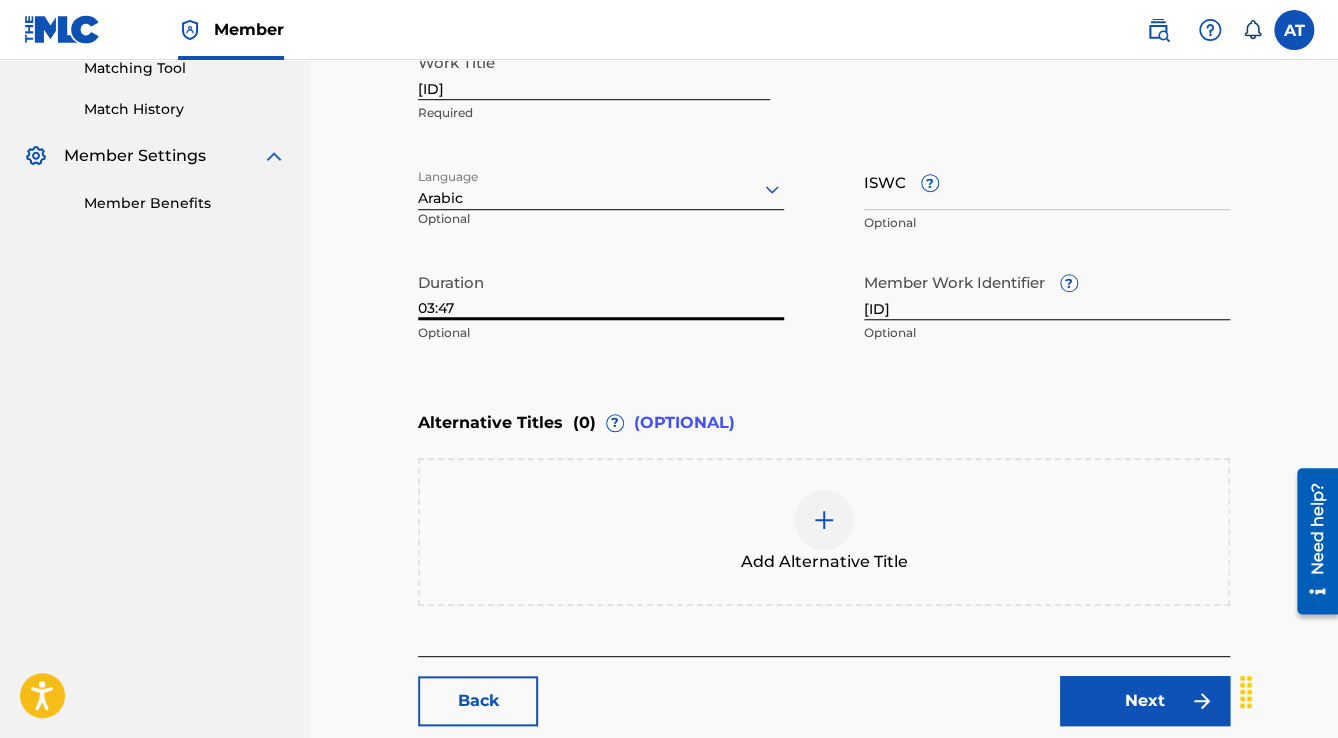scroll, scrollTop: 677, scrollLeft: 0, axis: vertical 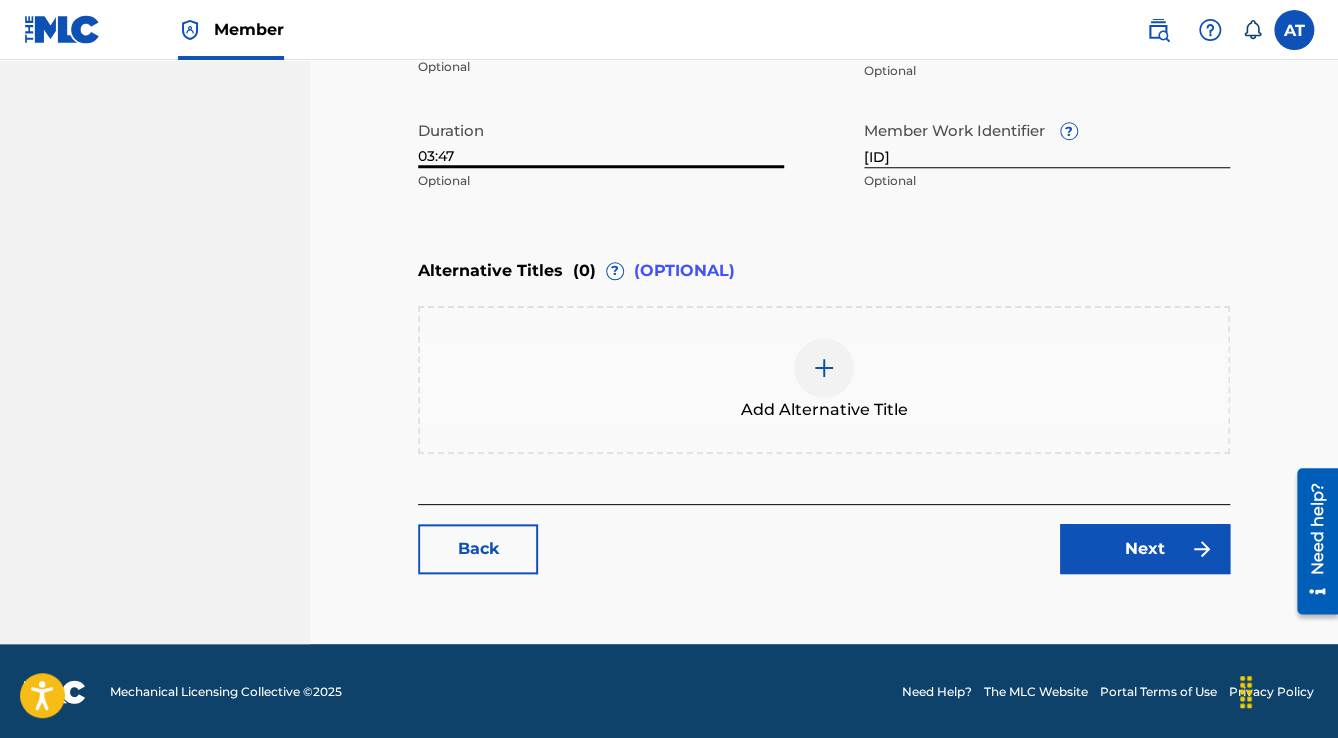type on "03:47" 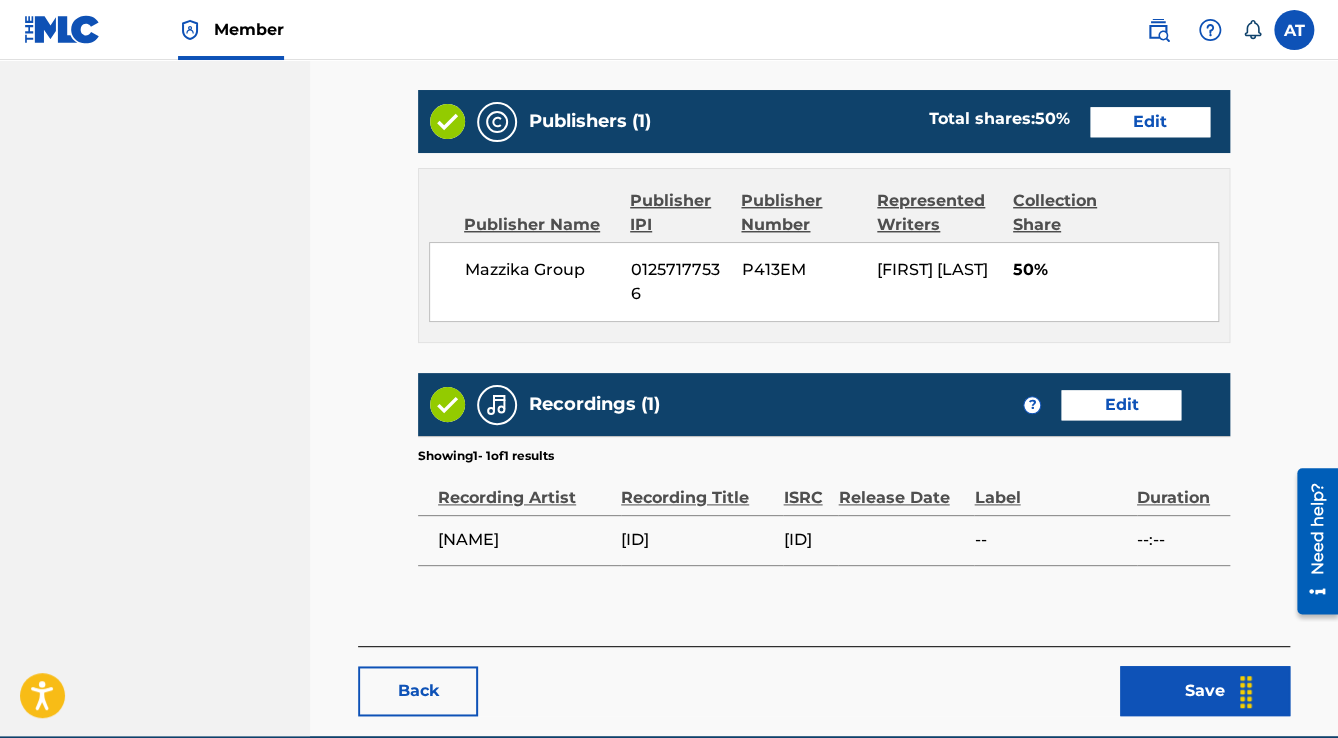 scroll, scrollTop: 952, scrollLeft: 0, axis: vertical 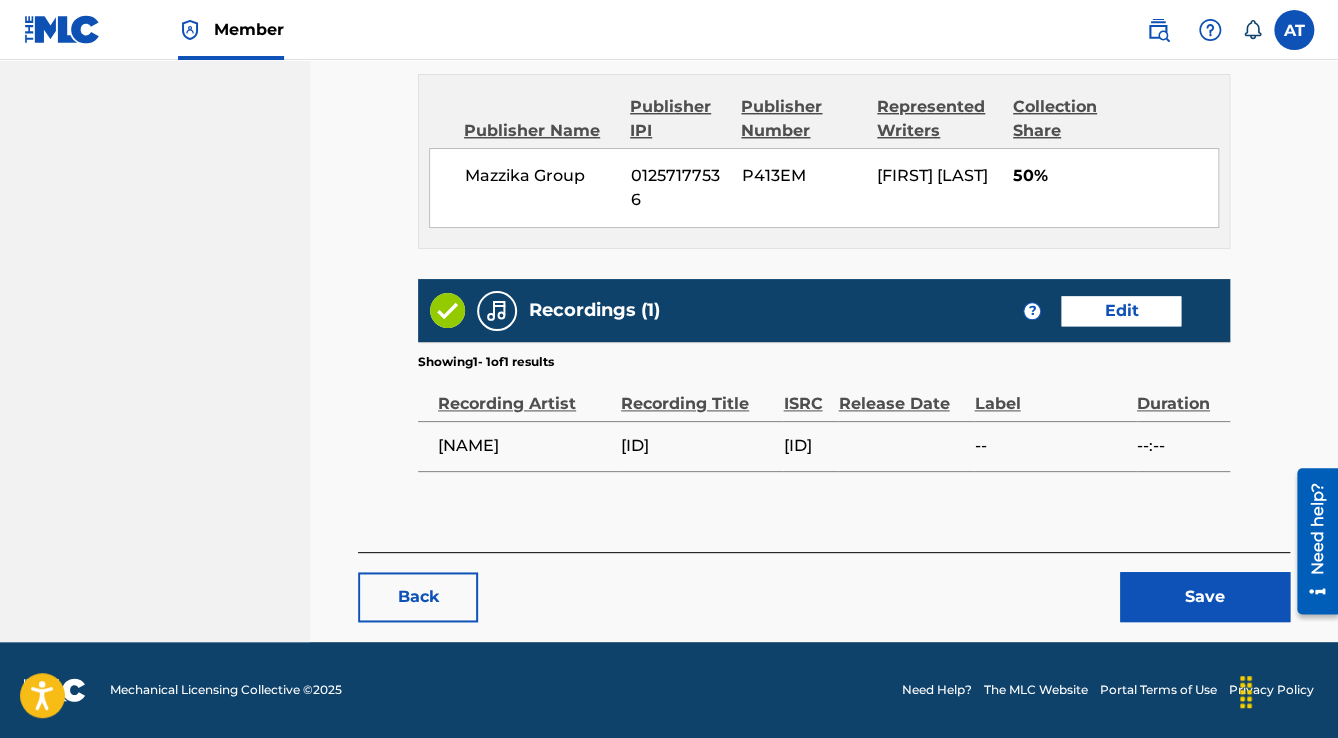 click on "Save" at bounding box center (1205, 597) 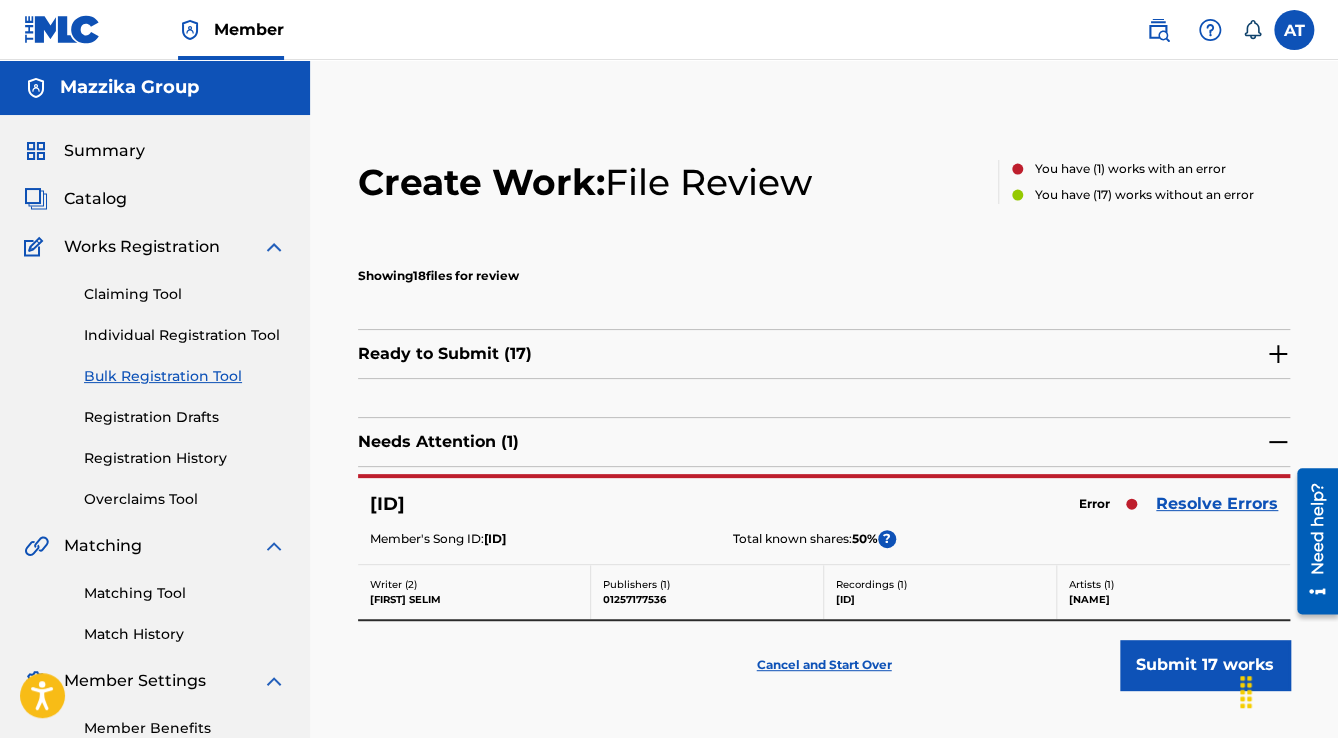 click on "Resolve Errors" at bounding box center (1217, 504) 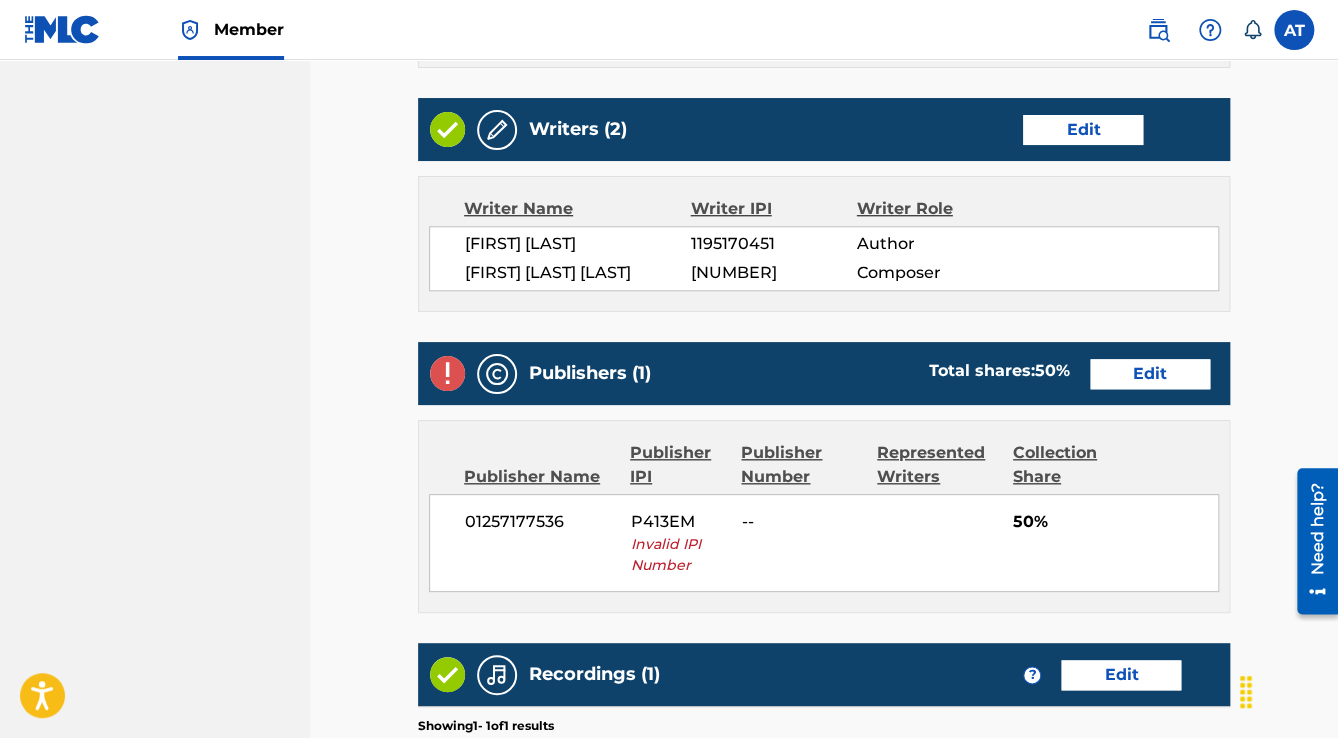 click on "Edit" at bounding box center (1150, 374) 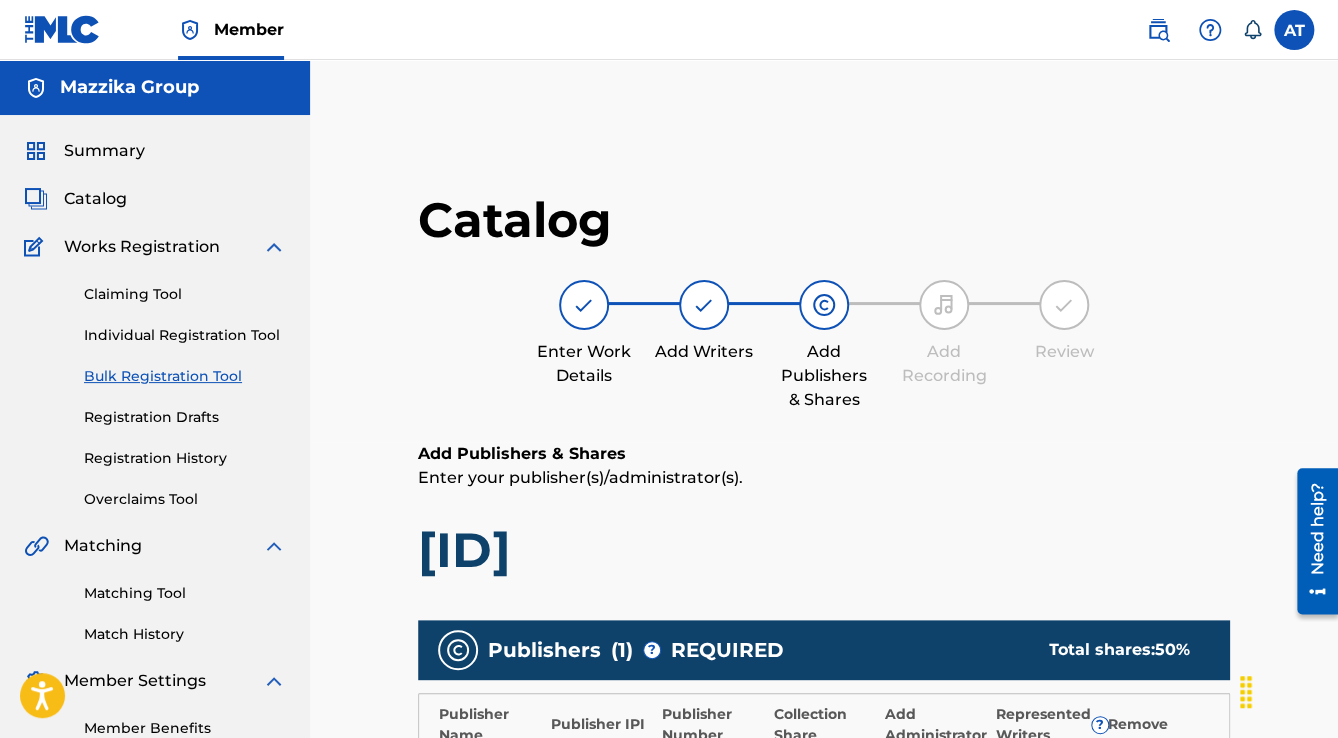 scroll, scrollTop: 0, scrollLeft: 0, axis: both 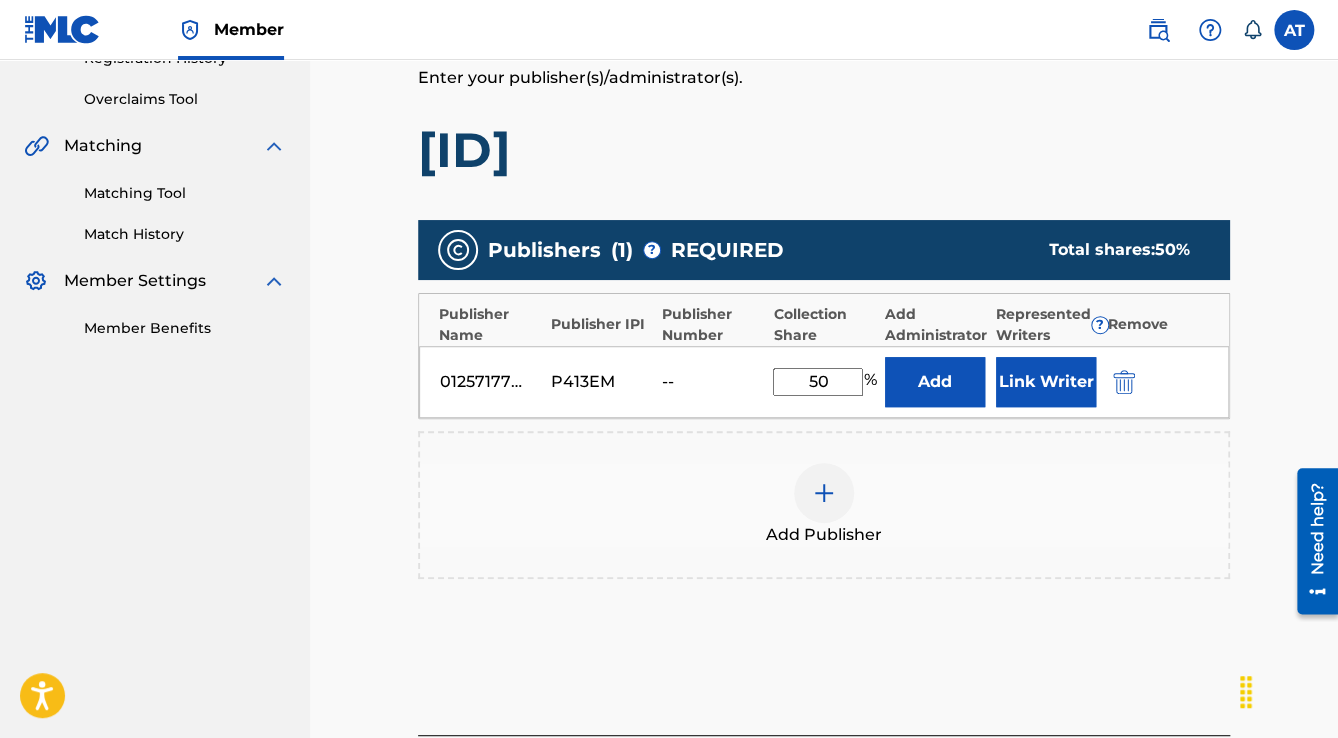 click at bounding box center (1124, 382) 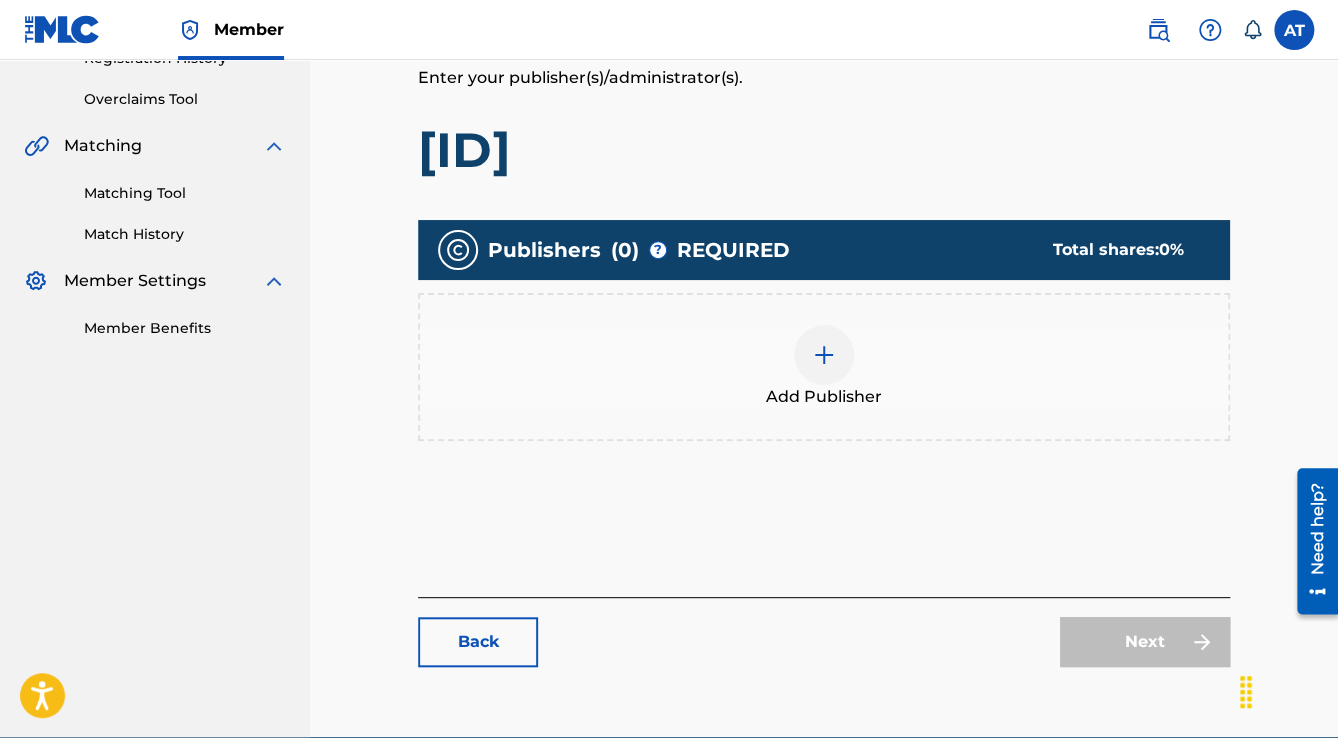 click on "Add Publisher" at bounding box center (824, 367) 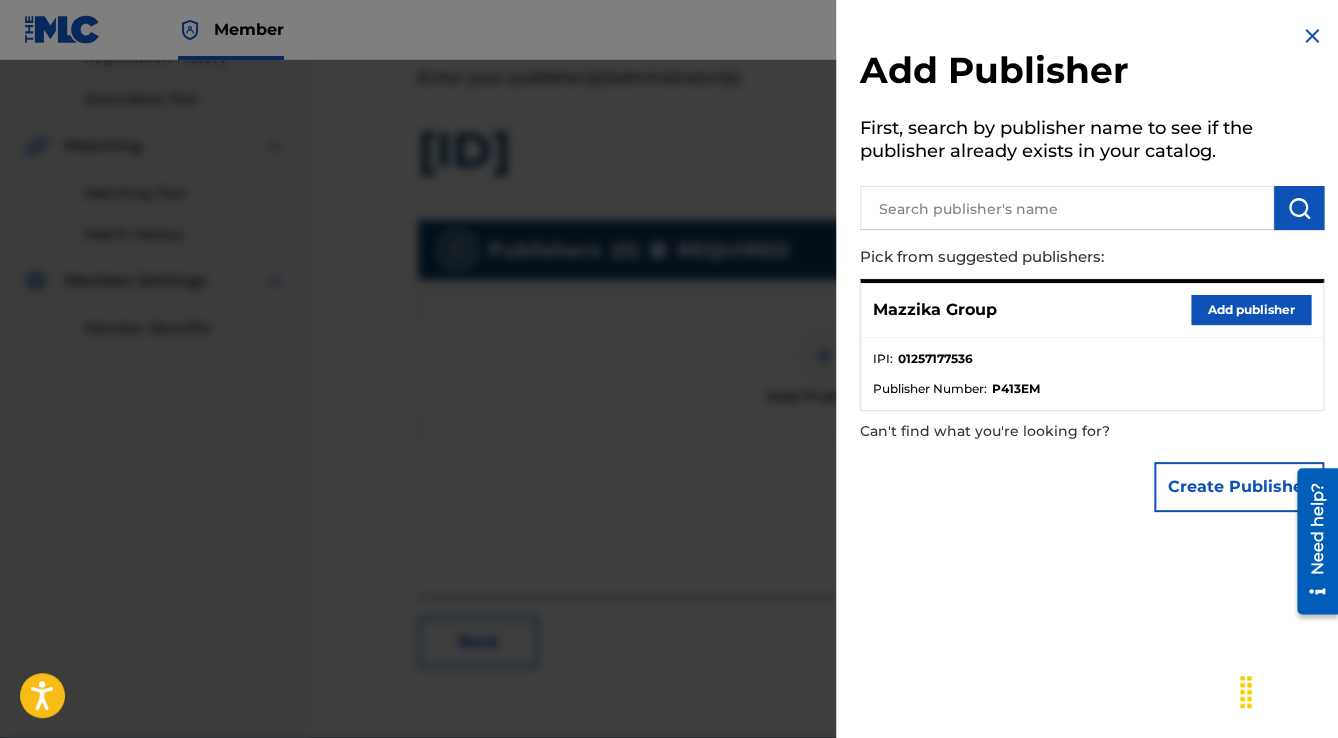 click on "Add publisher" at bounding box center [1251, 310] 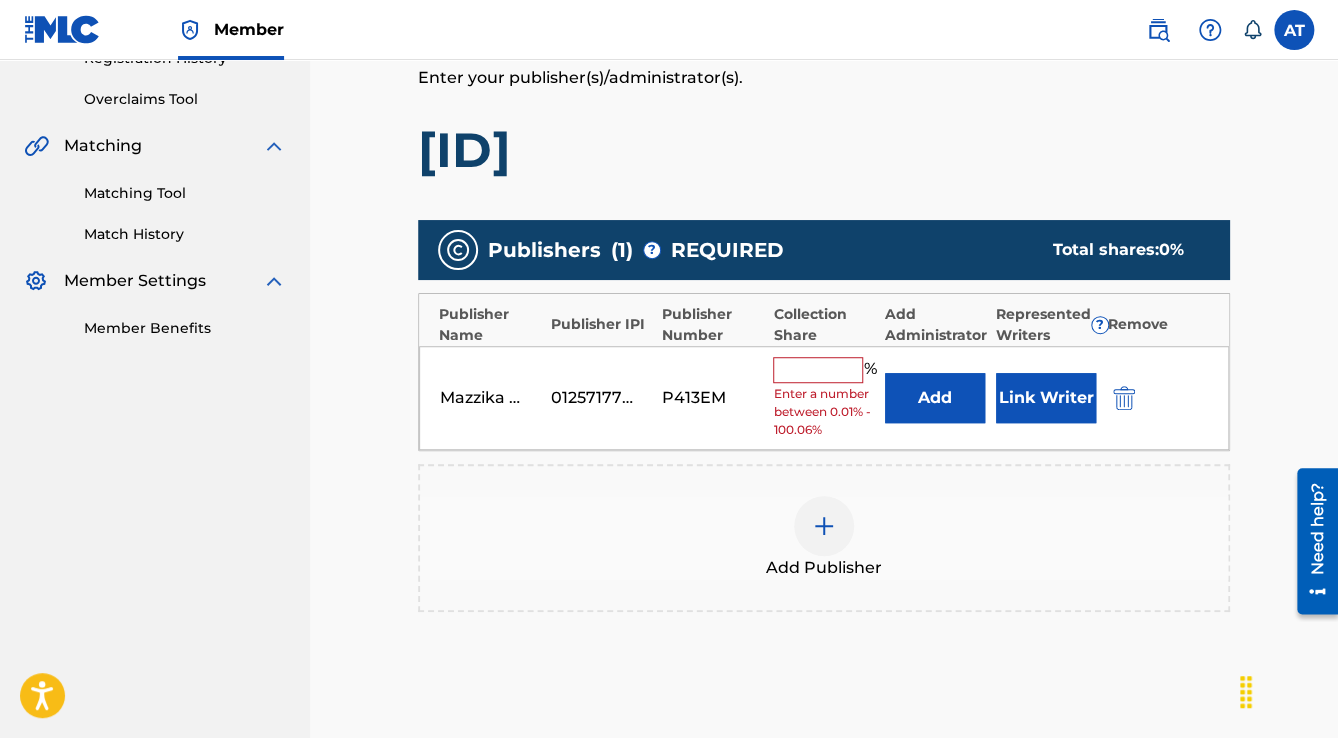click at bounding box center [818, 370] 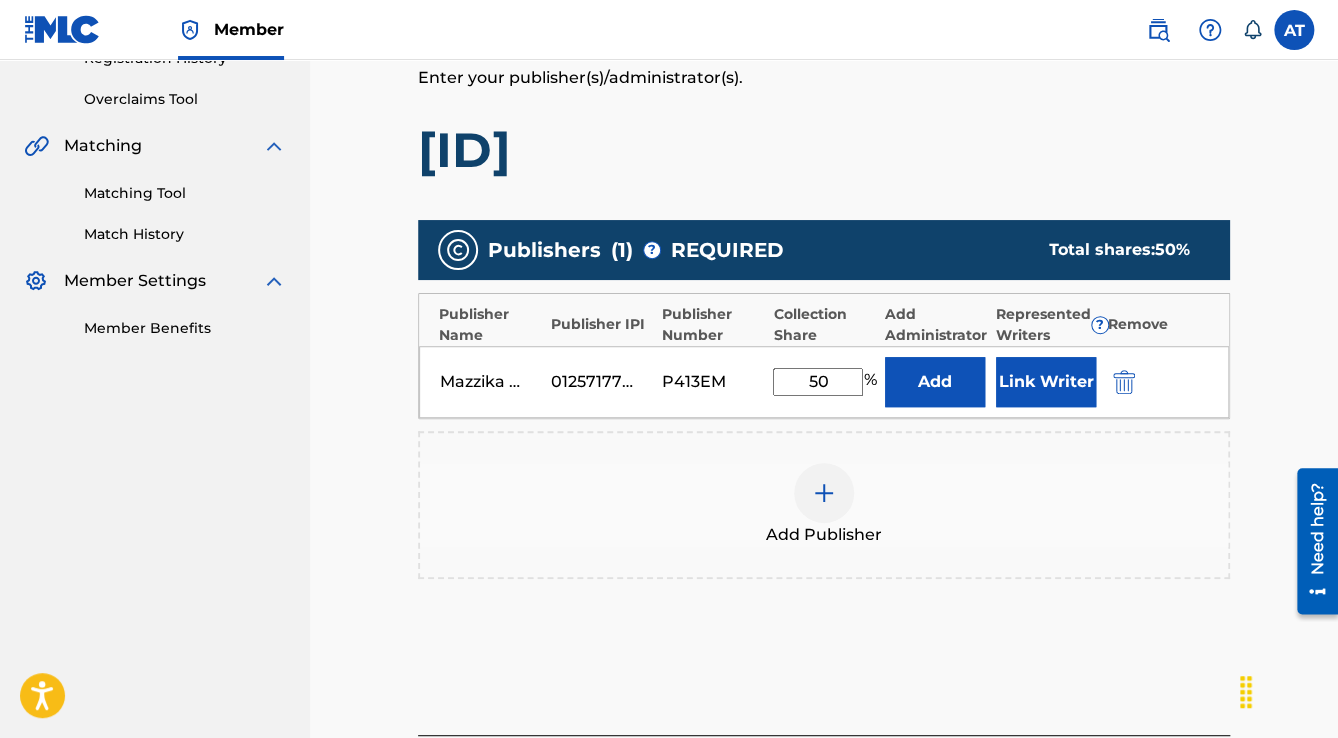 click on "Link Writer" at bounding box center (1046, 382) 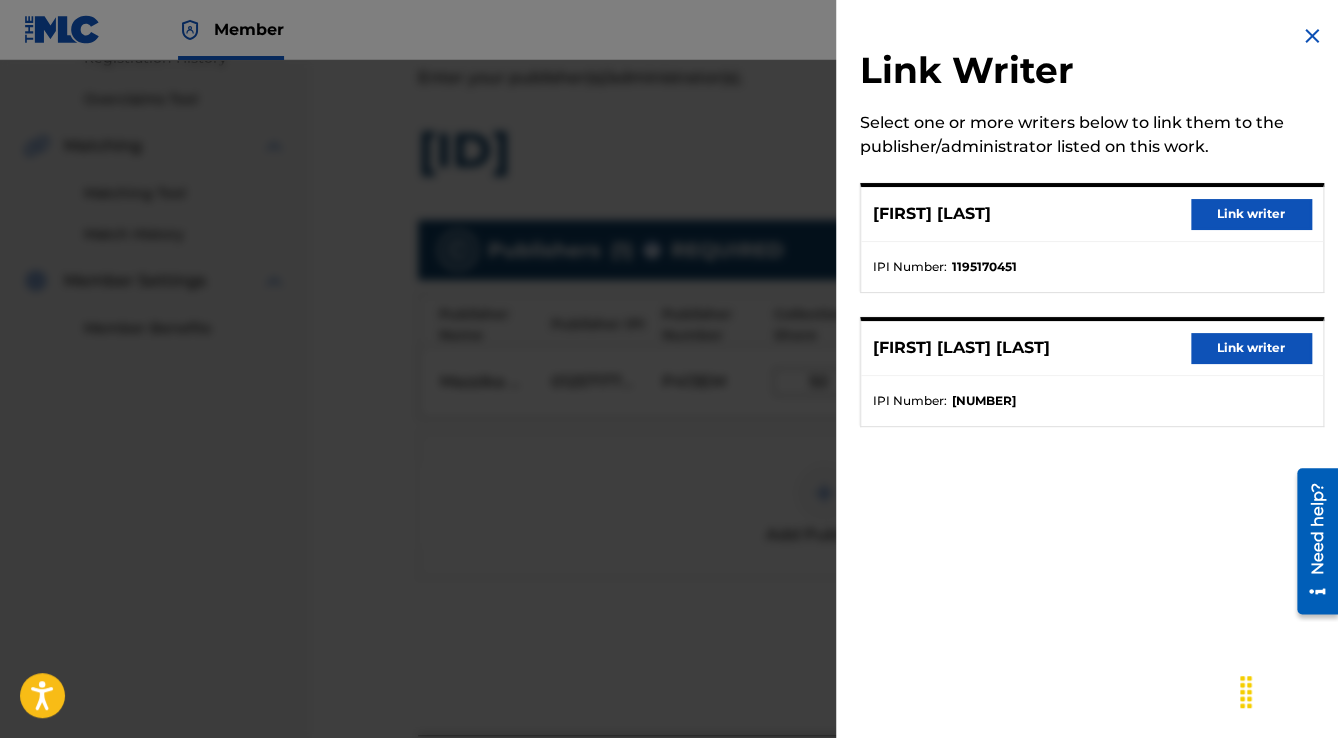 click on "Link writer" at bounding box center [1251, 214] 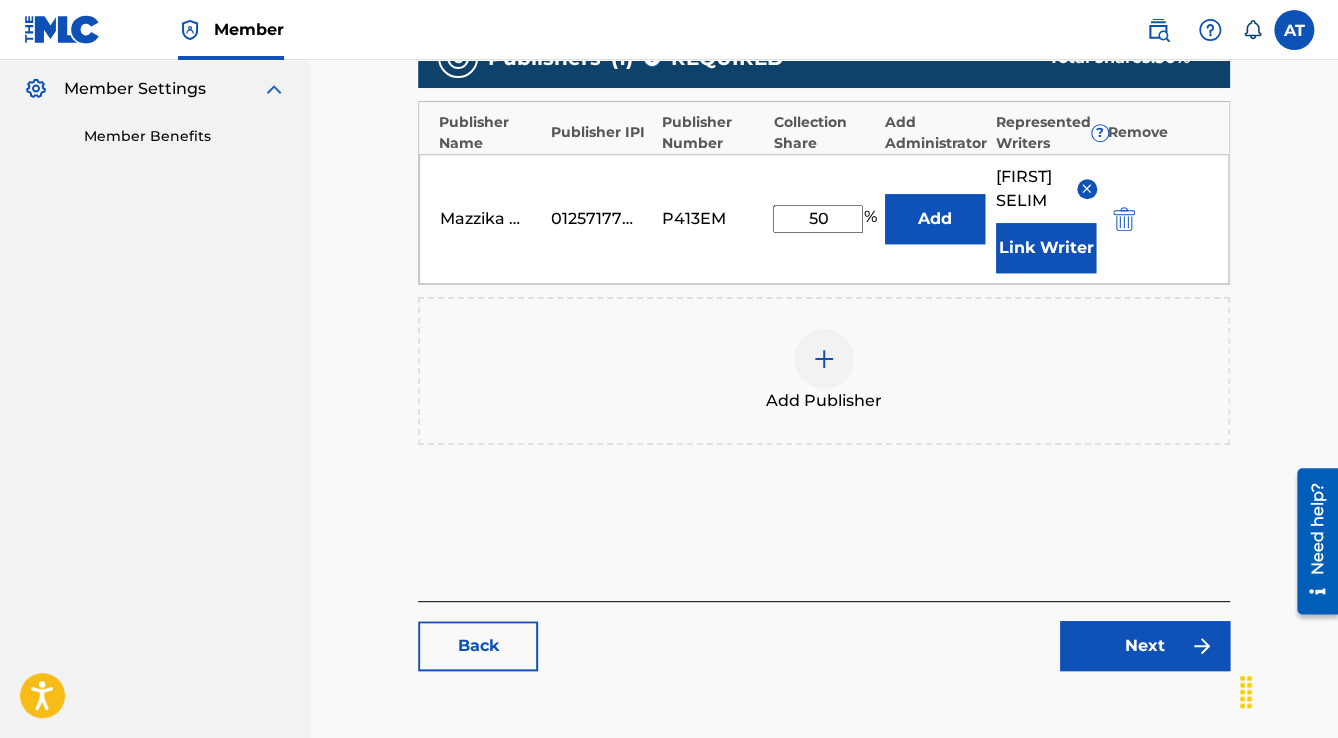 scroll, scrollTop: 712, scrollLeft: 0, axis: vertical 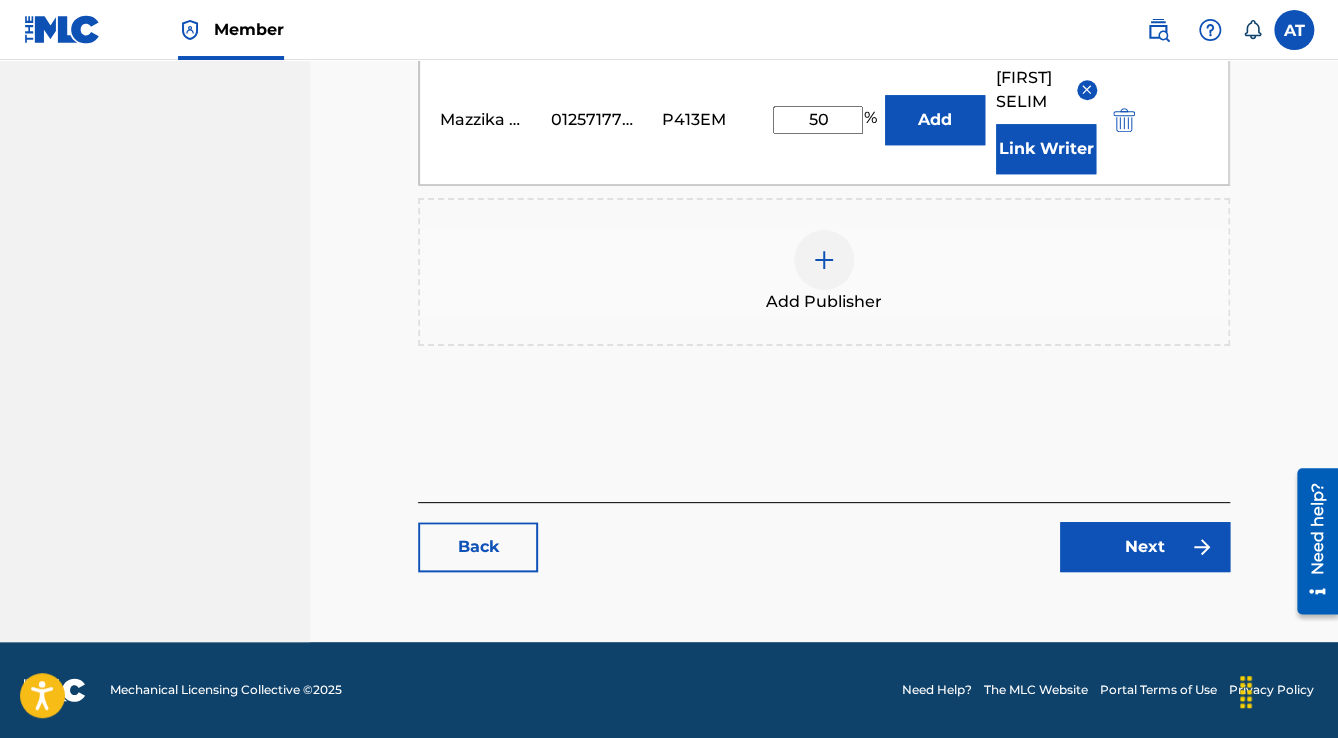click on "Next" at bounding box center (1145, 547) 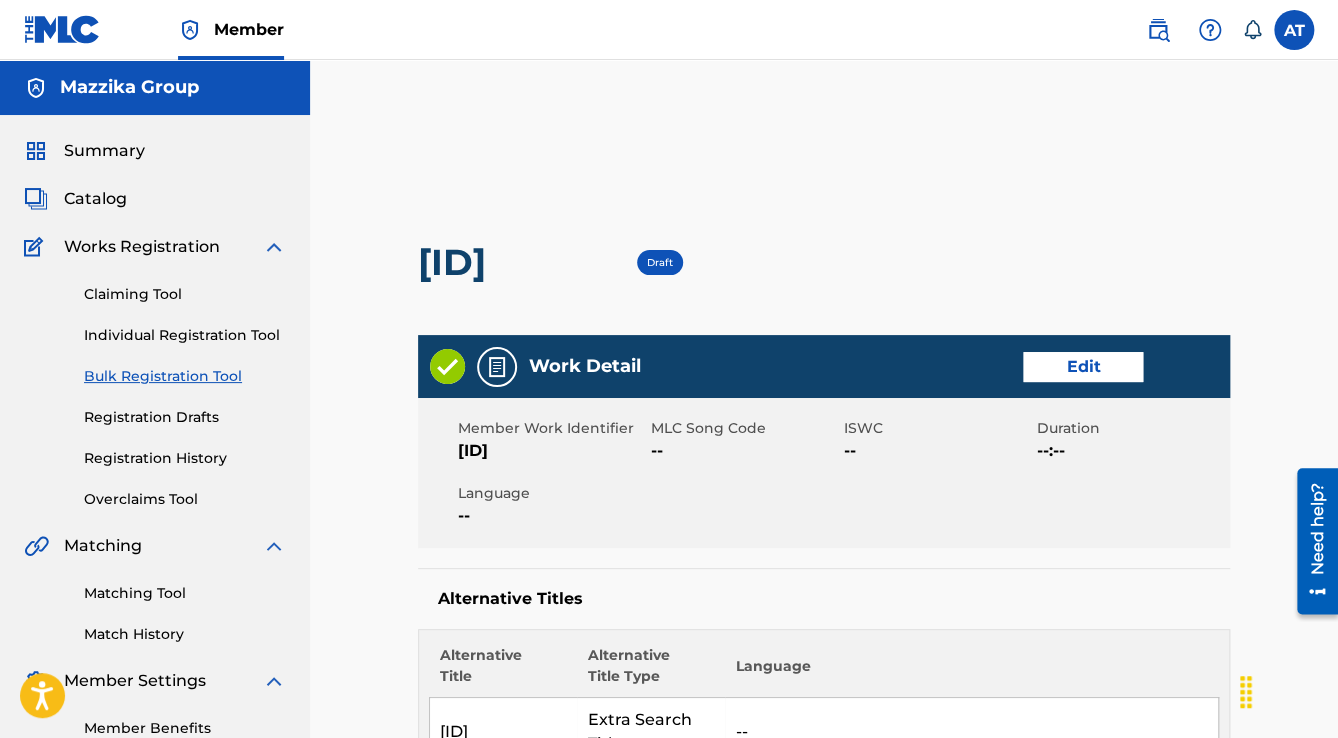 click on "Edit" at bounding box center [1083, 367] 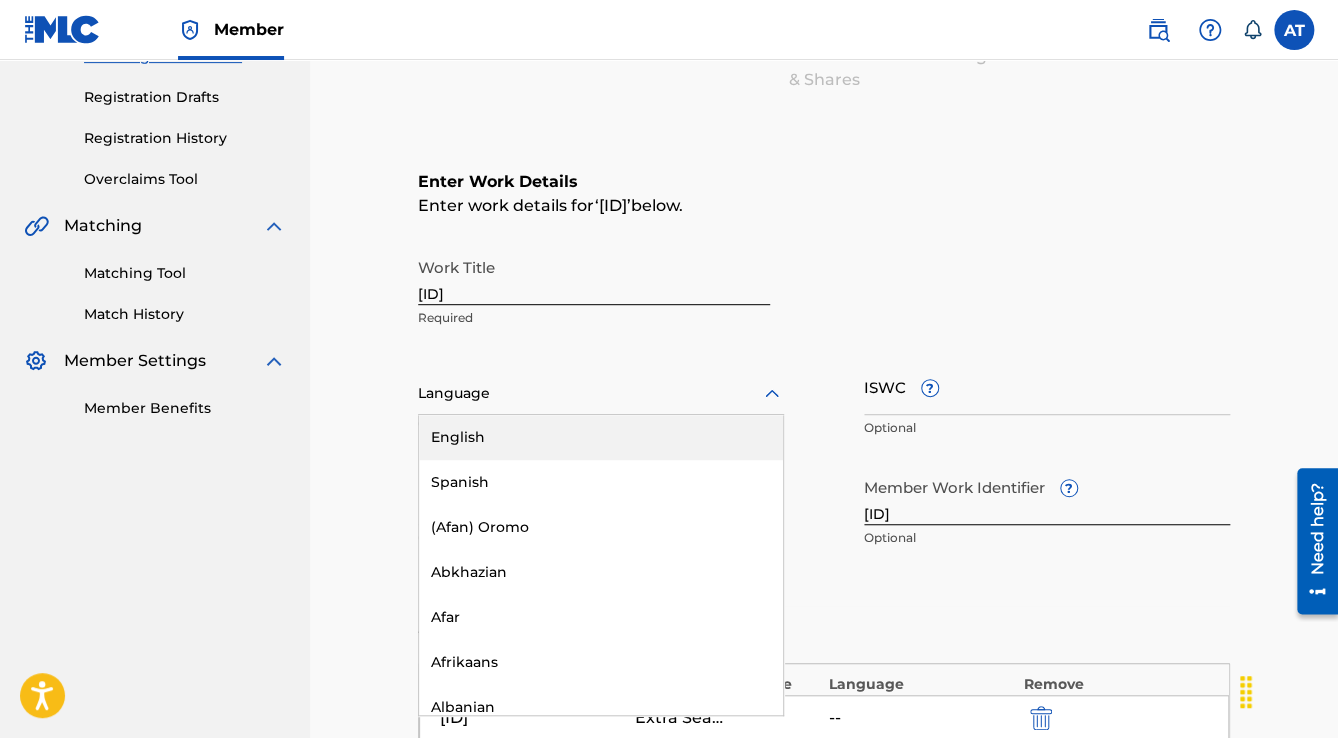 click on "Language" at bounding box center (601, 394) 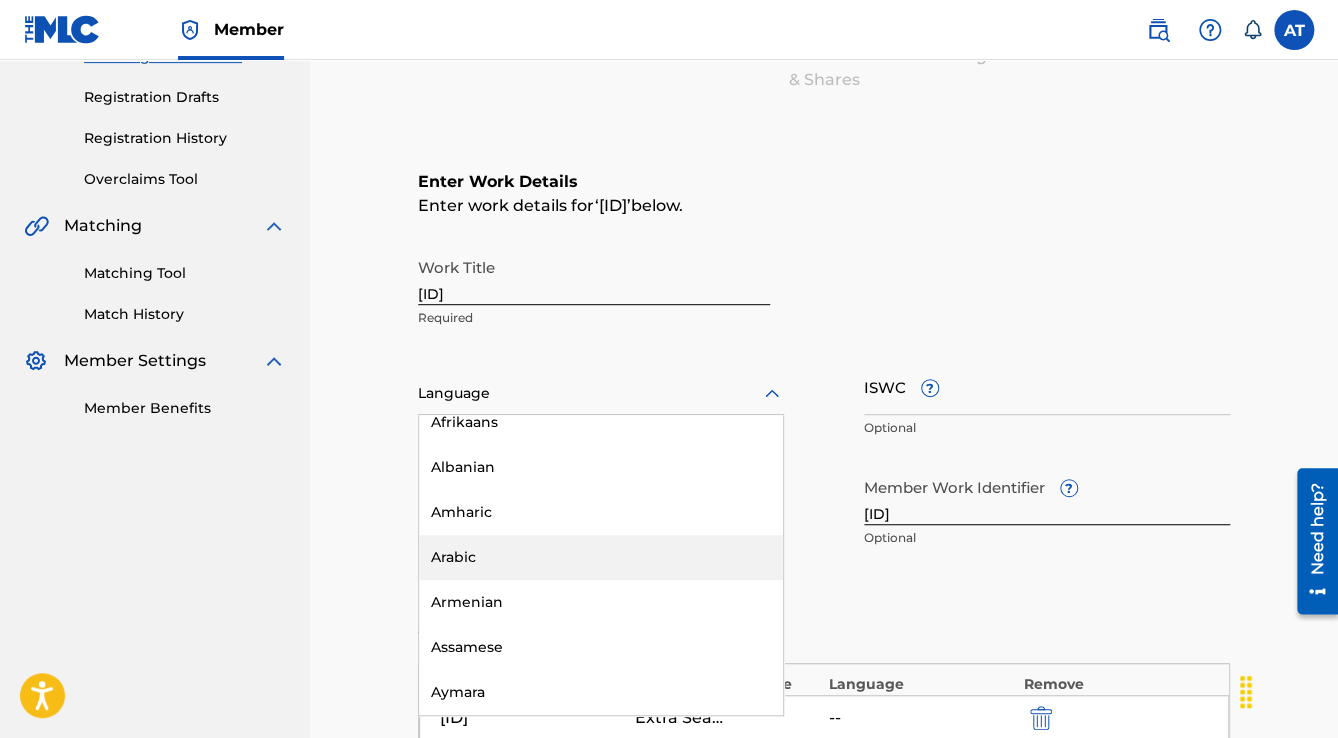 click on "Arabic" at bounding box center (601, 557) 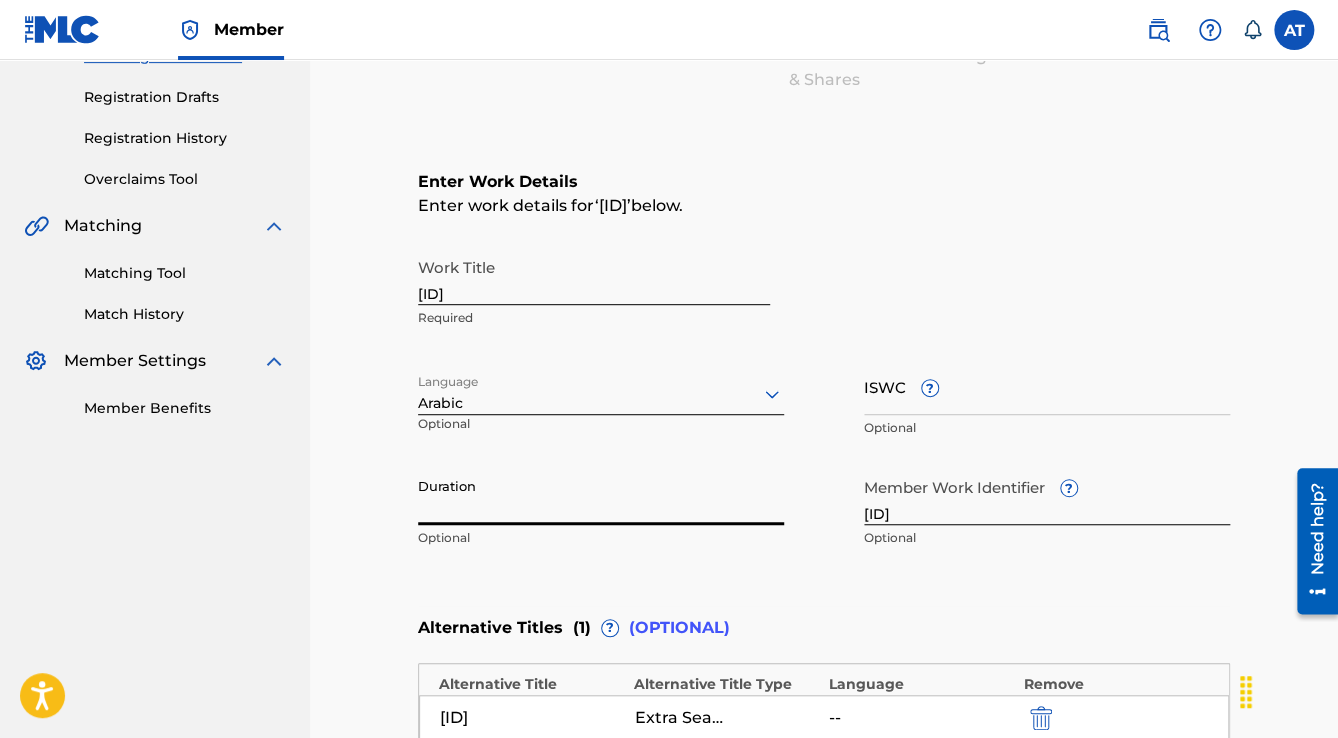 click on "Duration" at bounding box center (601, 496) 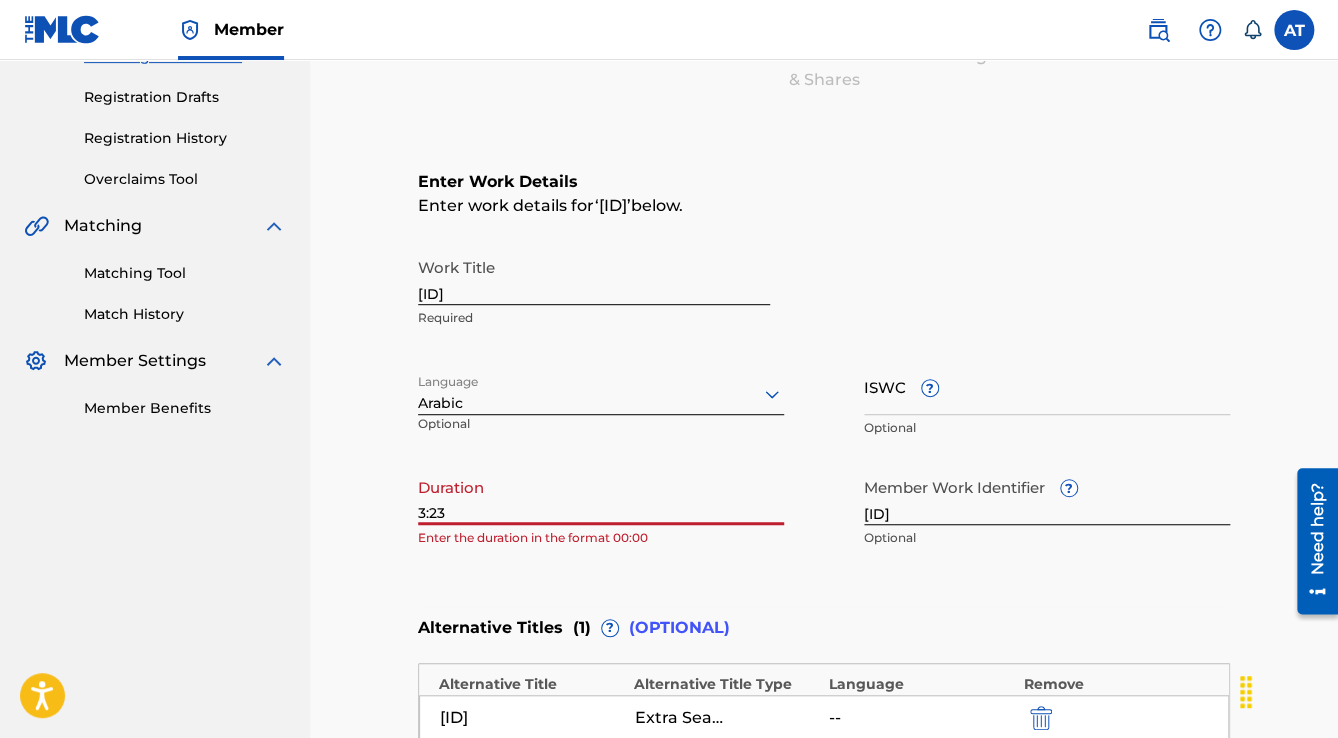 click on "3:23" at bounding box center [601, 496] 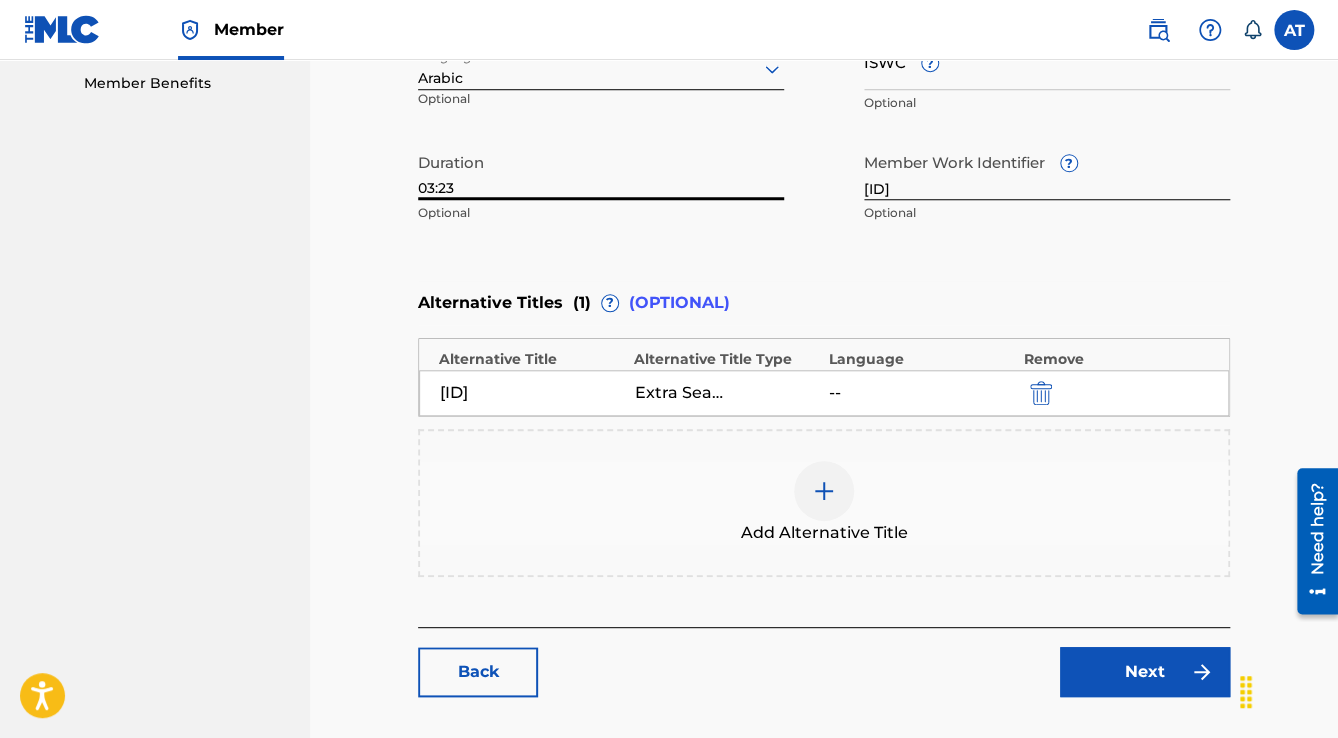 scroll, scrollTop: 720, scrollLeft: 0, axis: vertical 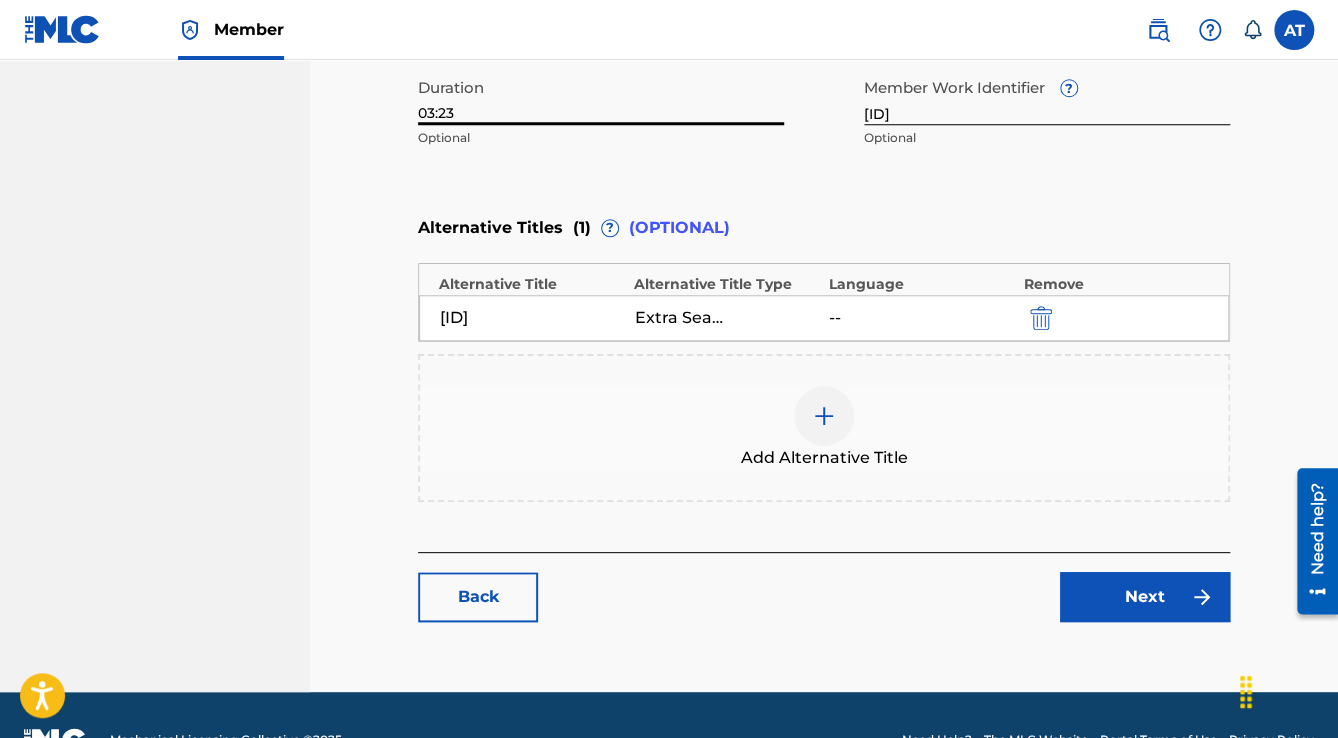type on "03:23" 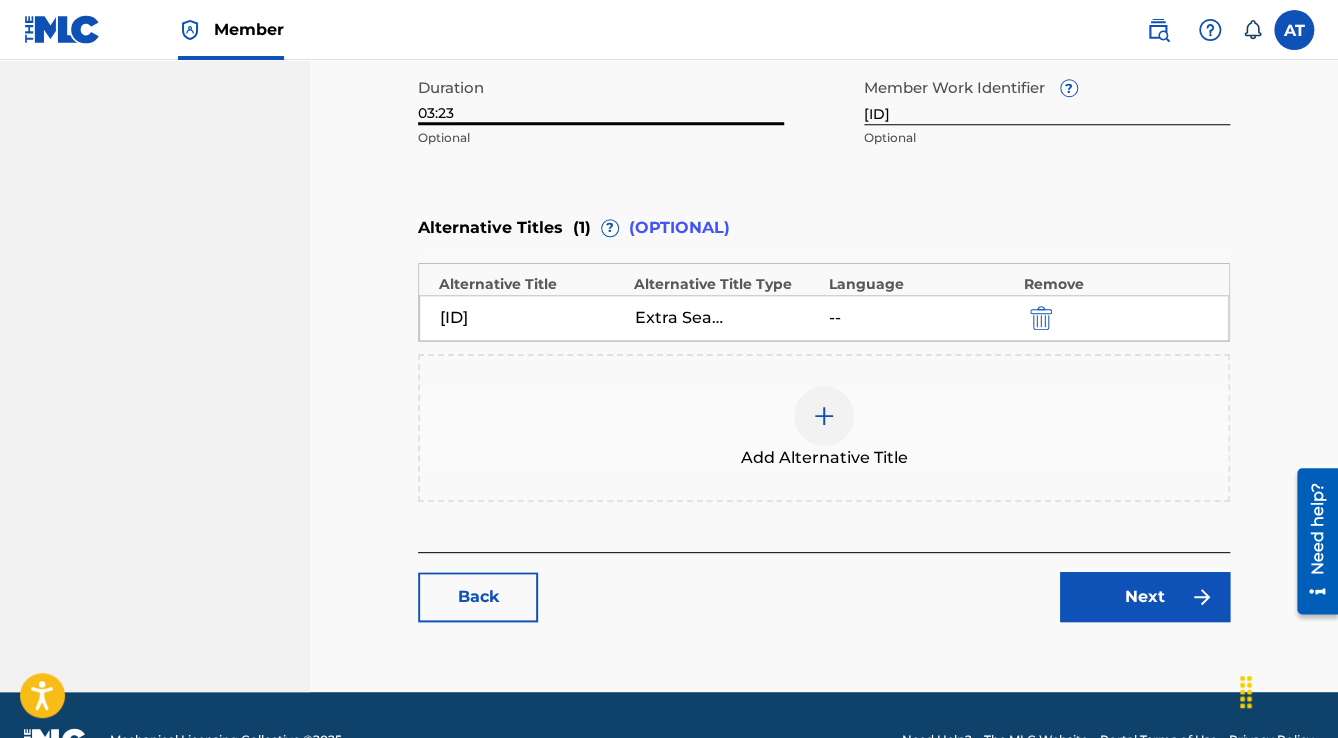 click on "Next" at bounding box center [1145, 597] 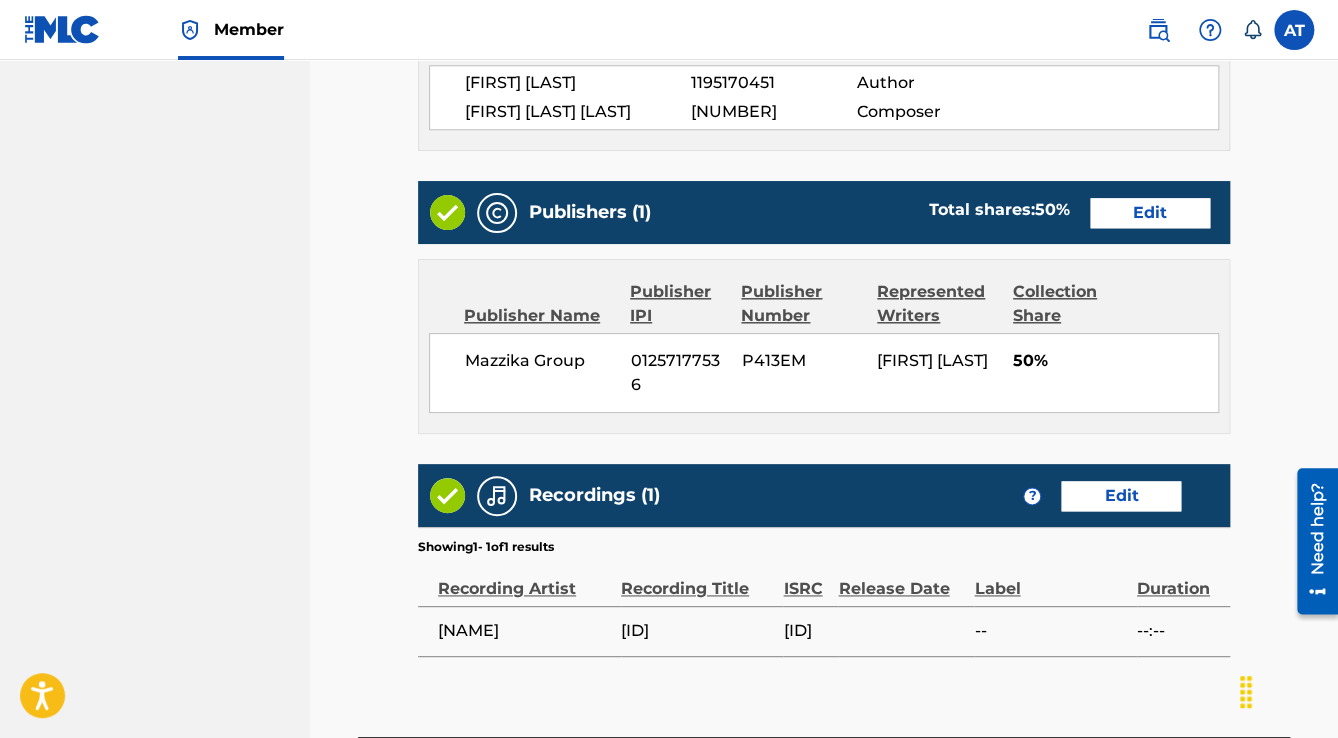 scroll, scrollTop: 1040, scrollLeft: 0, axis: vertical 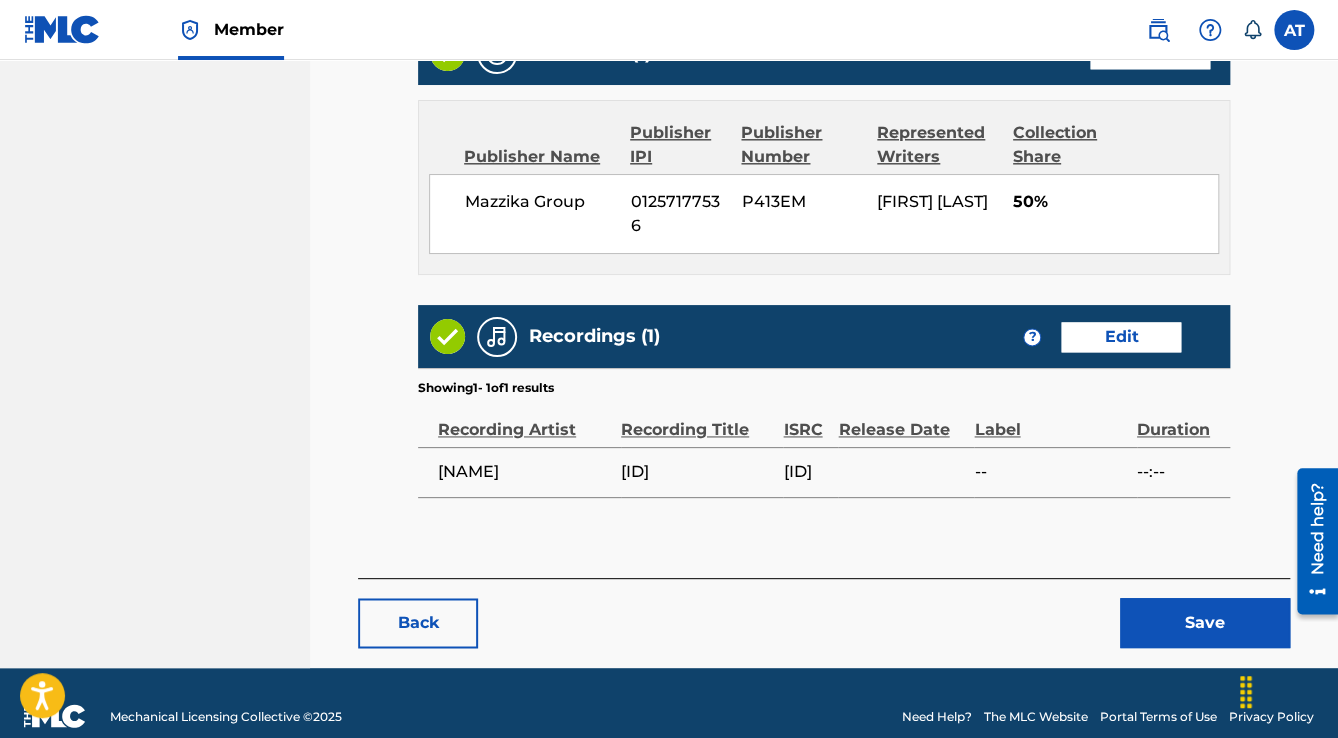 click on "Save" at bounding box center [1205, 623] 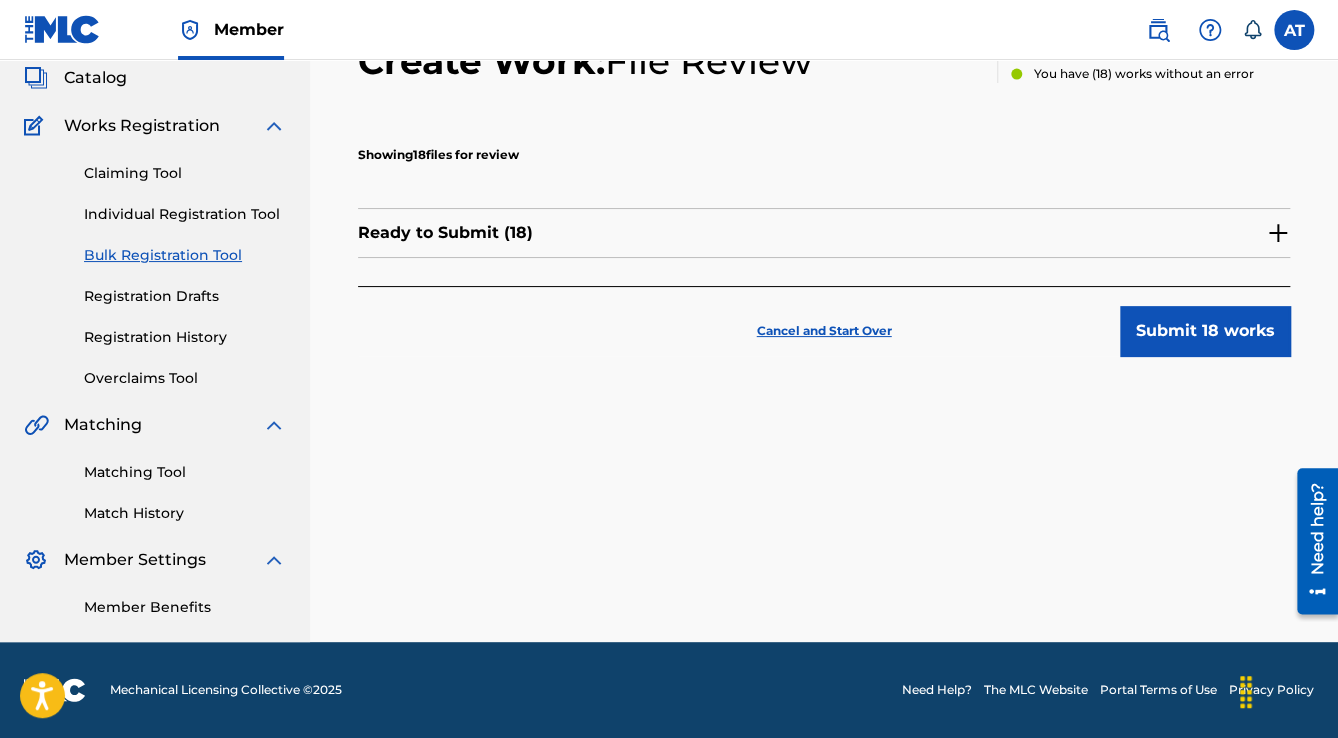 scroll, scrollTop: 0, scrollLeft: 0, axis: both 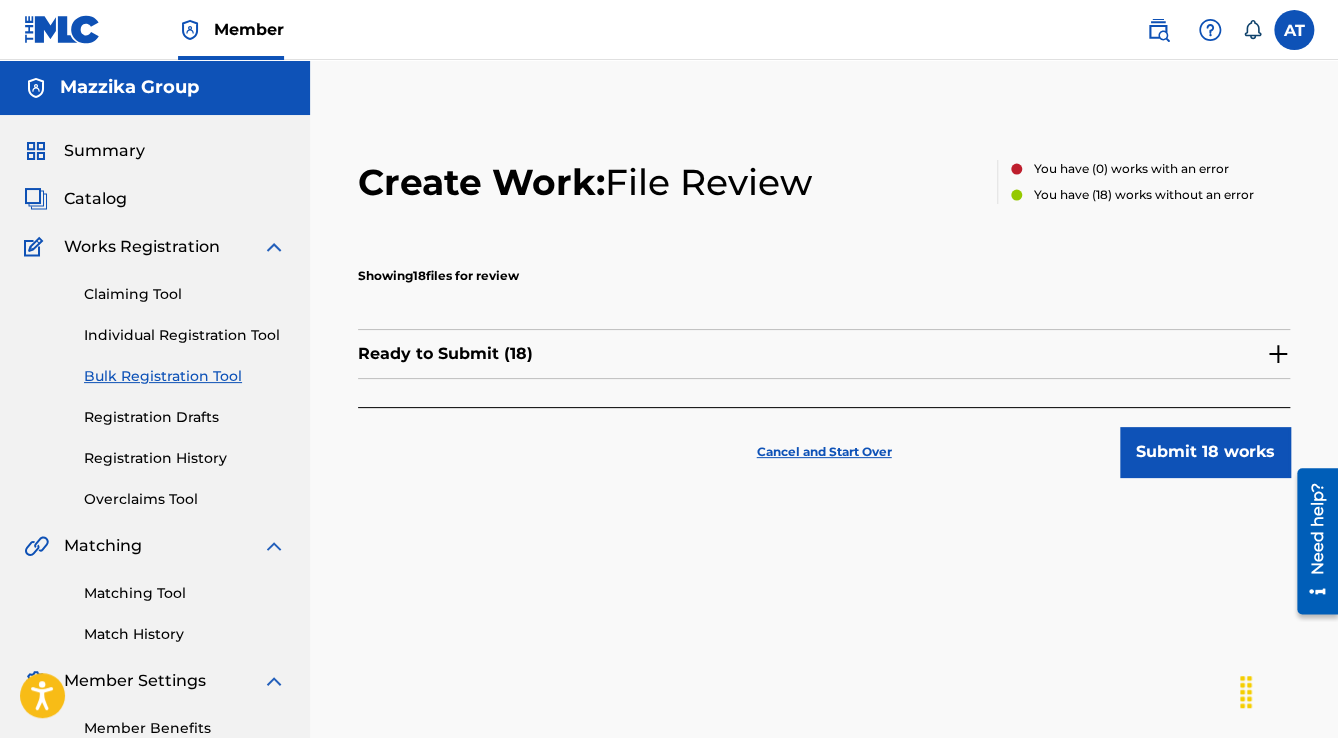 click on "Submit 18 works" at bounding box center [1205, 452] 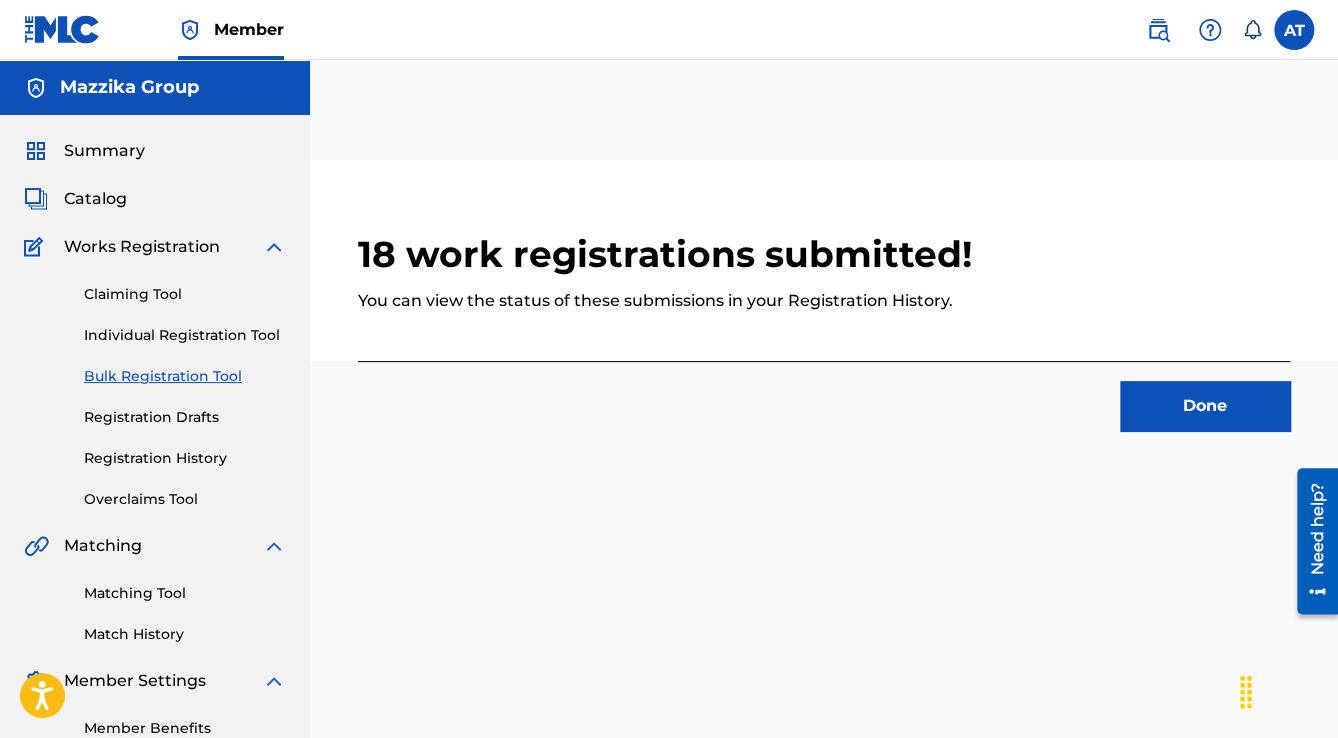 click on "Done" at bounding box center [1205, 406] 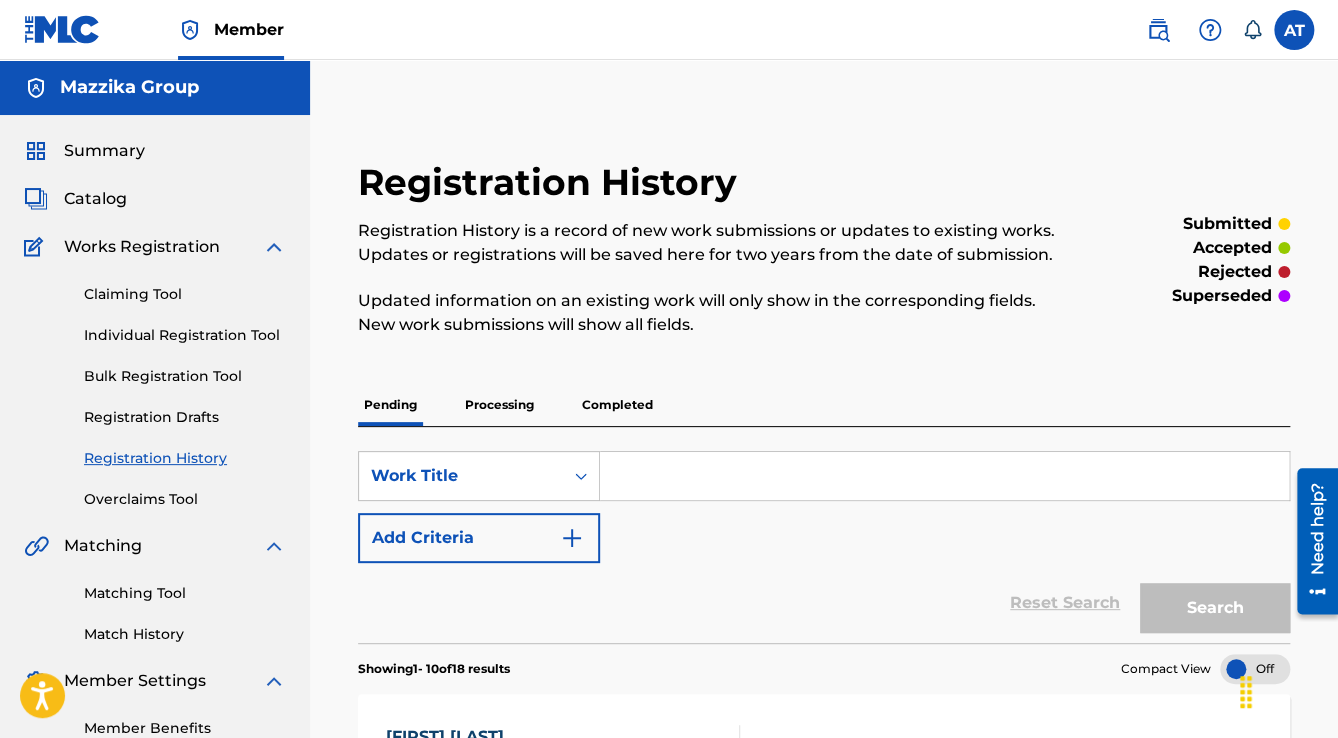 click on "Catalog" at bounding box center (95, 199) 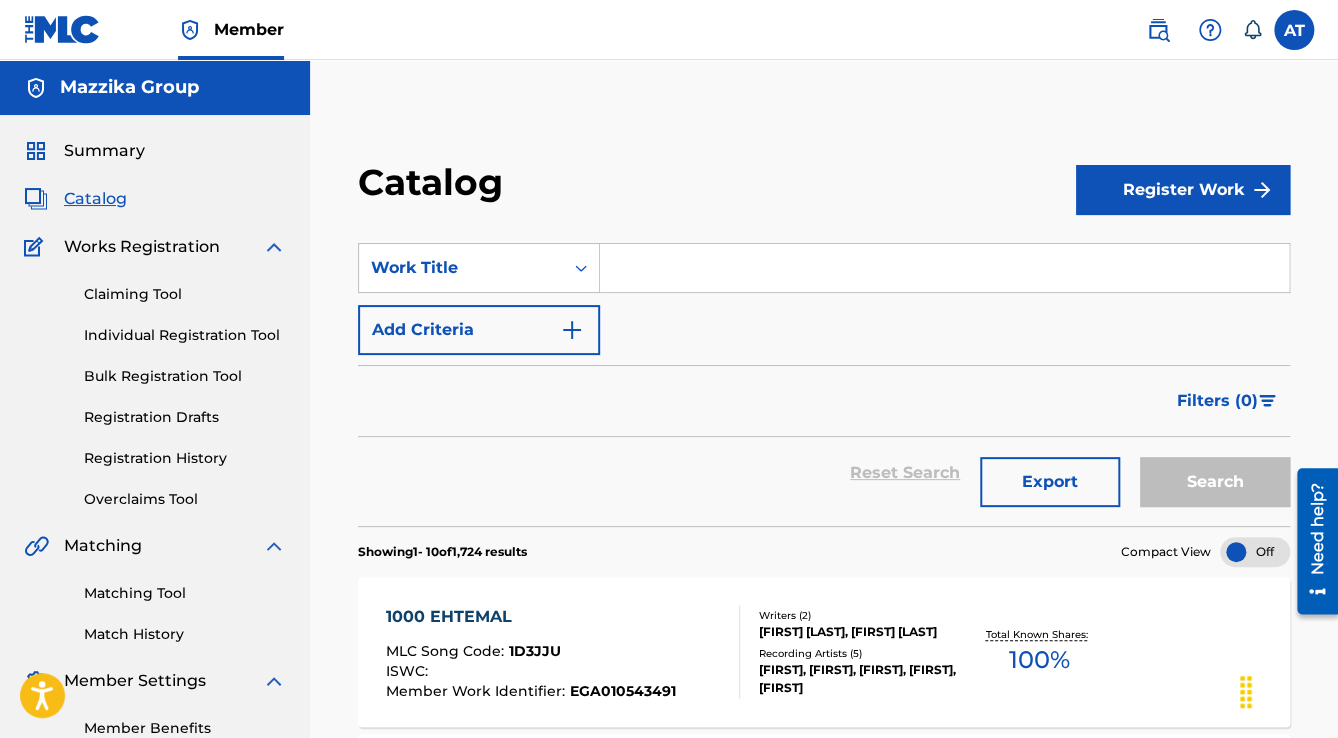 click at bounding box center [944, 268] 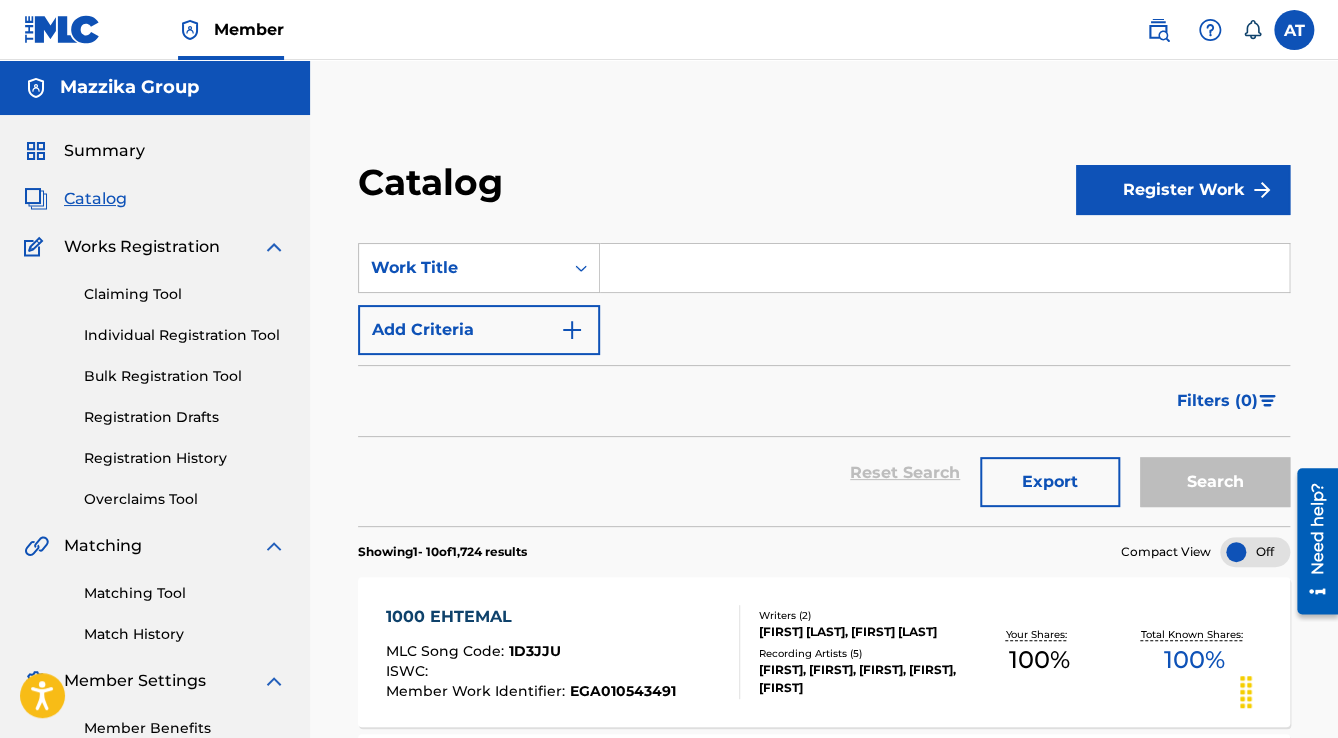 paste on "Agaza" 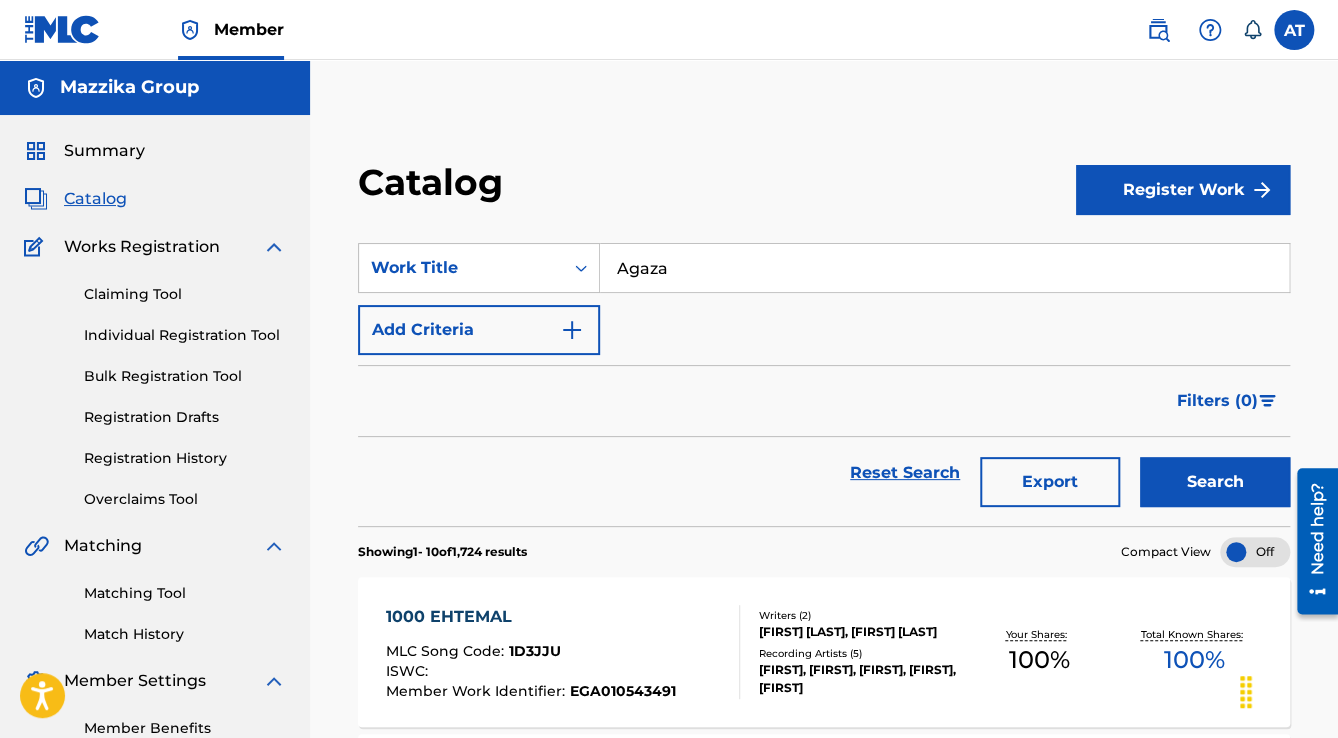 click on "Search" at bounding box center [1215, 482] 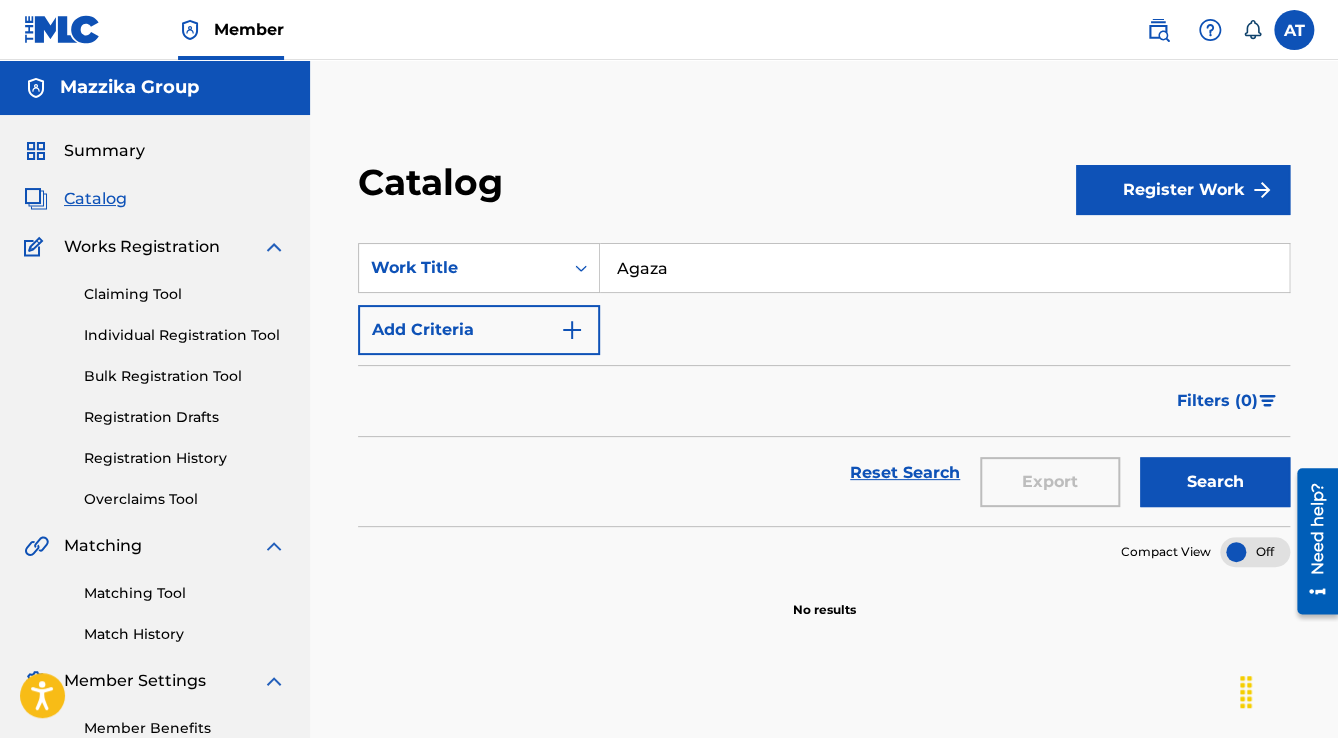 drag, startPoint x: 664, startPoint y: 258, endPoint x: 501, endPoint y: 220, distance: 167.37085 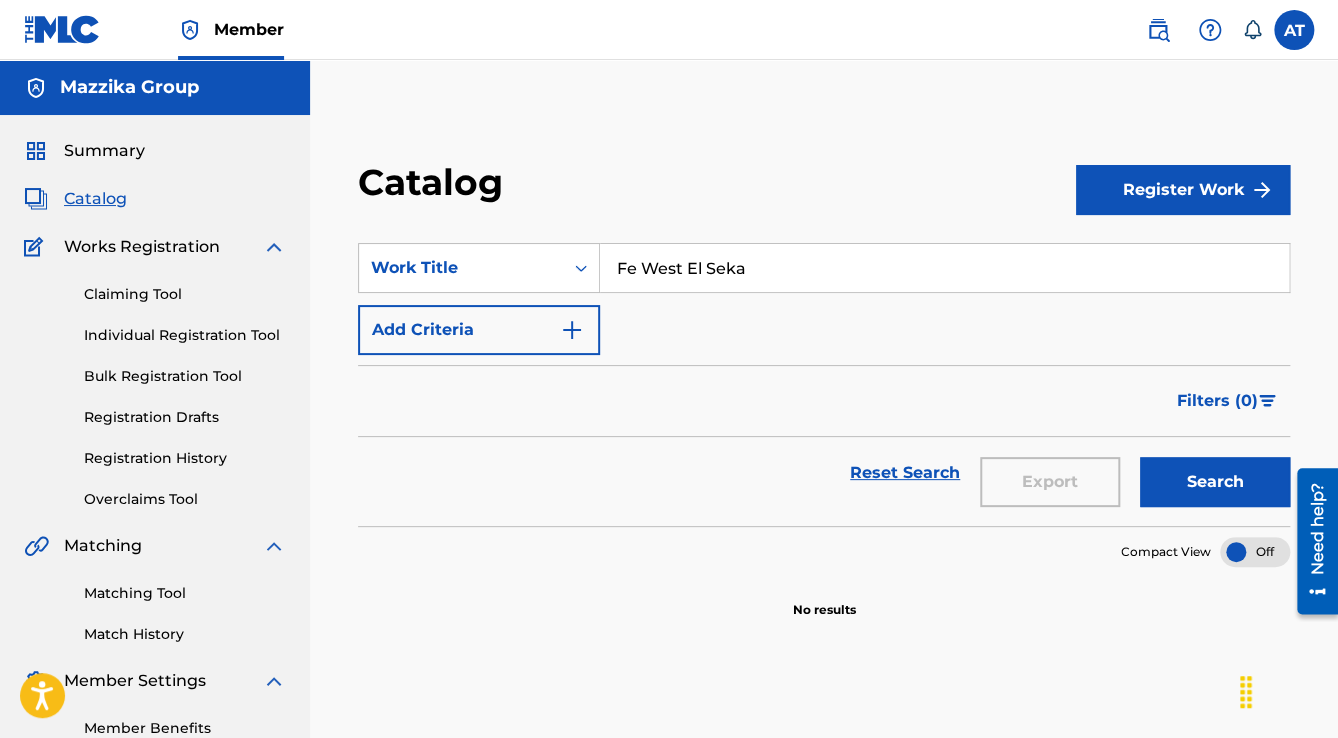 type on "Fe West El Seka" 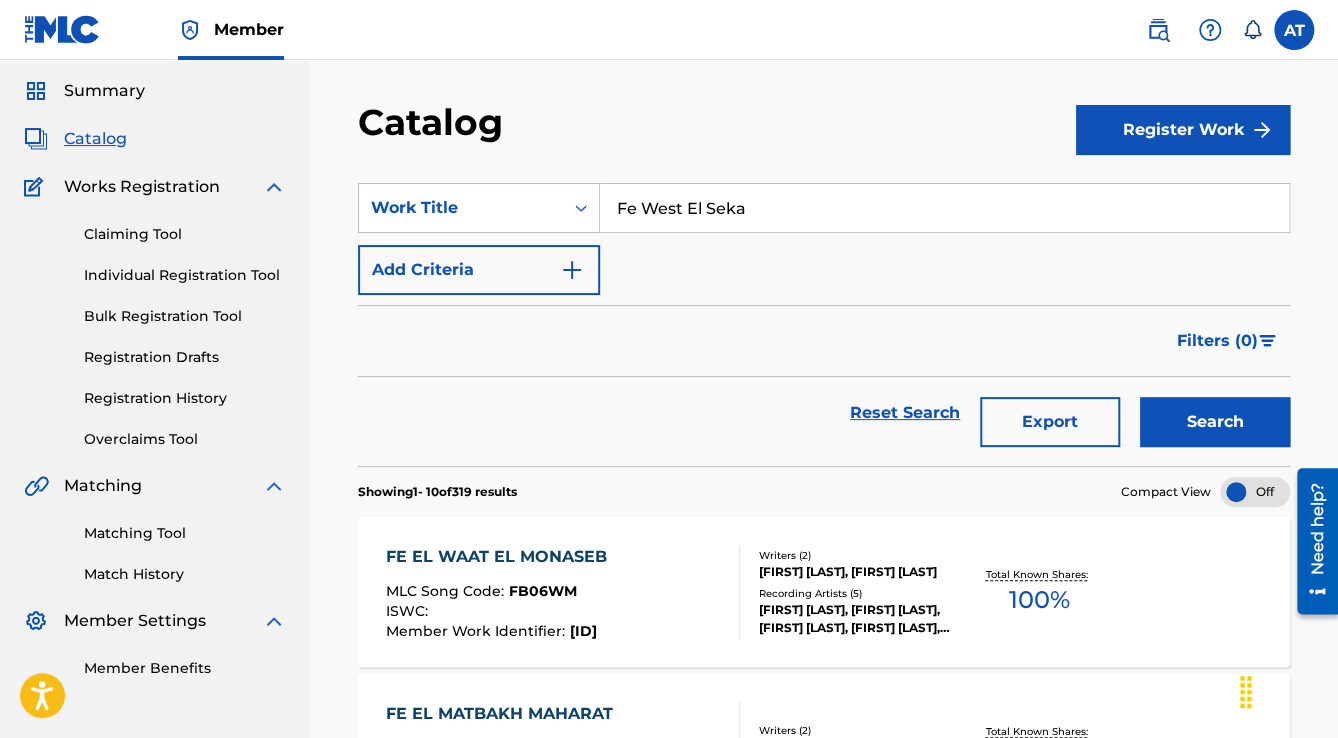 scroll, scrollTop: 120, scrollLeft: 0, axis: vertical 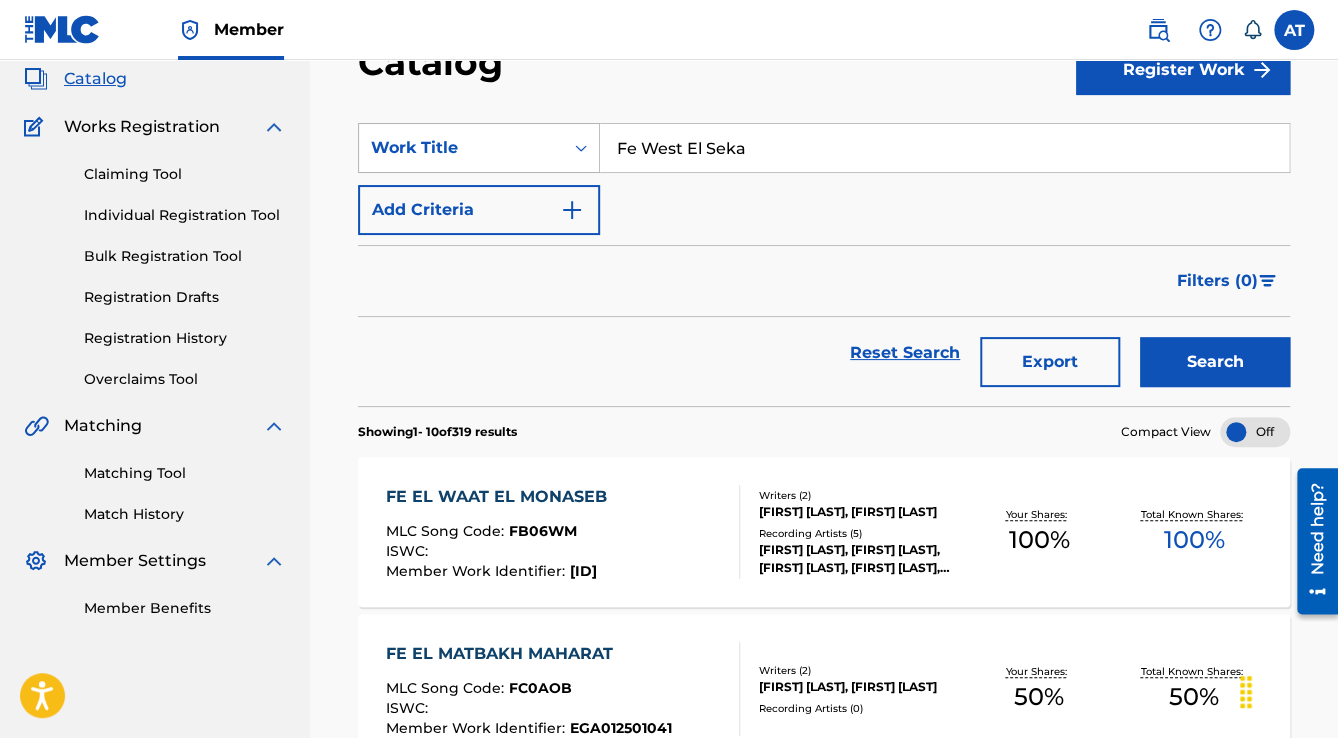 click on "Work Title" at bounding box center [461, 148] 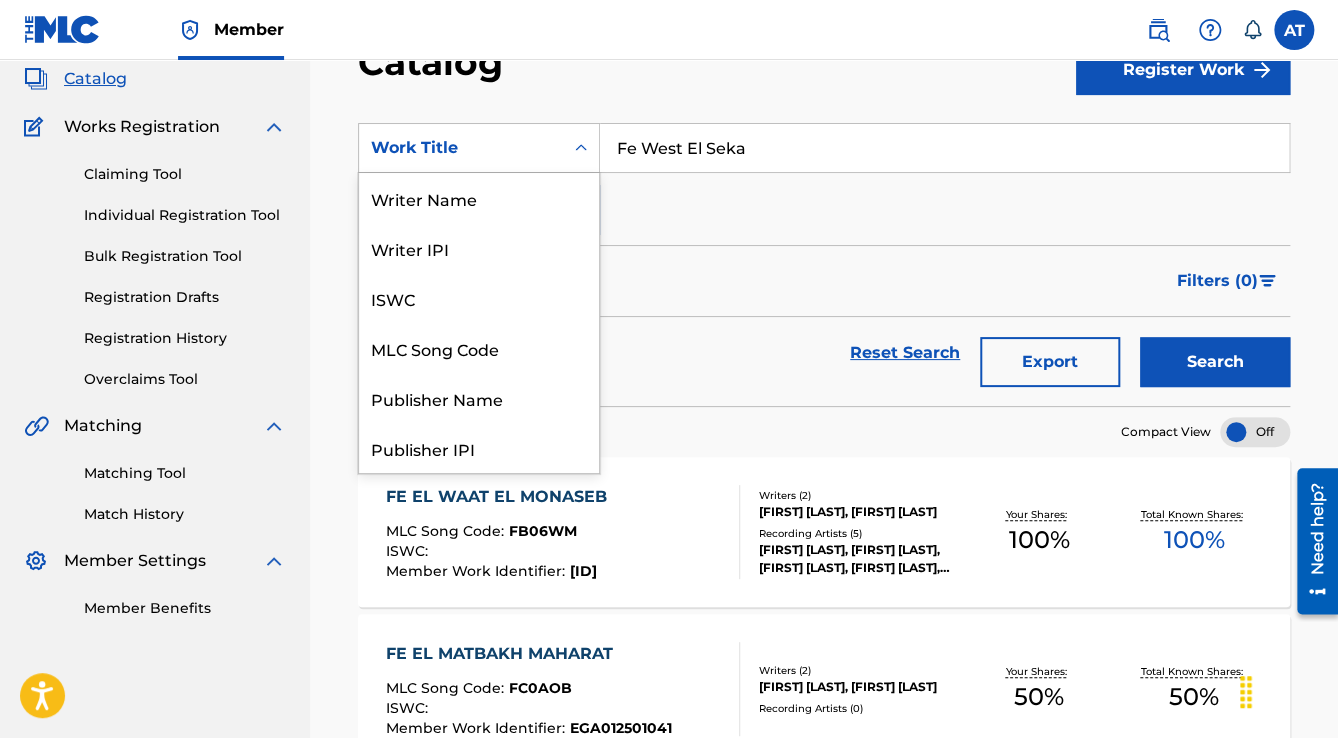 scroll, scrollTop: 300, scrollLeft: 0, axis: vertical 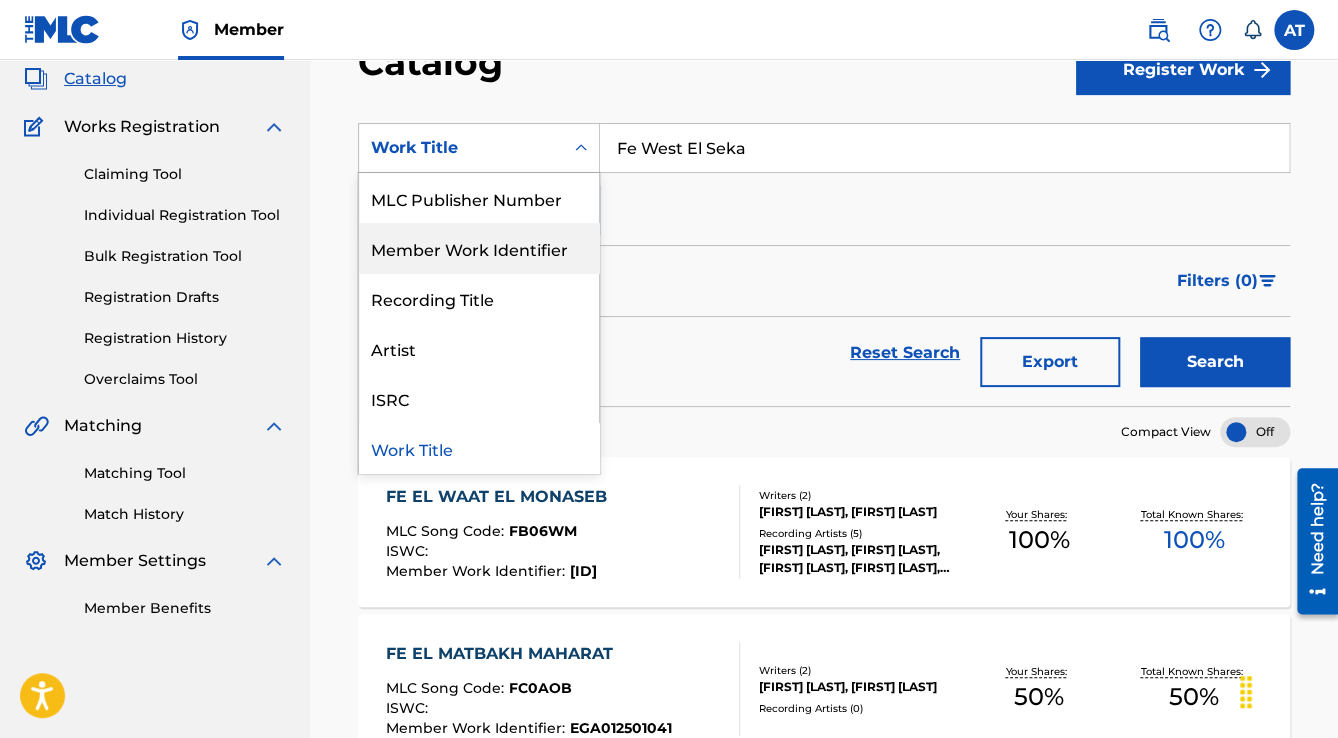 click on "Writer Name [FIRST] [LAST] Writer IPI ISWC MLC Song Code Publisher Name Publisher IPI MLC Publisher Number Member Work Identifier Recording Title Artist ISRC Work Title Fe West El Seka Add Criteria" at bounding box center (824, 179) 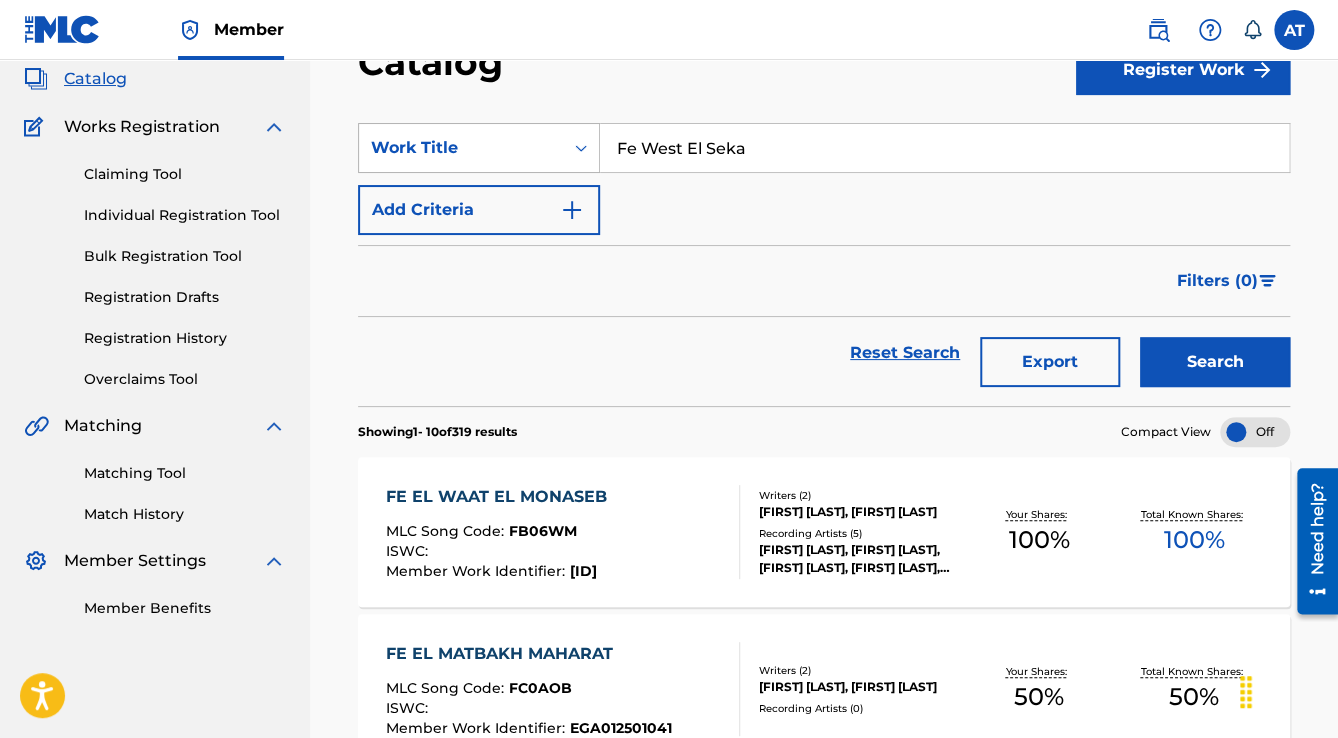 drag, startPoint x: 781, startPoint y: 164, endPoint x: 503, endPoint y: 155, distance: 278.14566 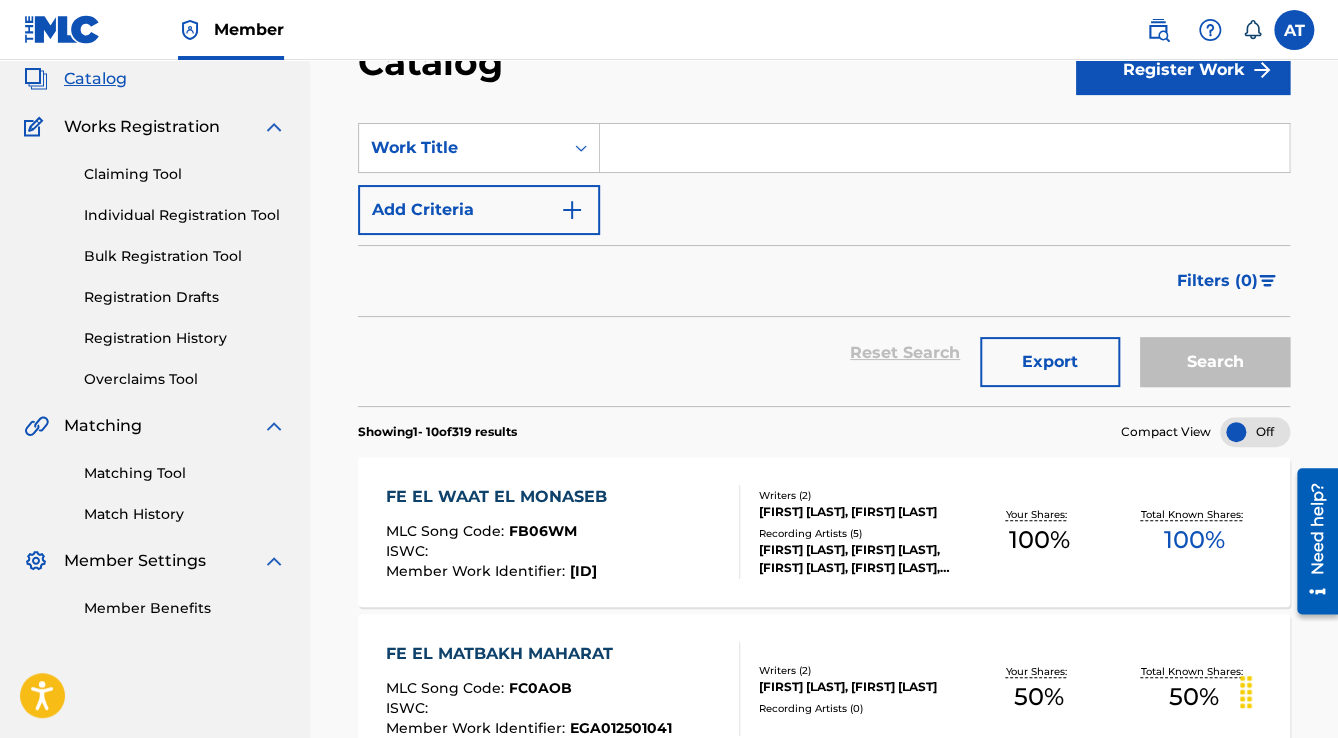 type 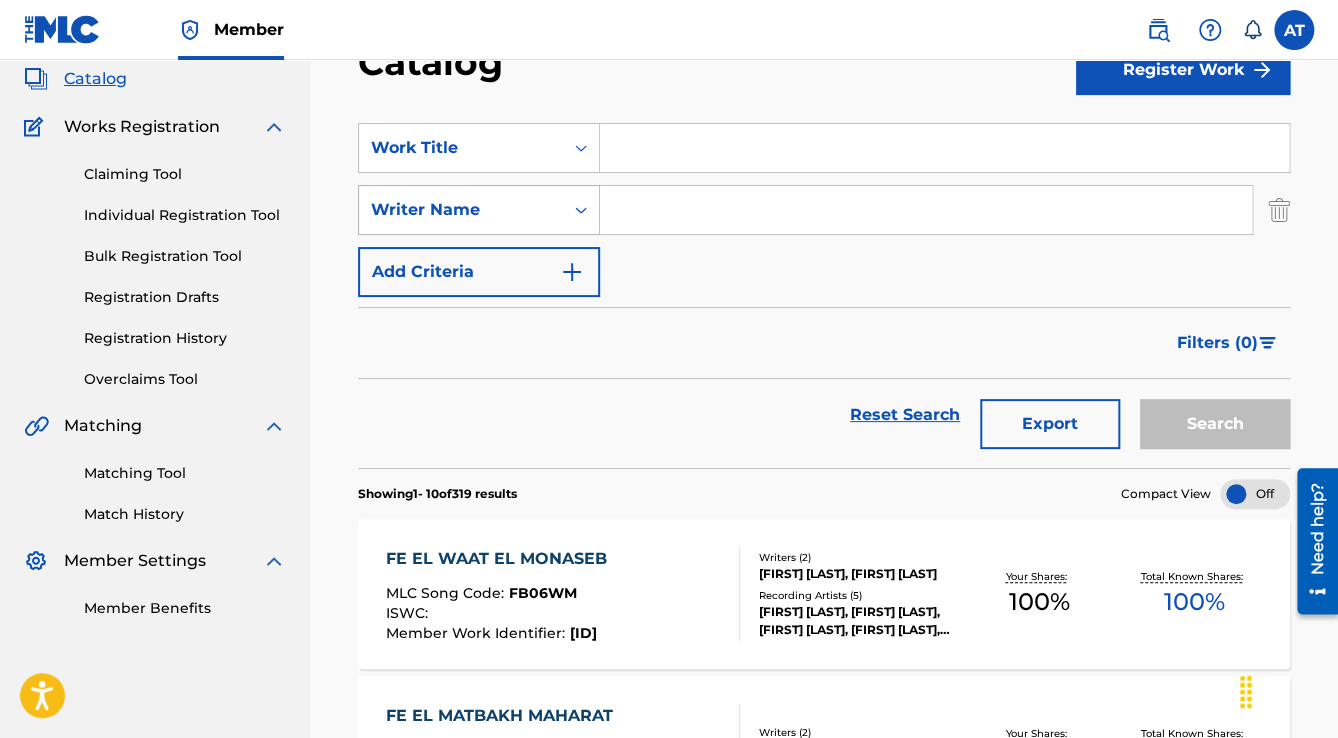 click on "Writer Name" at bounding box center (461, 210) 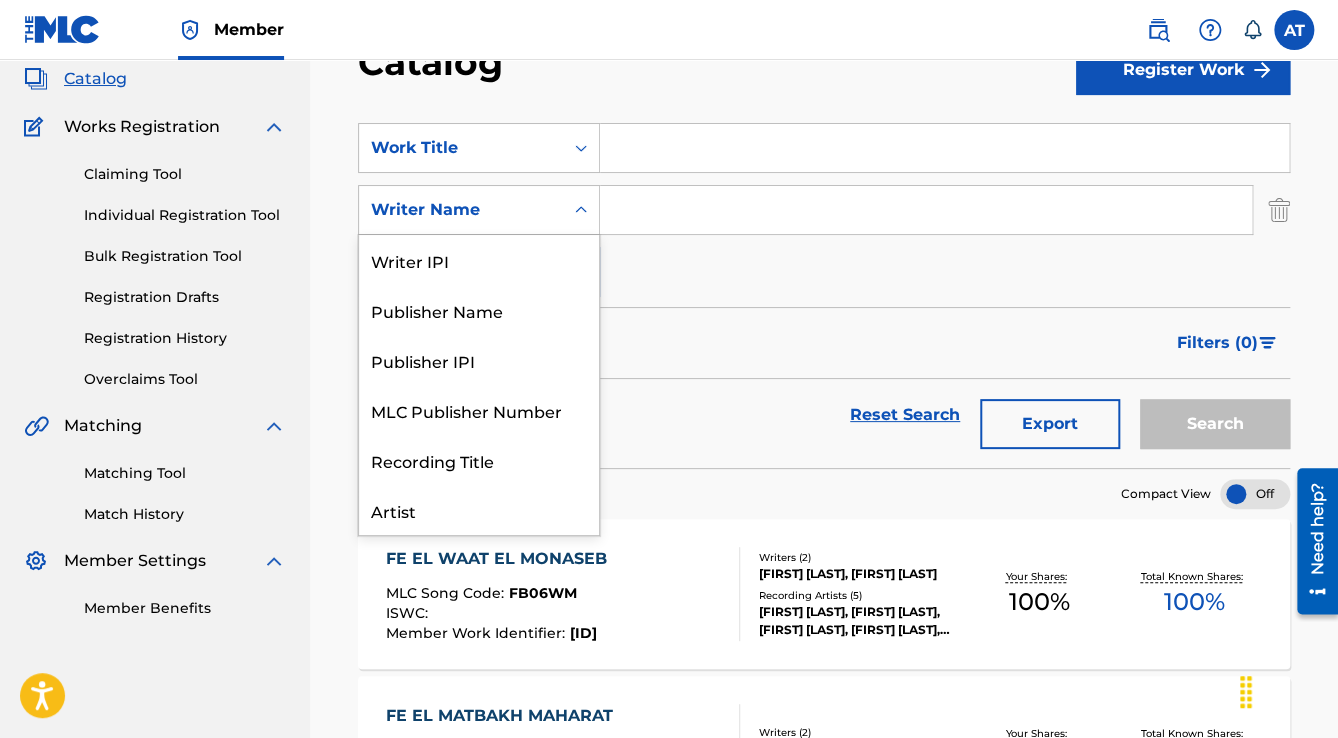scroll, scrollTop: 100, scrollLeft: 0, axis: vertical 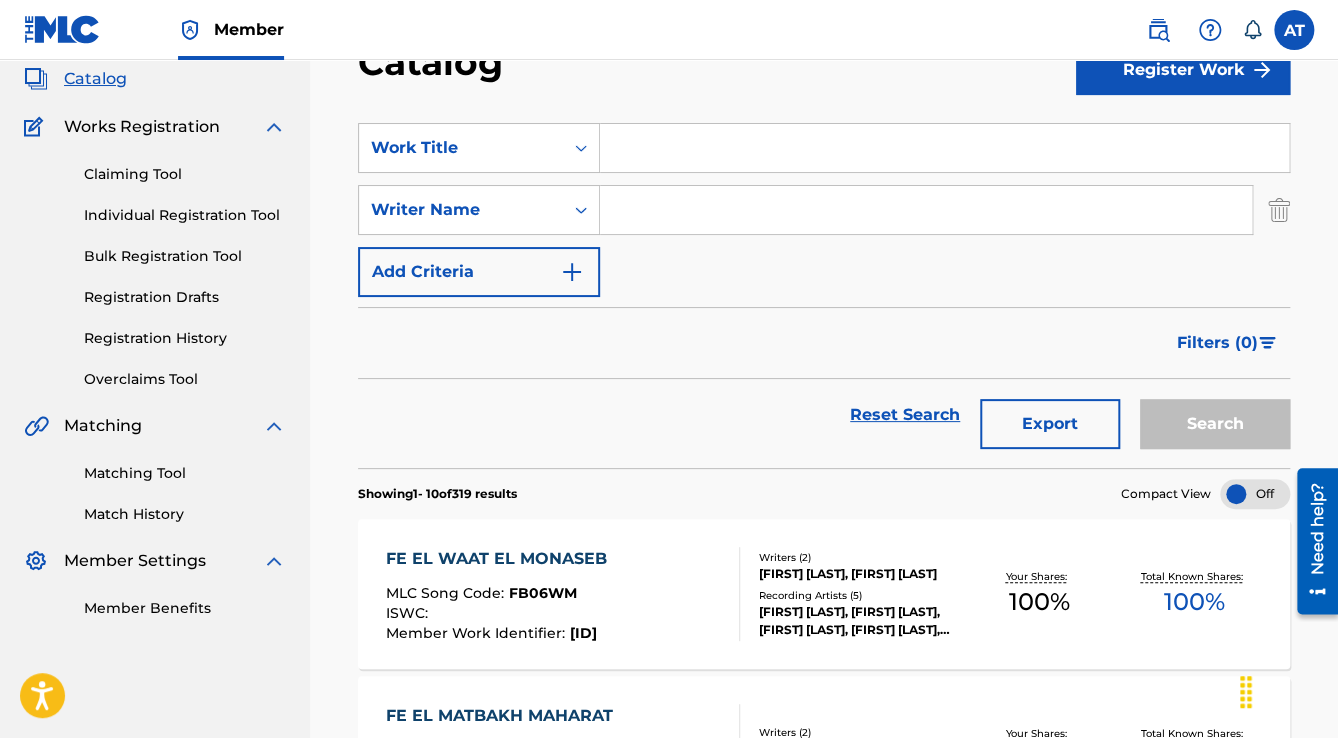 click at bounding box center (926, 210) 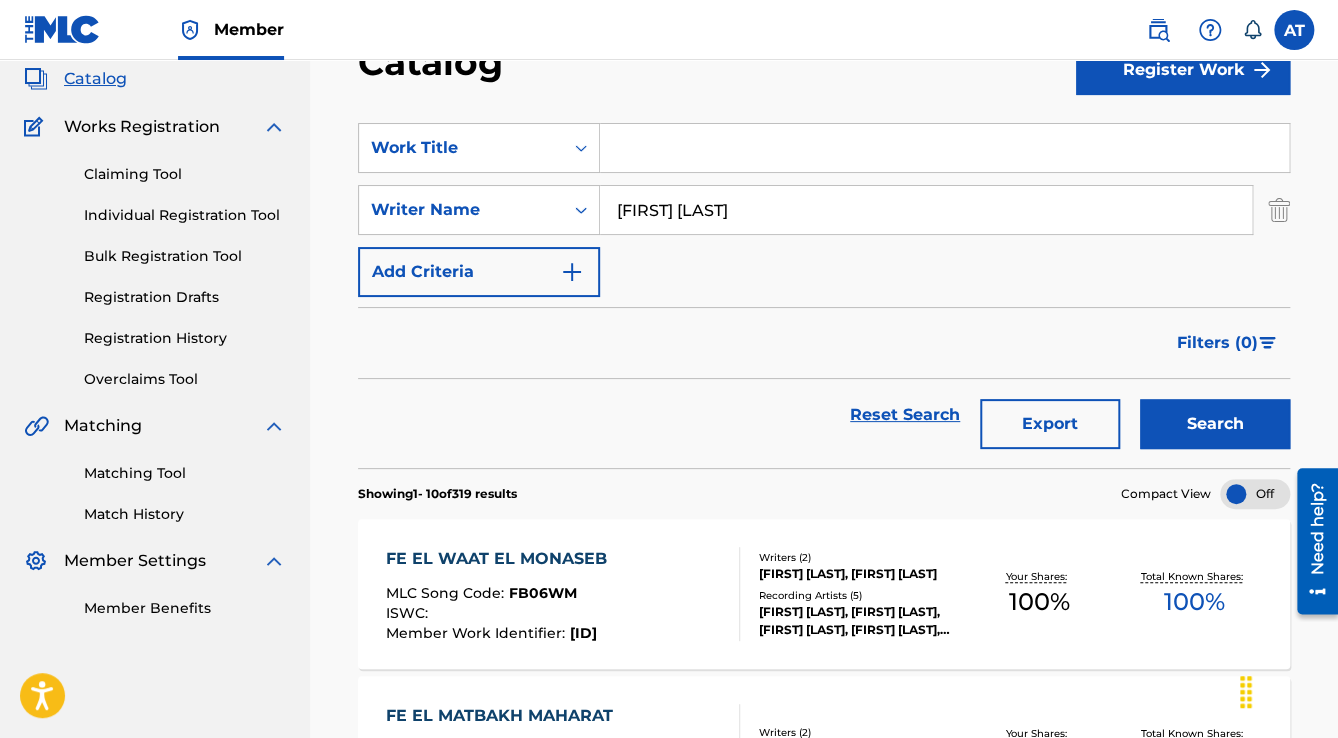 click on "Search" at bounding box center [1215, 424] 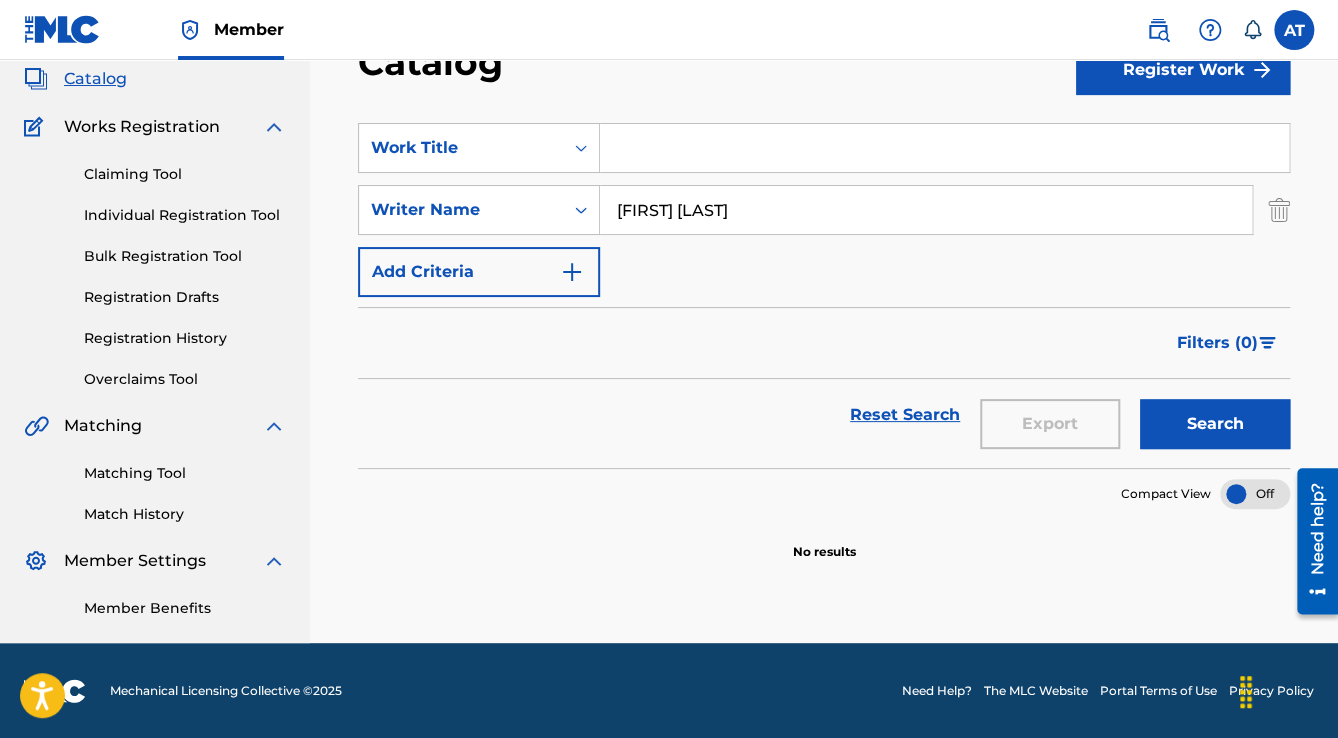 drag, startPoint x: 800, startPoint y: 204, endPoint x: 542, endPoint y: 176, distance: 259.51492 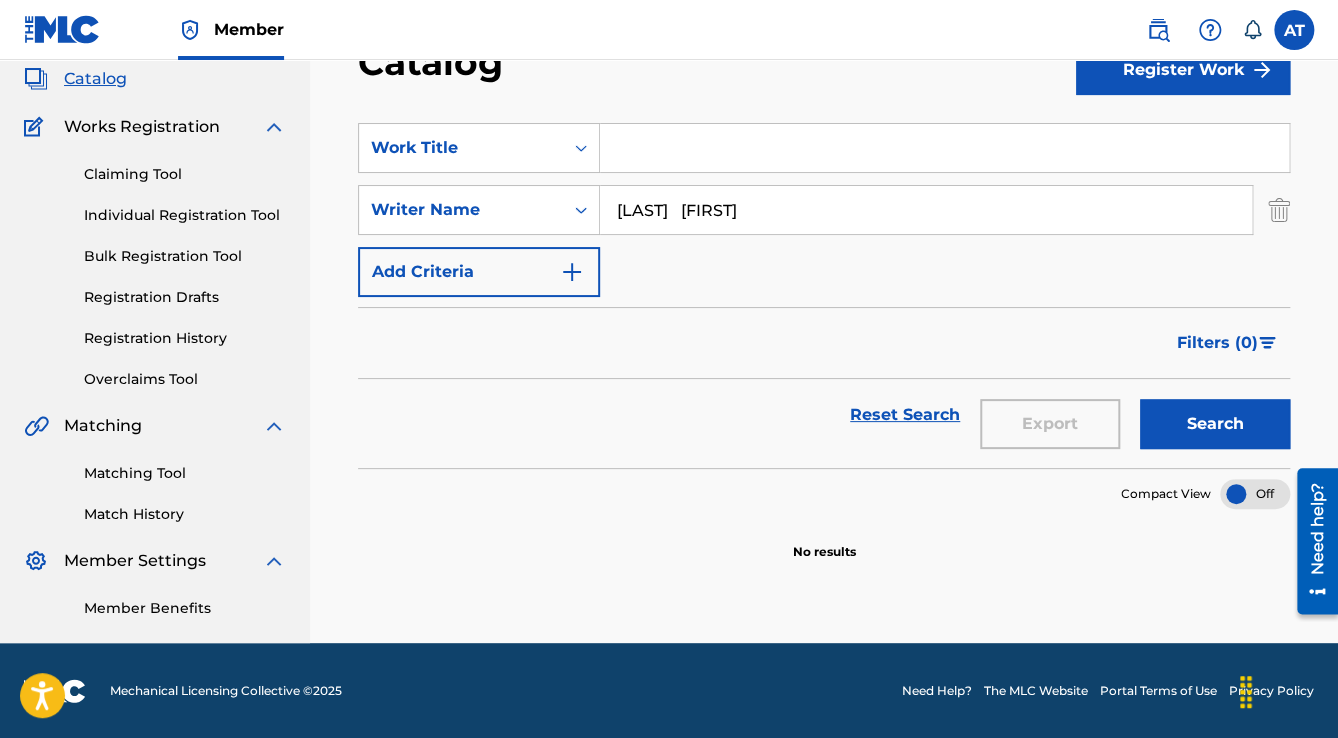 click on "[LAST]	[FIRST]" at bounding box center [926, 210] 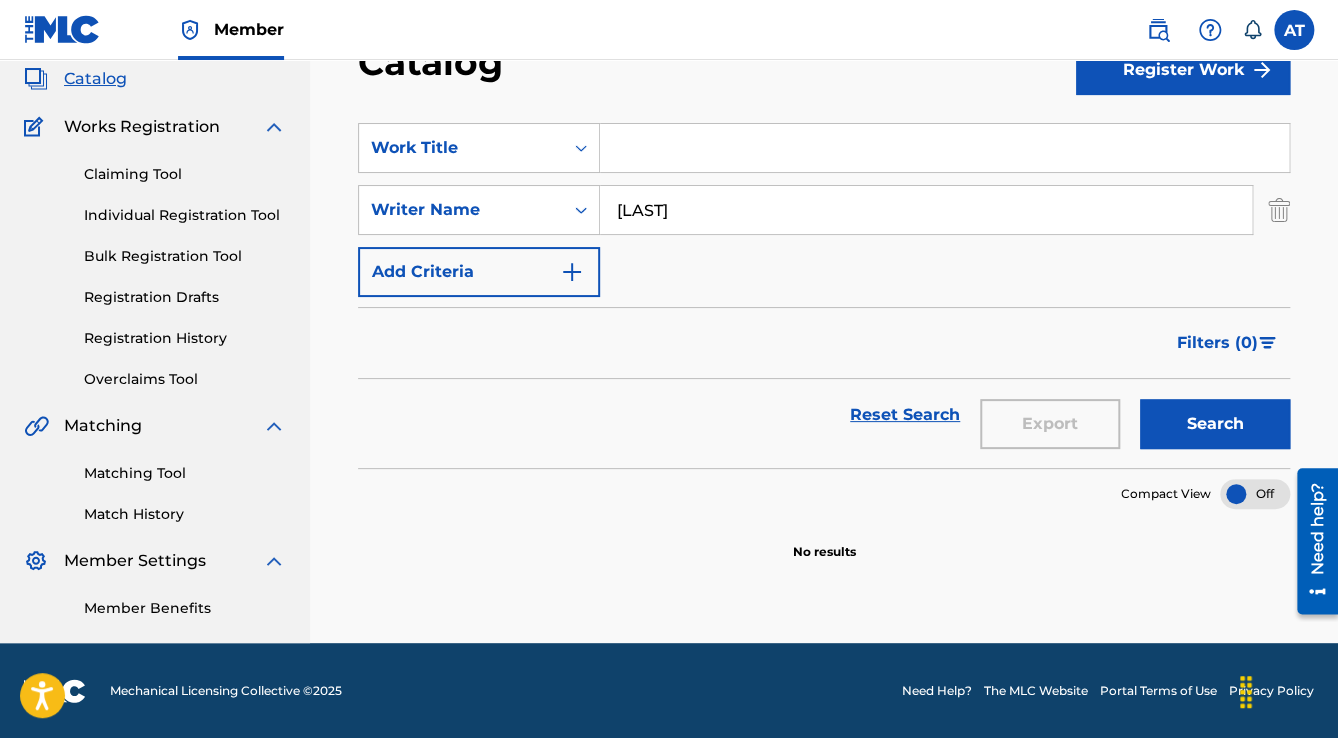 click on "[LAST]" at bounding box center [926, 210] 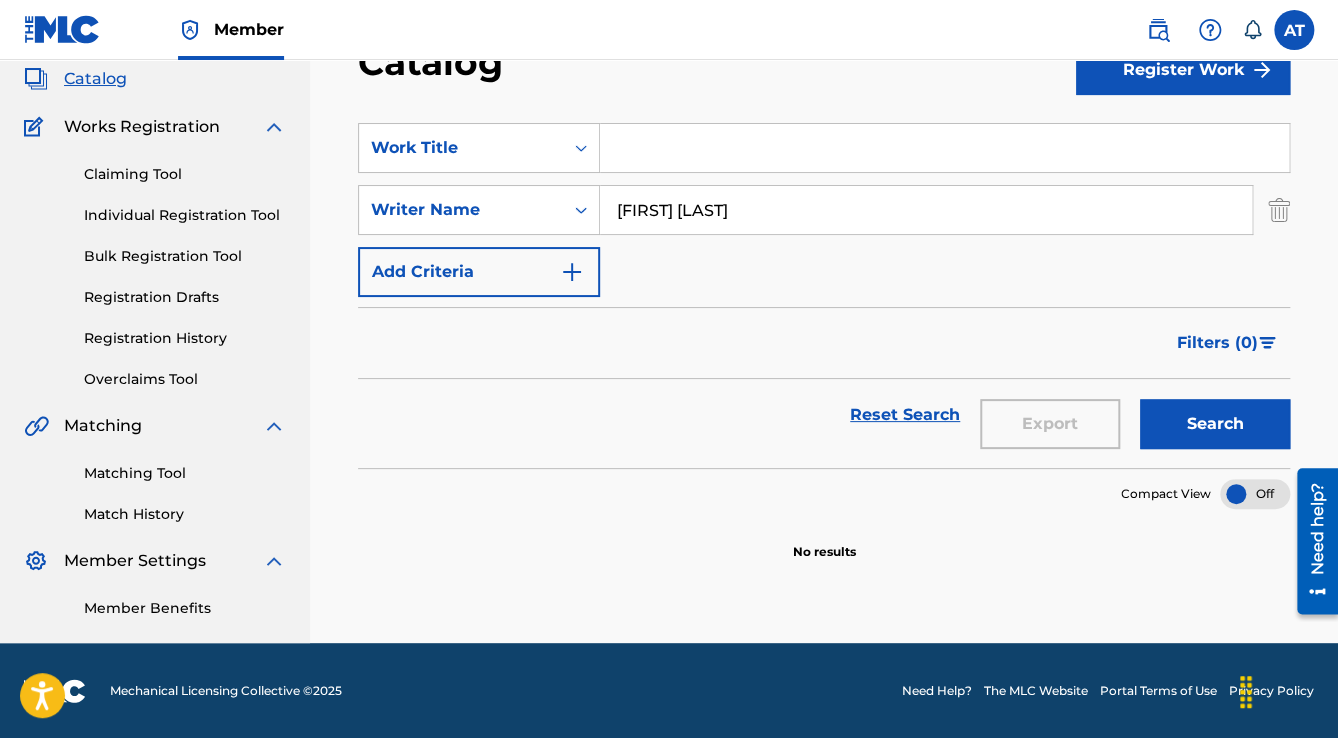 type on "[FIRST] [LAST]" 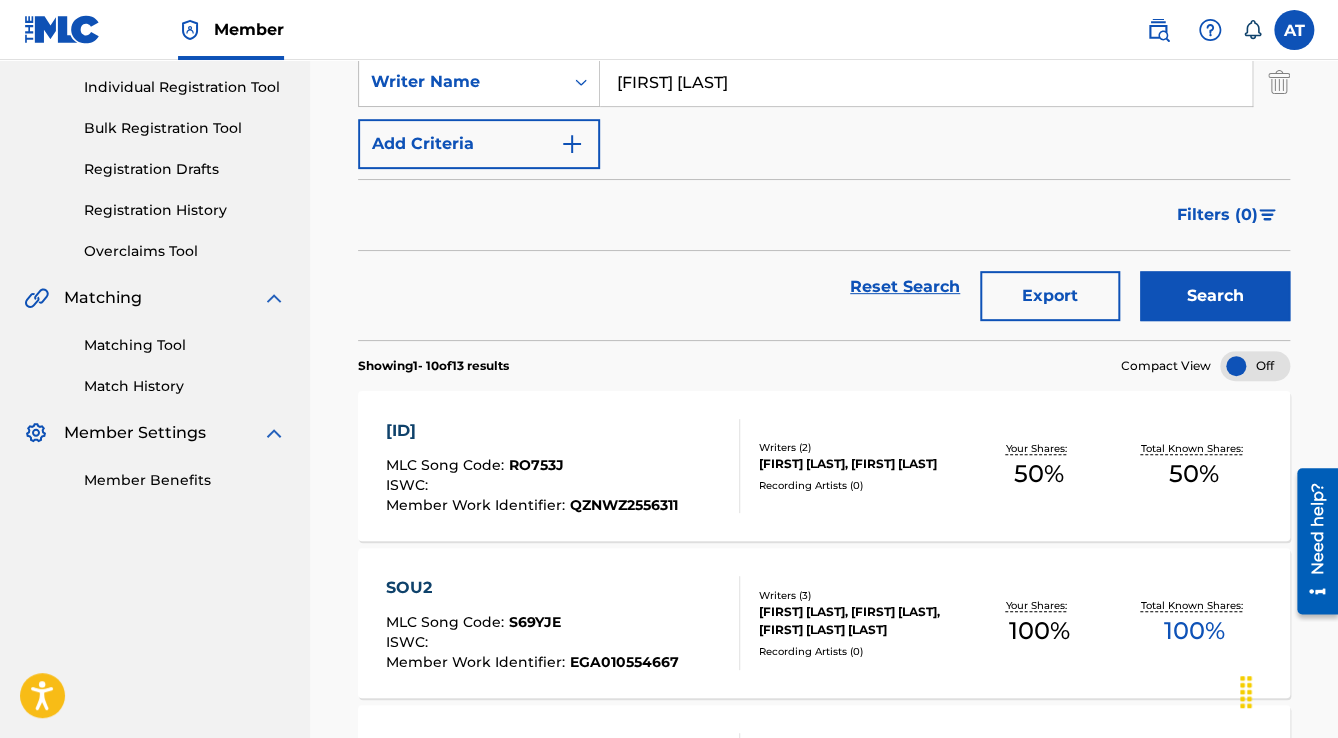 scroll, scrollTop: 280, scrollLeft: 0, axis: vertical 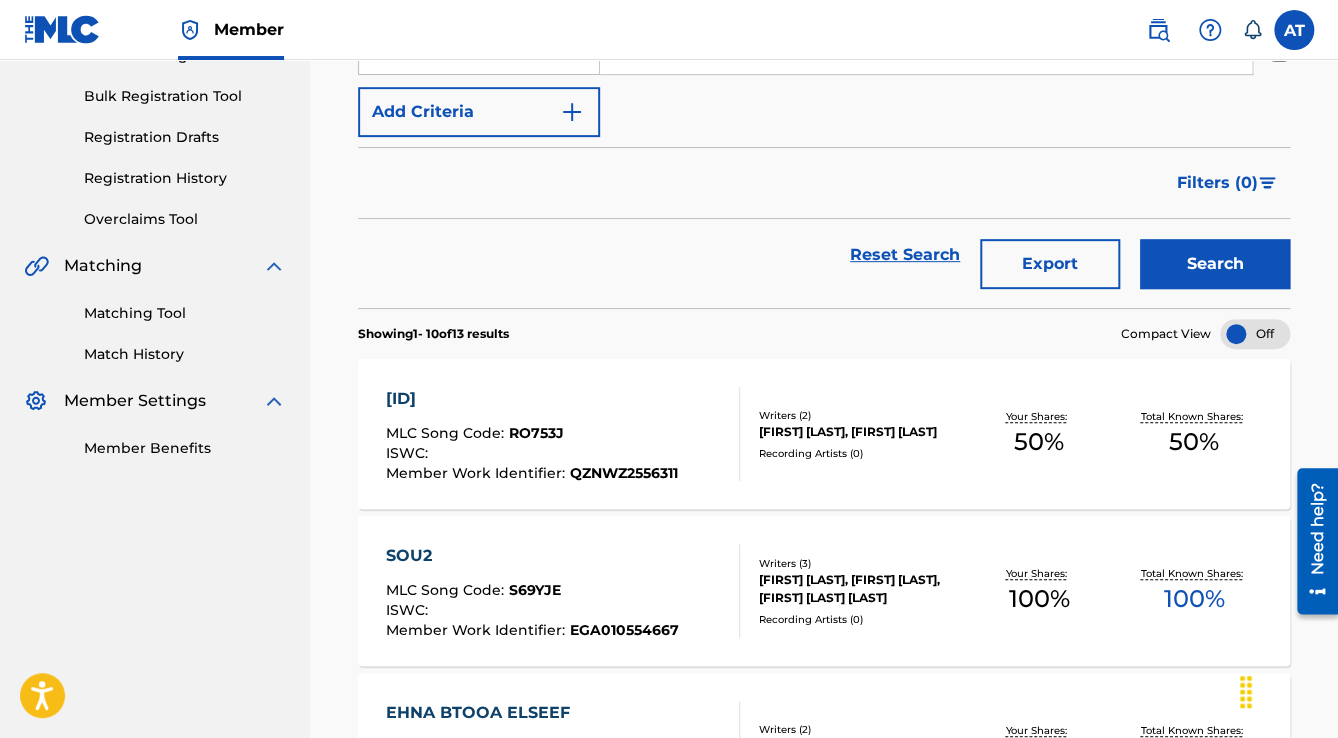 click on "SOU2" at bounding box center (532, 556) 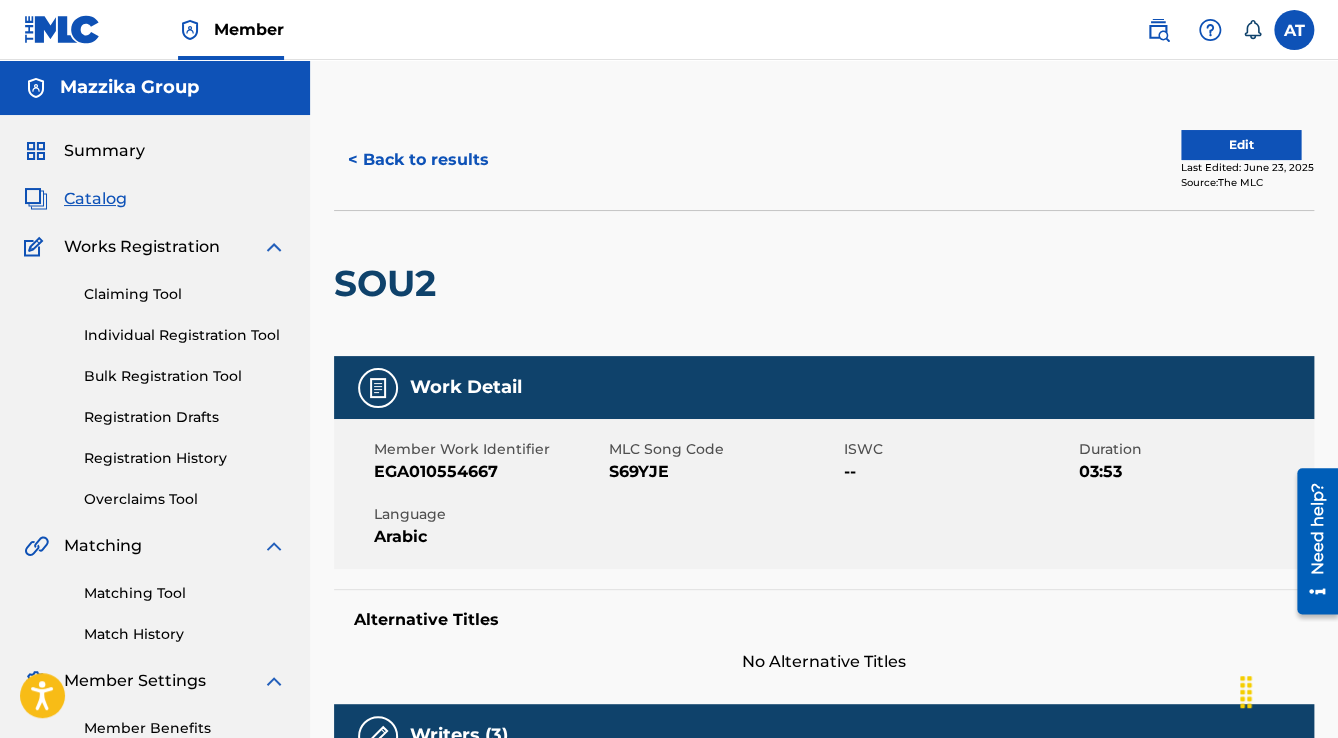 click on "< Back to results" at bounding box center (418, 160) 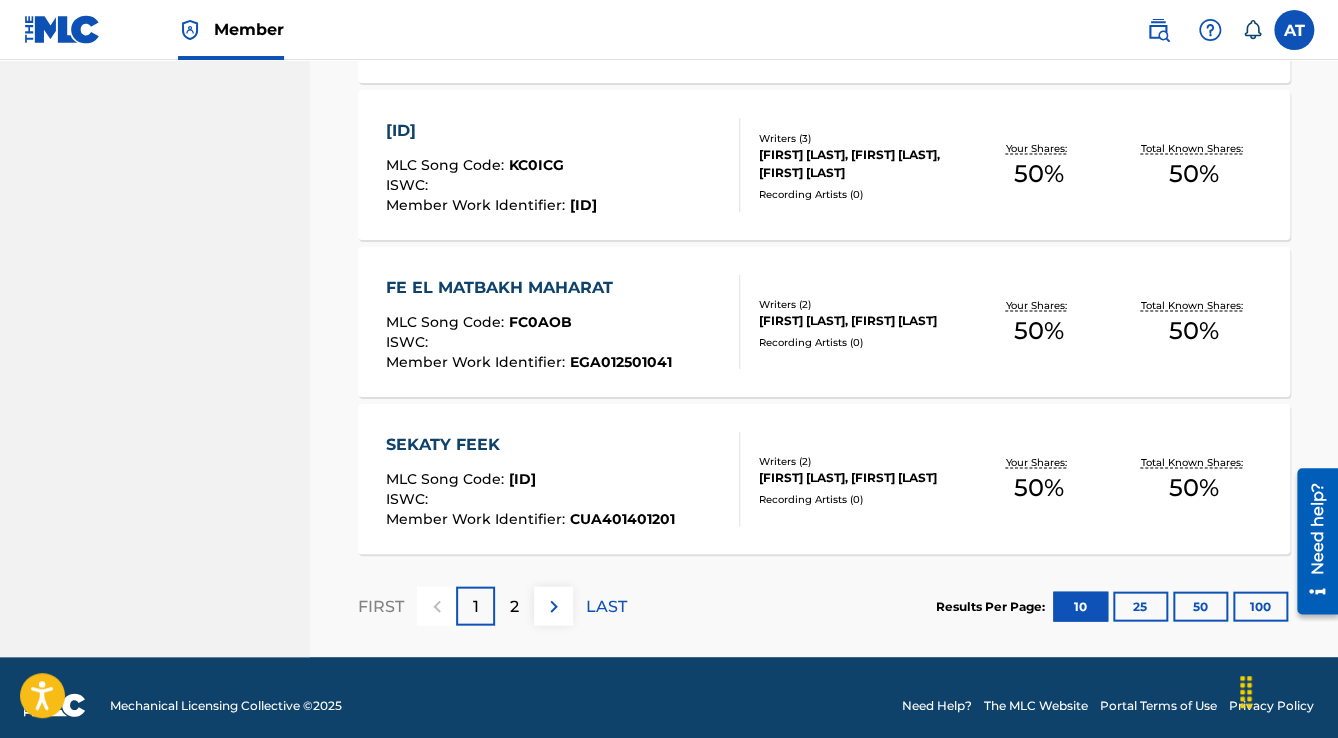 scroll, scrollTop: 1600, scrollLeft: 0, axis: vertical 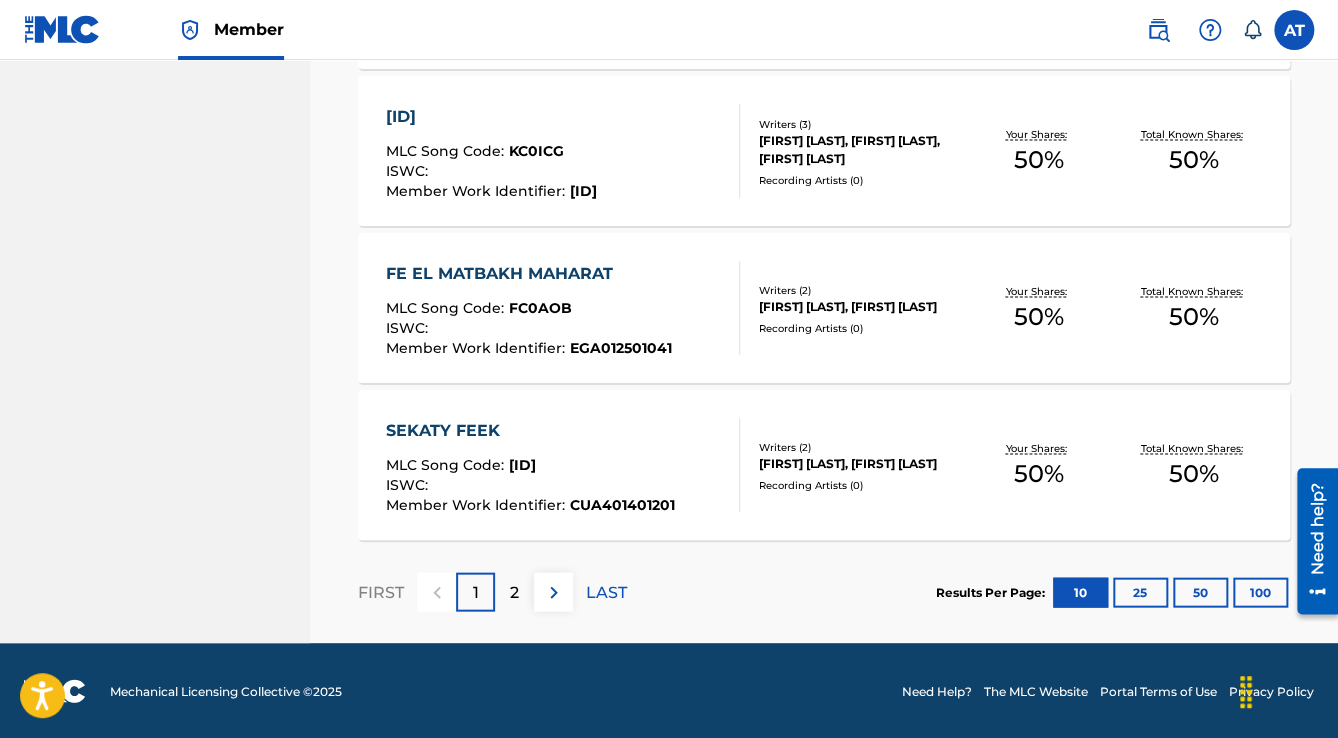 click on "100" at bounding box center [1260, 592] 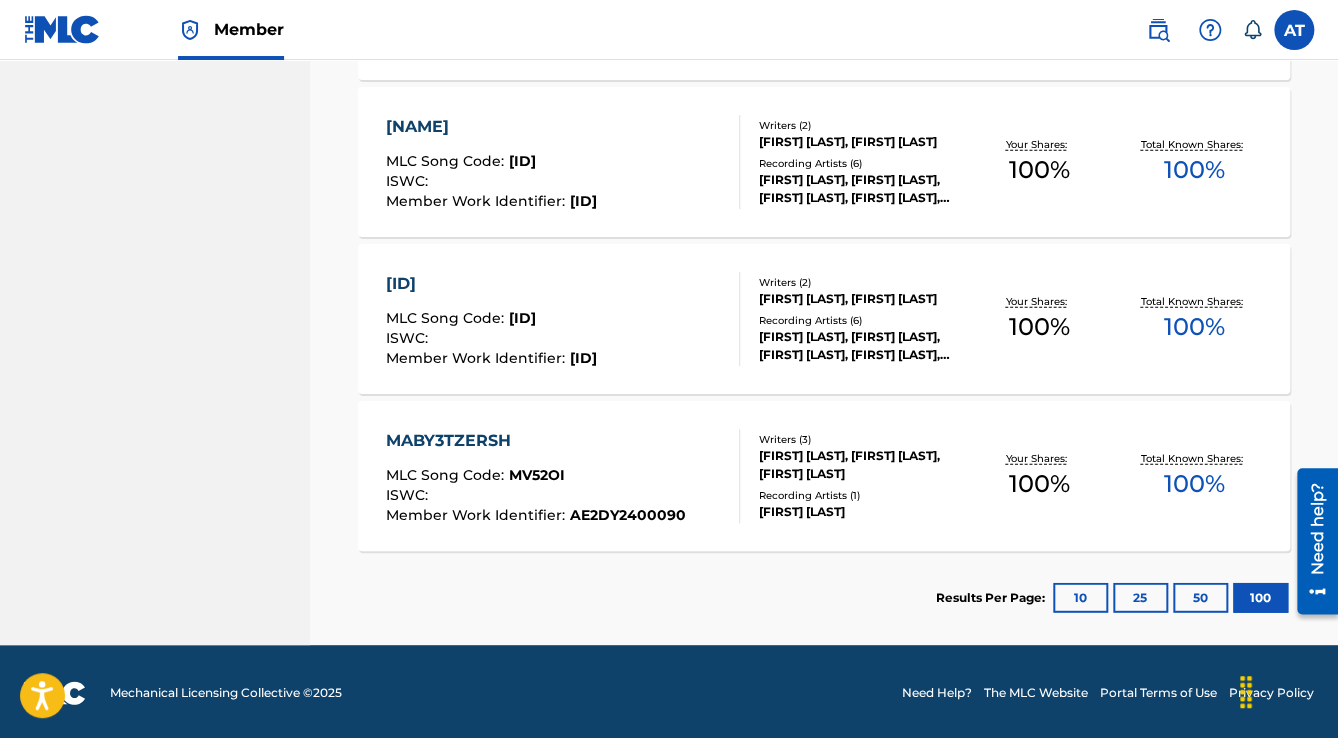 scroll, scrollTop: 2062, scrollLeft: 0, axis: vertical 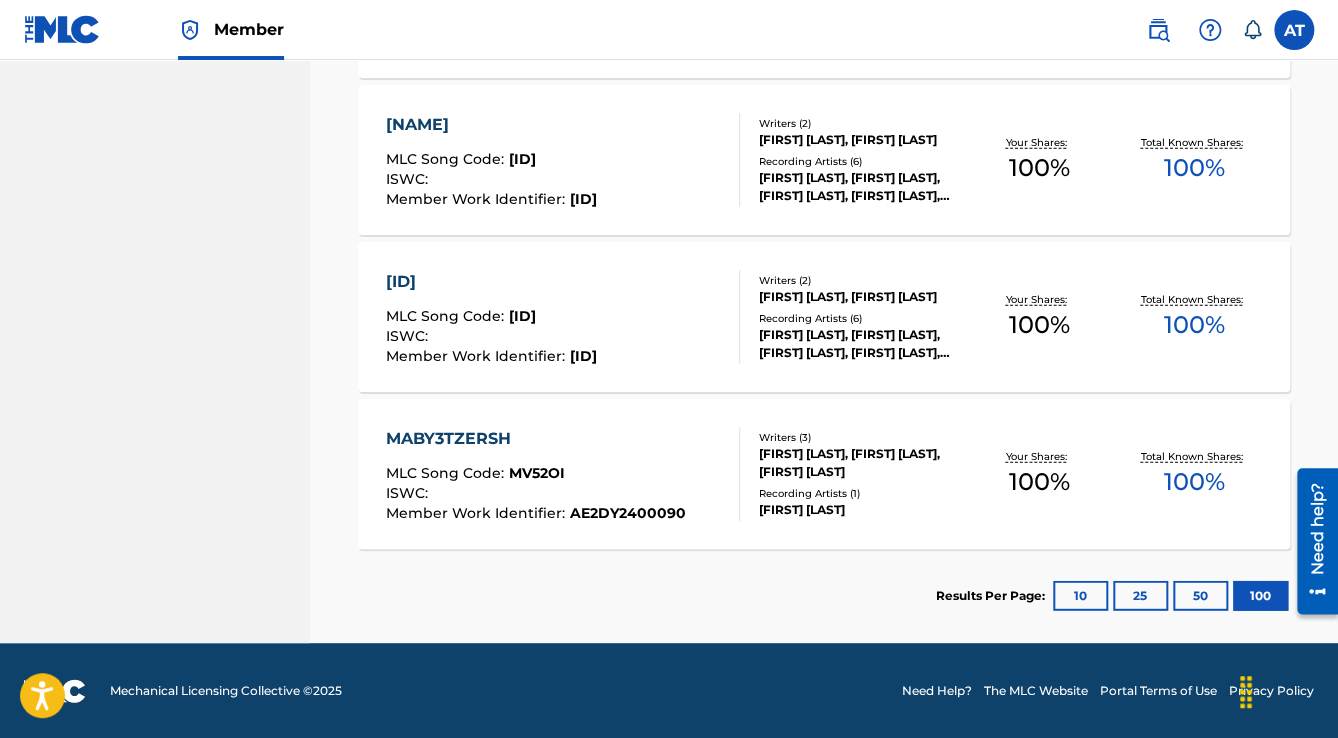 click on "MABY3TZERSH MLC Song Code : MV52OI ISWC : Member Work Identifier : AE2DY2400090 Writers ( 3 ) [FIRST] [LAST], [FIRST] [LAST], [FIRST] [LAST] Recording Artists ( 1 ) [FIRST] [LAST] Your Shares: 100 % Total Known Shares: 100 %" at bounding box center [824, 474] 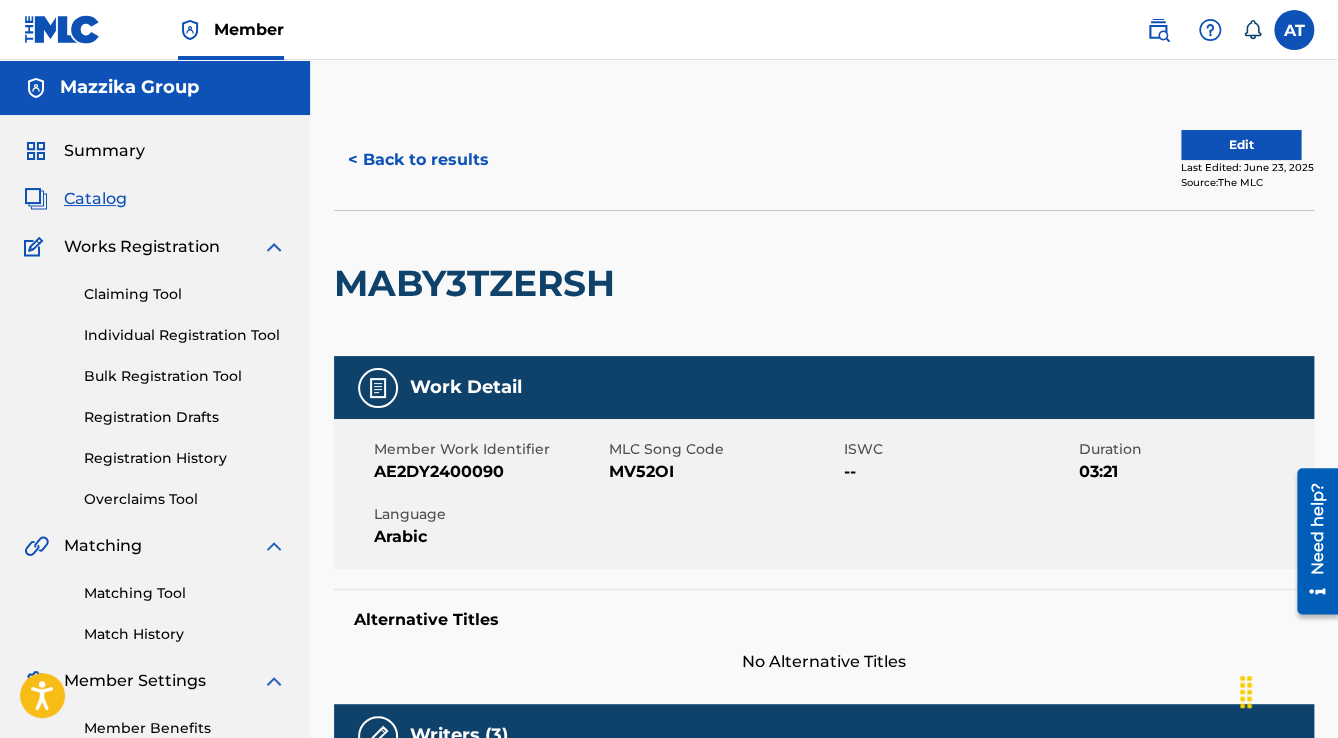 click on "MABY3TZERSH" at bounding box center (479, 283) 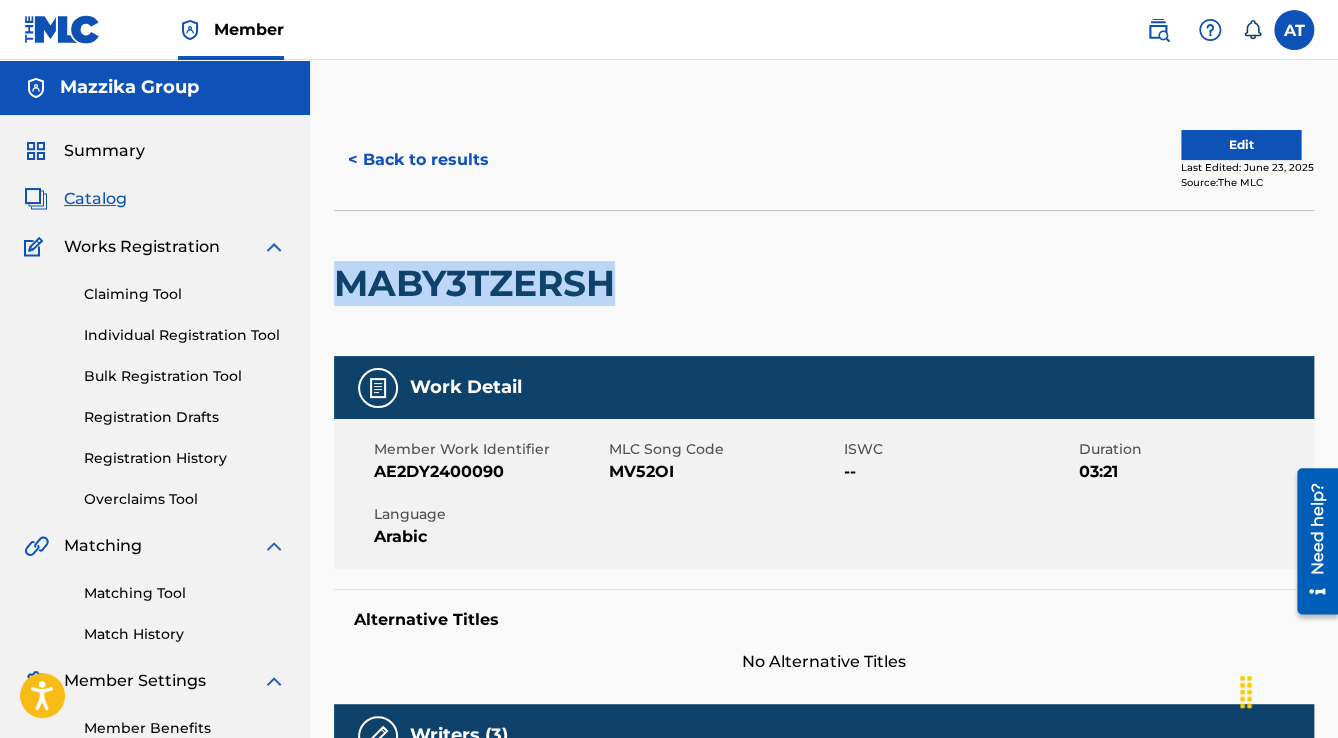 click on "MABY3TZERSH" at bounding box center [479, 283] 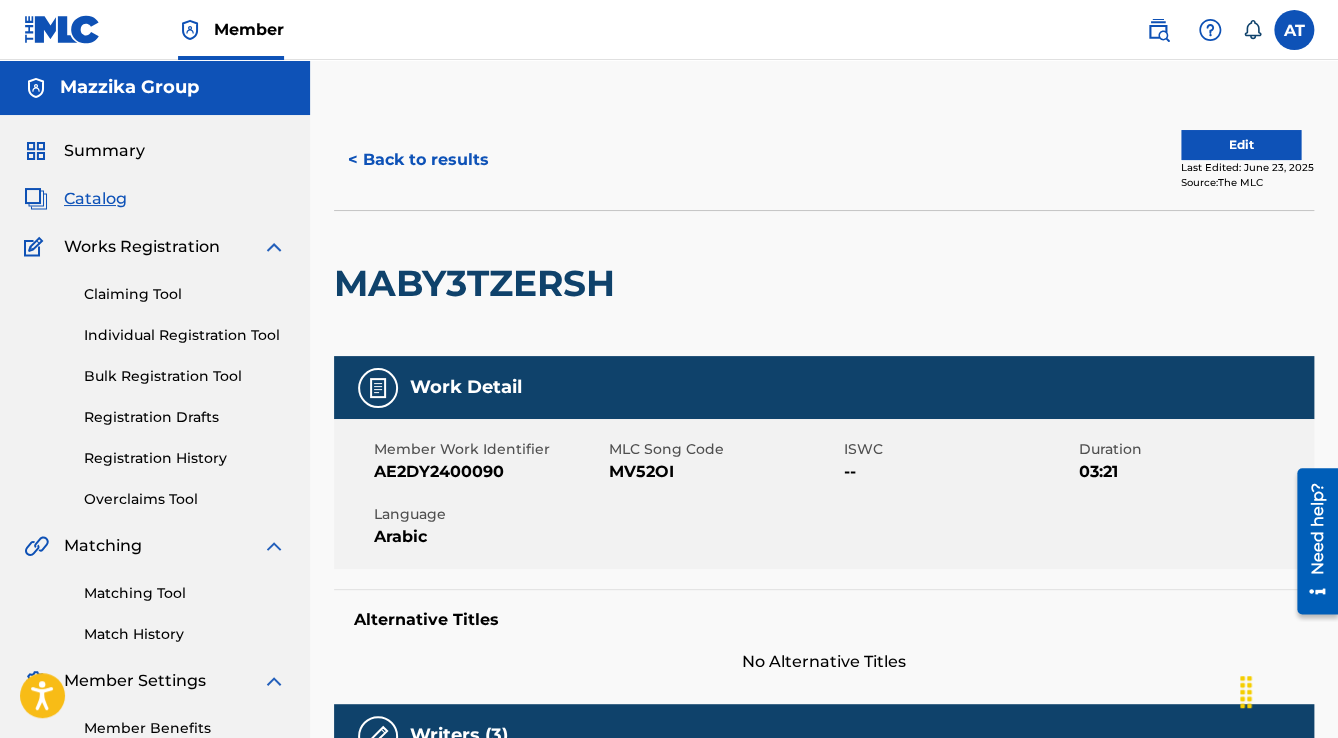 click on "AE2DY2400090" at bounding box center [489, 472] 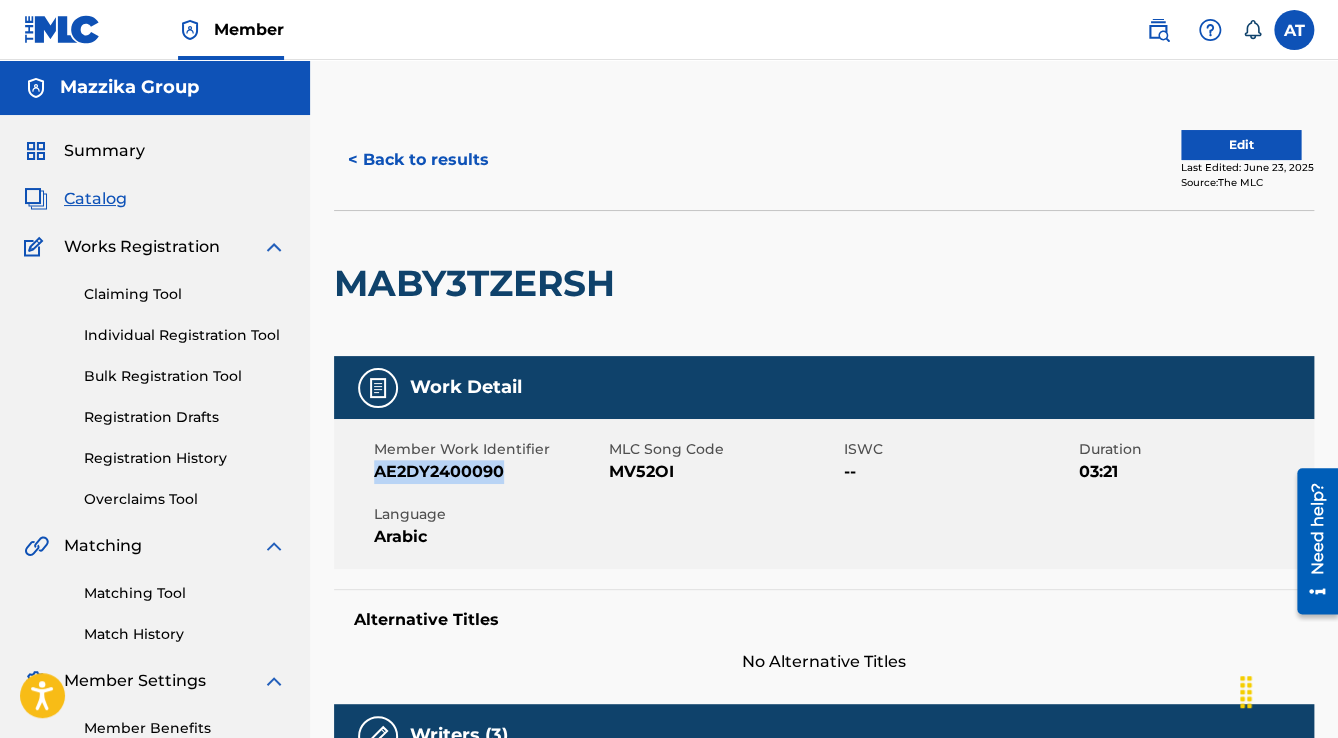click on "AE2DY2400090" at bounding box center (489, 472) 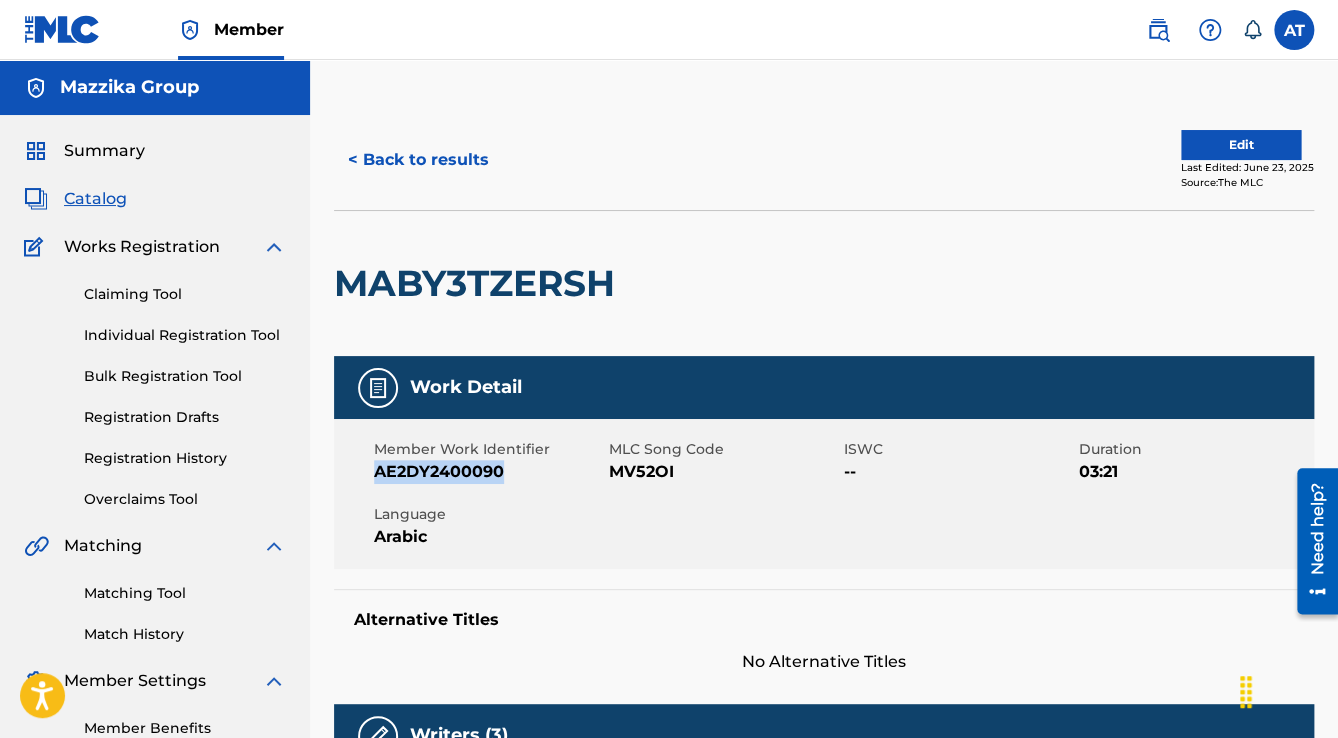 click on "Member Work Identifier AE2DY2400090 MLC Song Code MV52OI ISWC -- Duration 03:21 Language Arabic" at bounding box center (824, 494) 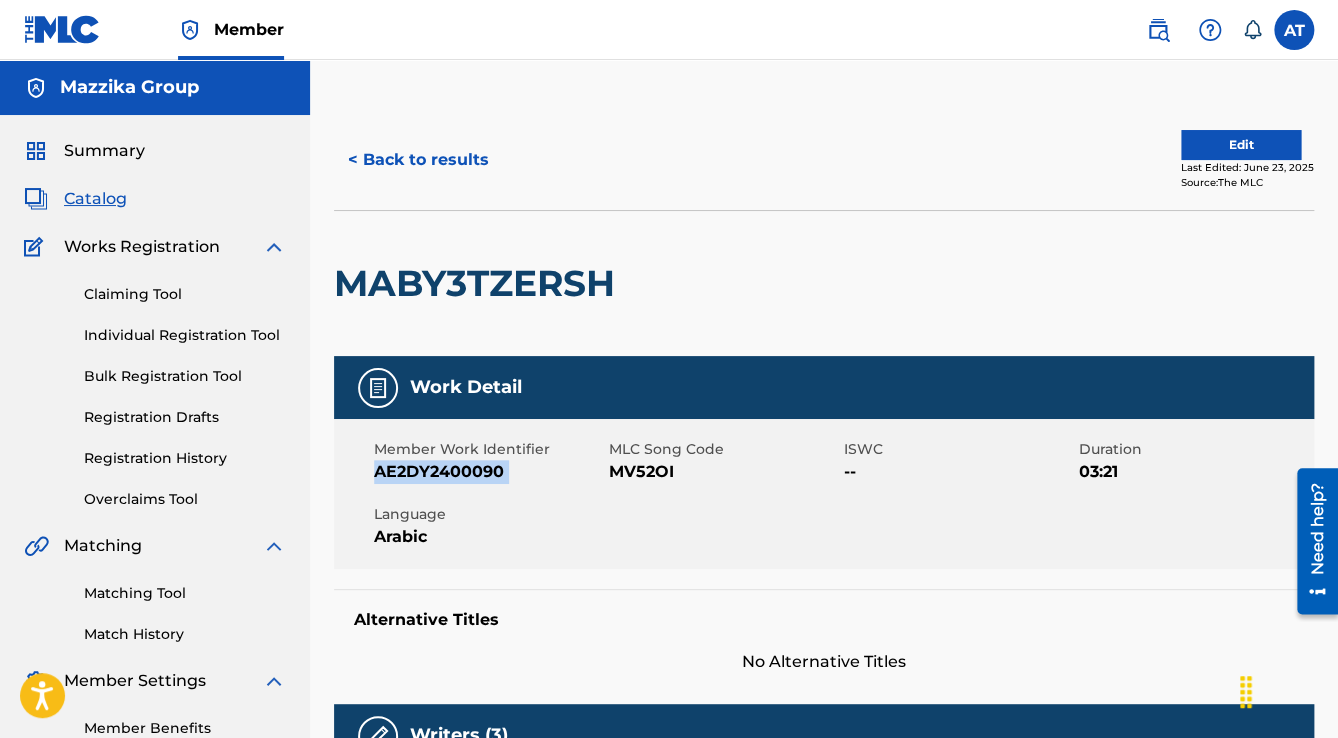 drag, startPoint x: 502, startPoint y: 472, endPoint x: 382, endPoint y: 468, distance: 120.06665 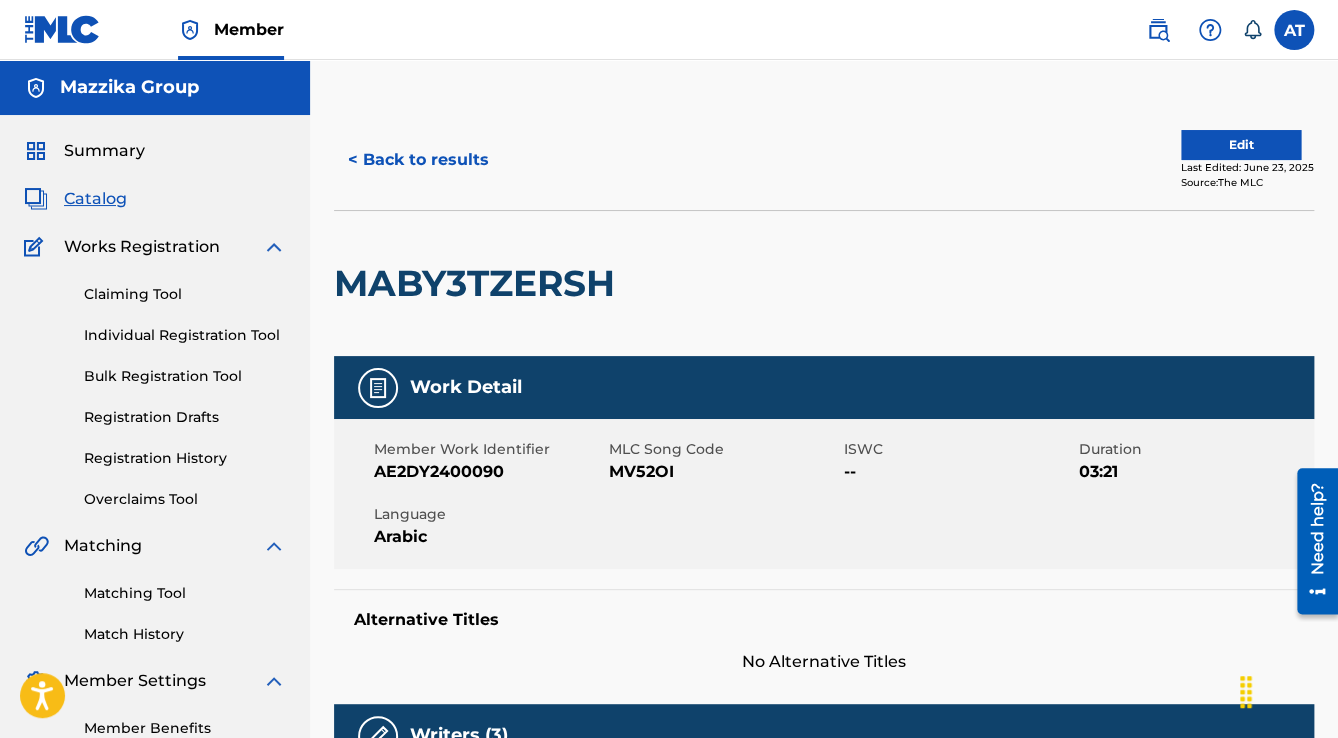 click on "MV52OI" at bounding box center [724, 472] 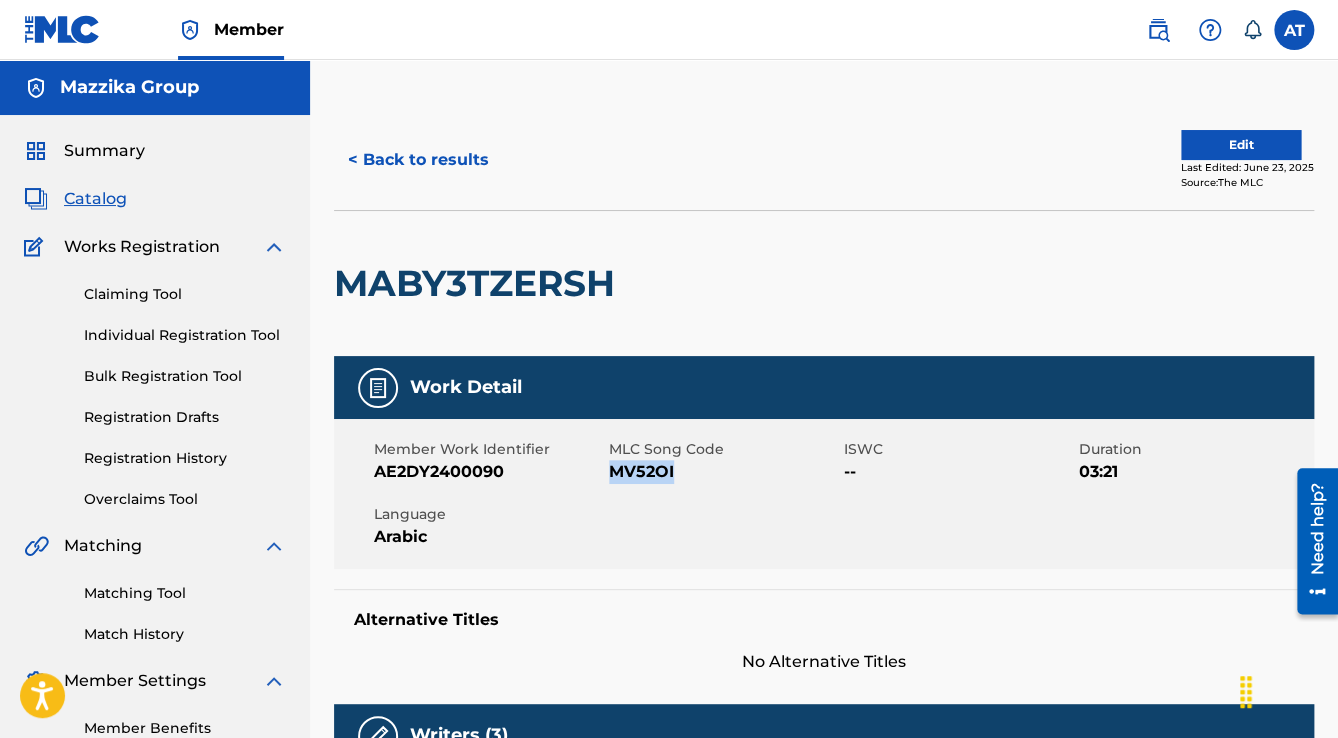 click on "MV52OI" at bounding box center [724, 472] 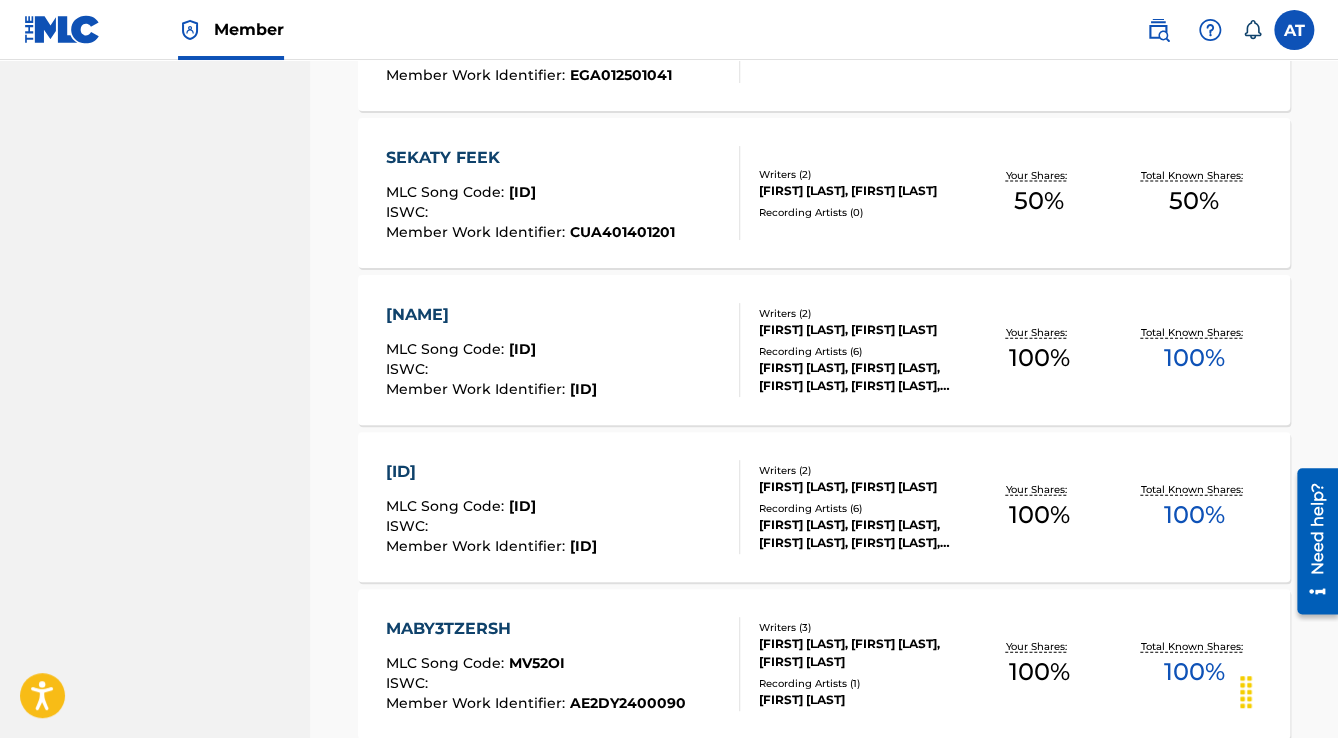 scroll, scrollTop: 1822, scrollLeft: 0, axis: vertical 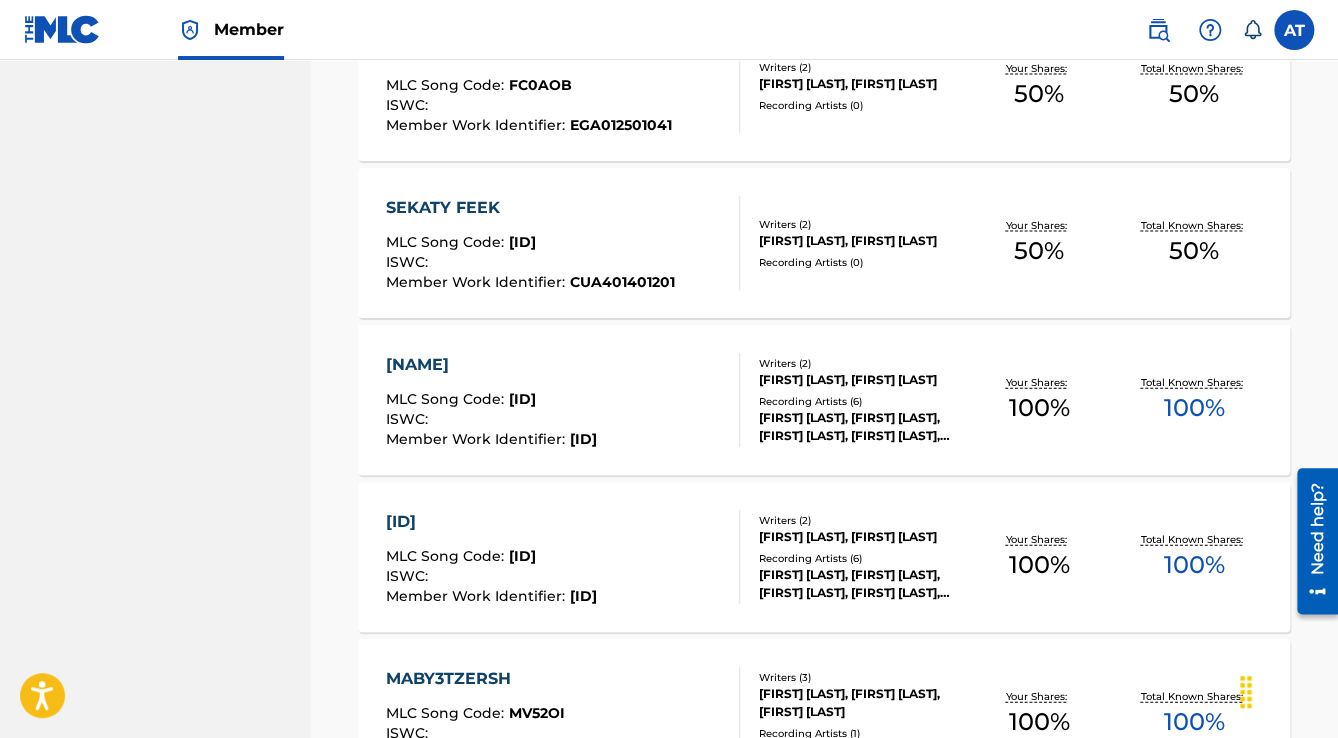 click on "[NAME]" at bounding box center (491, 365) 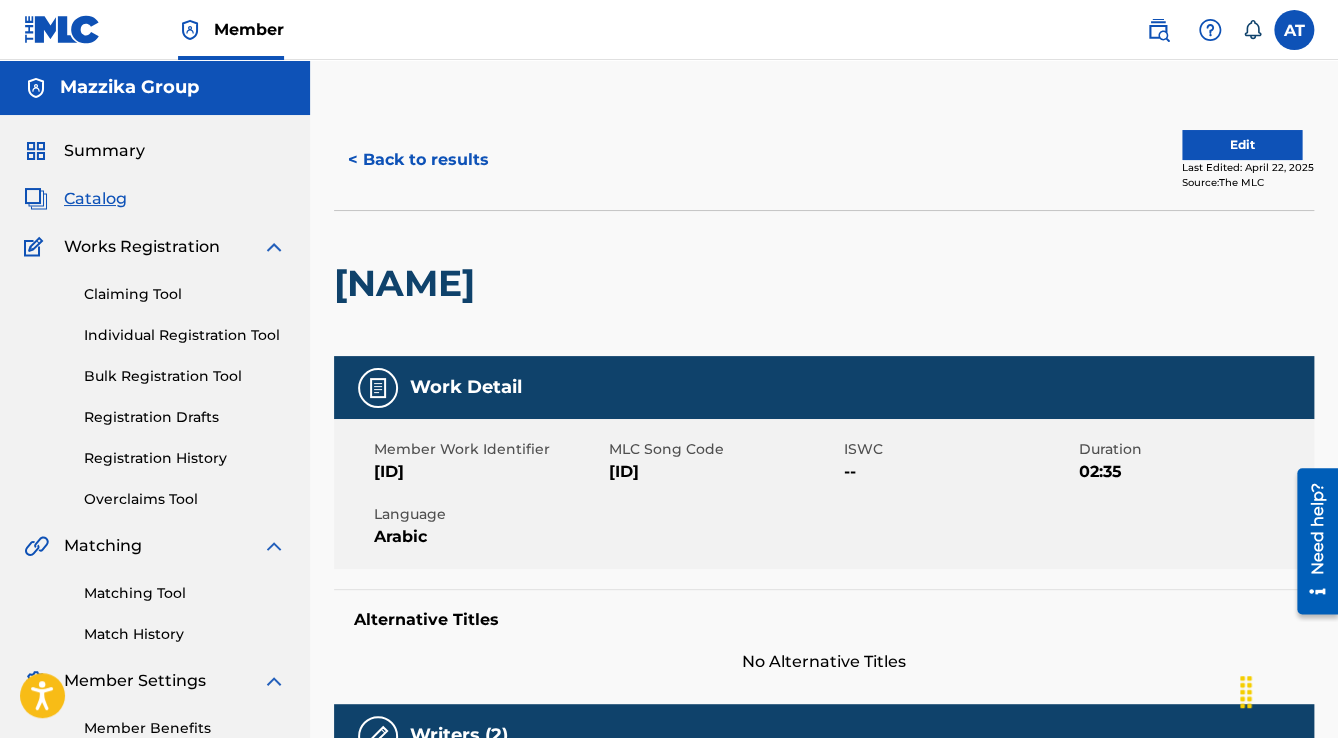 click on "[NAME]" at bounding box center [409, 283] 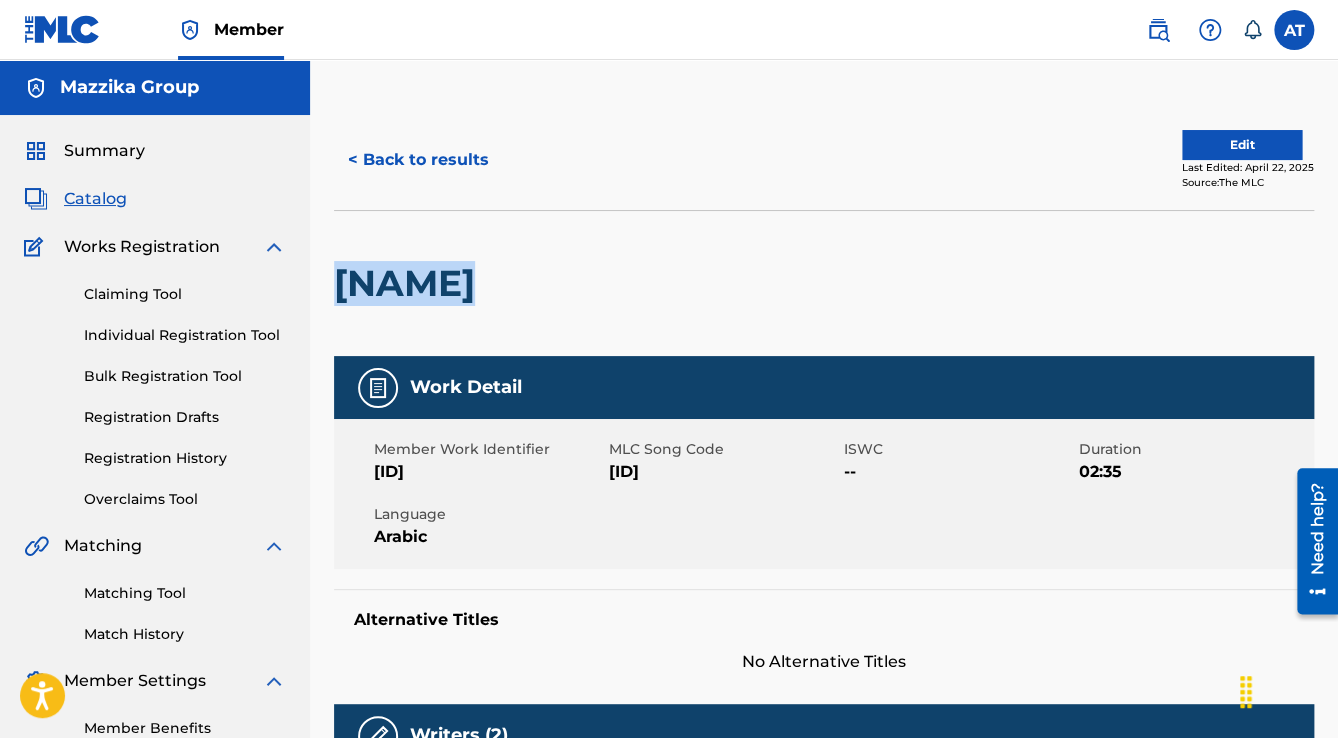 click on "[NAME]" at bounding box center [409, 283] 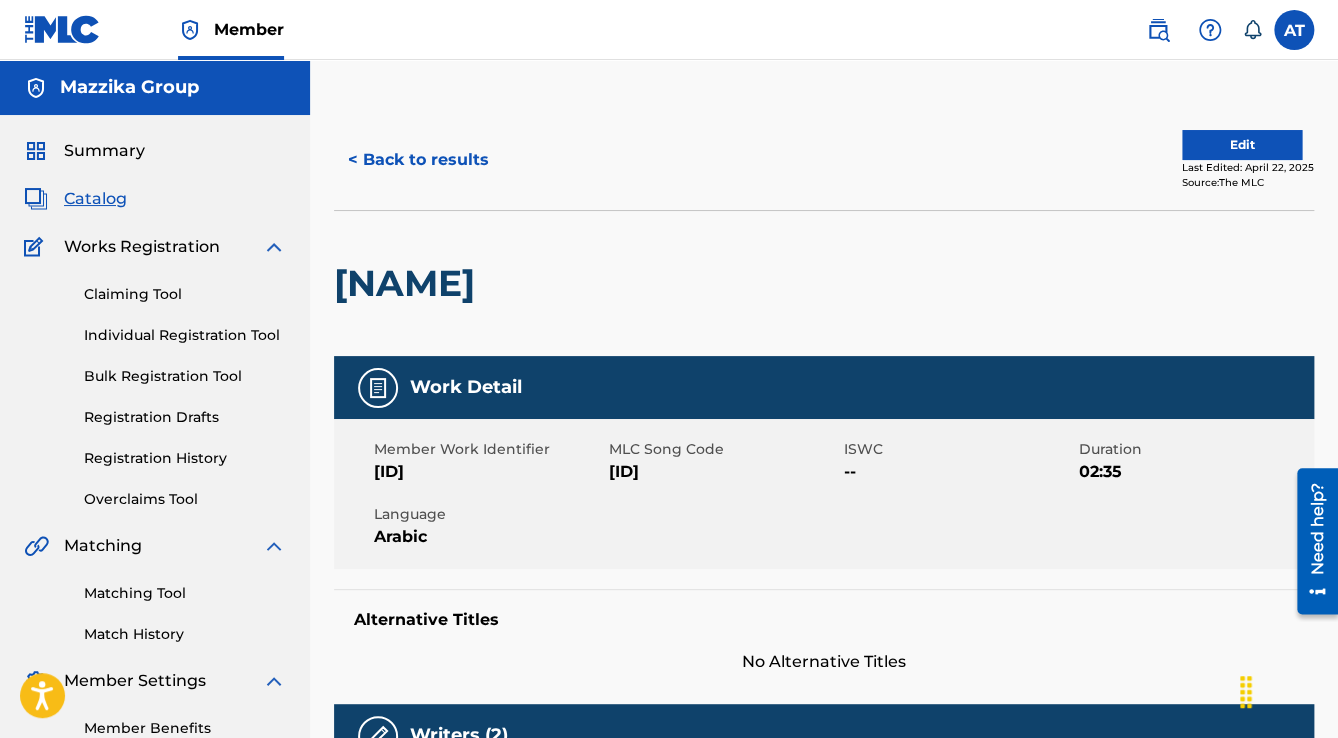 click on "[ID]" at bounding box center (489, 472) 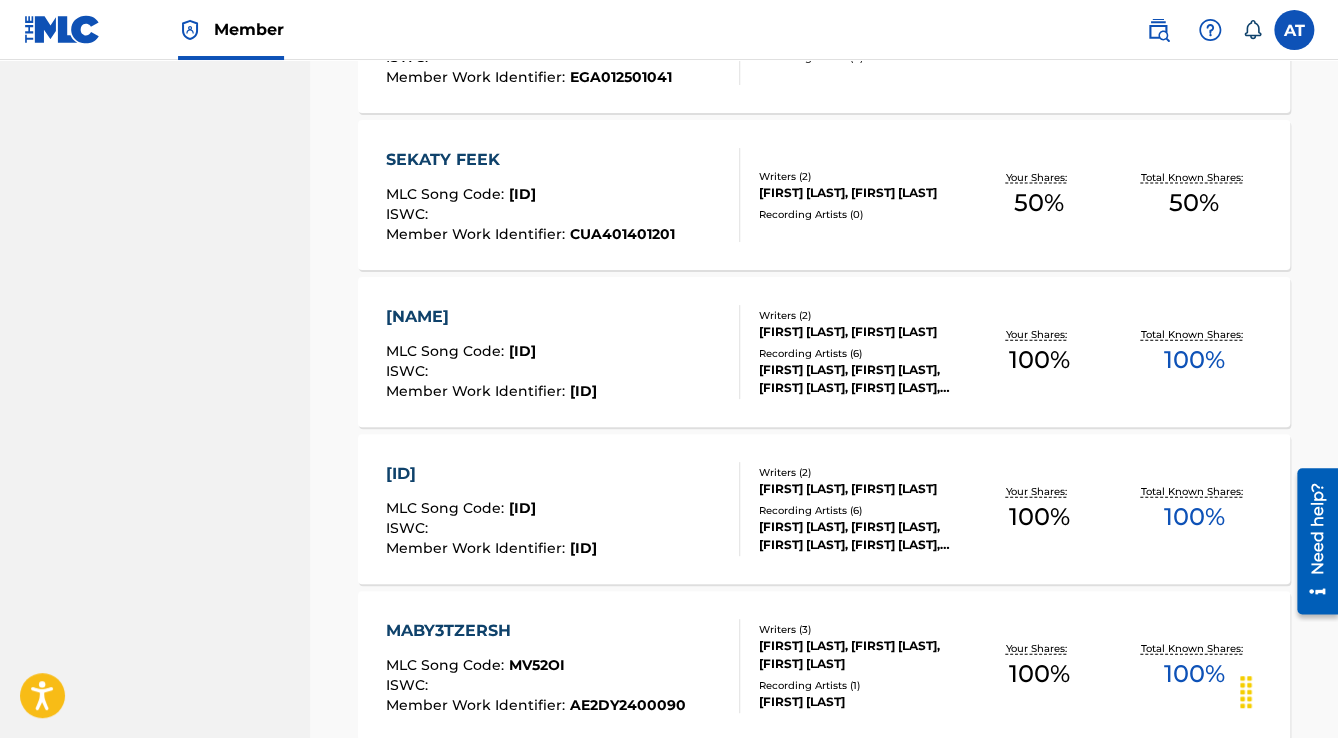 scroll, scrollTop: 1822, scrollLeft: 0, axis: vertical 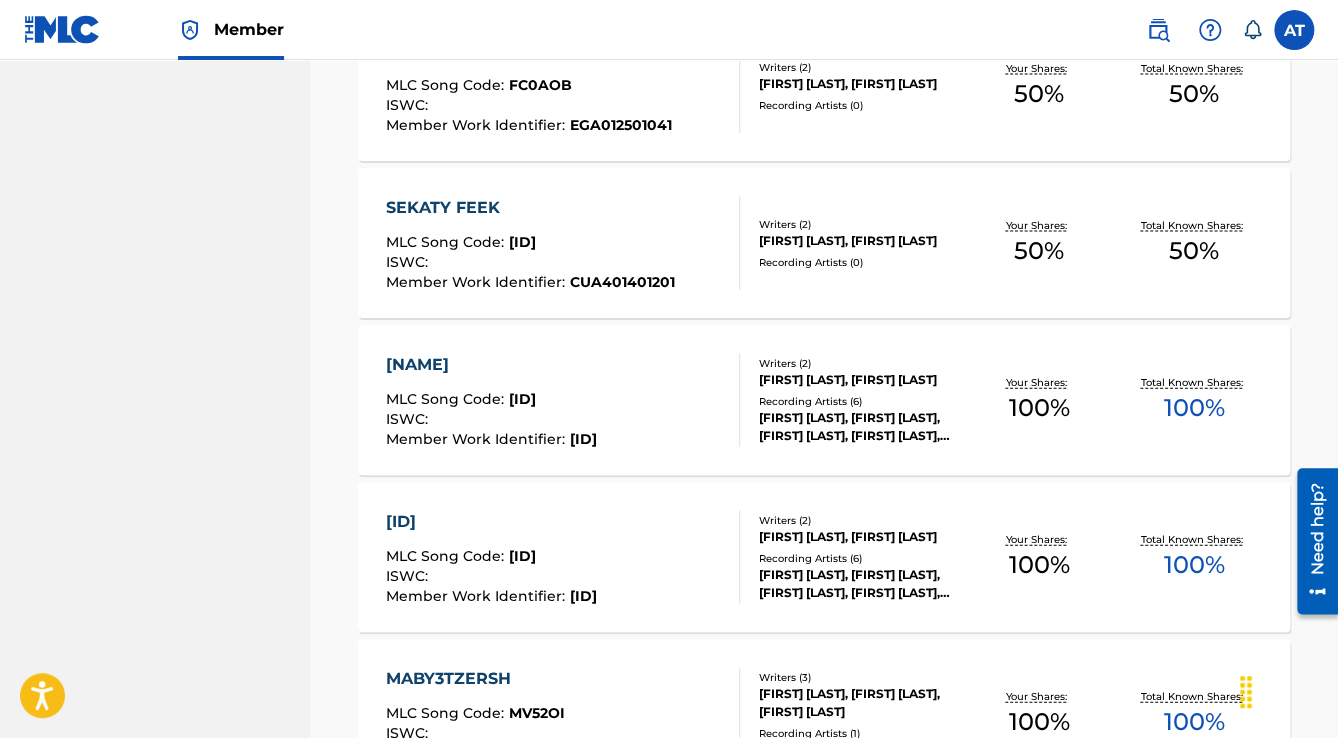click on "MLC Song Code : HQ2BYN ISWC : Member Work Identifier : [ID] Writers ( 2 ) [FIRST] [LAST], [FIRST] [LAST] Recording Artists ( 6 ) [FIRST] [LAST], [FIRST] [LAST], [FIRST] [LAST], [FIRST] [LAST], [FIRST] [LAST] Your Shares: 100 % Total Known Shares: 100 %" at bounding box center (824, 557) 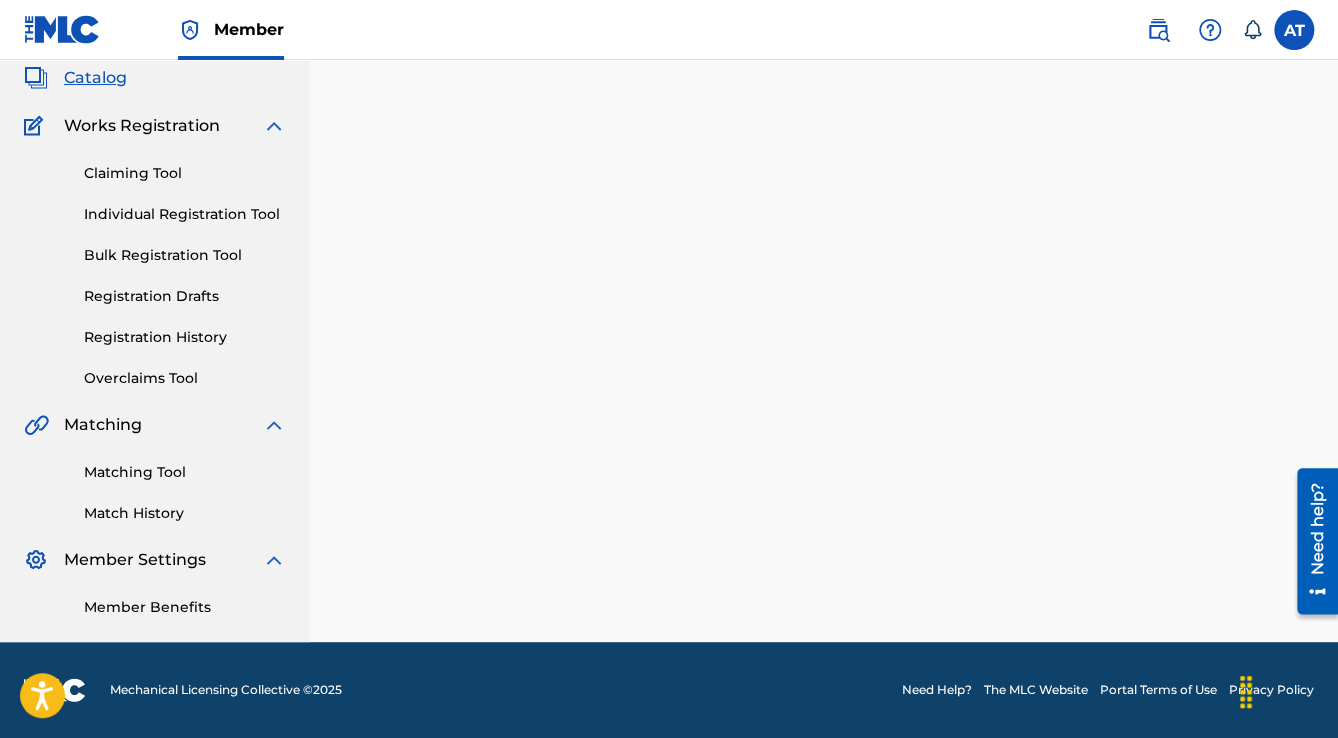 scroll, scrollTop: 0, scrollLeft: 0, axis: both 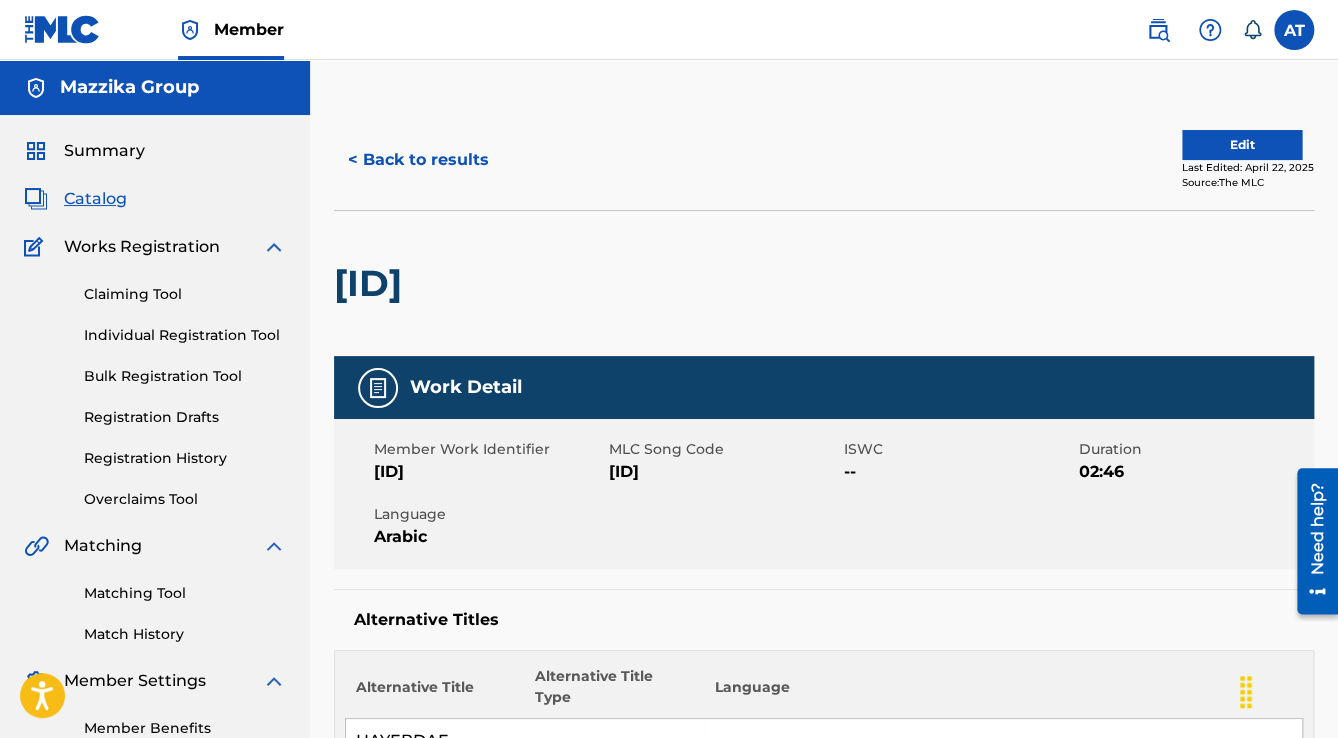 click on "[ID]" at bounding box center (373, 283) 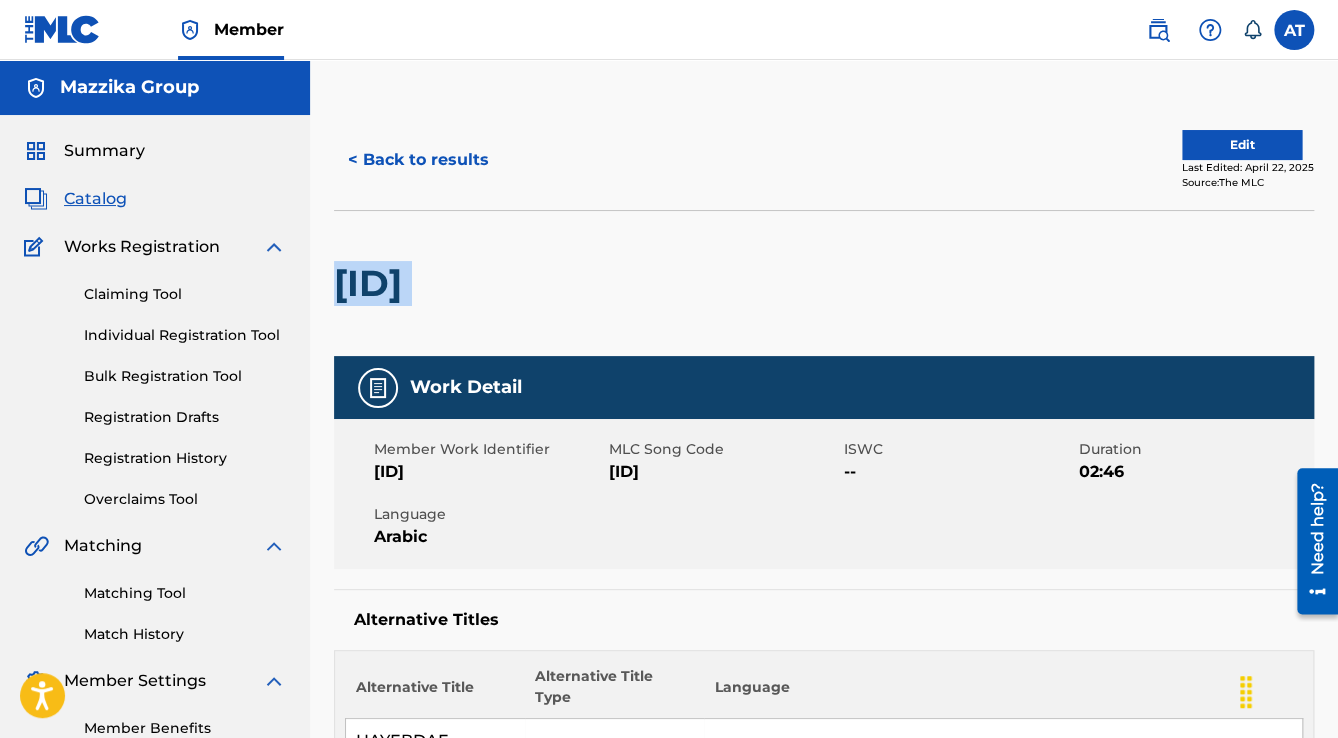 click on "[ID]" at bounding box center (373, 283) 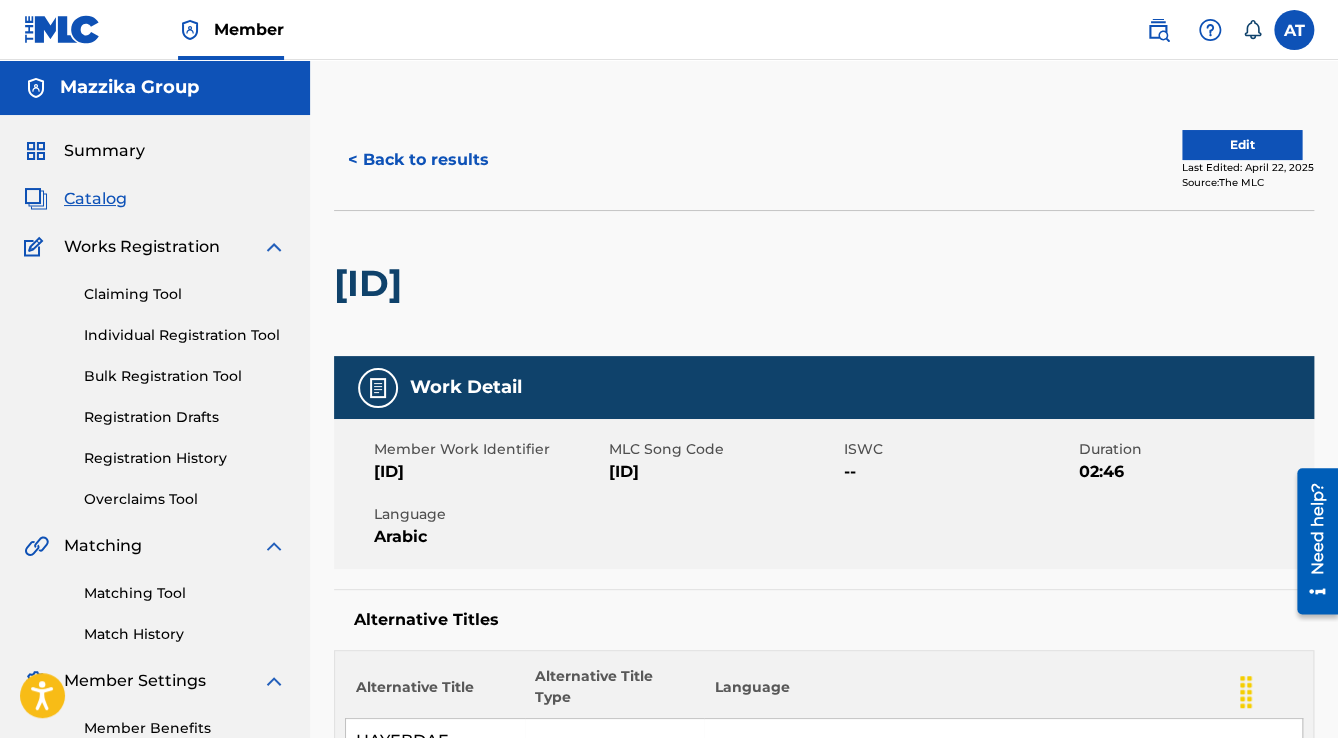 click on "[ID]" at bounding box center (489, 472) 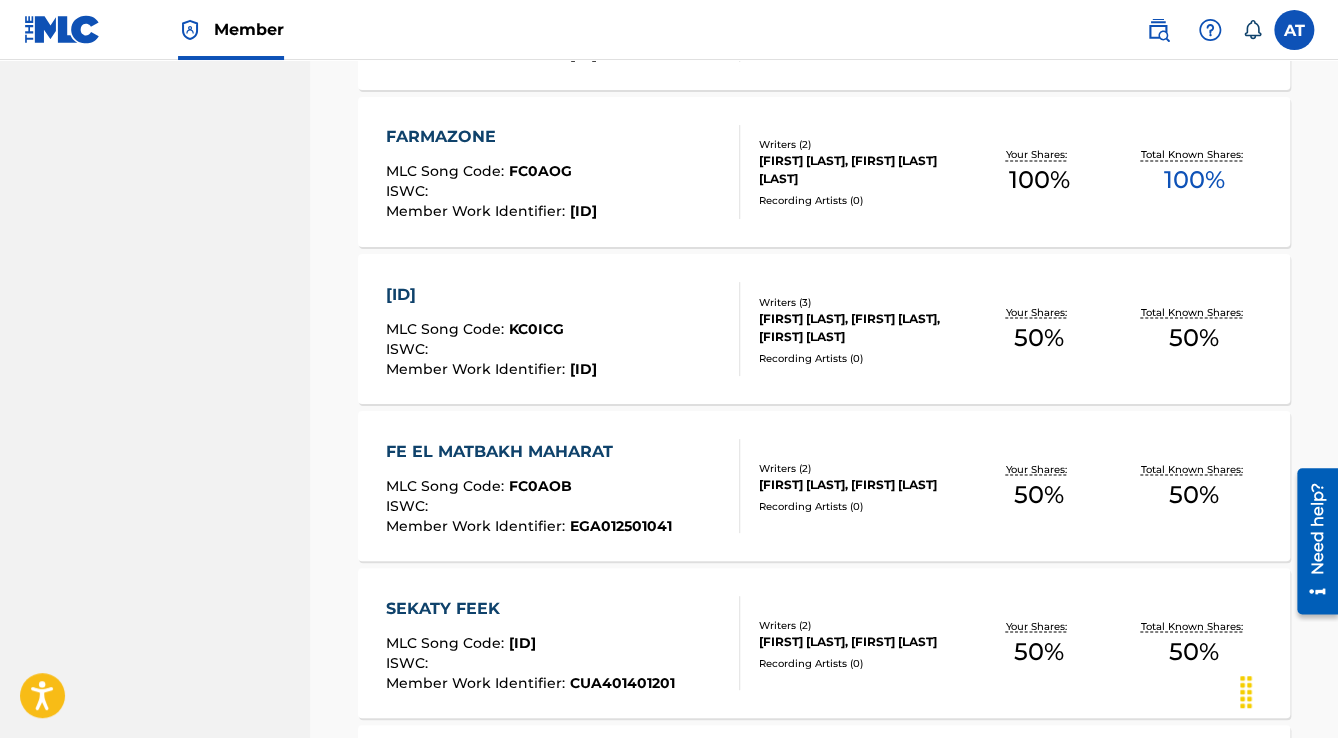 scroll, scrollTop: 1342, scrollLeft: 0, axis: vertical 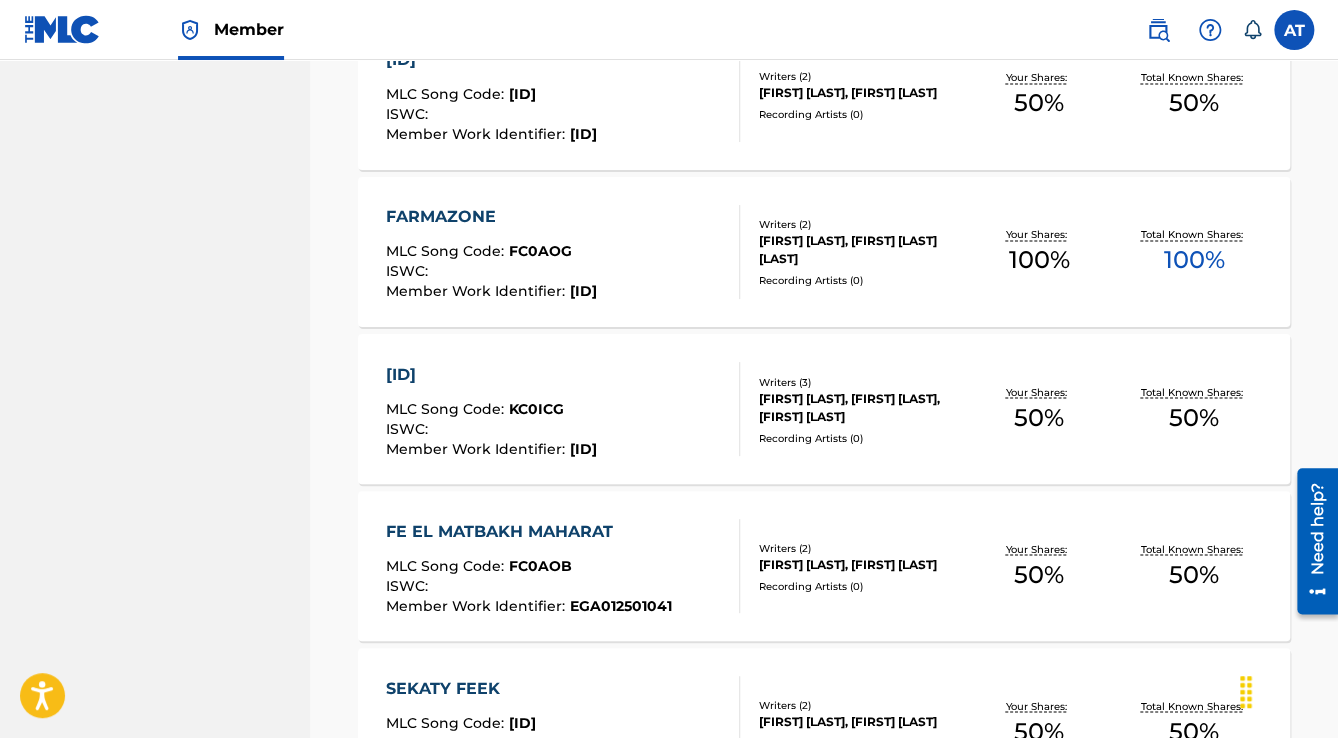 click on "FC0AOG" at bounding box center (540, 251) 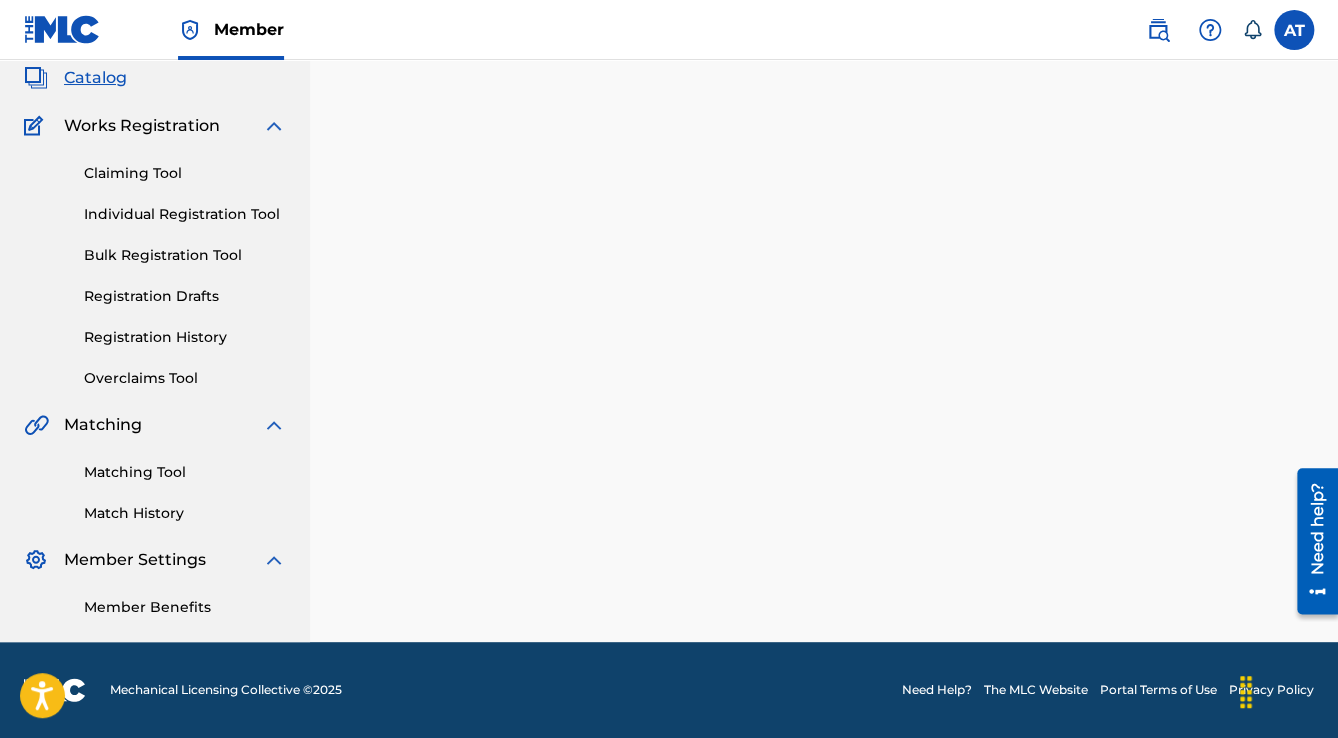 scroll, scrollTop: 0, scrollLeft: 0, axis: both 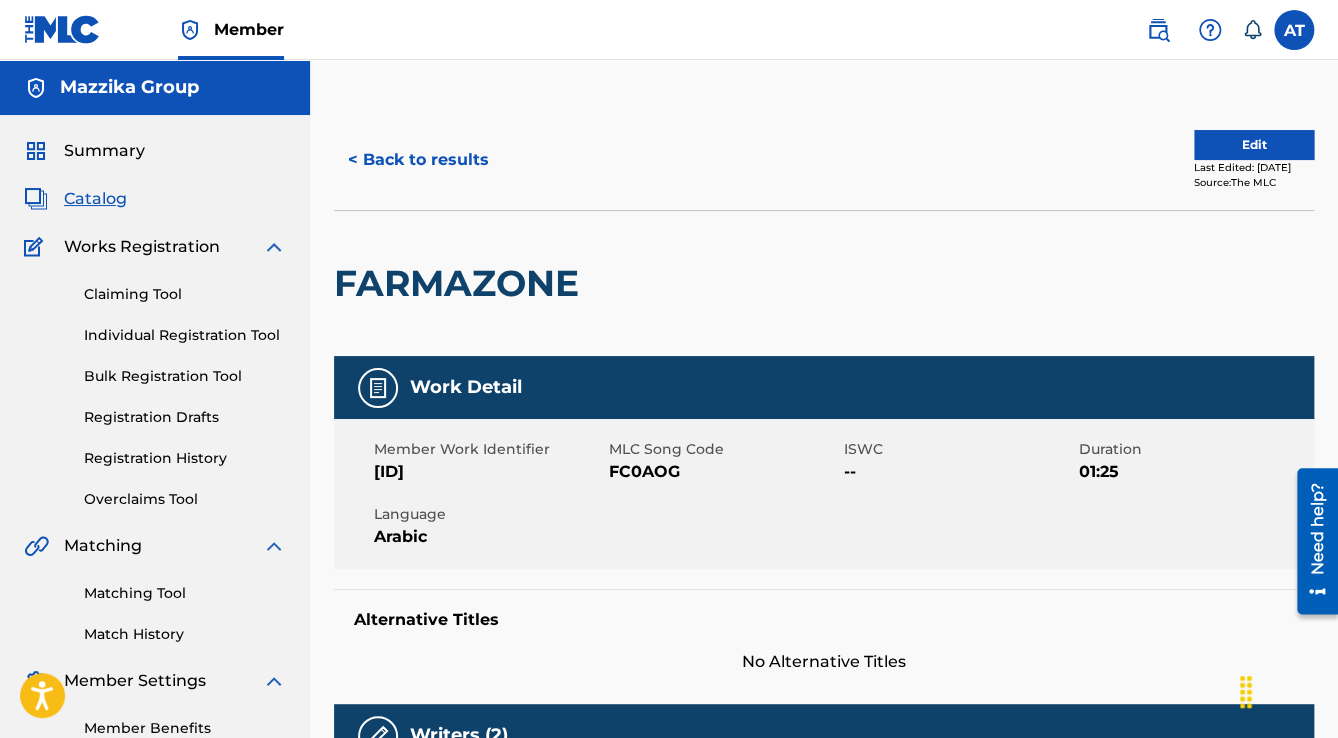 click on "FARMAZONE" at bounding box center (461, 283) 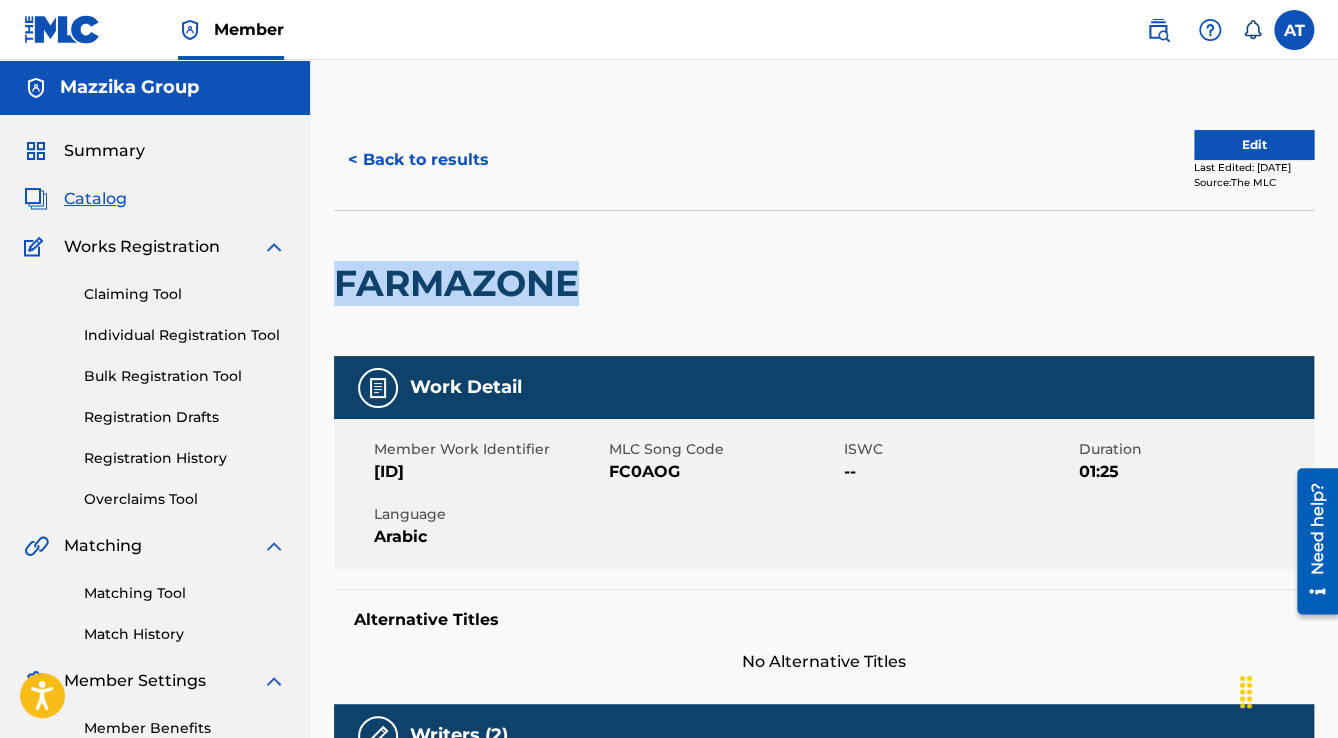 click on "FARMAZONE" at bounding box center (461, 283) 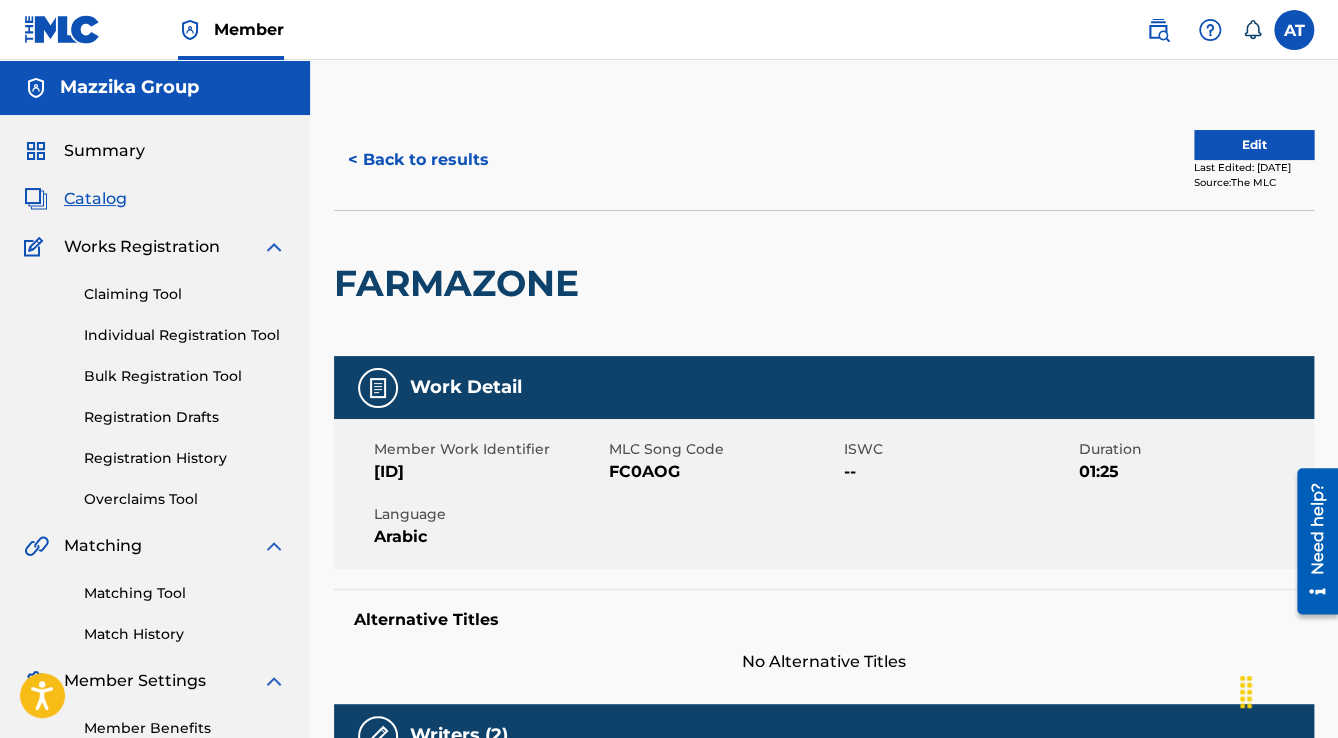 click on "[ID]" at bounding box center [489, 472] 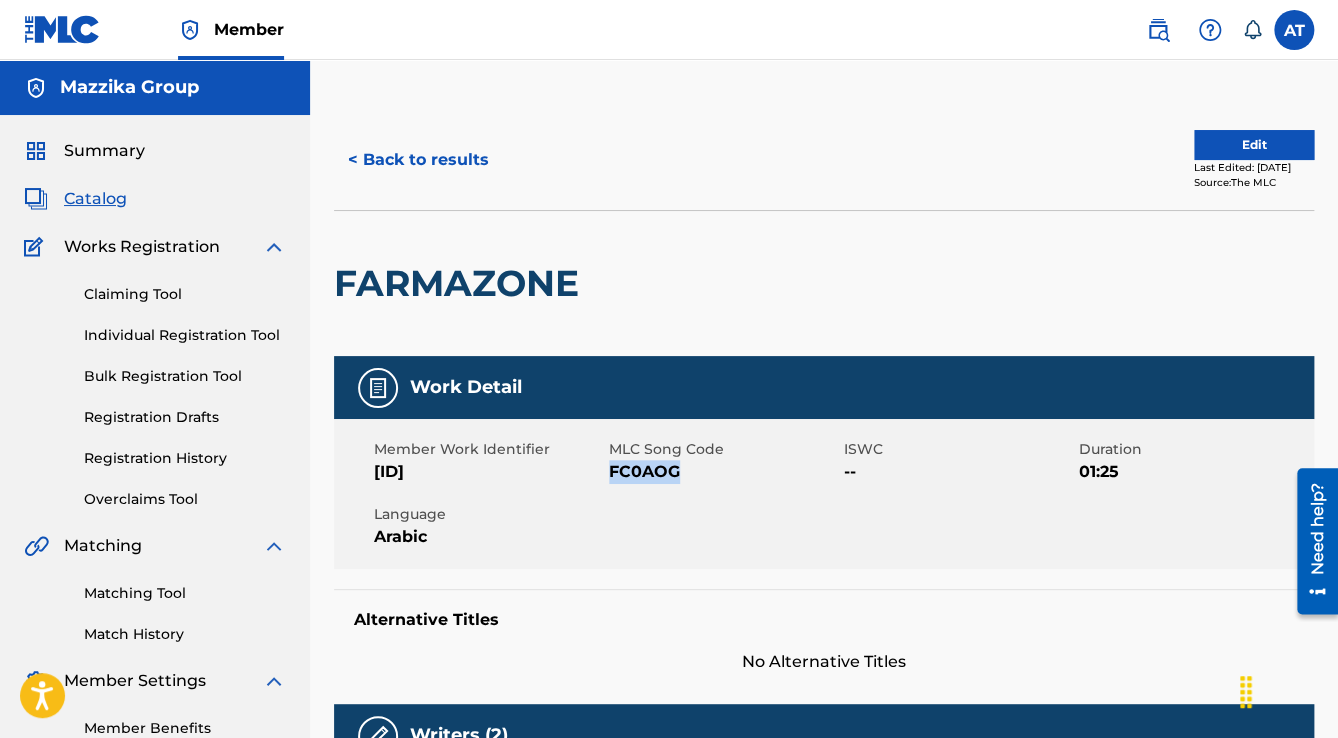 click on "FC0AOG" at bounding box center (724, 472) 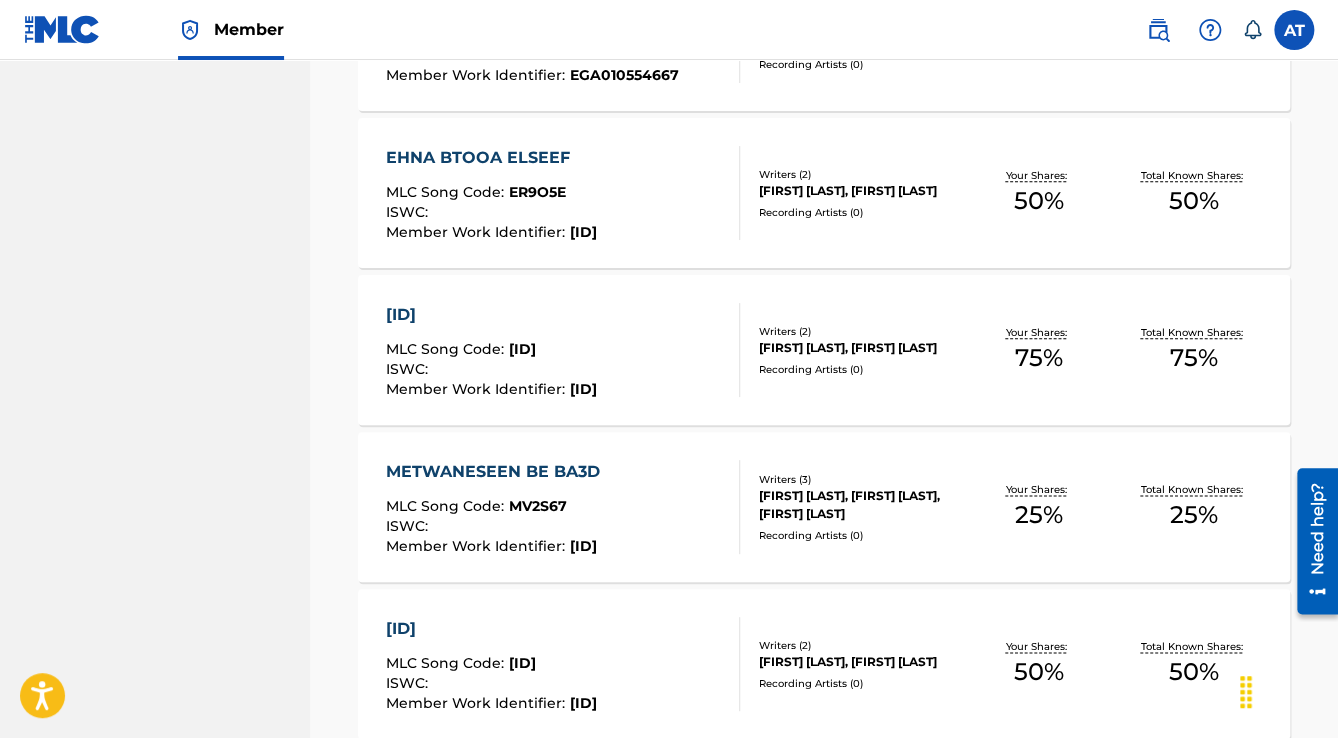 scroll, scrollTop: 702, scrollLeft: 0, axis: vertical 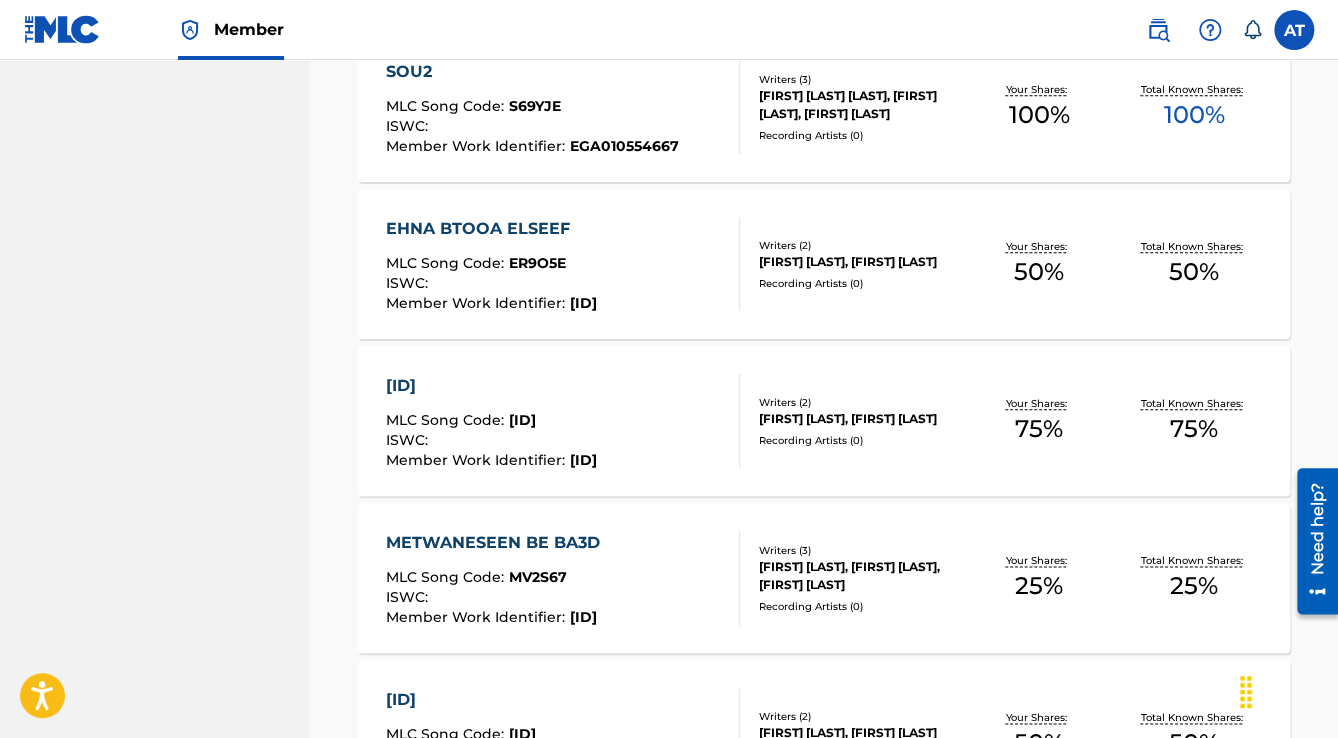 click on "METWANESEEN BE BA3D" at bounding box center (498, 543) 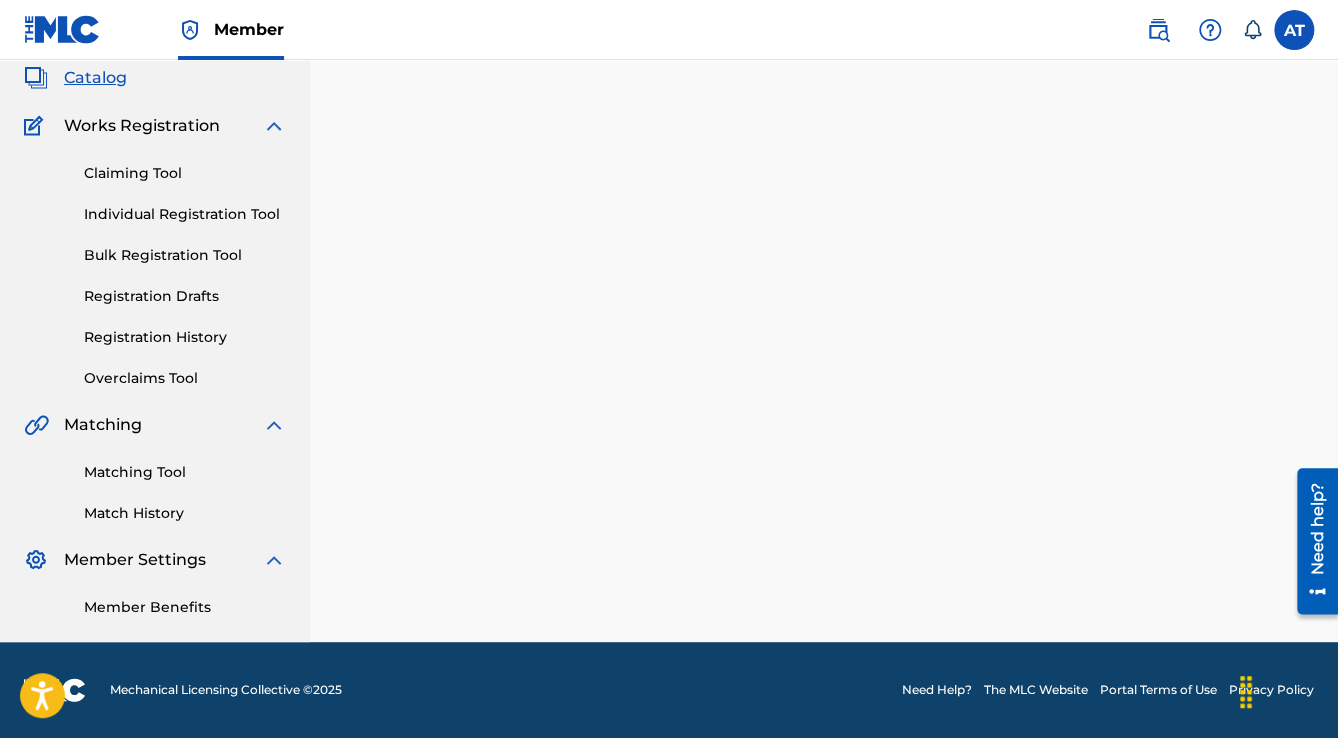 scroll, scrollTop: 0, scrollLeft: 0, axis: both 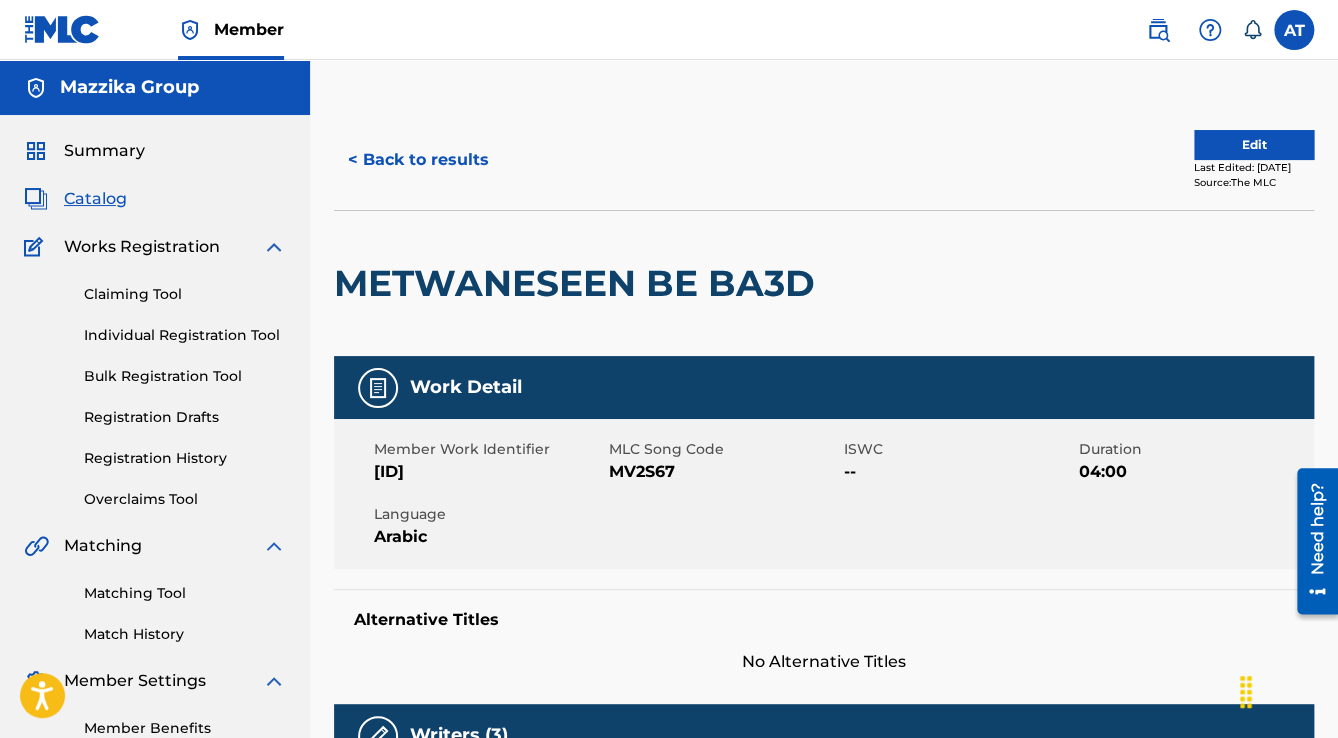 click on "METWANESEEN BE BA3D" at bounding box center (579, 283) 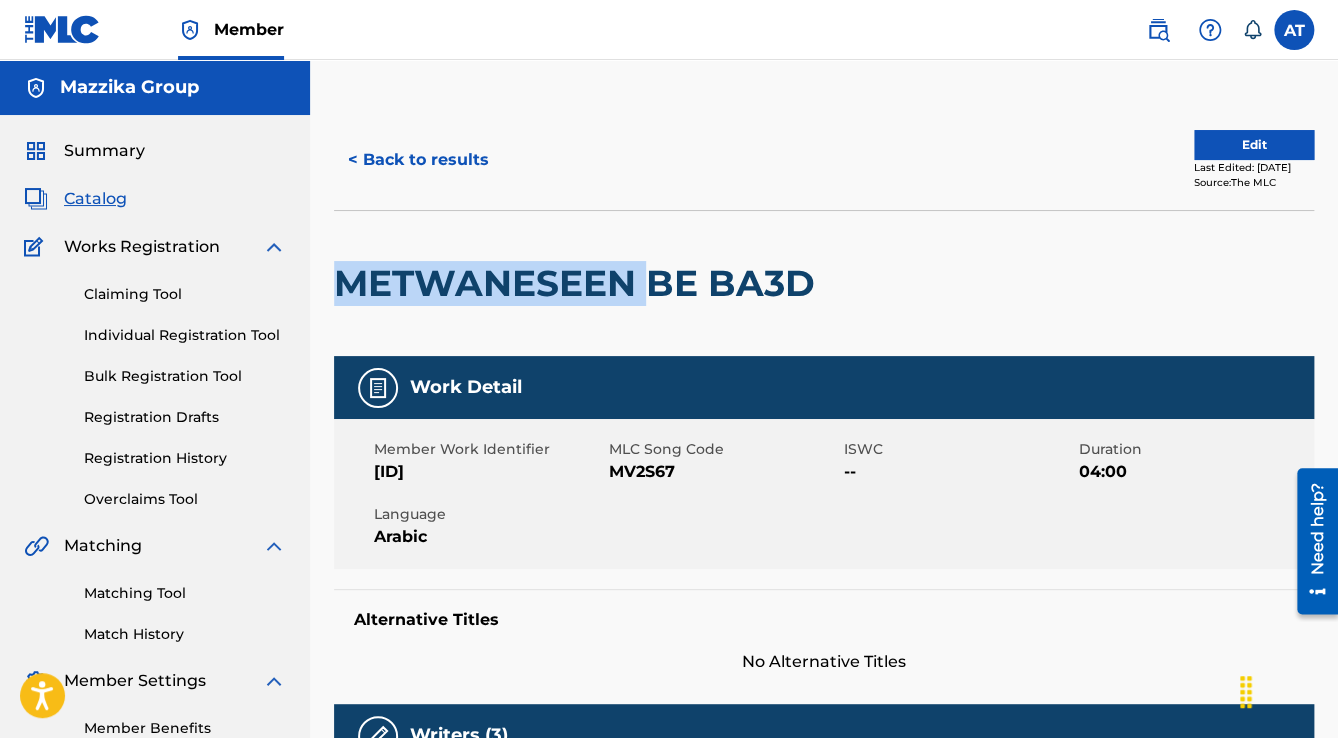 click on "METWANESEEN BE BA3D" at bounding box center (579, 283) 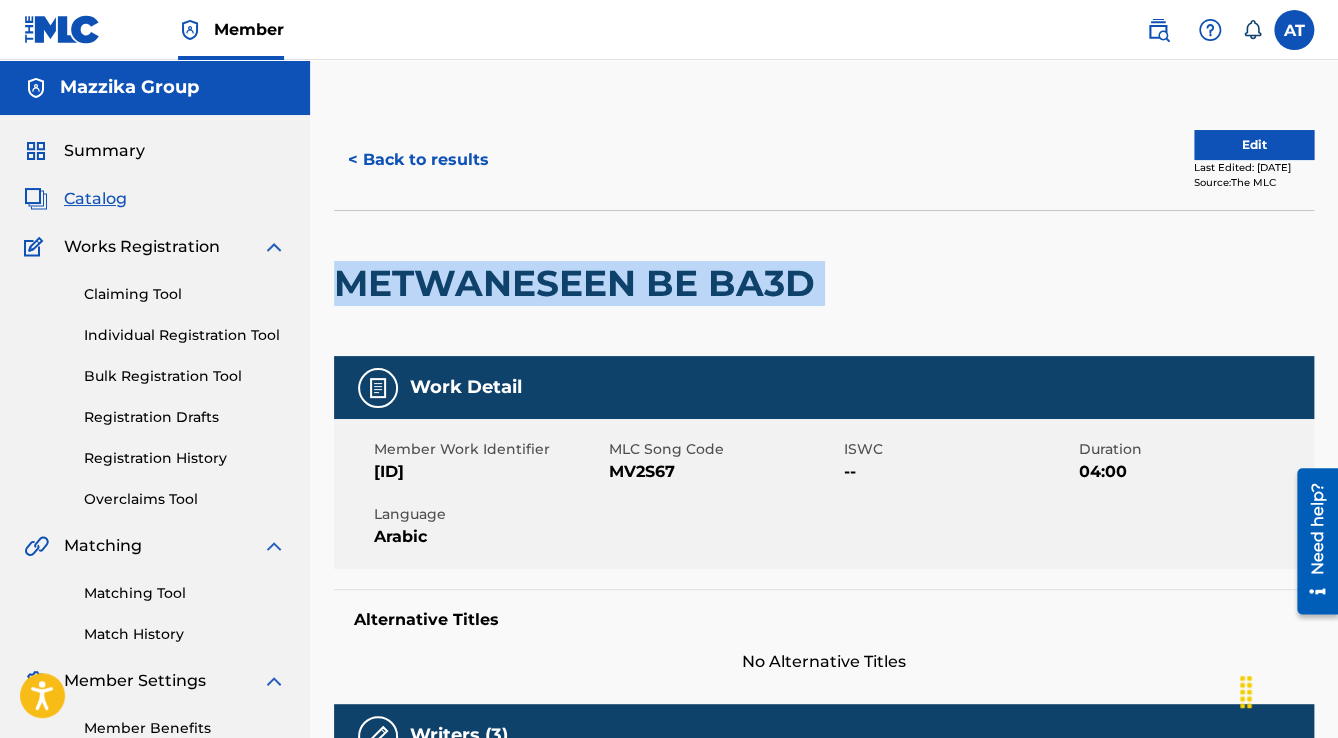 click on "METWANESEEN BE BA3D" at bounding box center (579, 283) 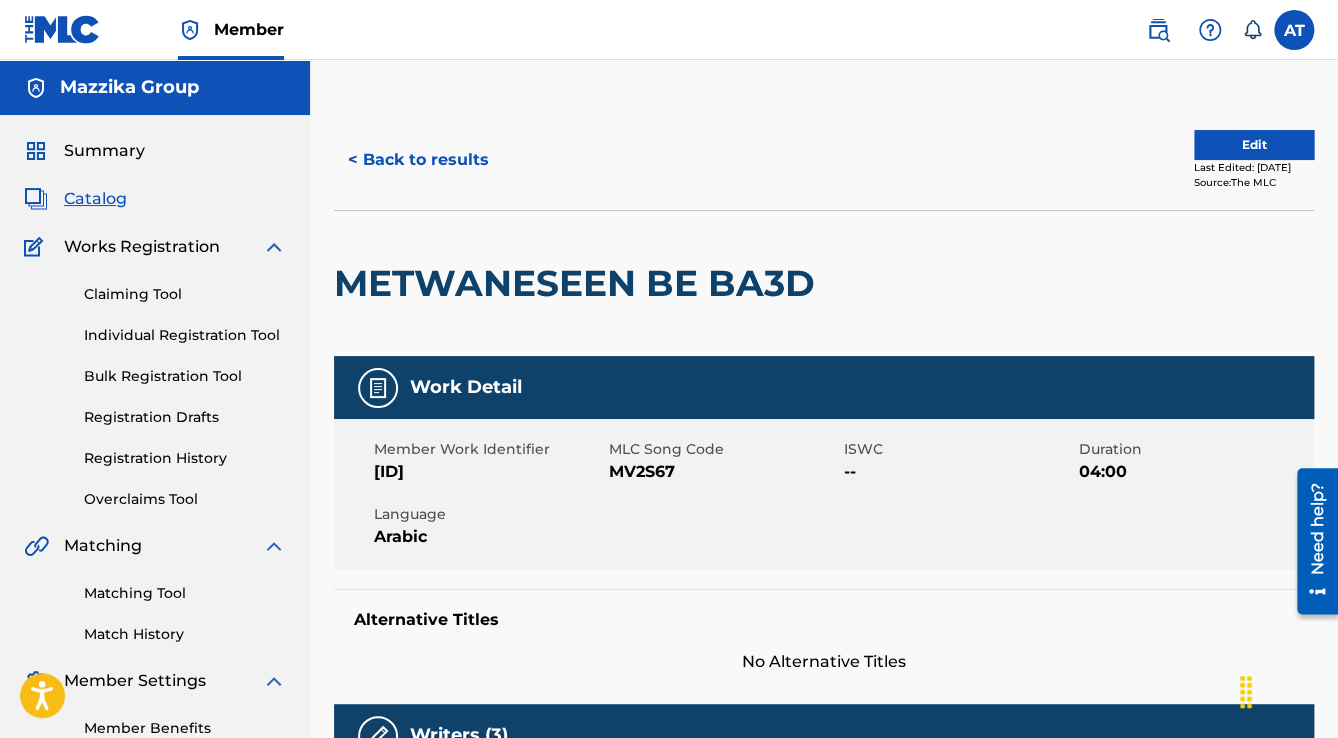 click on "MV2S67" at bounding box center (724, 472) 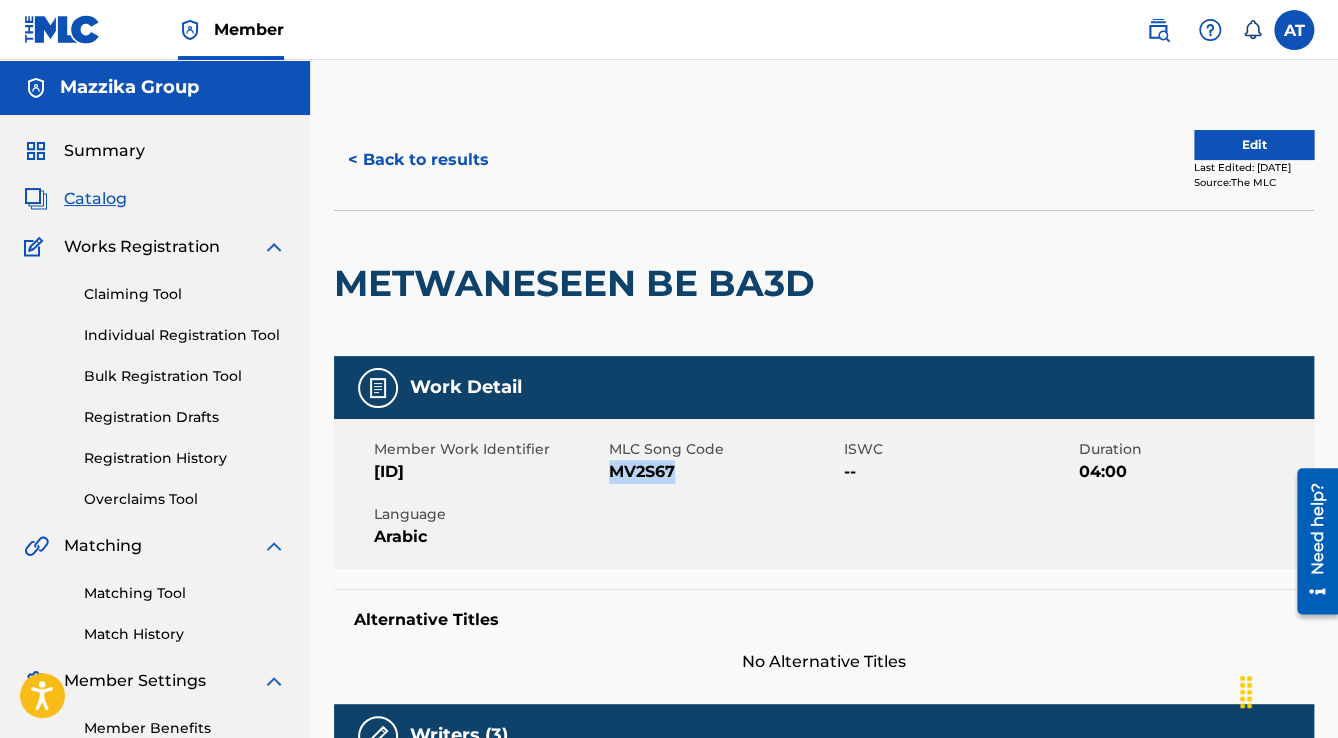 click on "MV2S67" at bounding box center (724, 472) 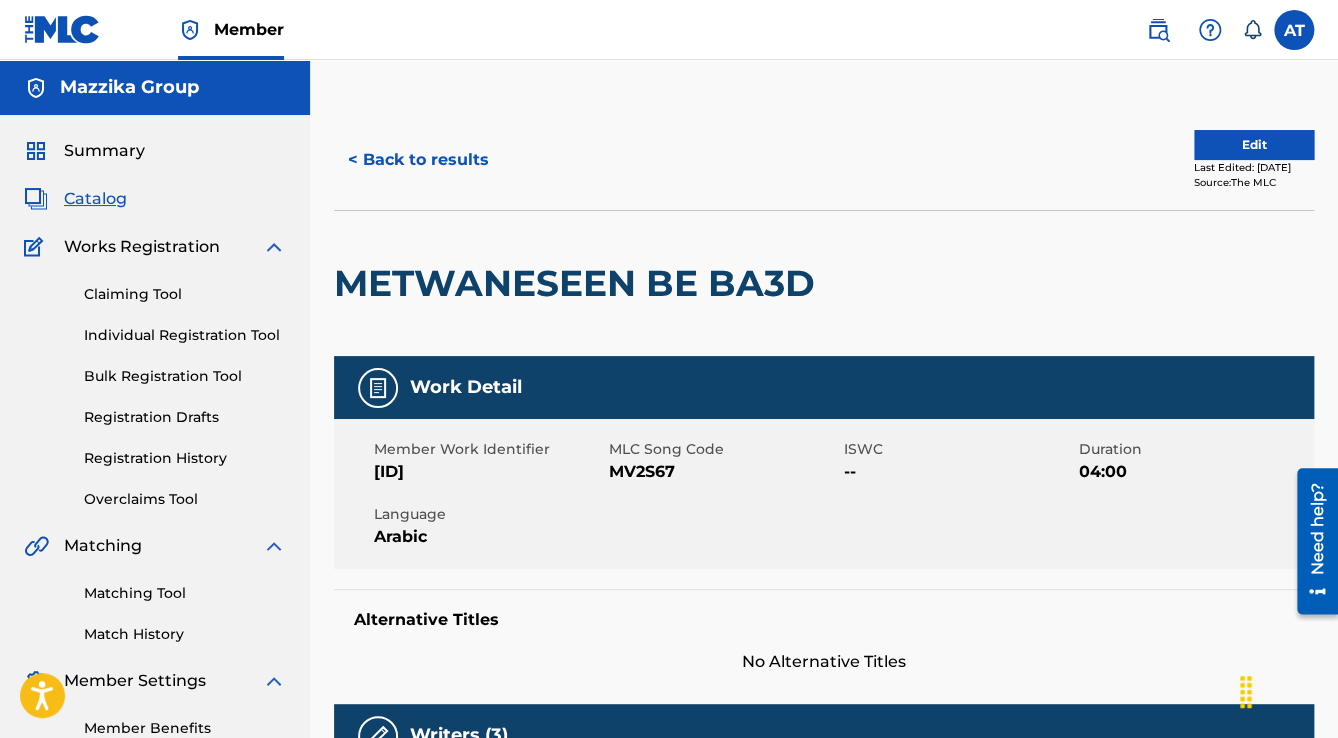 click on "[ID]" at bounding box center (489, 472) 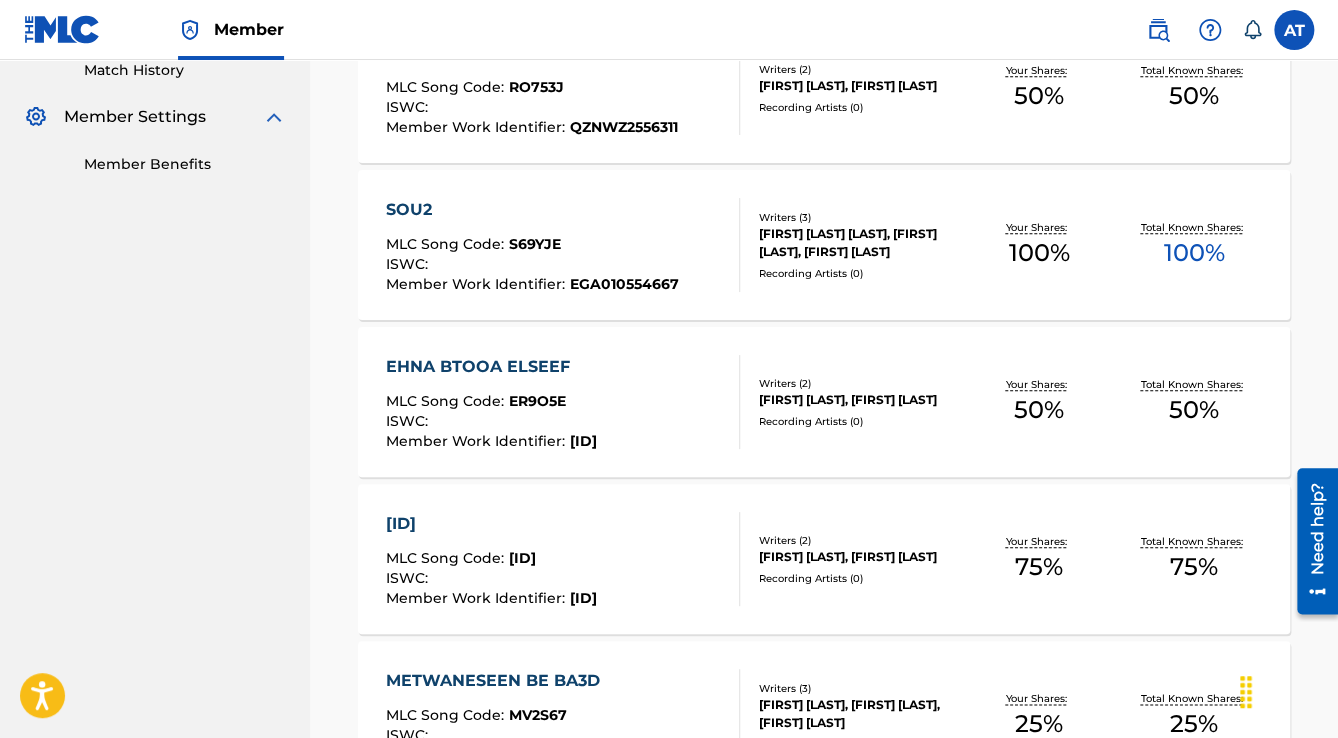 scroll, scrollTop: 542, scrollLeft: 0, axis: vertical 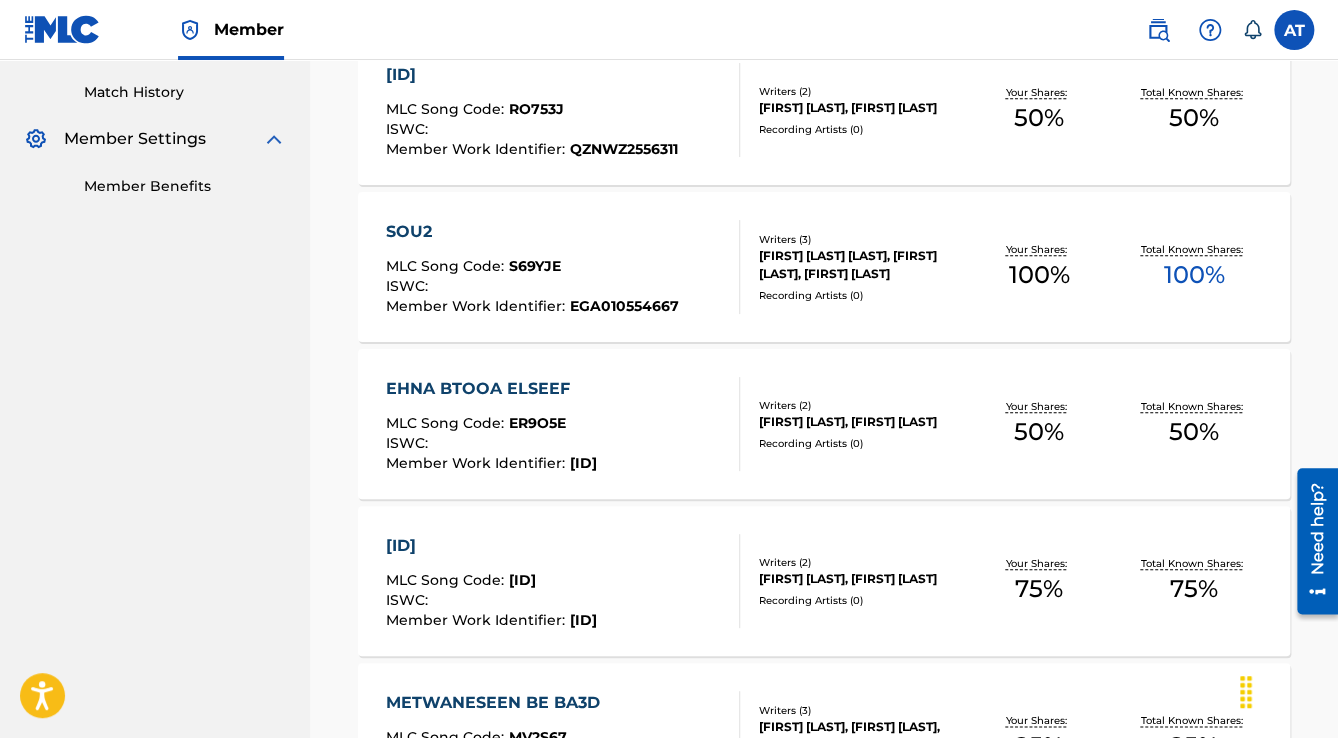 click on "MLC Song Code : ER9O5E" at bounding box center (491, 426) 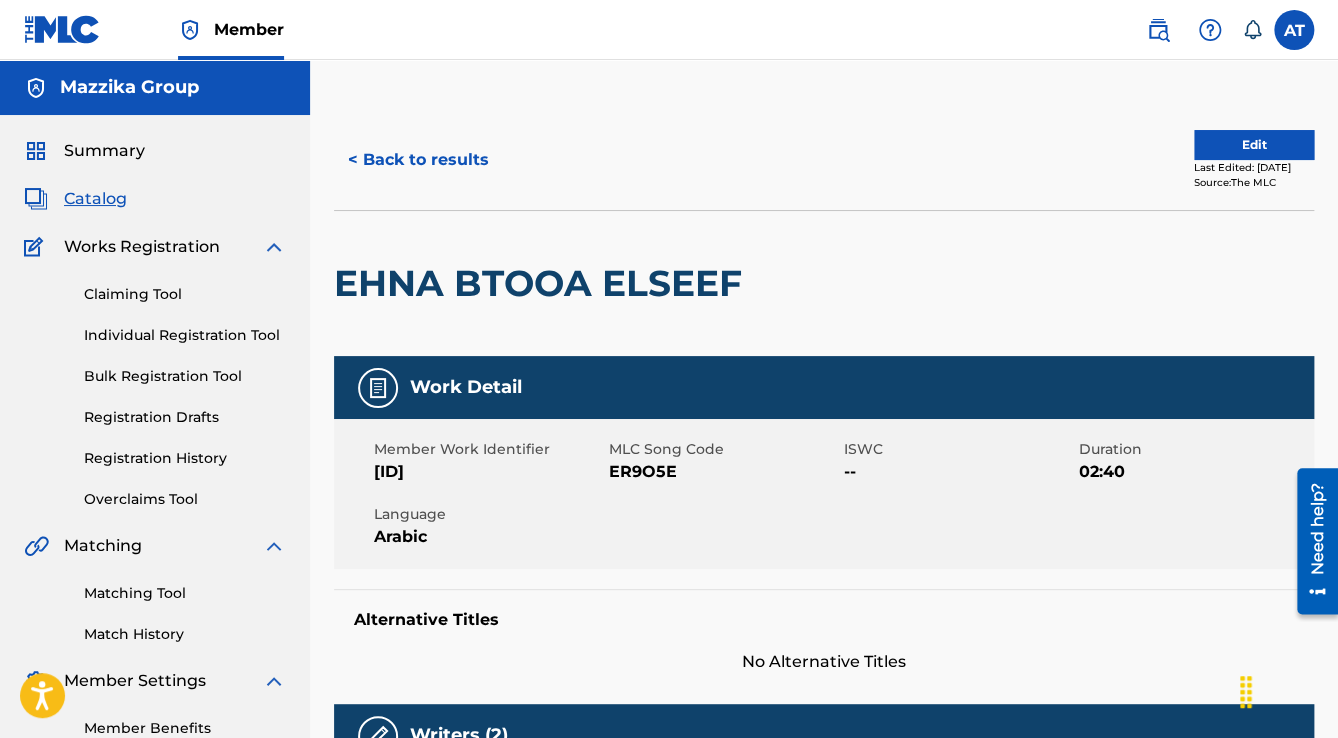 click on "EHNA BTOOA ELSEEF" at bounding box center (543, 283) 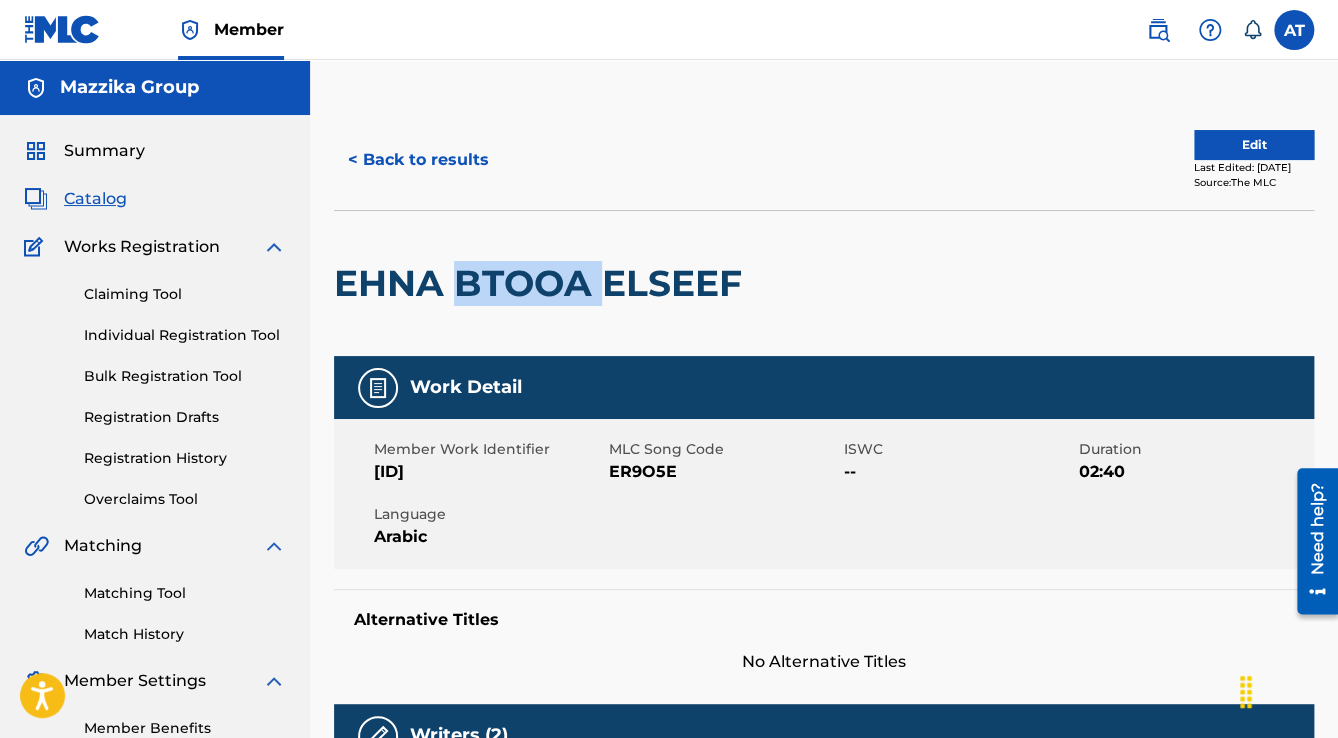 click on "EHNA BTOOA ELSEEF" at bounding box center [543, 283] 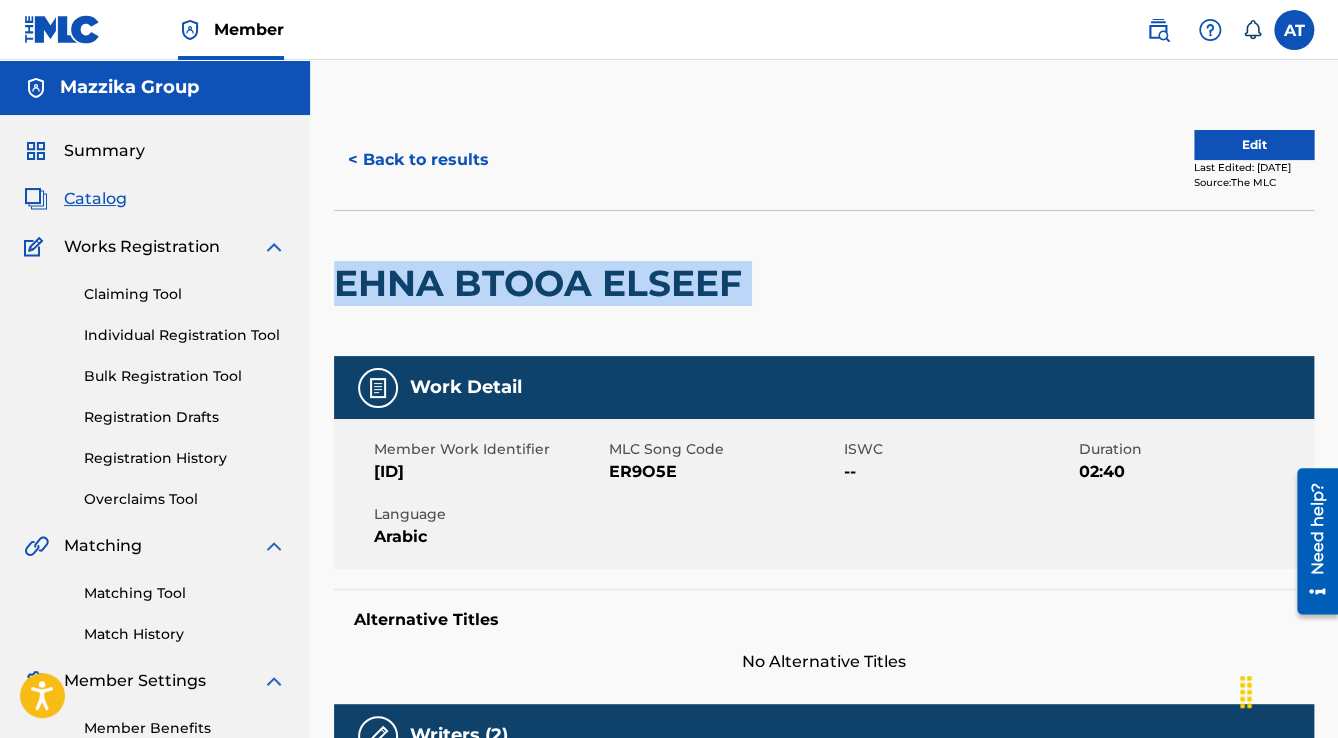 click on "EHNA BTOOA ELSEEF" at bounding box center [543, 283] 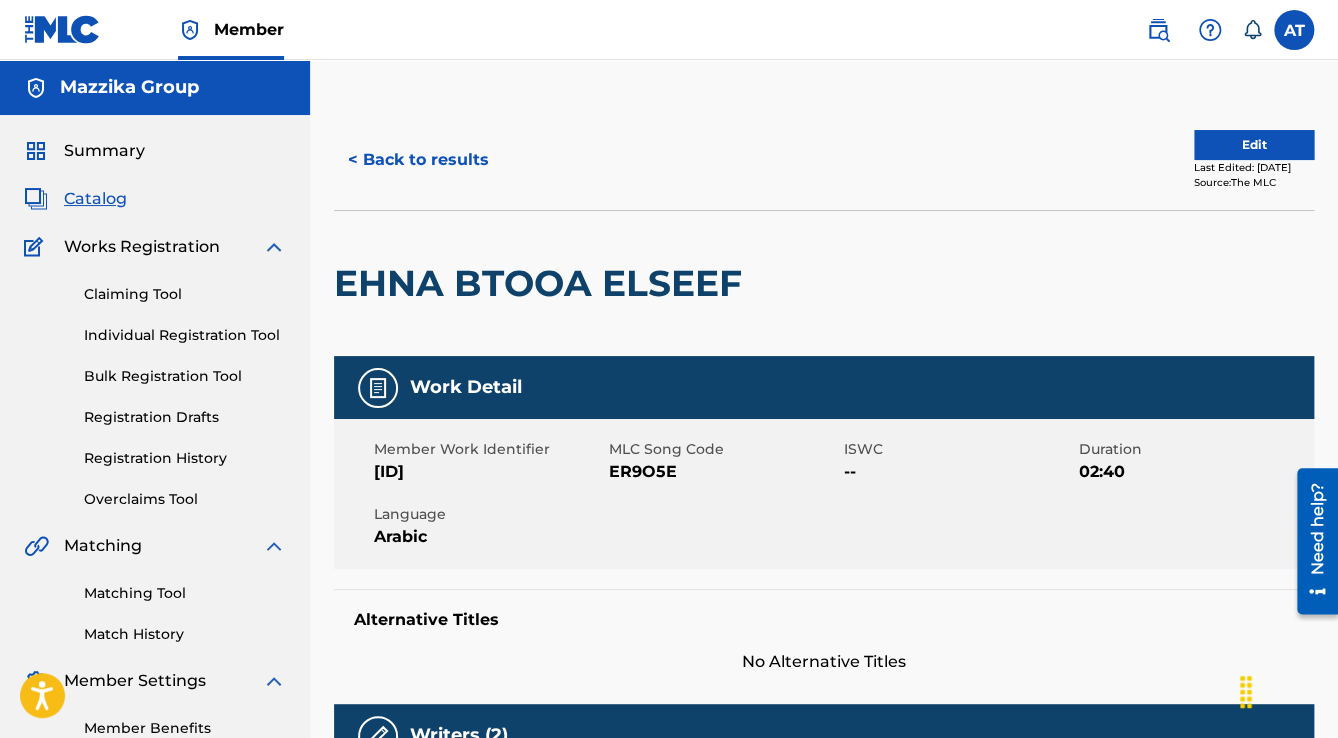 click on "Member Work Identifier [ID] MLC Song Code ER9O5E ISWC -- Duration 02:40 Language Arabic" at bounding box center (824, 494) 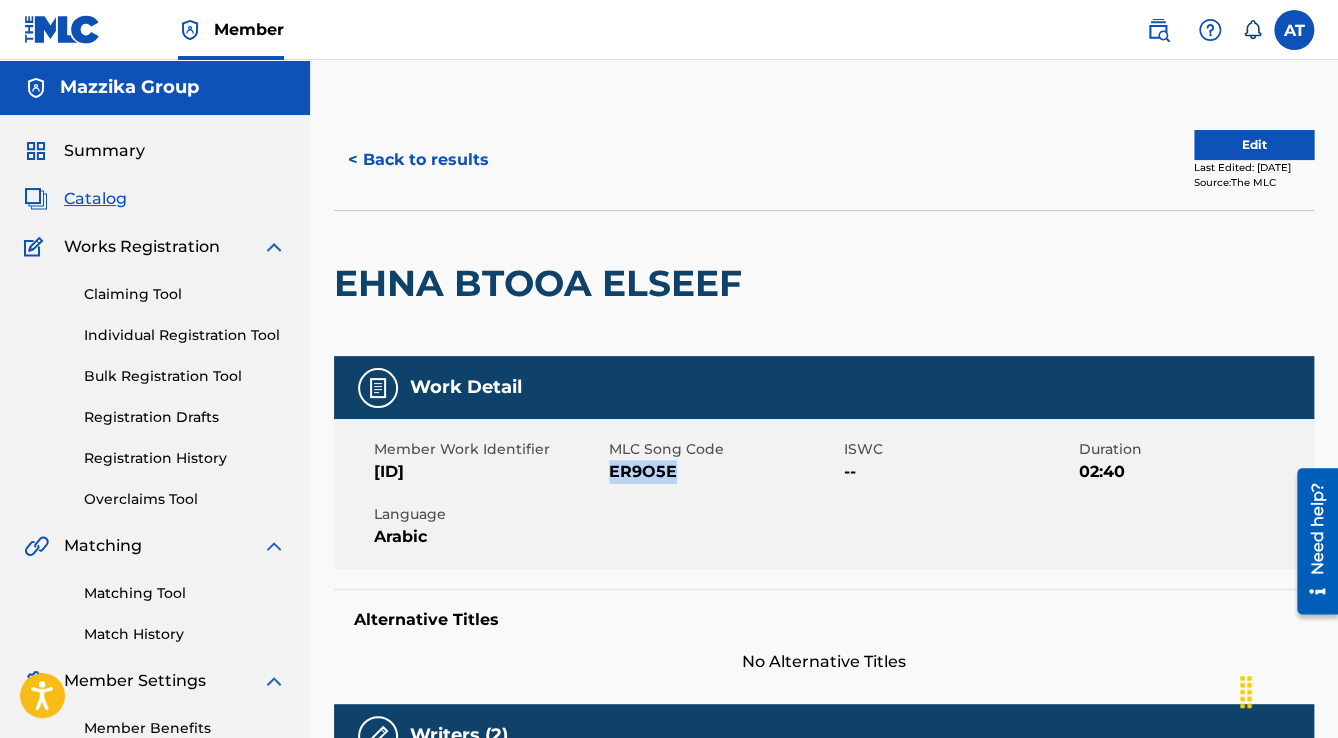 click on "ER9O5E" at bounding box center (724, 472) 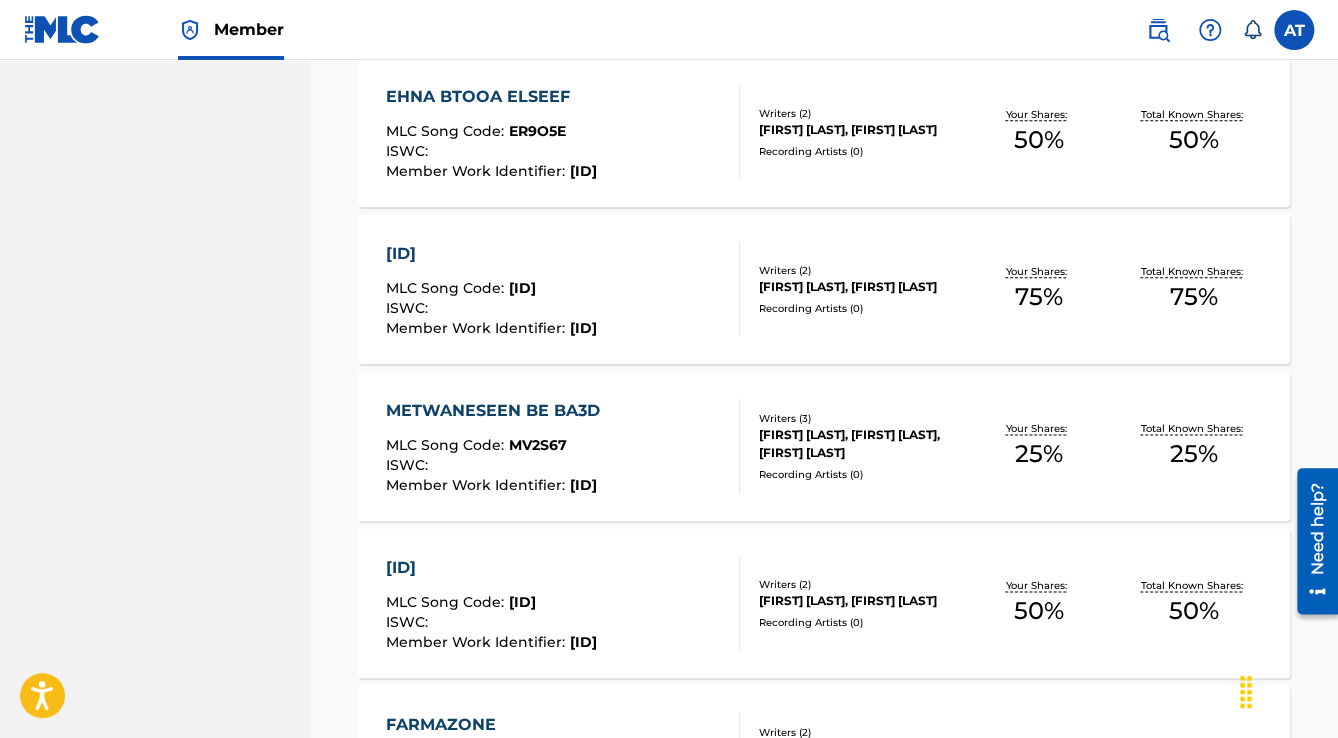 scroll, scrollTop: 862, scrollLeft: 0, axis: vertical 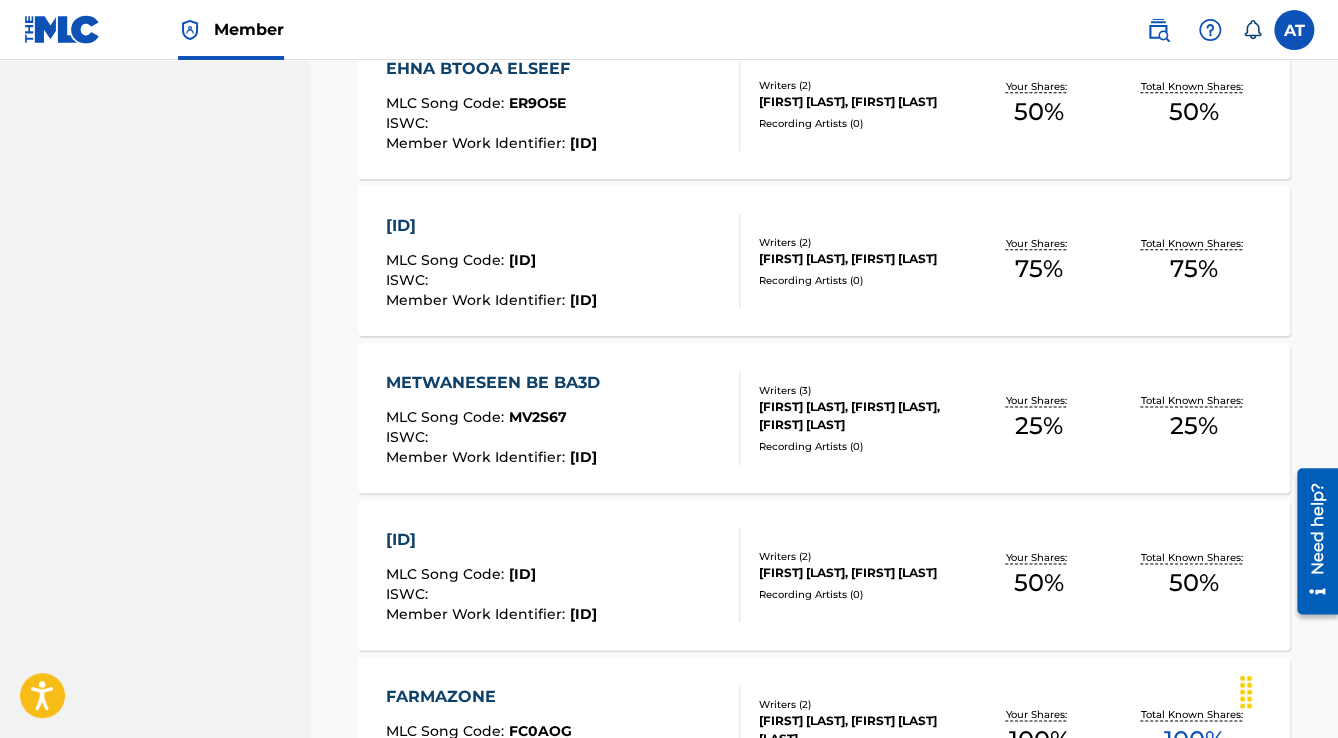 click on "[ID]" at bounding box center [491, 540] 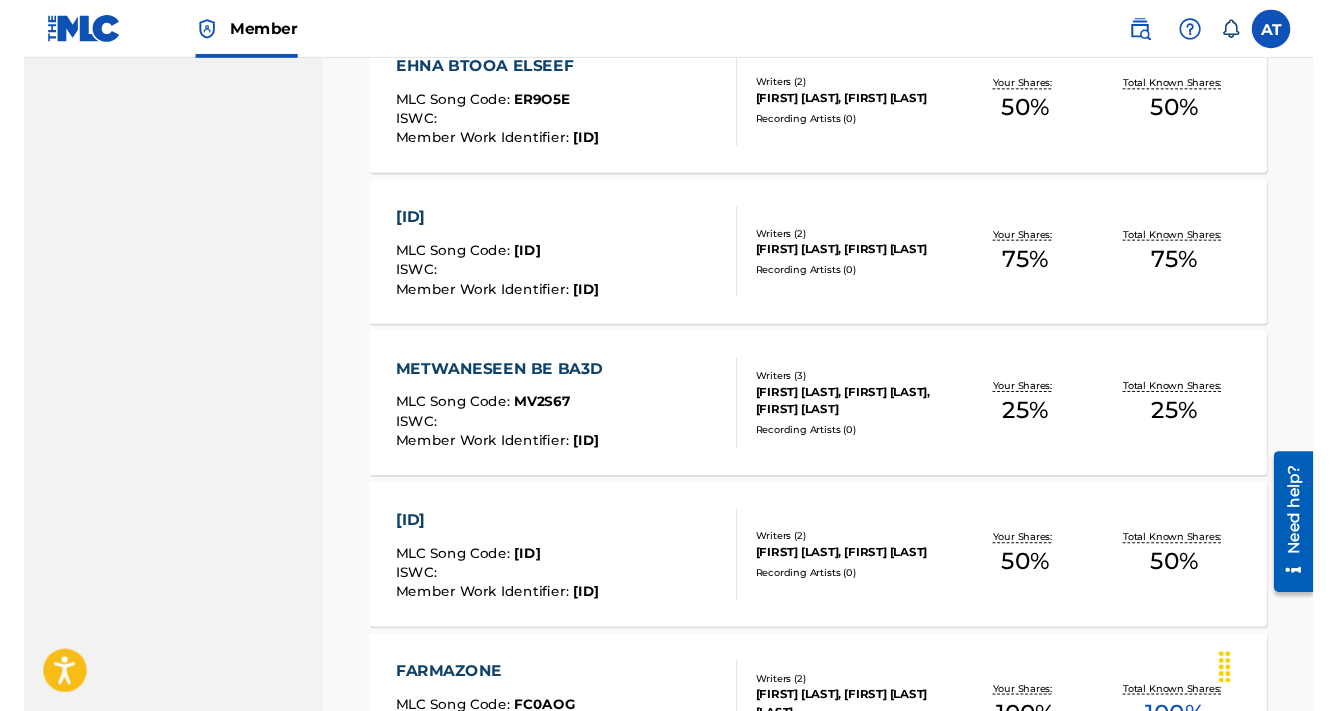 scroll, scrollTop: 0, scrollLeft: 0, axis: both 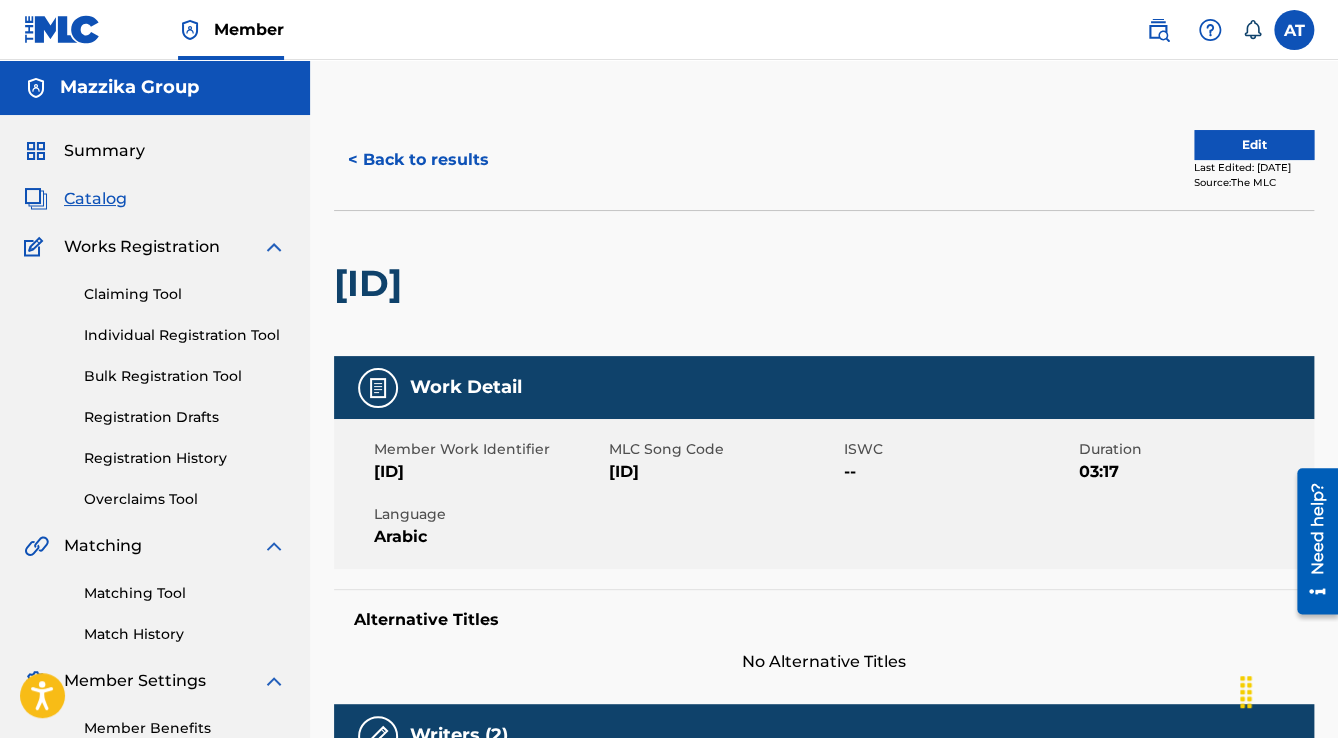 click on "[ID]" at bounding box center (373, 283) 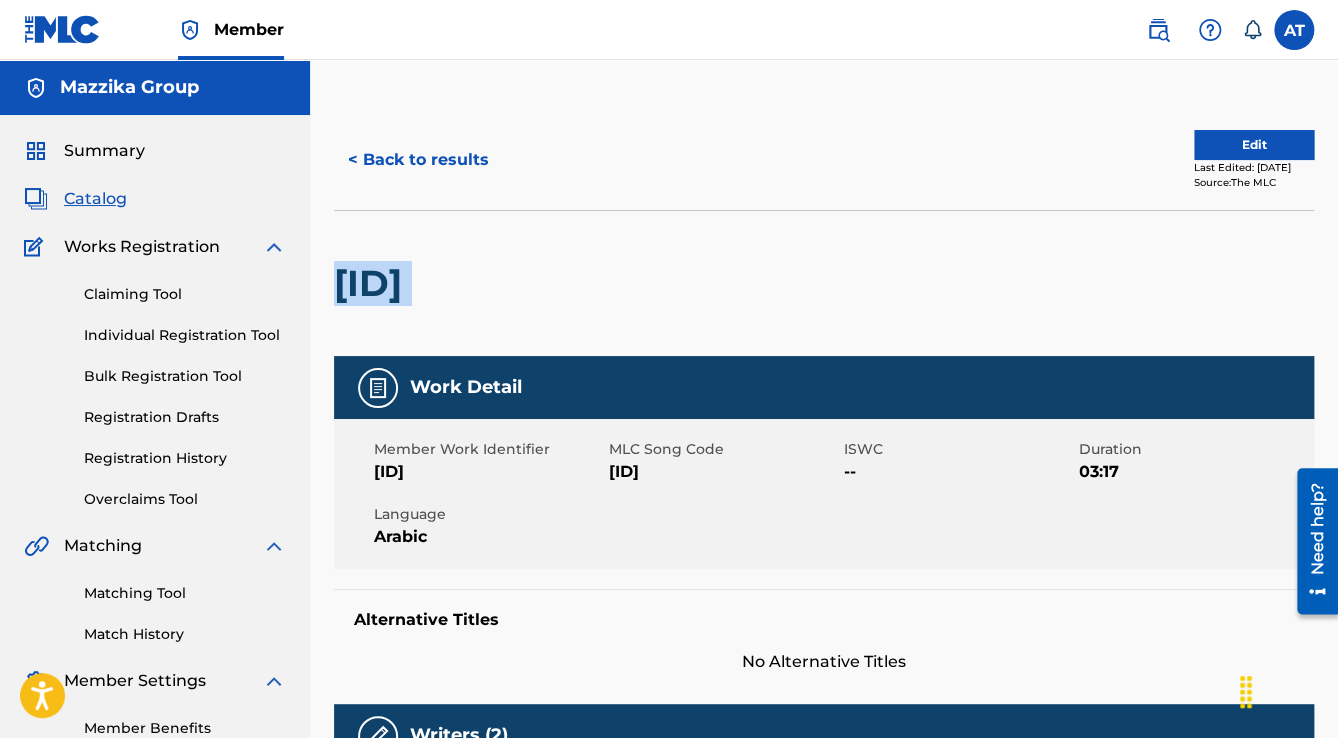 click on "[ID]" at bounding box center [373, 283] 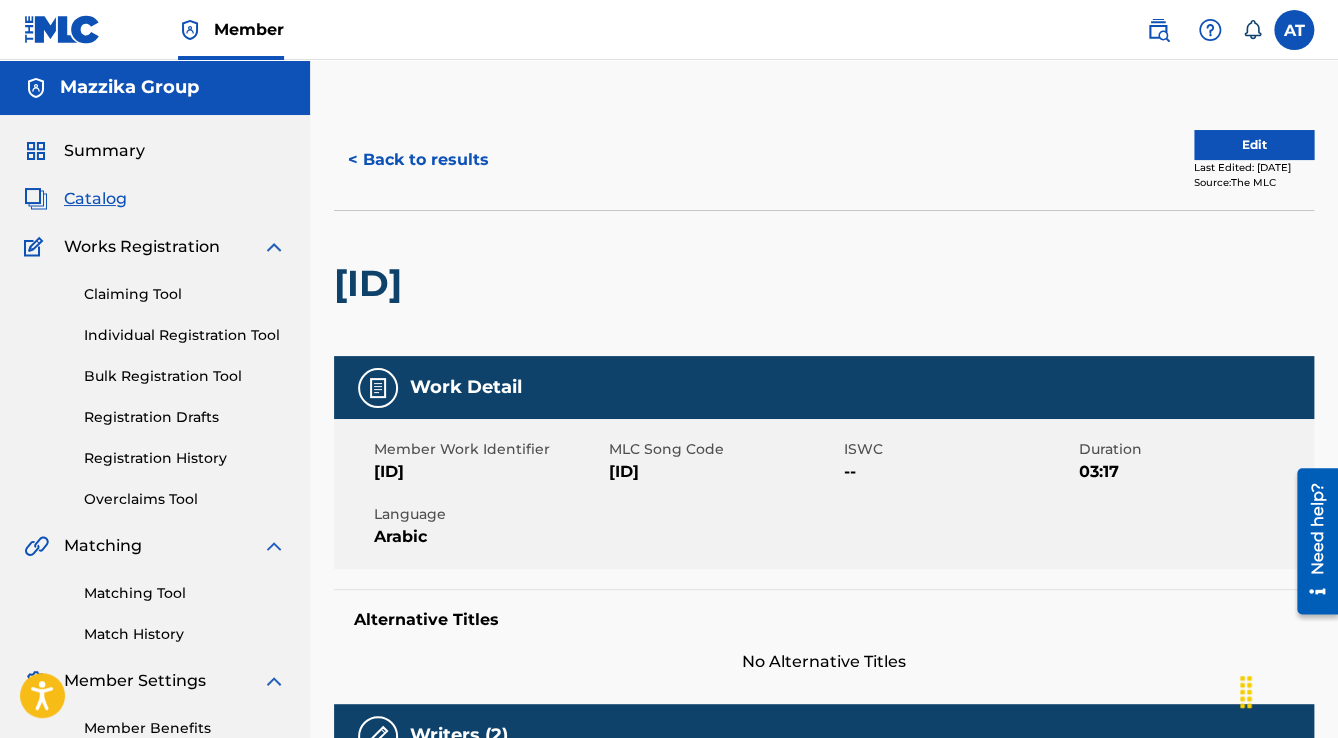 click on "[ID]" at bounding box center (489, 472) 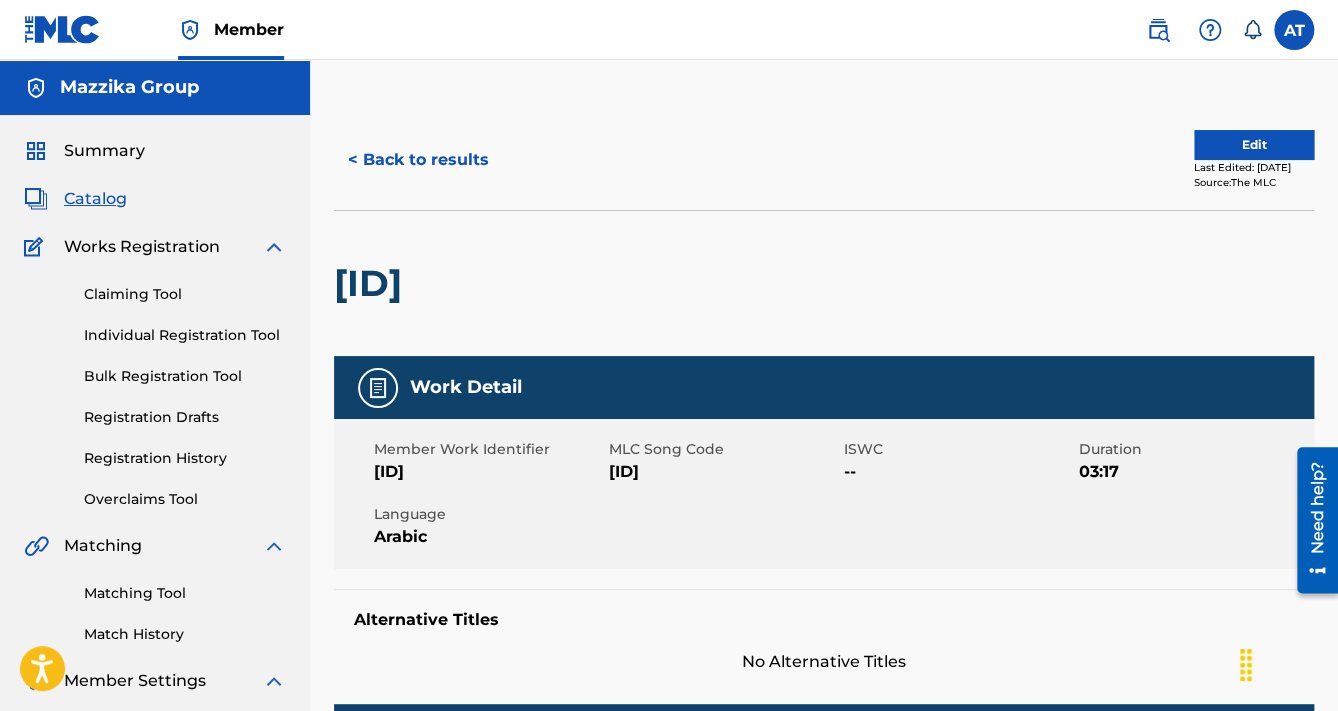 click on "[ID]" at bounding box center (724, 472) 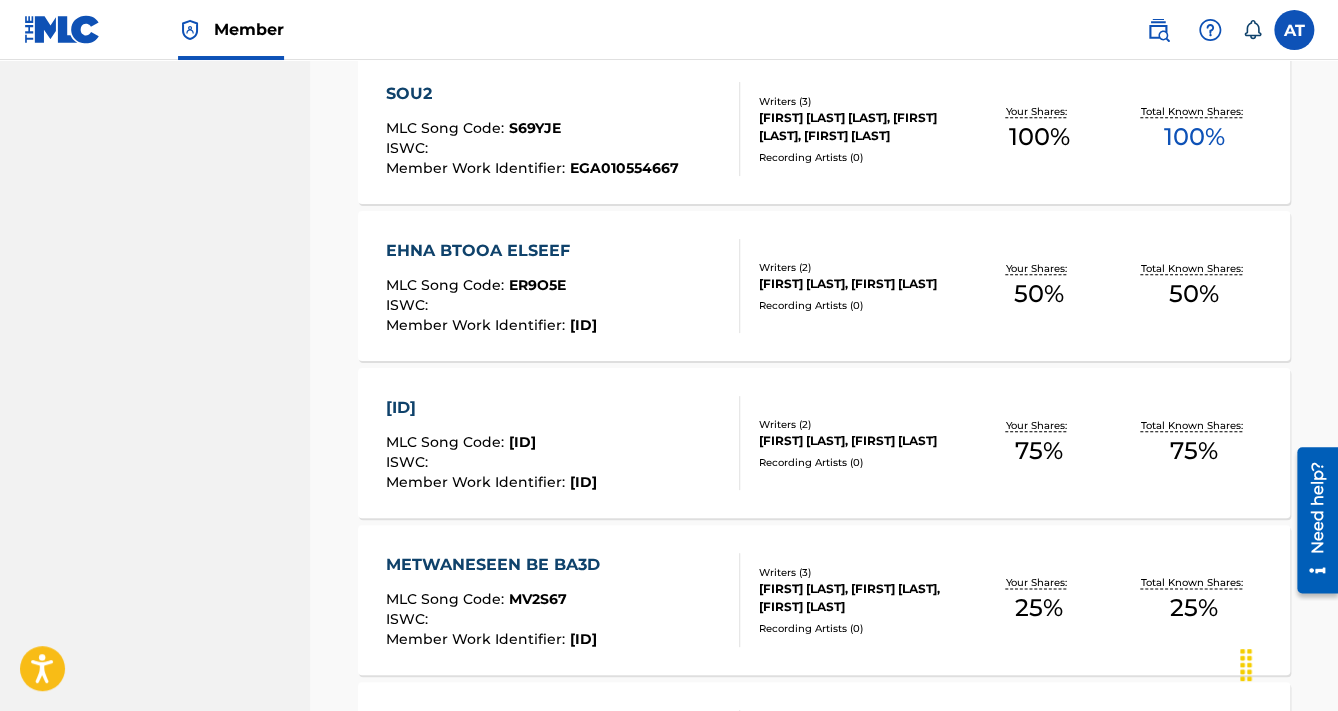 scroll, scrollTop: 649, scrollLeft: 0, axis: vertical 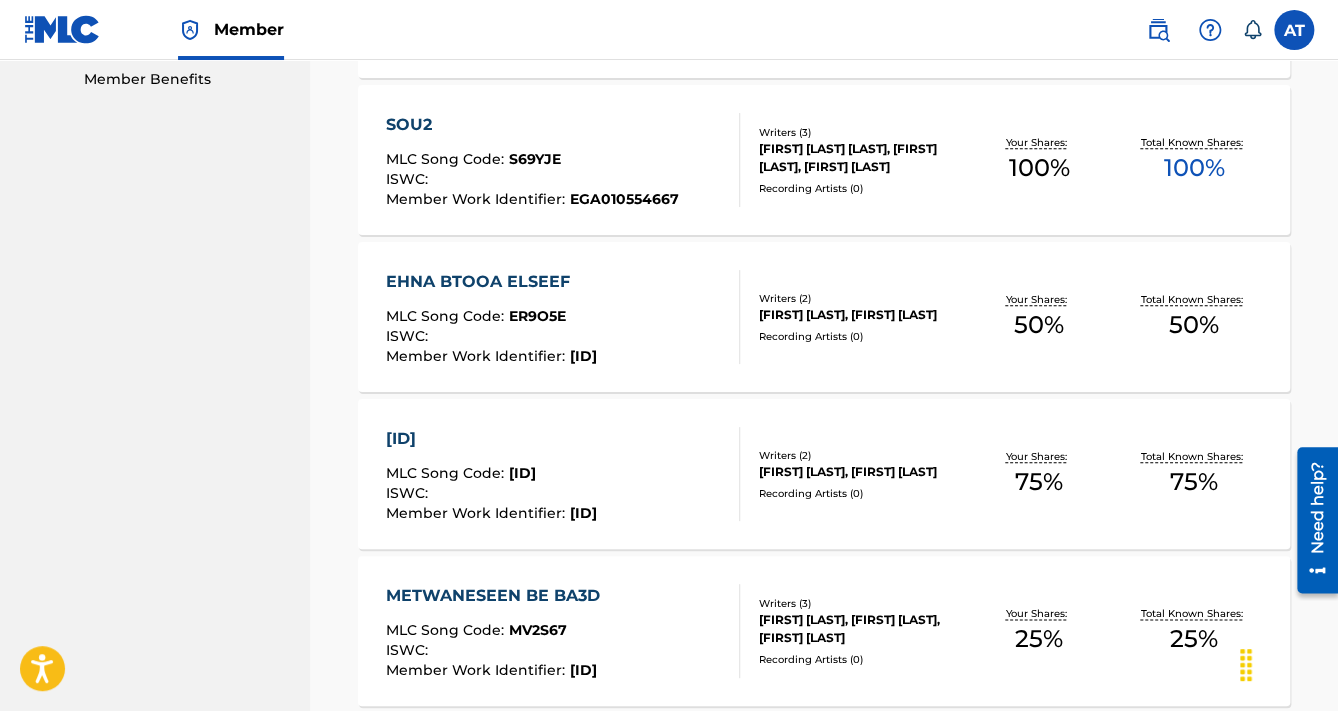 click on "MLC Song Code : QP1EP5" at bounding box center [491, 476] 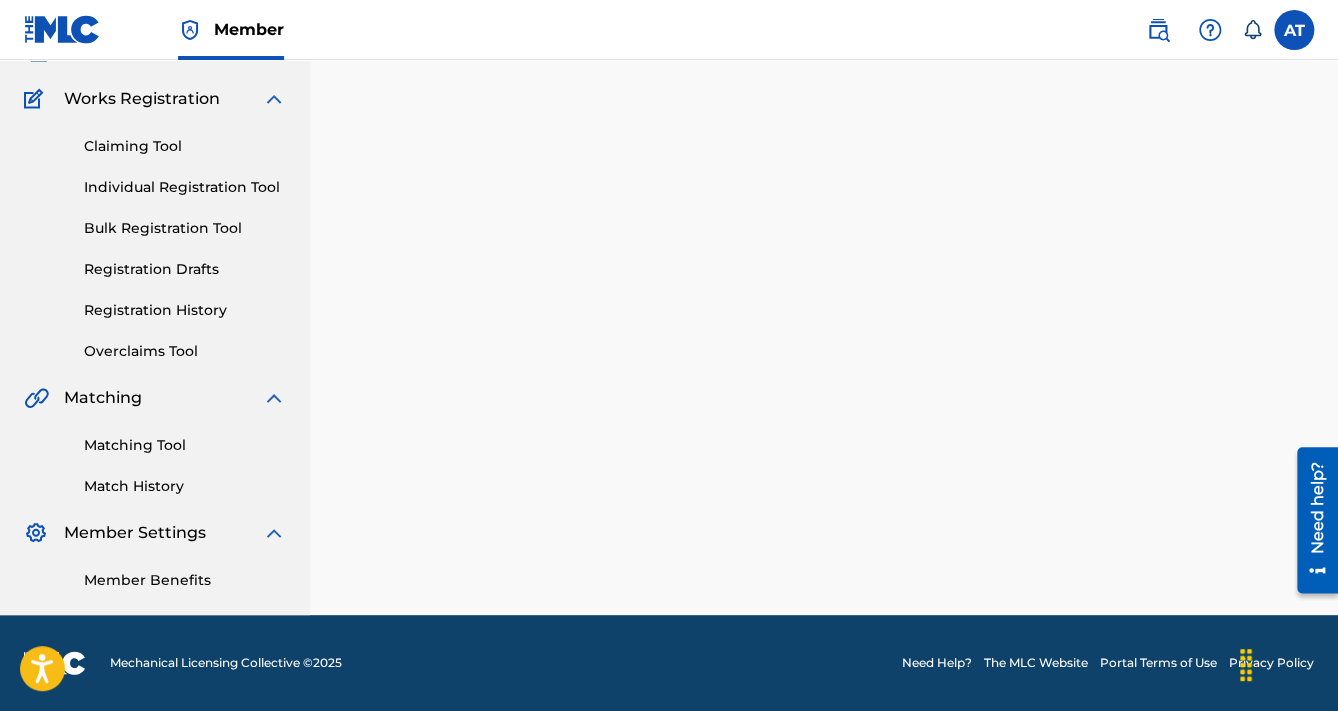 scroll, scrollTop: 0, scrollLeft: 0, axis: both 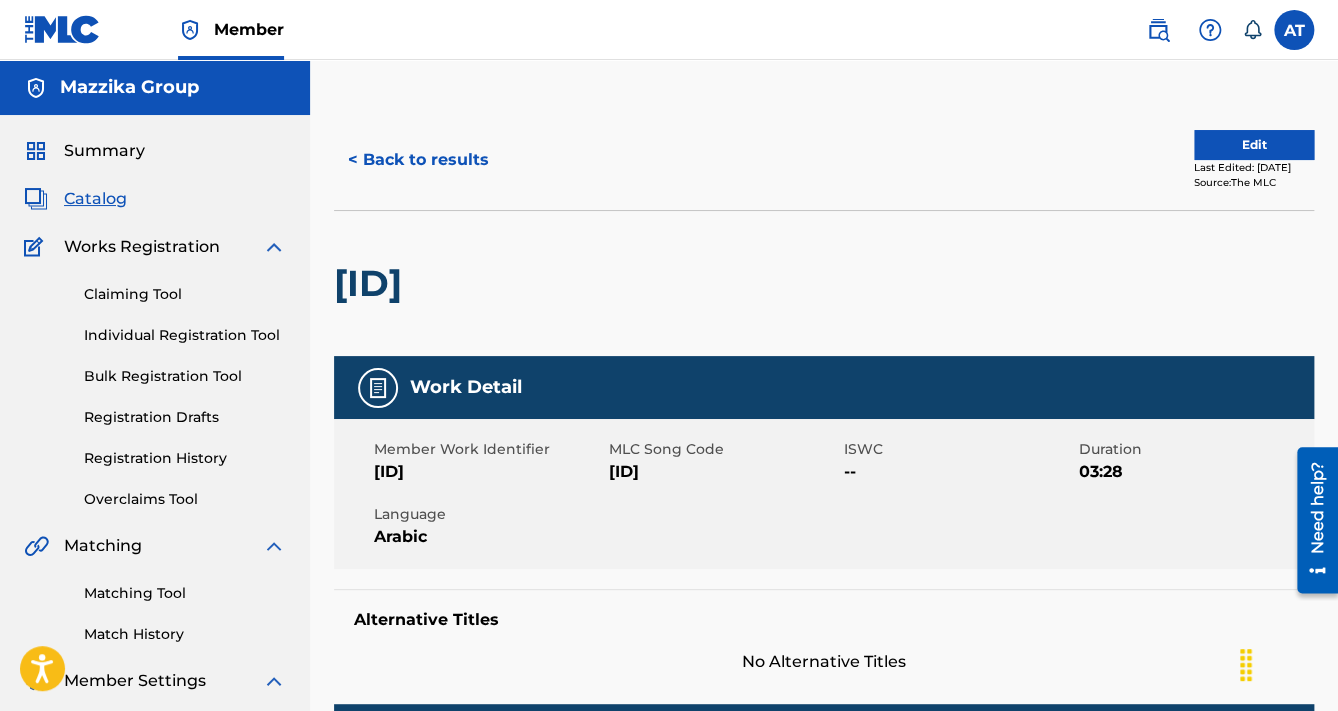 click on "[ID]" at bounding box center (373, 283) 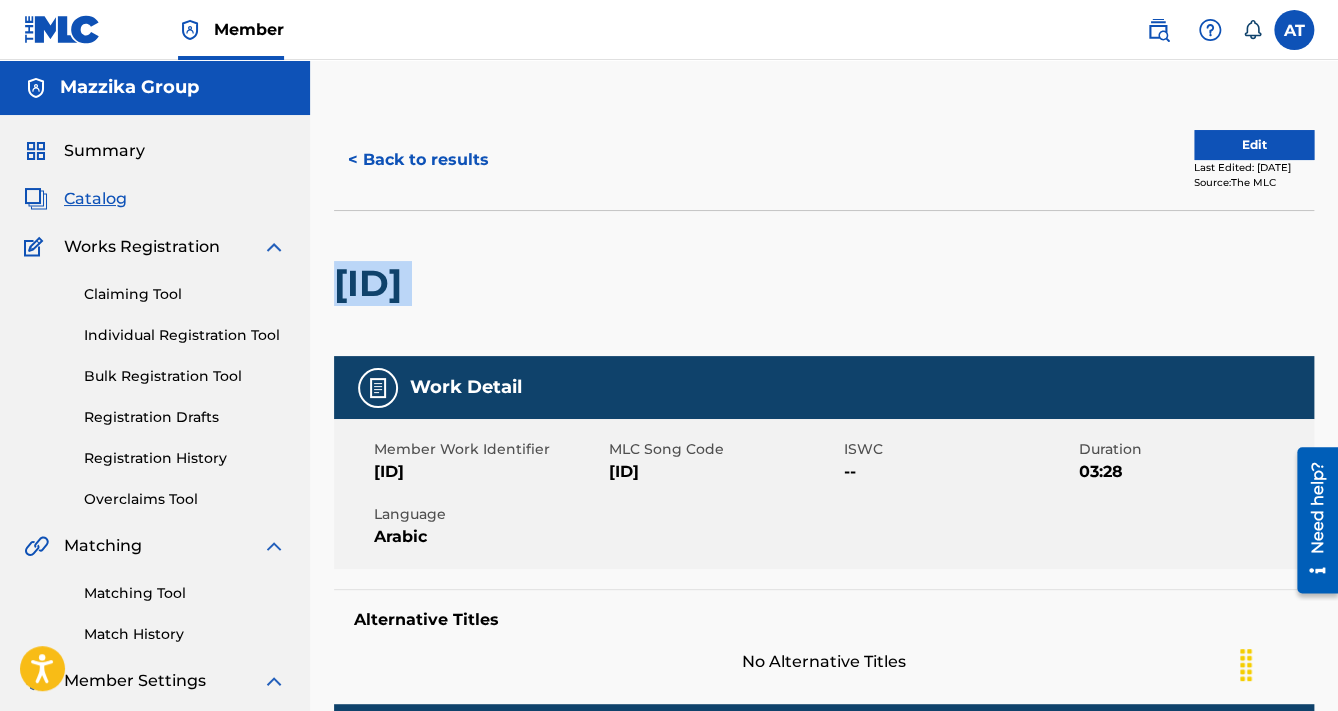 click on "[ID]" at bounding box center [373, 283] 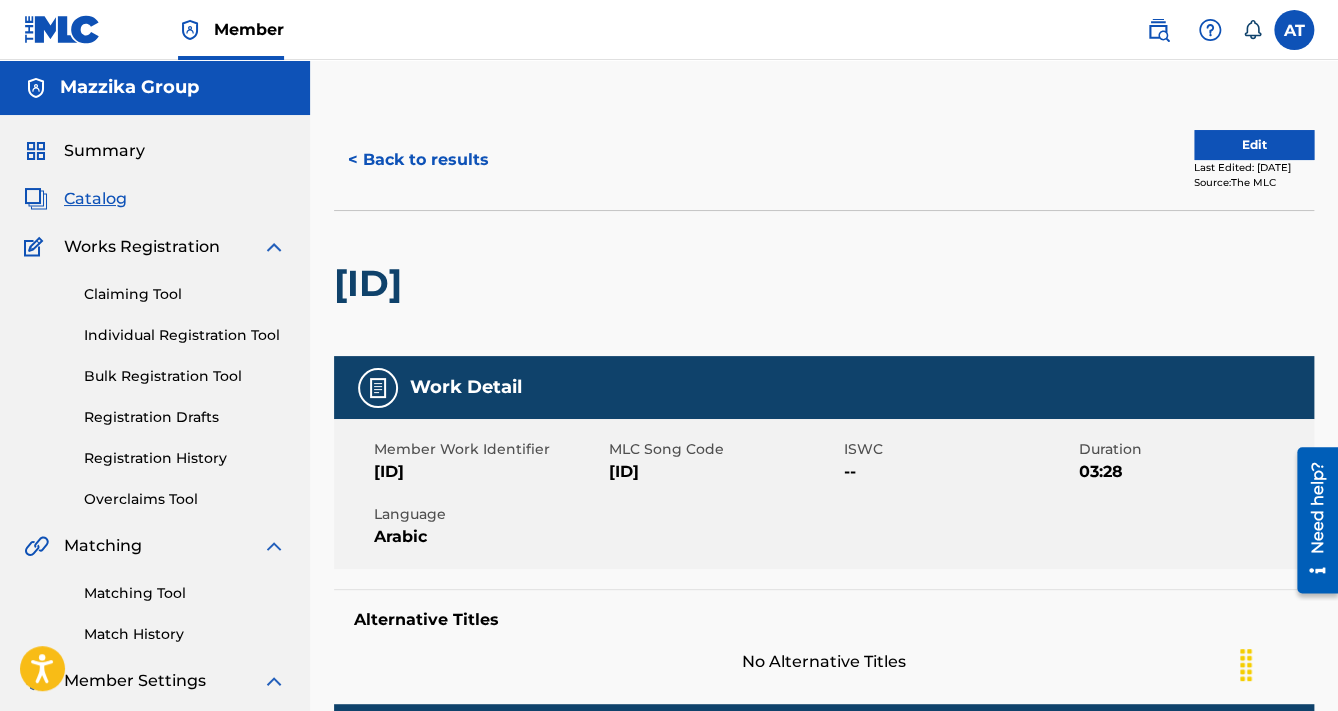 click on "[ID]" at bounding box center (489, 472) 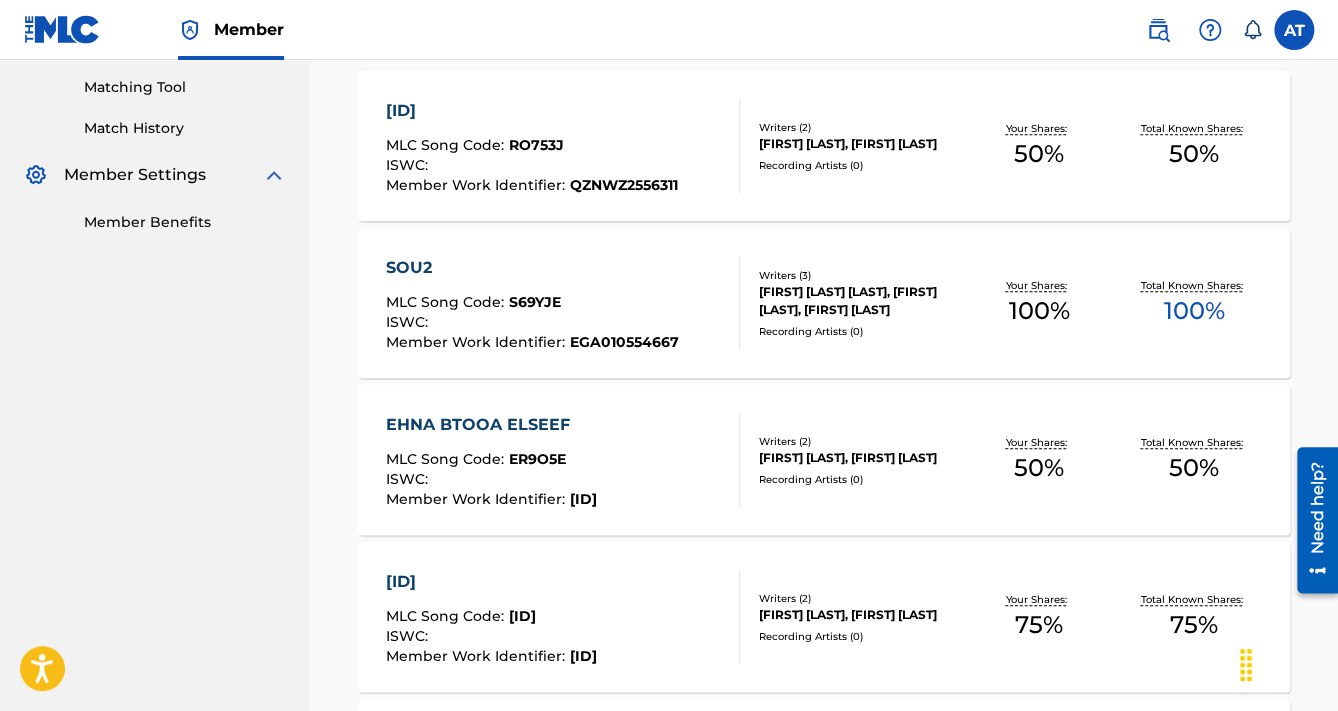 scroll, scrollTop: 489, scrollLeft: 0, axis: vertical 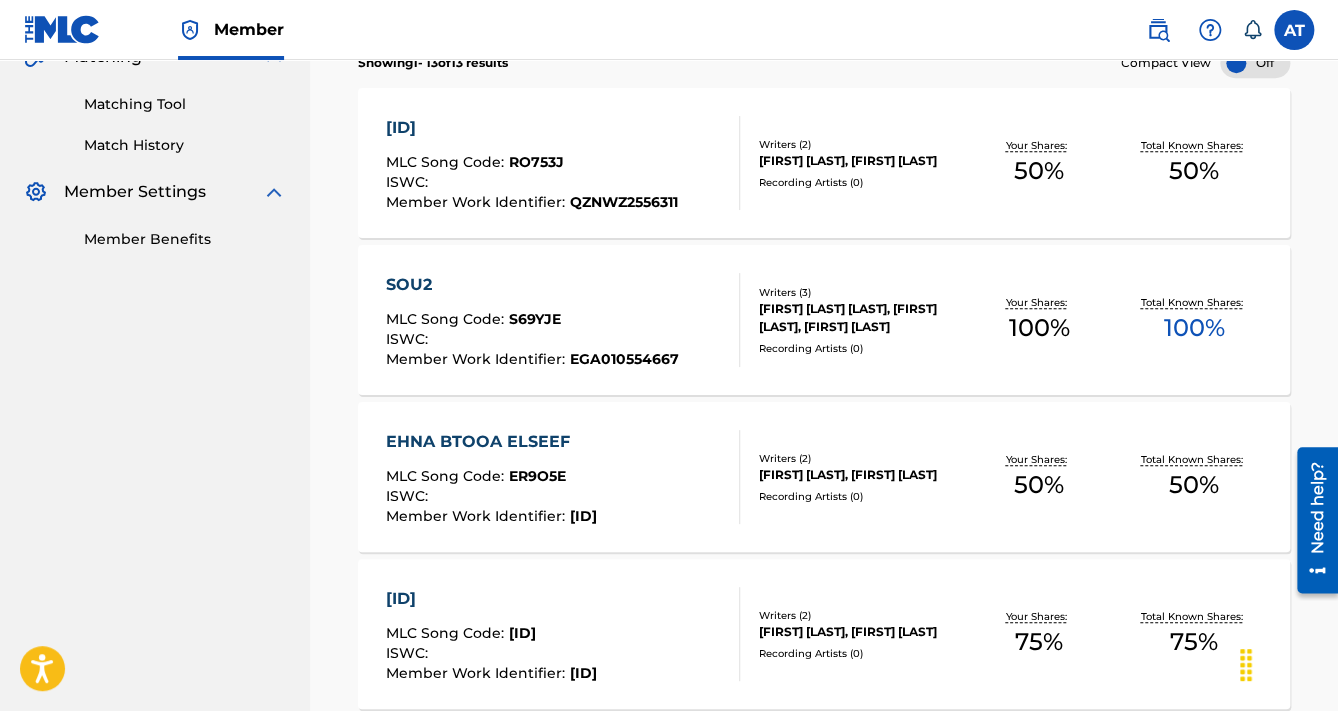 click on "MLC Song Code : S69YJE ISWC : Member Work Identifier : [ID] Writers ( 3 ) [FIRST] [LAST] [LAST], [FIRST] [LAST], [FIRST] [LAST] Recording Artists ( 0 ) Your Shares: 100 % Total Known Shares: 100 %" at bounding box center [824, 320] 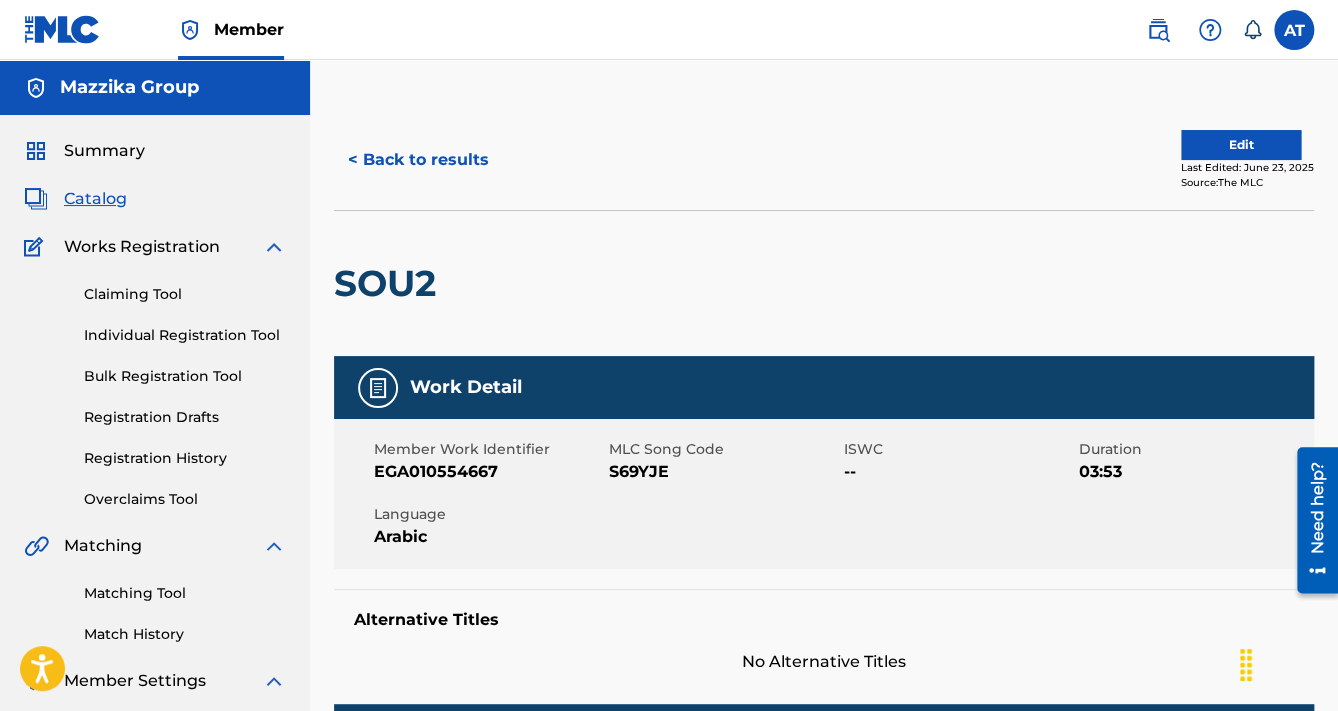 click on "SOU2" at bounding box center [390, 283] 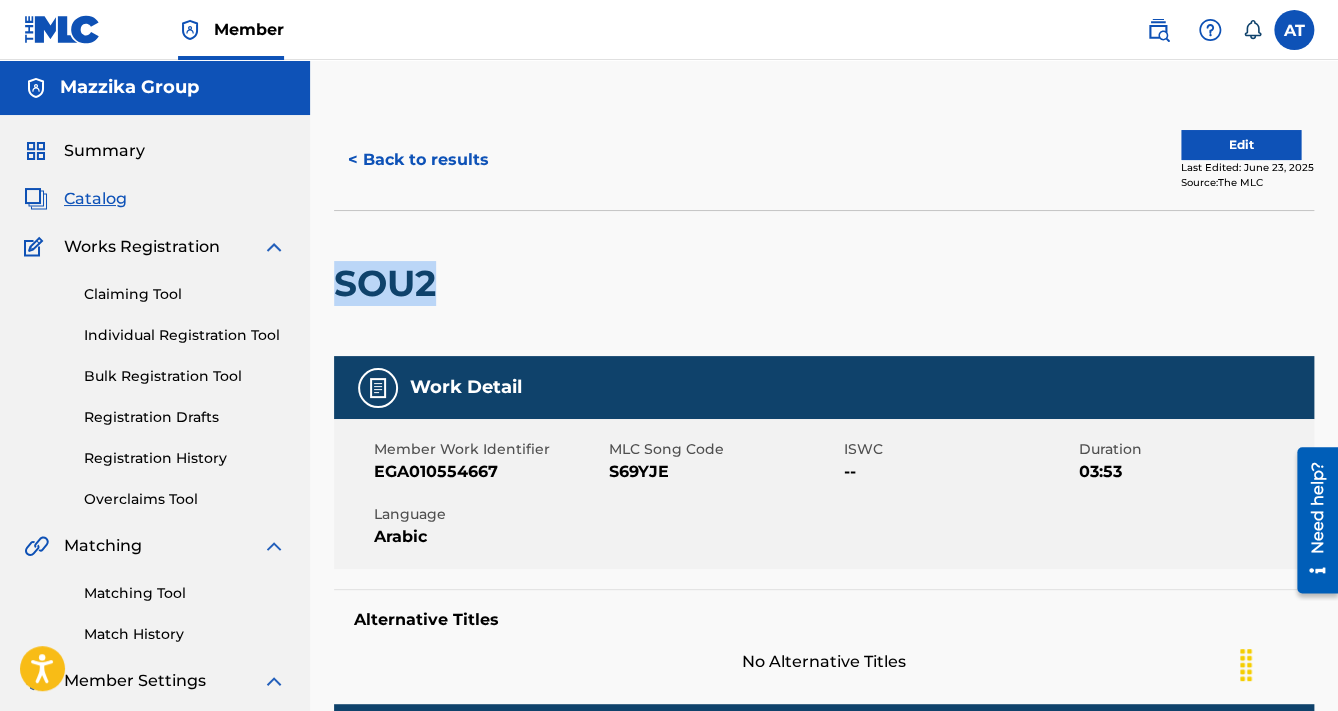 click on "SOU2" at bounding box center (390, 283) 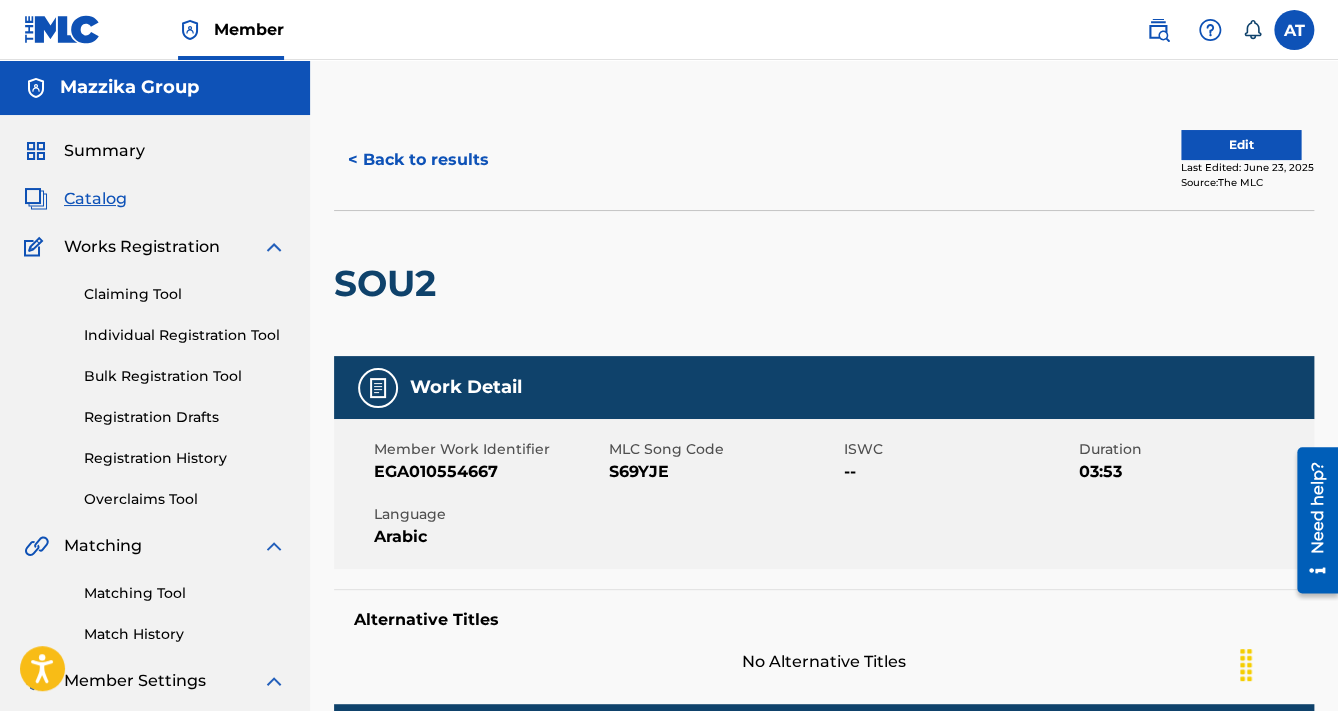 click on "Member Work Identifier [ID] MLC Song Code S69YJE ISWC -- Duration 03:53 Language Arabic" at bounding box center [824, 494] 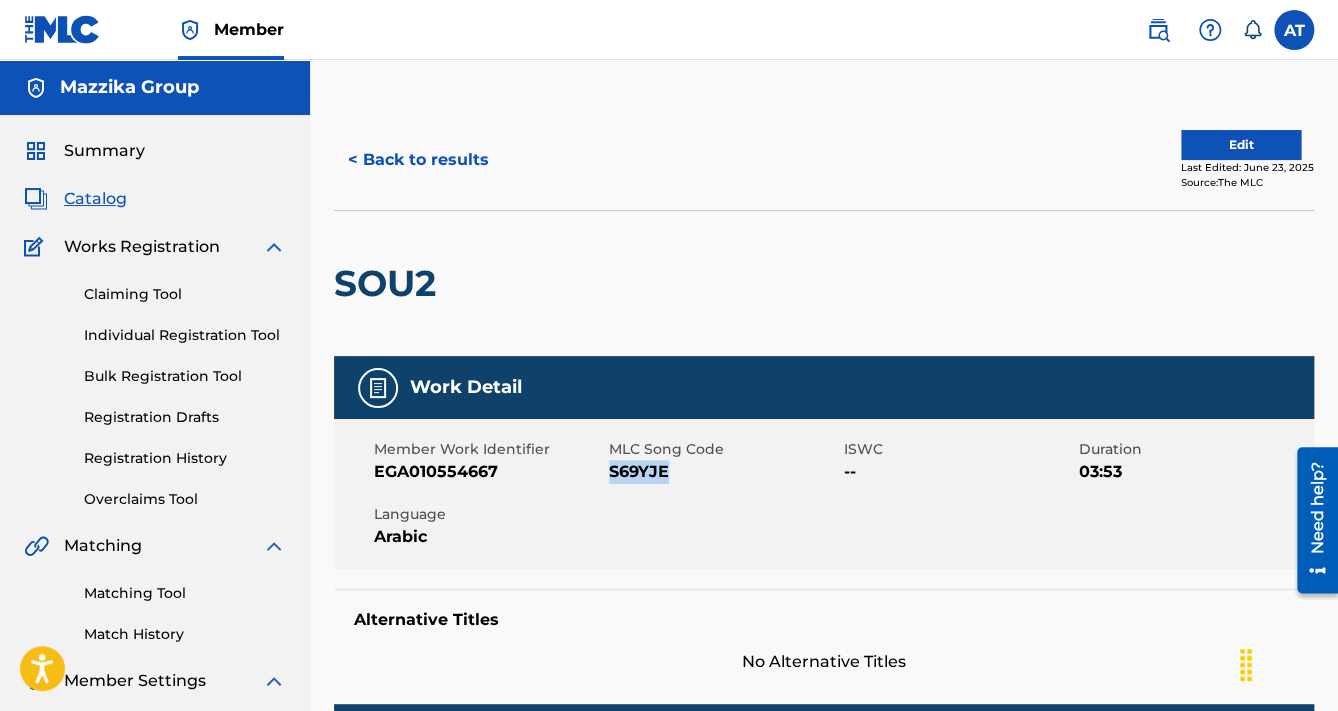 click on "Member Work Identifier [ID] MLC Song Code S69YJE ISWC -- Duration 03:53 Language Arabic" at bounding box center [824, 494] 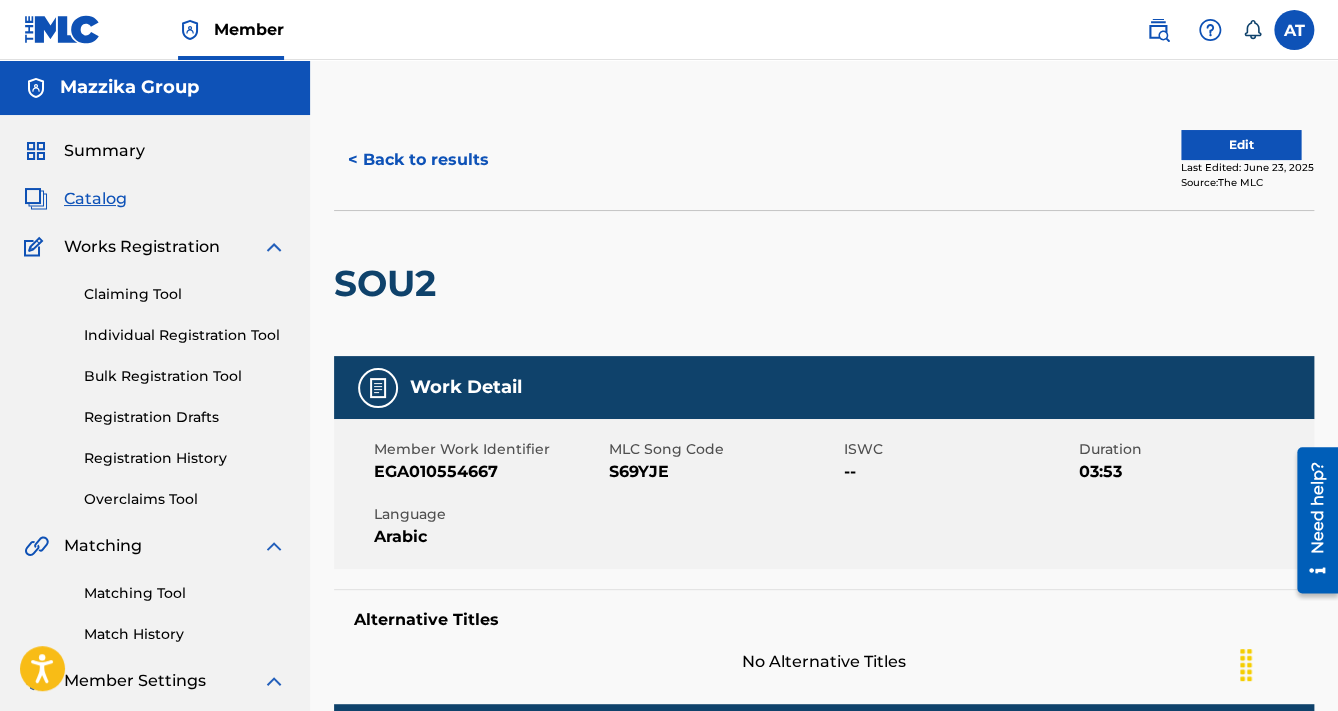 click on "Member Work Identifier [ID] MLC Song Code S69YJE ISWC -- Duration 03:53 Language Arabic" at bounding box center (824, 494) 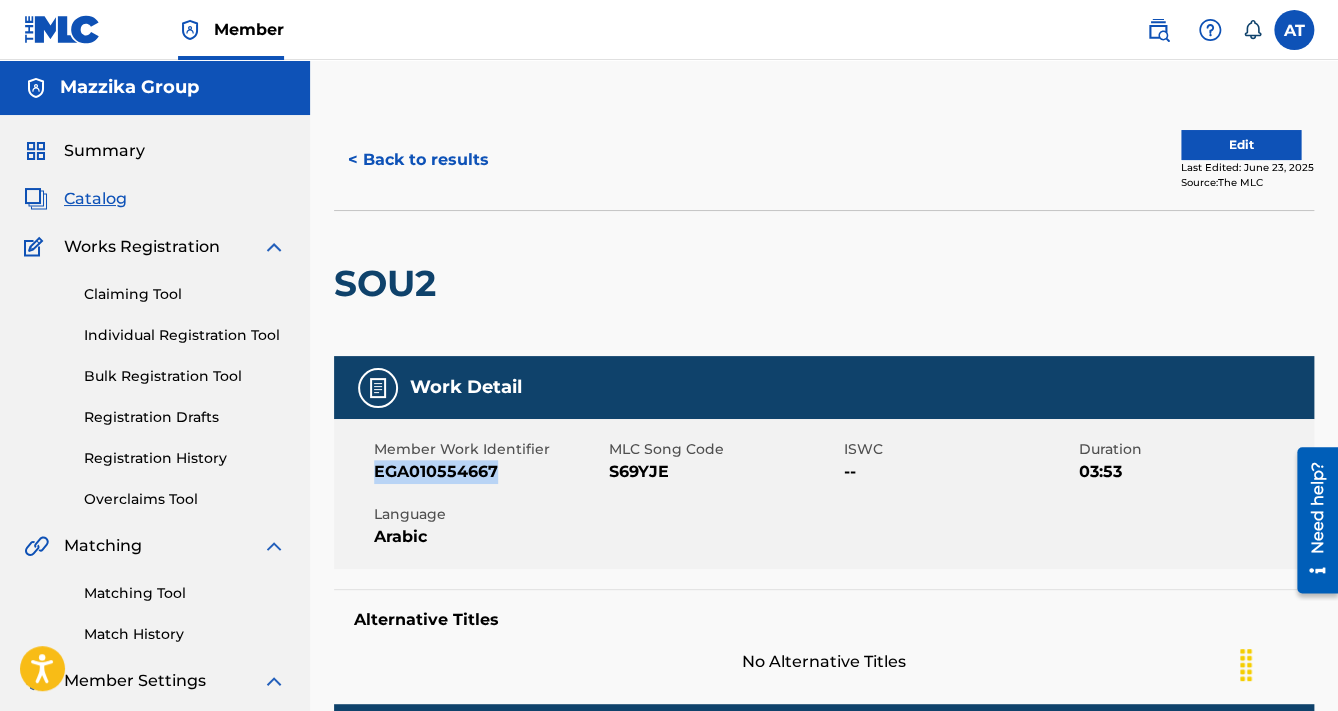 click on "EGA010554667" at bounding box center (489, 472) 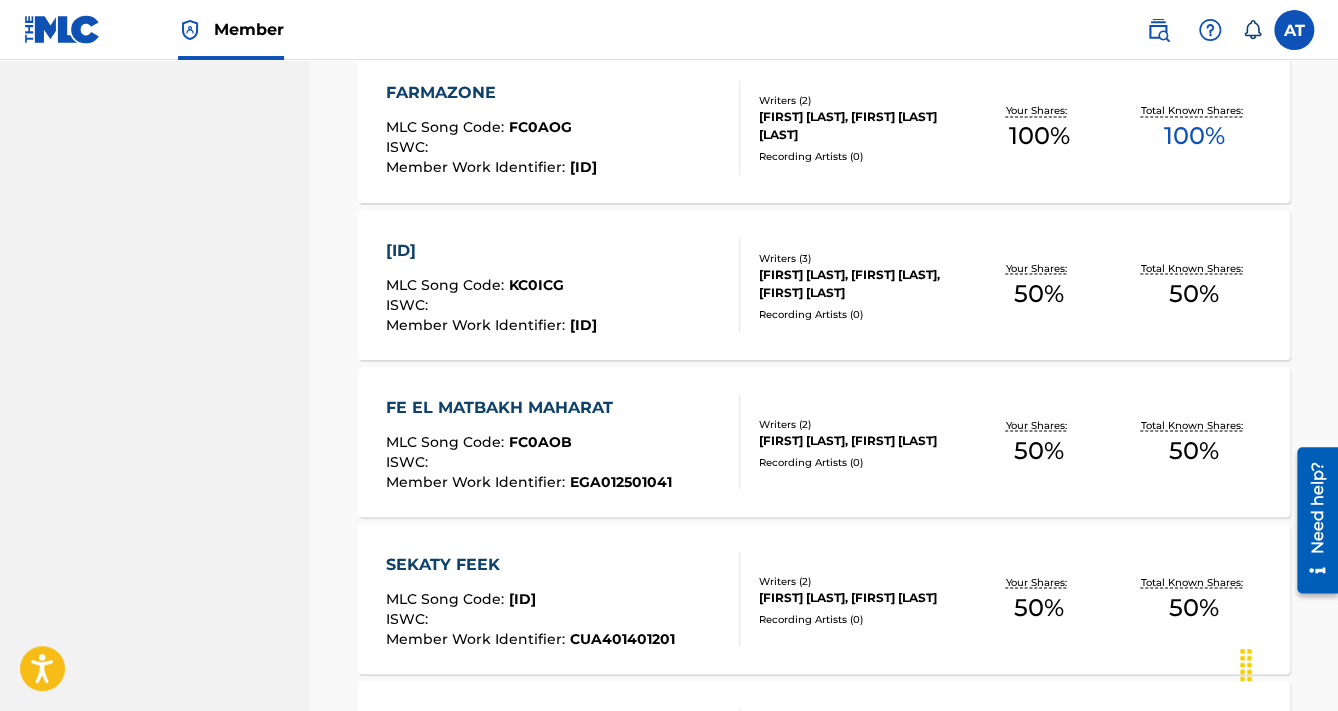 scroll, scrollTop: 1529, scrollLeft: 0, axis: vertical 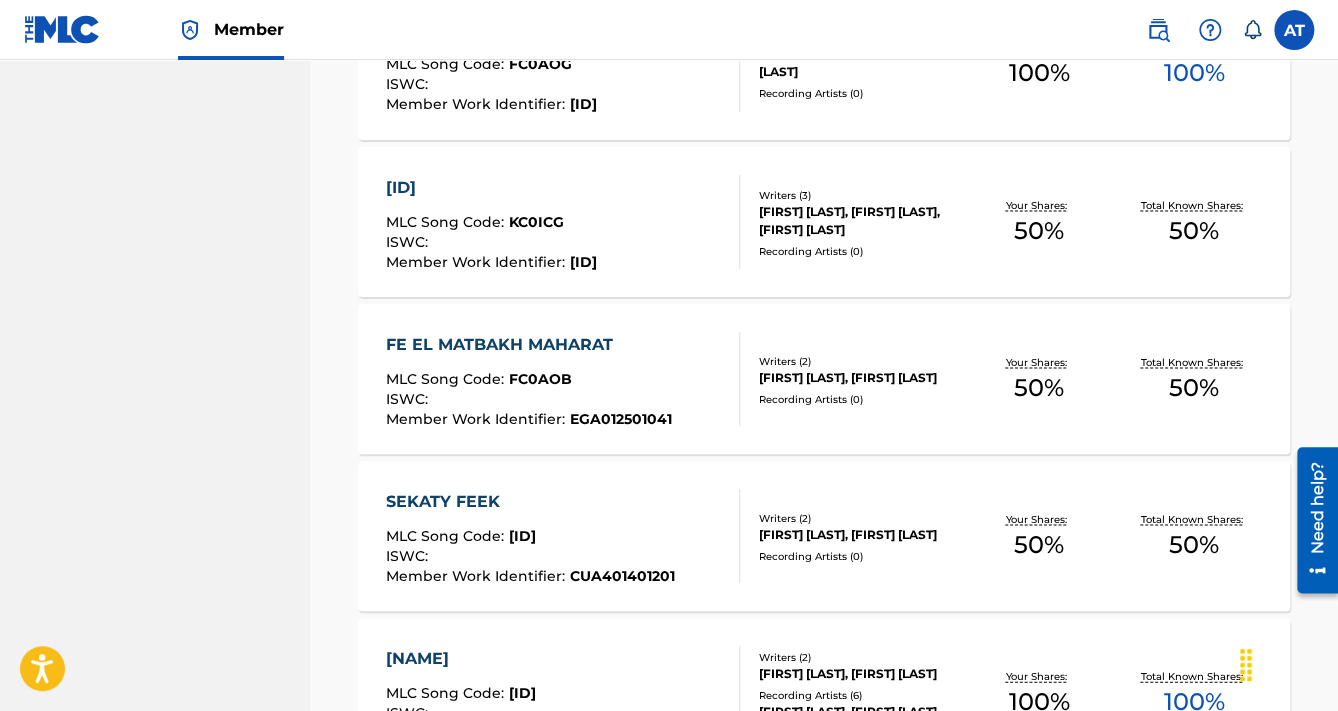 click on "SEKATY FEEK" at bounding box center [530, 501] 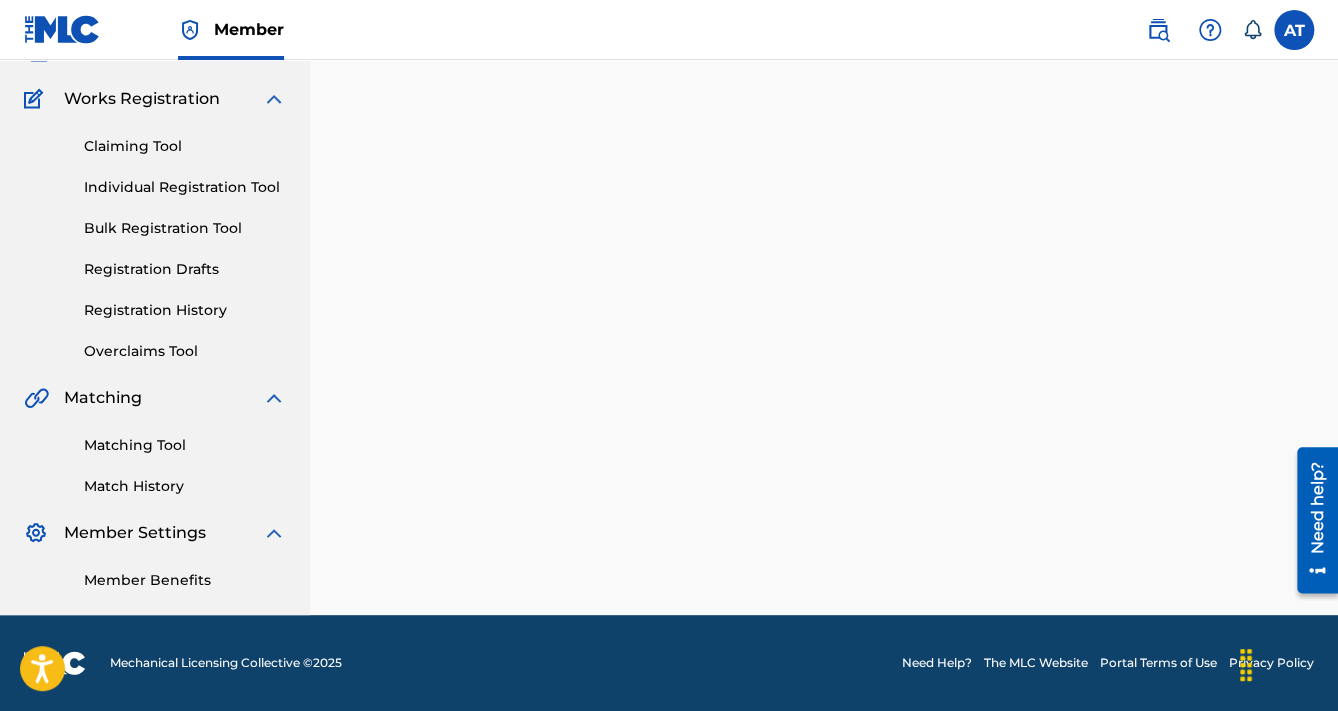 scroll, scrollTop: 0, scrollLeft: 0, axis: both 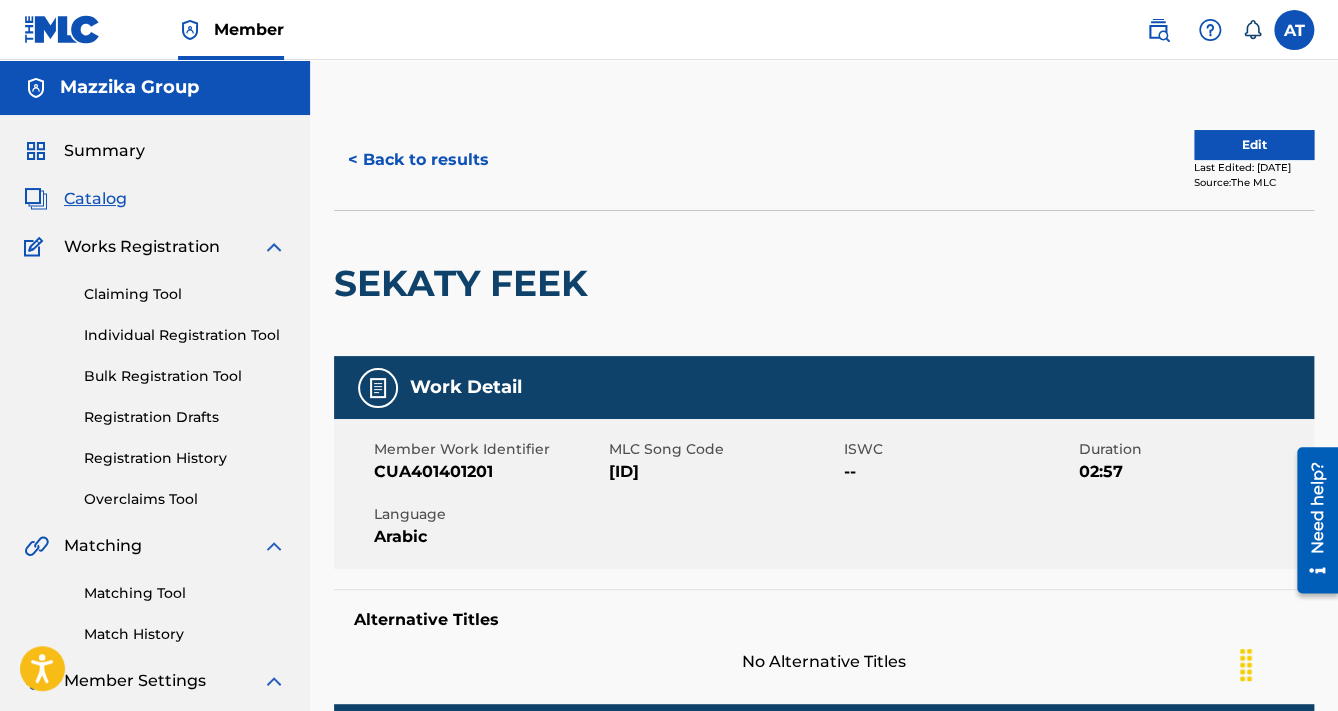 click on "SEKATY FEEK" at bounding box center [466, 283] 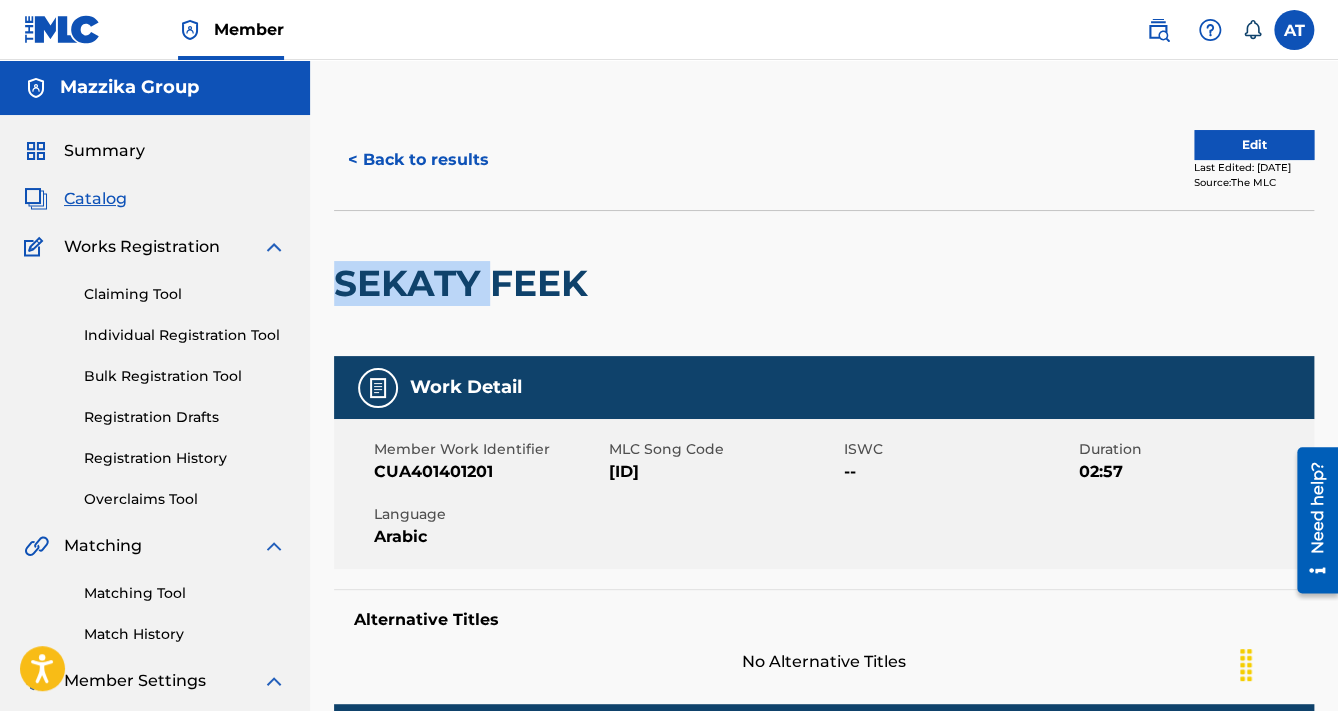 click on "SEKATY FEEK" at bounding box center [466, 283] 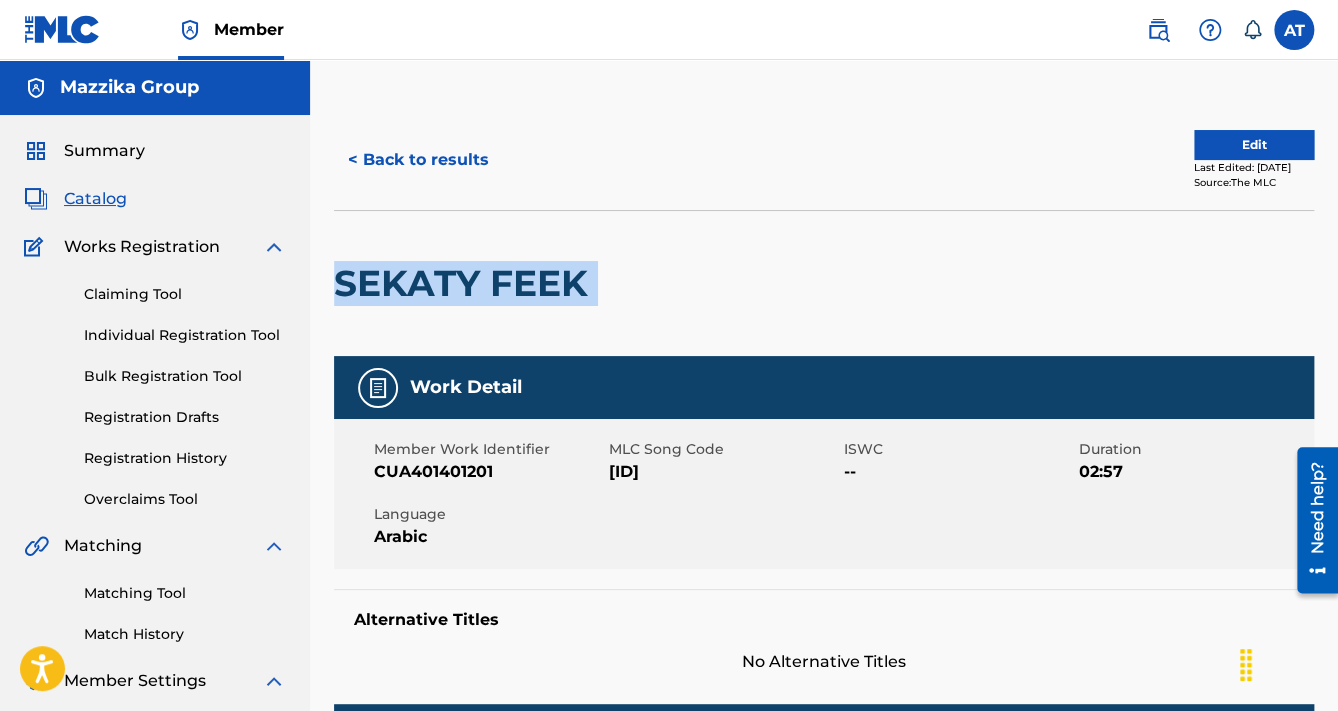 click on "SEKATY FEEK" at bounding box center [466, 283] 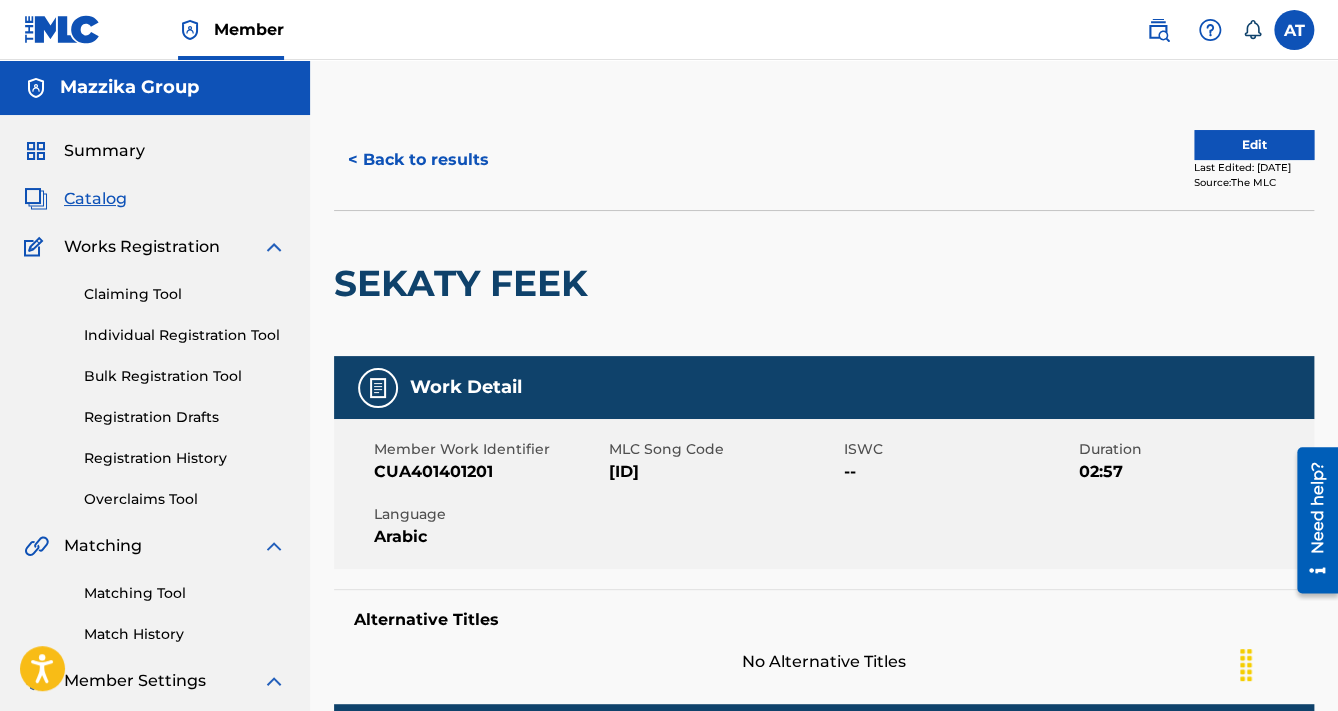 click on "[ID]" at bounding box center (724, 472) 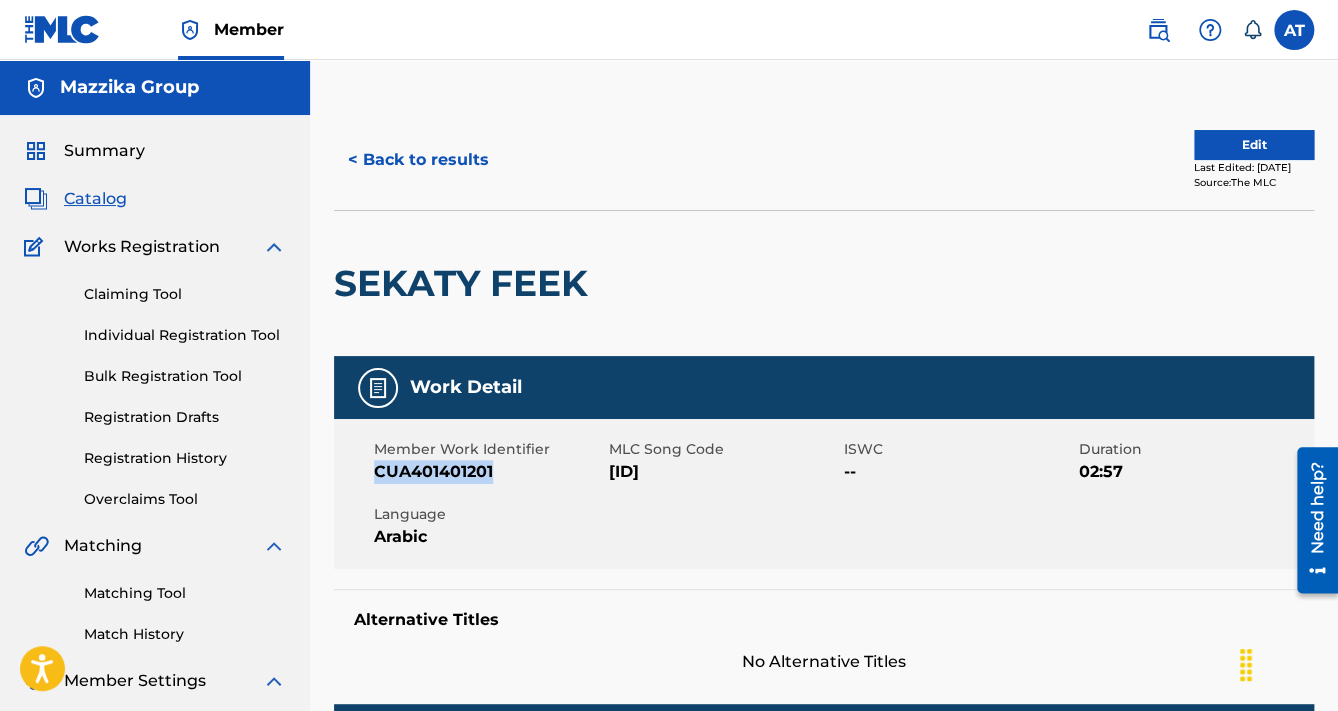 click on "CUA401401201" at bounding box center [489, 472] 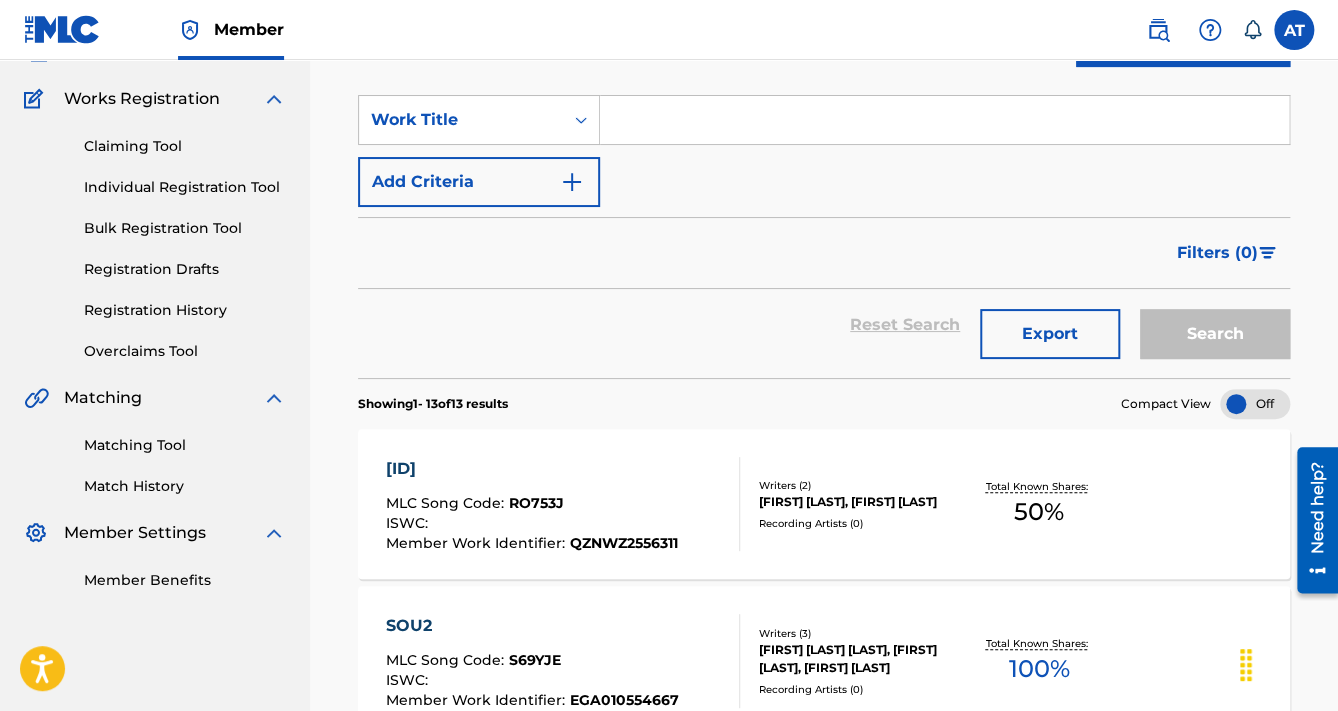scroll, scrollTop: 1529, scrollLeft: 0, axis: vertical 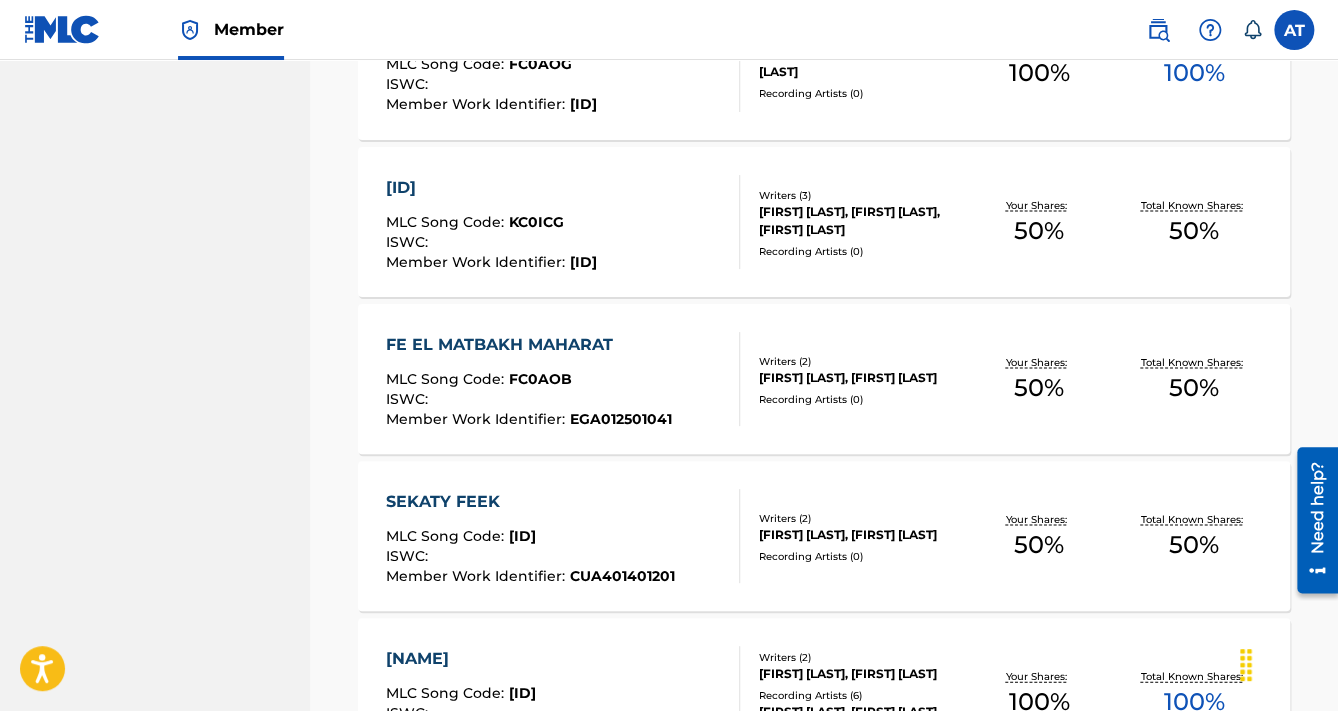 click on "MLC Song Code : FC0AOB ISWC : Member Work Identifier : [ID]" at bounding box center (529, 379) 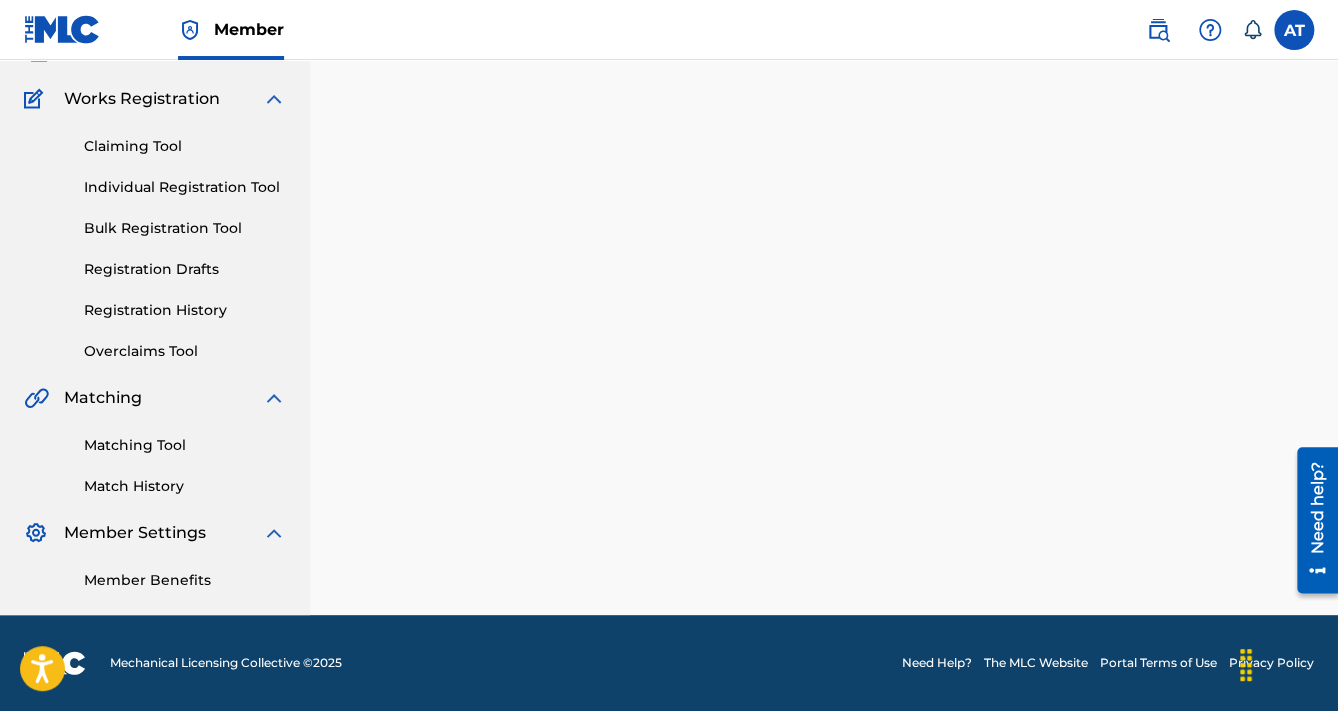 scroll, scrollTop: 0, scrollLeft: 0, axis: both 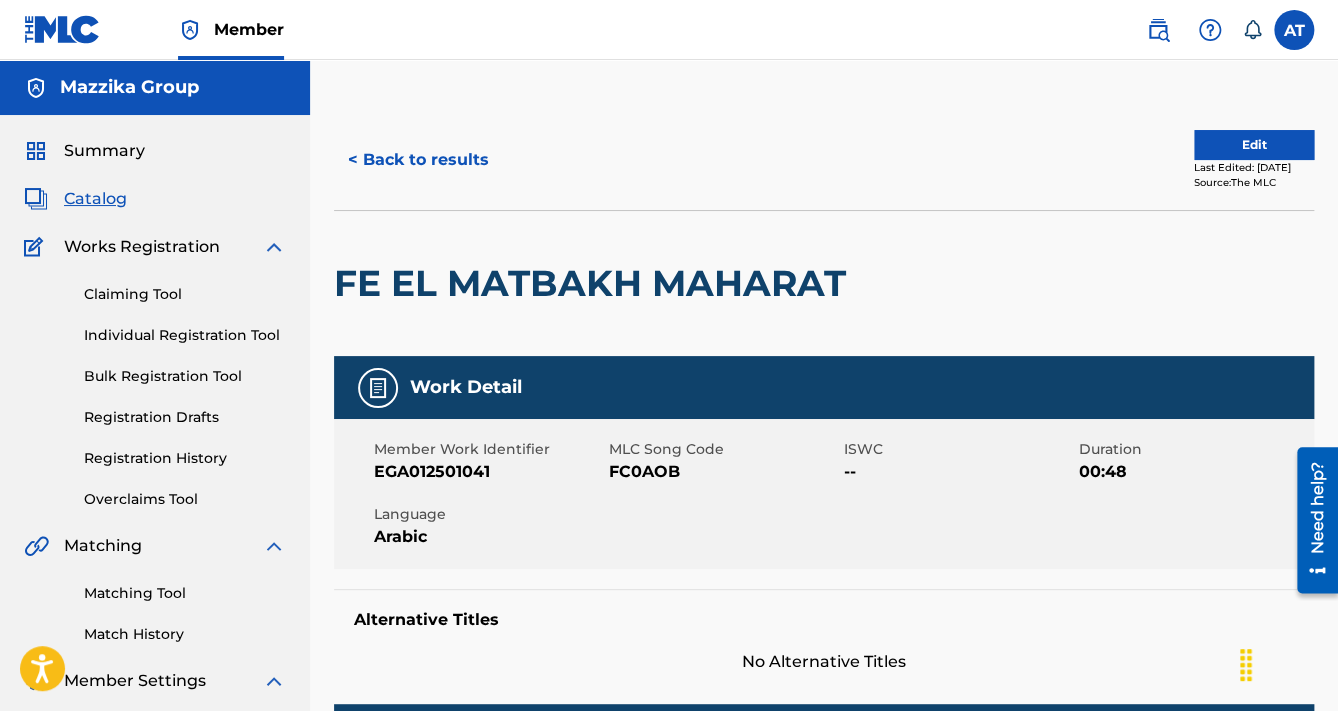 click on "FE EL MATBAKH MAHARAT" at bounding box center (595, 283) 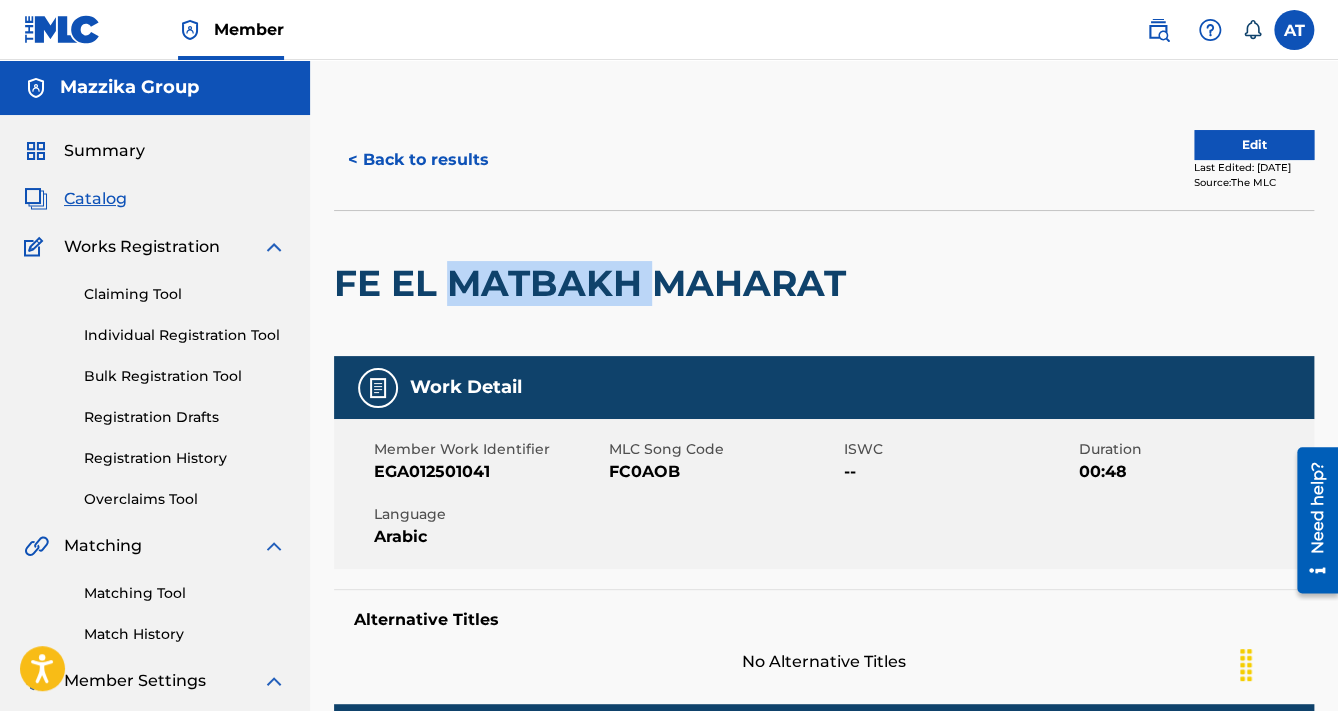 click on "FE EL MATBAKH MAHARAT" at bounding box center (595, 283) 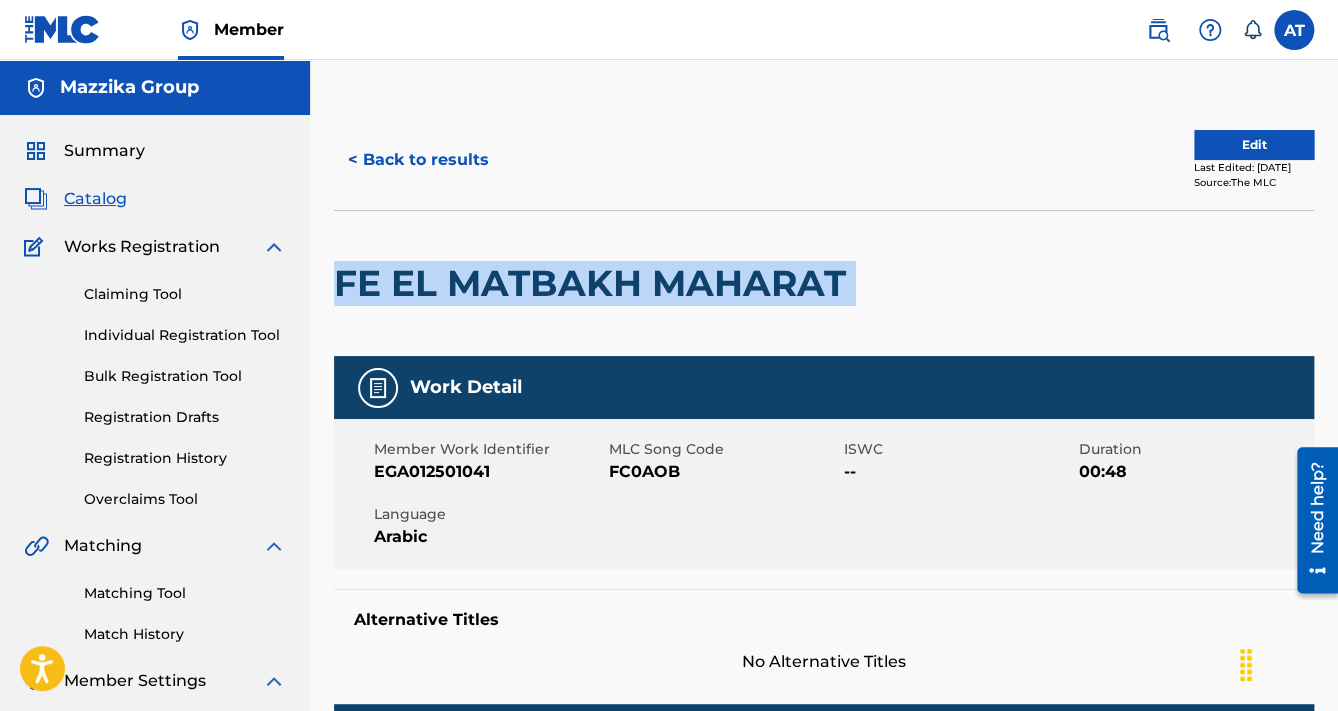 click on "FE EL MATBAKH MAHARAT" at bounding box center (595, 283) 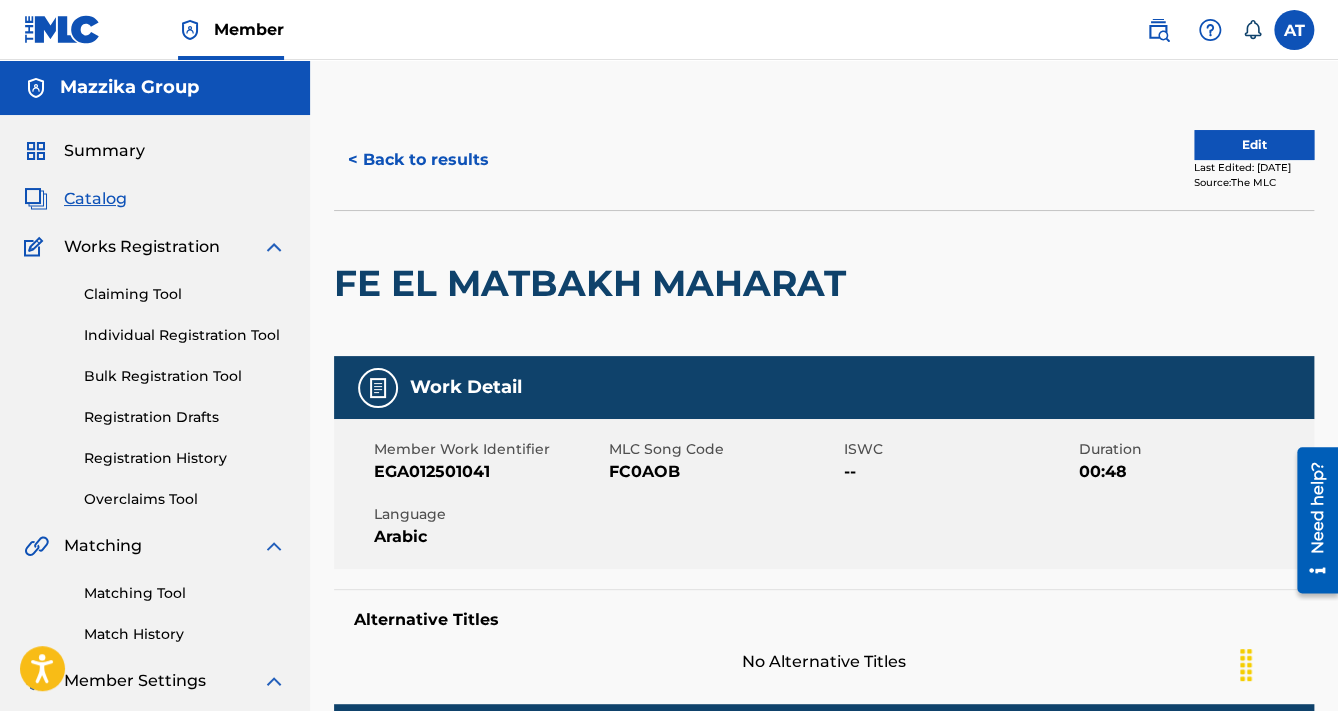 click on "FC0AOB" at bounding box center (724, 472) 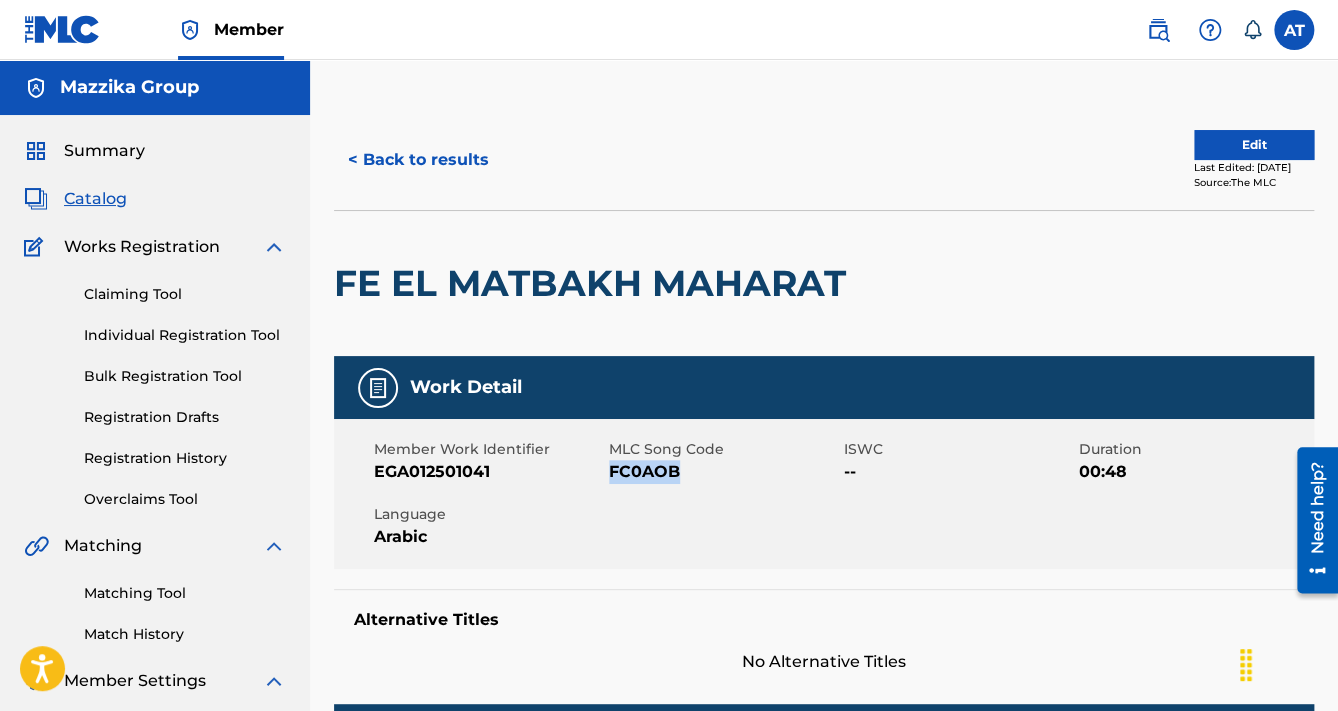 click on "FC0AOB" at bounding box center [724, 472] 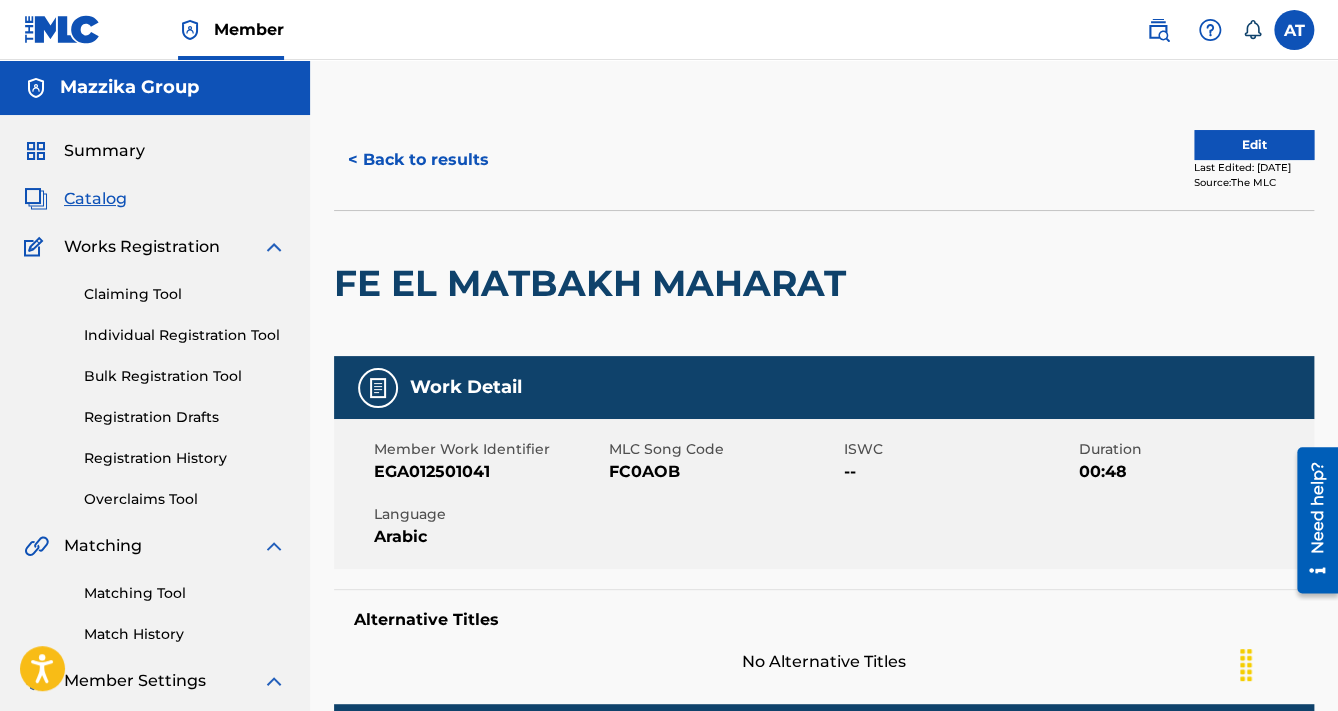 click on "EGA012501041" at bounding box center (489, 472) 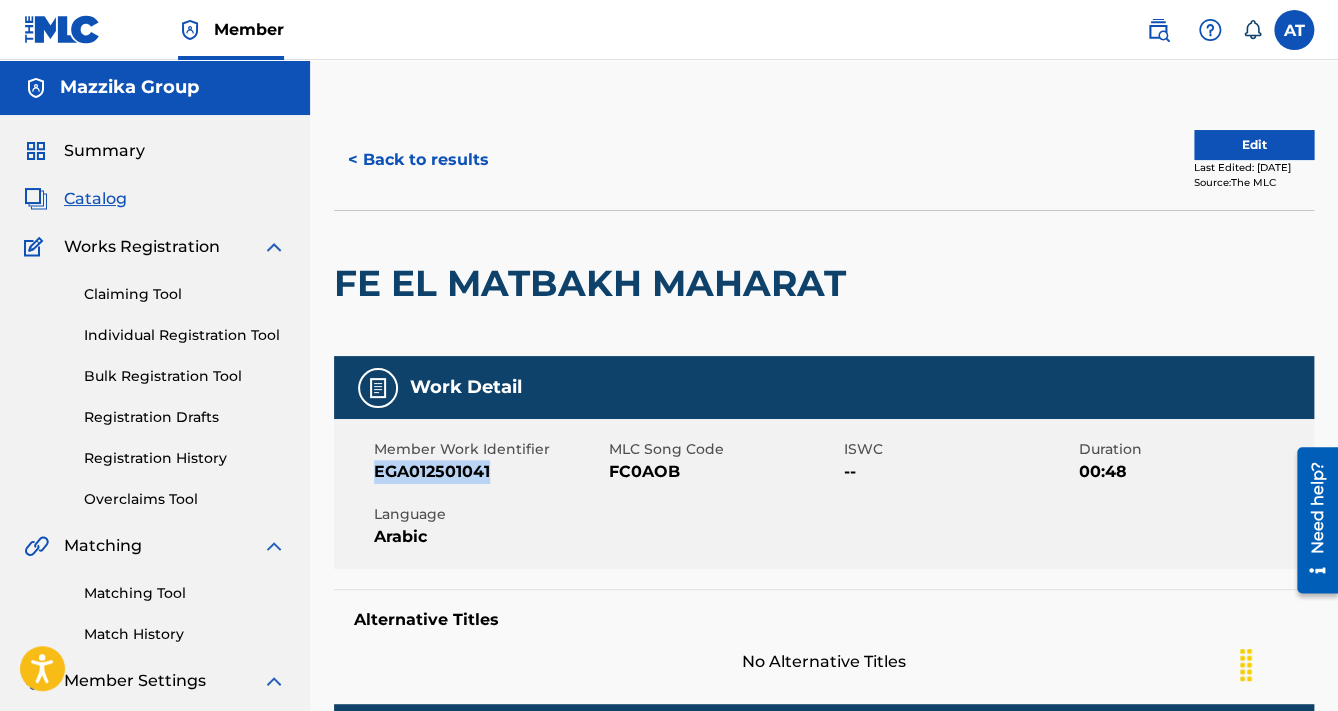 click on "EGA012501041" at bounding box center [489, 472] 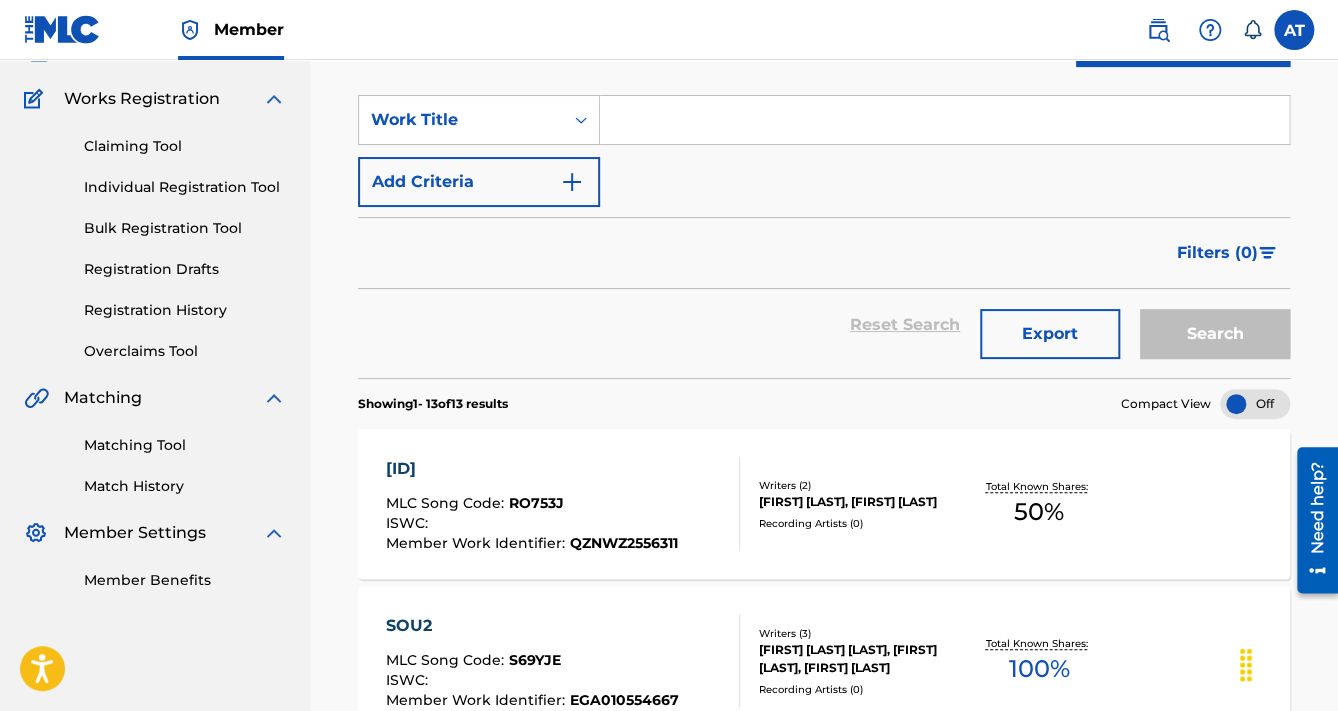 scroll, scrollTop: 1529, scrollLeft: 0, axis: vertical 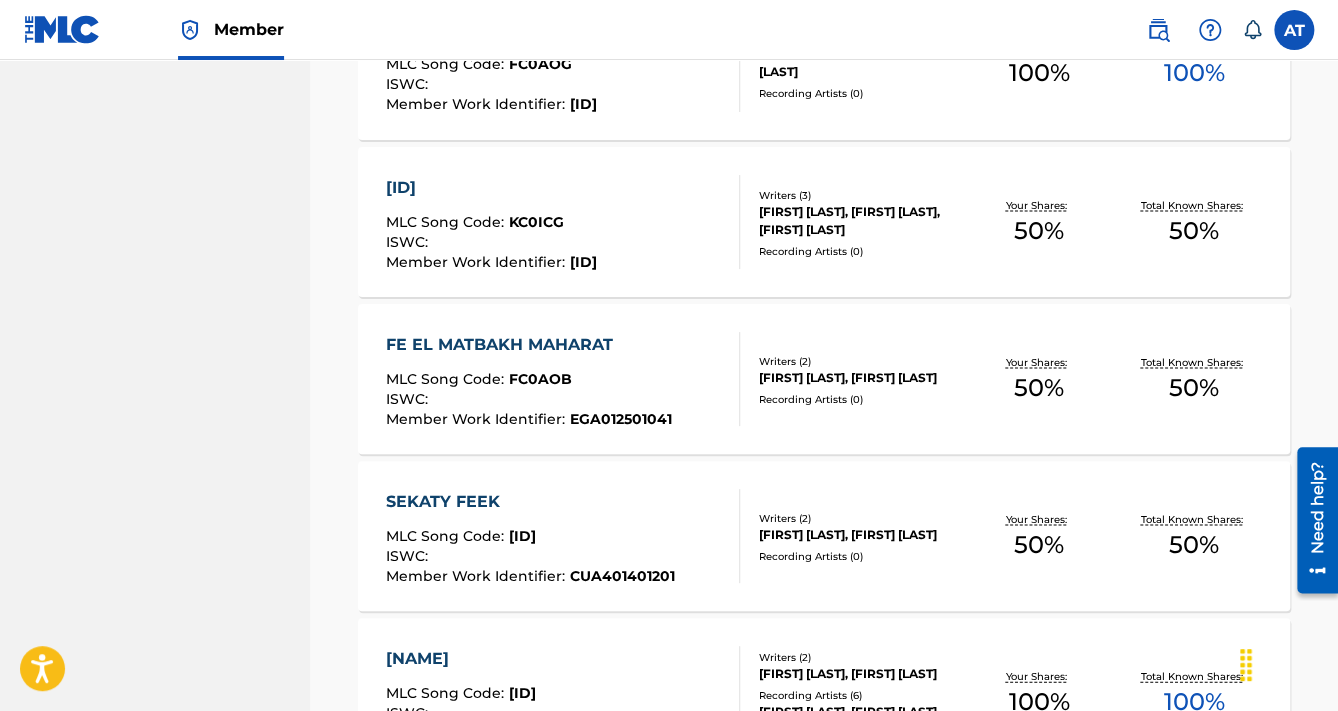 click on "[ID]" at bounding box center [491, 187] 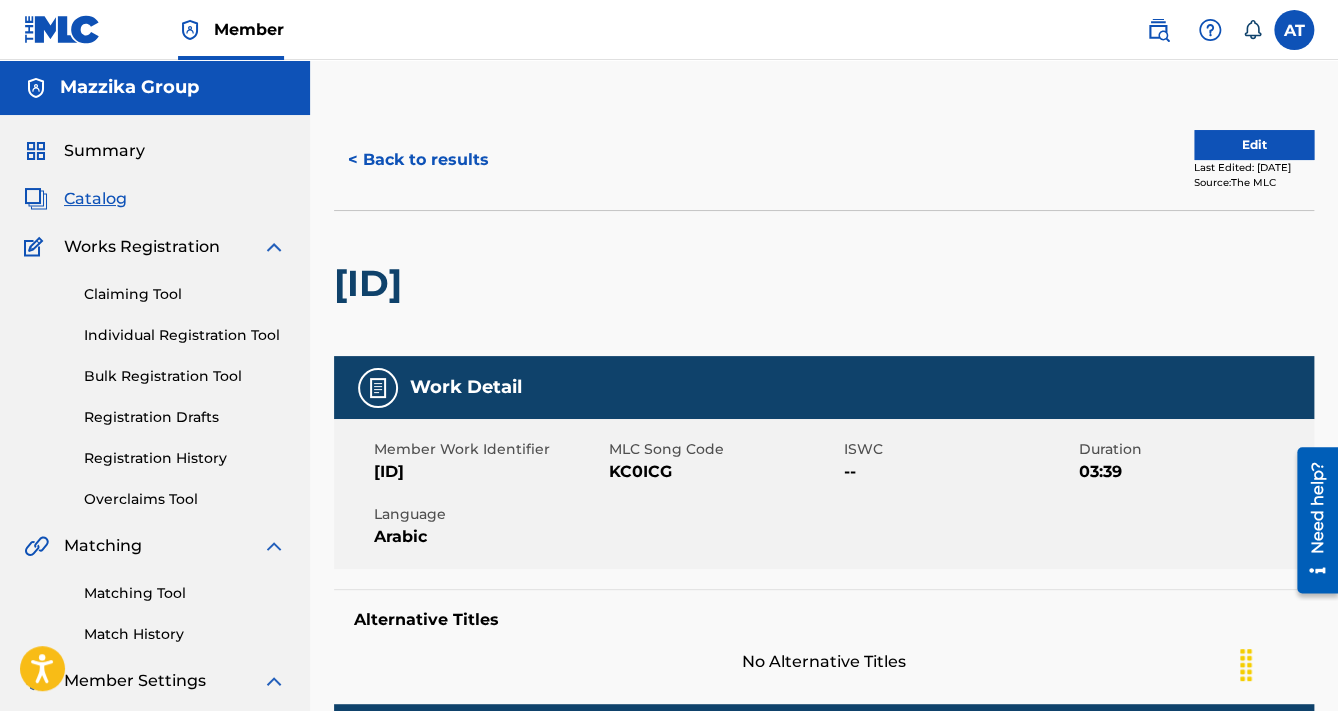 click on "[ID]" at bounding box center (373, 283) 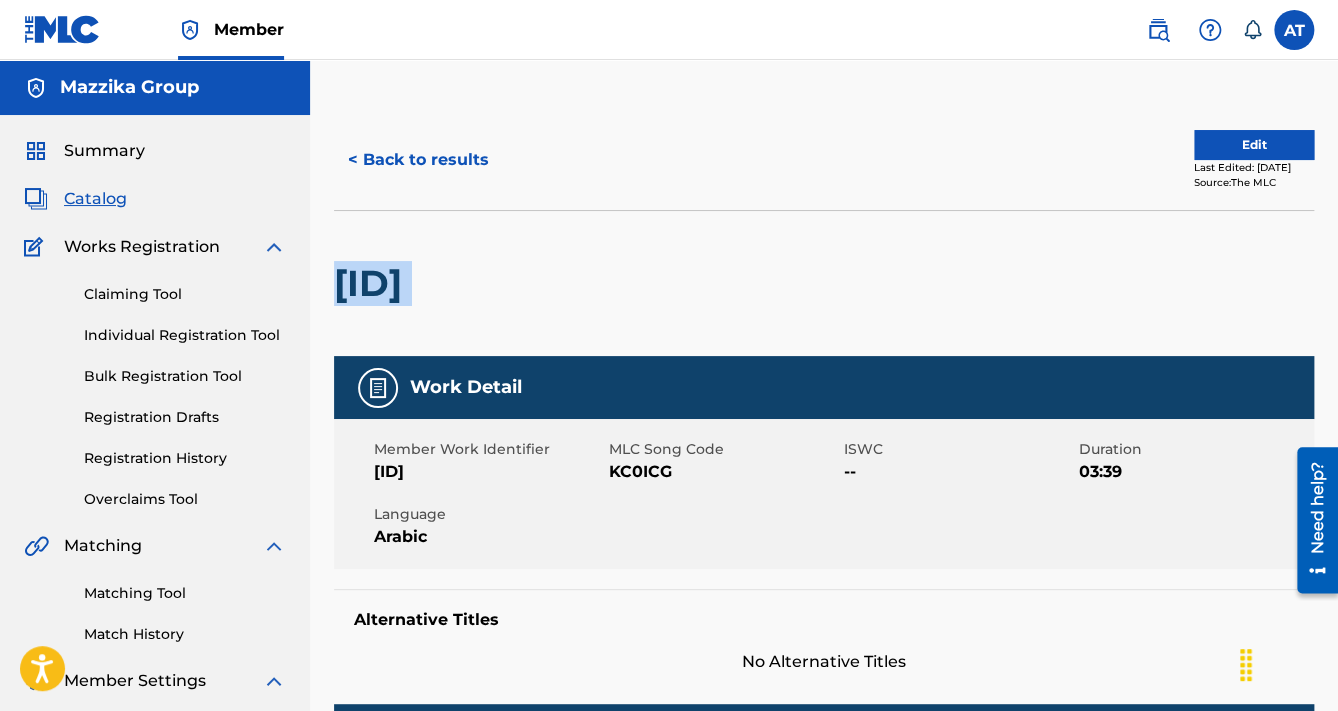 click on "[ID]" at bounding box center [373, 283] 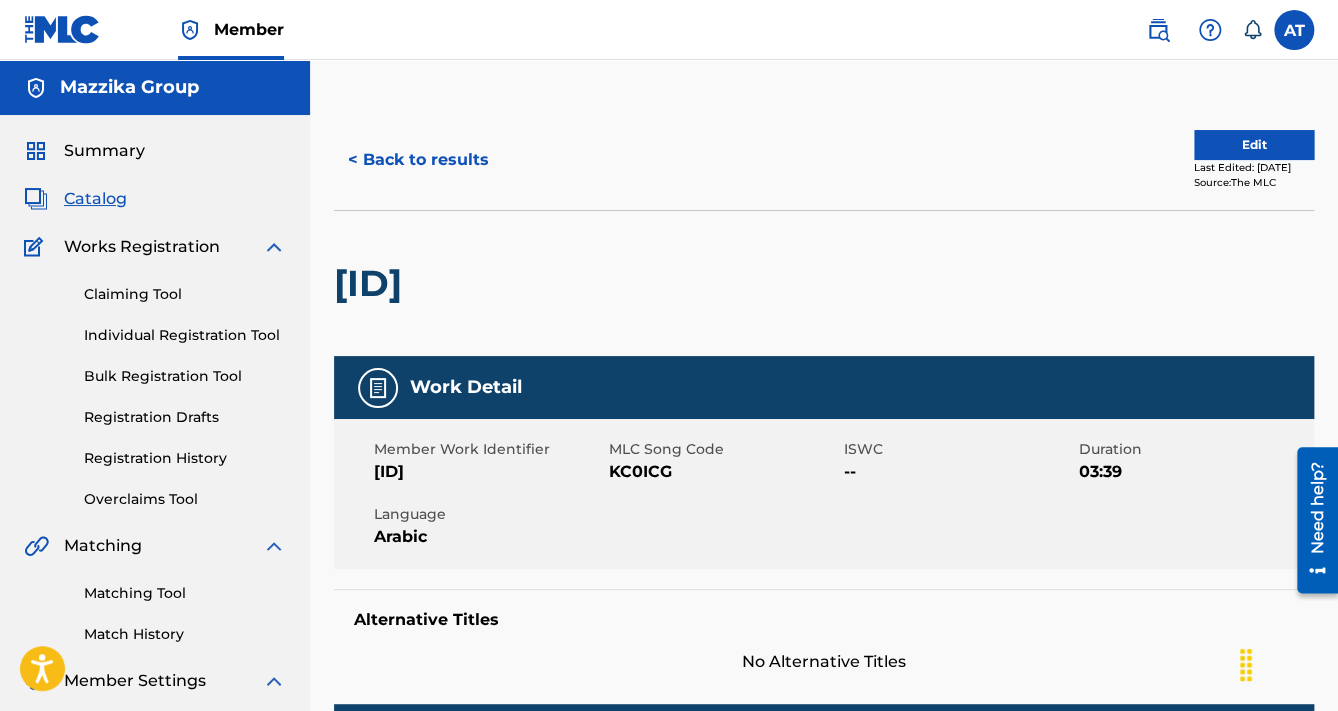 click on "[ID]" at bounding box center [489, 472] 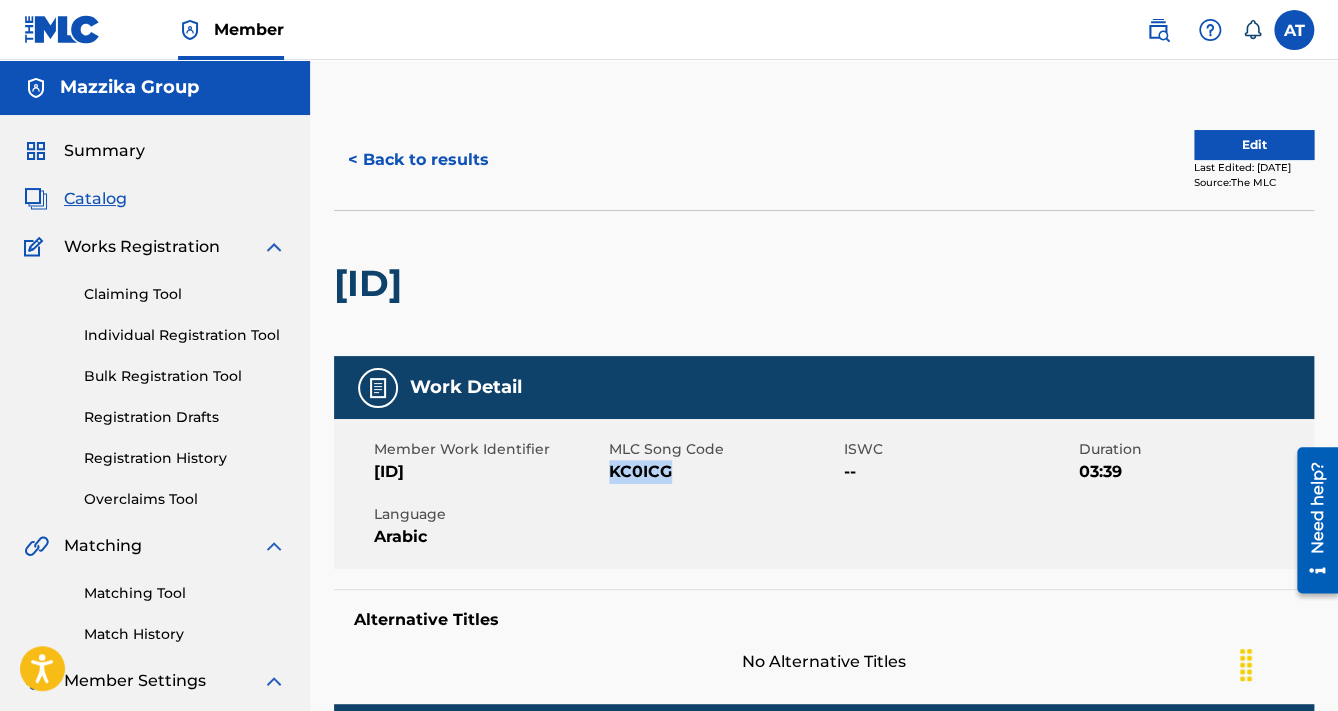 click on "KC0ICG" at bounding box center (724, 472) 